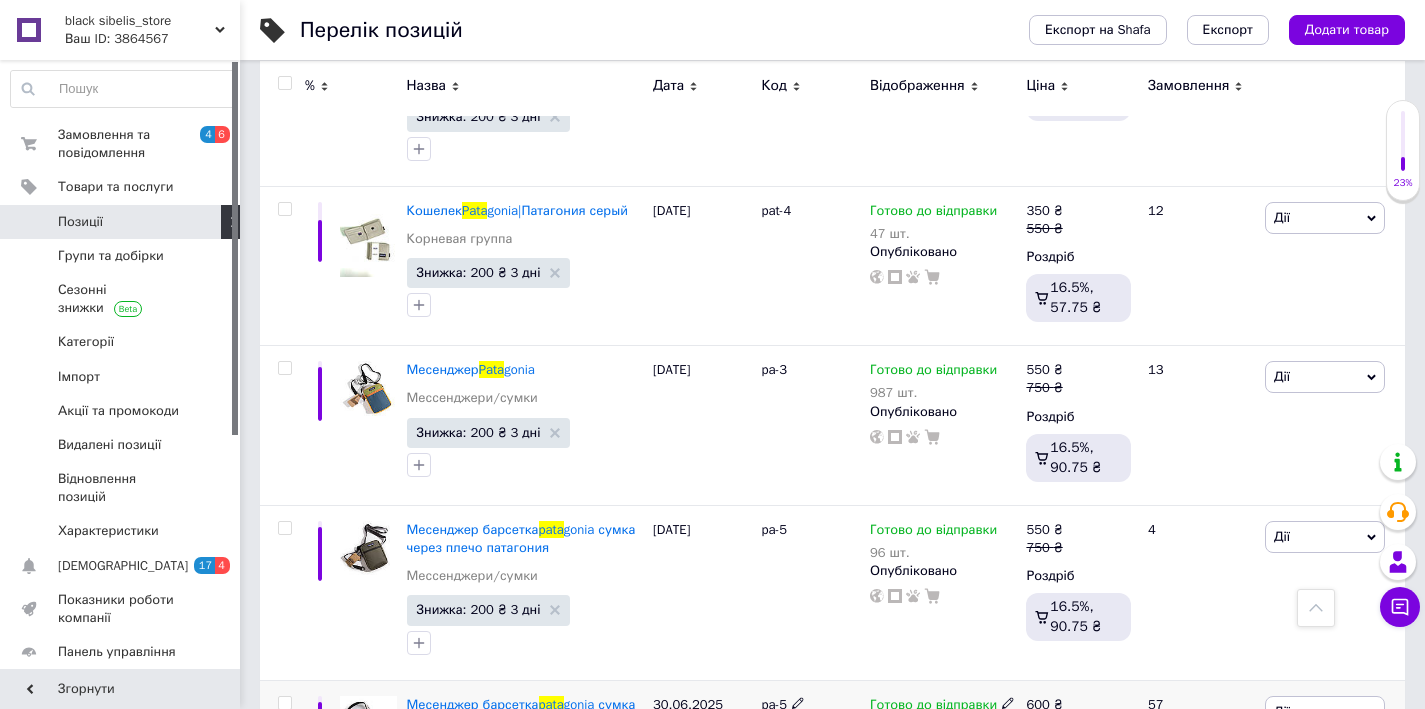 scroll, scrollTop: 3354, scrollLeft: 0, axis: vertical 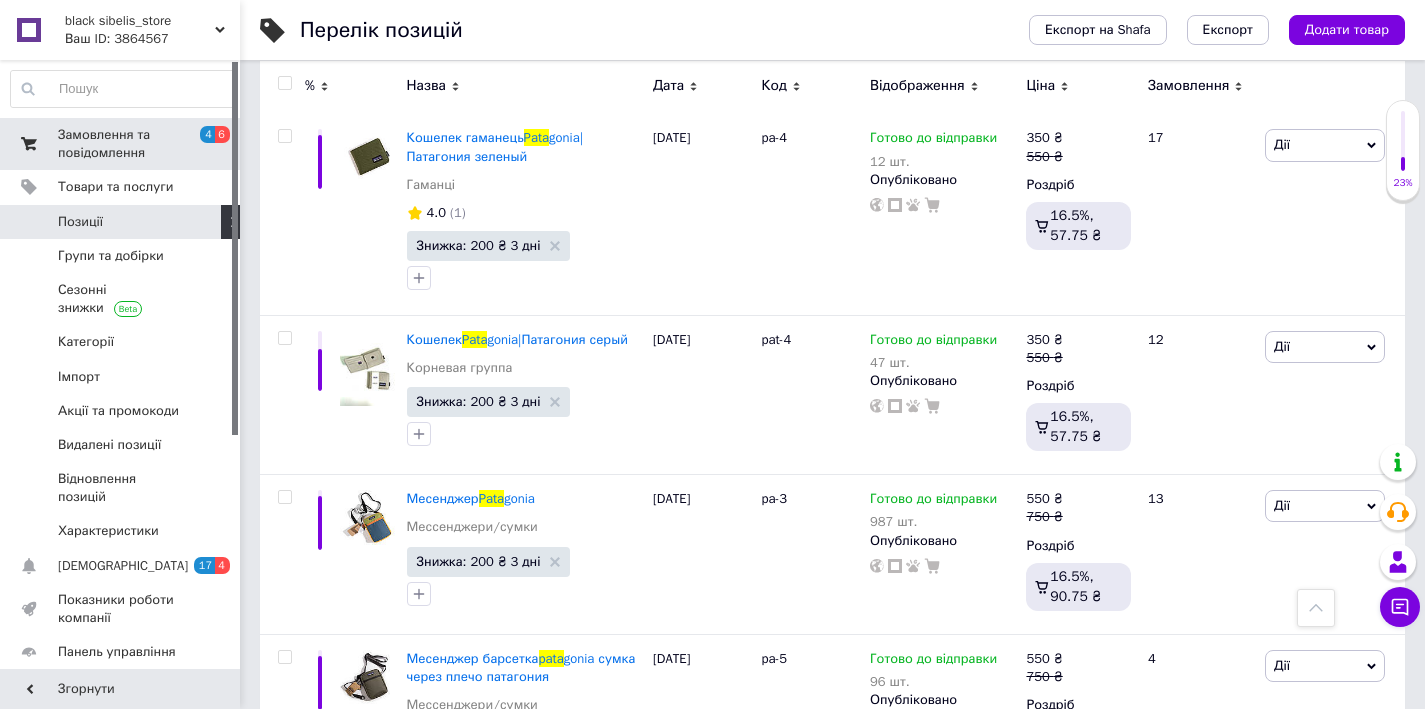 click on "Замовлення та повідомлення" at bounding box center [121, 144] 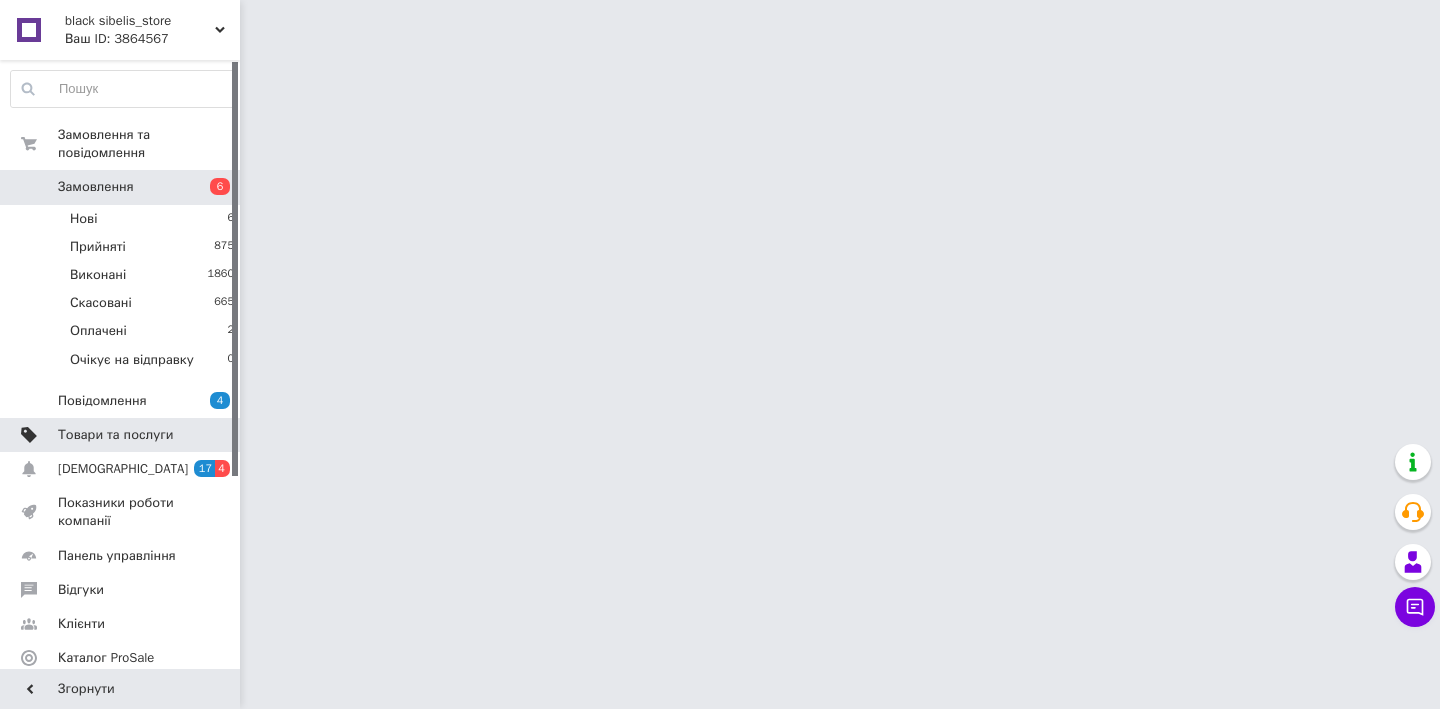 click on "Товари та послуги" at bounding box center [115, 435] 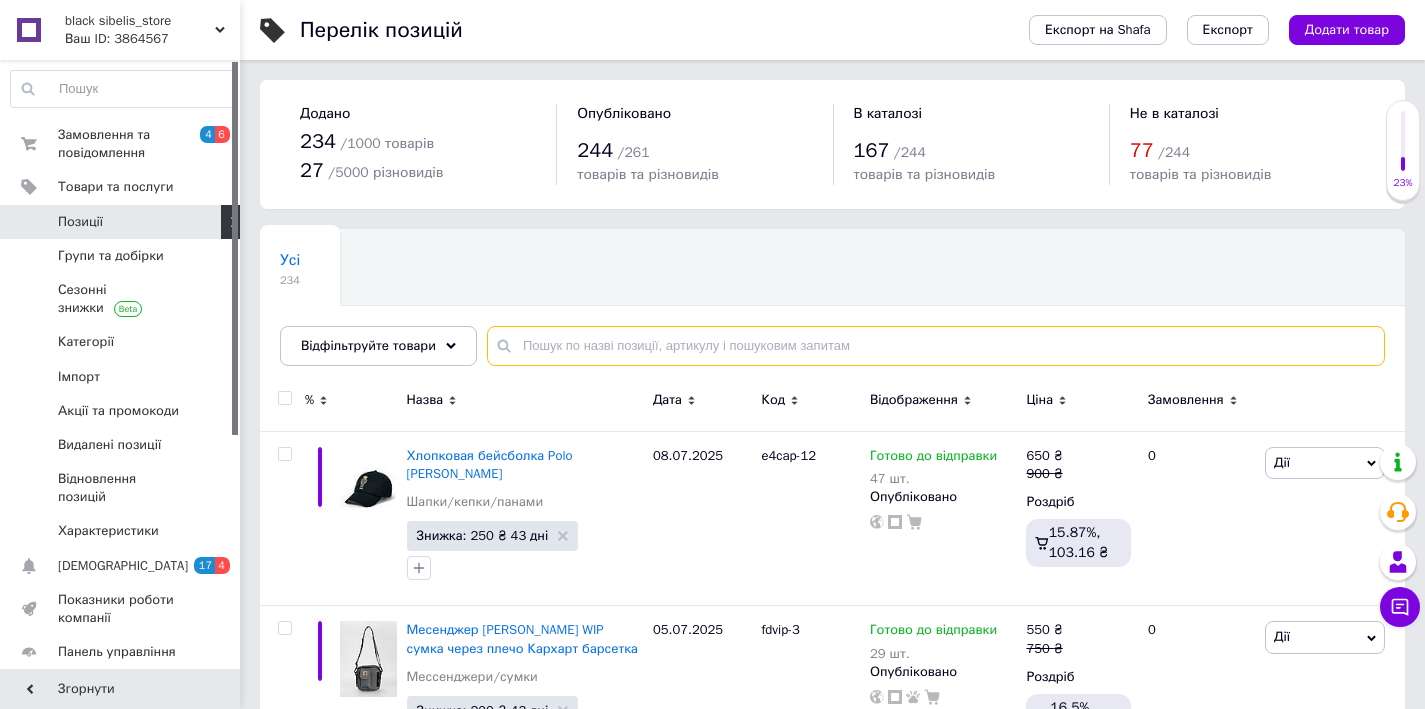 click at bounding box center (936, 346) 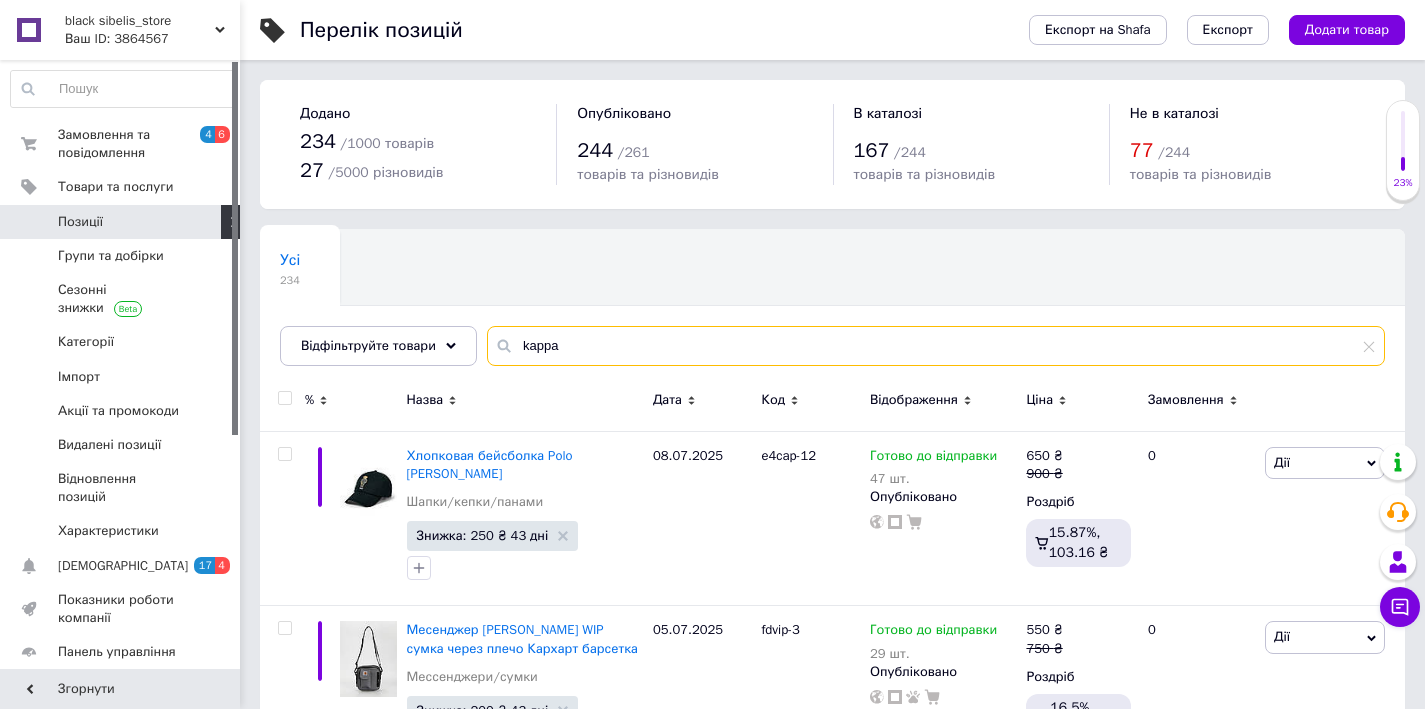 type on "kappa" 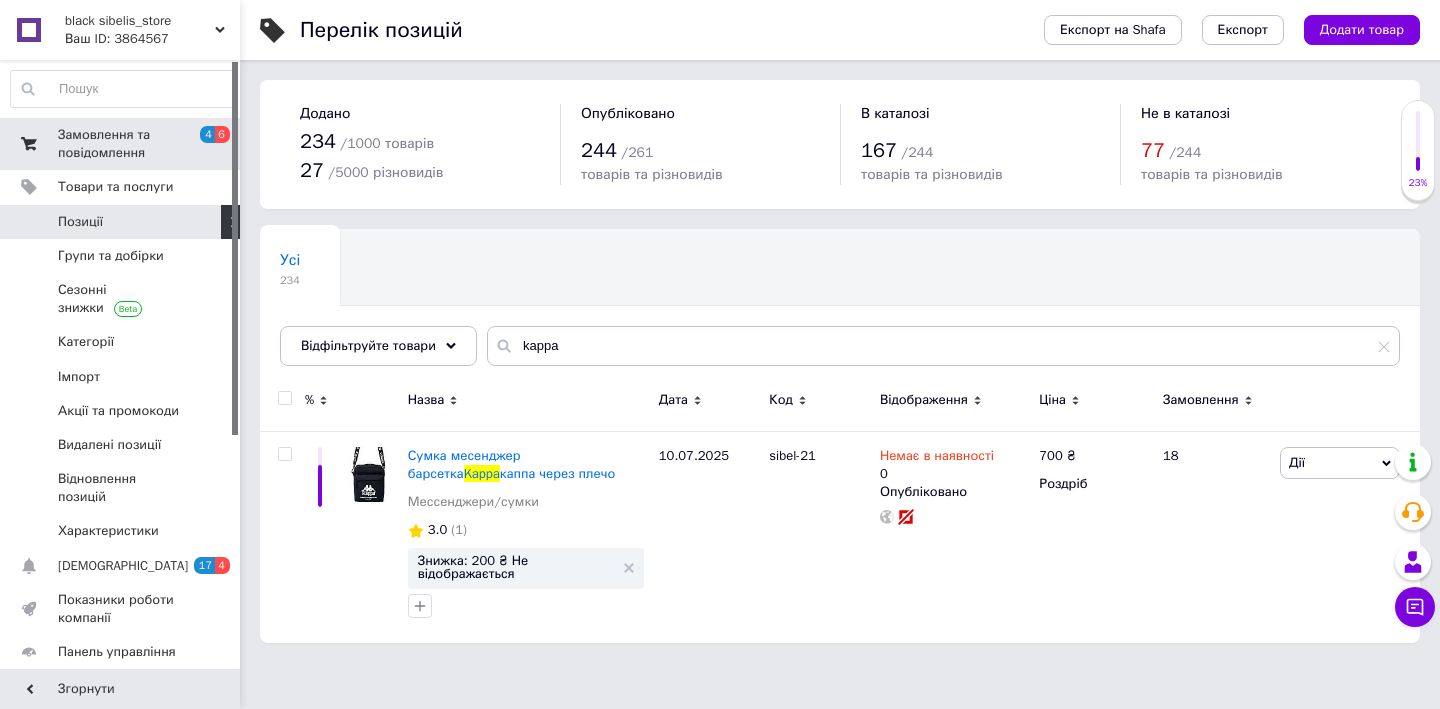 click on "Замовлення та повідомлення" at bounding box center [121, 144] 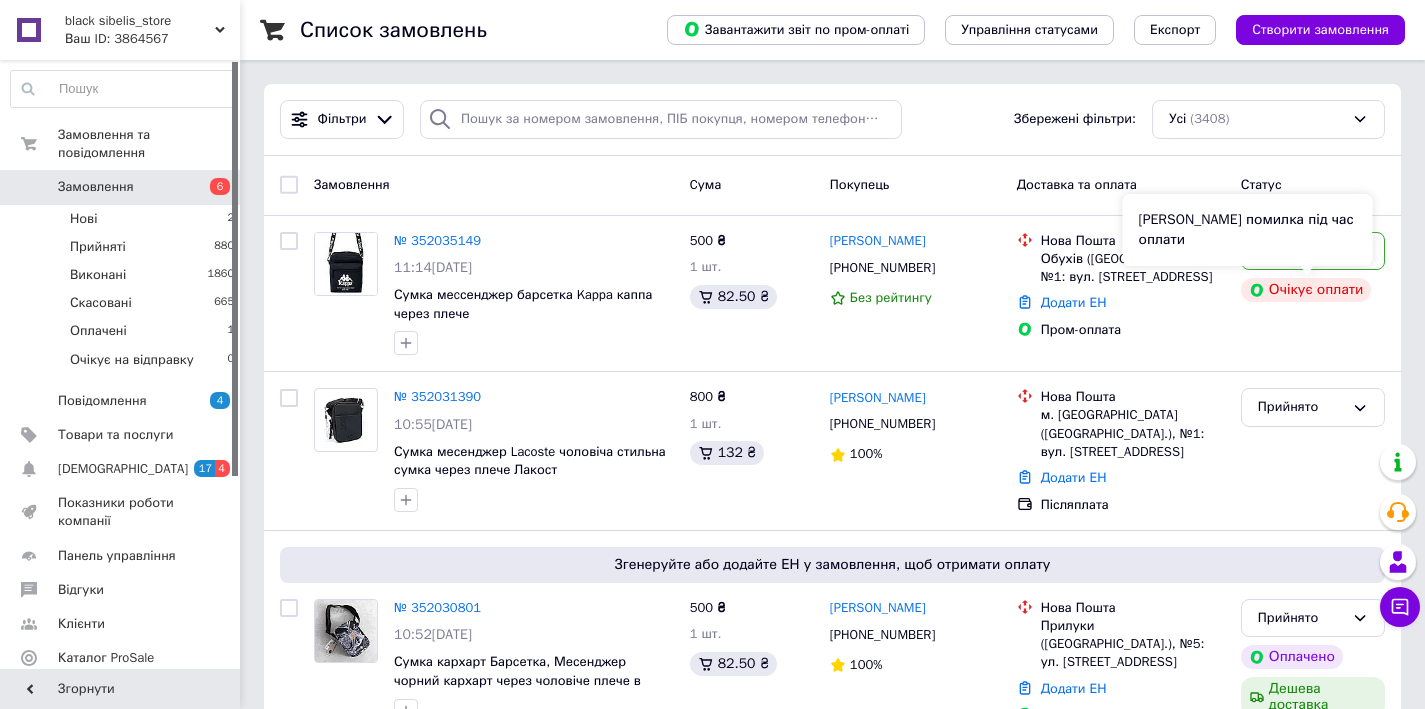 click on "[PERSON_NAME] помилка під час оплати" at bounding box center (1248, 230) 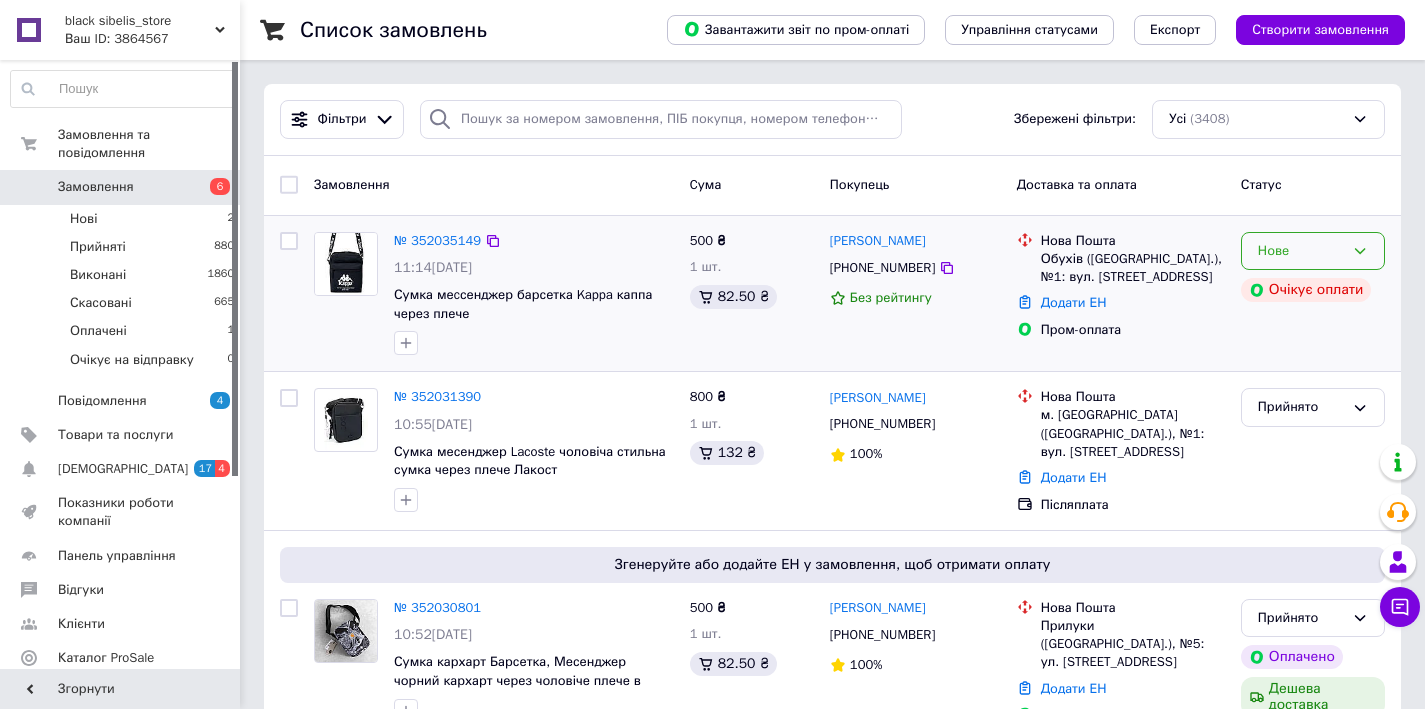 click on "Нове" at bounding box center (1313, 251) 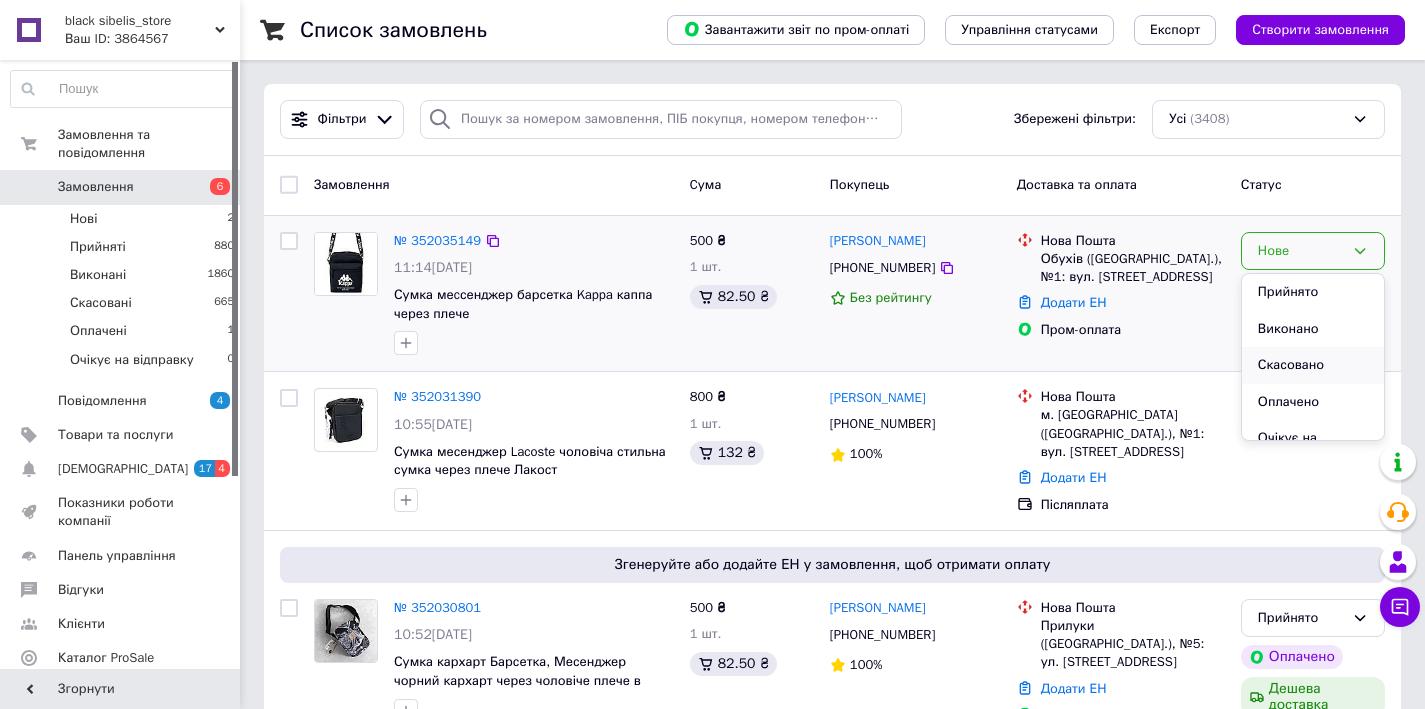 click on "Скасовано" at bounding box center [1313, 365] 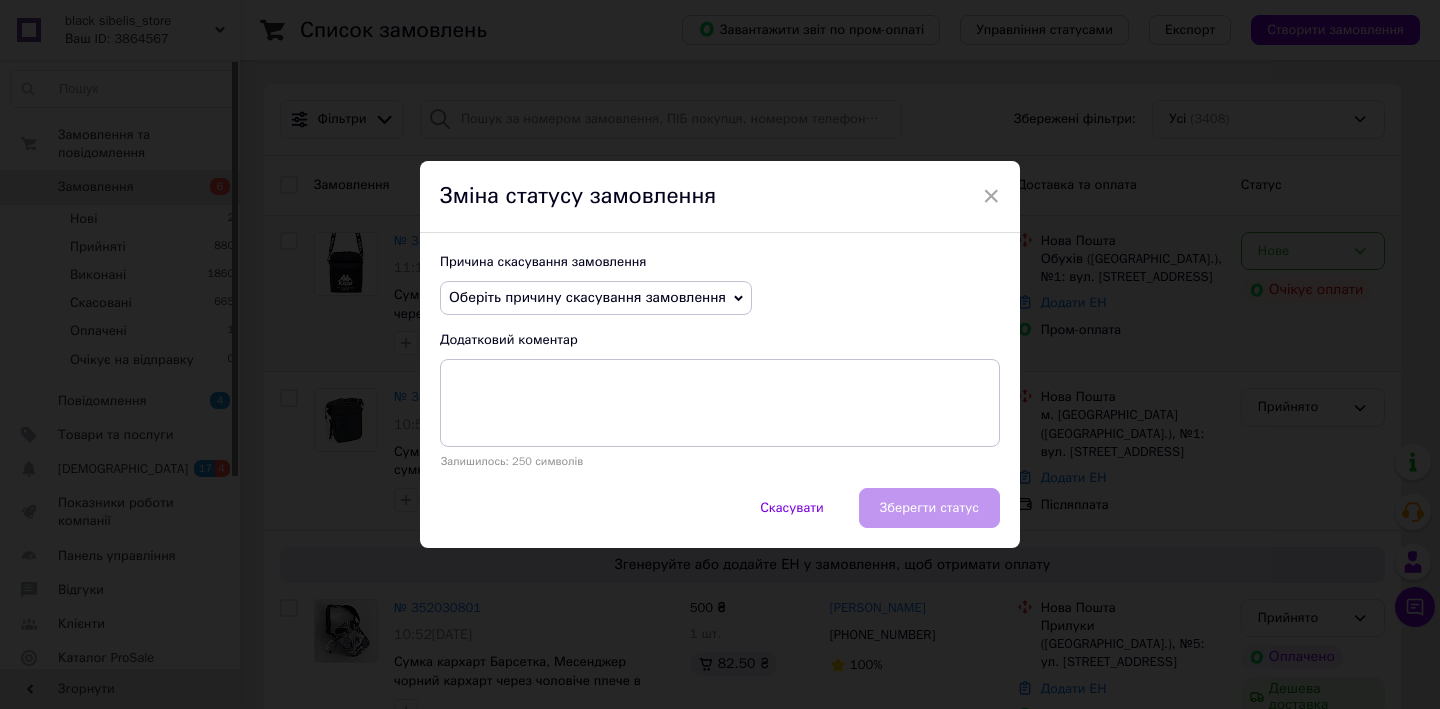 click on "Оберіть причину скасування замовлення Немає в наявності Немає різновиду товару Оплата не надійшла На прохання покупця Замовлення-дублікат Не виходить додзвонитися Інше" at bounding box center [720, 298] 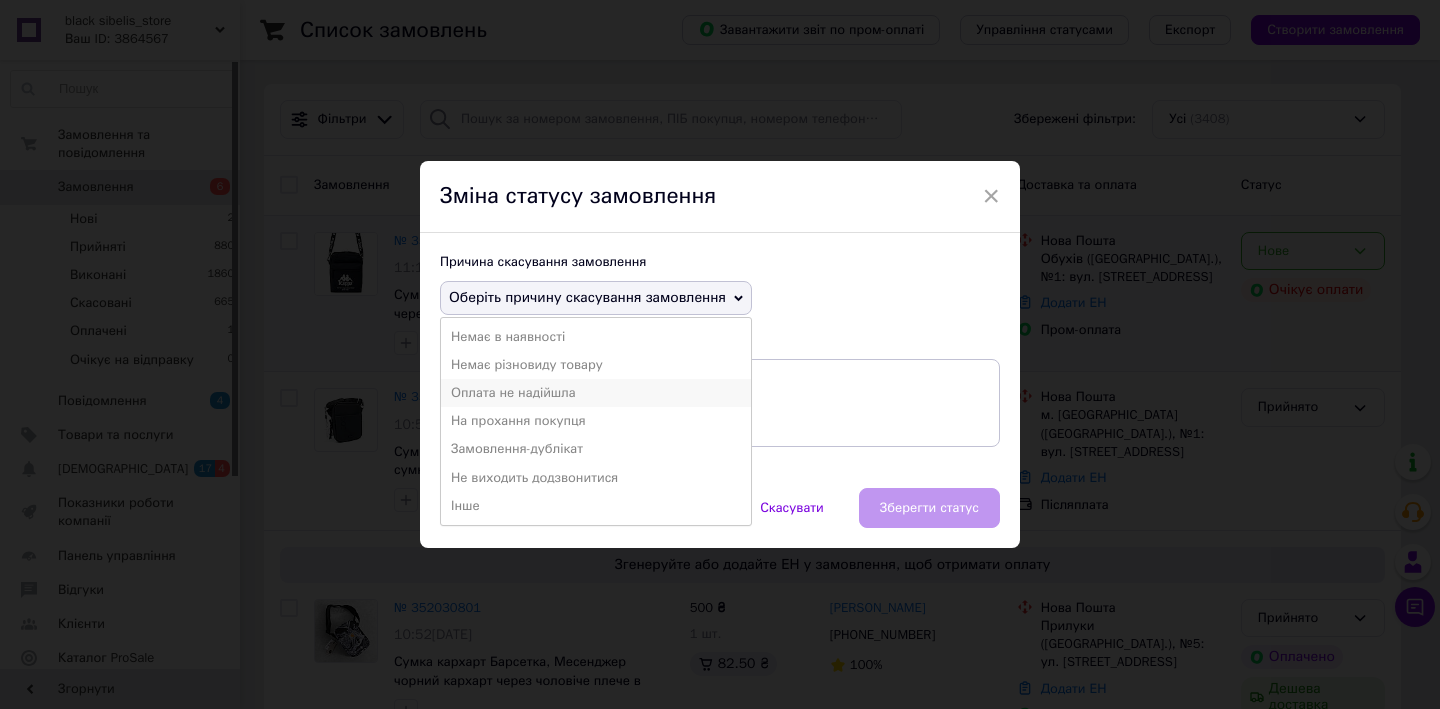 click on "Оплата не надійшла" at bounding box center (596, 393) 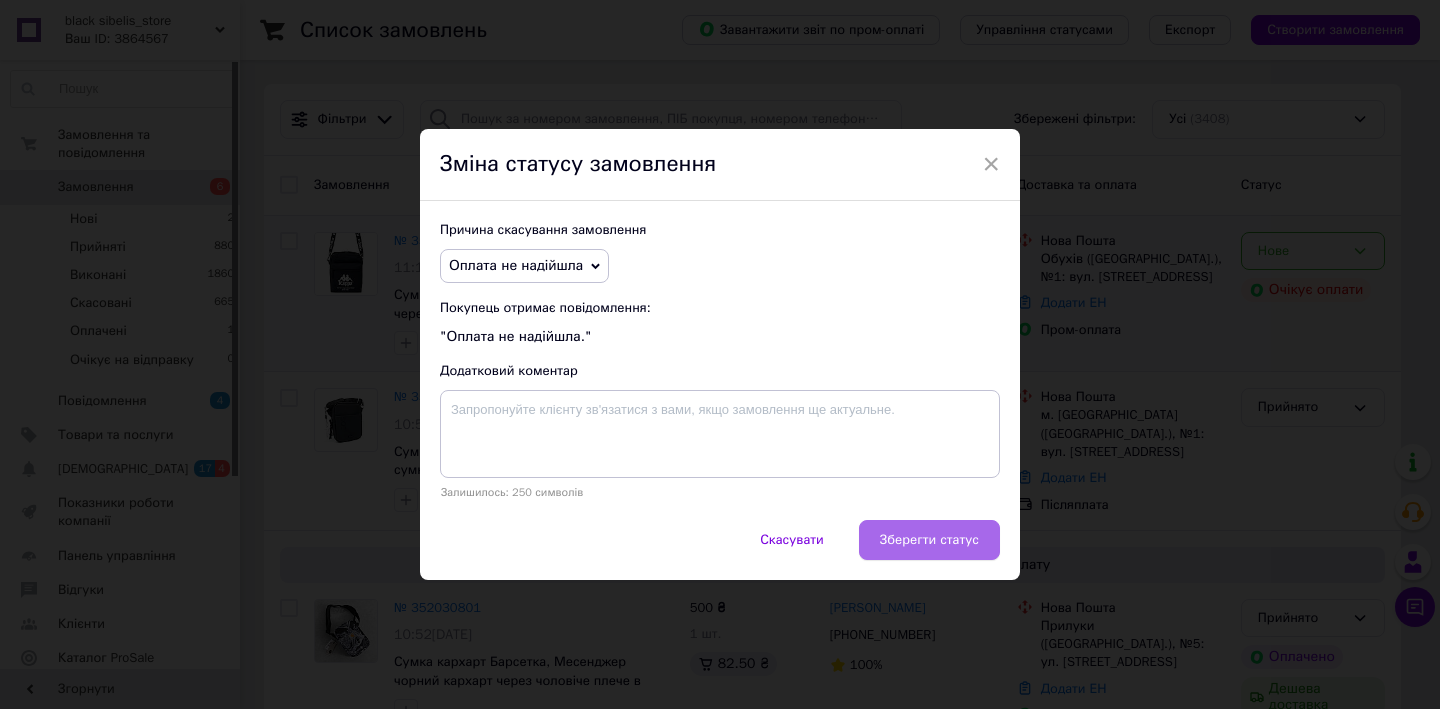 click on "Зберегти статус" at bounding box center (929, 540) 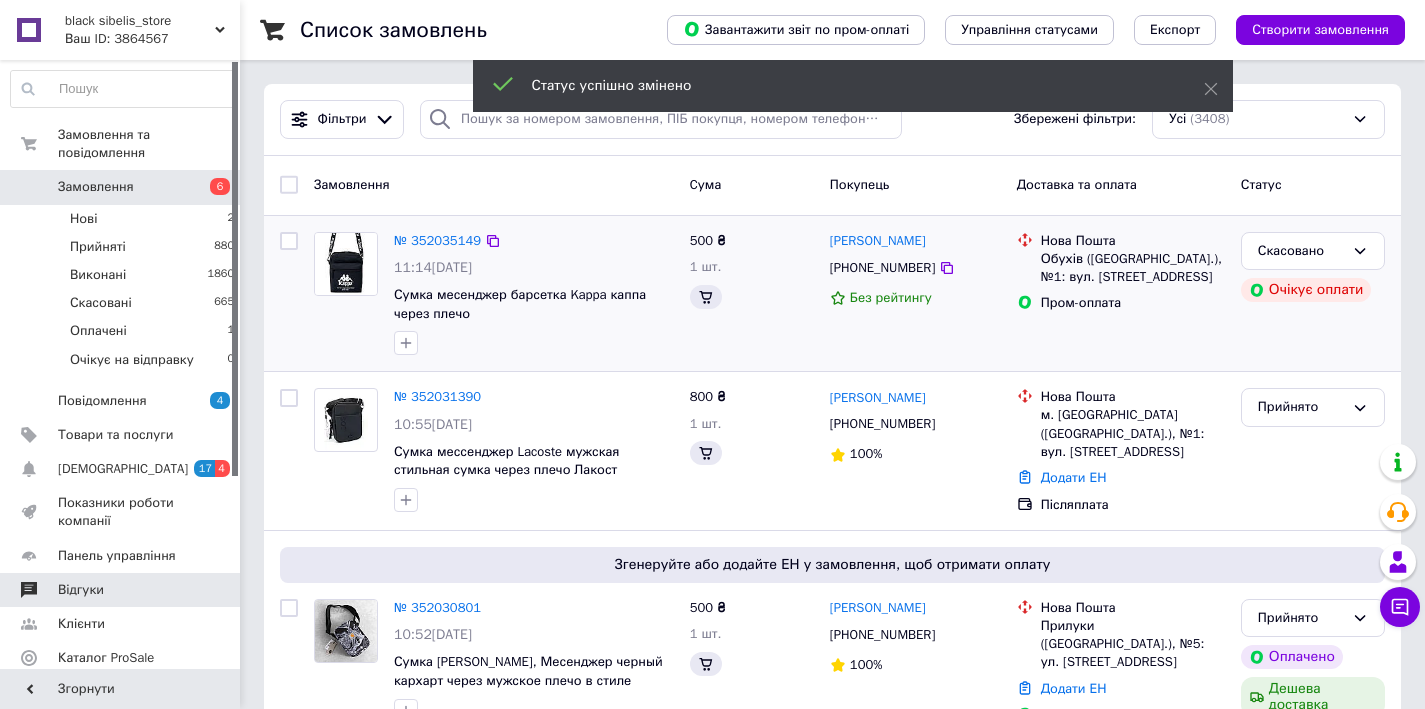 click on "Відгуки" at bounding box center (81, 590) 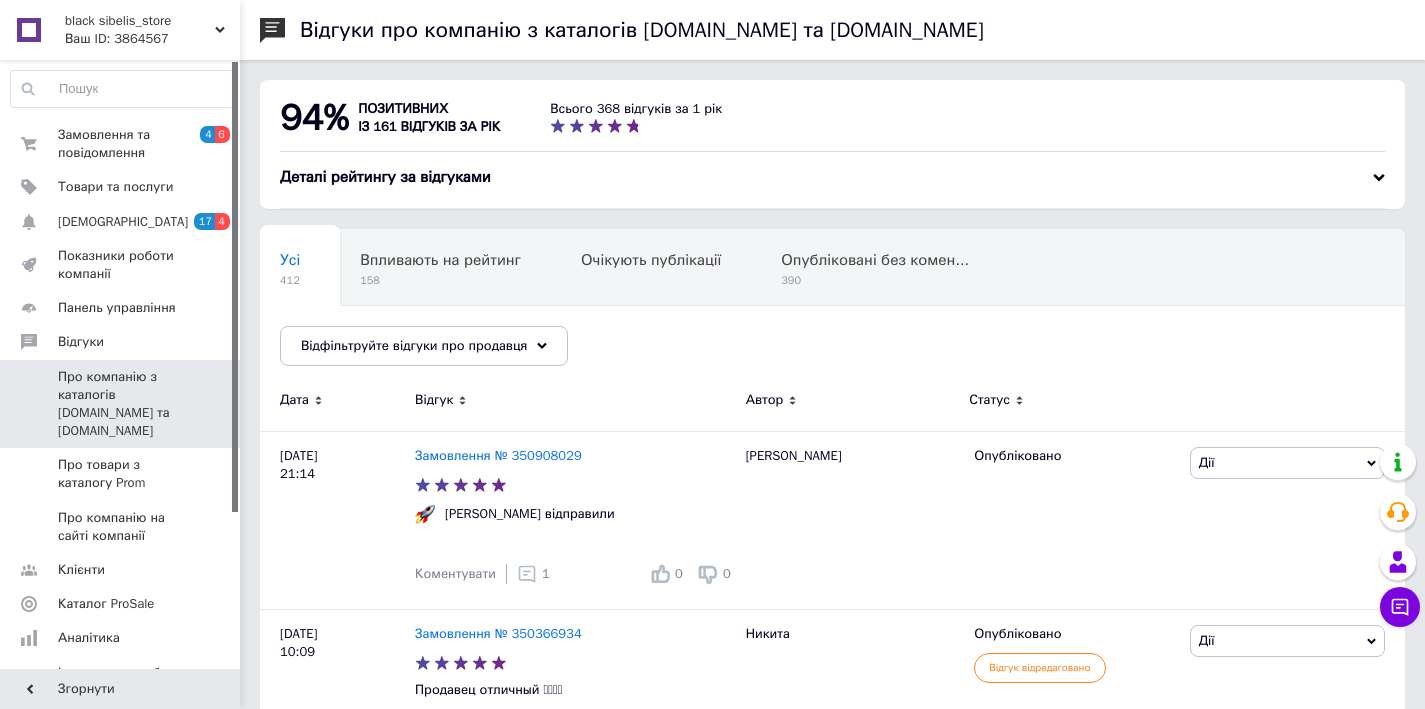 click on "Замовлення та повідомлення 4 6 Товари та послуги Сповіщення 17 4 Показники роботи компанії Панель управління Відгуки Про компанію з каталогів [DOMAIN_NAME] та [DOMAIN_NAME] Про товари з каталогу Prom Про компанію на сайті компанії Клієнти Каталог ProSale Аналітика Інструменти веб-майстра та SEO Управління сайтом Гаманець компанії [PERSON_NAME] Тарифи та рахунки Prom мікс 1 000" at bounding box center (123, 367) 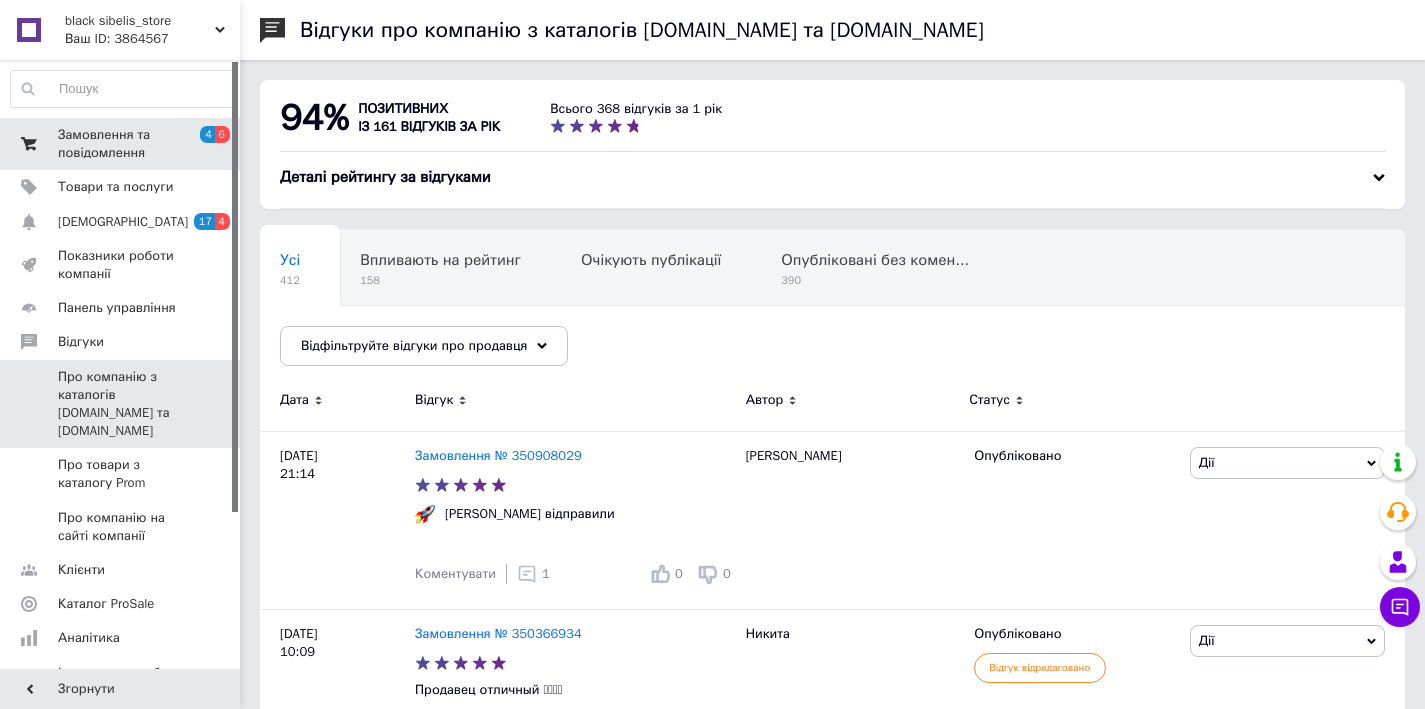 click on "Замовлення та повідомлення 4 6" at bounding box center (123, 144) 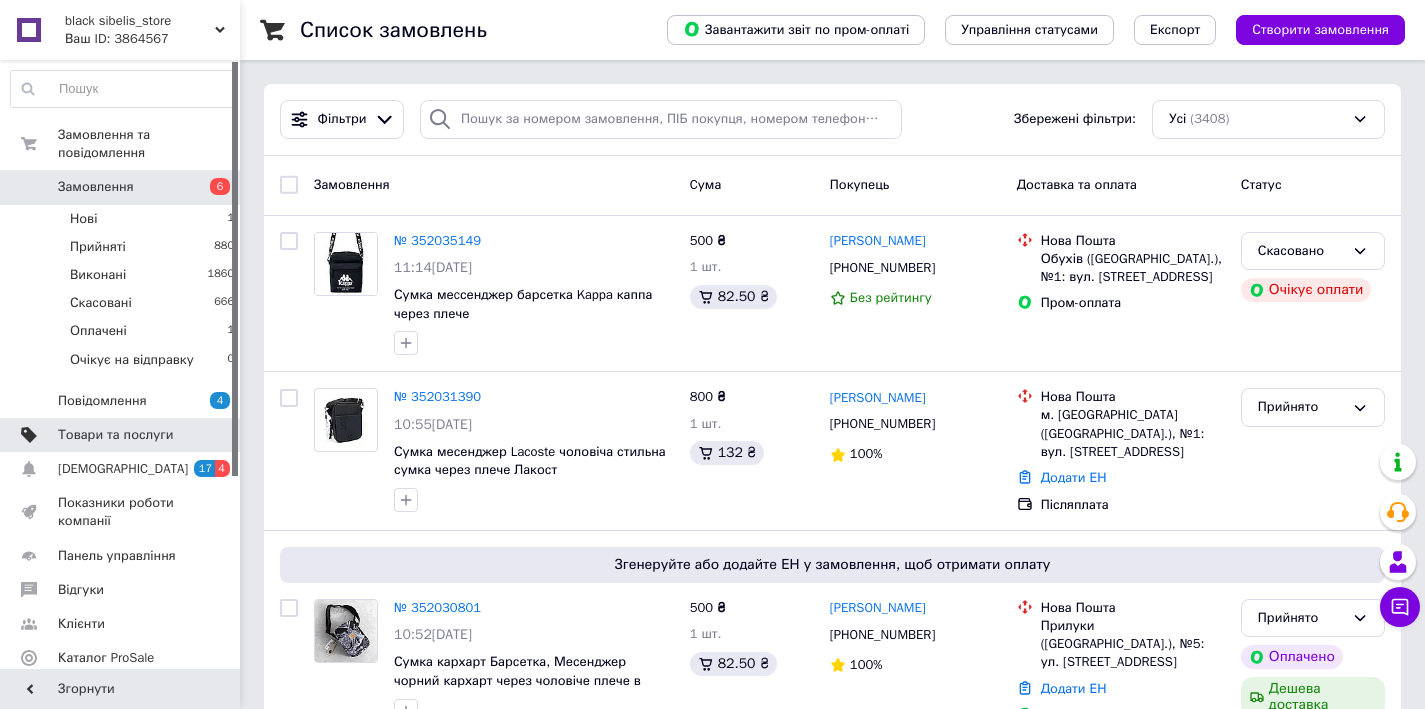 click on "Товари та послуги" at bounding box center [115, 435] 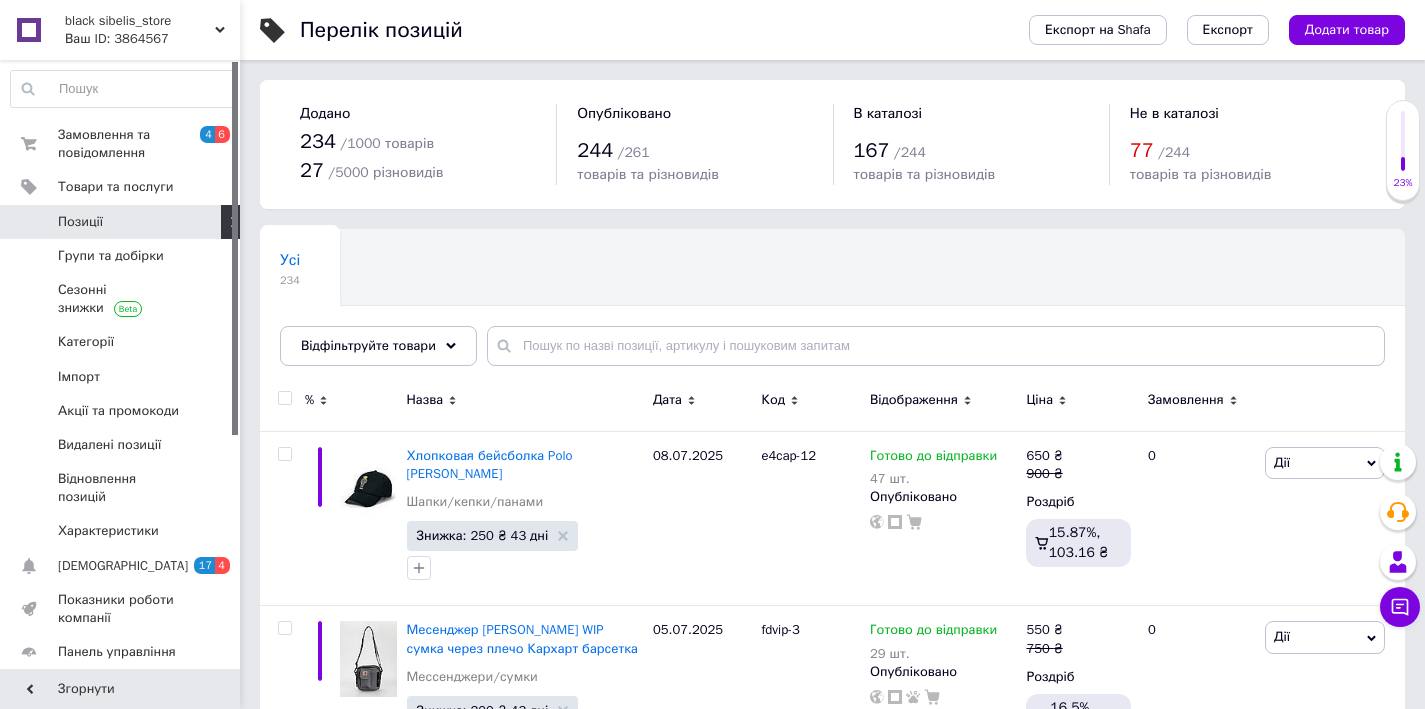 click on "Позиції" at bounding box center (80, 222) 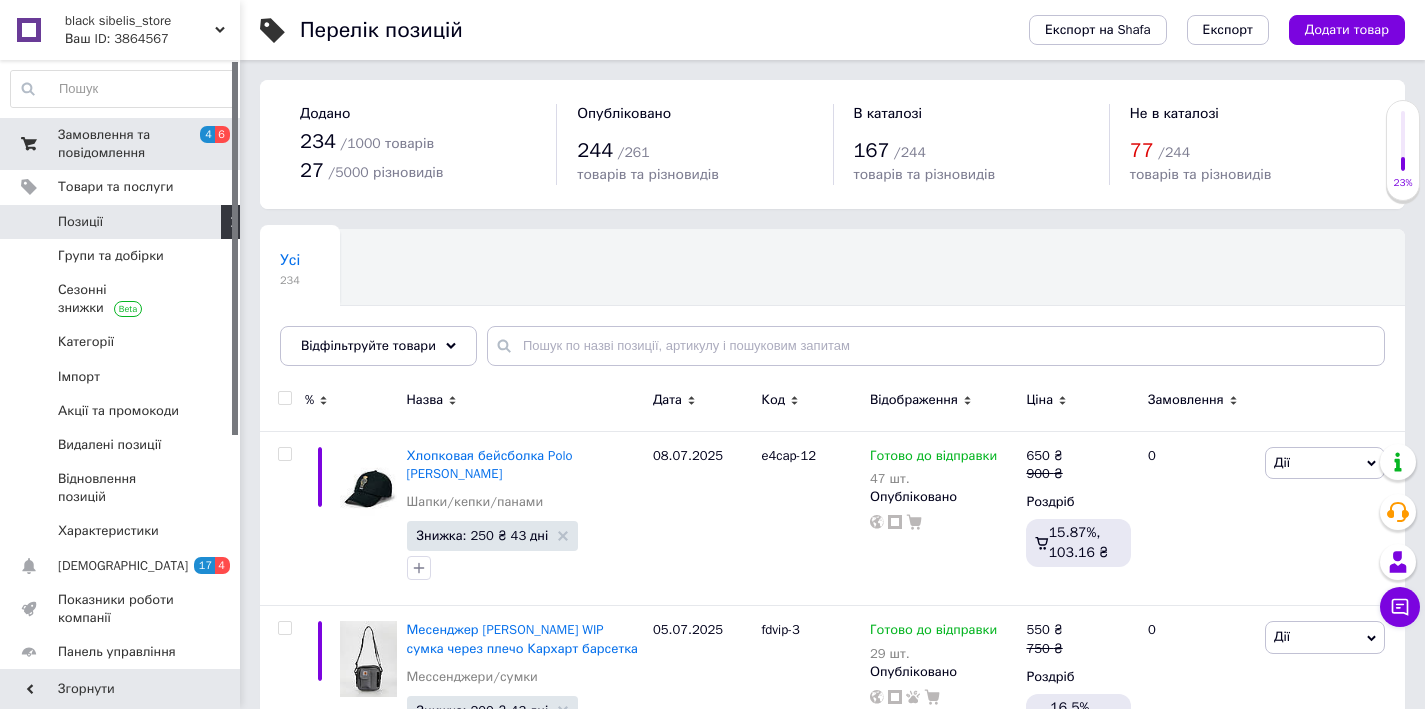 click on "Замовлення та повідомлення" at bounding box center [121, 144] 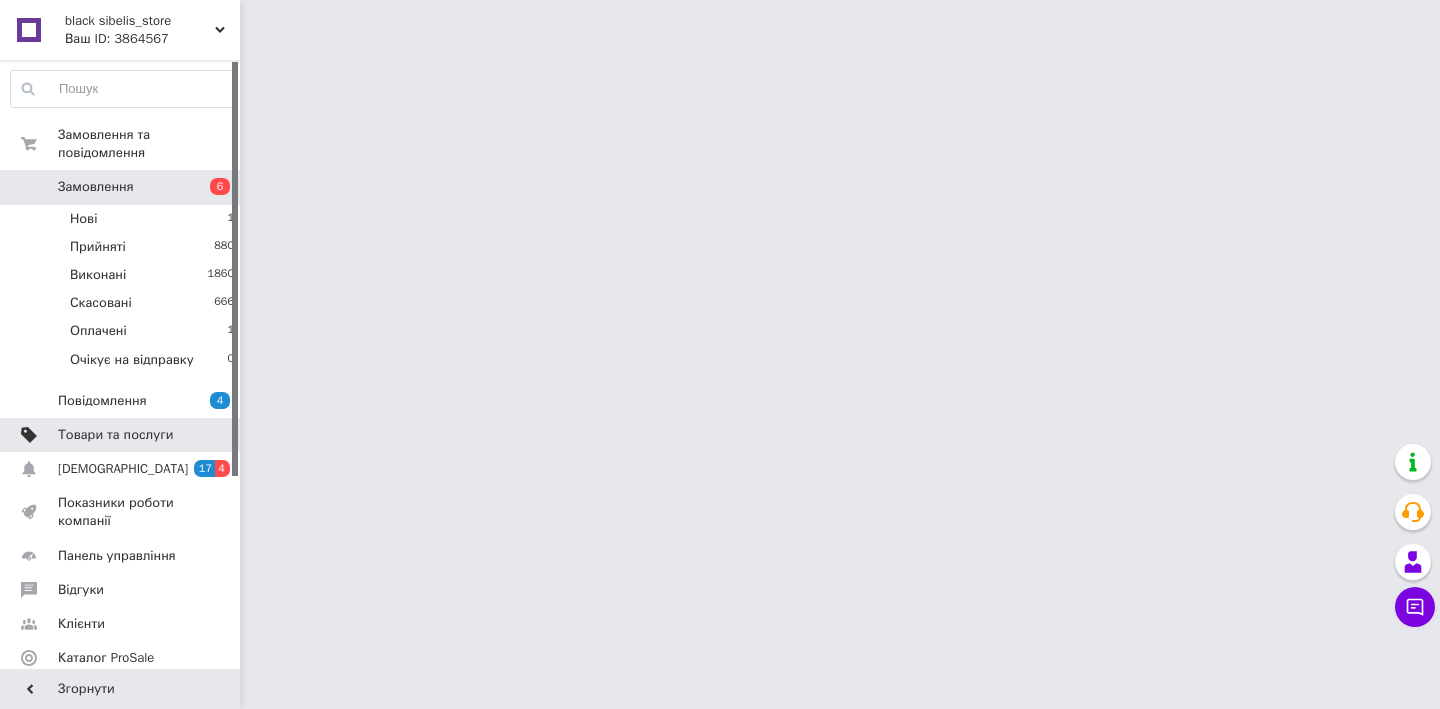 click on "Товари та послуги" at bounding box center [115, 435] 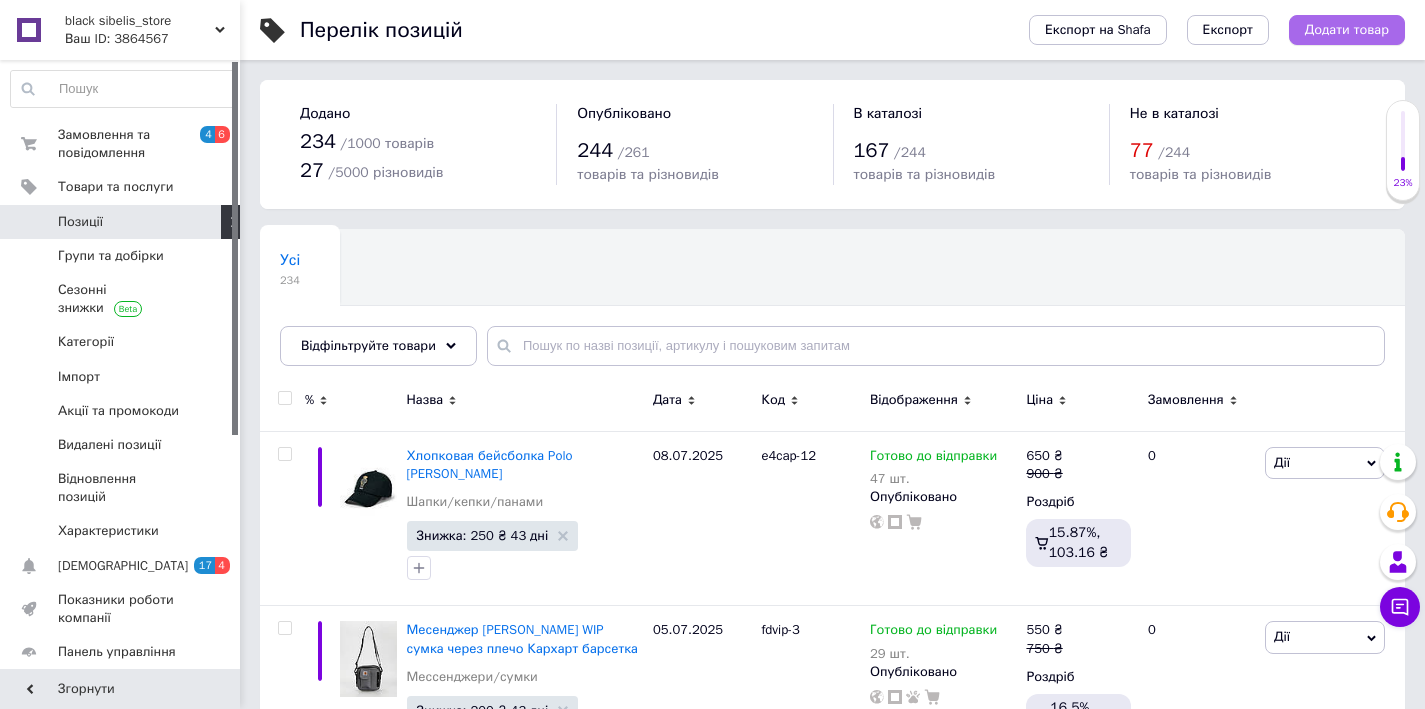 click on "Додати товар" at bounding box center (1347, 30) 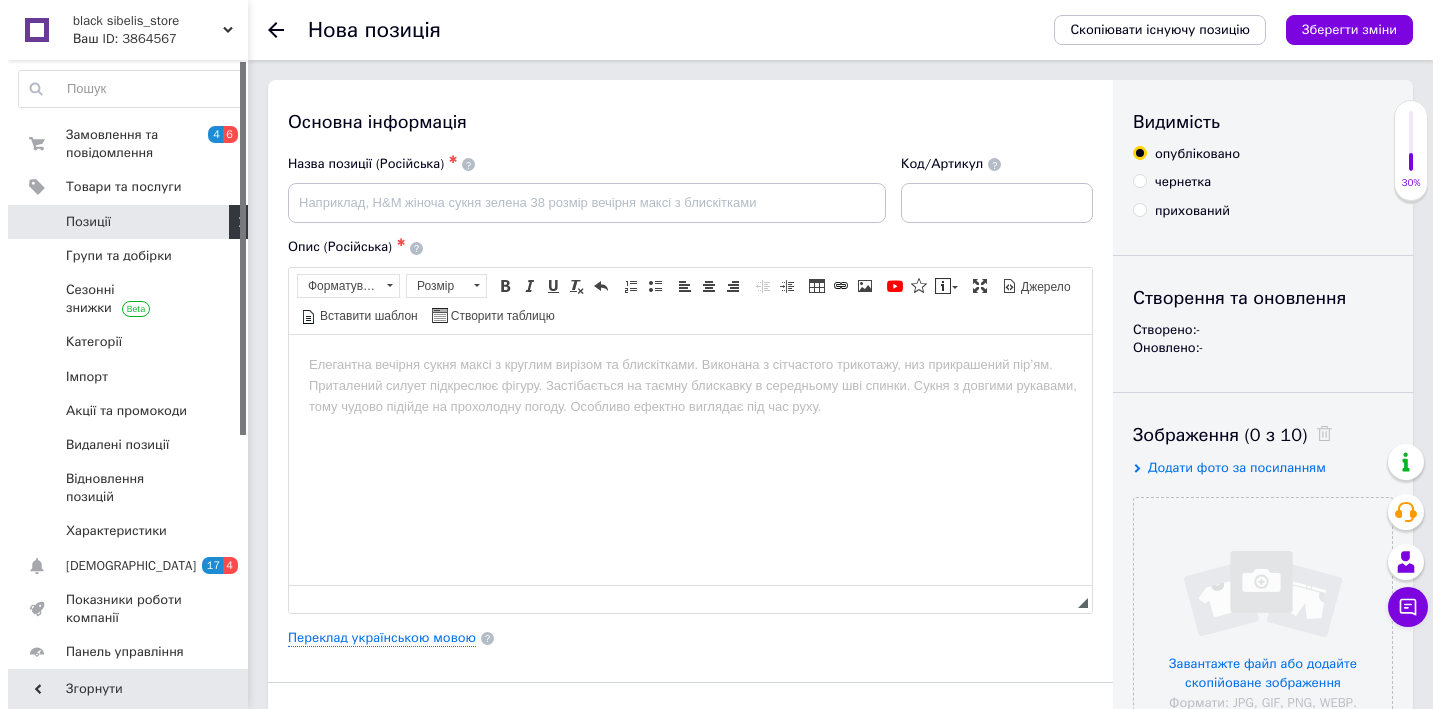 scroll, scrollTop: 0, scrollLeft: 0, axis: both 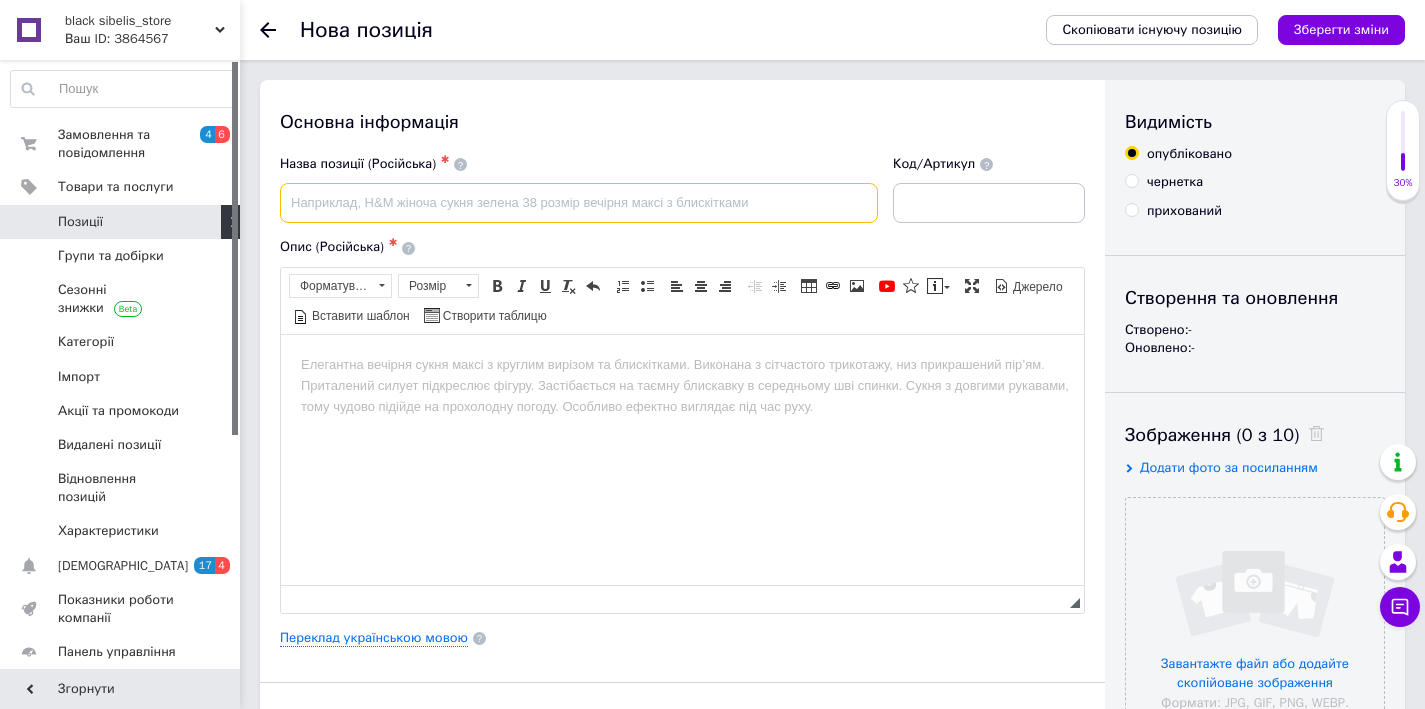click at bounding box center (579, 203) 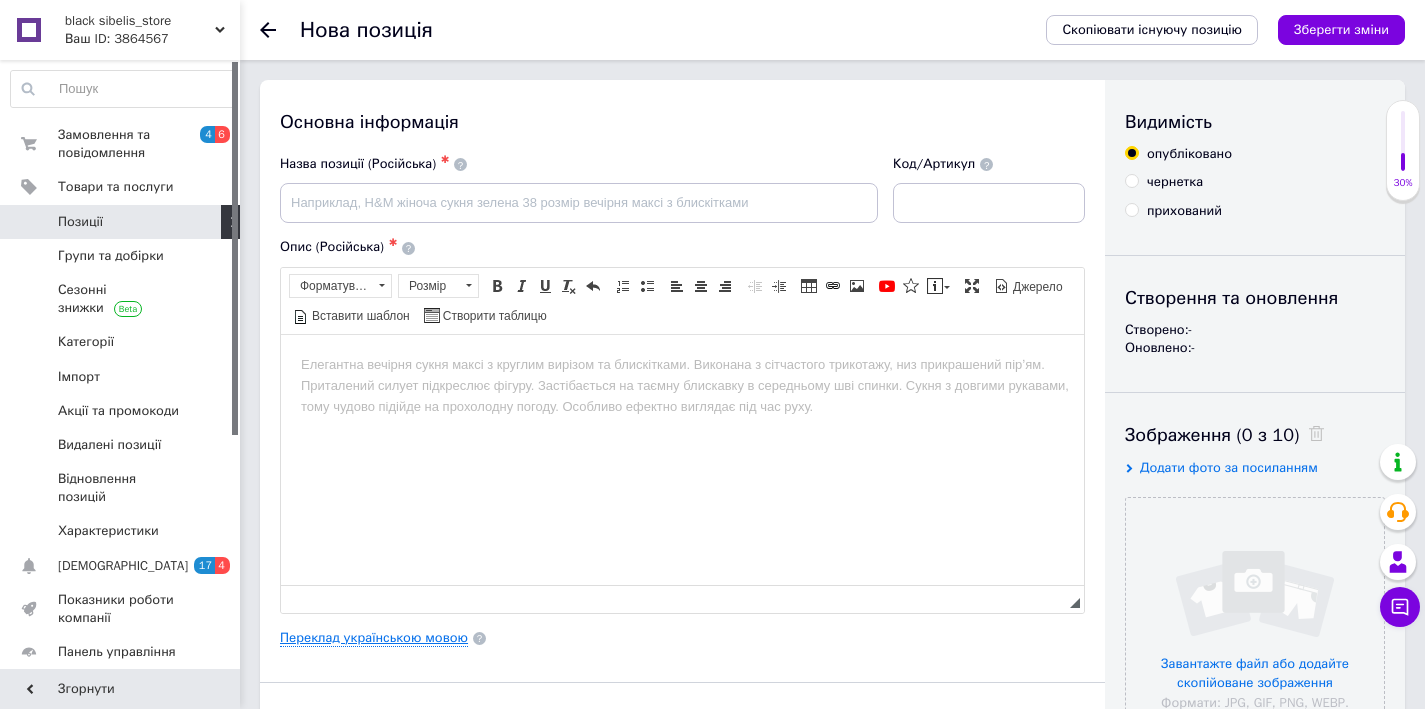 click on "Переклад українською мовою" at bounding box center [374, 638] 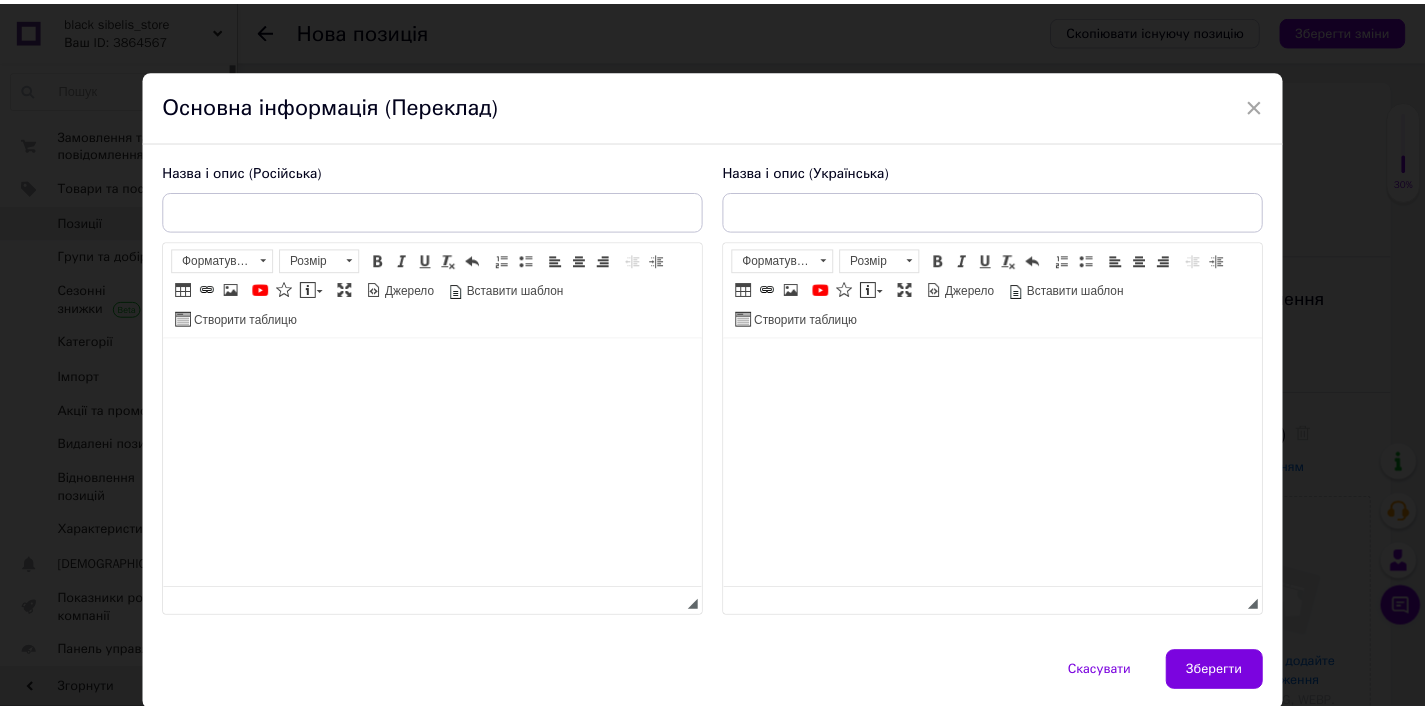scroll, scrollTop: 0, scrollLeft: 0, axis: both 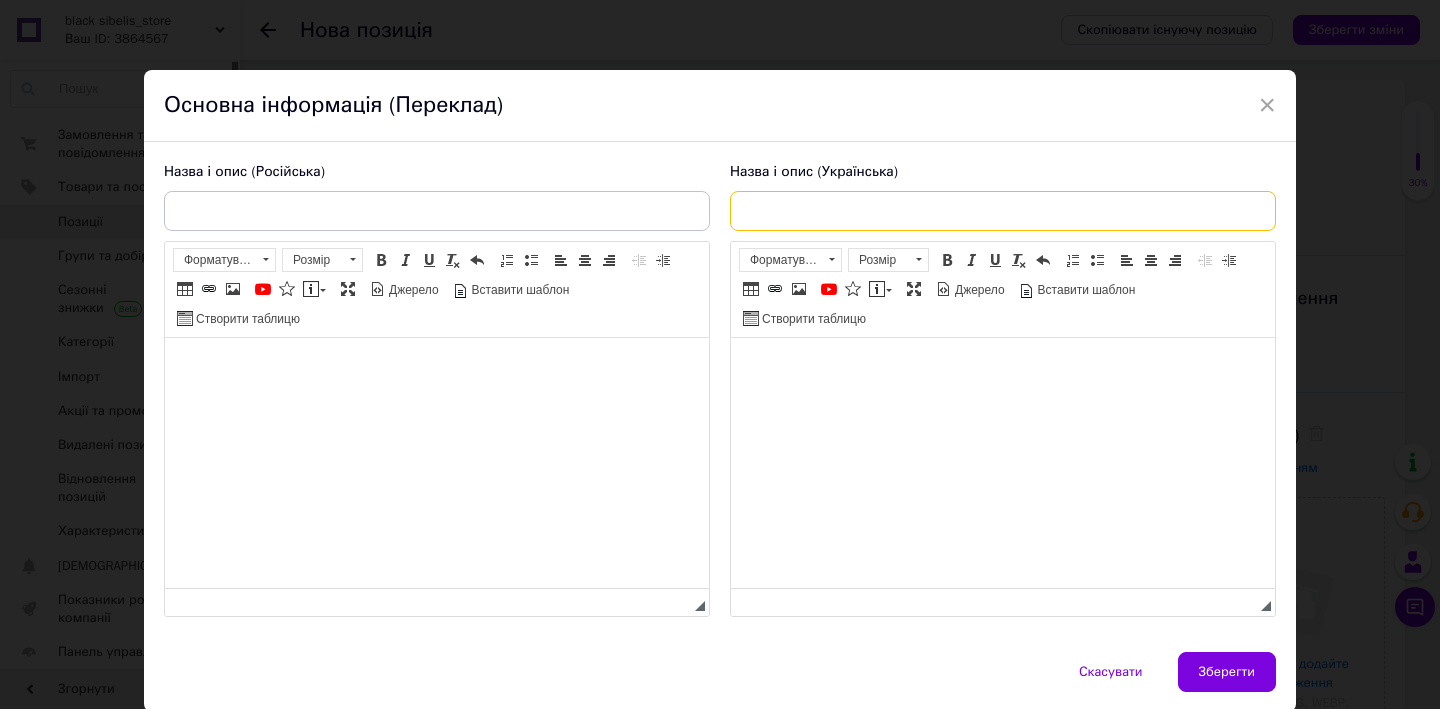 click at bounding box center (1003, 211) 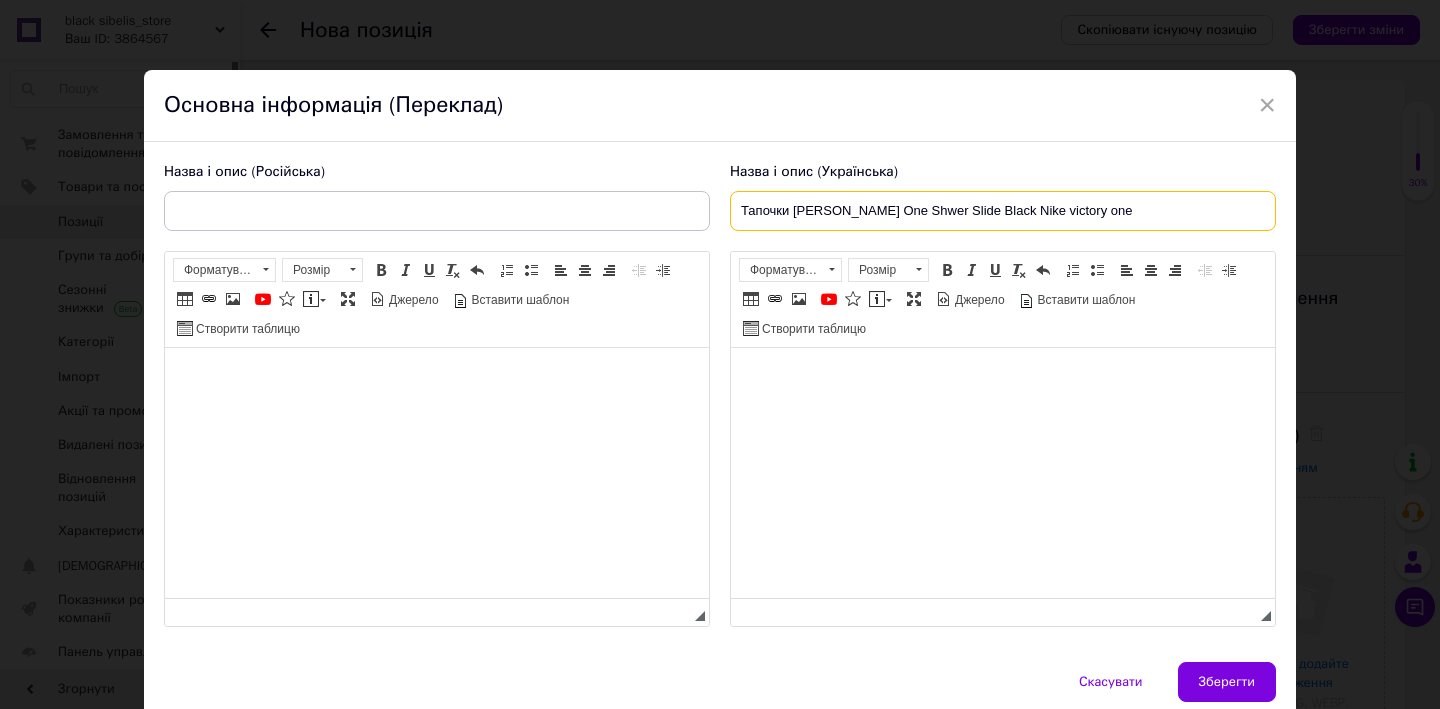 type on "Тапочки [PERSON_NAME] One Shwer Slide Black Nike victory one" 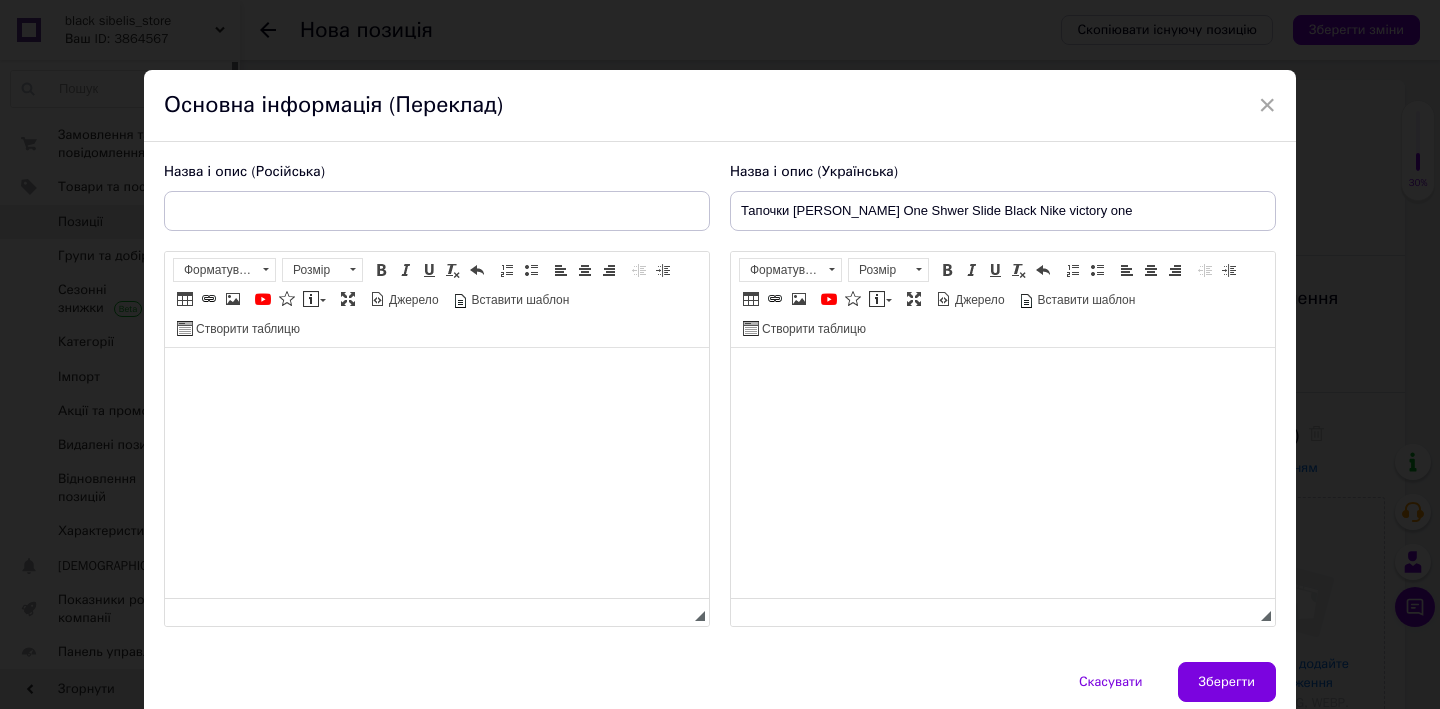 click on "Назва і опис (Російська) Розширений текстовий редактор, D5D2CB33-4E0C-47E1-B96A-810ABD4F1369 Панель інструментів редактора Форматування Форматування Розмір Розмір   Жирний  Сполучення клавіш Command+B   Курсив  Сполучення клавіш Command+I   Підкреслений  Сполучення клавіш Command+U   Видалити форматування   Повернути  Сполучення клавіш Command+Z   Вставити/видалити нумерований список   Вставити/видалити маркований список   По лівому краю   По центру   По правому краю   Зменшити відступ   Збільшити відступ   Таблиця   Вставити/Редагувати посилання  Сполучення клавіш Command+L     YouTube" at bounding box center (437, 395) 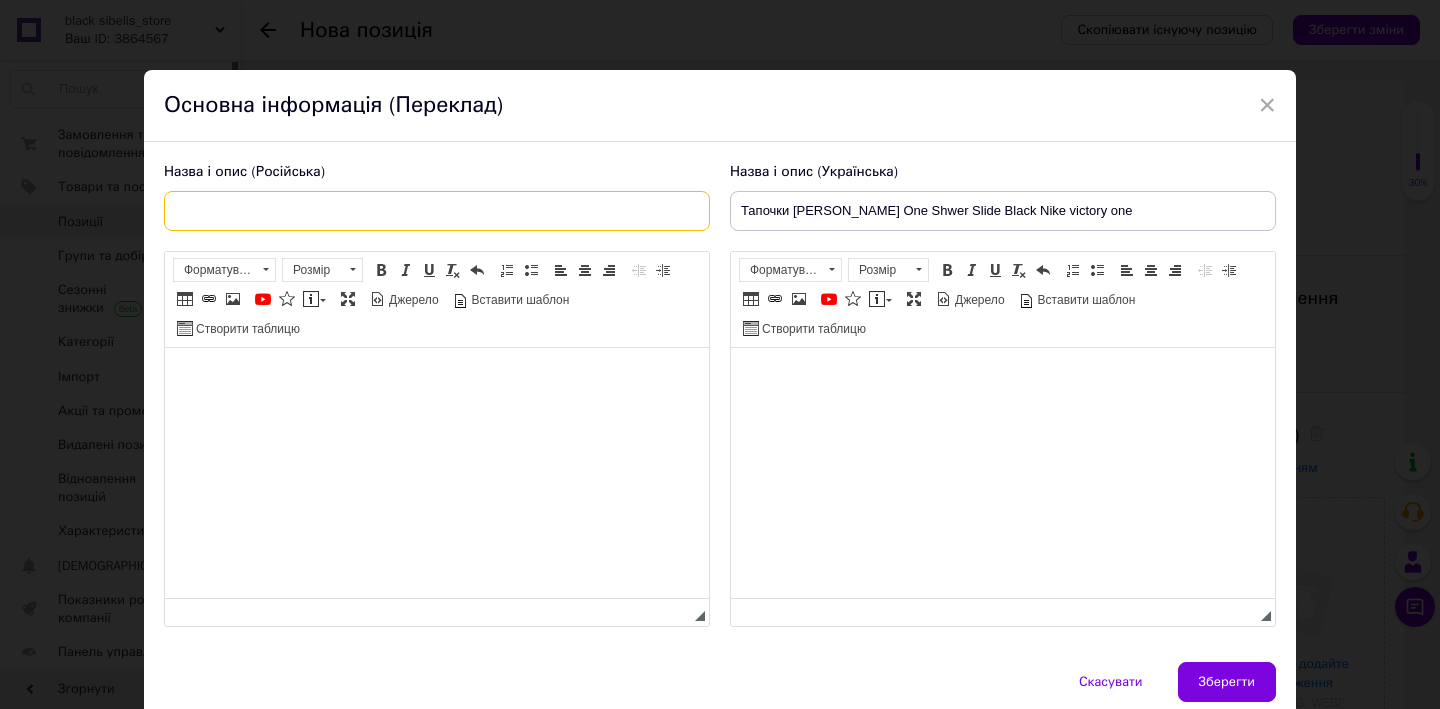 click at bounding box center (437, 211) 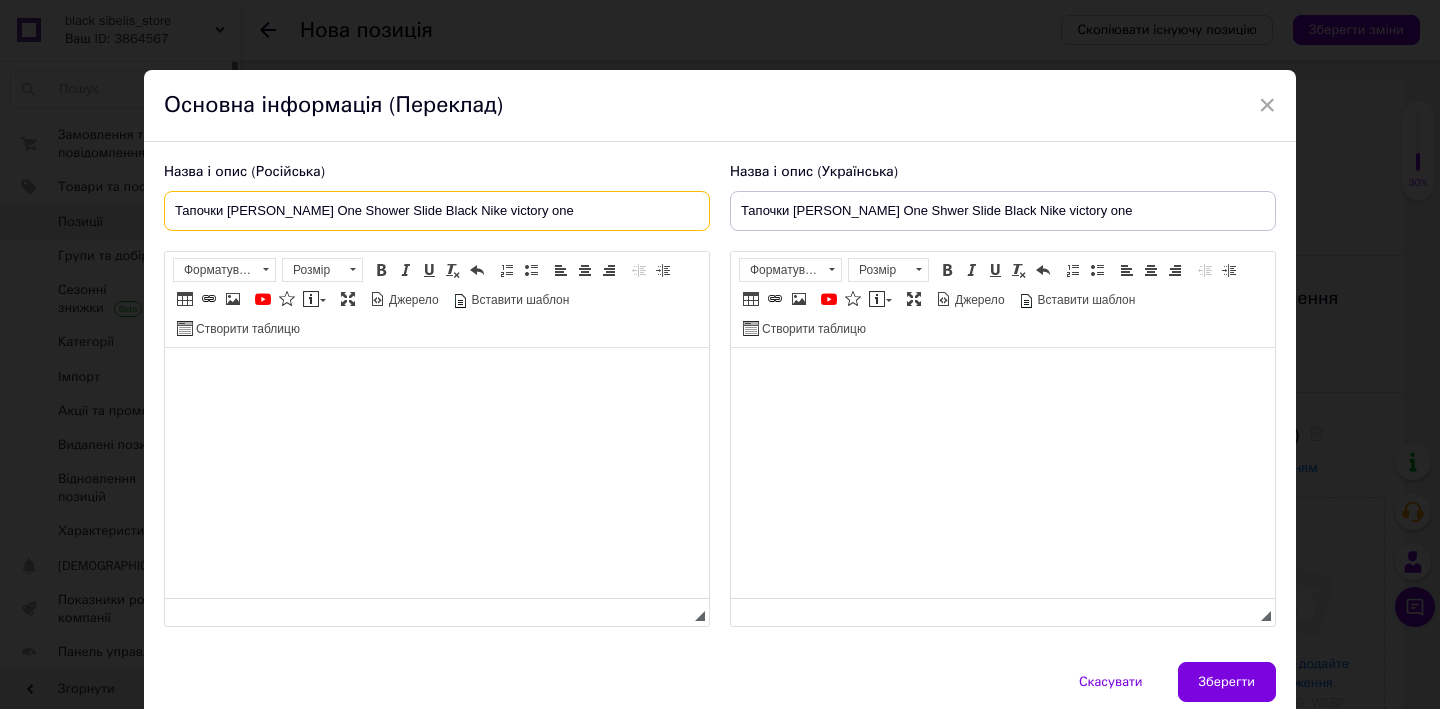 type on "Тапочки [PERSON_NAME] One Shower Slide Black Nike victory one" 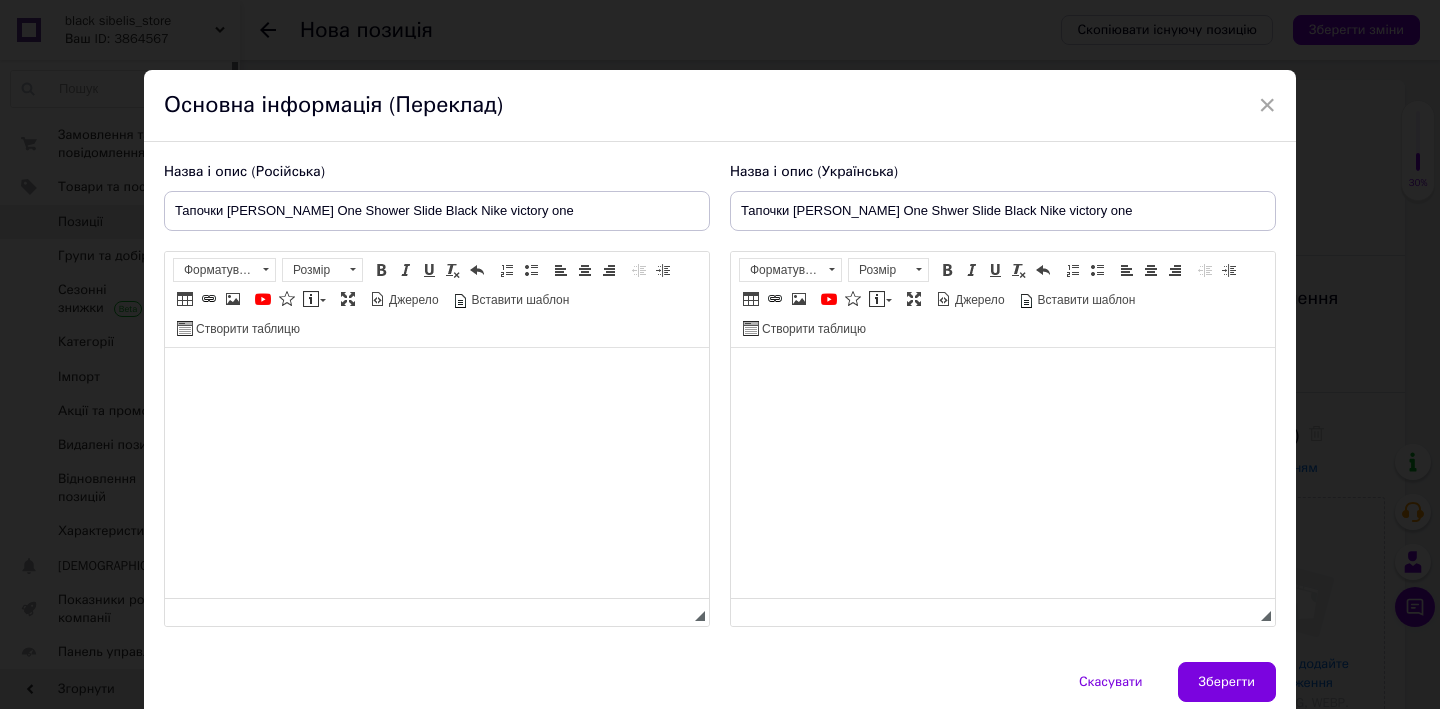 click at bounding box center [437, 378] 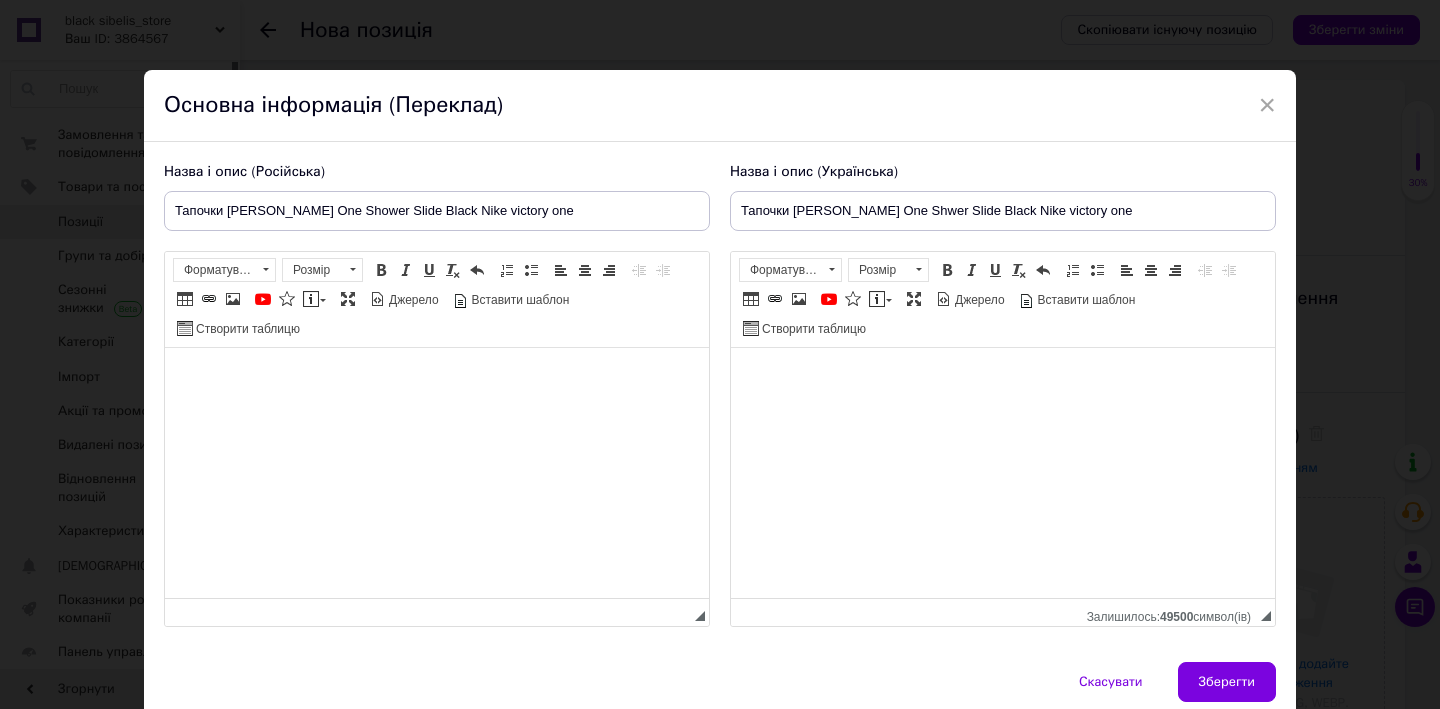 click at bounding box center [437, 378] 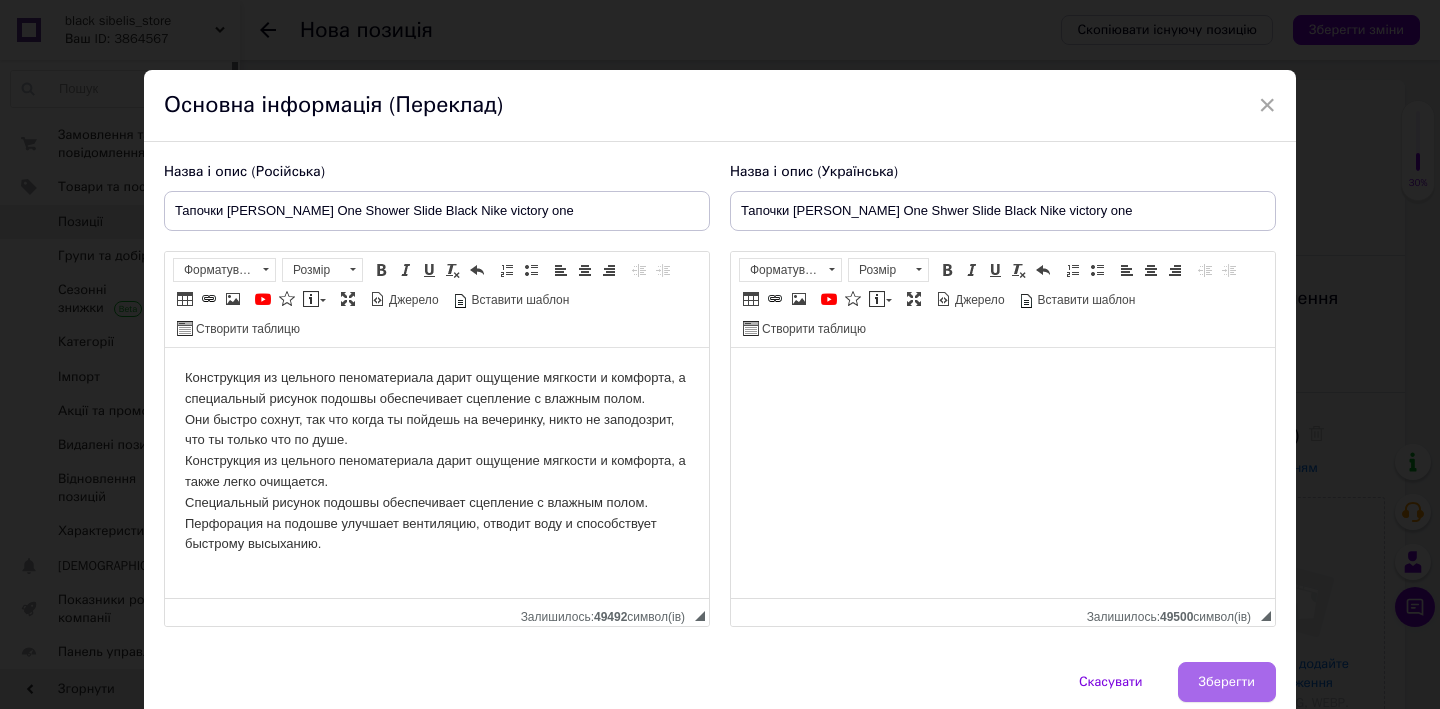 click on "Зберегти" at bounding box center [1227, 682] 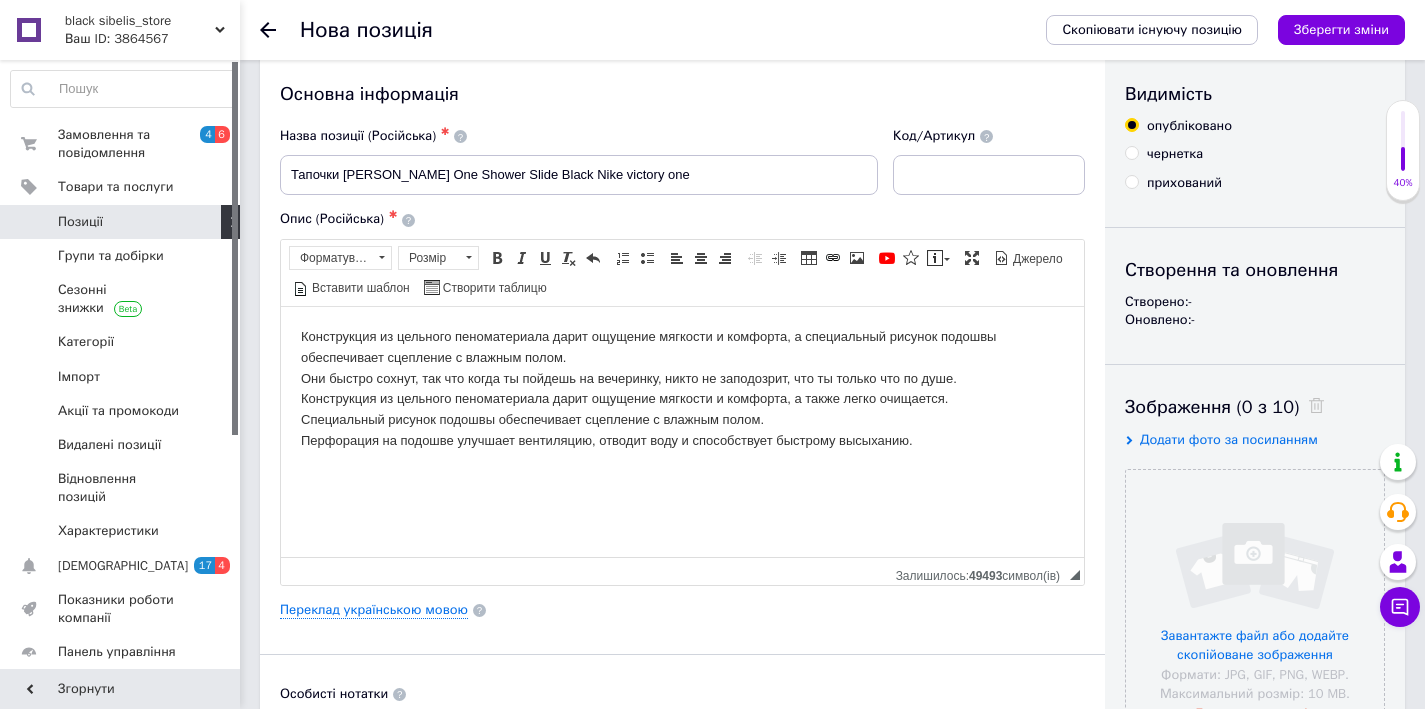 scroll, scrollTop: 0, scrollLeft: 0, axis: both 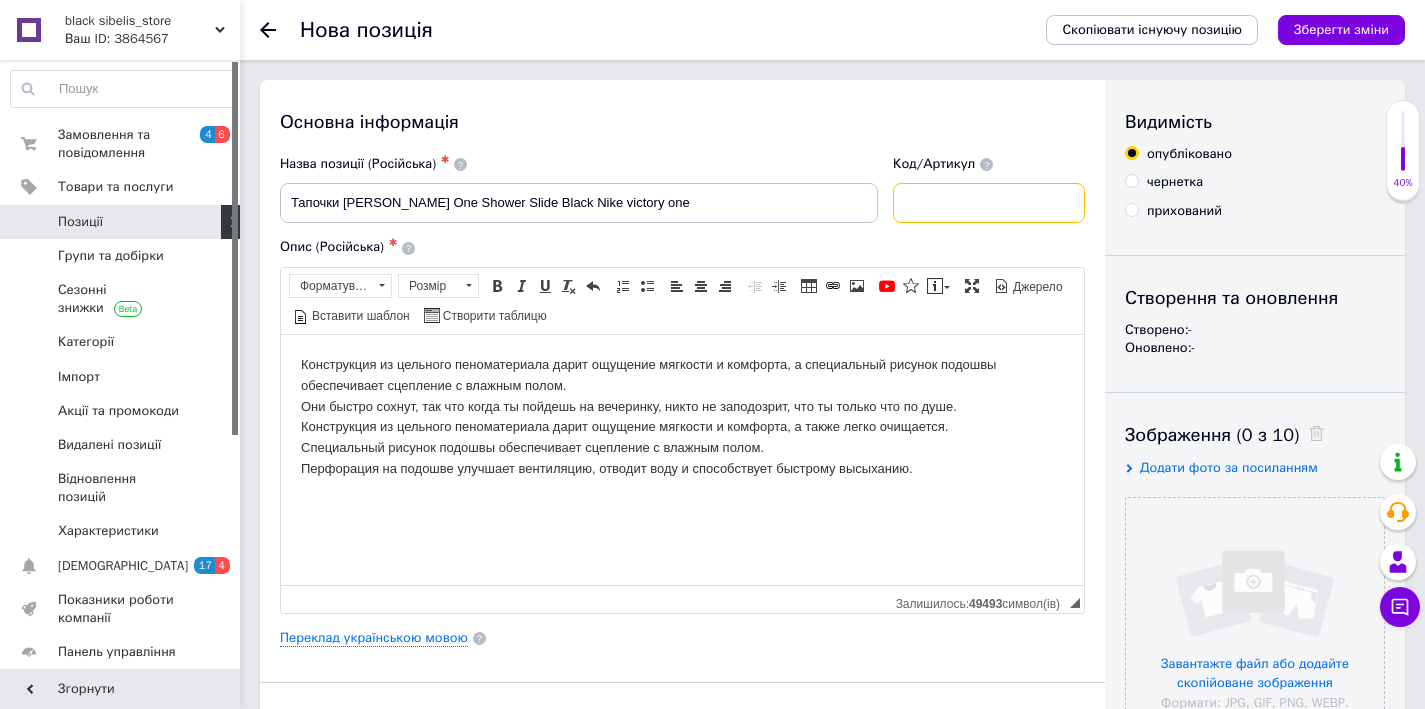 click at bounding box center (989, 203) 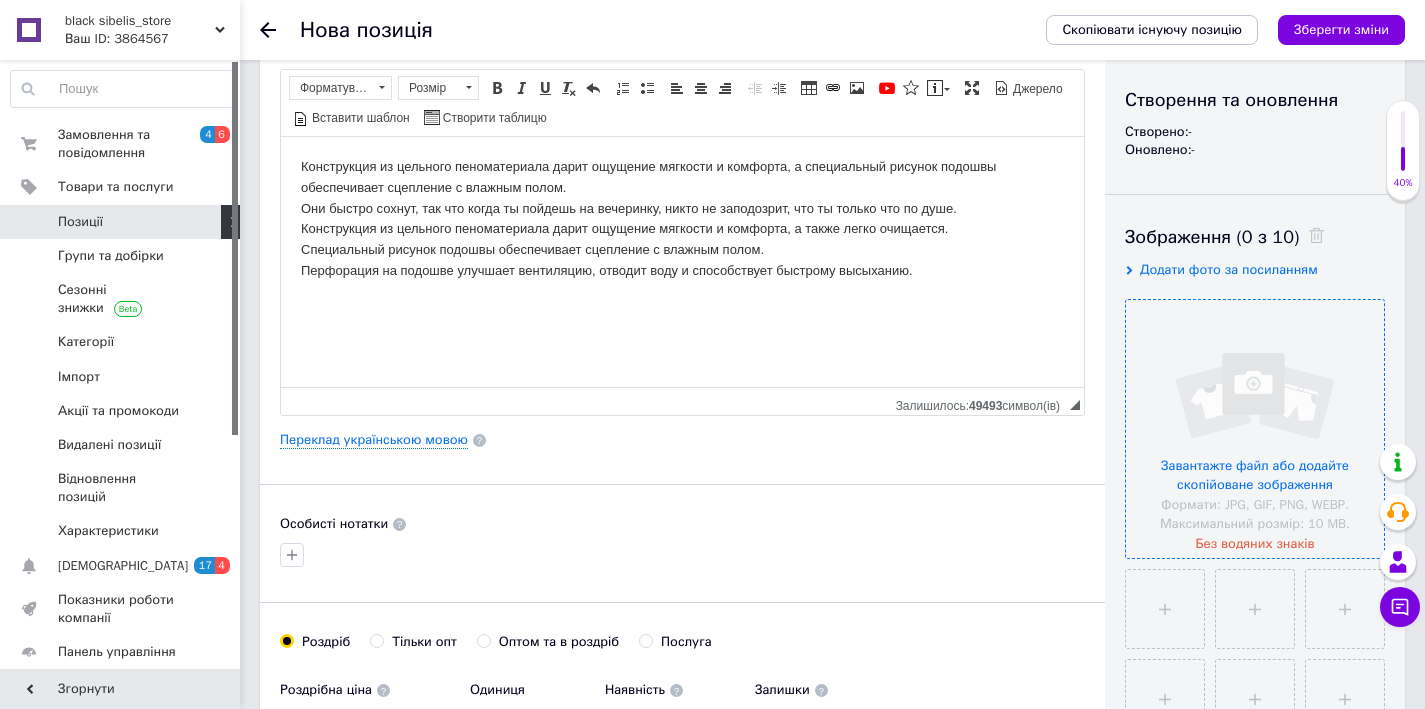 scroll, scrollTop: 199, scrollLeft: 0, axis: vertical 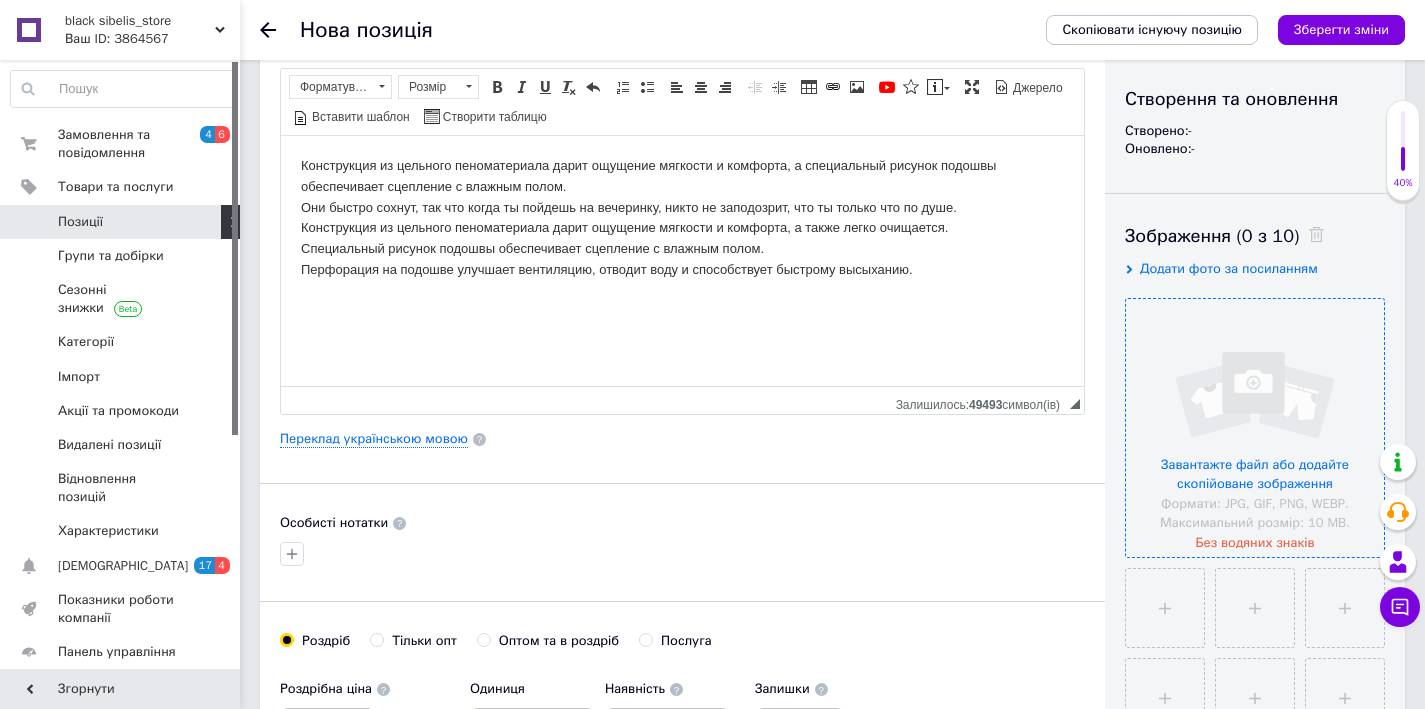 type on "nik3232" 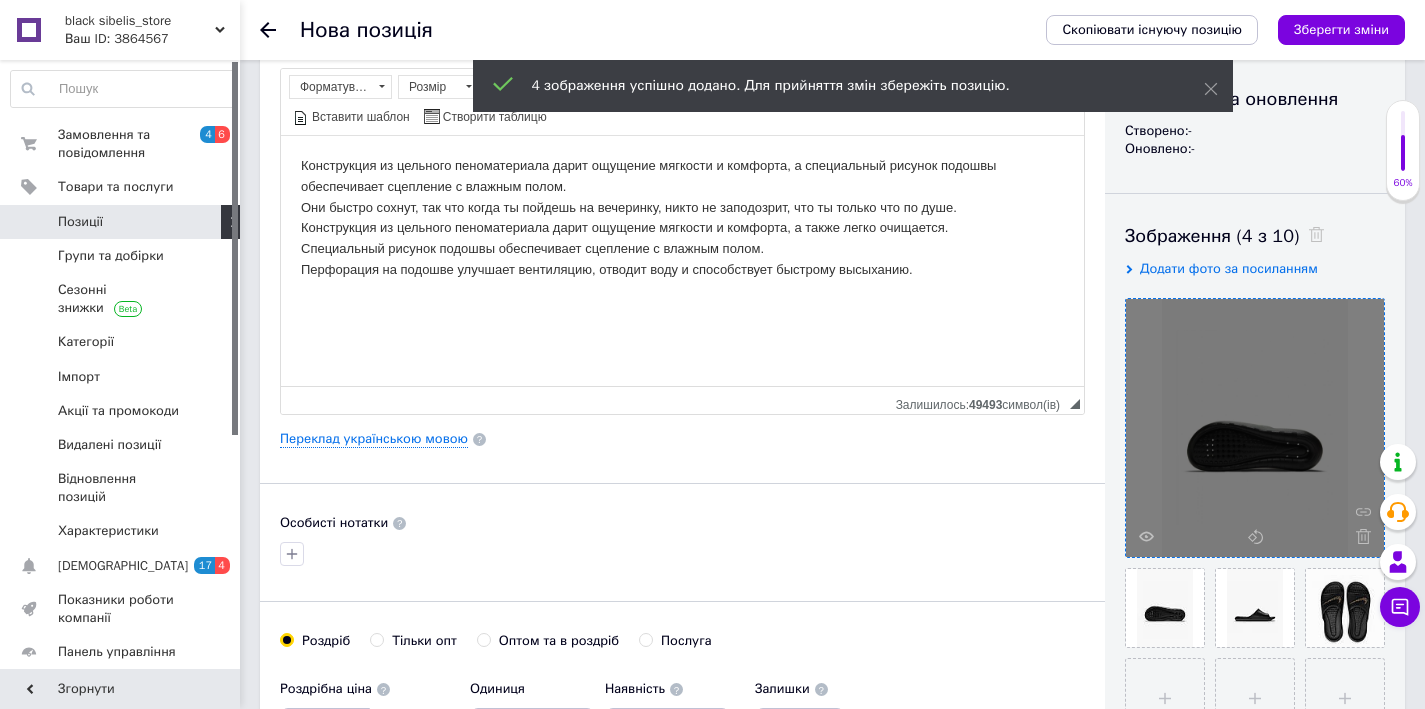 click at bounding box center (1255, 428) 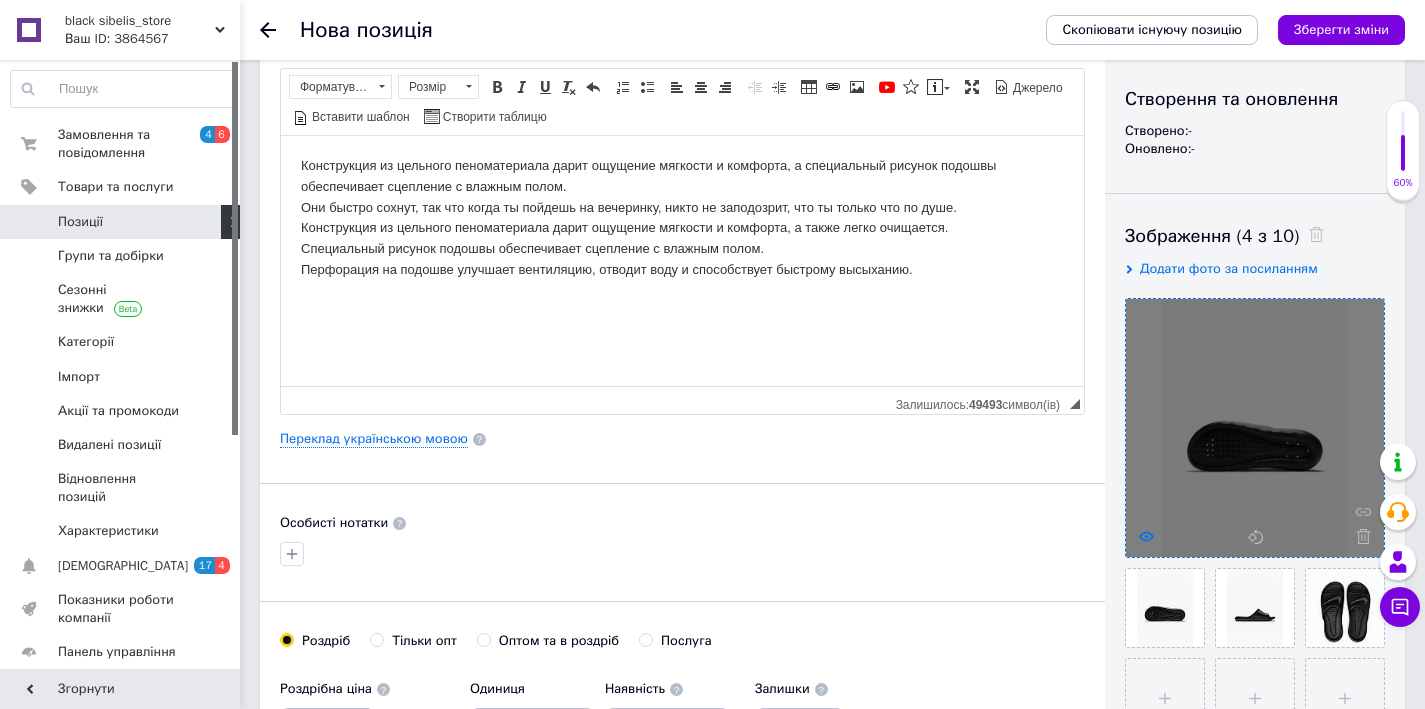 click 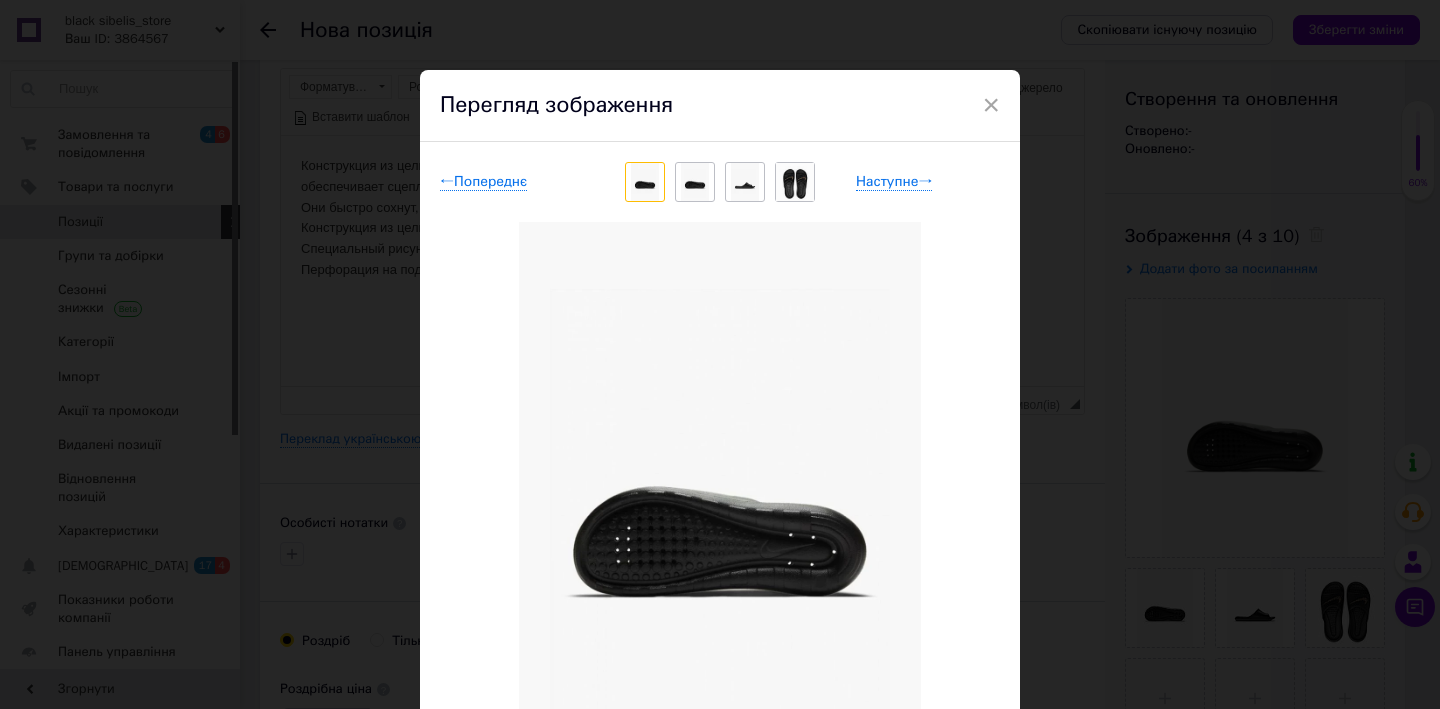 click at bounding box center (695, 182) 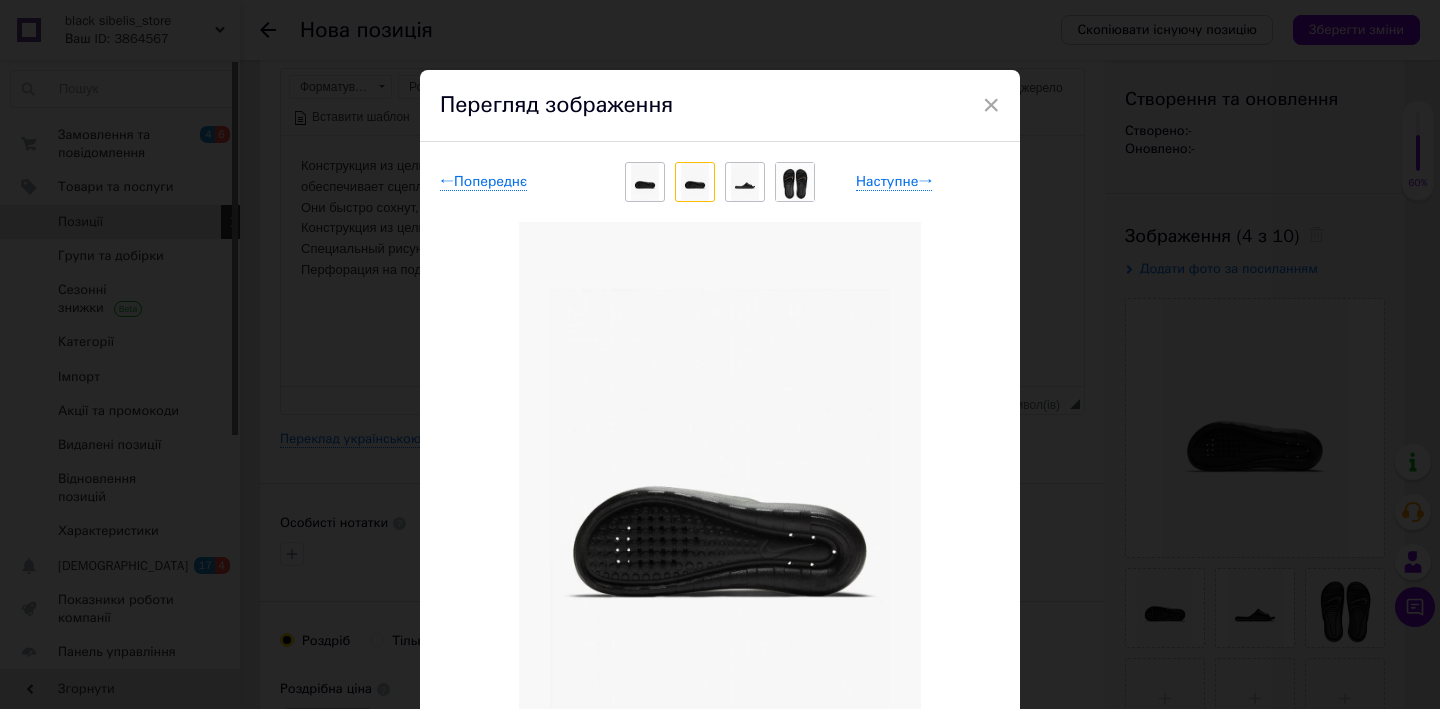 click at bounding box center [745, 182] 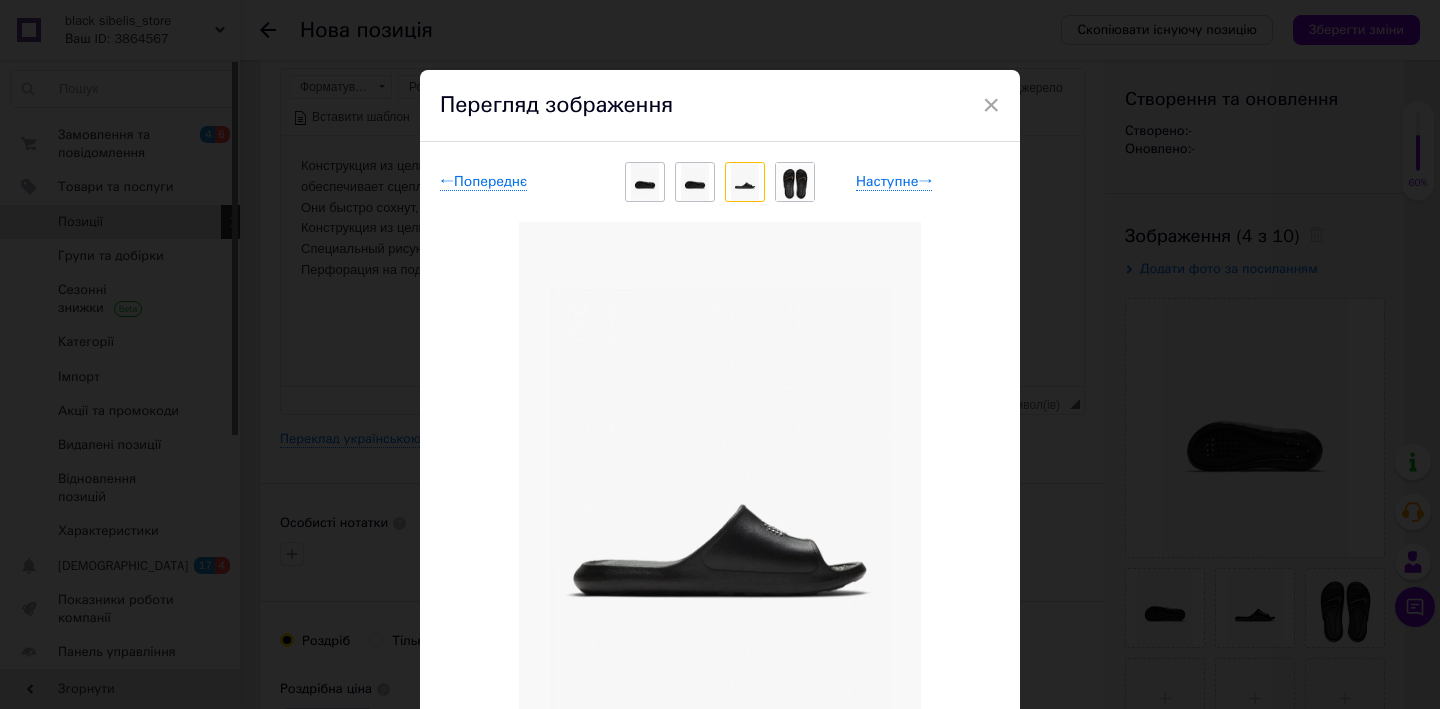 click at bounding box center (695, 182) 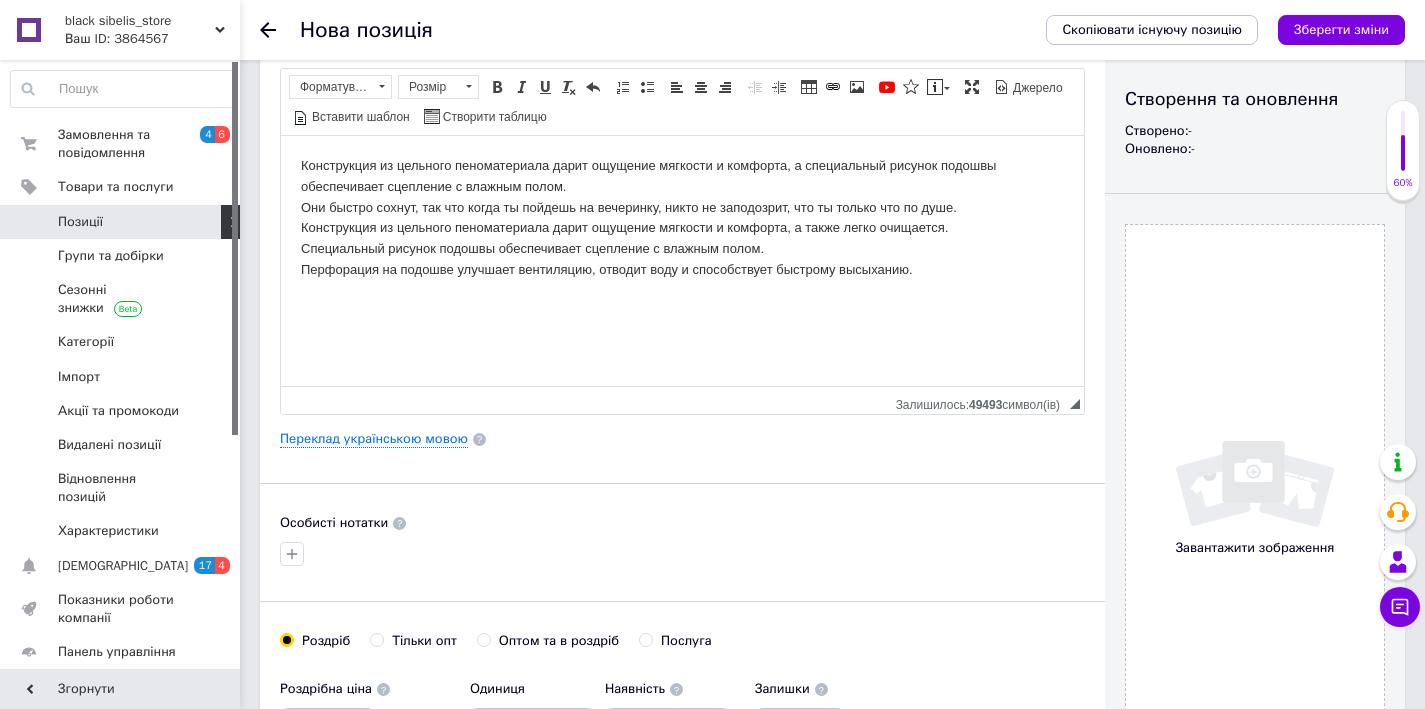 drag, startPoint x: 1071, startPoint y: 326, endPoint x: 627, endPoint y: 191, distance: 464.07004 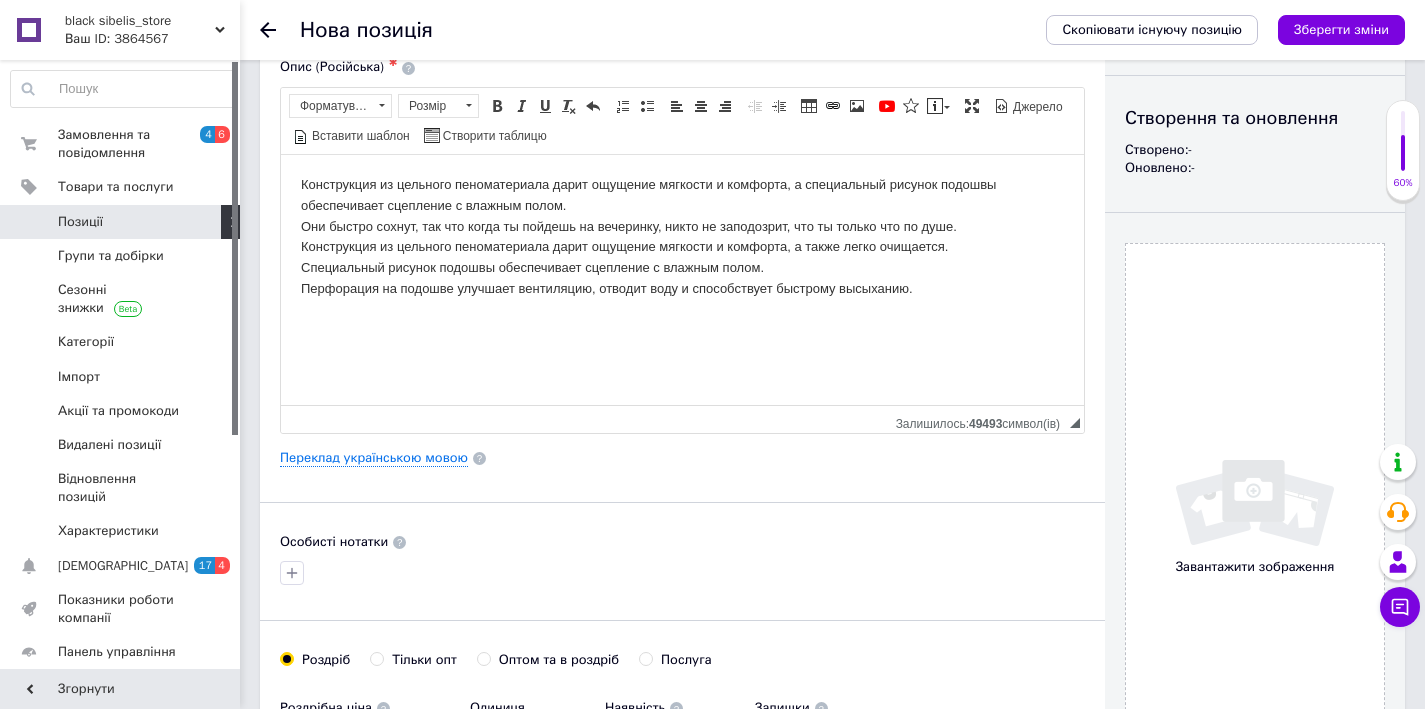 scroll, scrollTop: 0, scrollLeft: 0, axis: both 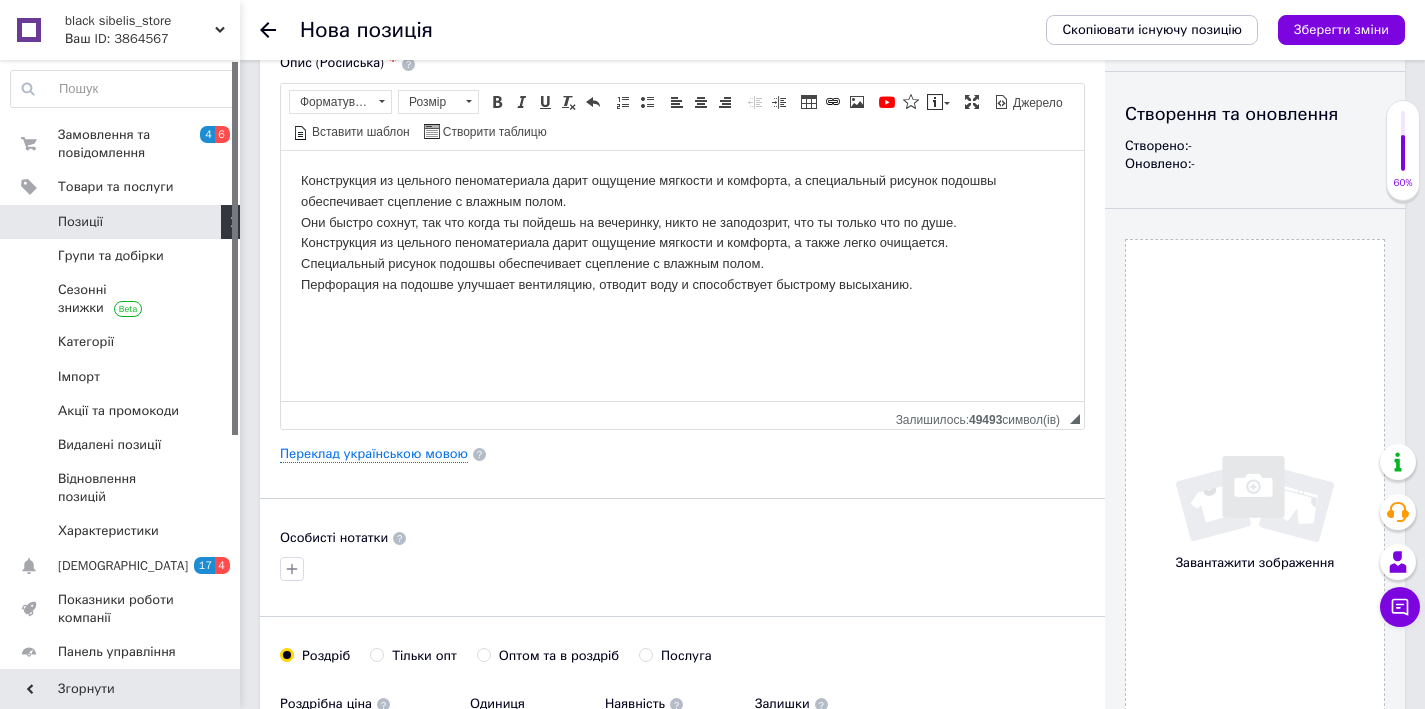 click on "Завантажити зображення" at bounding box center [1255, 512] 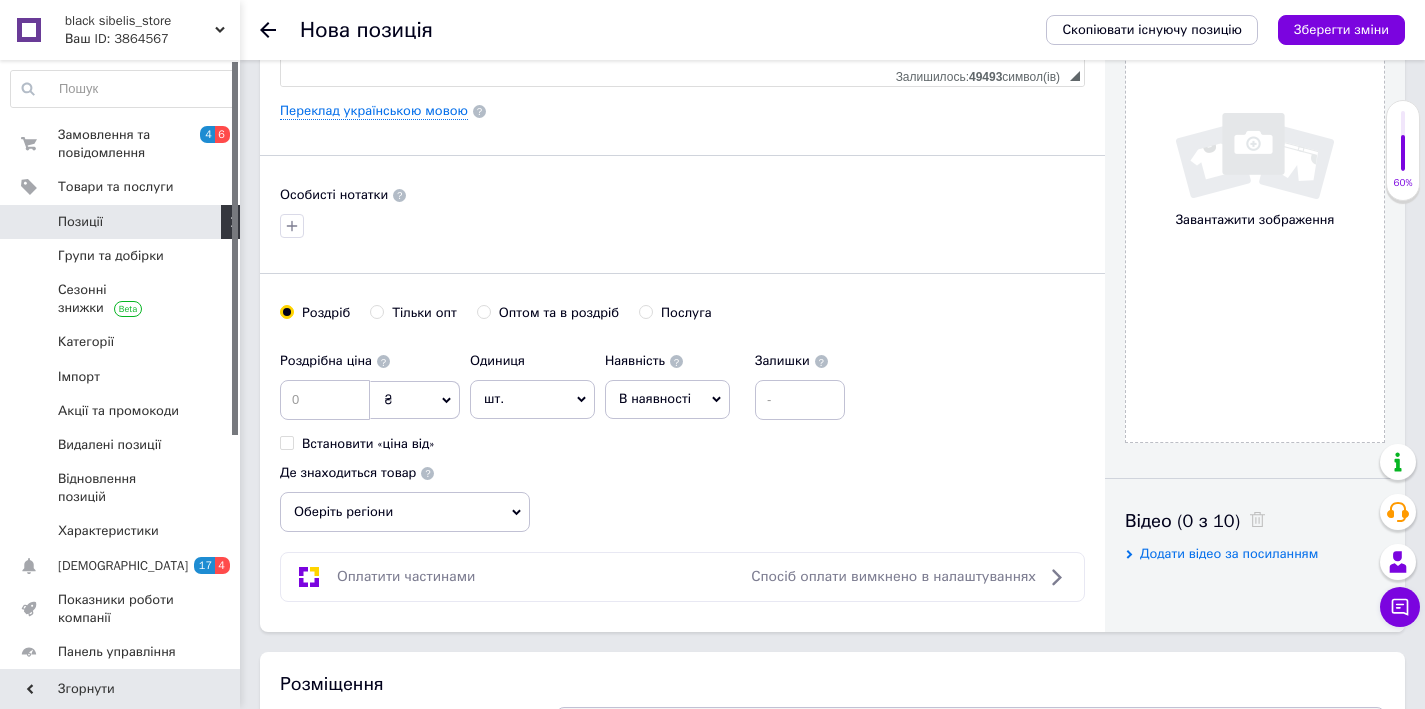 scroll, scrollTop: 567, scrollLeft: 0, axis: vertical 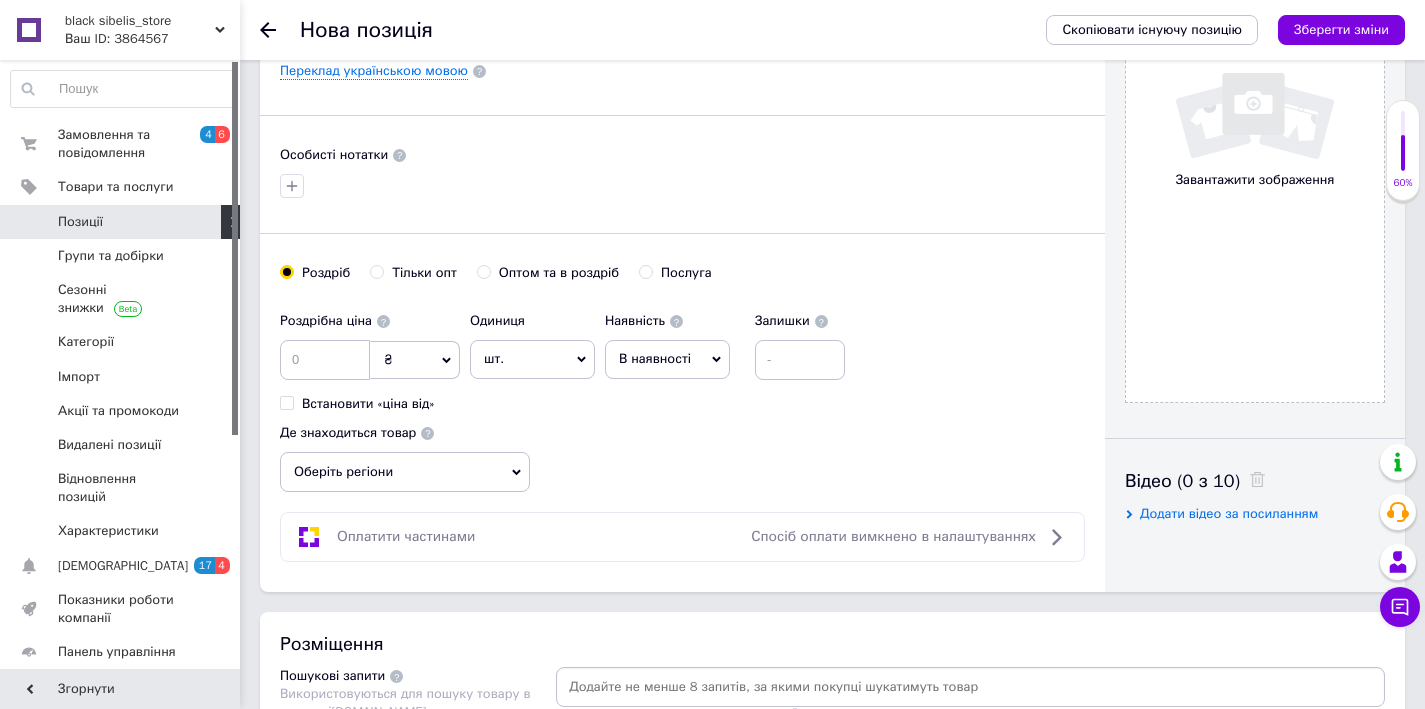 click on "Додати відео за посиланням" at bounding box center [1229, 513] 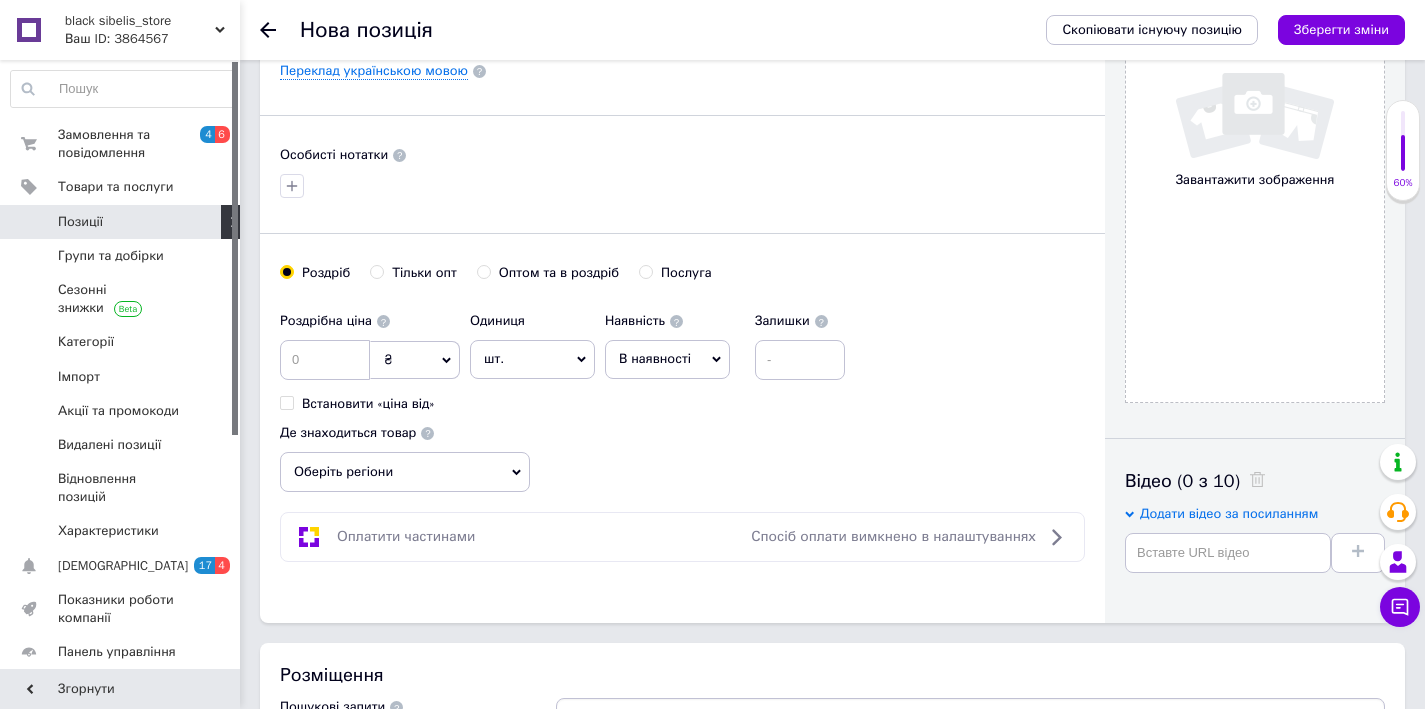 click on "Додати відео за посиланням" at bounding box center [1229, 513] 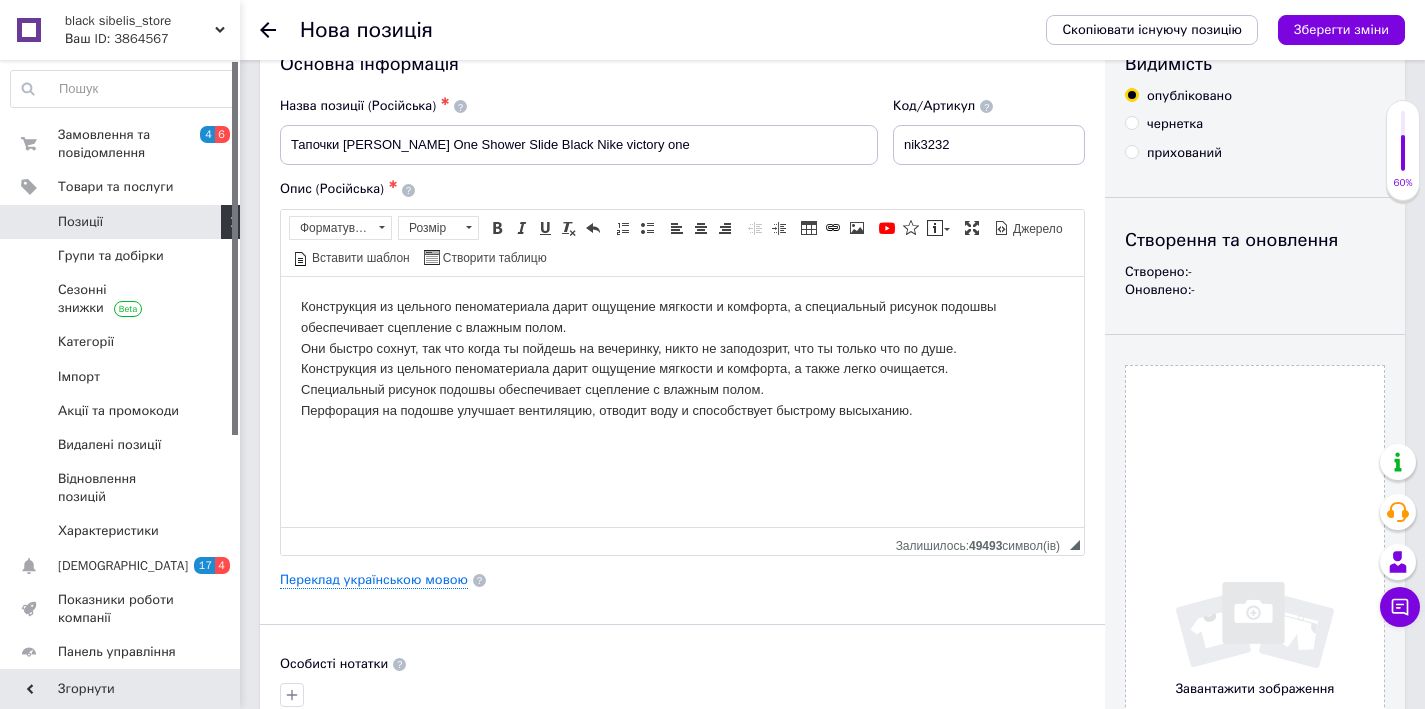 scroll, scrollTop: 0, scrollLeft: 0, axis: both 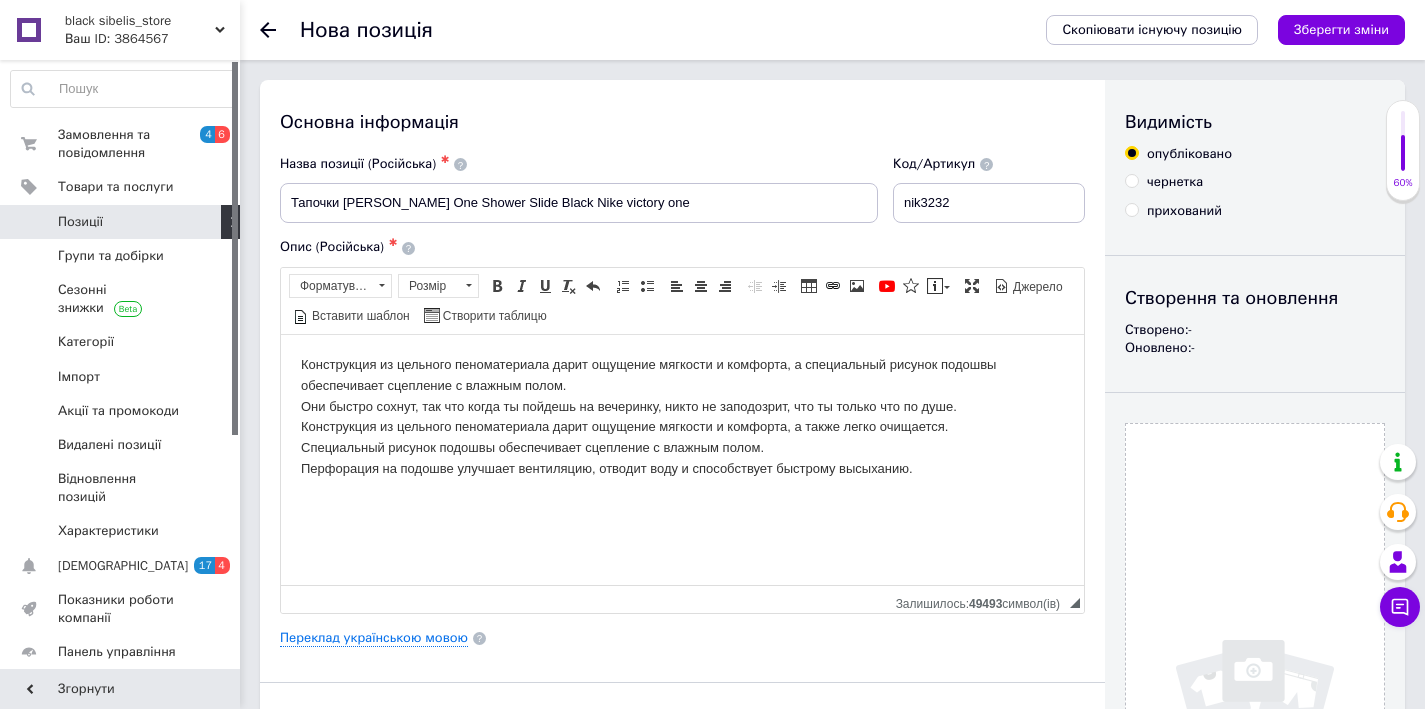 click on "Нова позиція Скопіювати існуючу позицію Зберегти зміни" at bounding box center (832, 30) 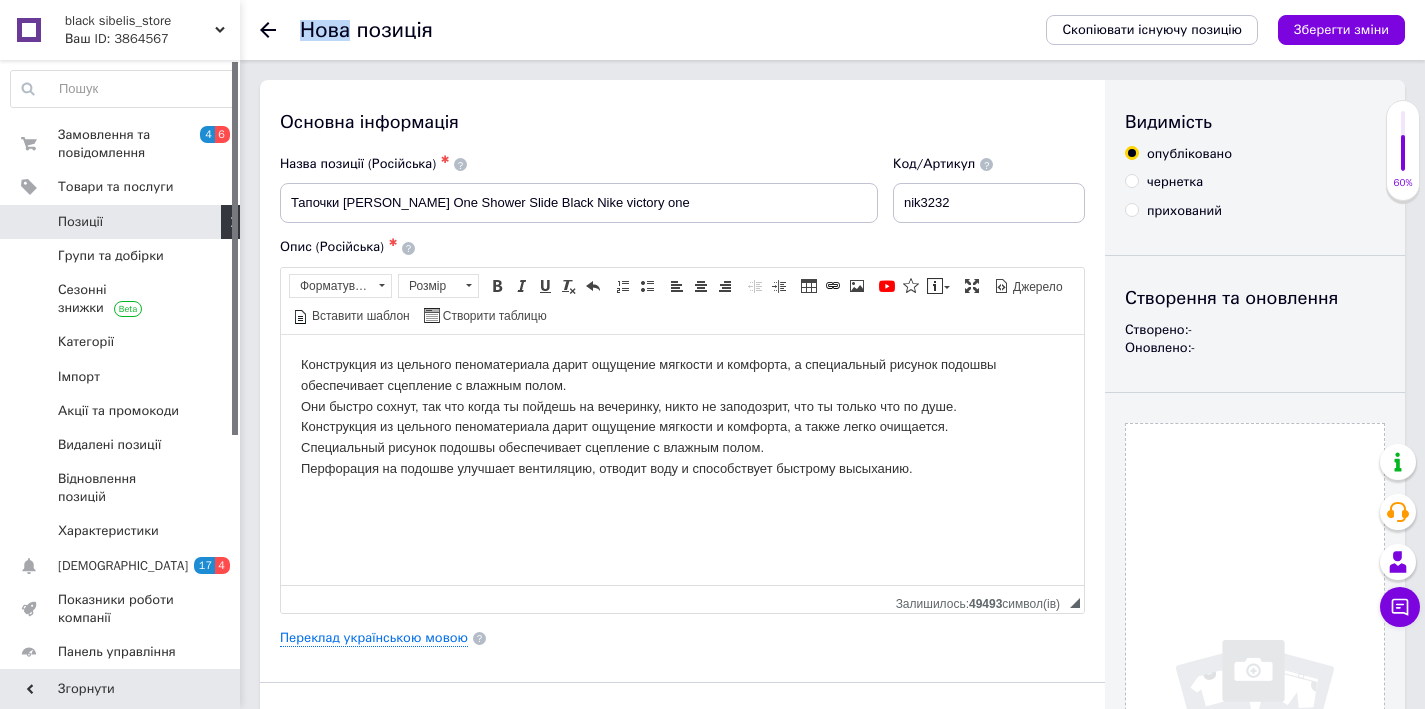 click on "Нова позиція Скопіювати існуючу позицію Зберегти зміни" at bounding box center (832, 30) 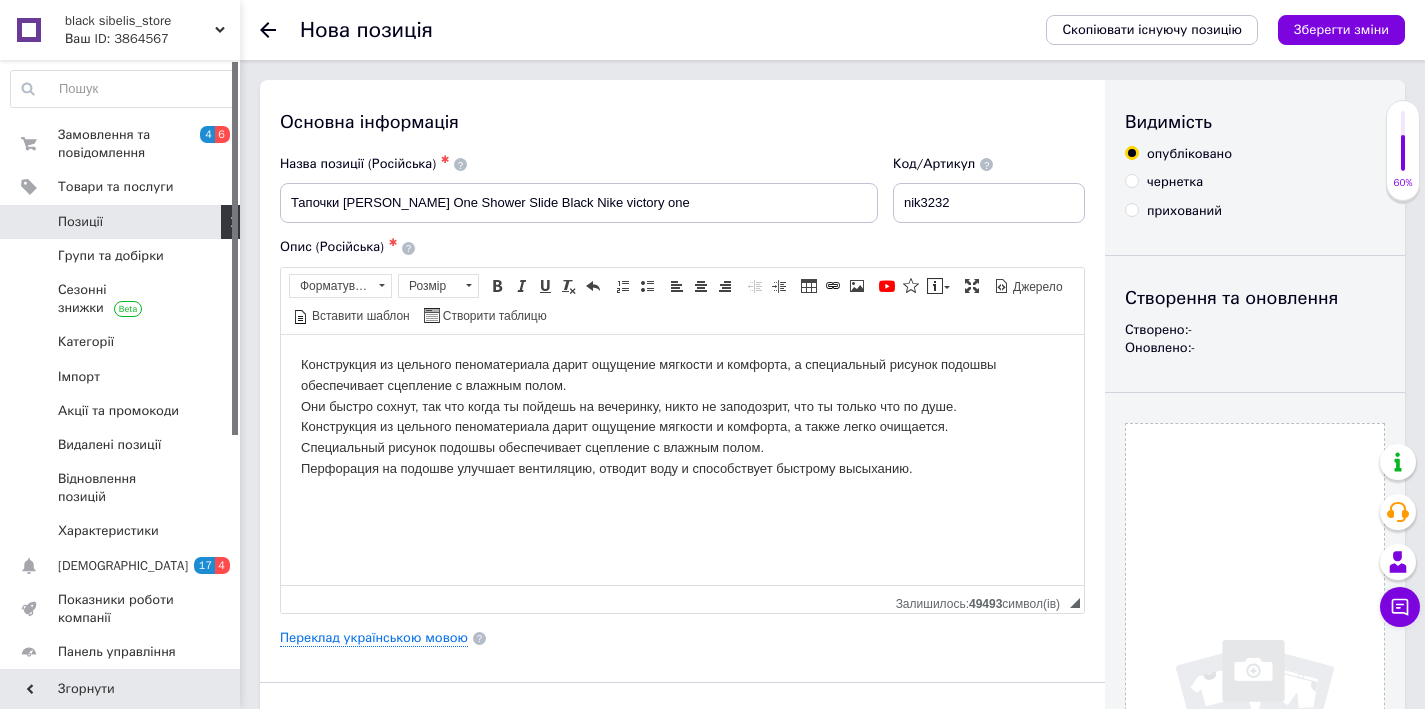 click at bounding box center (280, 30) 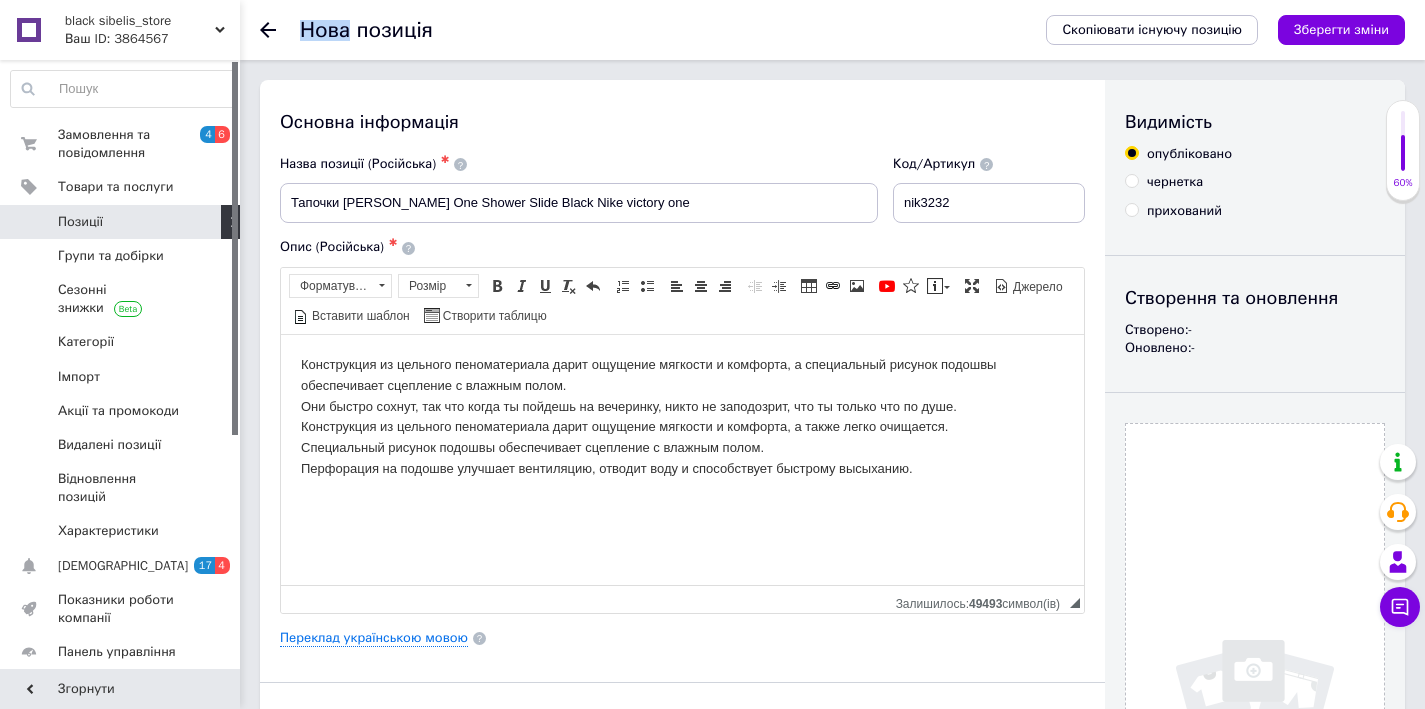 click at bounding box center (280, 30) 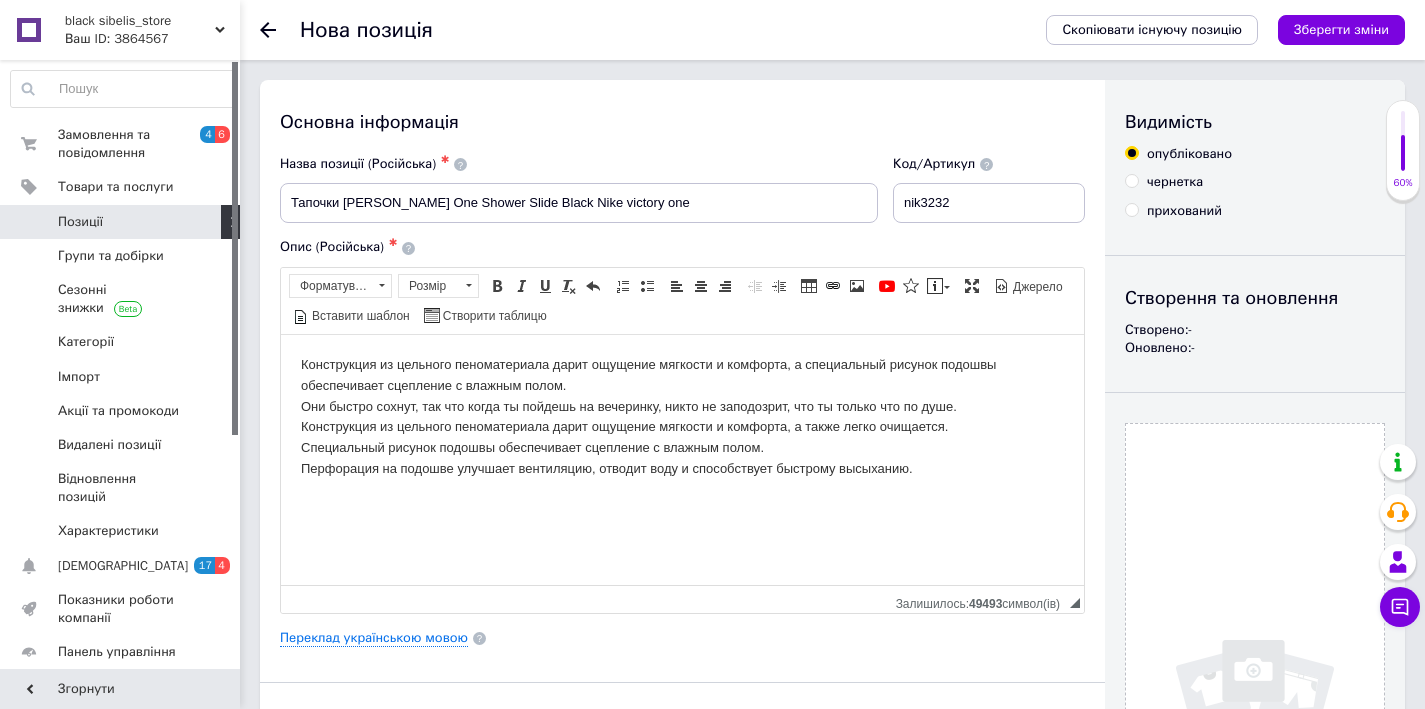 click 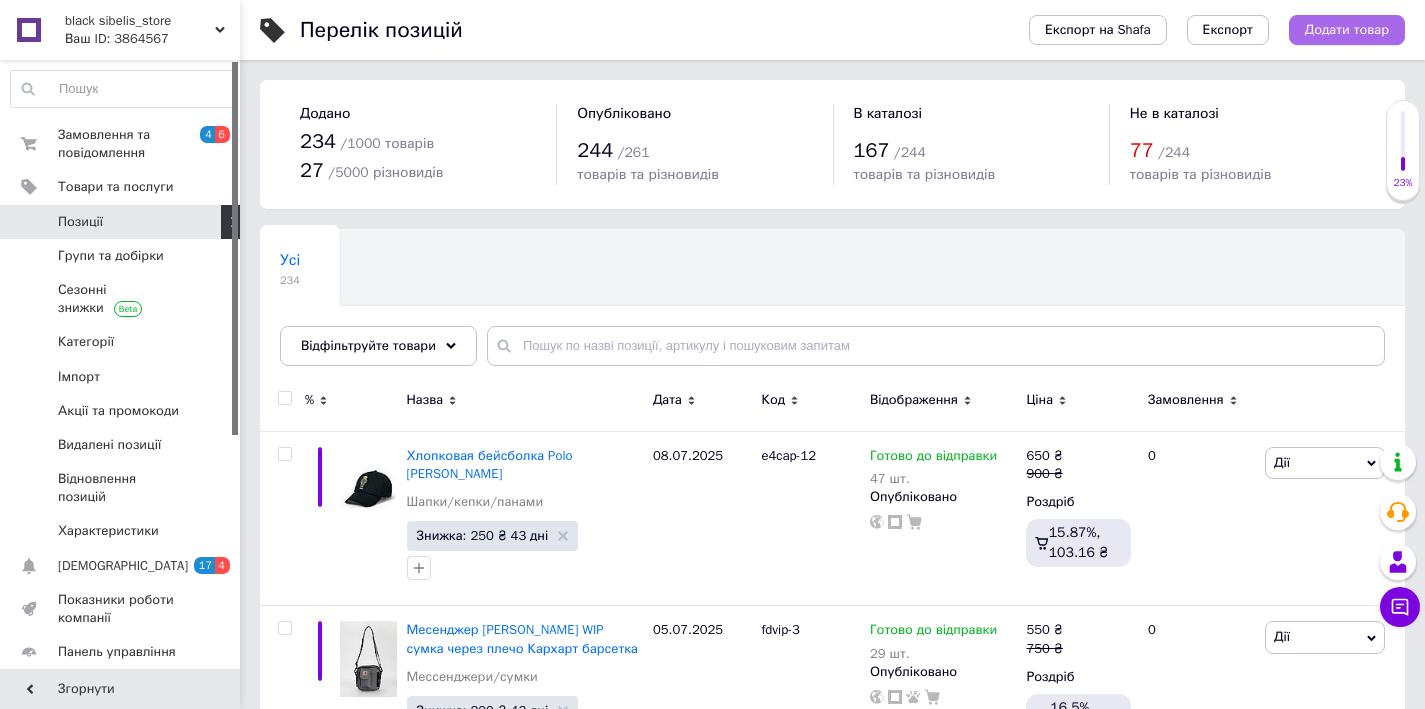 click on "Додати товар" at bounding box center [1347, 30] 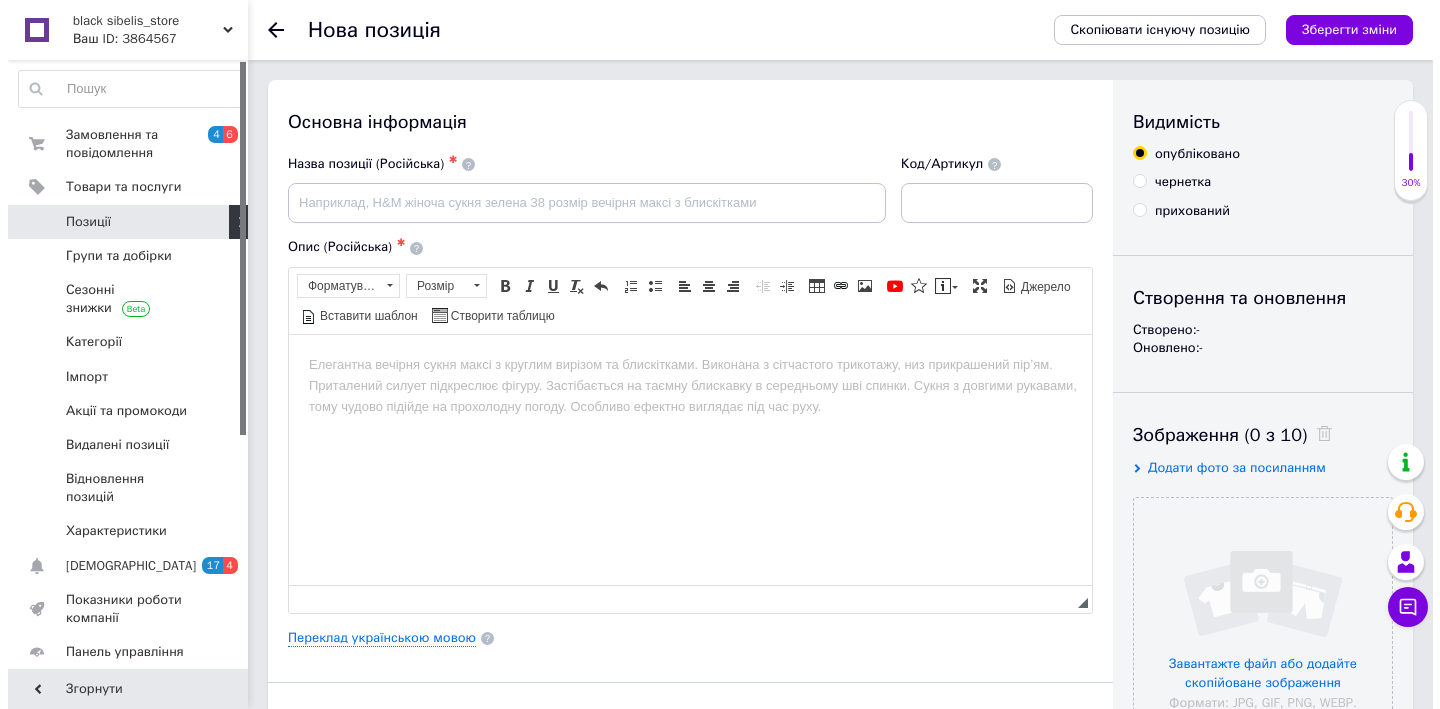 scroll, scrollTop: 0, scrollLeft: 0, axis: both 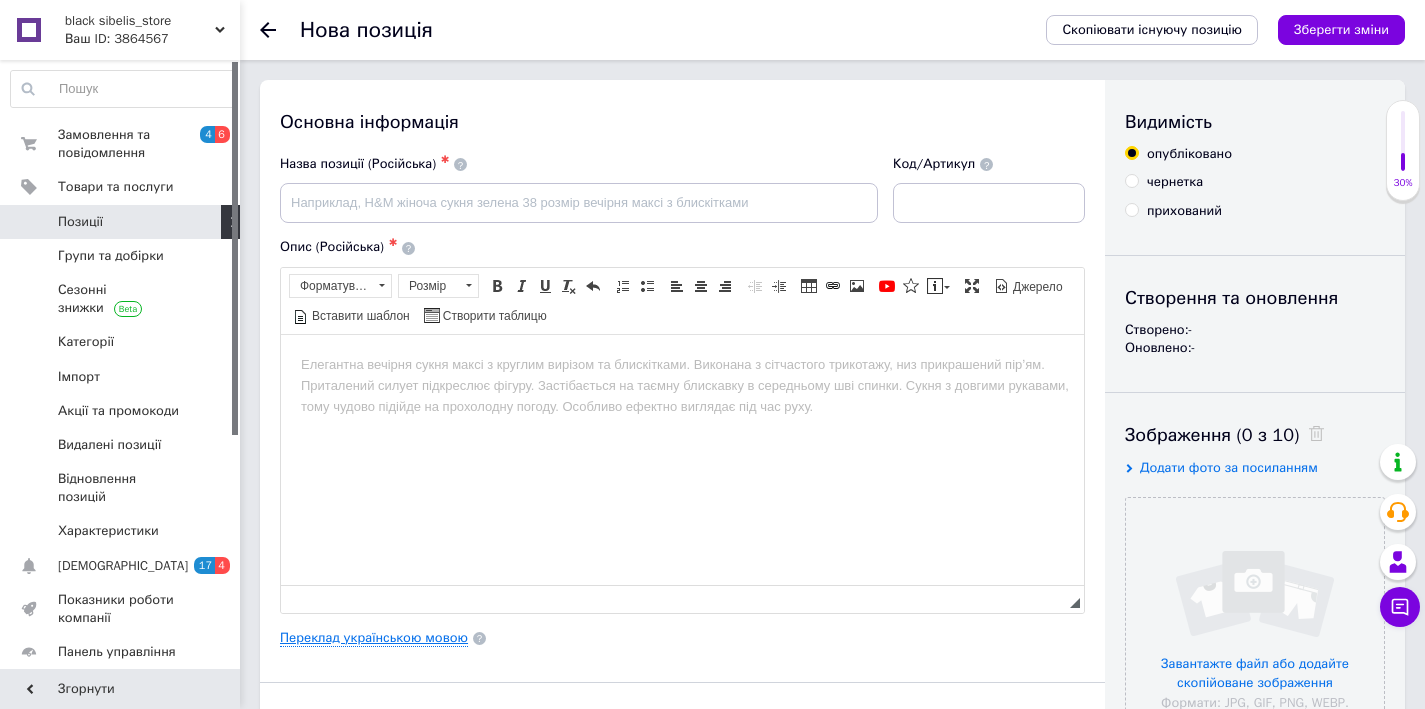 click on "Переклад українською мовою" at bounding box center [374, 638] 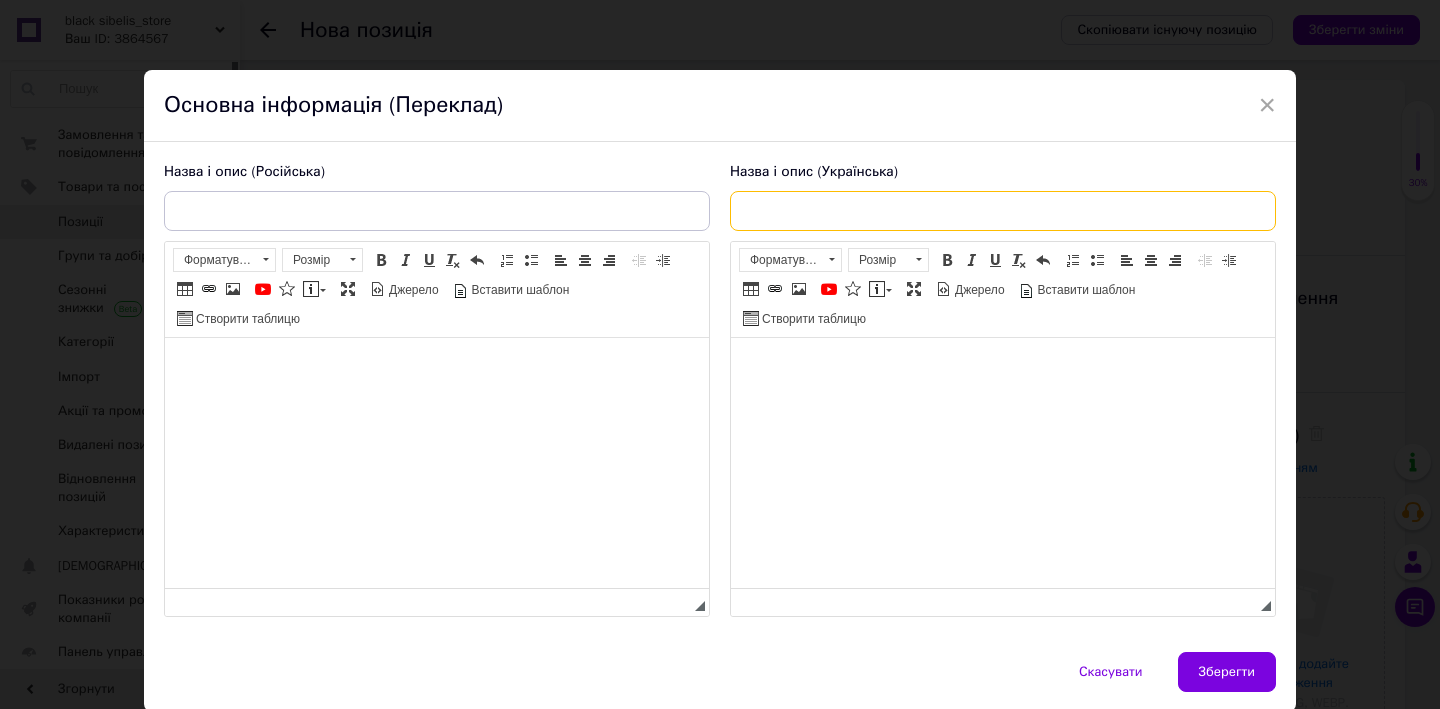 click at bounding box center [1003, 211] 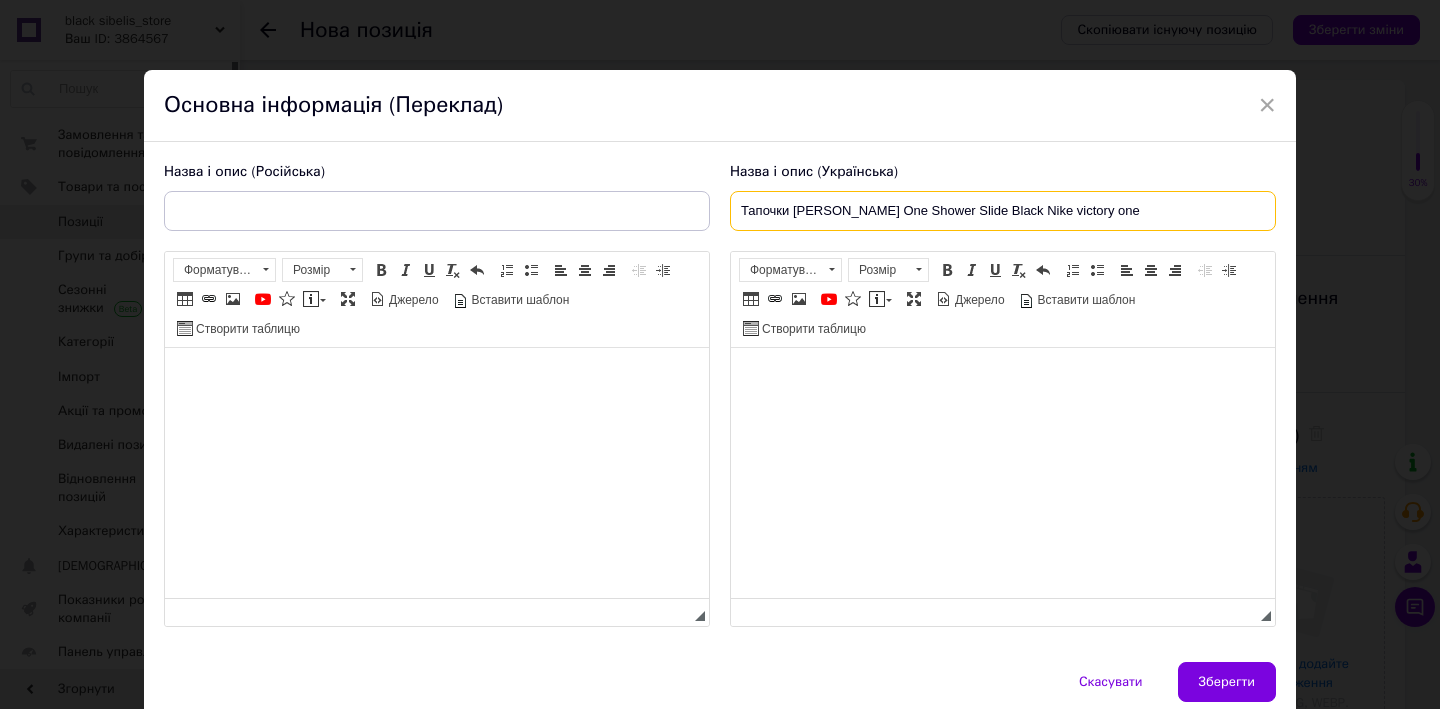 type on "Тапочки [PERSON_NAME] One Shower Slide Black Nike victory one" 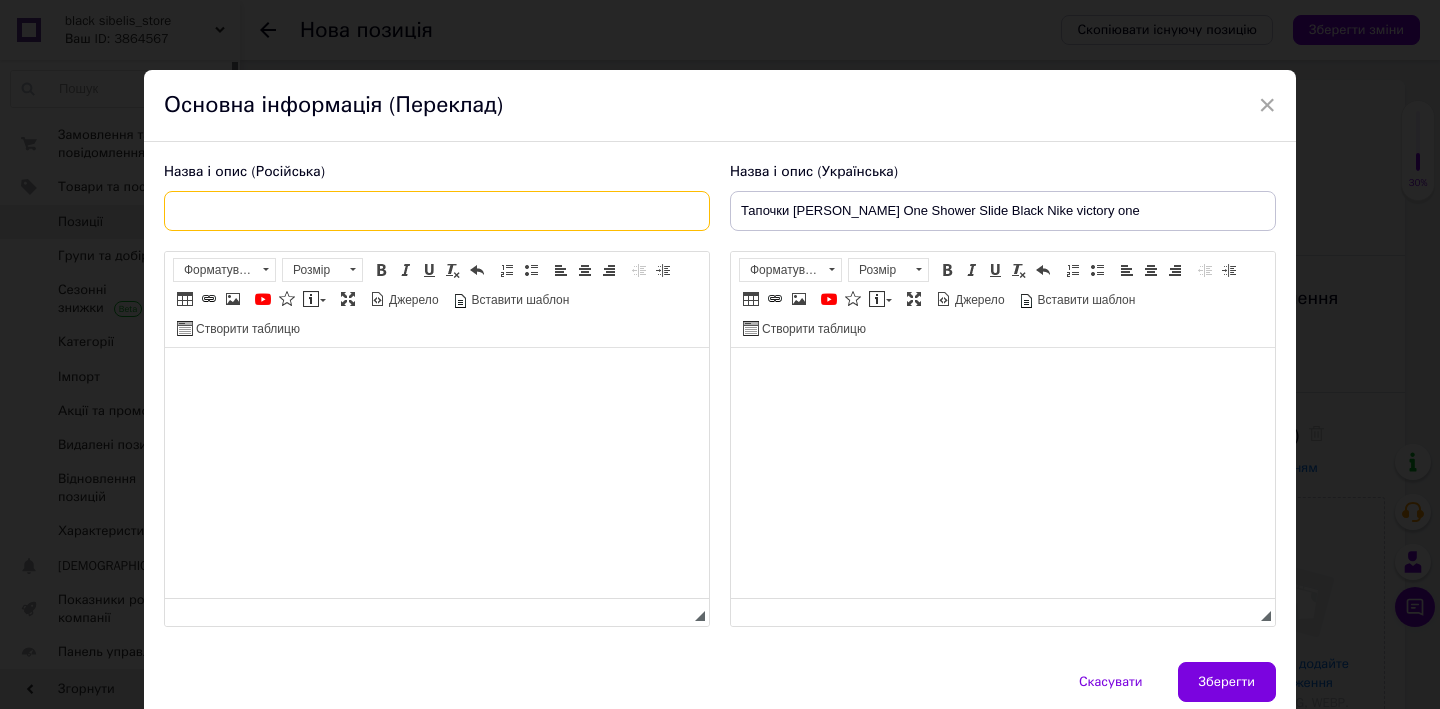 click at bounding box center (437, 211) 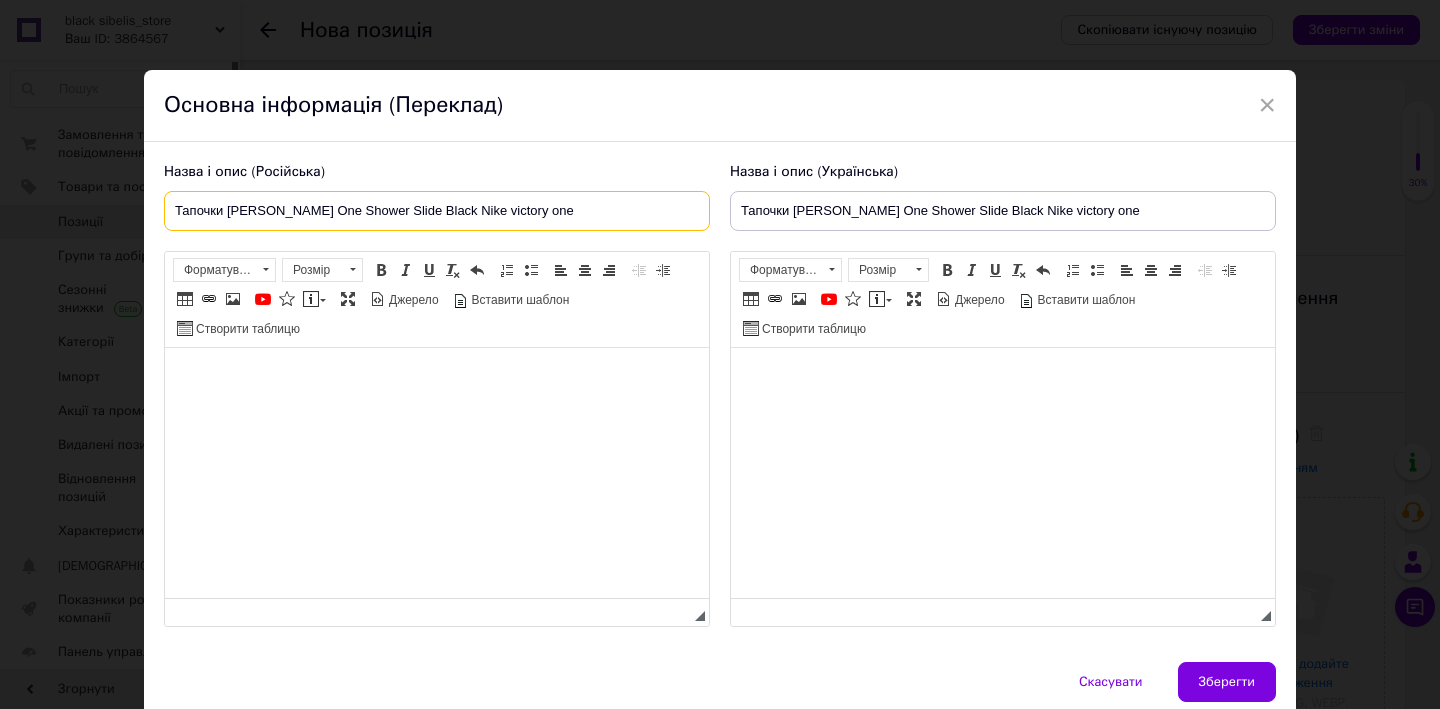 type on "Тапочки [PERSON_NAME] One Shower Slide Black Nike victory one" 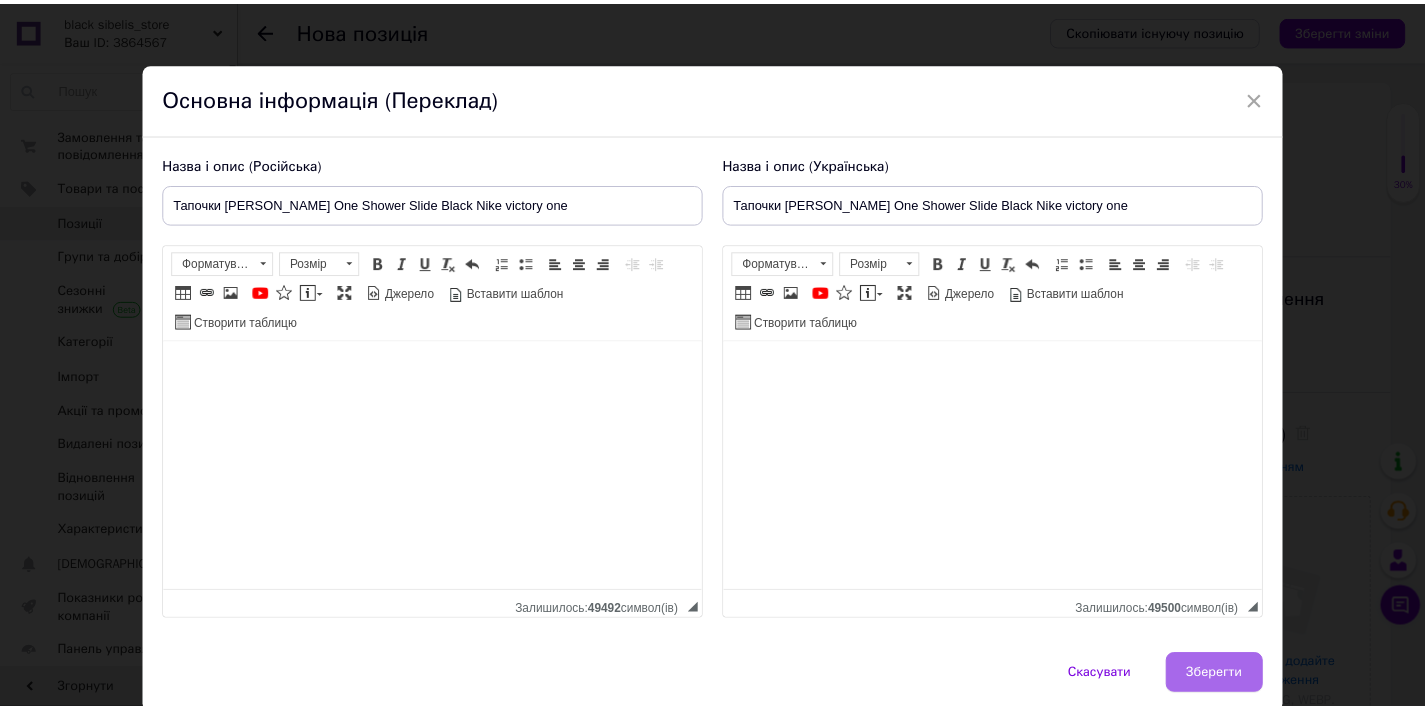 scroll, scrollTop: 8, scrollLeft: 0, axis: vertical 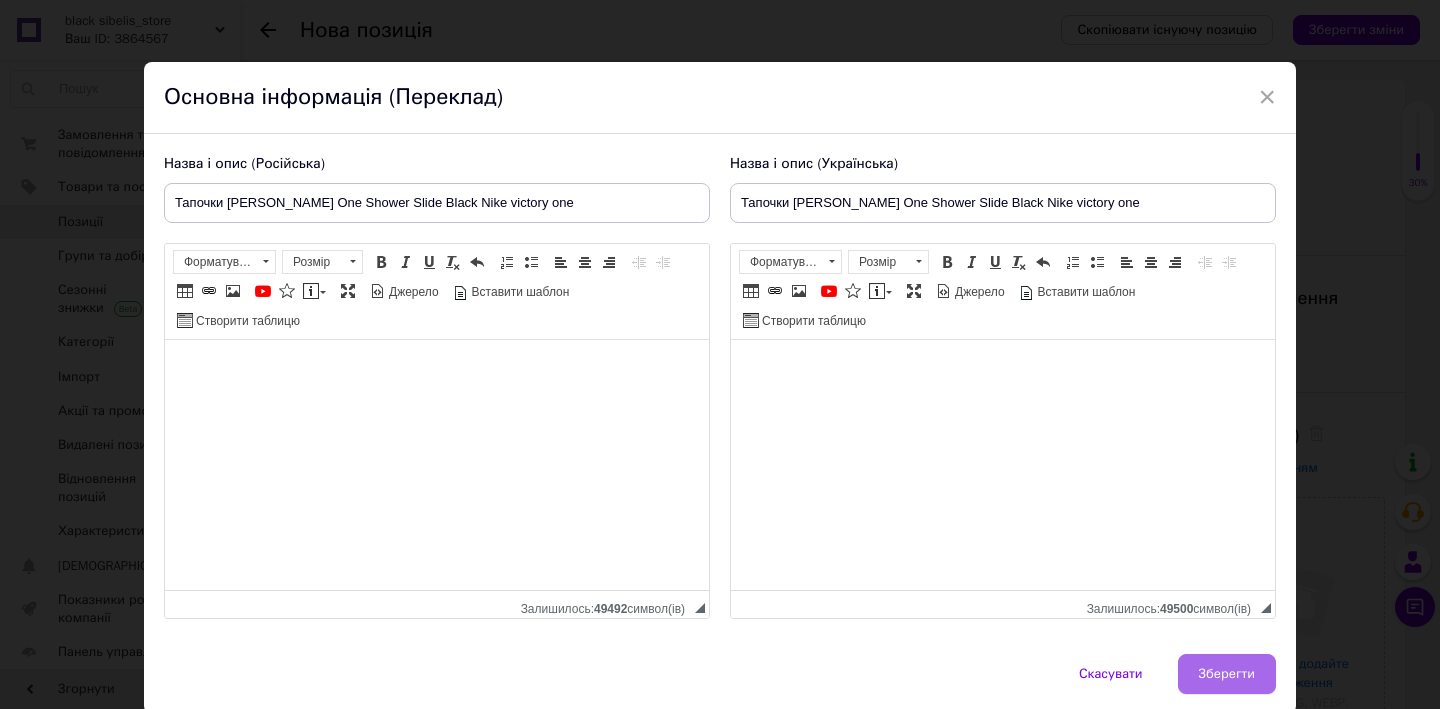 click on "Зберегти" at bounding box center (1227, 674) 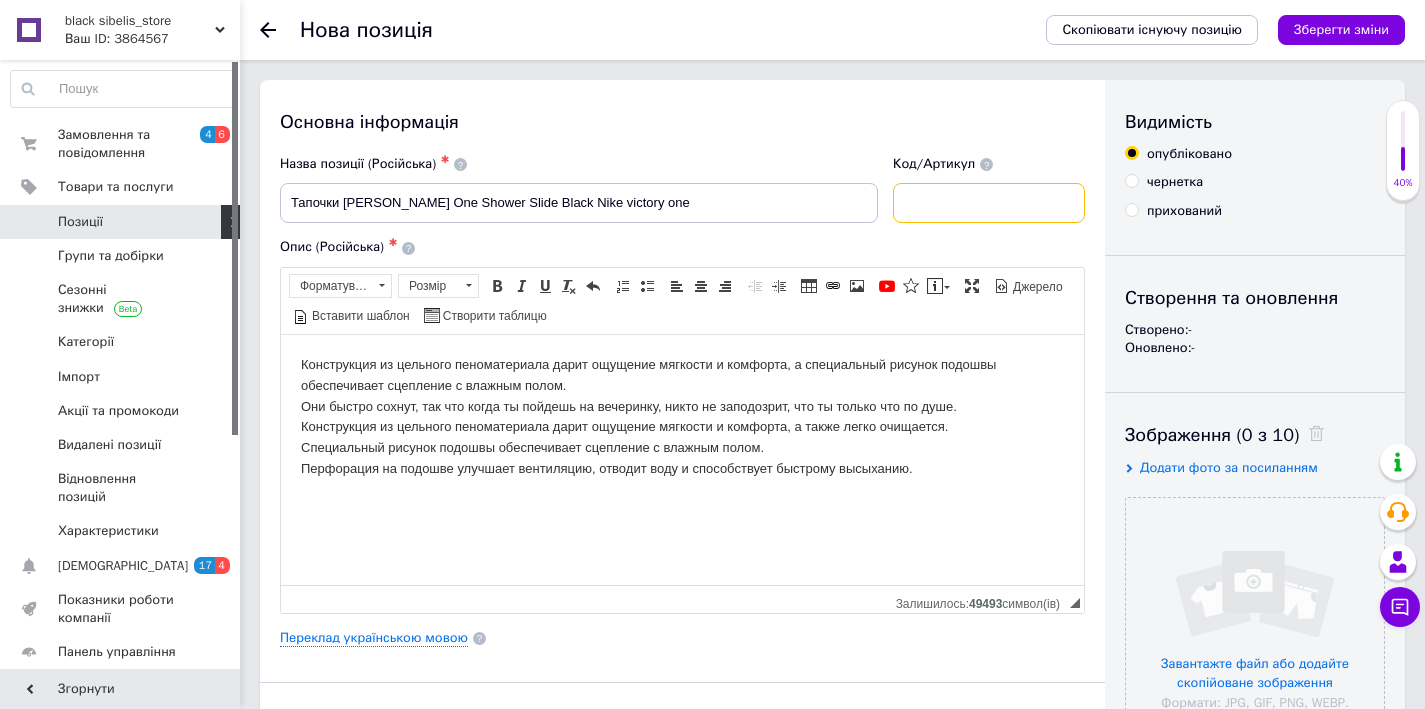click at bounding box center (989, 203) 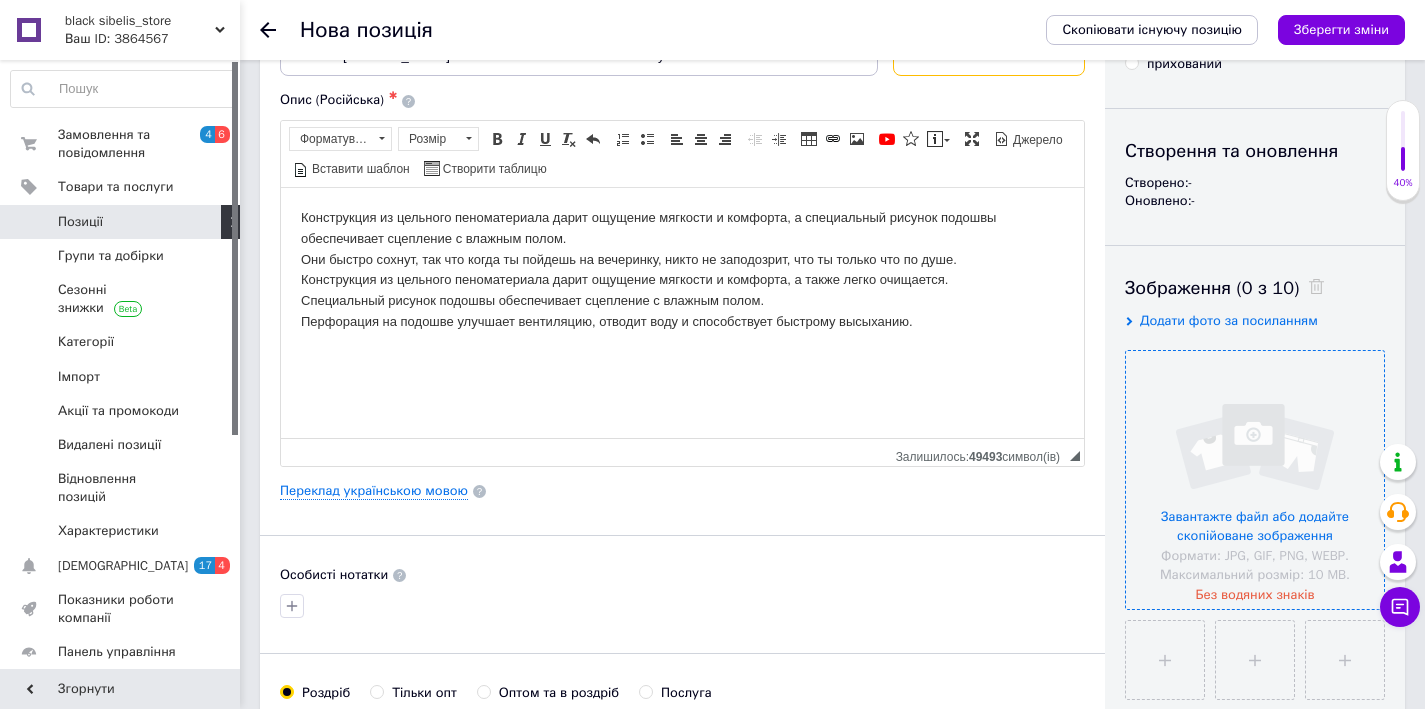 scroll, scrollTop: 189, scrollLeft: 0, axis: vertical 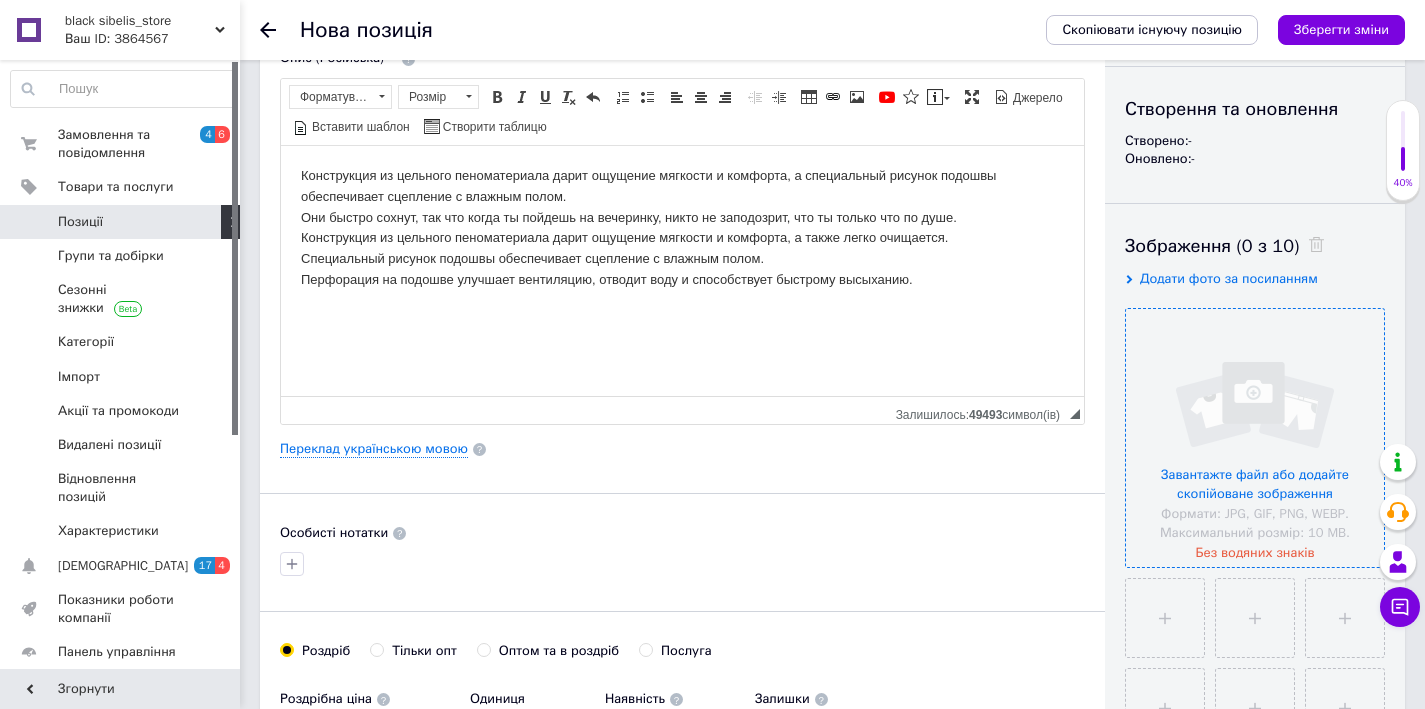 type on "nik03" 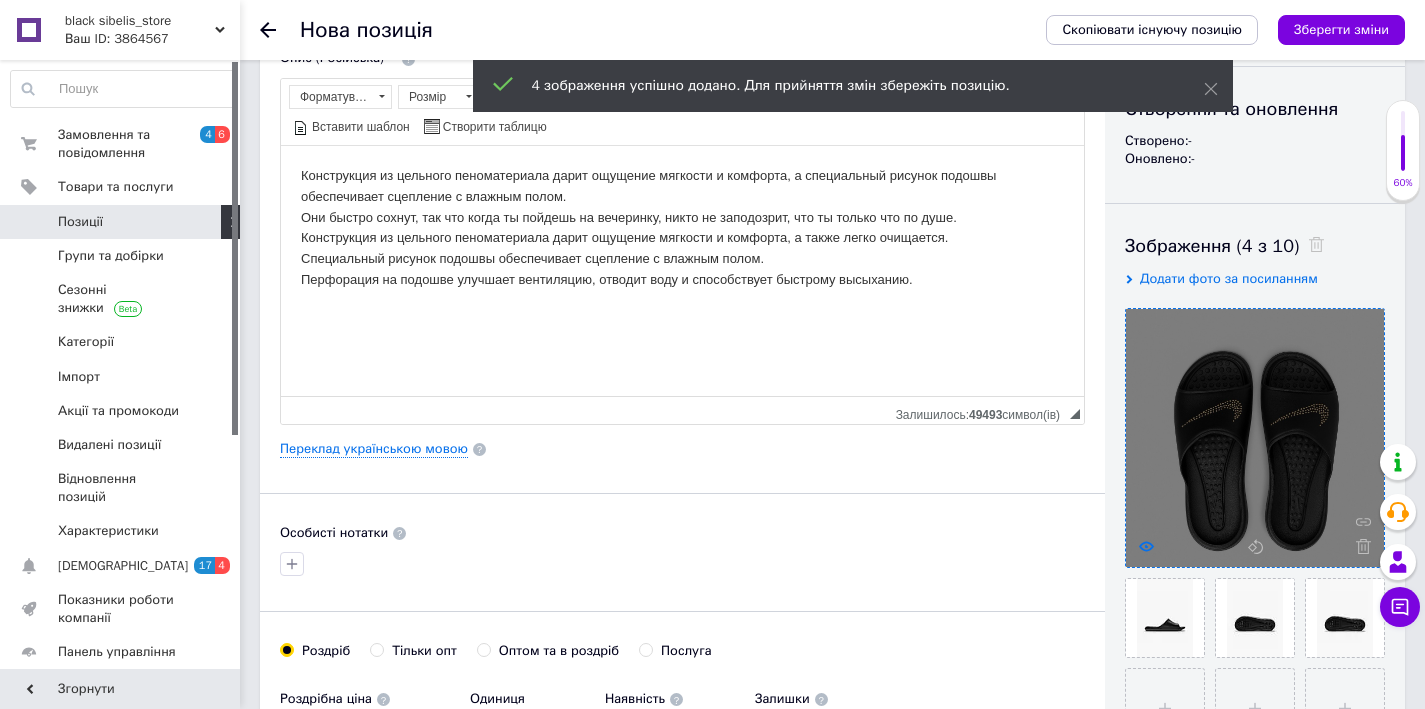 click 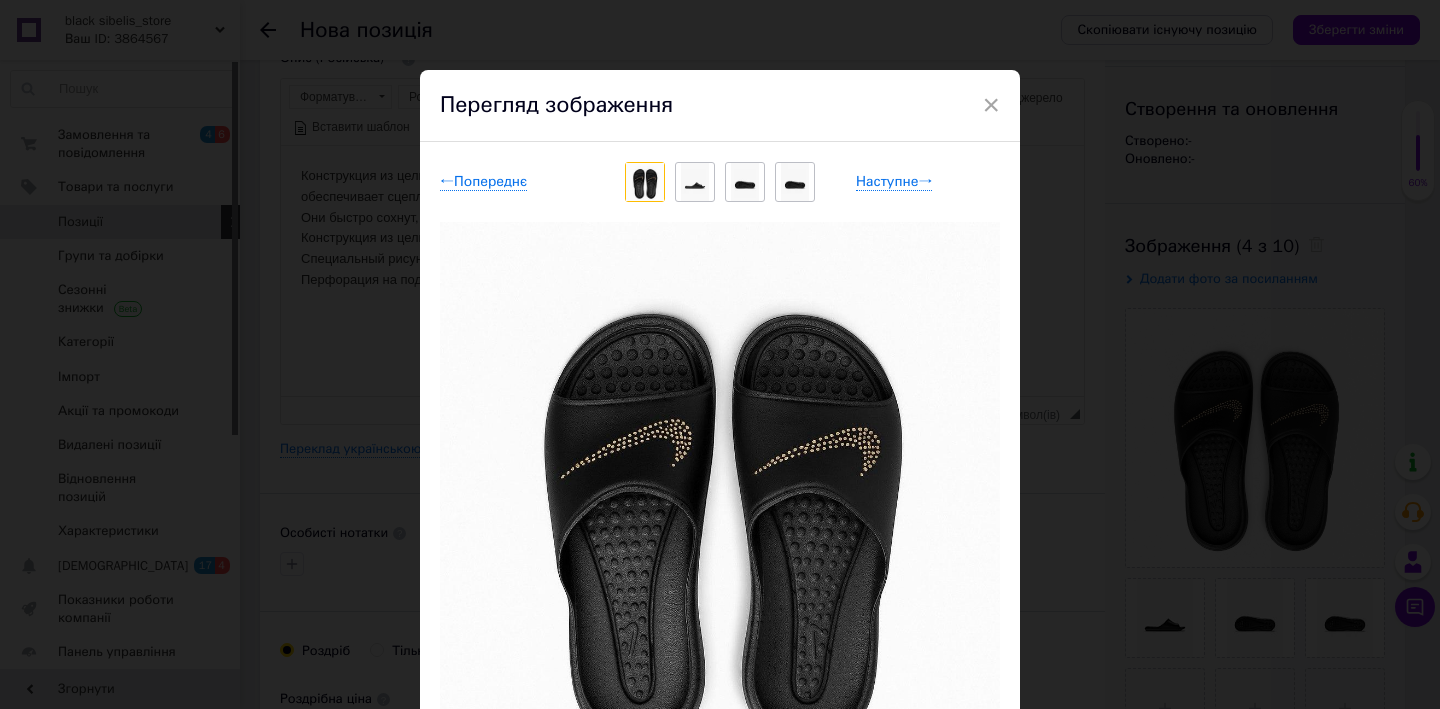 click at bounding box center [695, 182] 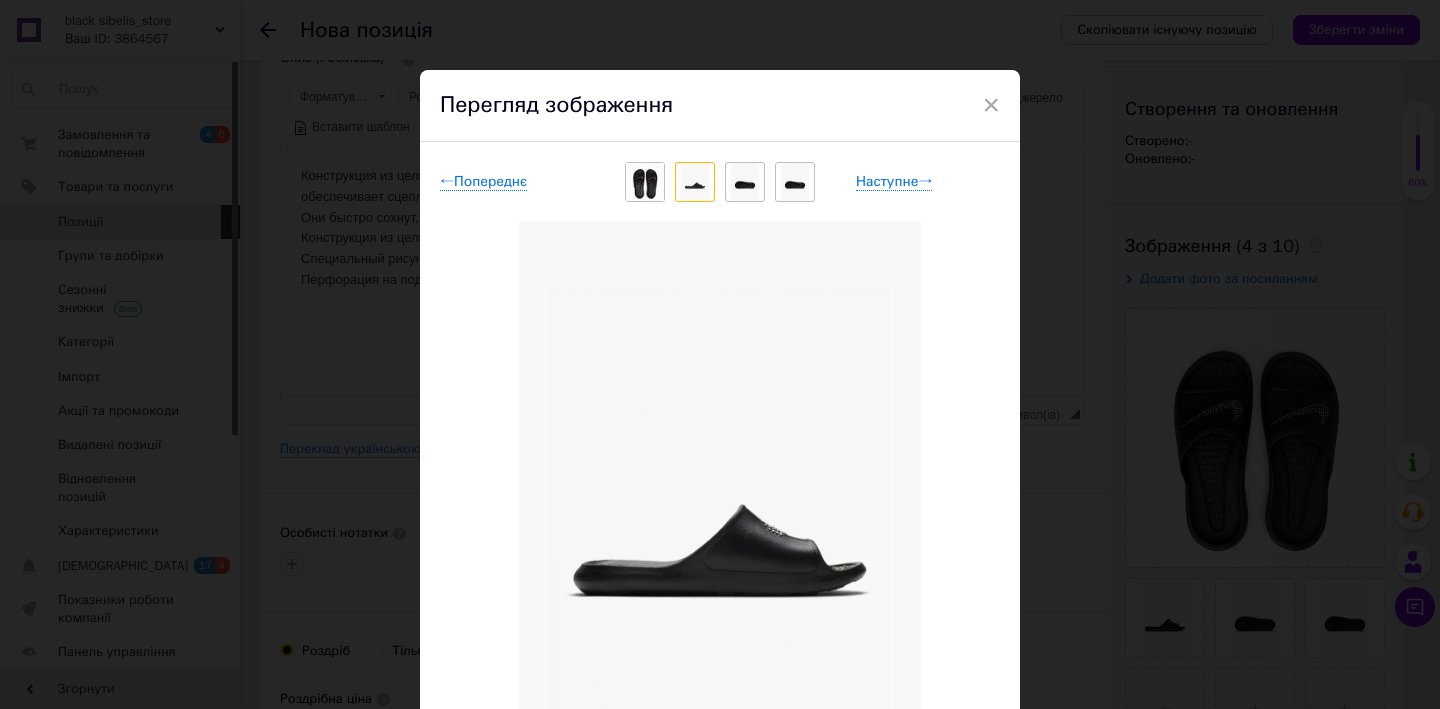 click at bounding box center (745, 182) 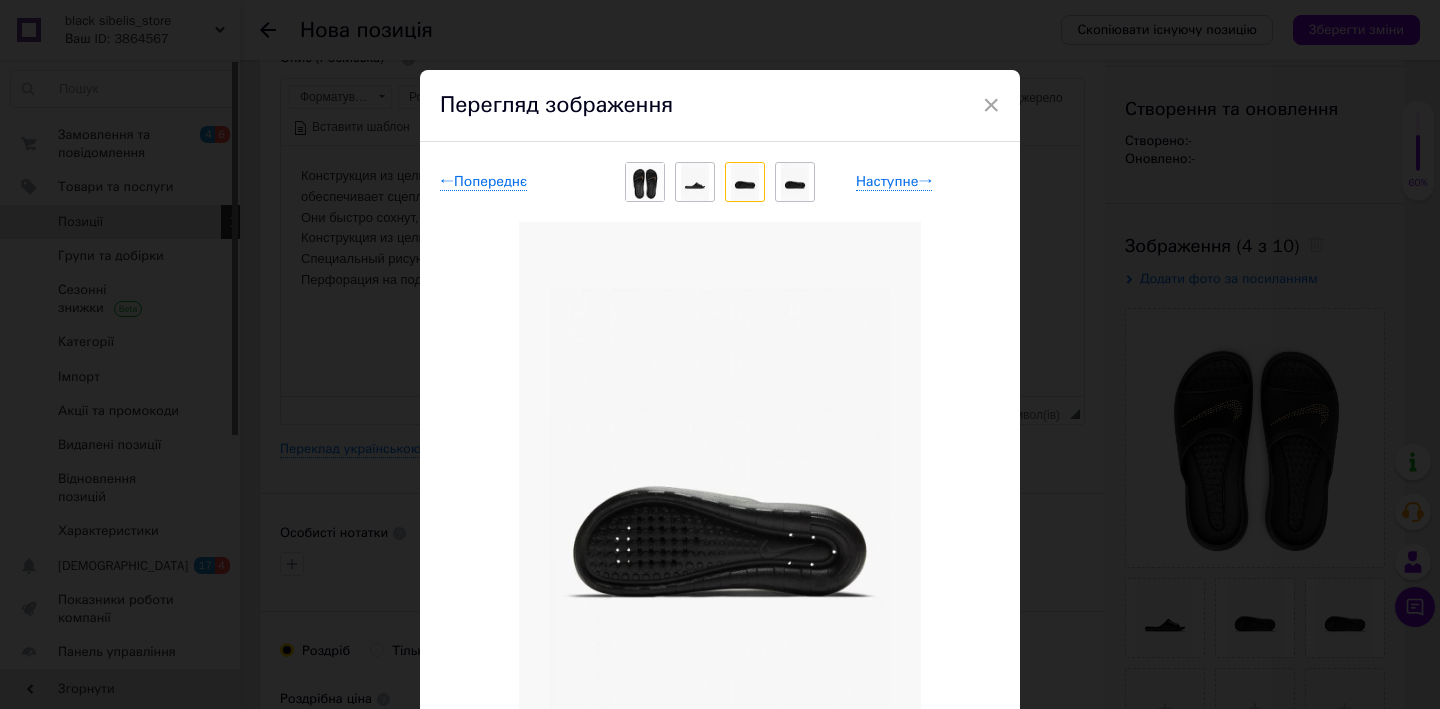 click at bounding box center [795, 182] 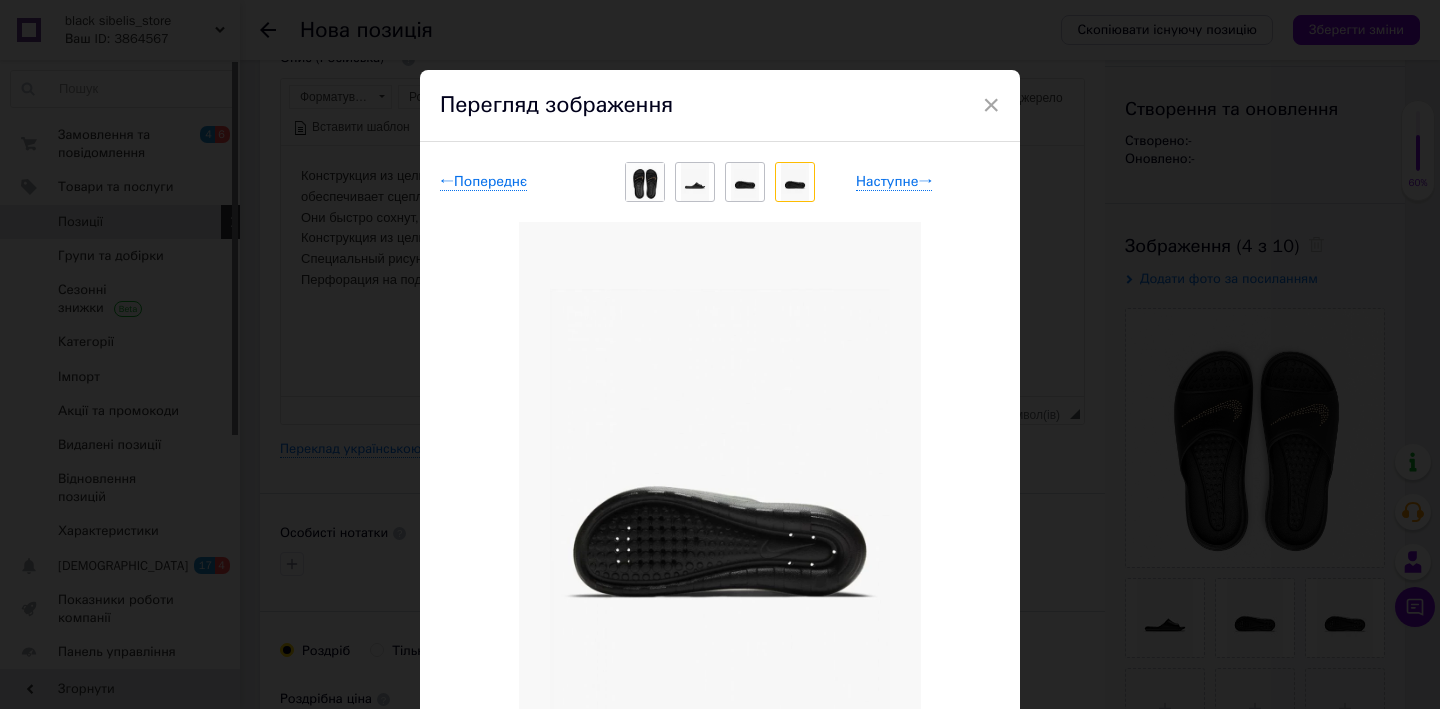 click at bounding box center (745, 182) 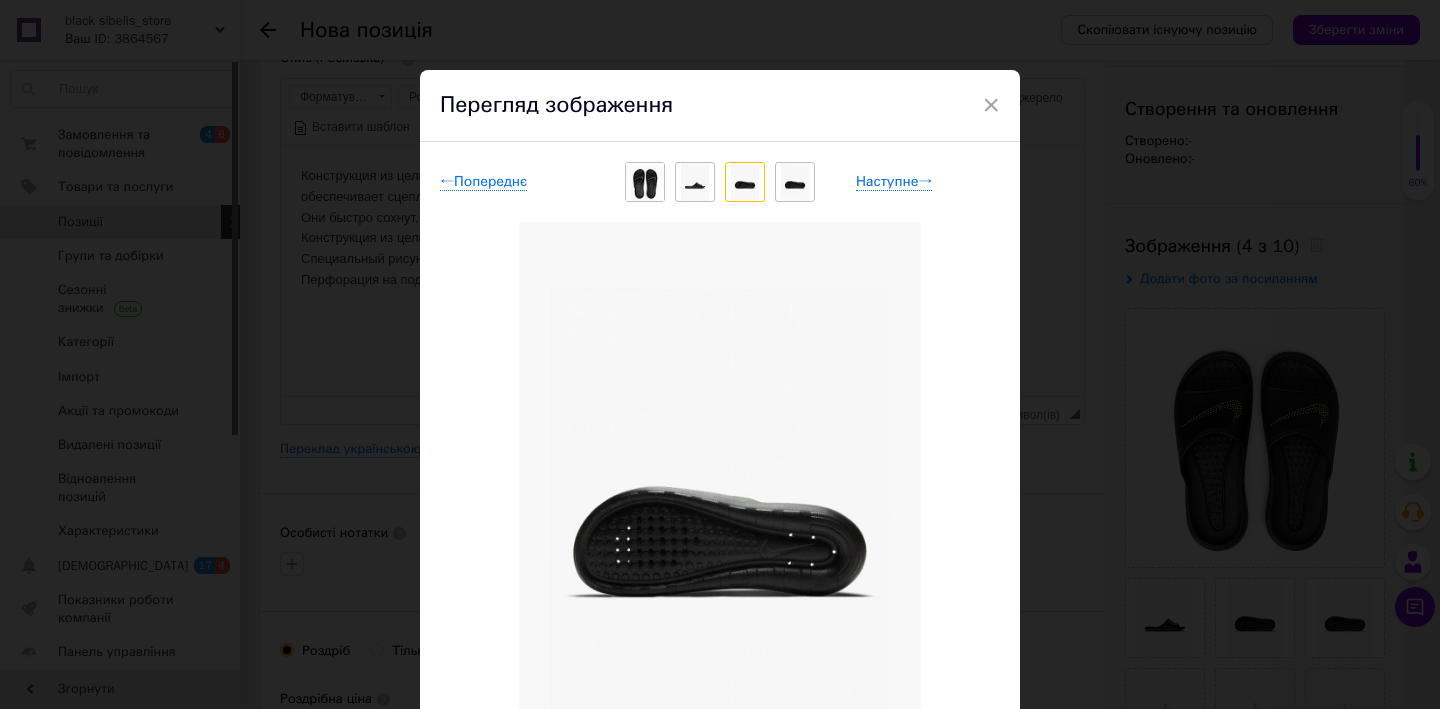 click at bounding box center (745, 182) 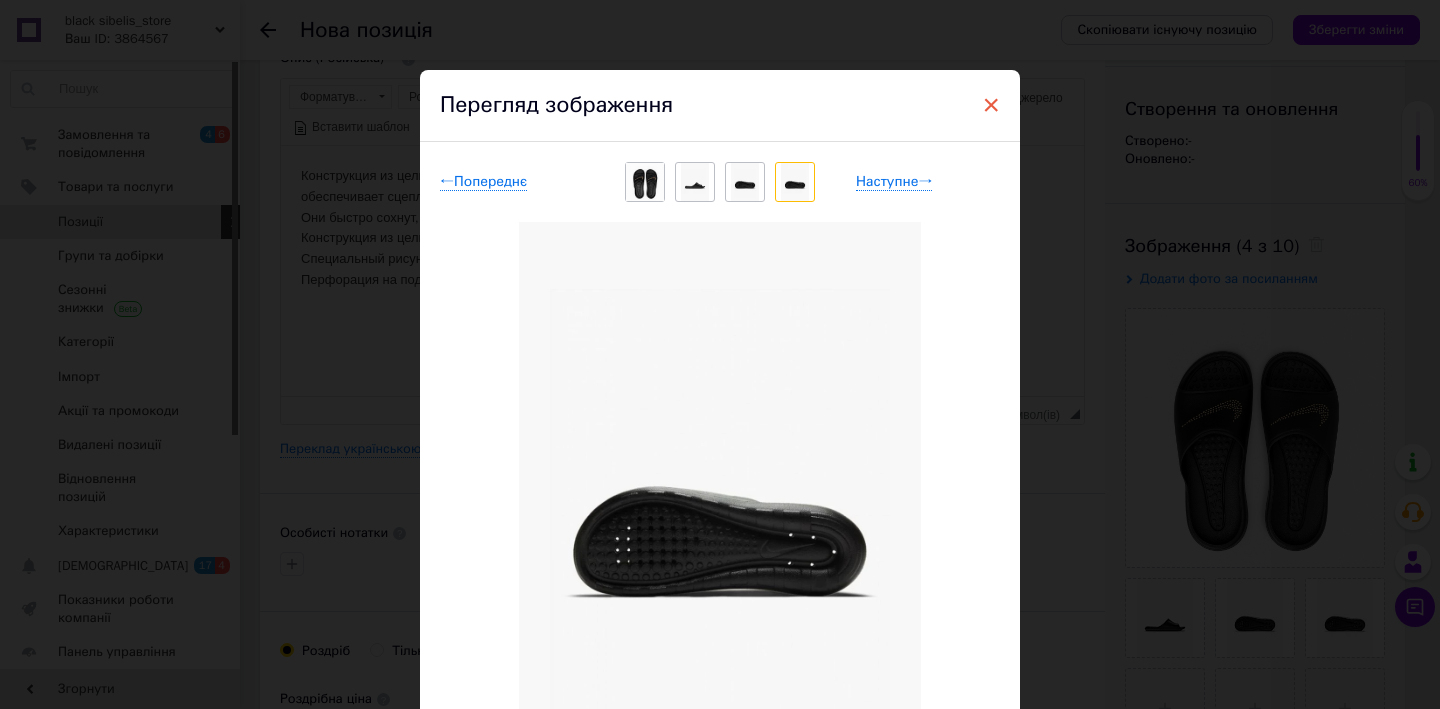 click on "×" at bounding box center (991, 105) 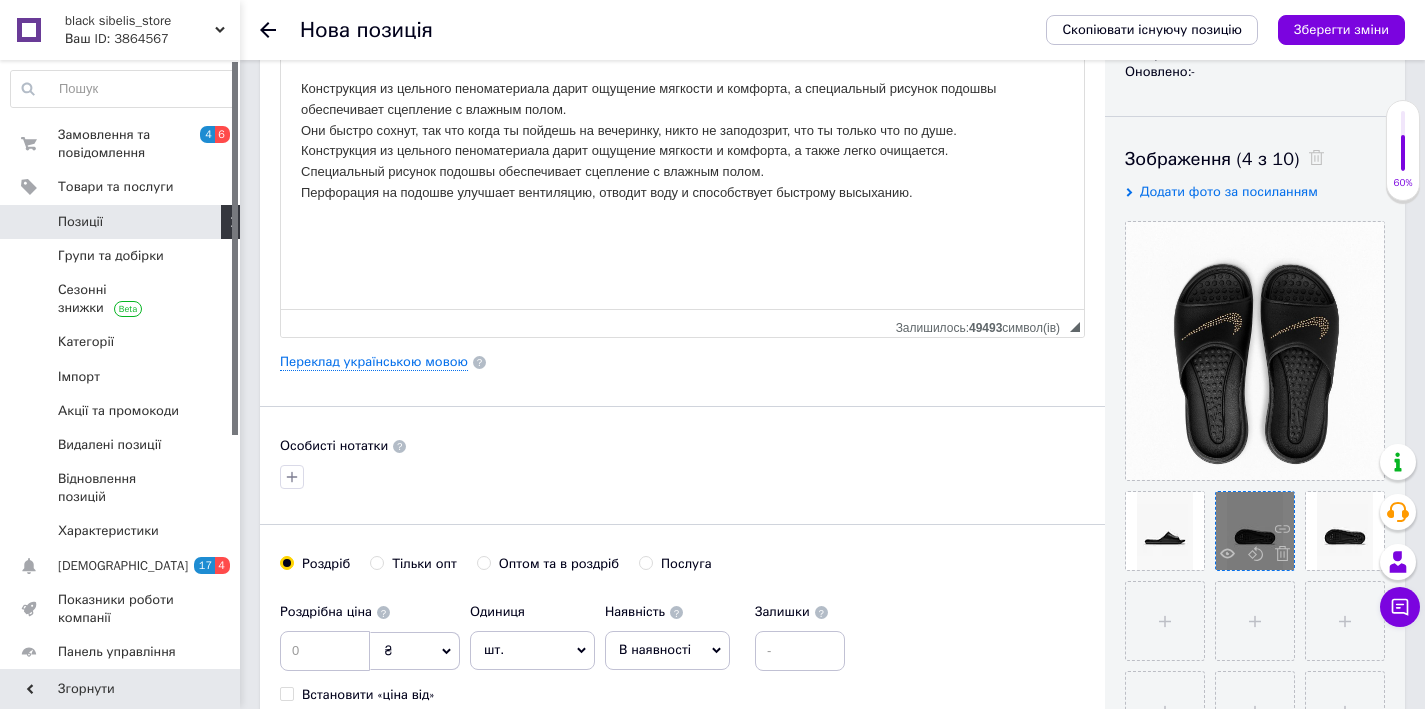 scroll, scrollTop: 359, scrollLeft: 0, axis: vertical 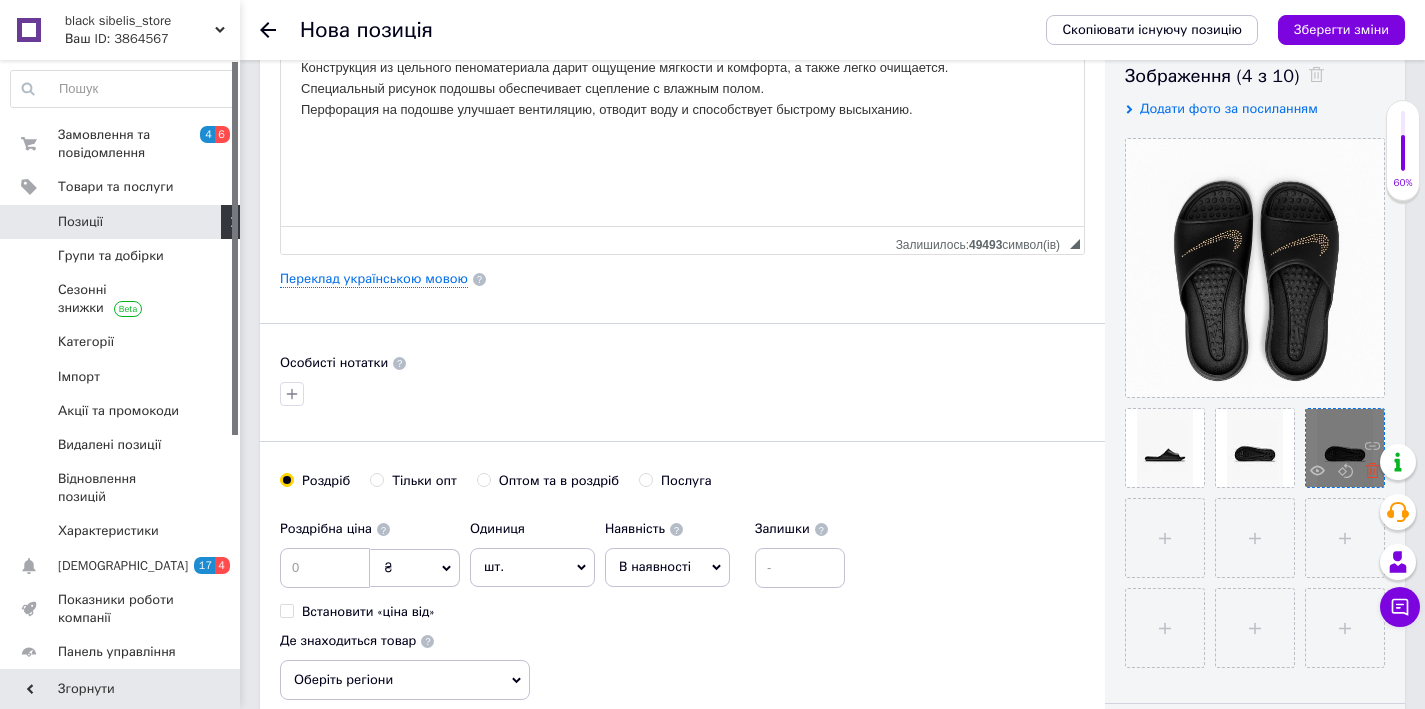 click 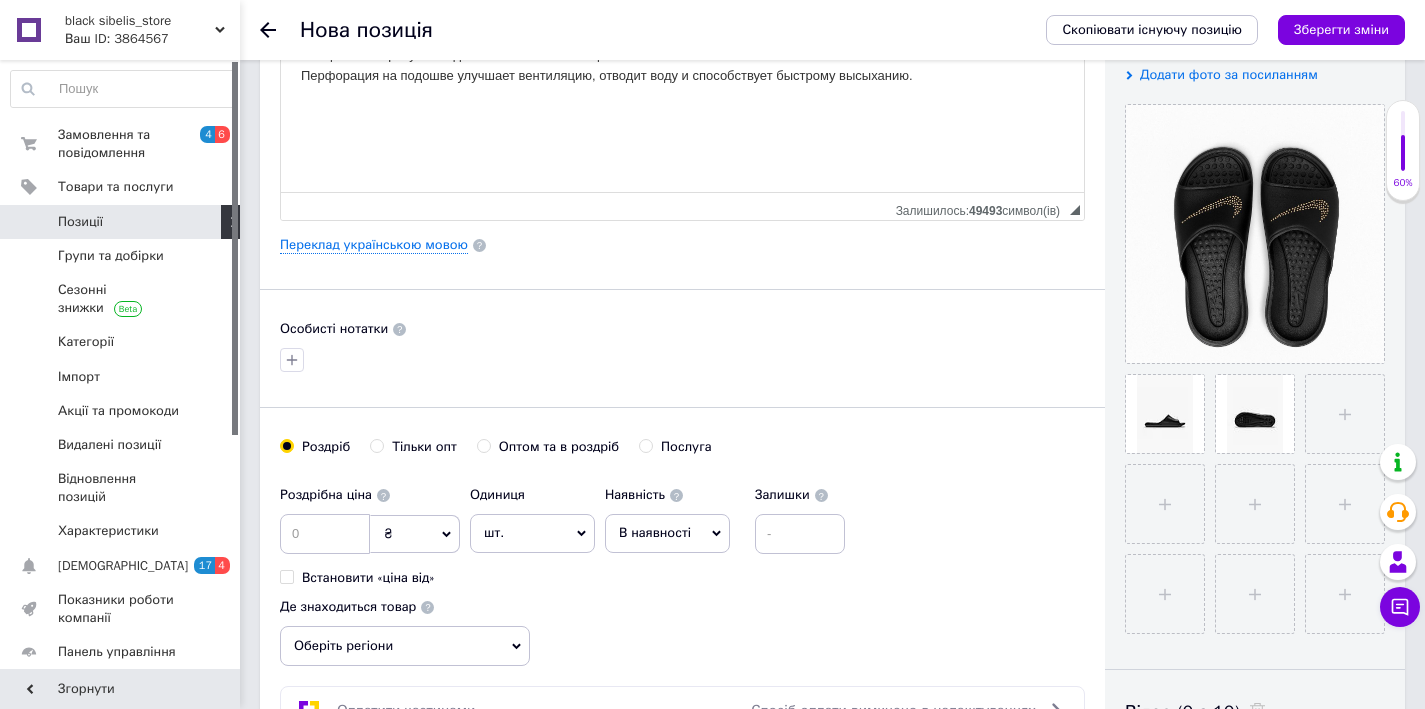 scroll, scrollTop: 397, scrollLeft: 0, axis: vertical 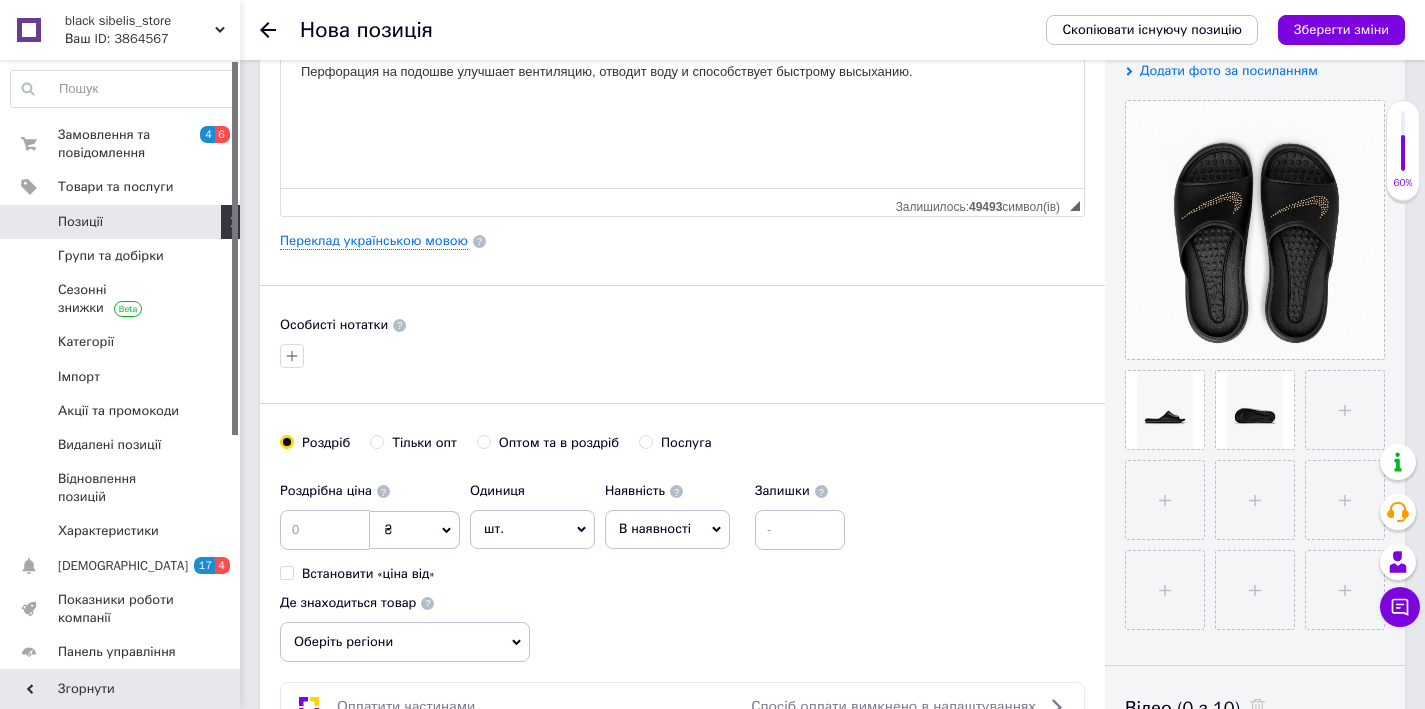 click on "Наявність В наявності Немає в наявності Під замовлення Готово до відправки" at bounding box center [667, 510] 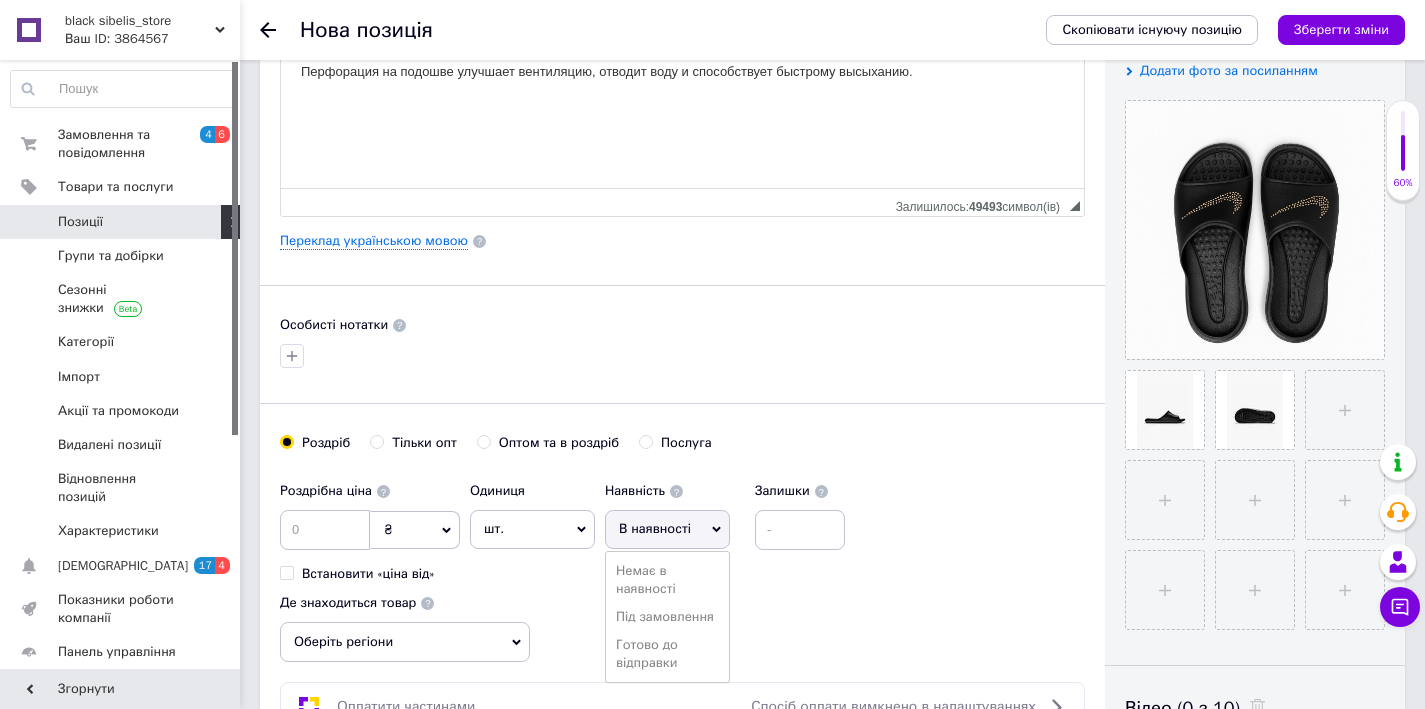click on "Готово до відправки" at bounding box center (667, 654) 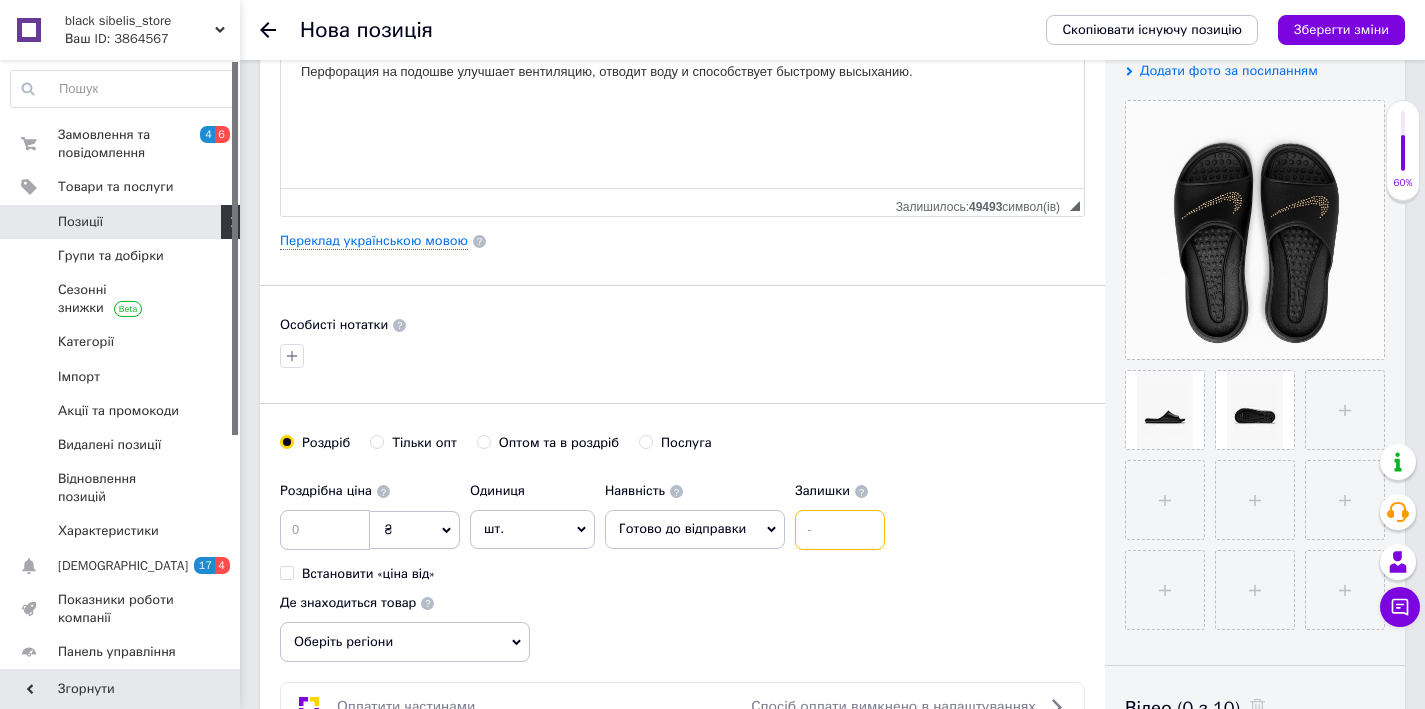 click at bounding box center [840, 530] 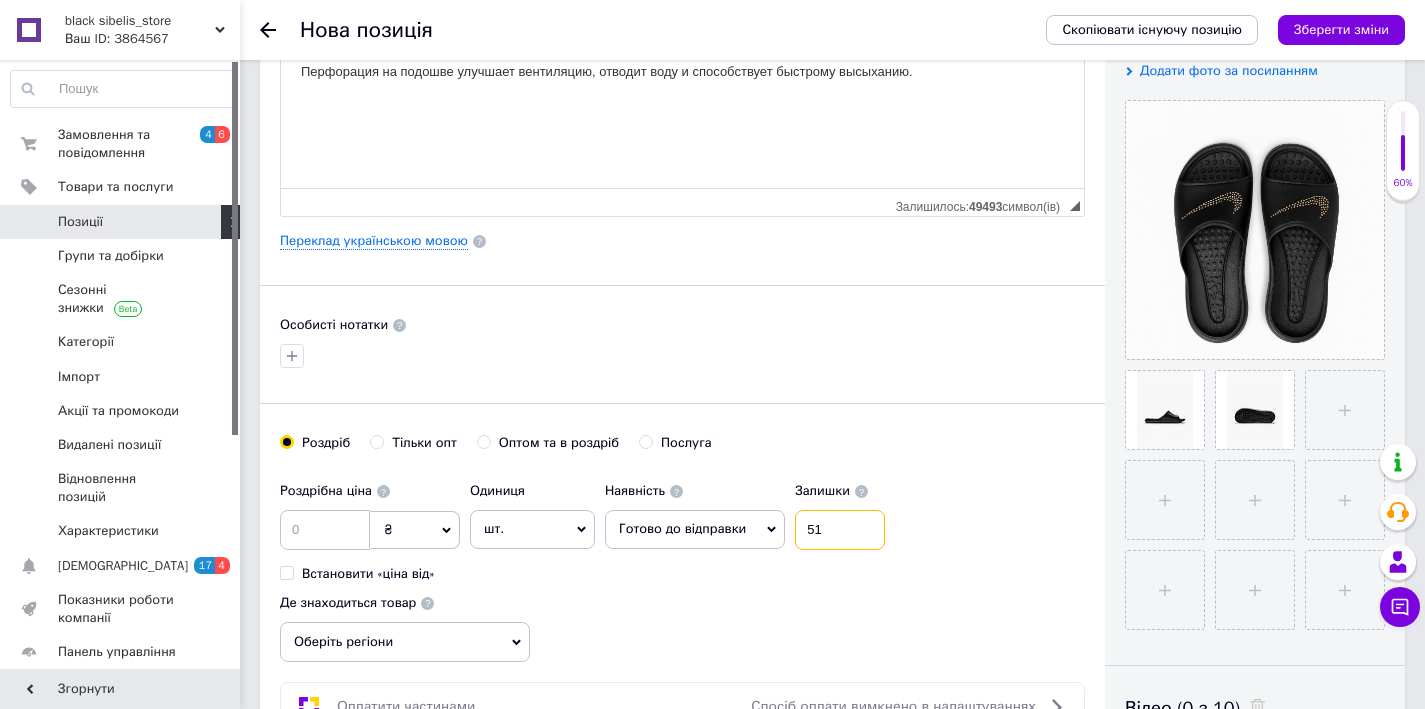type on "51" 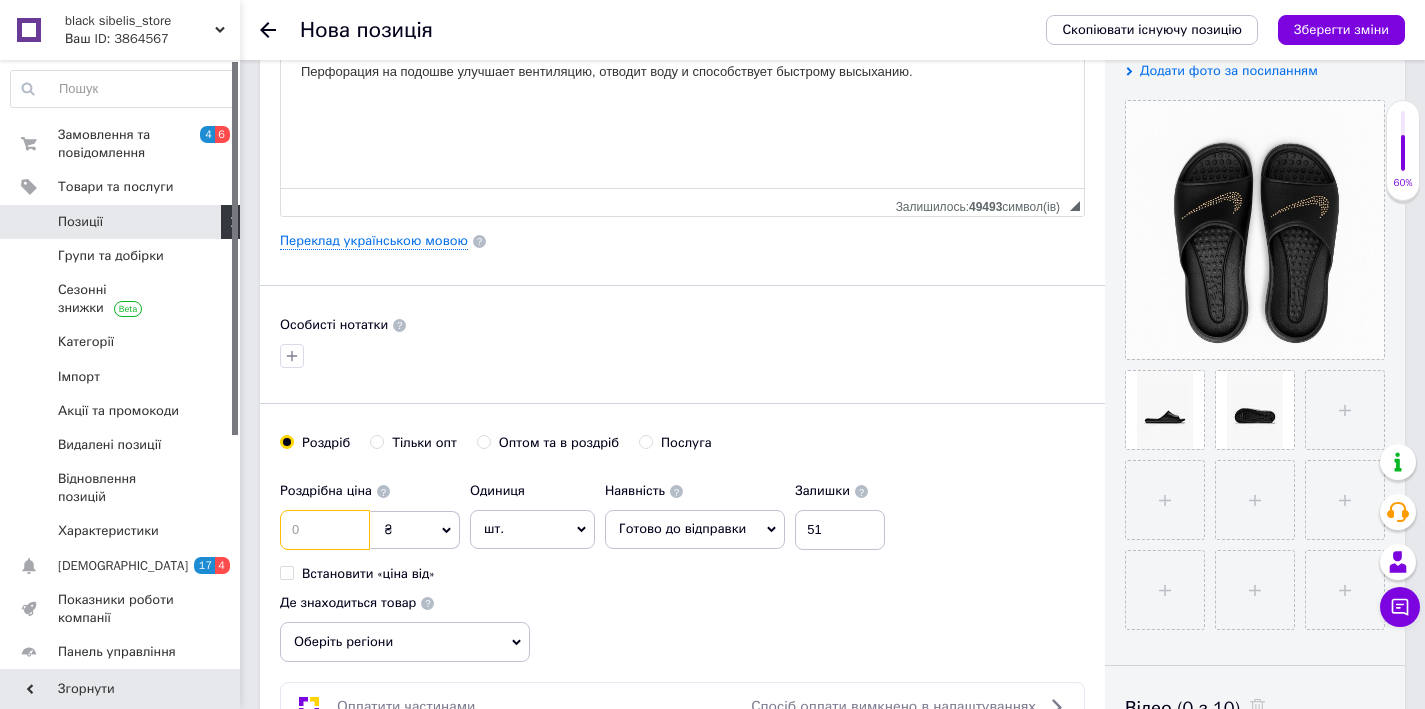 click at bounding box center [325, 530] 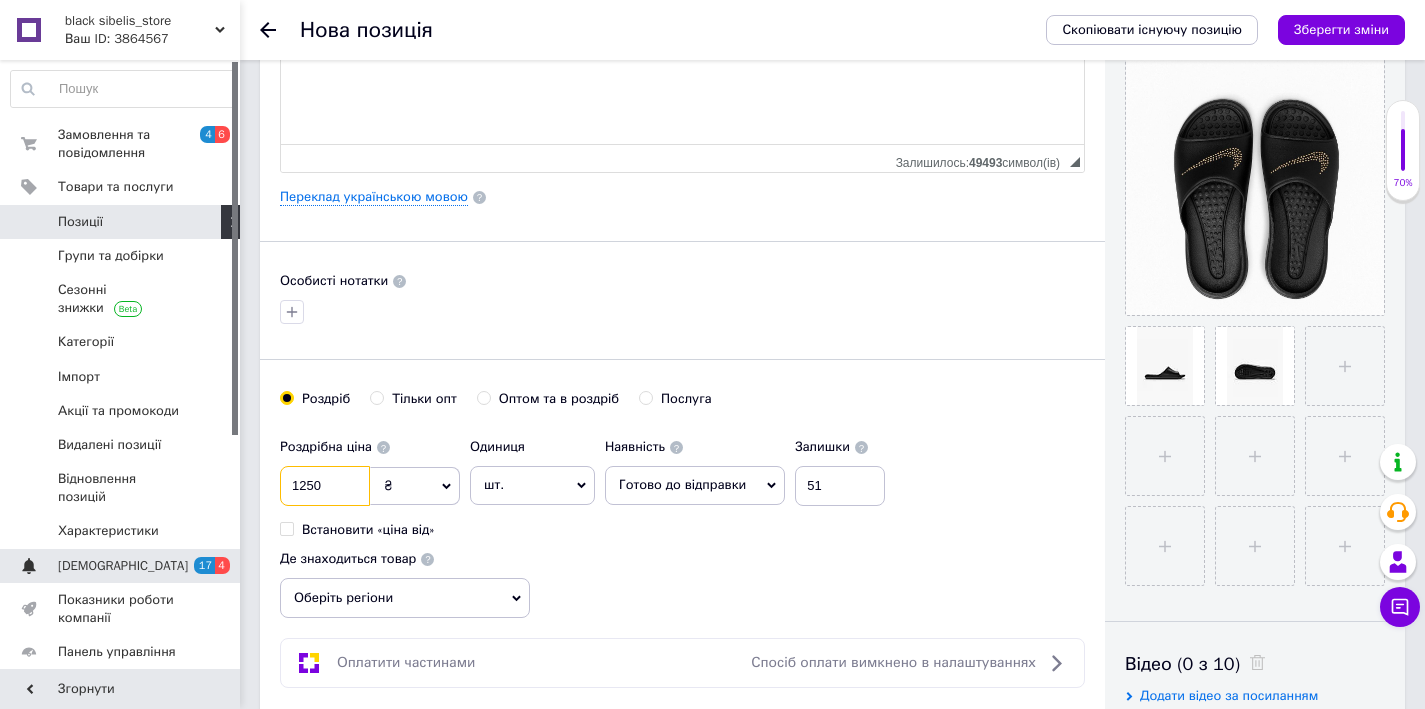 scroll, scrollTop: 827, scrollLeft: 0, axis: vertical 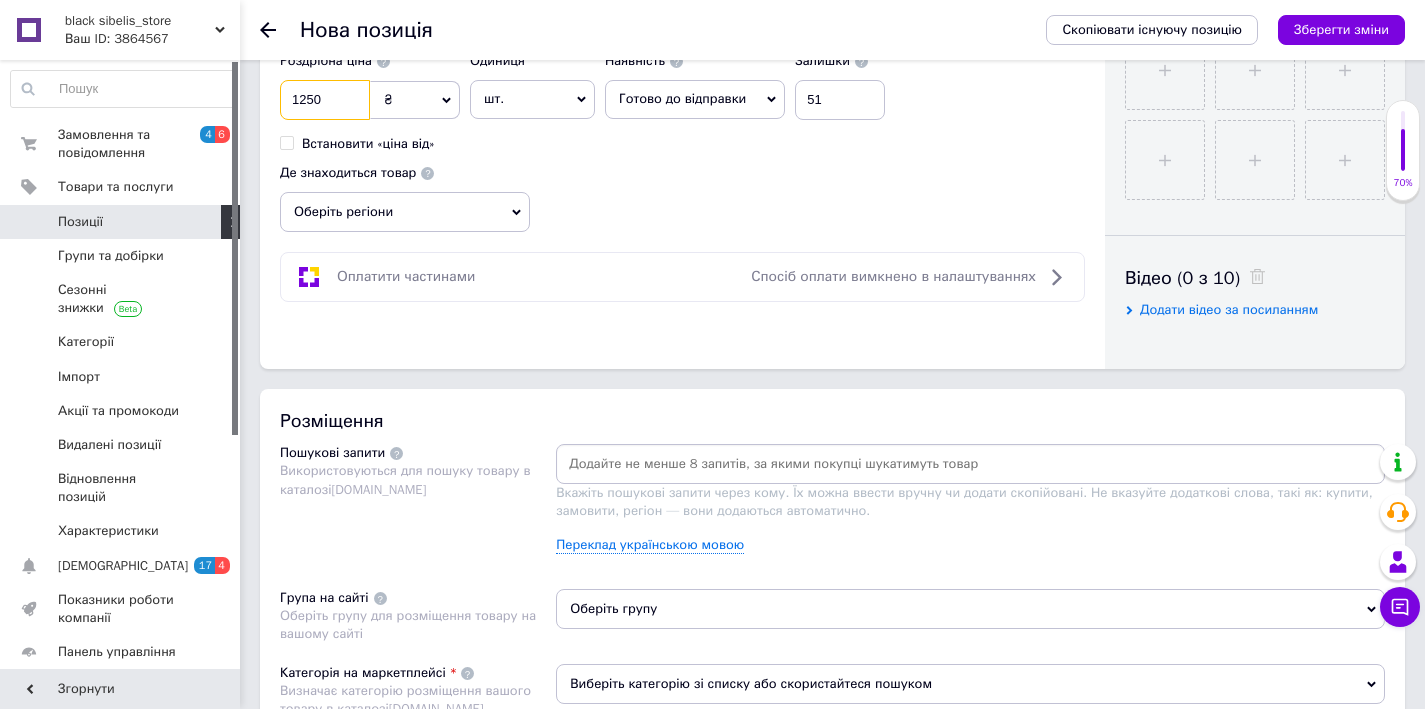 type on "1250" 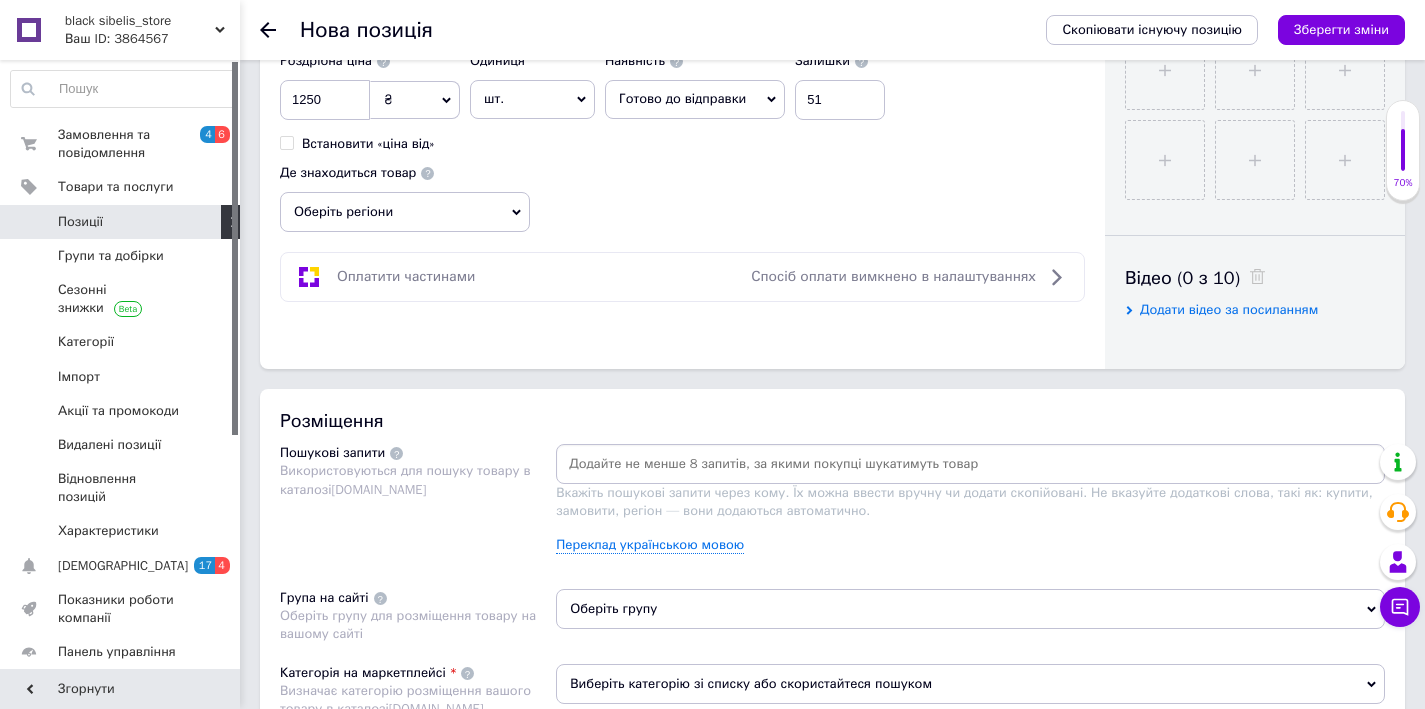 click on "Оберіть регіони" at bounding box center [405, 212] 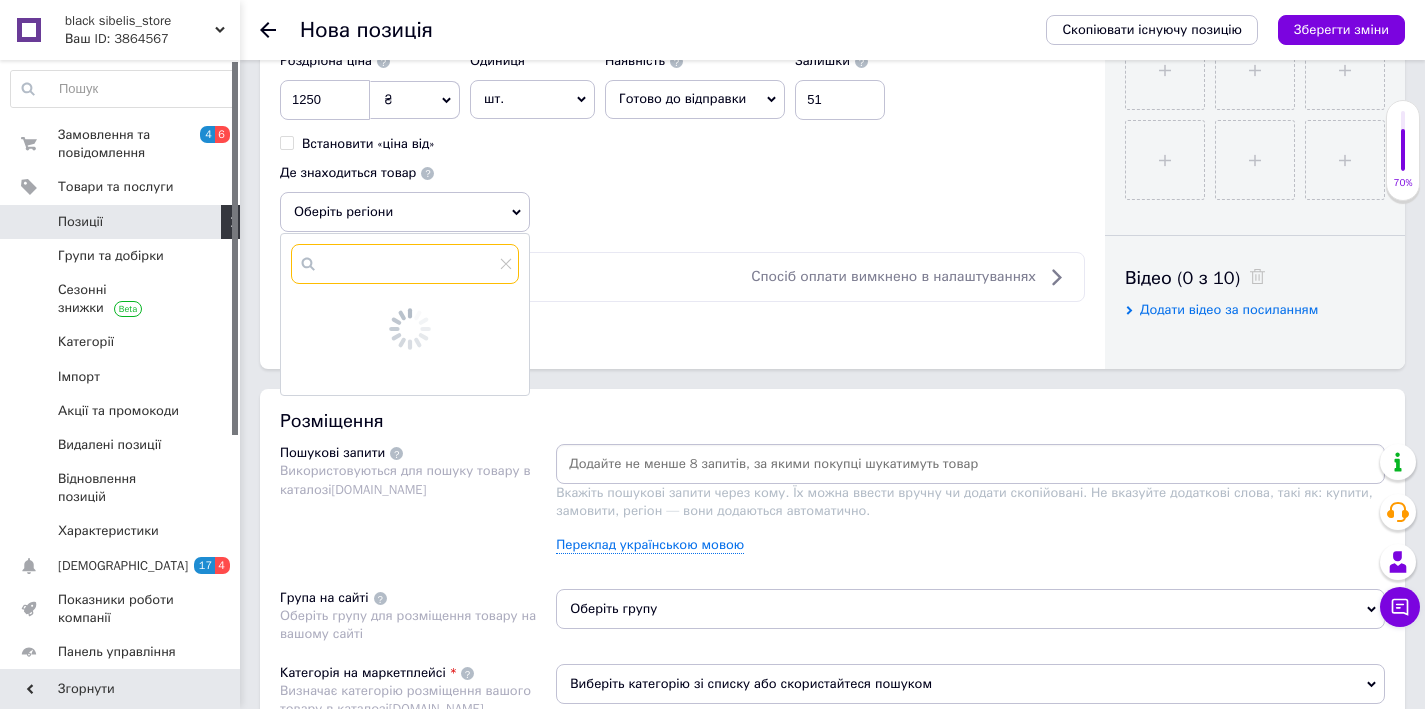 click at bounding box center [405, 264] 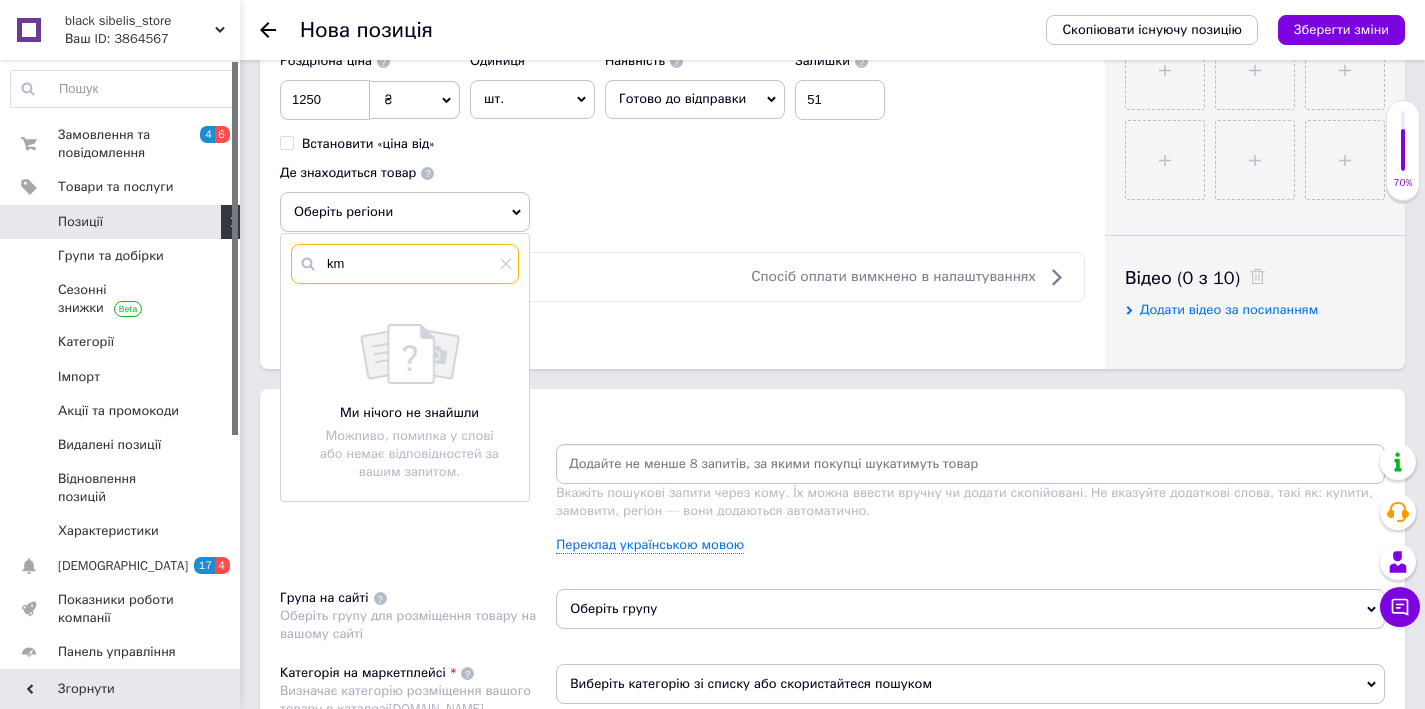 type on "k" 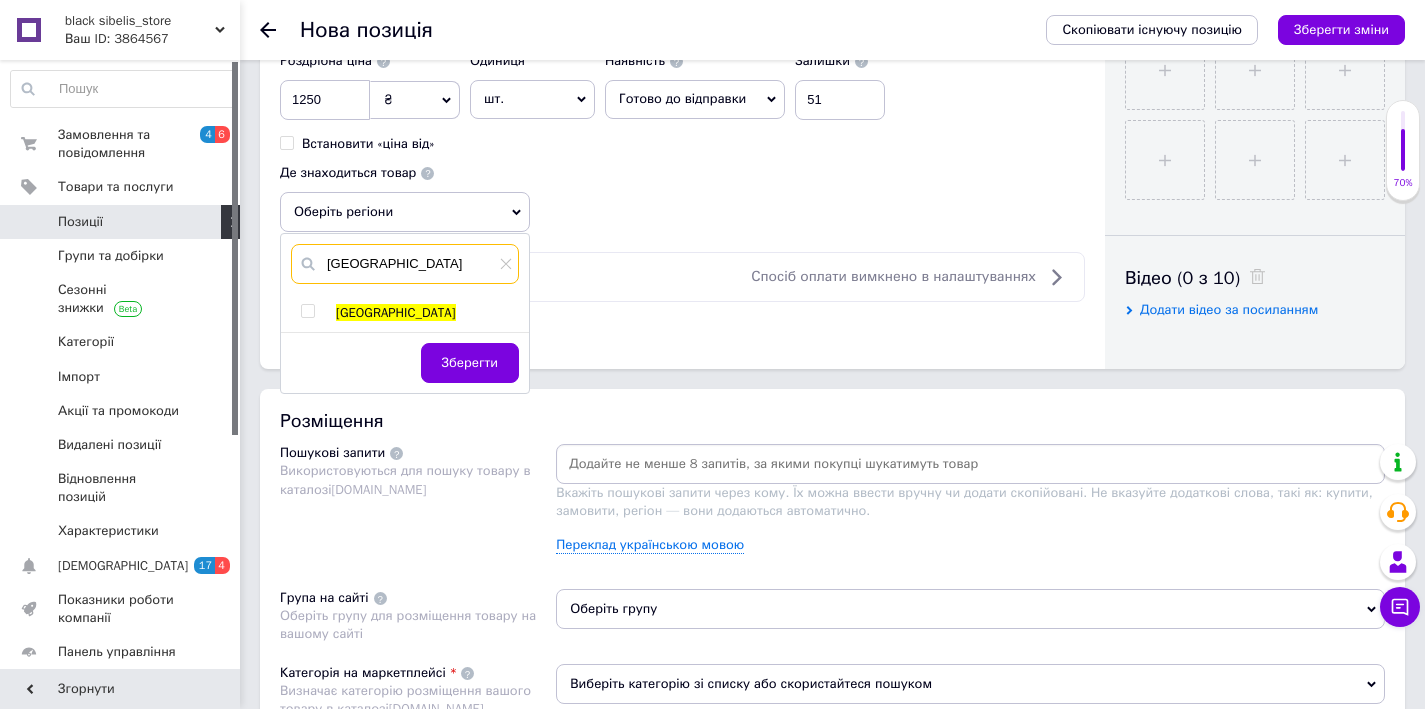 type on "[GEOGRAPHIC_DATA]" 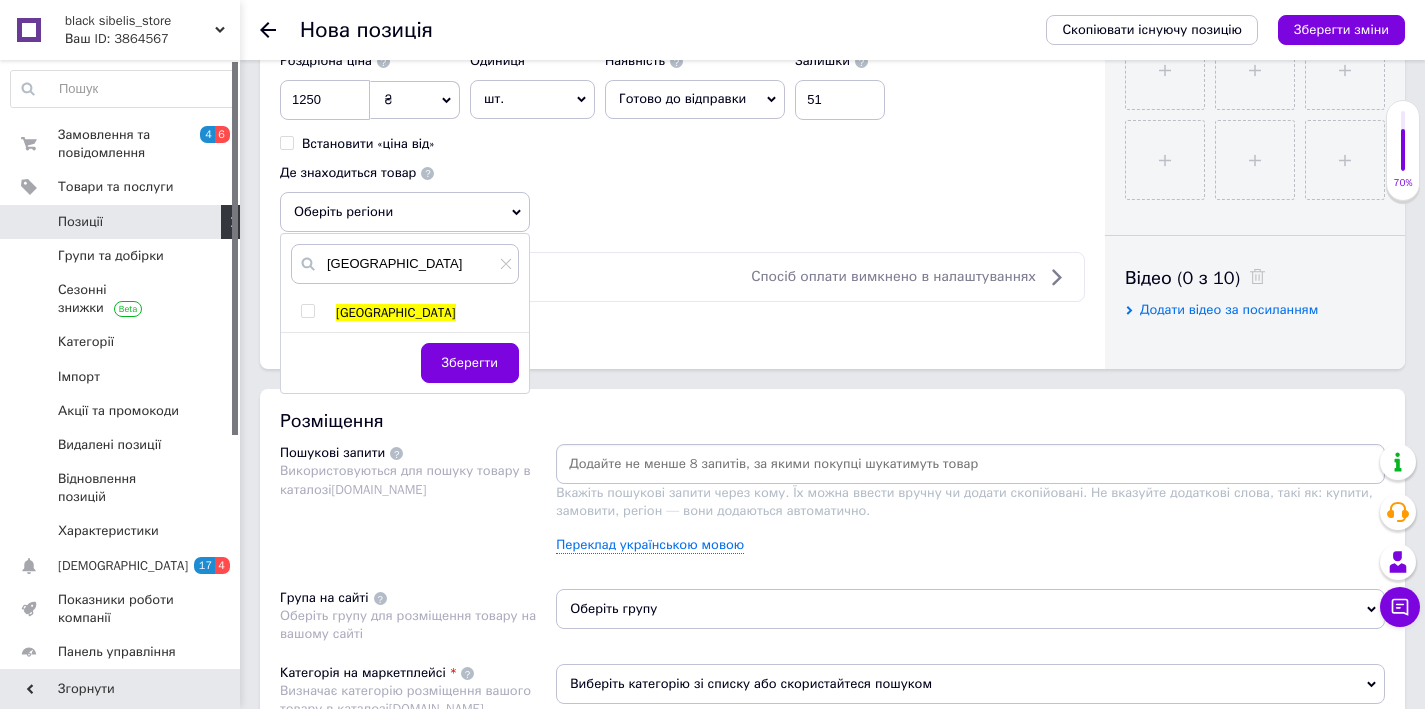 click at bounding box center [307, 311] 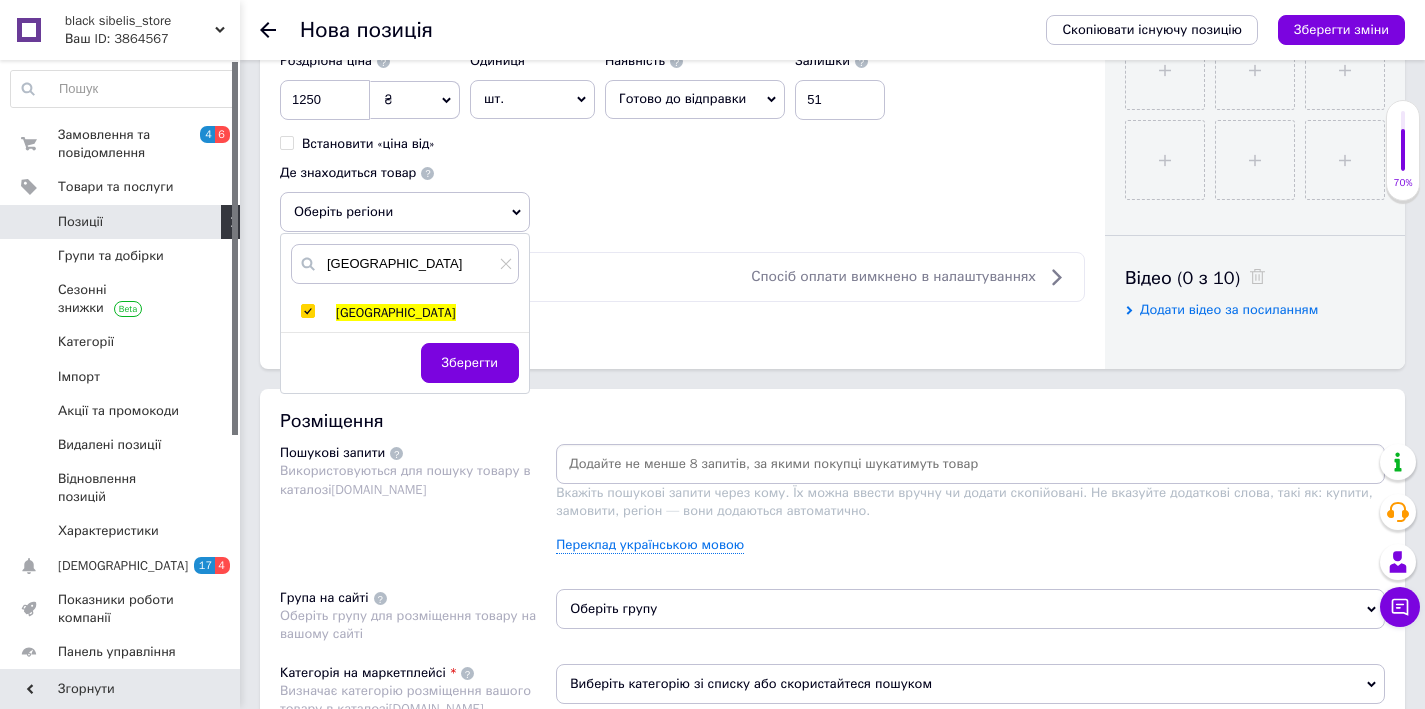 checkbox on "true" 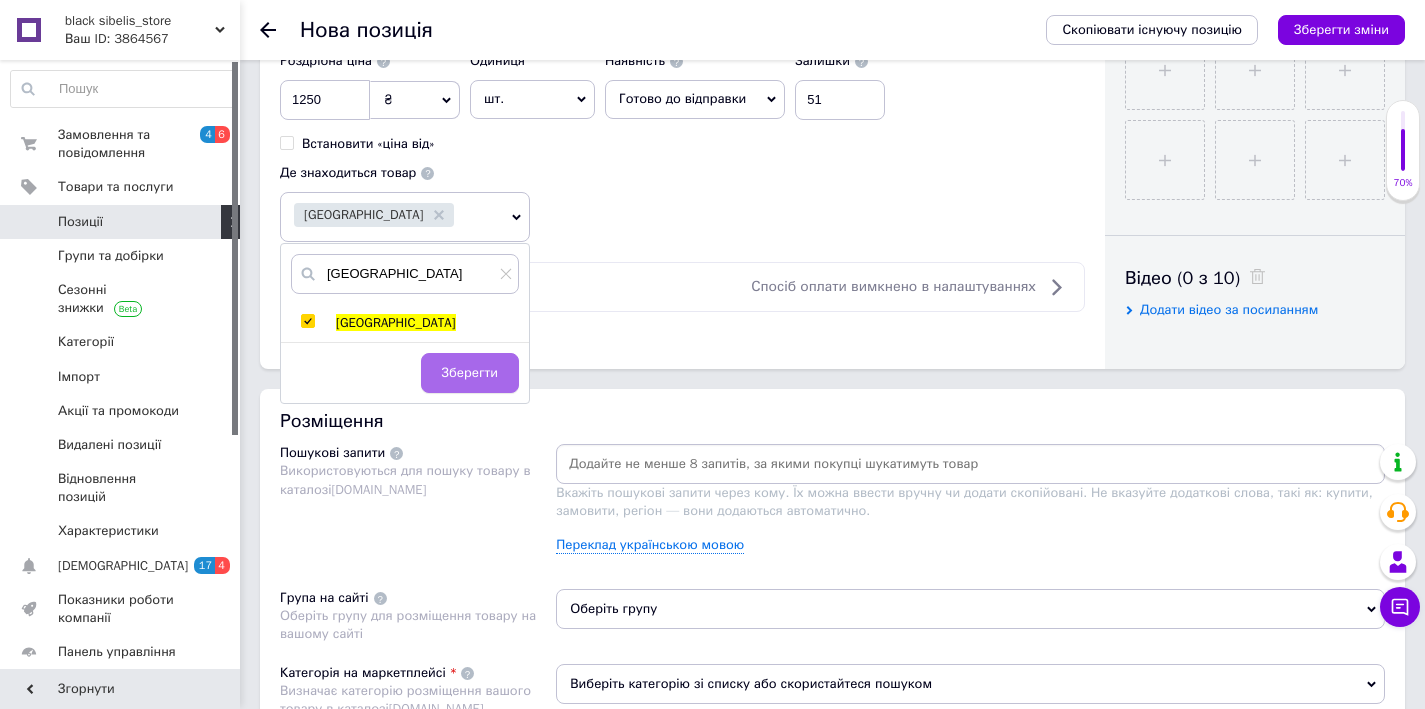click on "Зберегти" at bounding box center [470, 373] 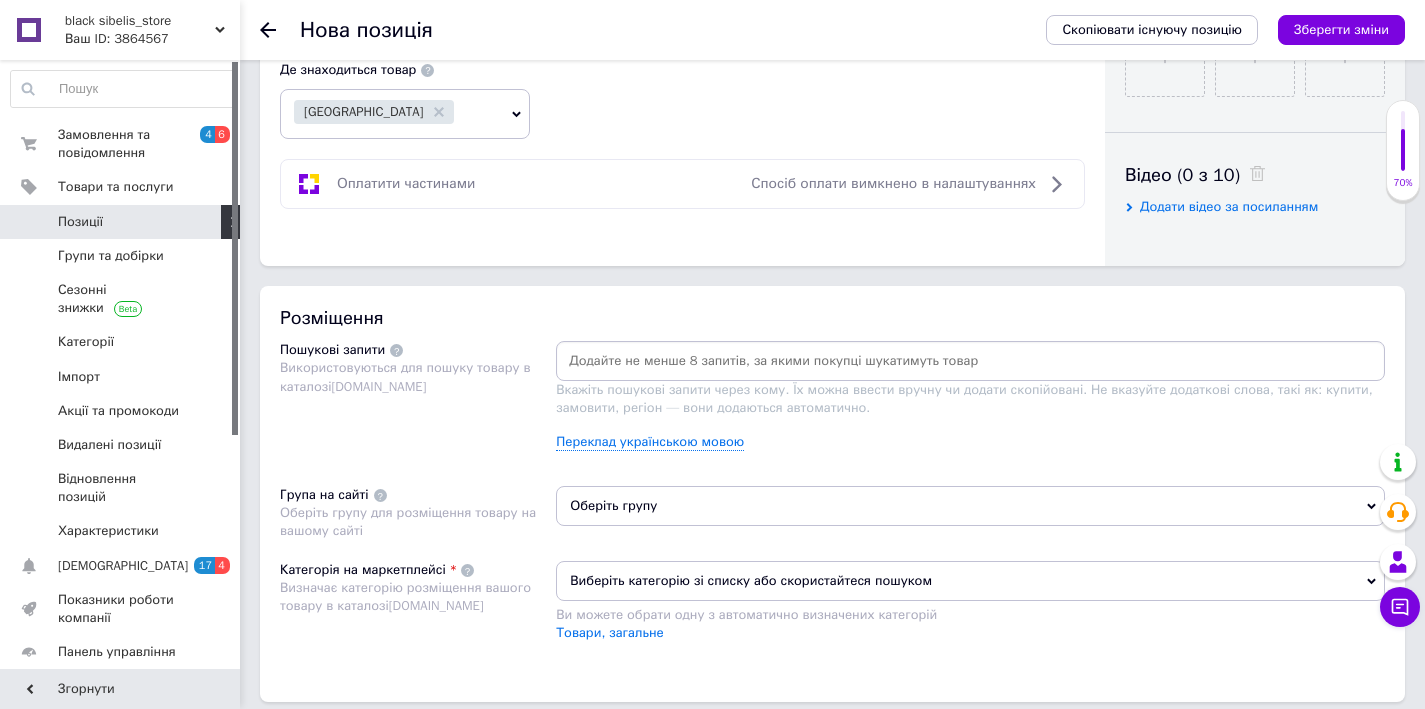 scroll, scrollTop: 948, scrollLeft: 0, axis: vertical 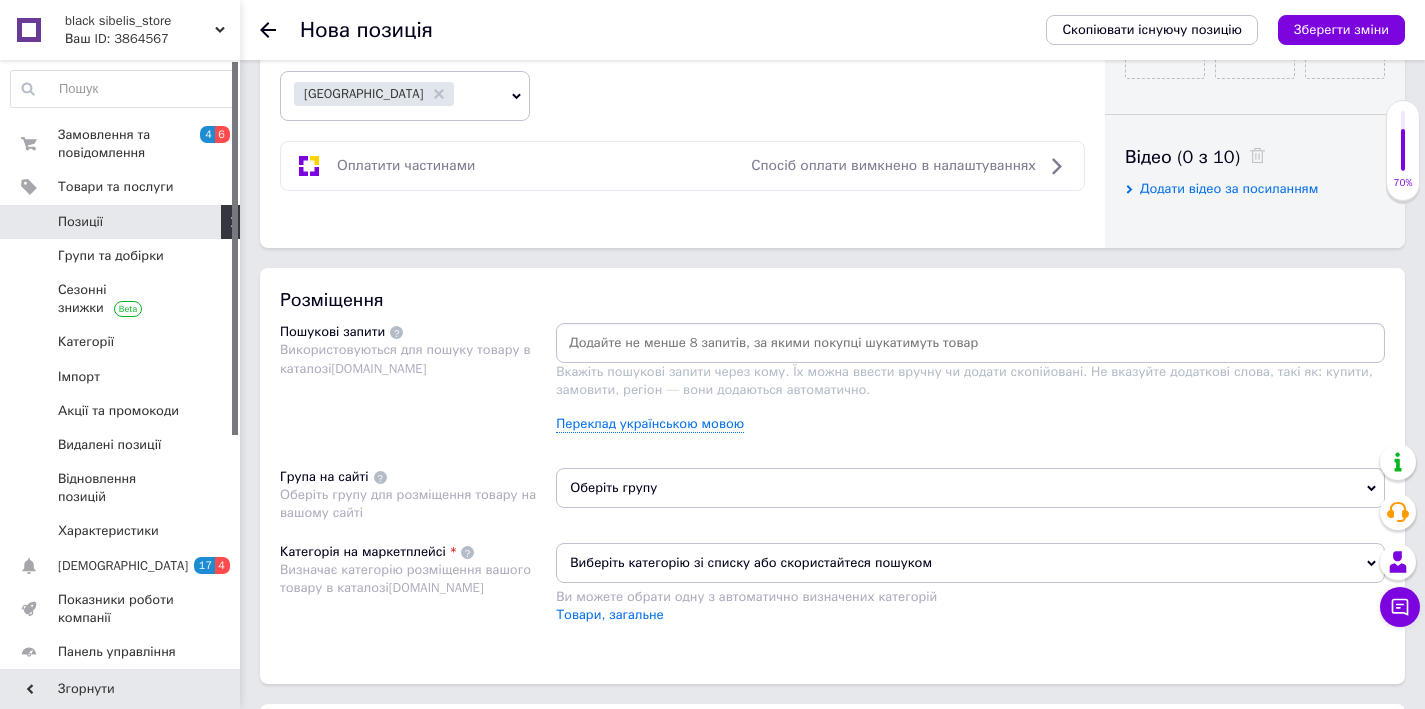 click on "Оберіть групу" at bounding box center (970, 488) 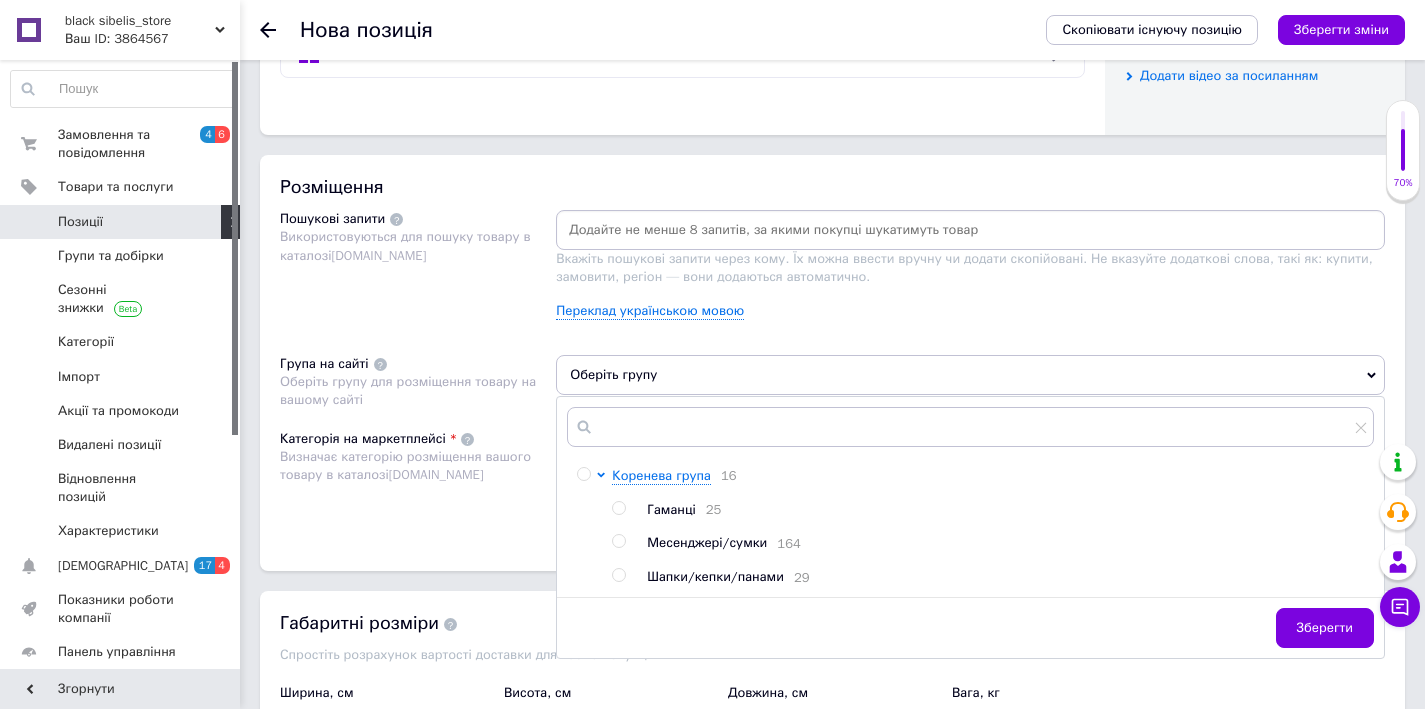 scroll, scrollTop: 1066, scrollLeft: 0, axis: vertical 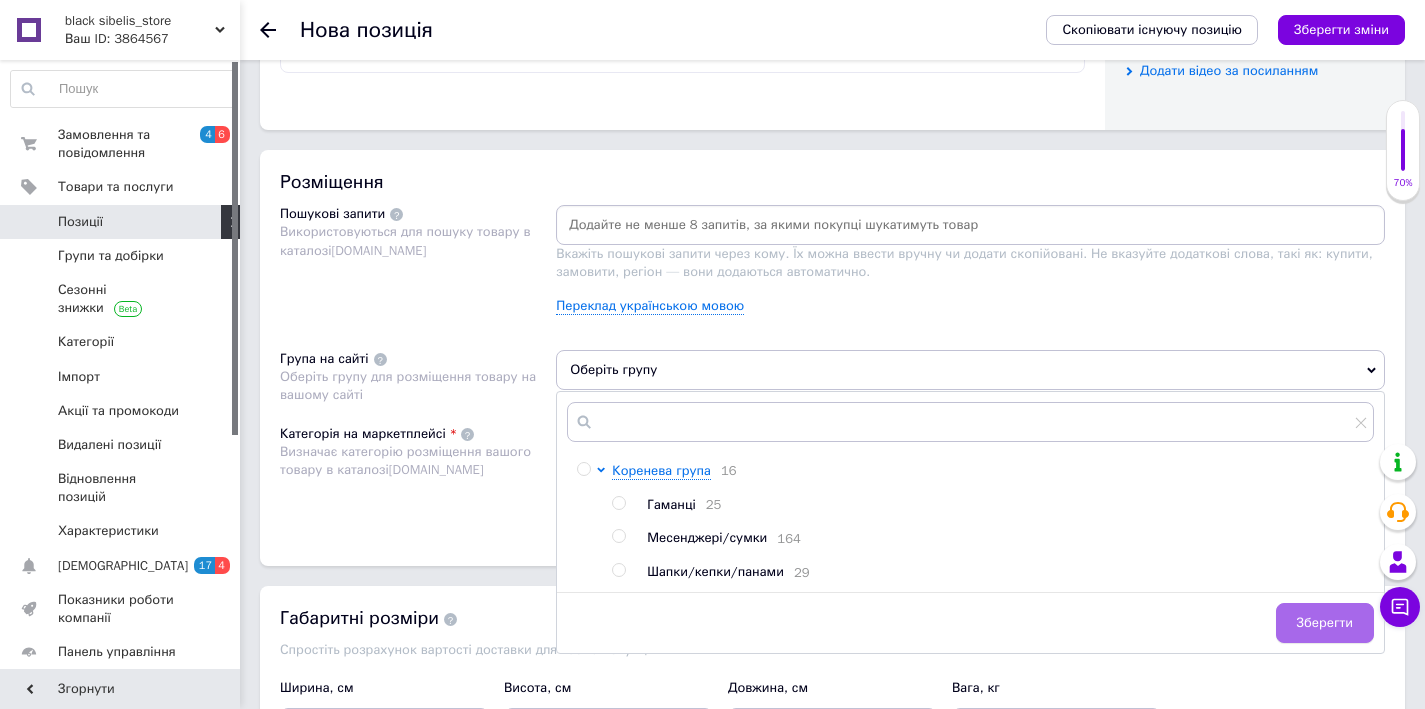 click on "Зберегти" at bounding box center (1325, 623) 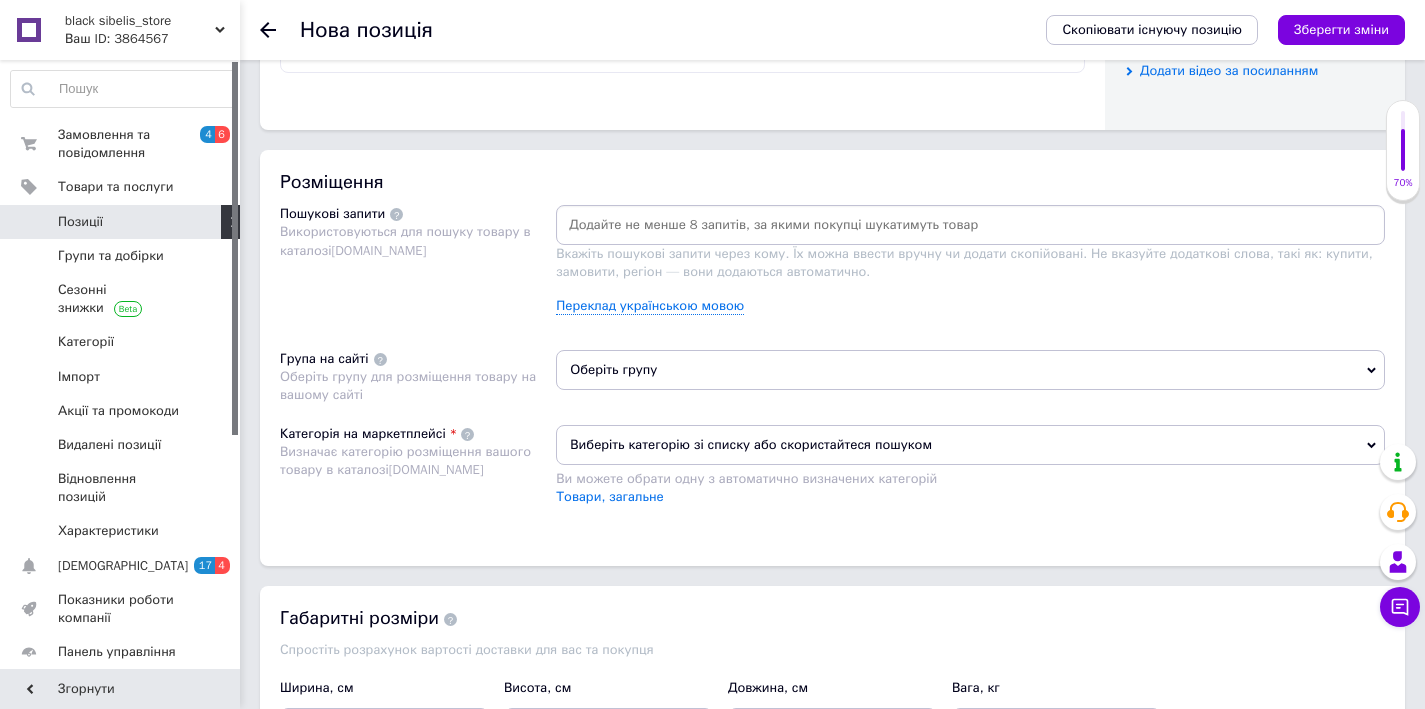 click on "Виберіть категорію зі списку або скористайтеся пошуком" at bounding box center [970, 445] 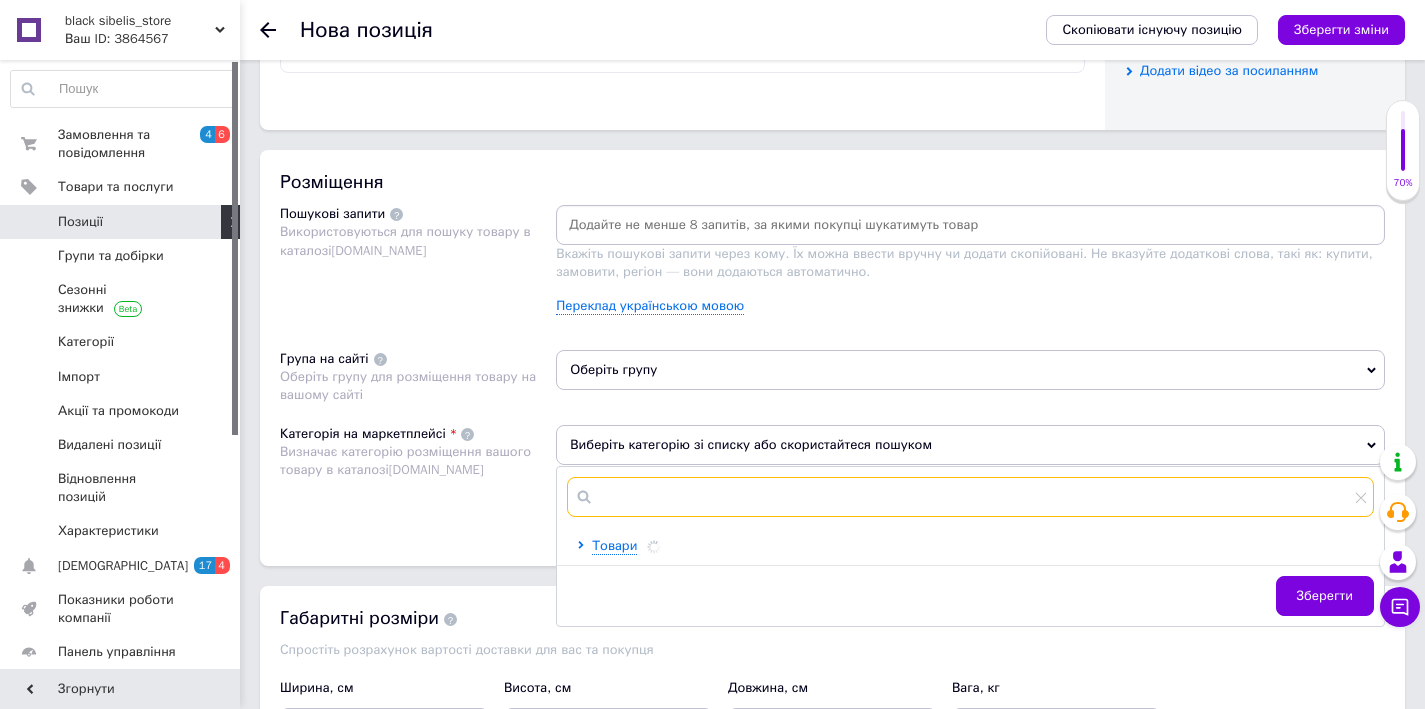 click at bounding box center [970, 497] 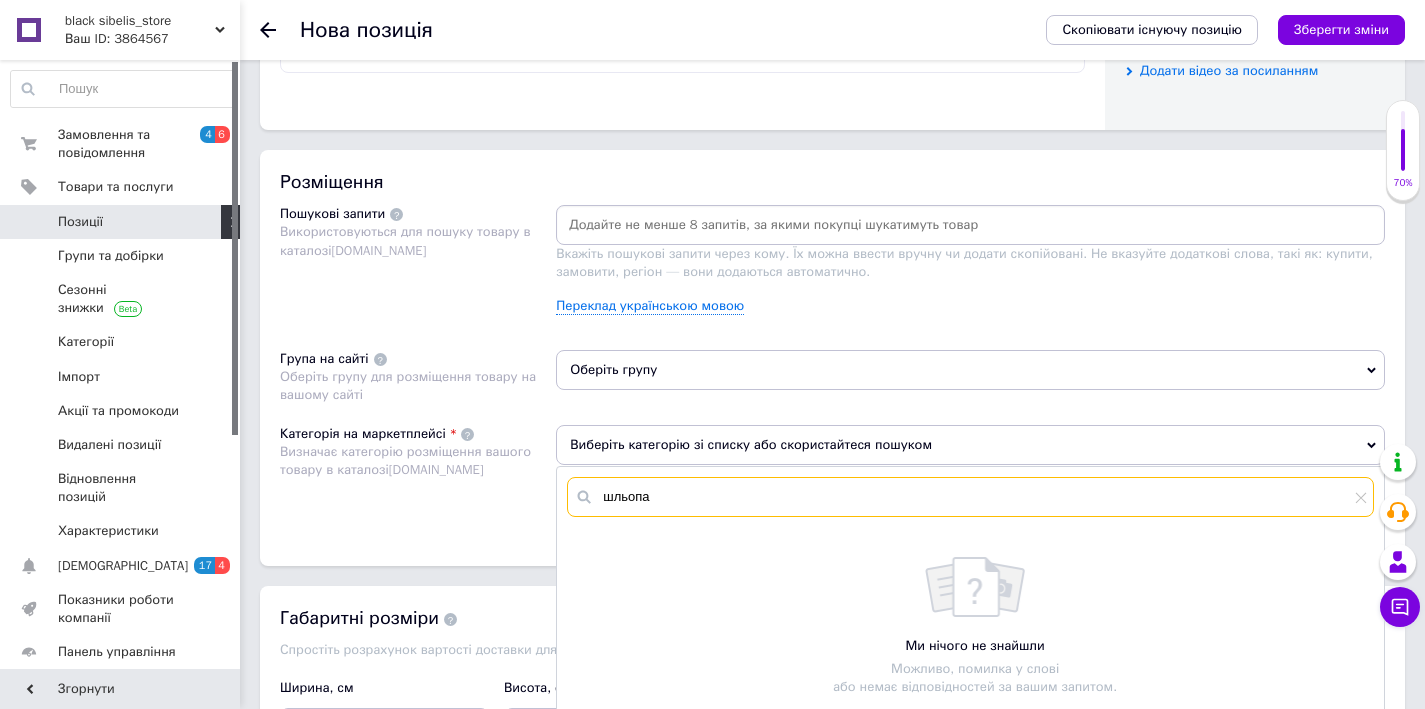 type on "шльопа" 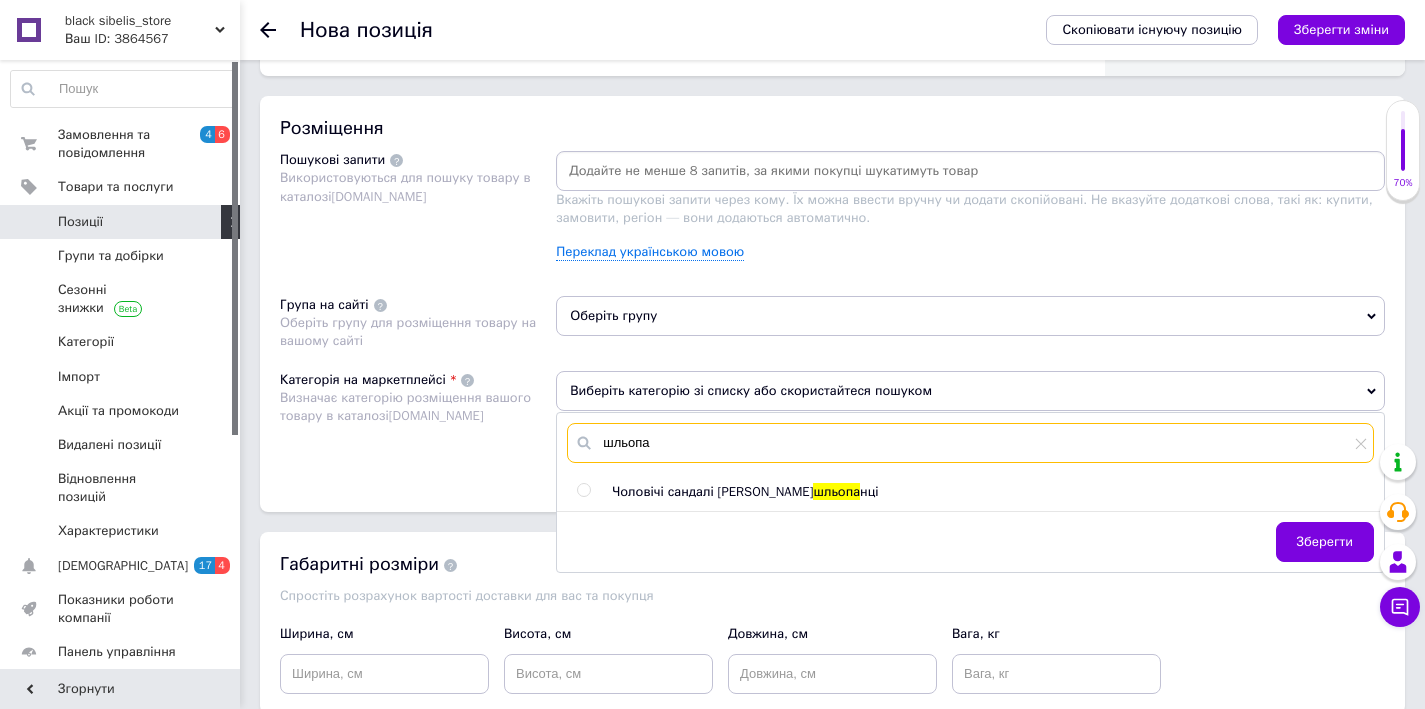 scroll, scrollTop: 1222, scrollLeft: 0, axis: vertical 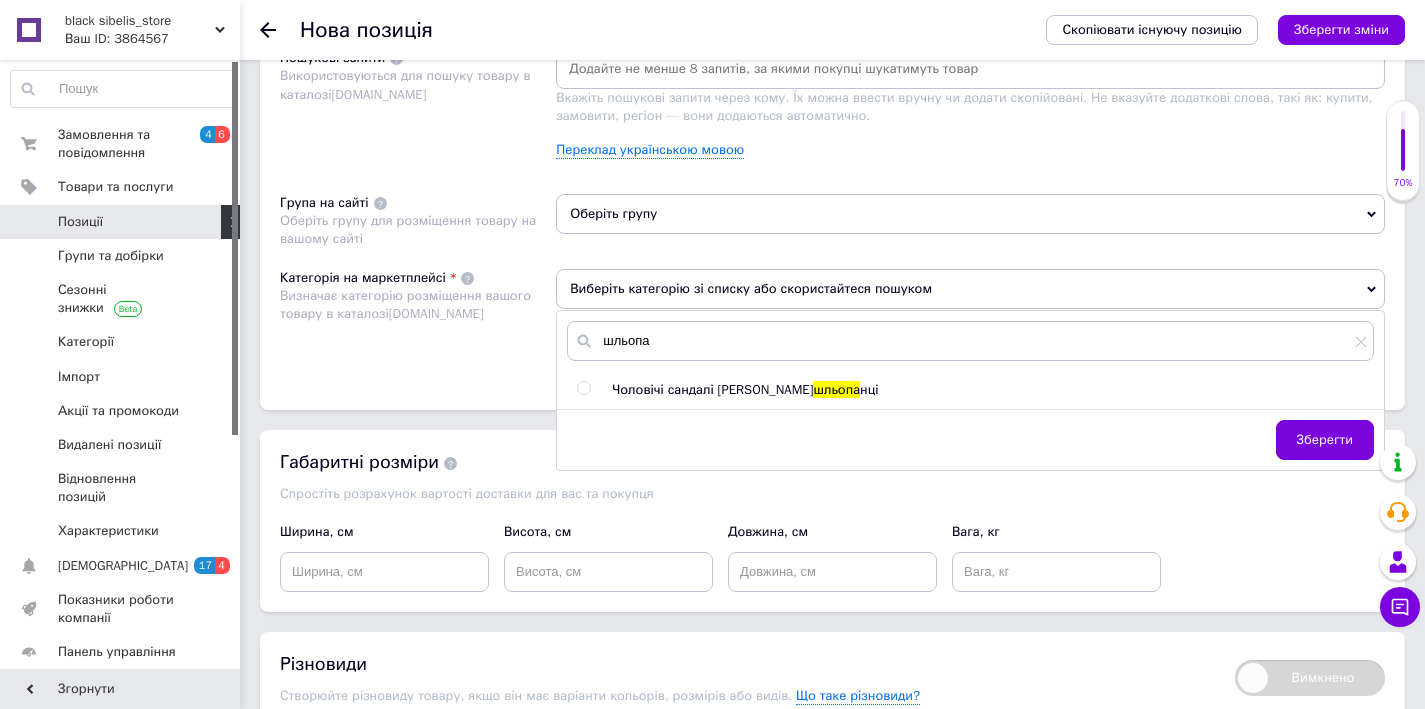 click on "нці" at bounding box center (869, 389) 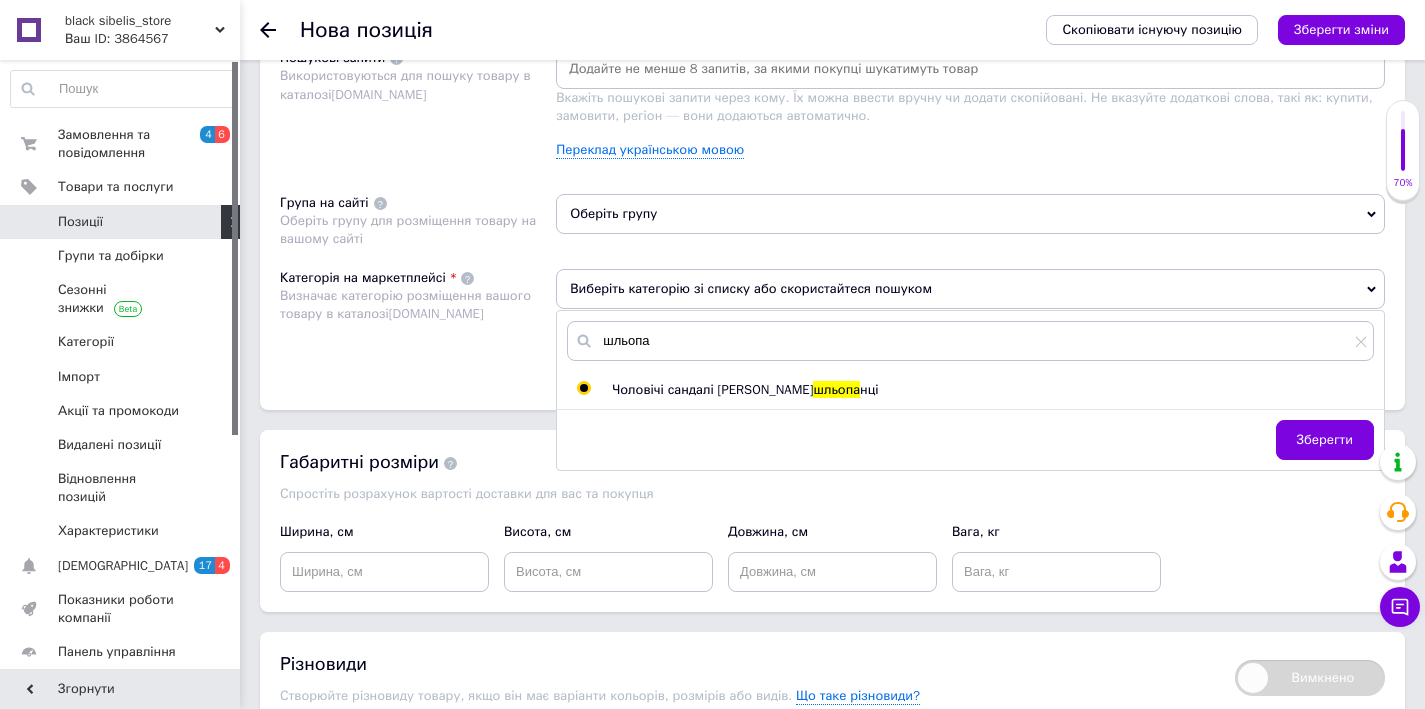 radio on "true" 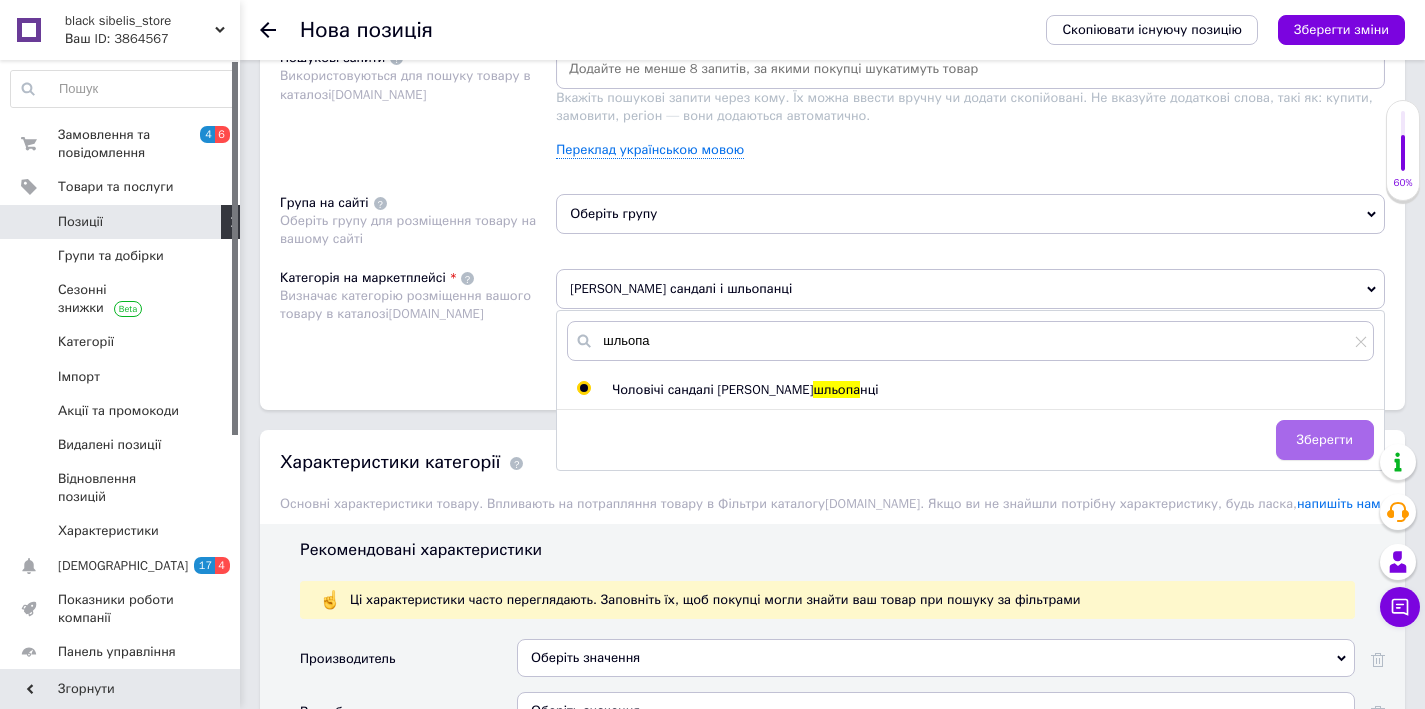click on "Зберегти" at bounding box center [1325, 440] 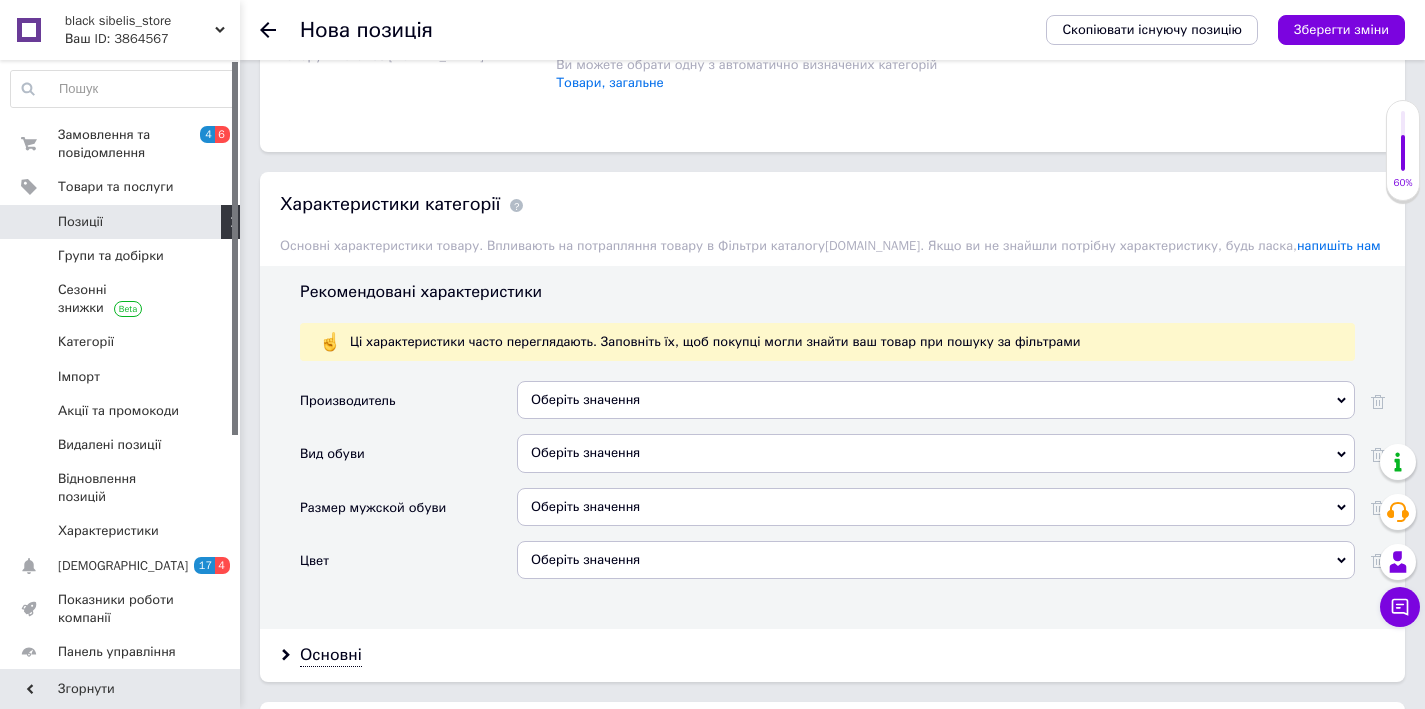 scroll, scrollTop: 1558, scrollLeft: 0, axis: vertical 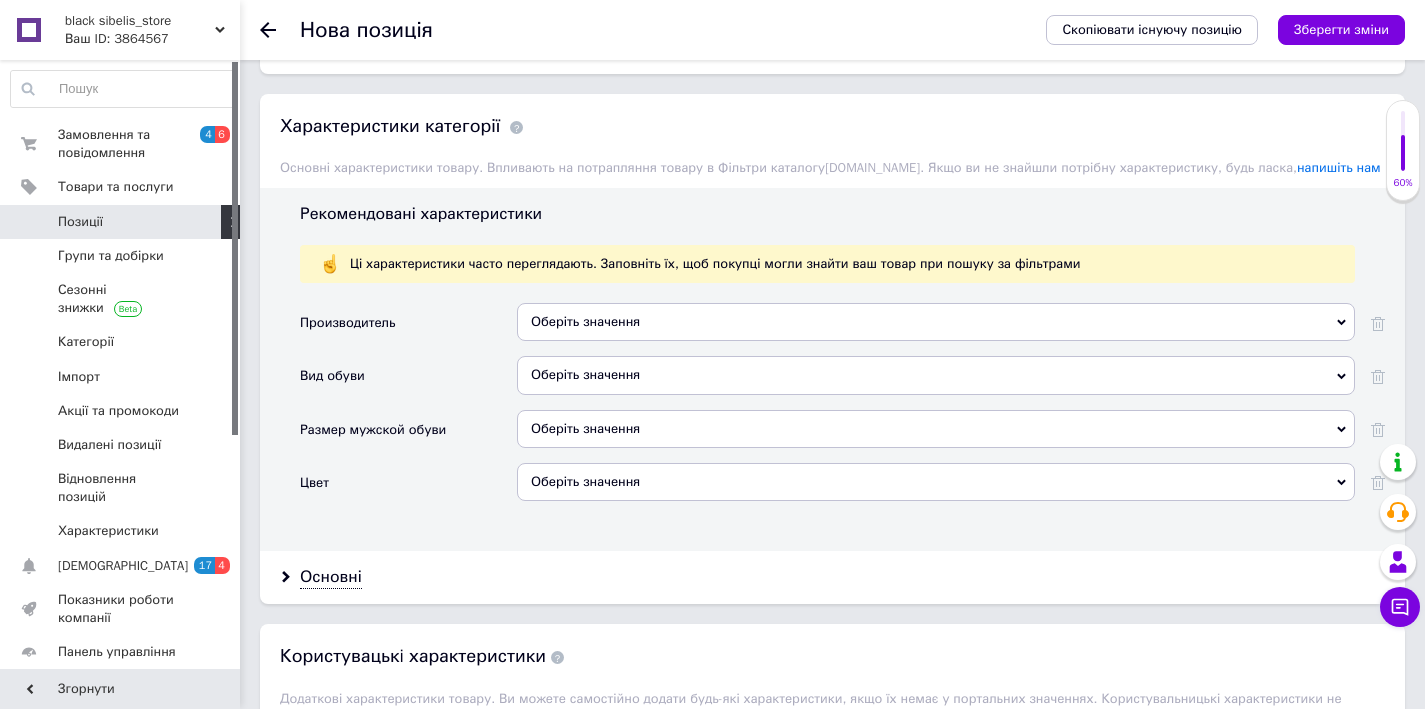 click on "Оберіть значення" at bounding box center (936, 322) 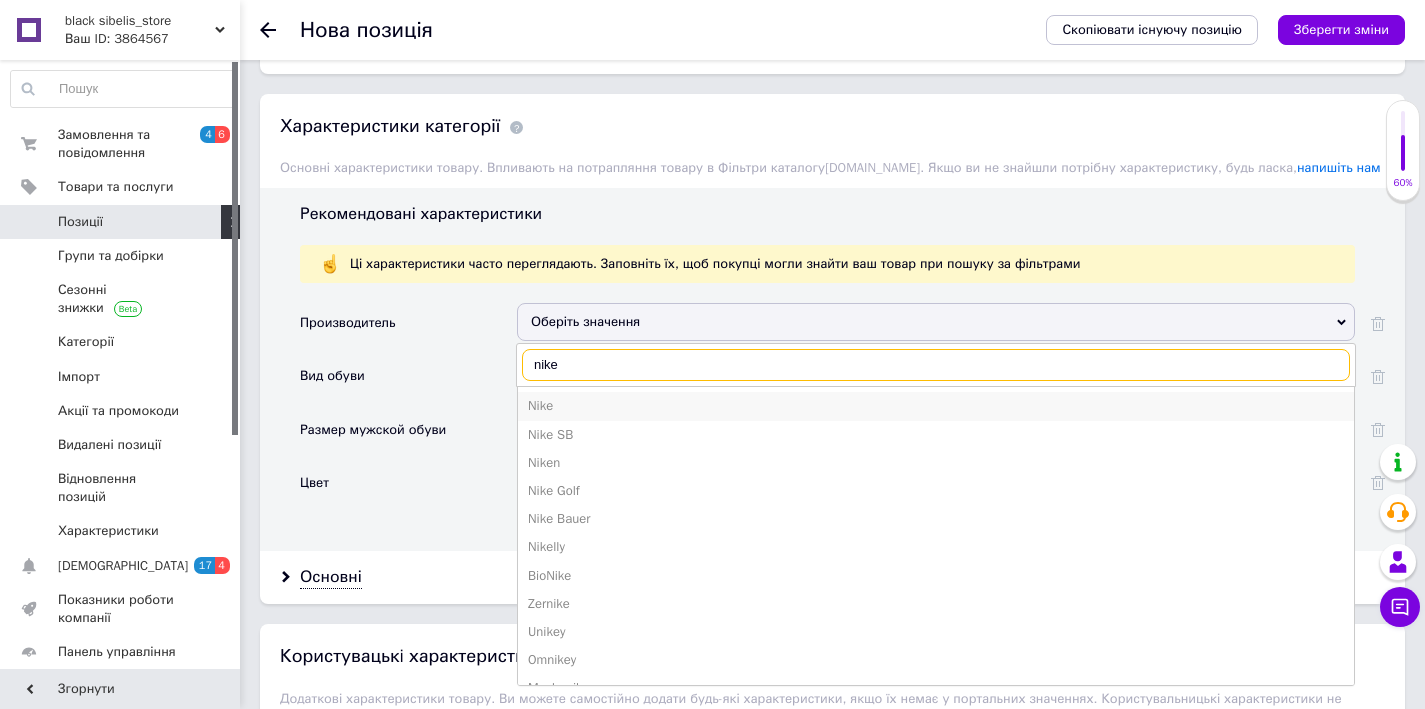 type on "nike" 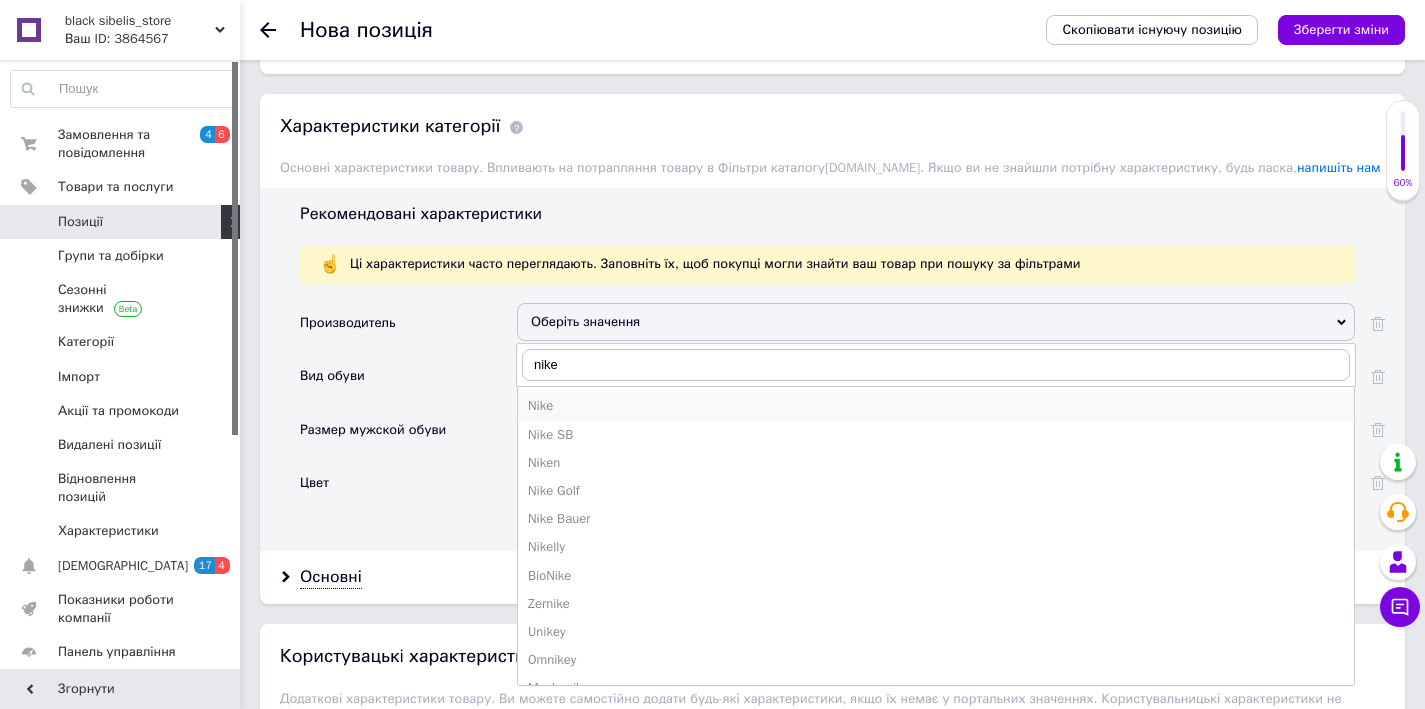 click on "Nike" at bounding box center [936, 406] 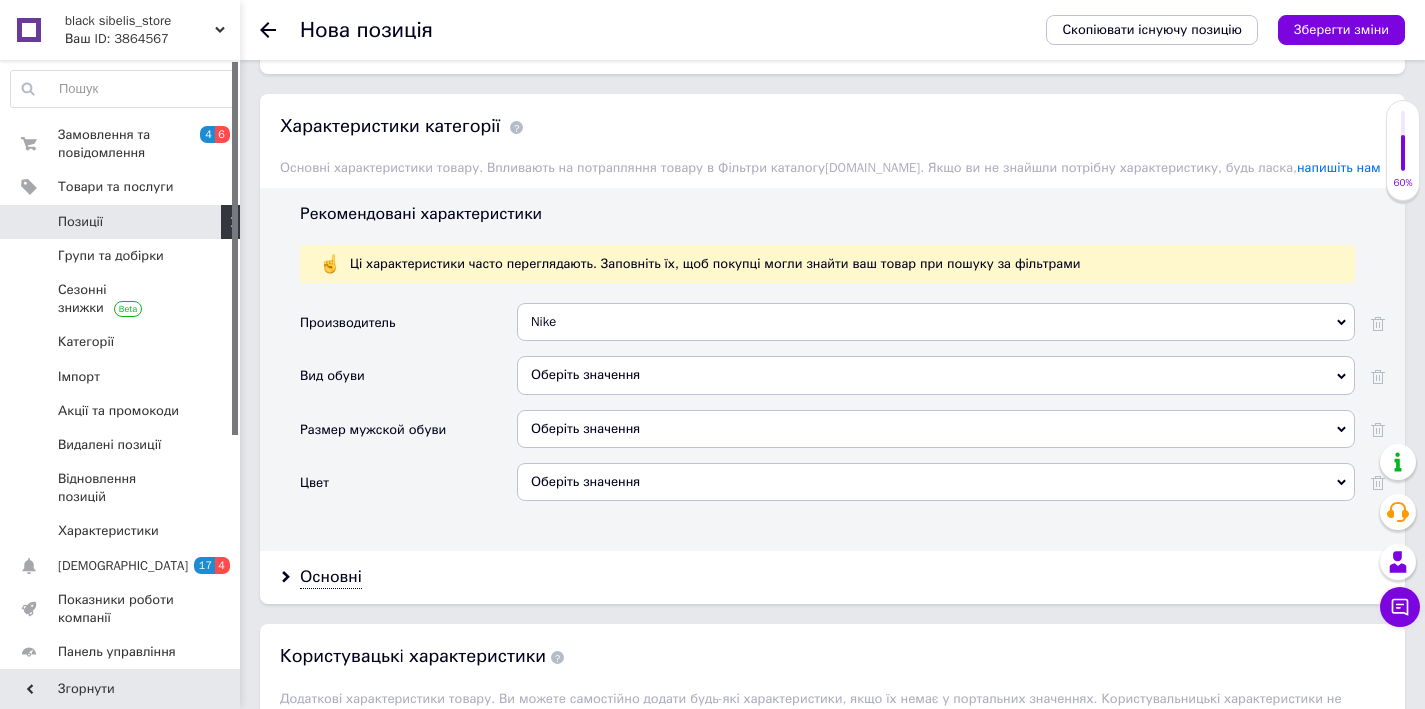 click on "Оберіть значення" at bounding box center [936, 375] 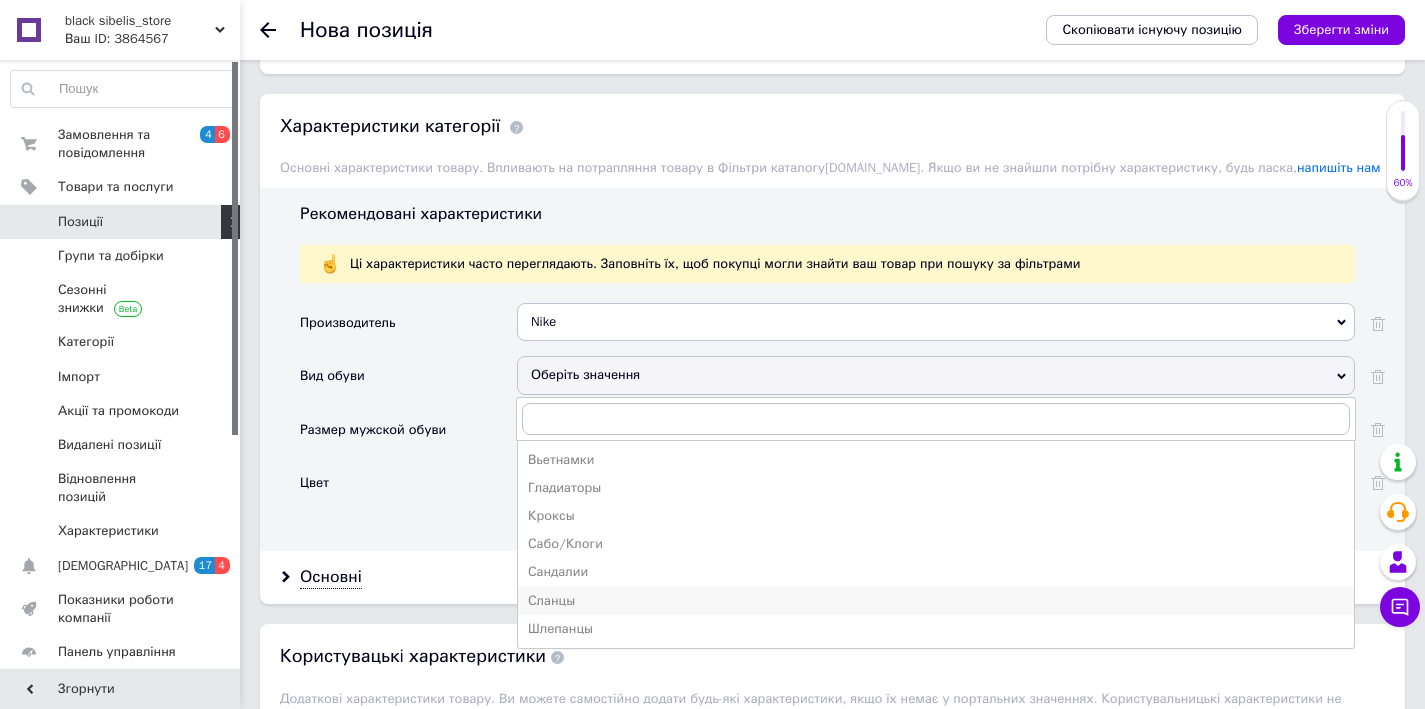 click on "Сланцы" at bounding box center (936, 601) 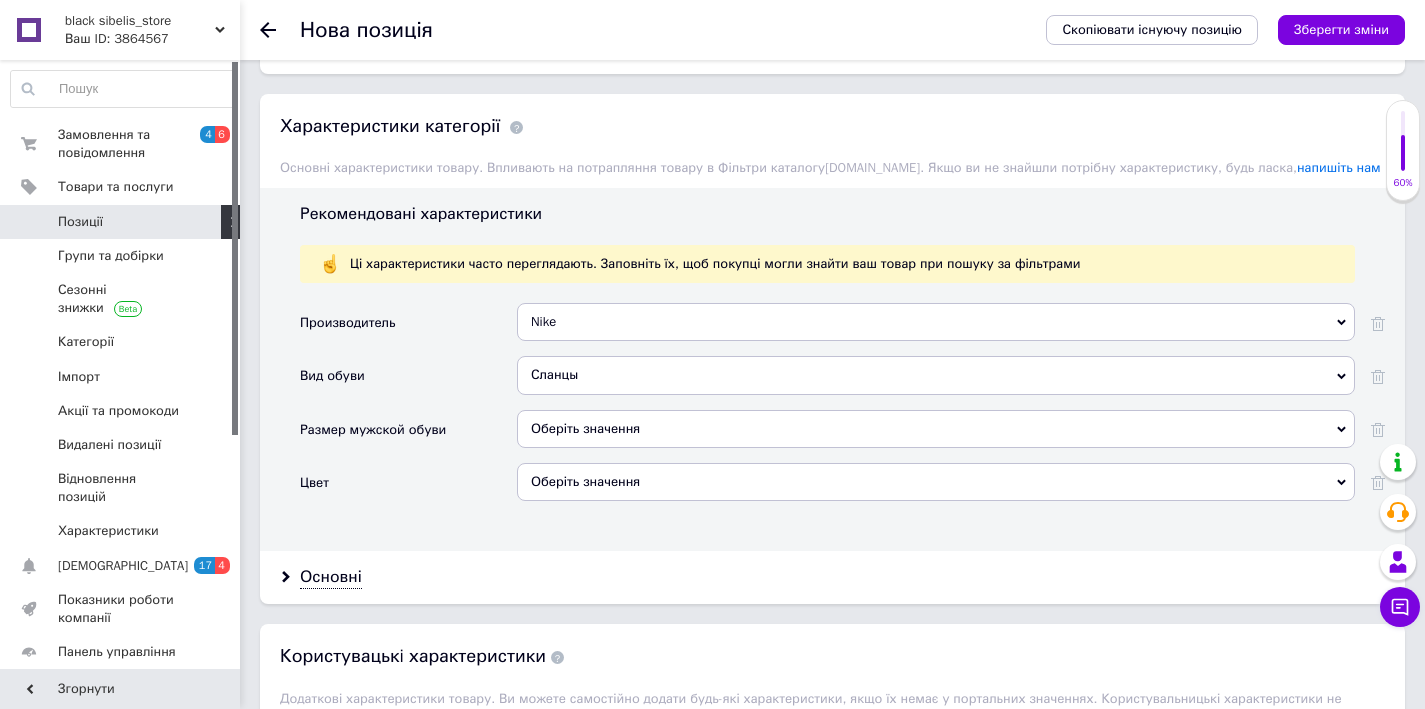 click on "Оберіть значення" at bounding box center (936, 429) 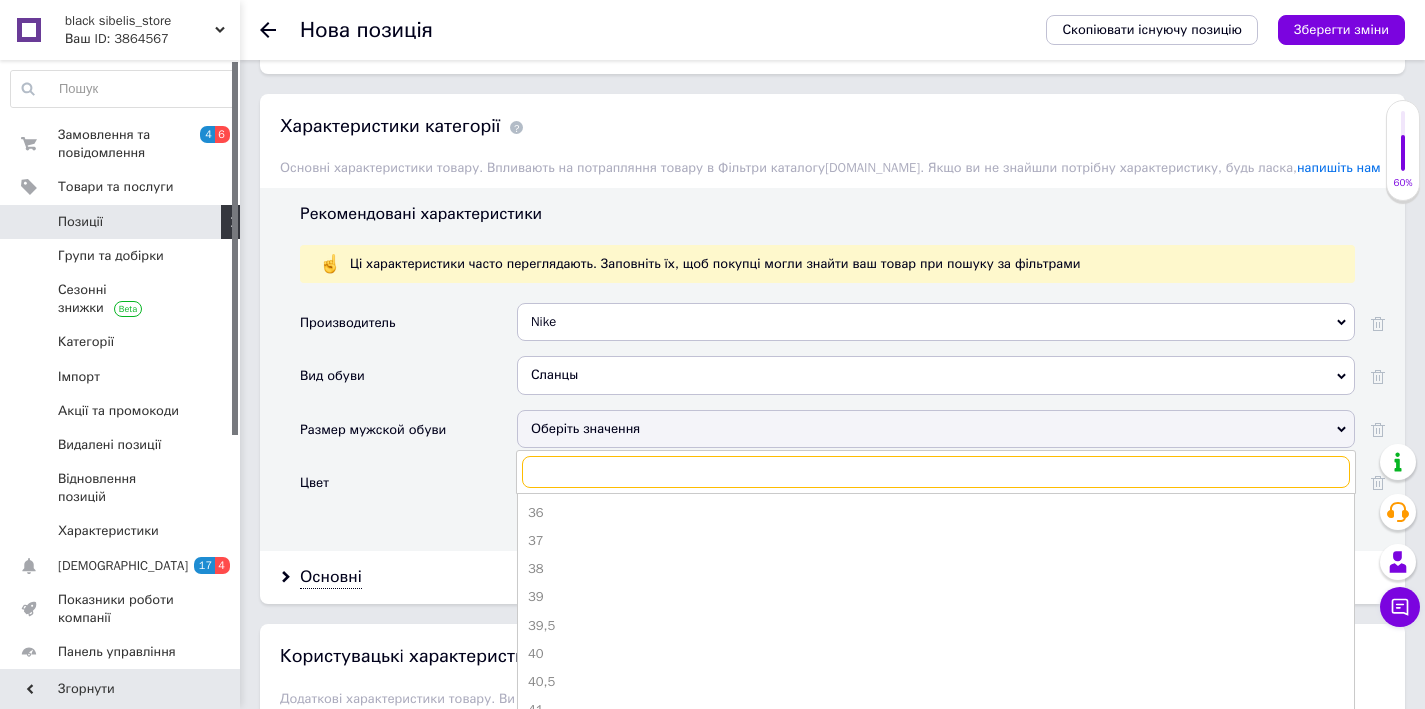 scroll, scrollTop: 1597, scrollLeft: 0, axis: vertical 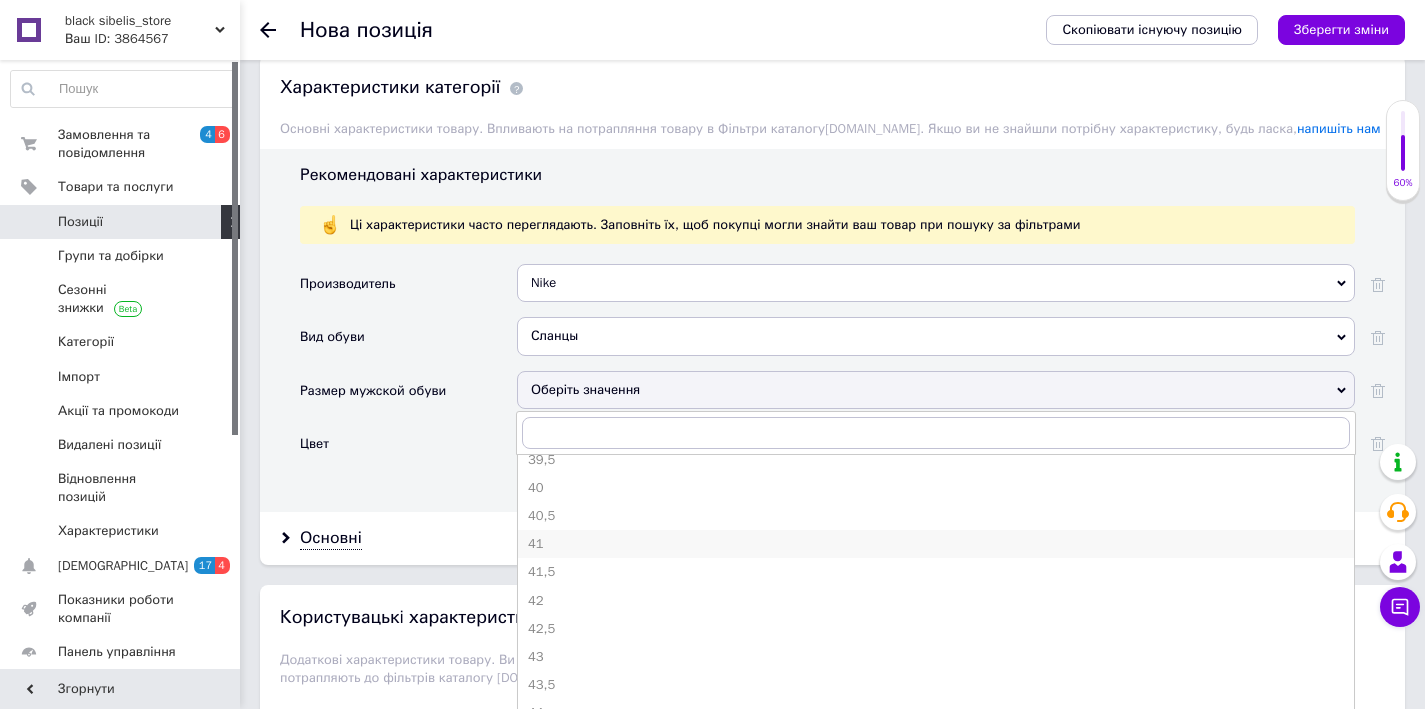 click on "41" at bounding box center [936, 544] 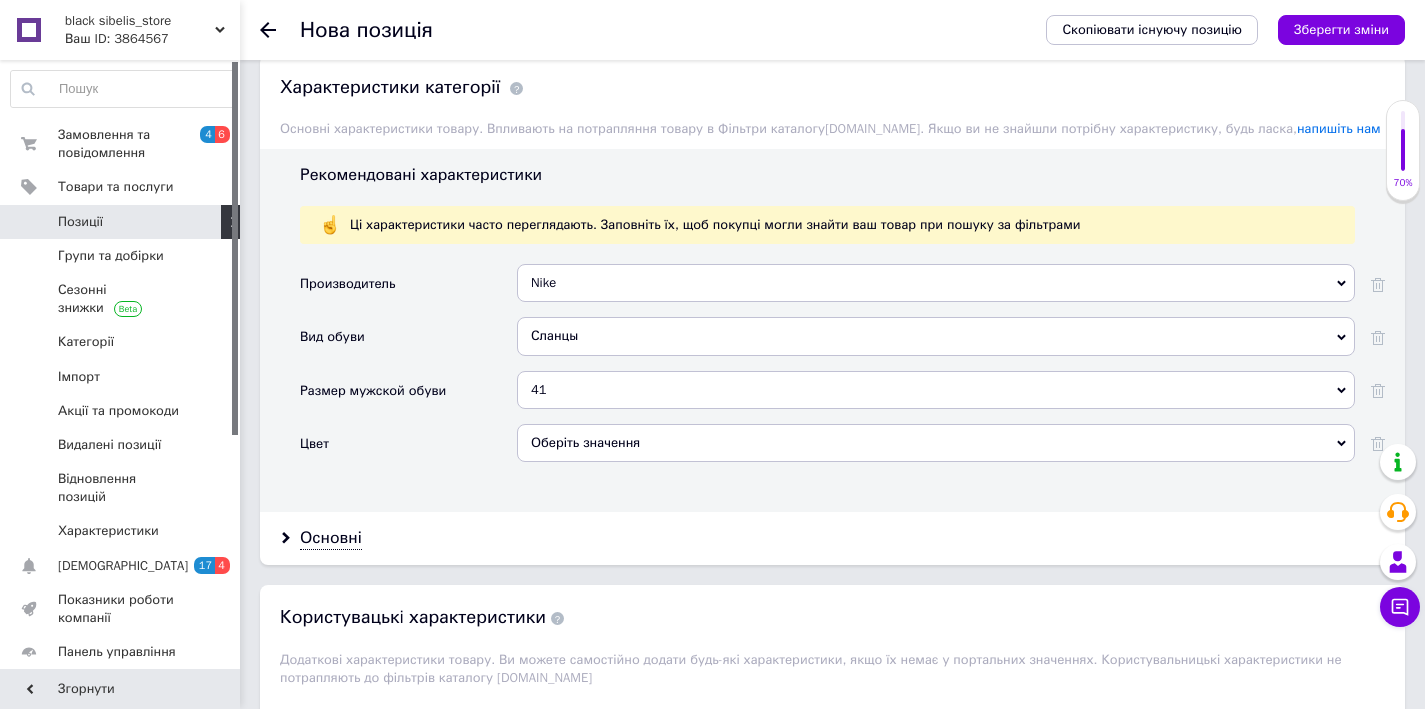 click on "Оберіть значення" at bounding box center (936, 443) 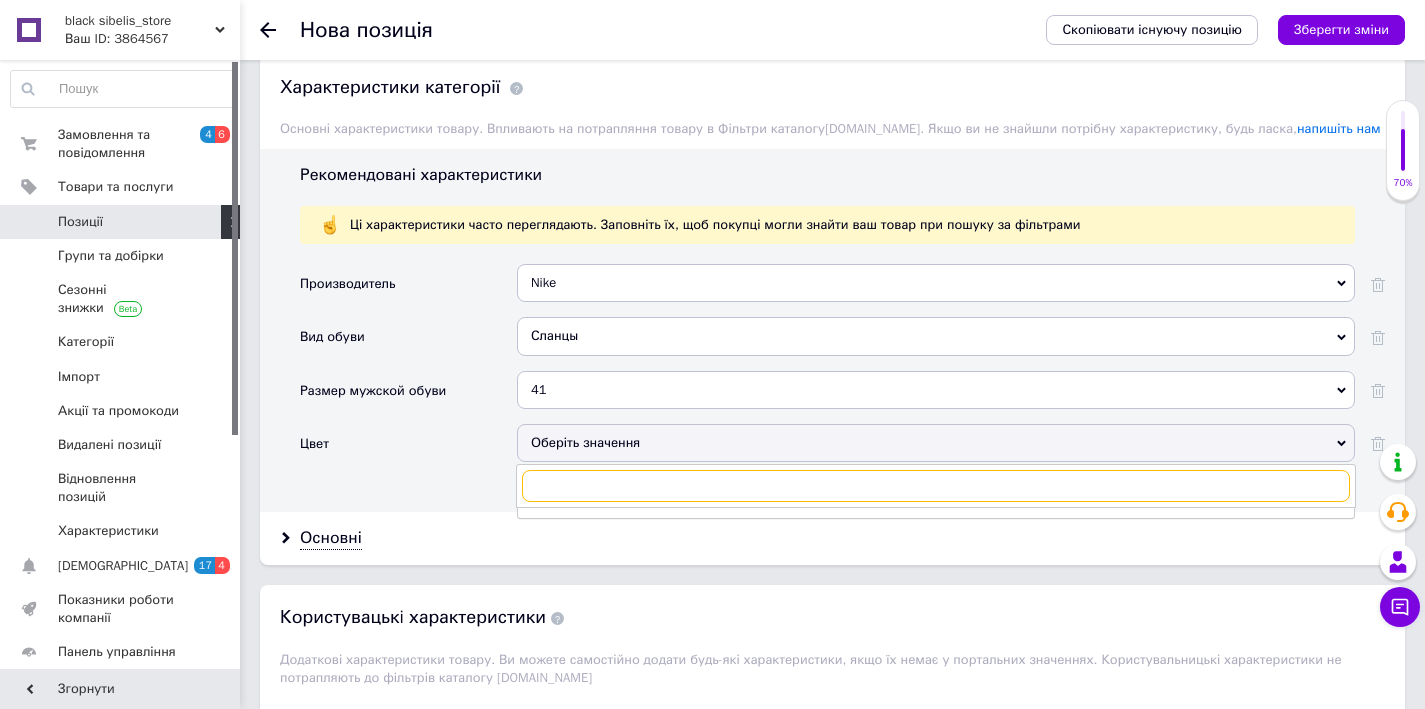 type on "x" 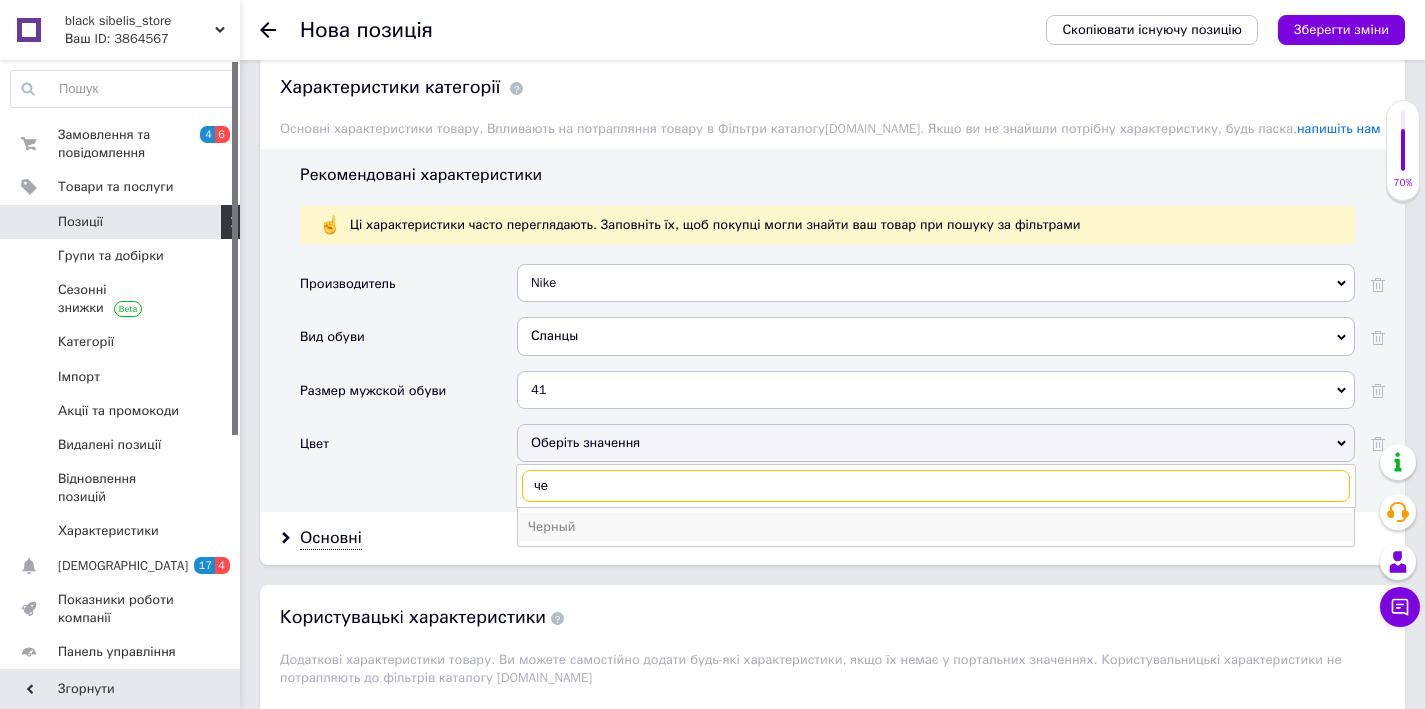 type on "че" 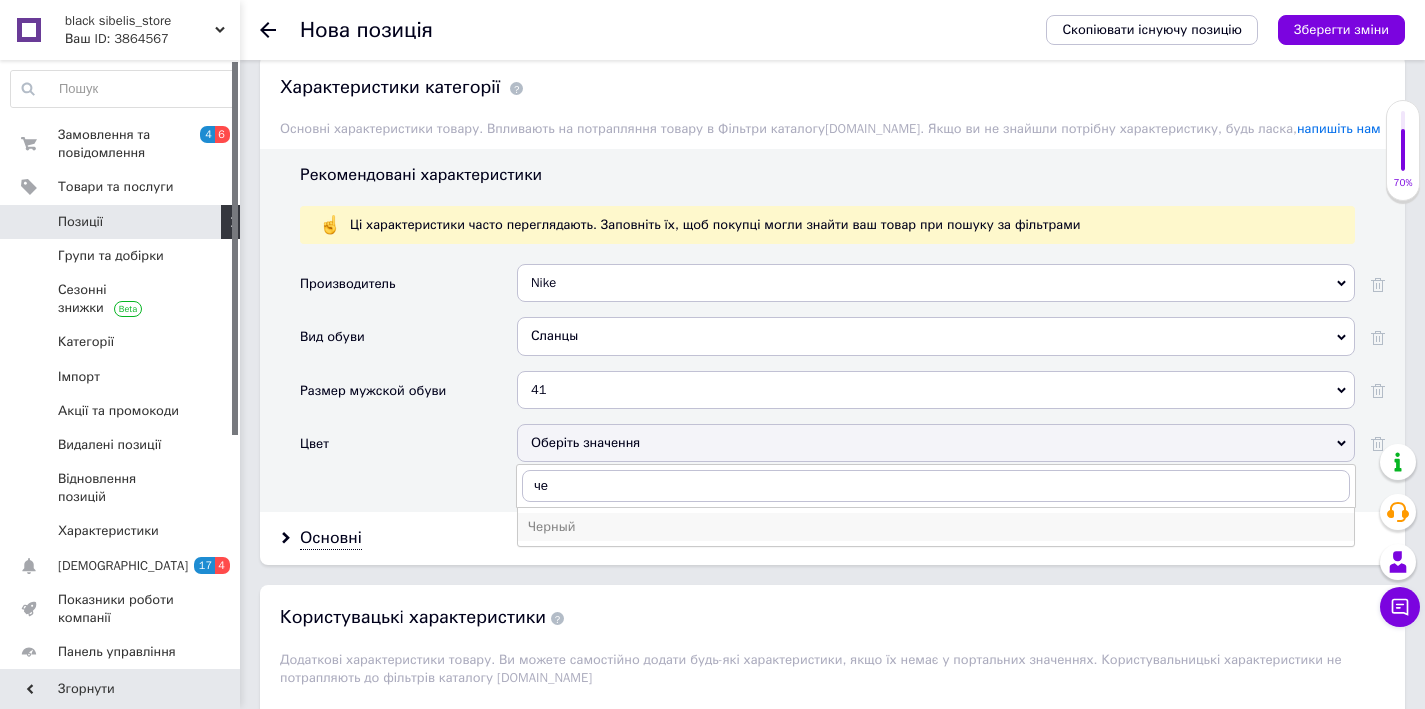 click on "Черный" at bounding box center [936, 527] 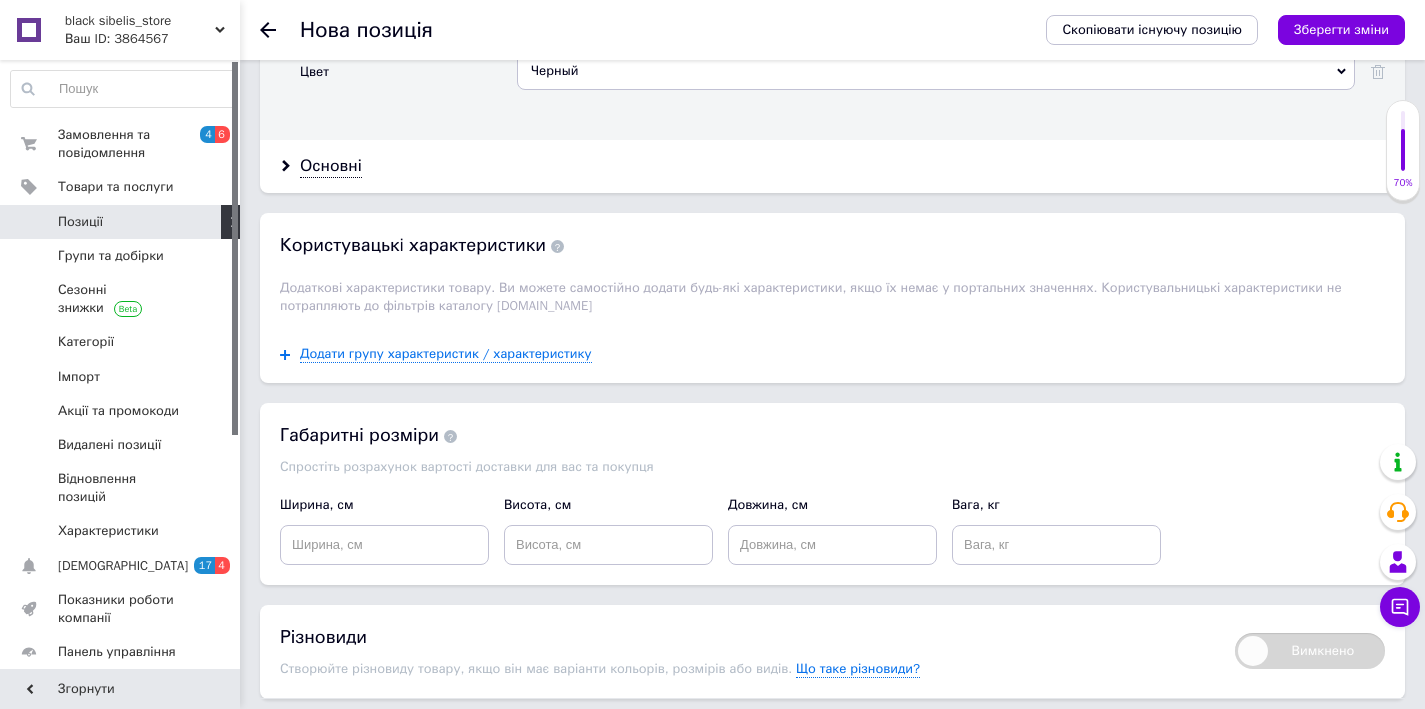 scroll, scrollTop: 1976, scrollLeft: 0, axis: vertical 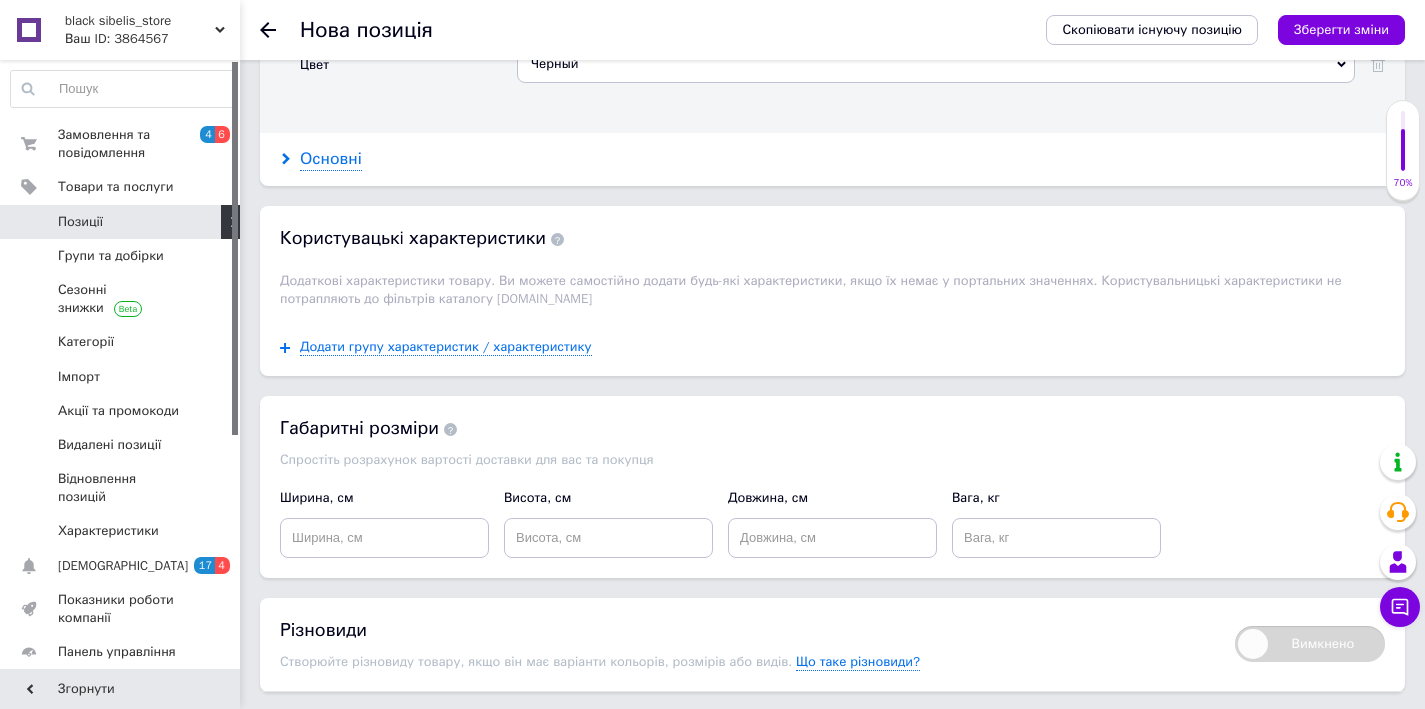 click on "Основні" at bounding box center (331, 159) 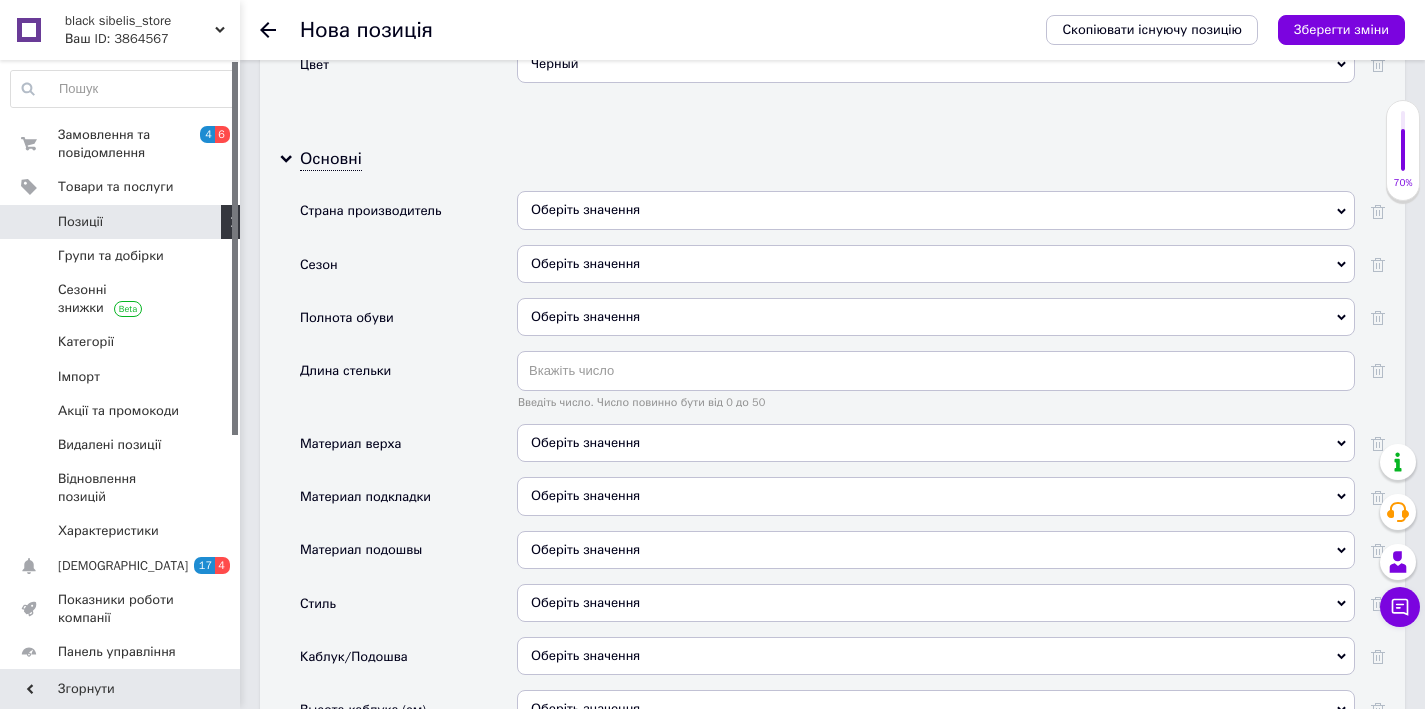 click on "Оберіть значення" at bounding box center [936, 210] 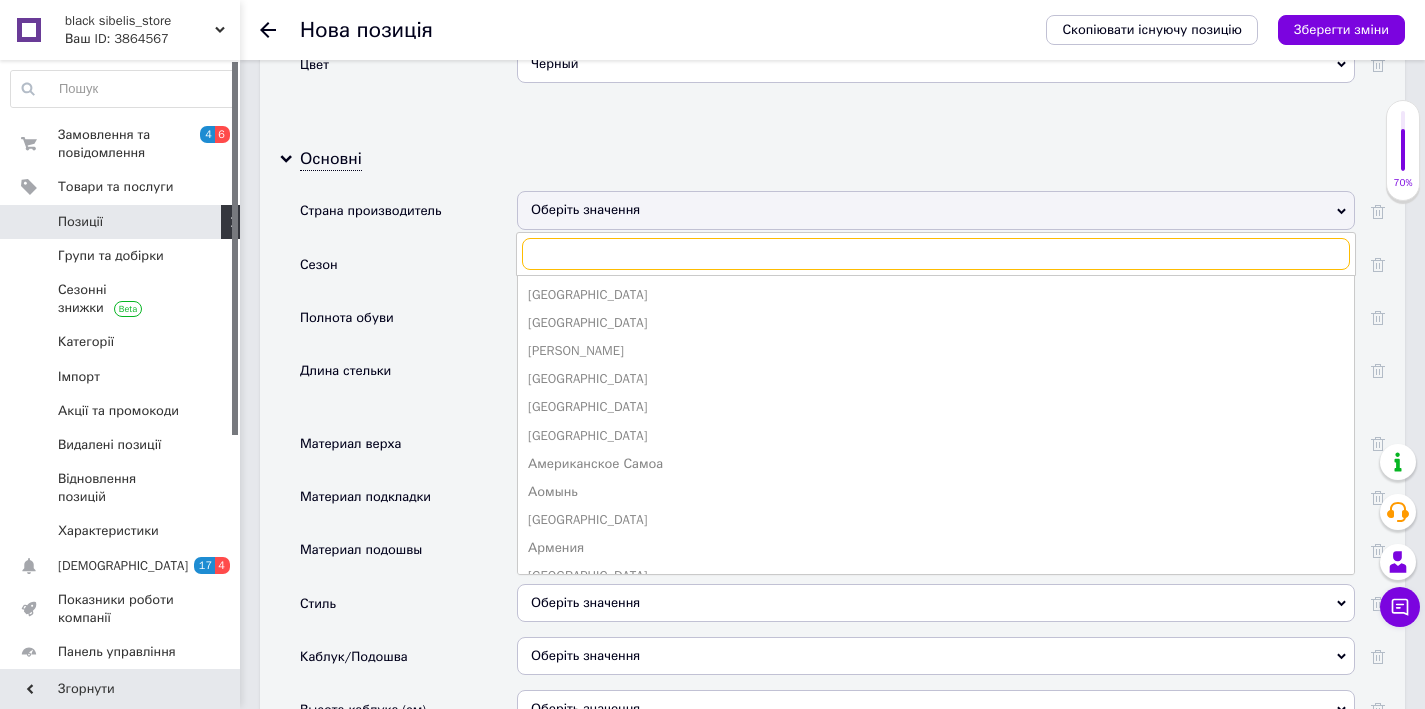 type on "в" 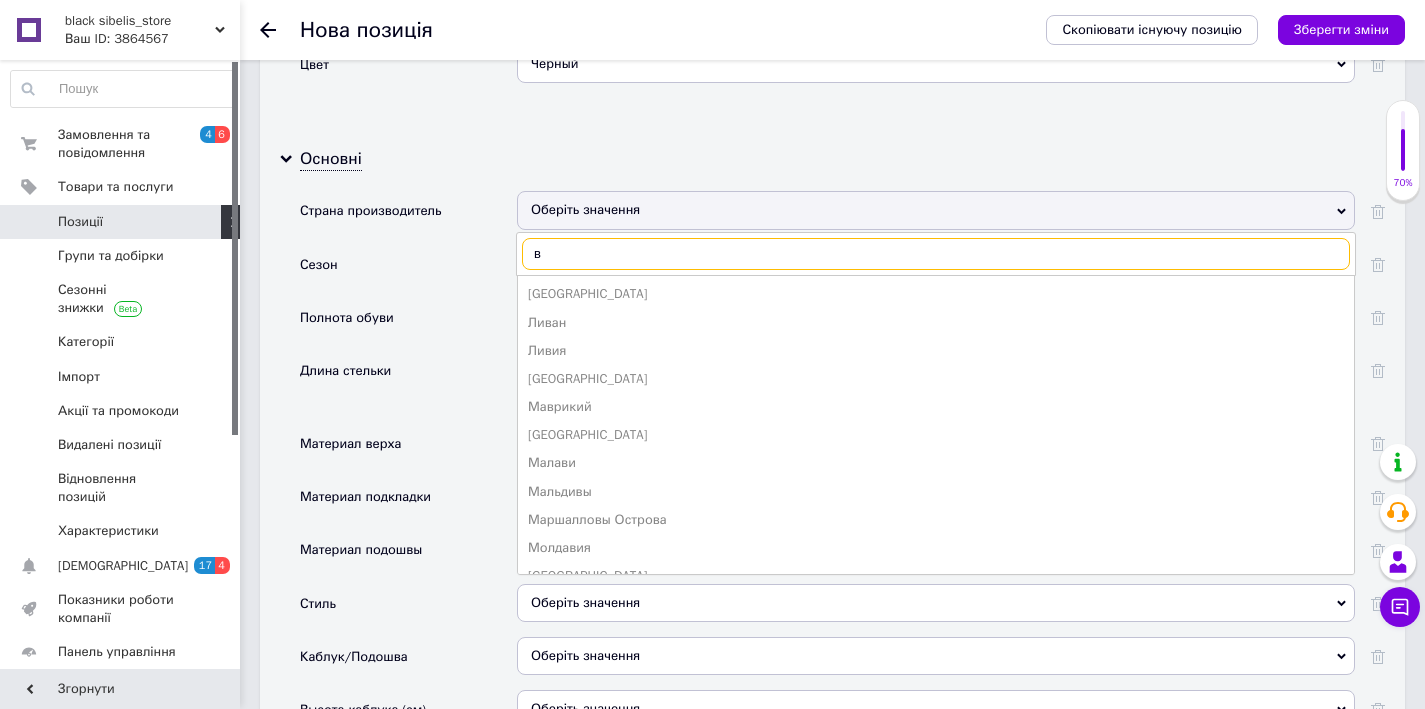 scroll, scrollTop: 0, scrollLeft: 0, axis: both 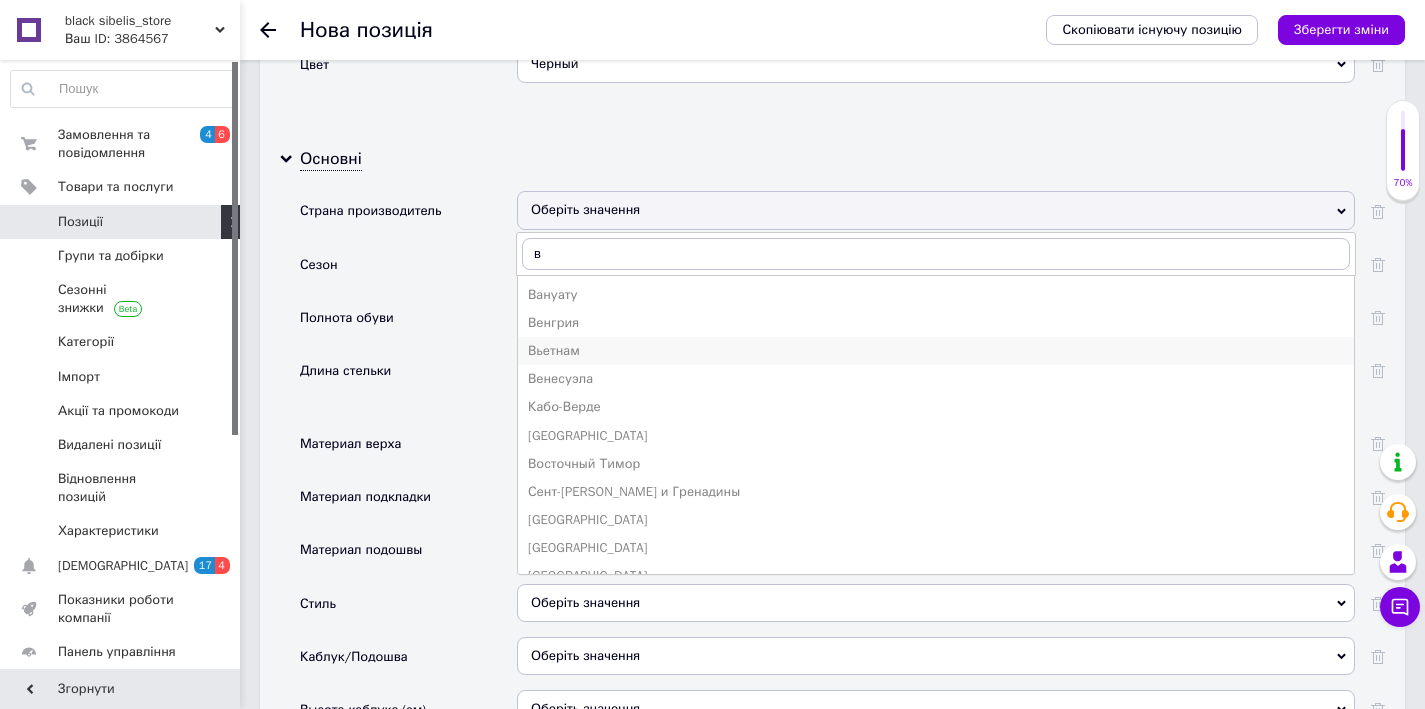 click on "Вьетнам" at bounding box center (936, 351) 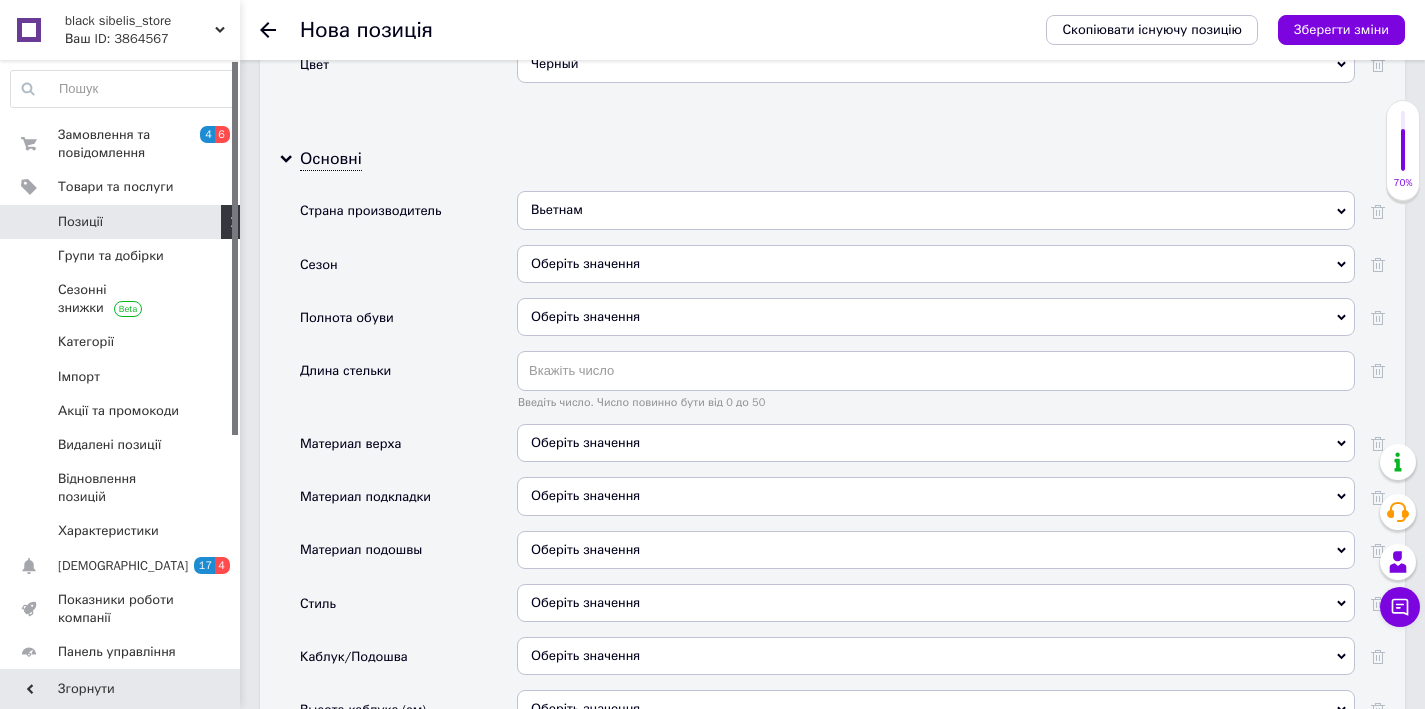 click on "Оберіть значення" at bounding box center [936, 264] 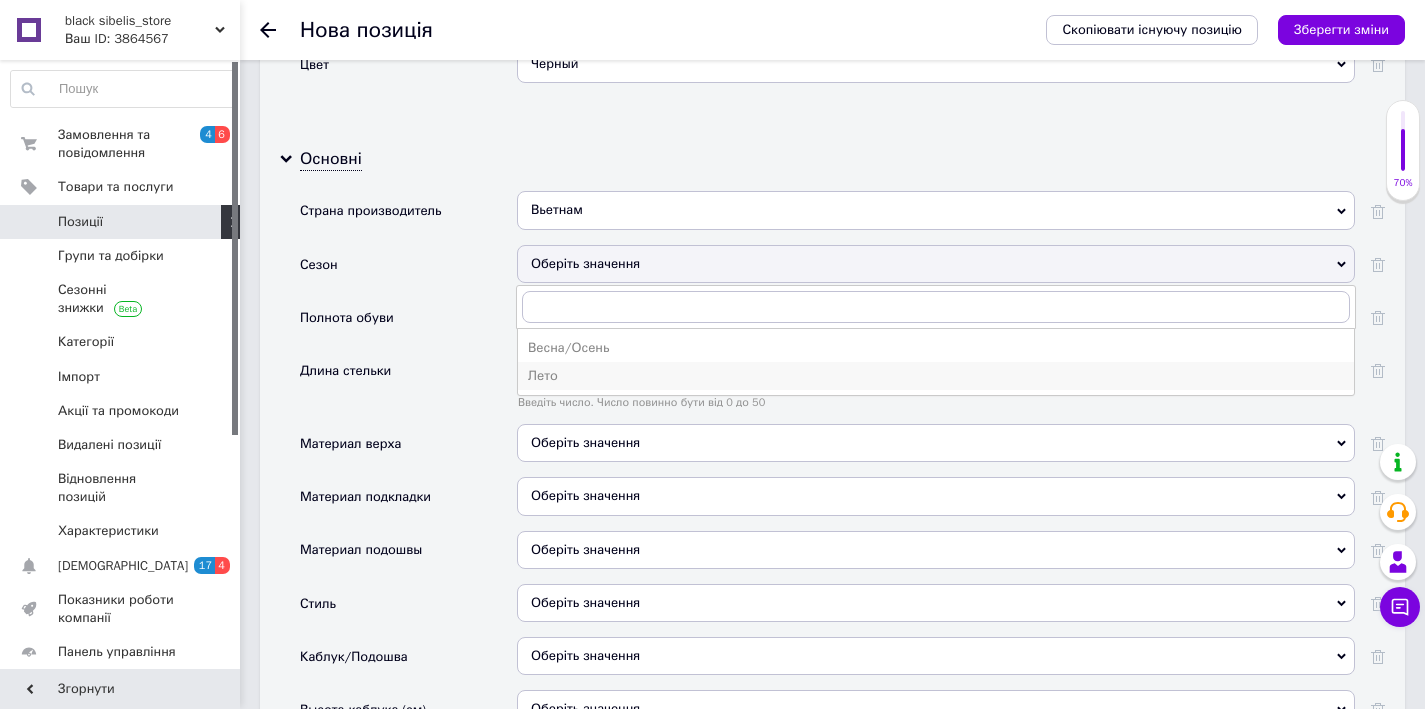 click on "Лето" at bounding box center (936, 376) 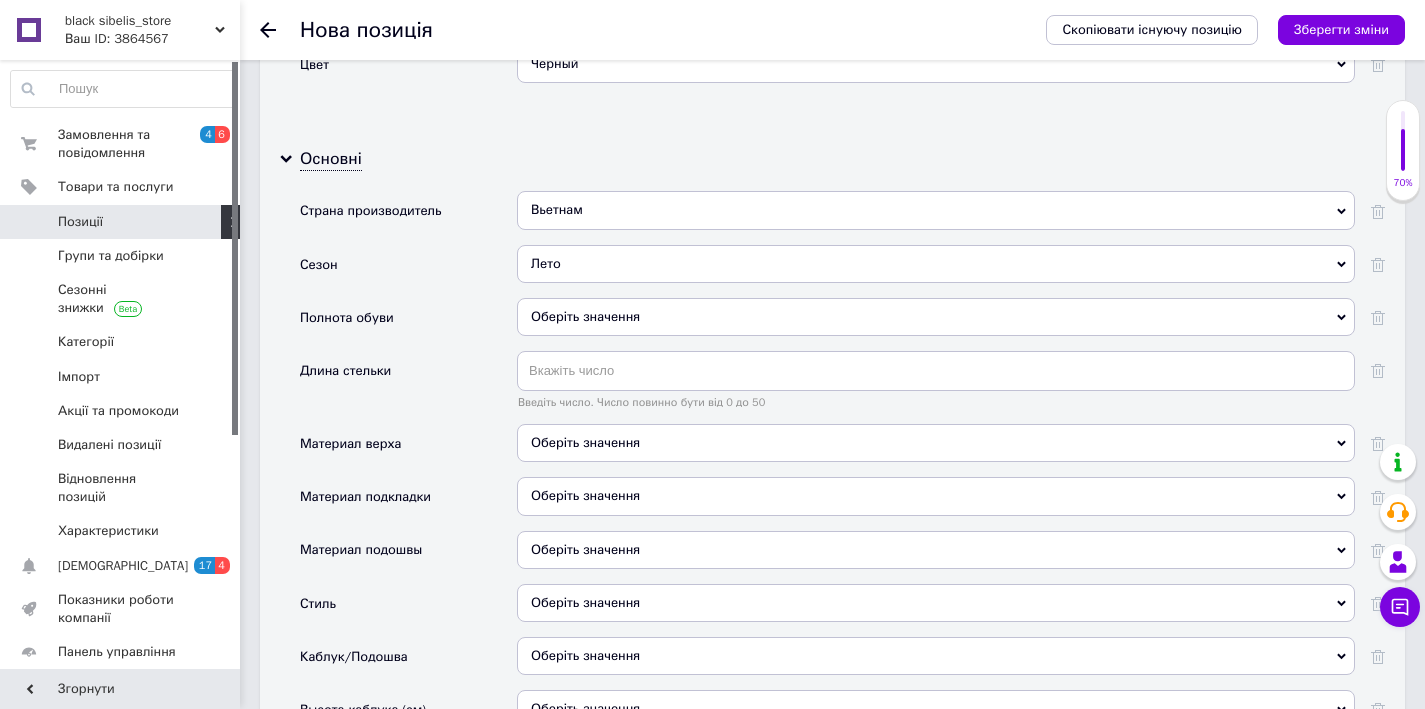 click on "Оберіть значення" at bounding box center (936, 317) 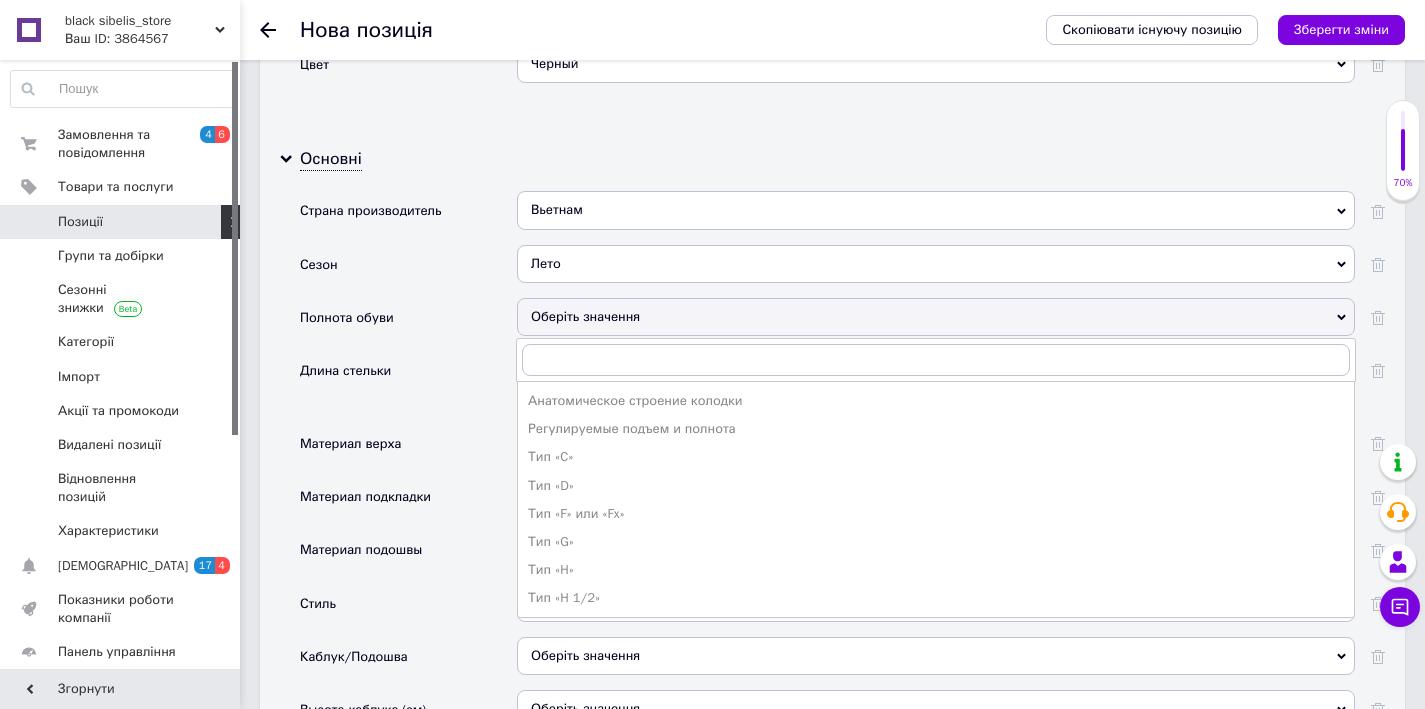 click on "Полнота обуви" at bounding box center [408, 324] 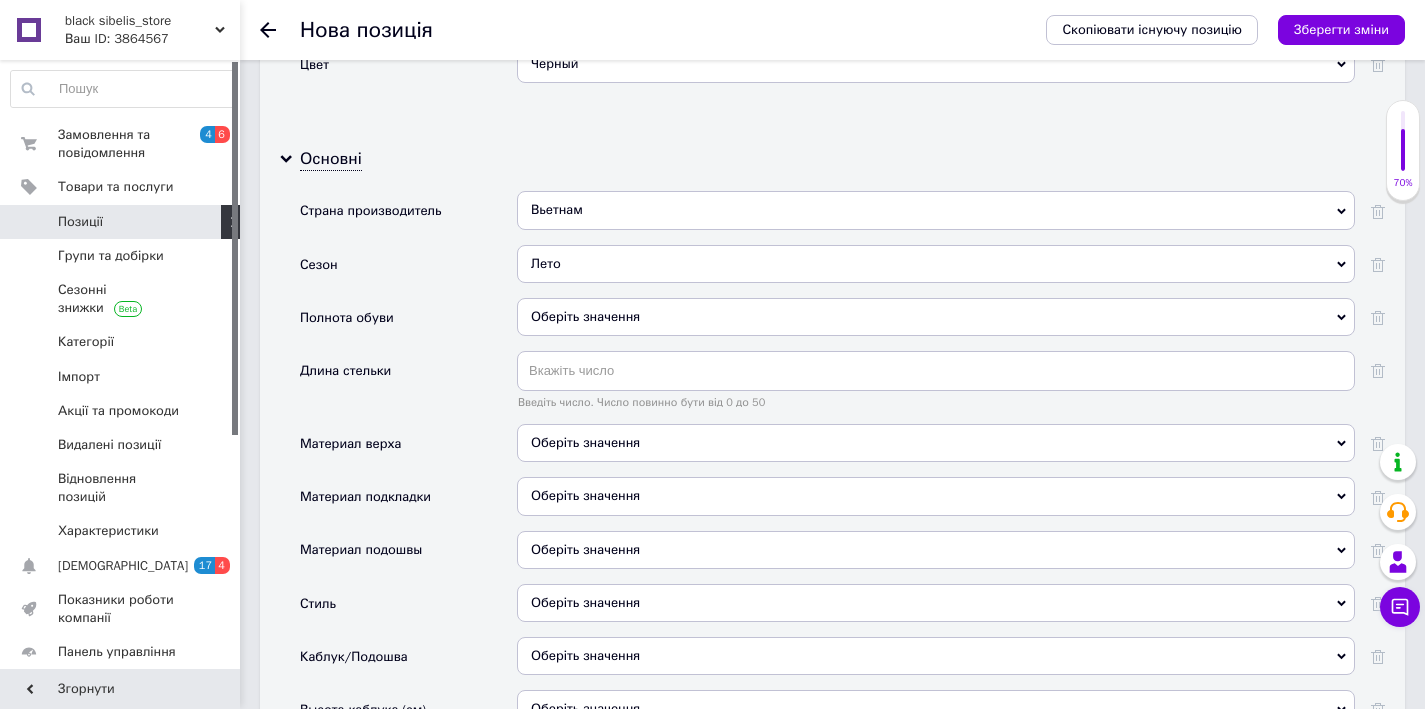 click on "Оберіть значення" at bounding box center (936, 443) 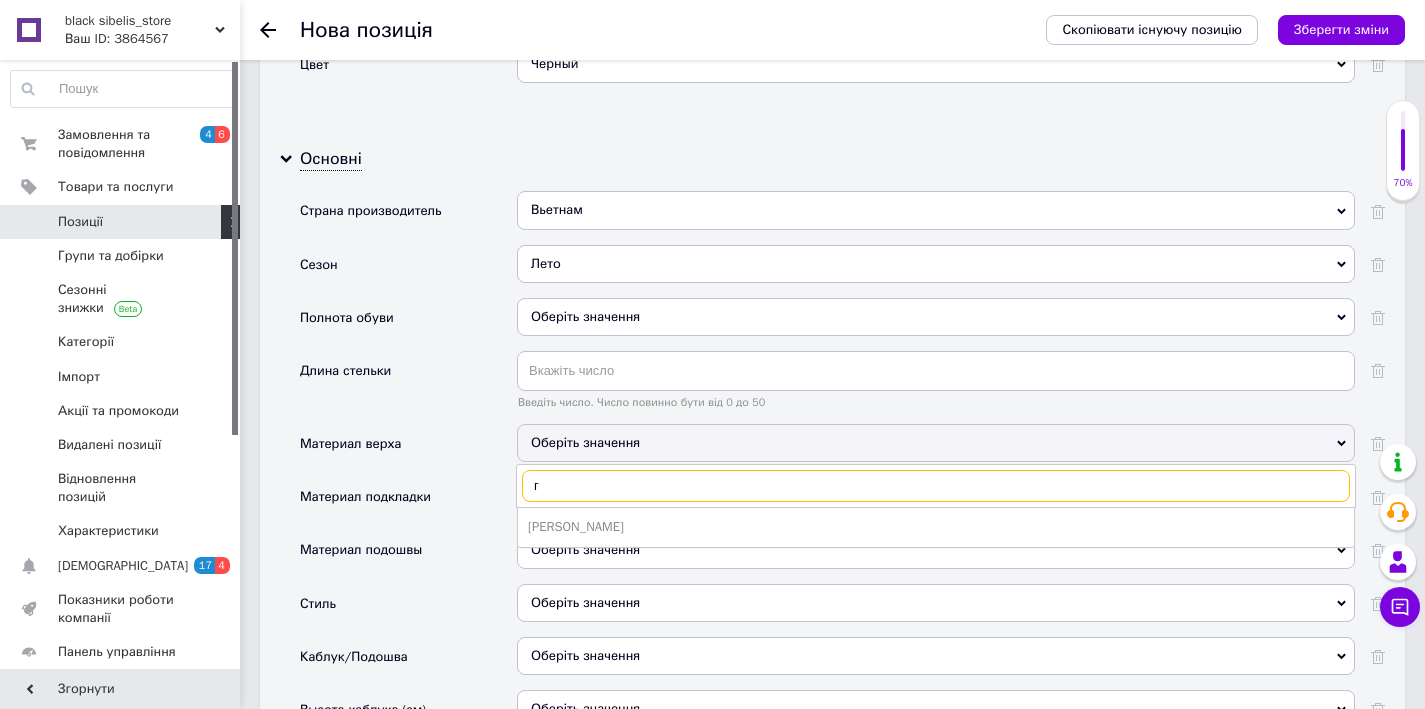 type on "гу" 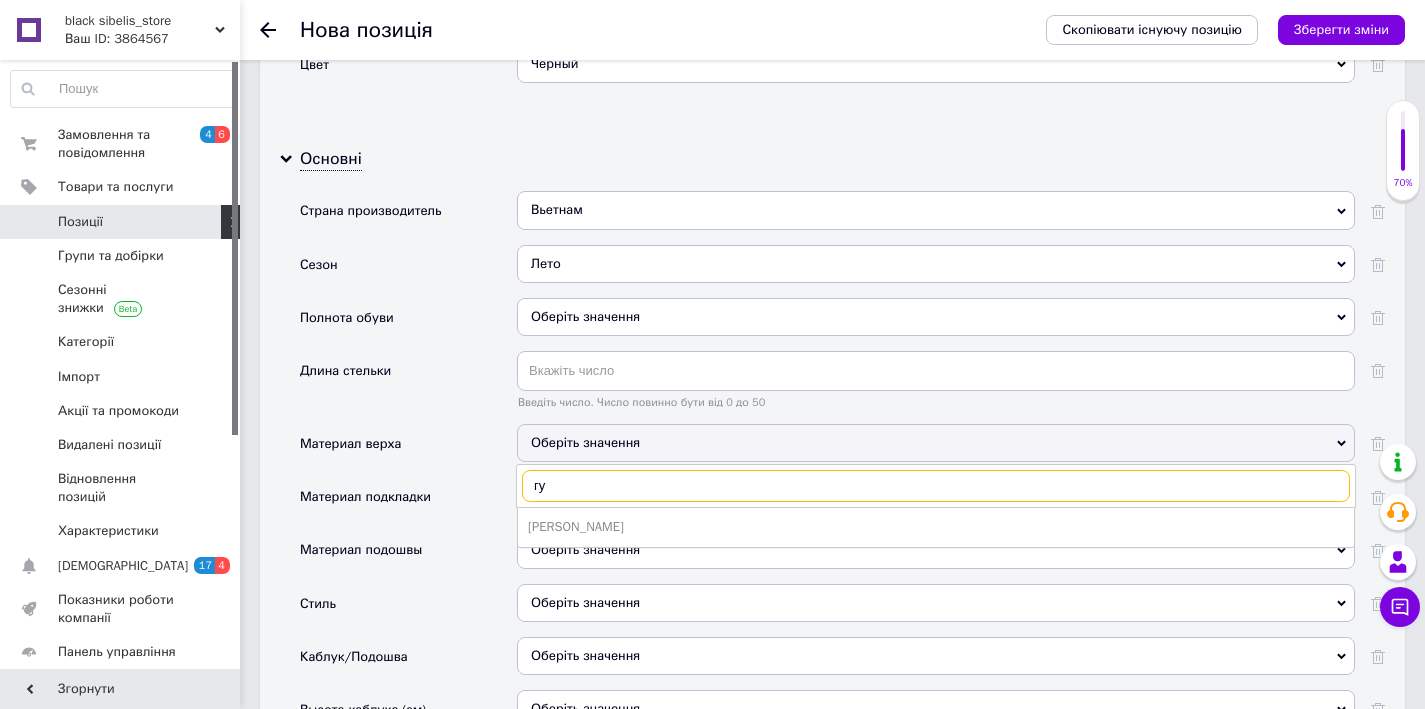 click on "гу" at bounding box center (936, 486) 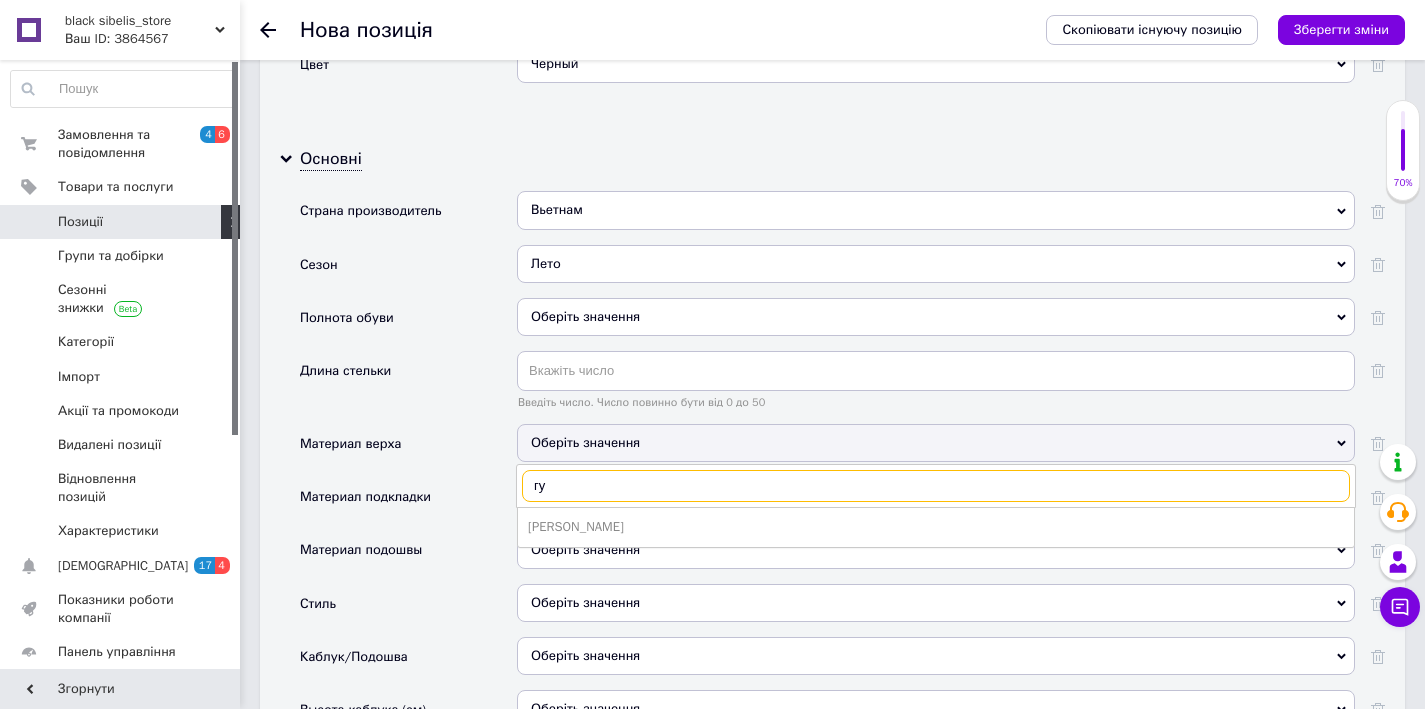 click on "гу" at bounding box center [936, 486] 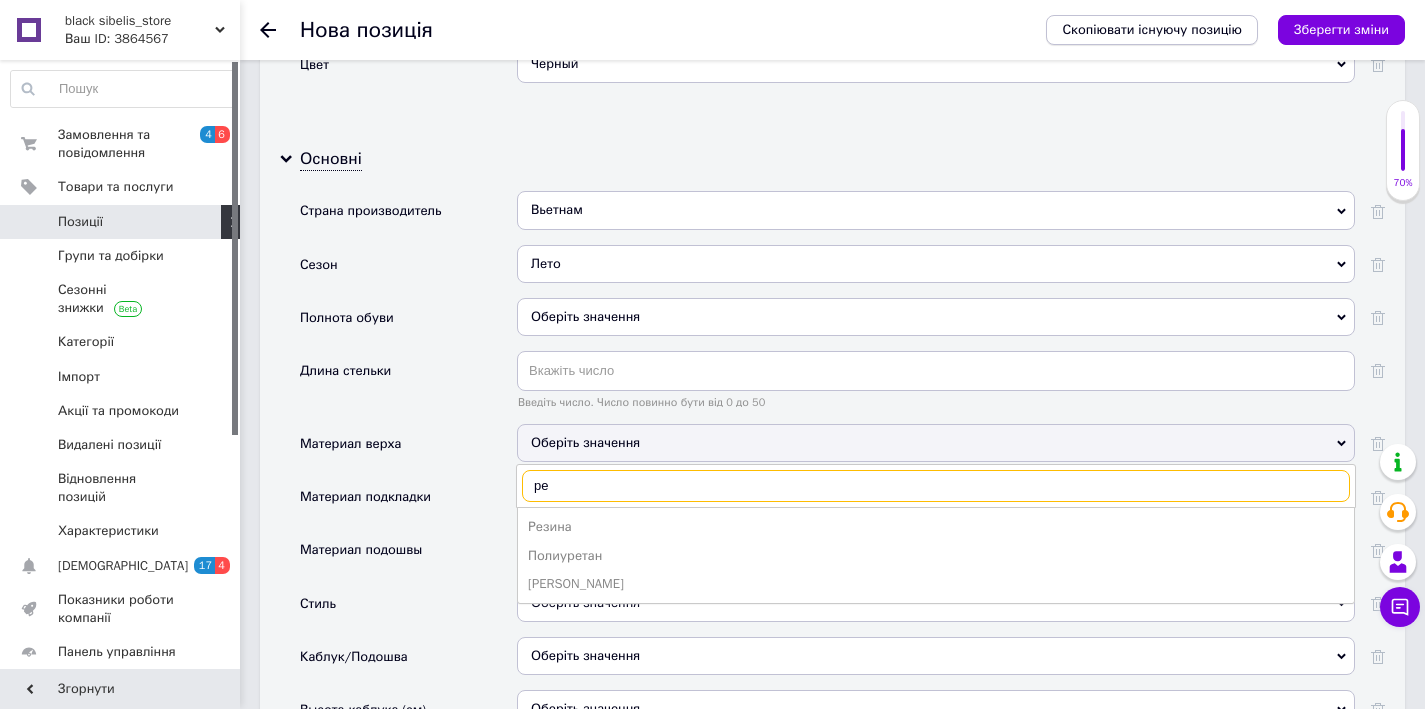 type on "ре" 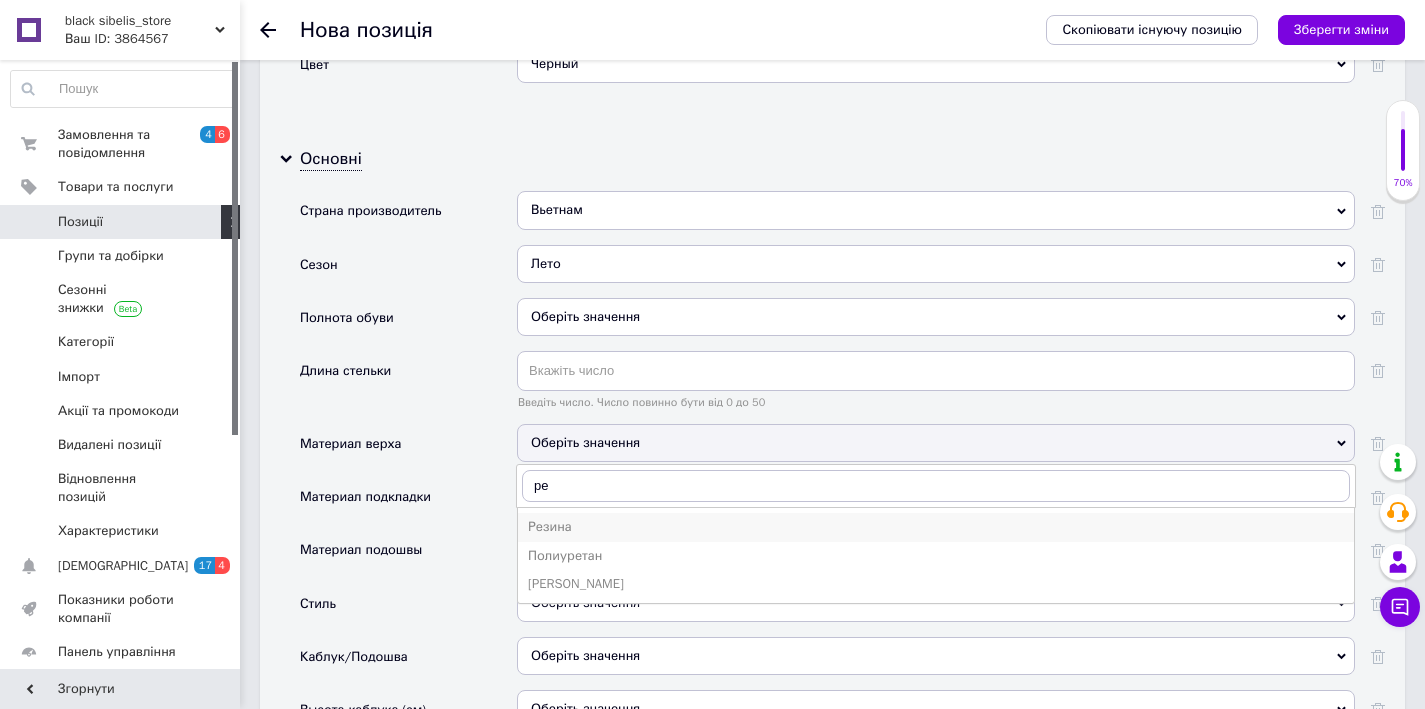 click on "Резина" at bounding box center (936, 527) 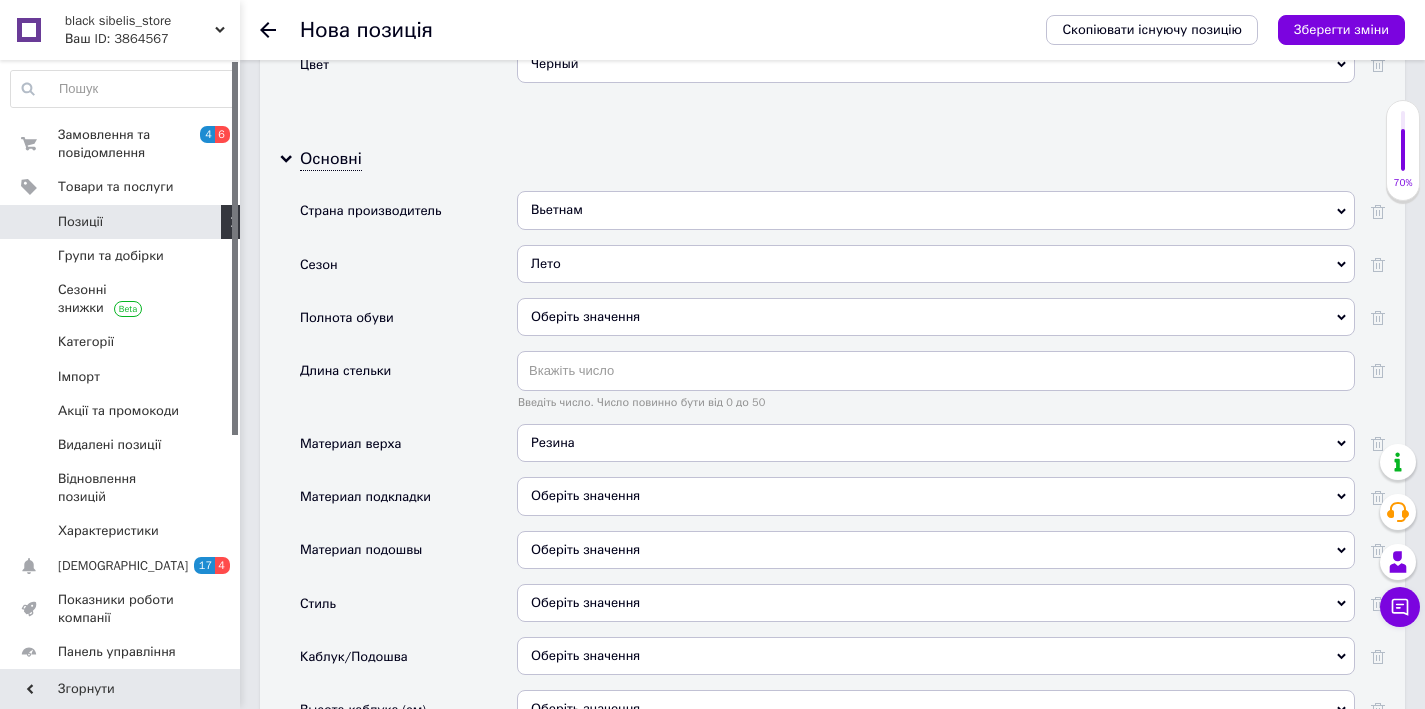 click on "Оберіть значення" at bounding box center (936, 550) 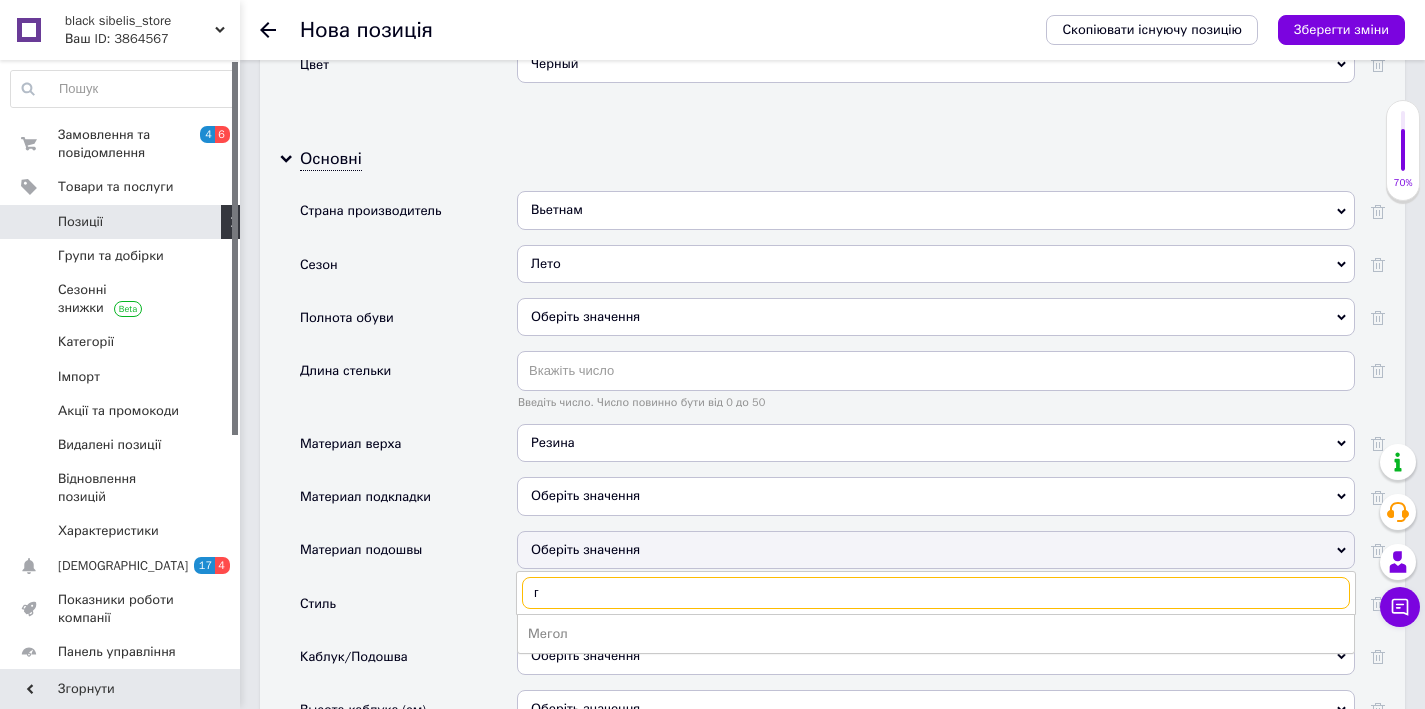 type on "г" 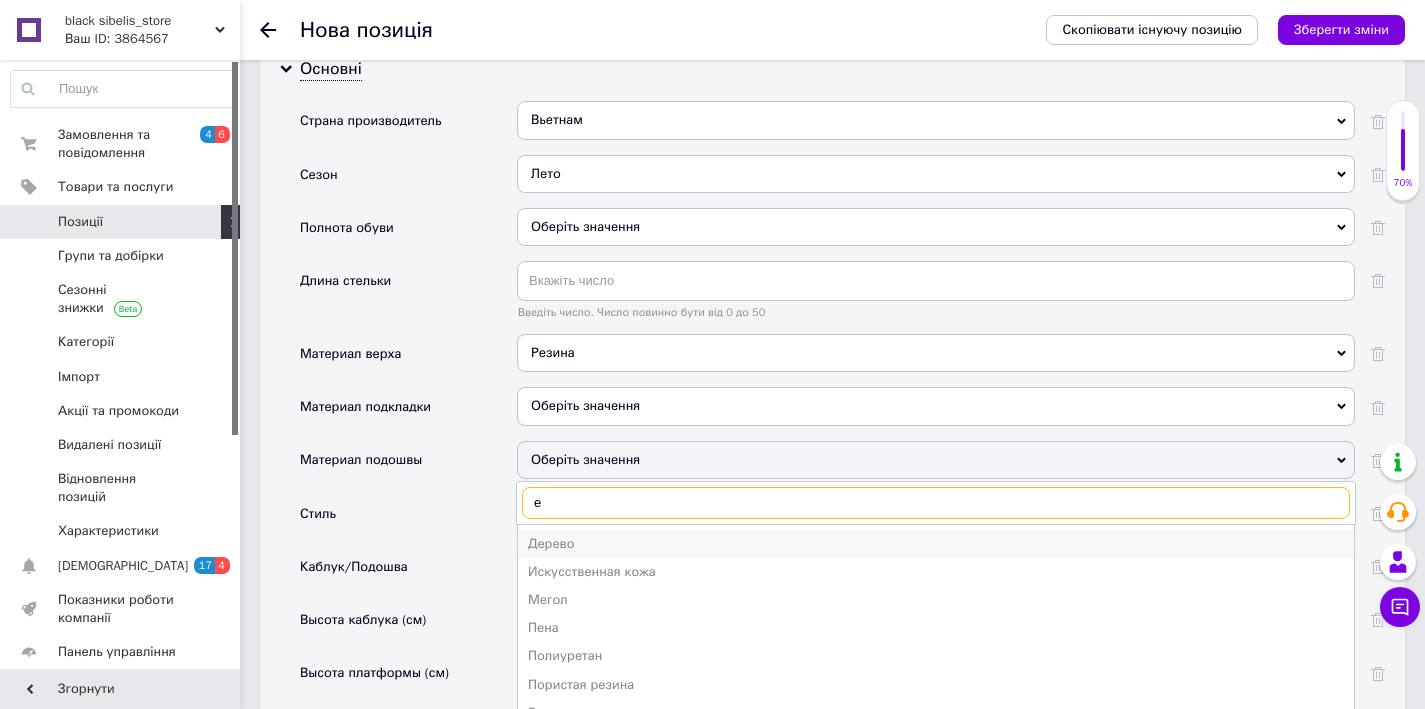 scroll, scrollTop: 2146, scrollLeft: 0, axis: vertical 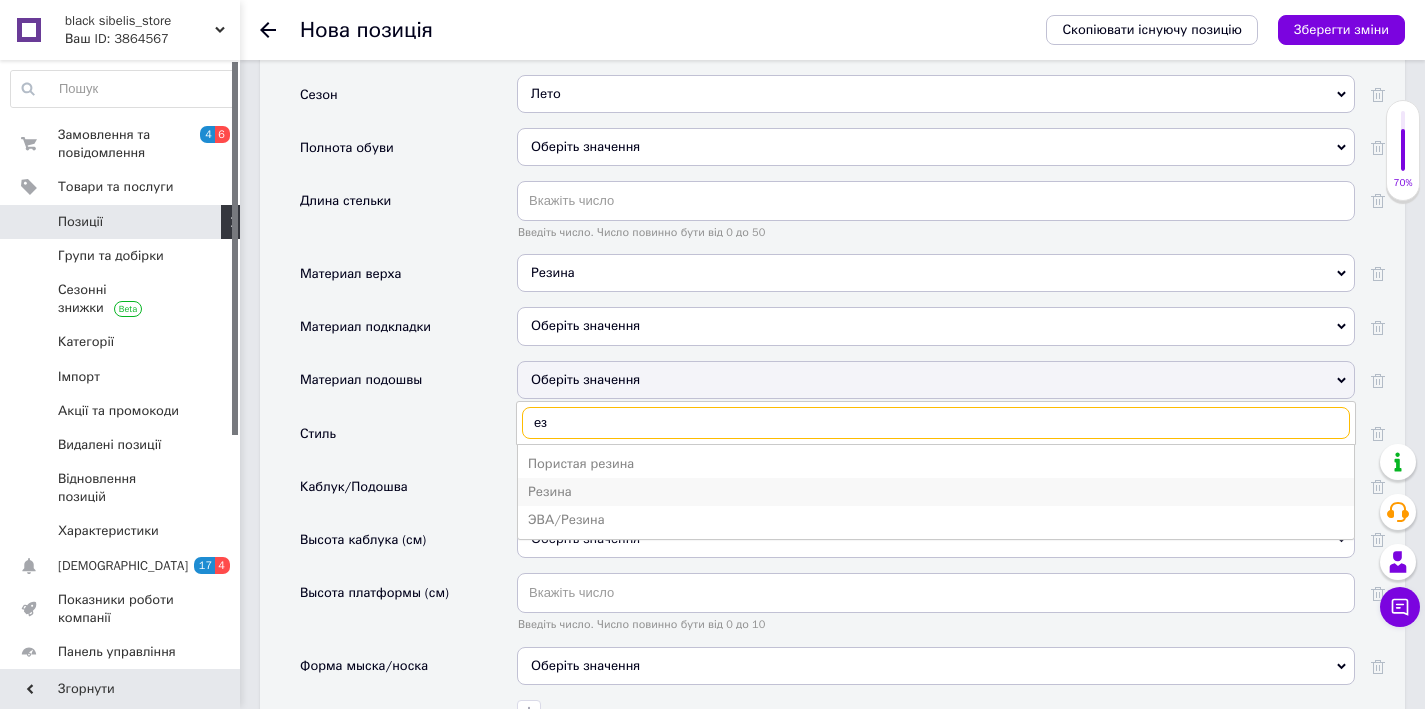 type on "ез" 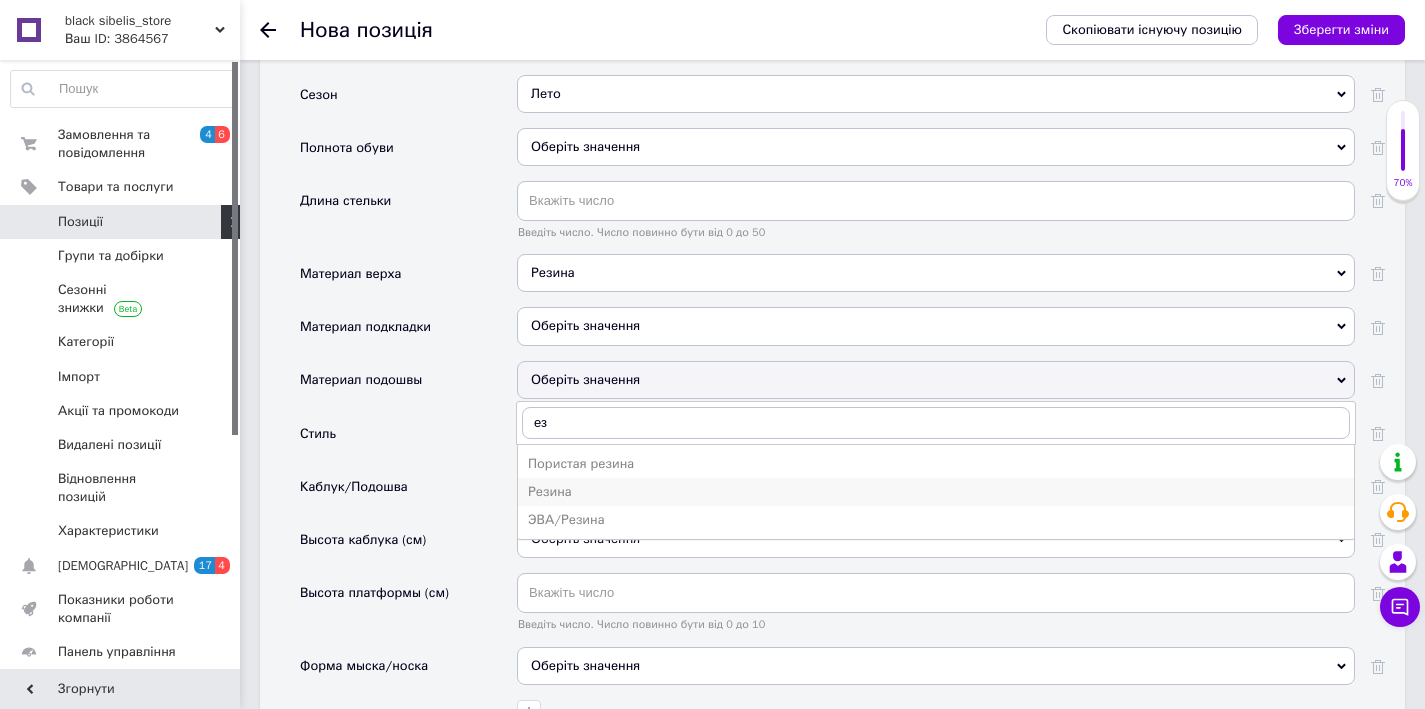 click on "Резина" at bounding box center (936, 492) 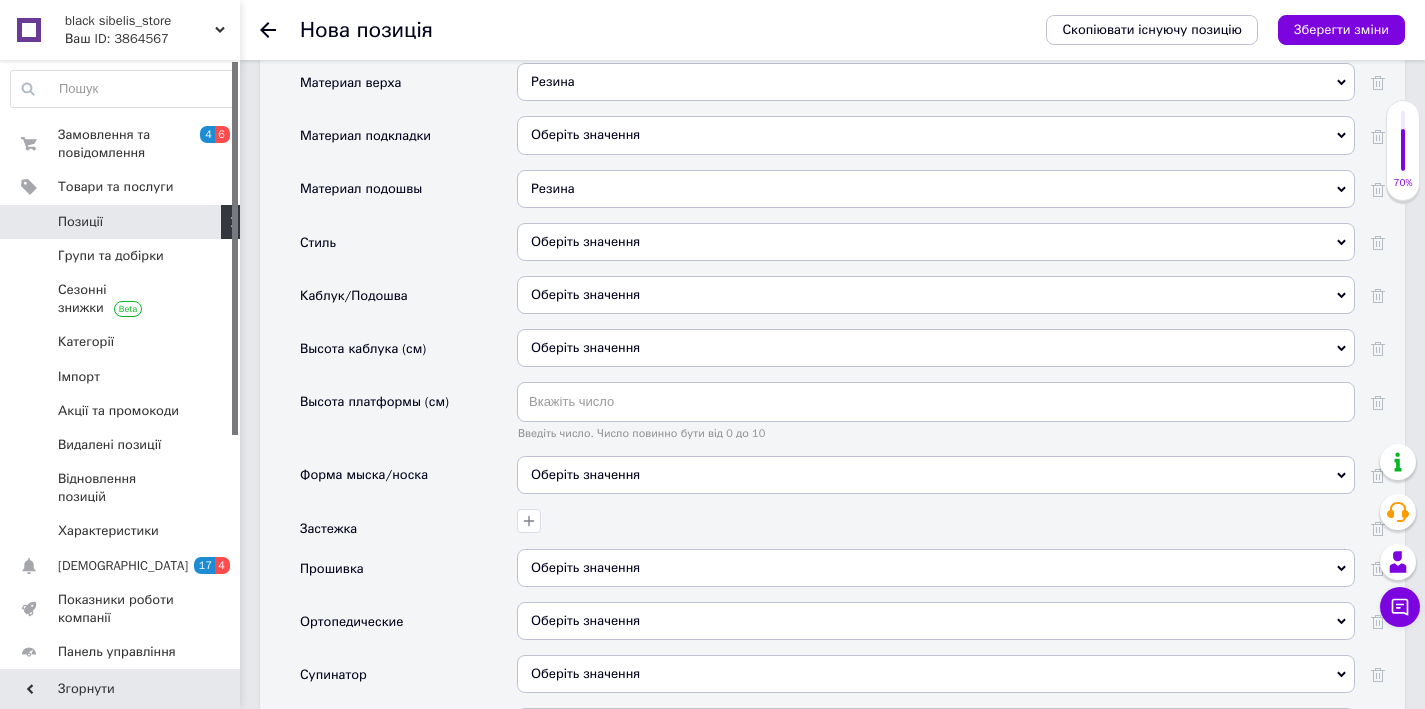 scroll, scrollTop: 2527, scrollLeft: 0, axis: vertical 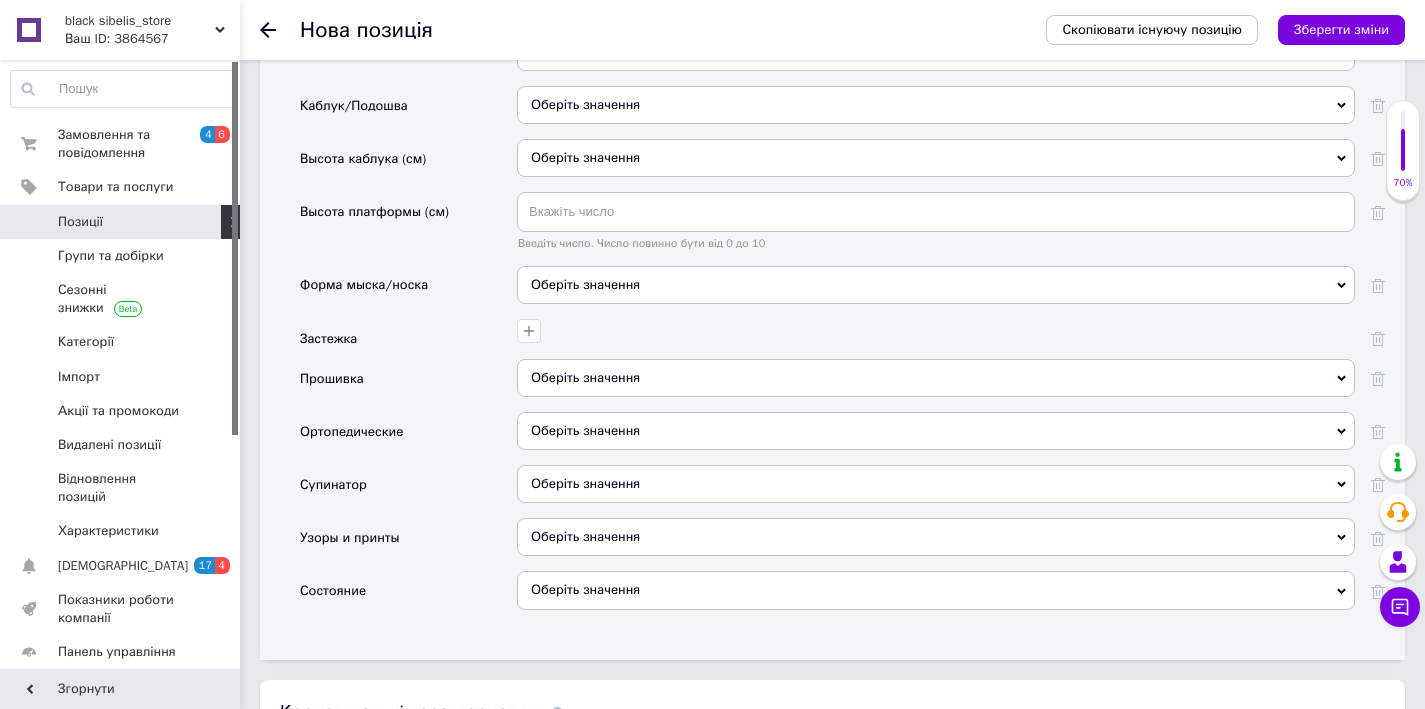 click on "Оберіть значення" at bounding box center [936, 590] 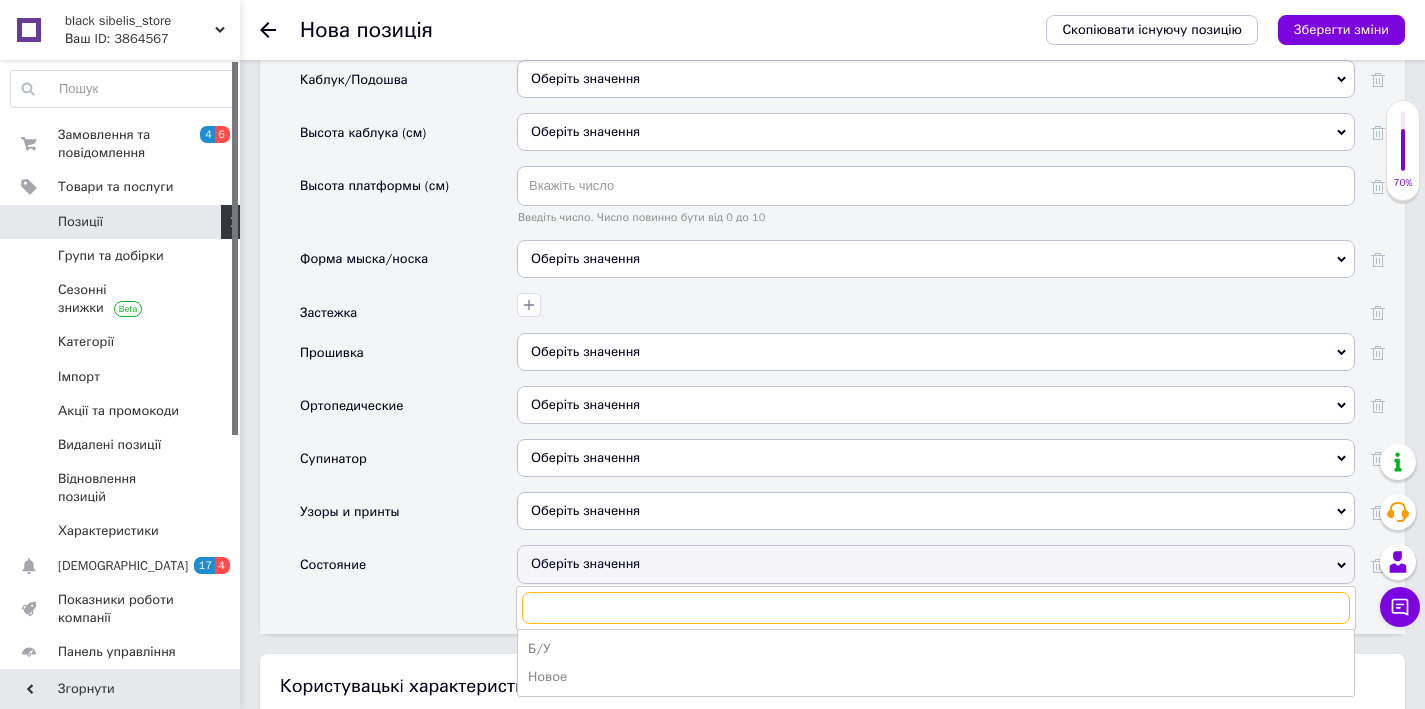 scroll, scrollTop: 2566, scrollLeft: 0, axis: vertical 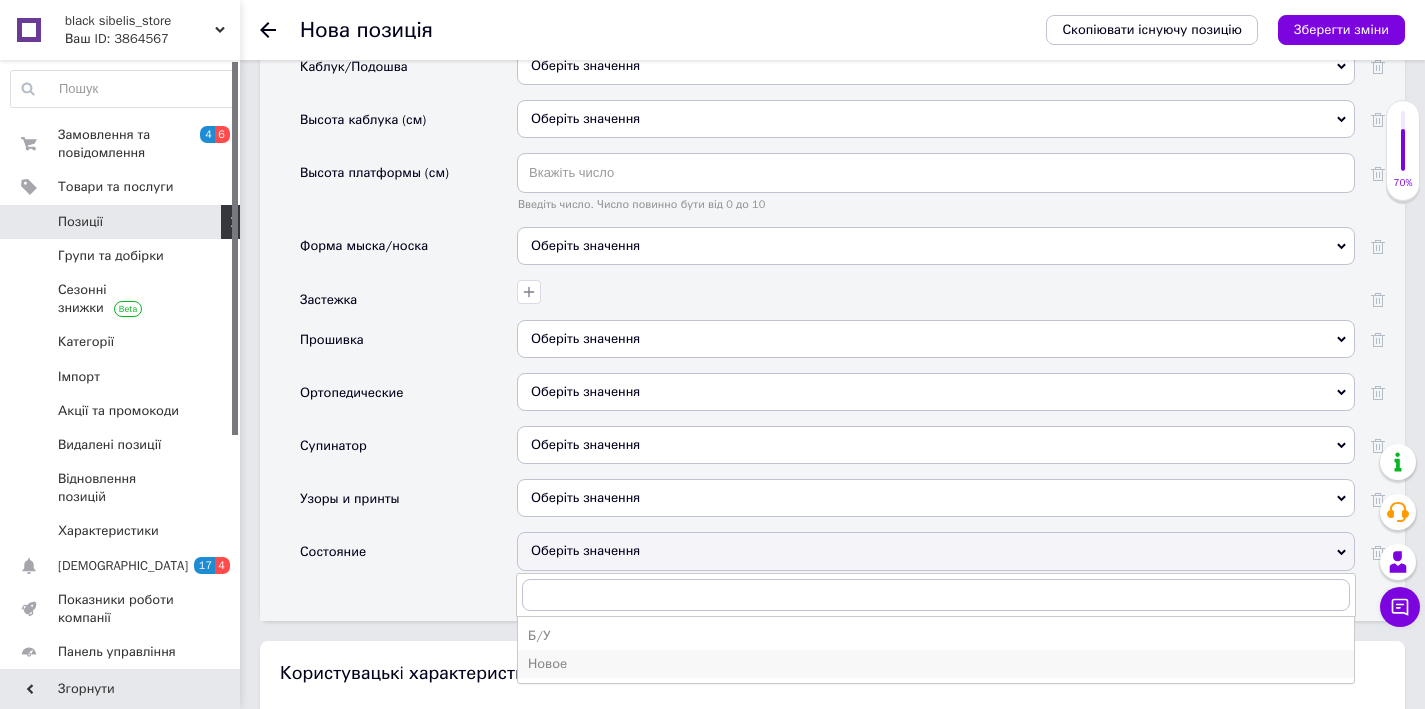 click on "Новое" at bounding box center (936, 664) 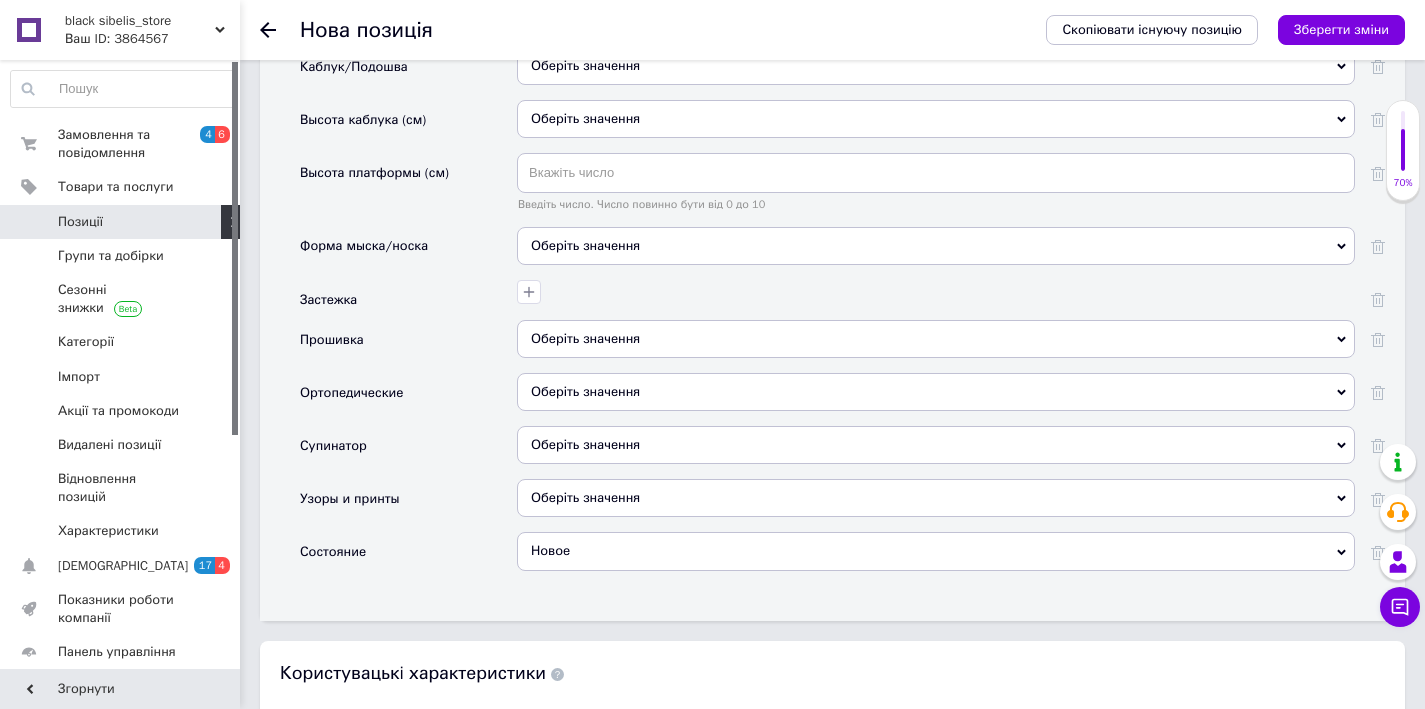 click on "Оберіть значення" at bounding box center (936, 498) 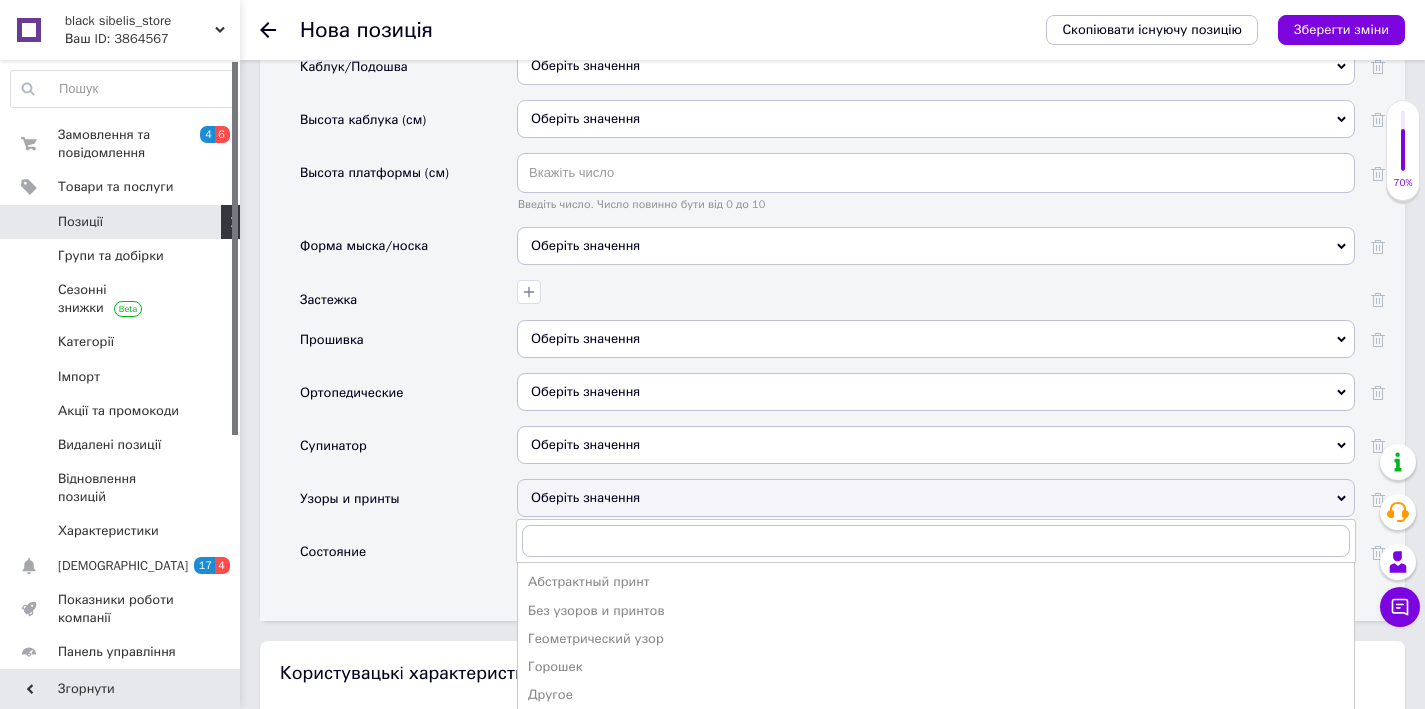 click on "Узоры и принты" at bounding box center (408, 505) 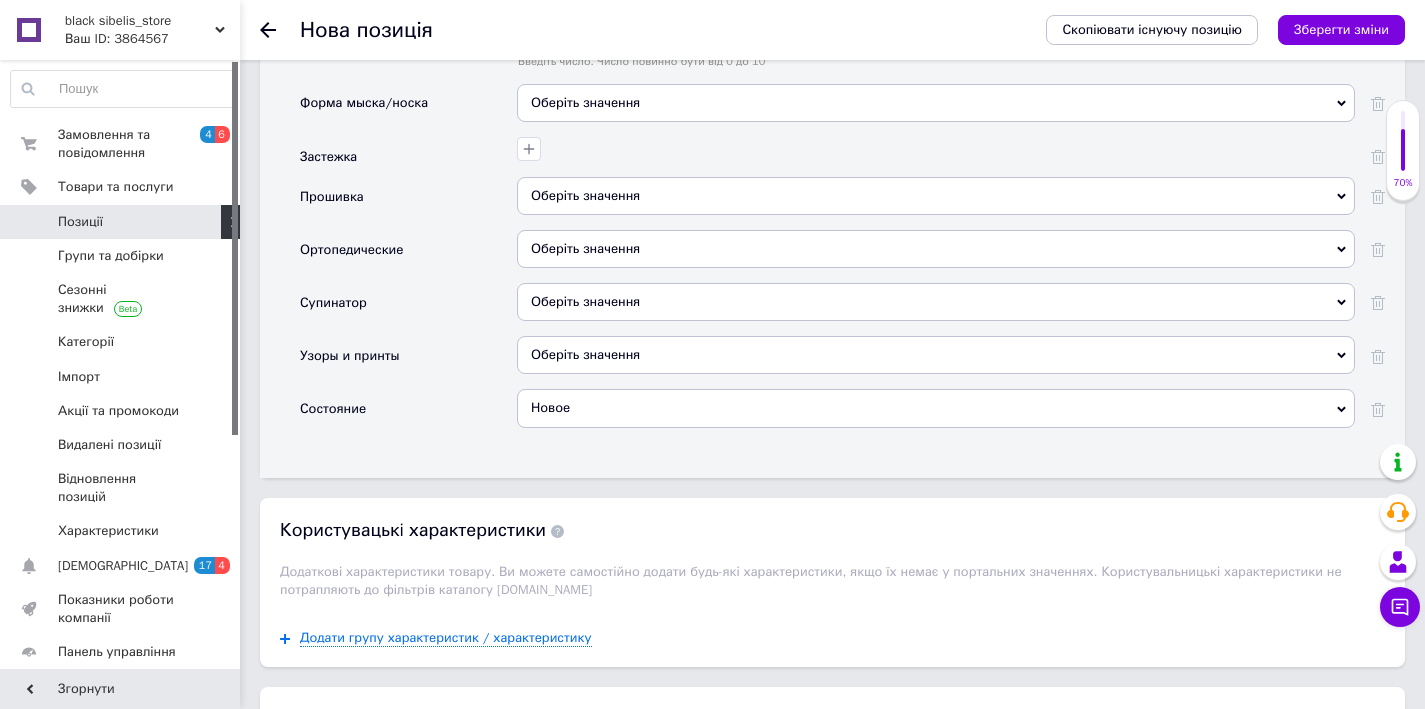 scroll, scrollTop: 2772, scrollLeft: 0, axis: vertical 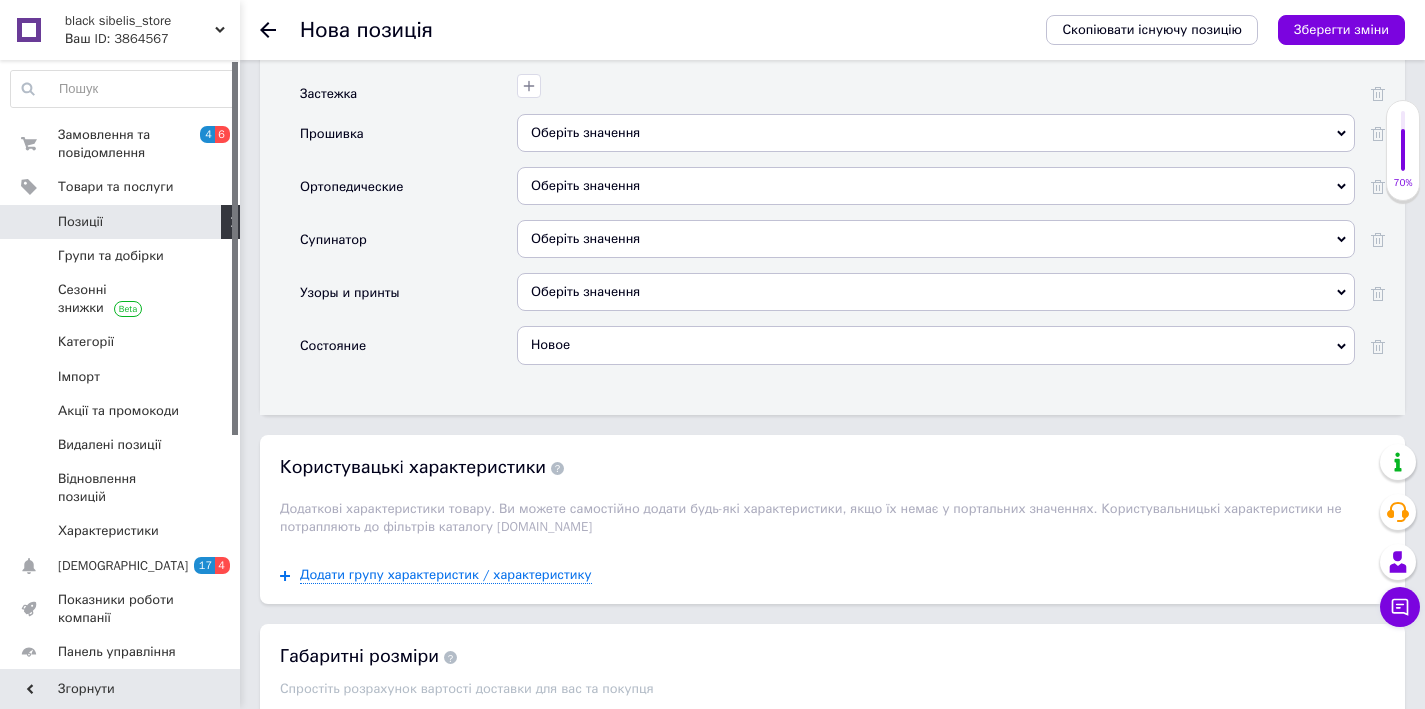 click on "Оберіть значення" at bounding box center [585, 185] 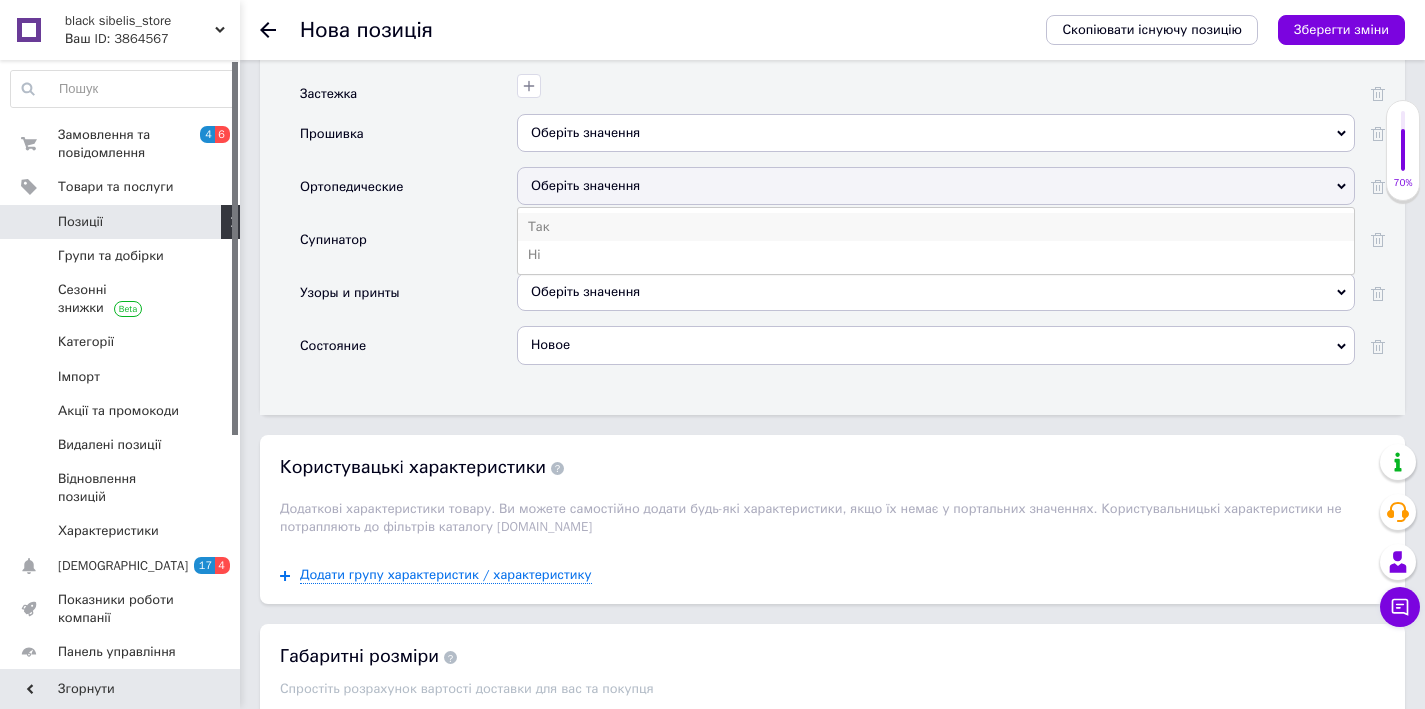click on "Так" at bounding box center (936, 227) 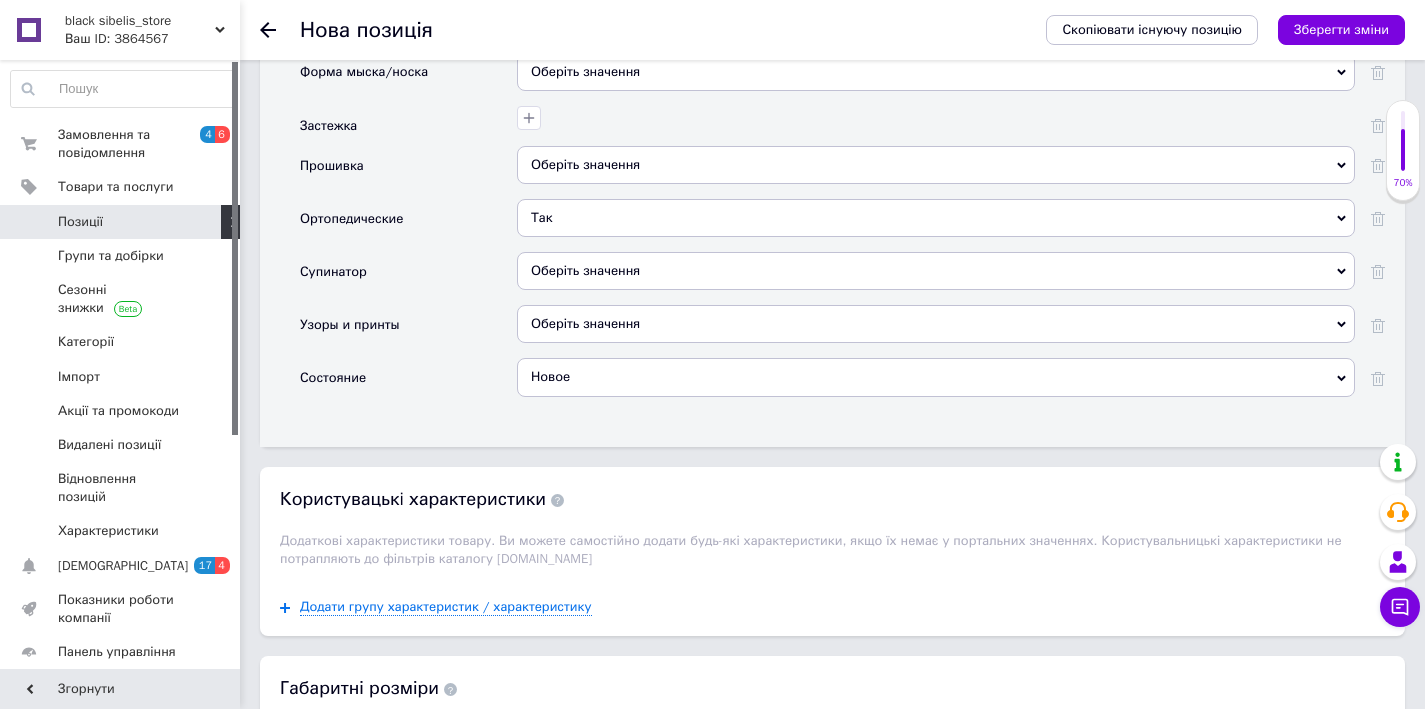 scroll, scrollTop: 2739, scrollLeft: 0, axis: vertical 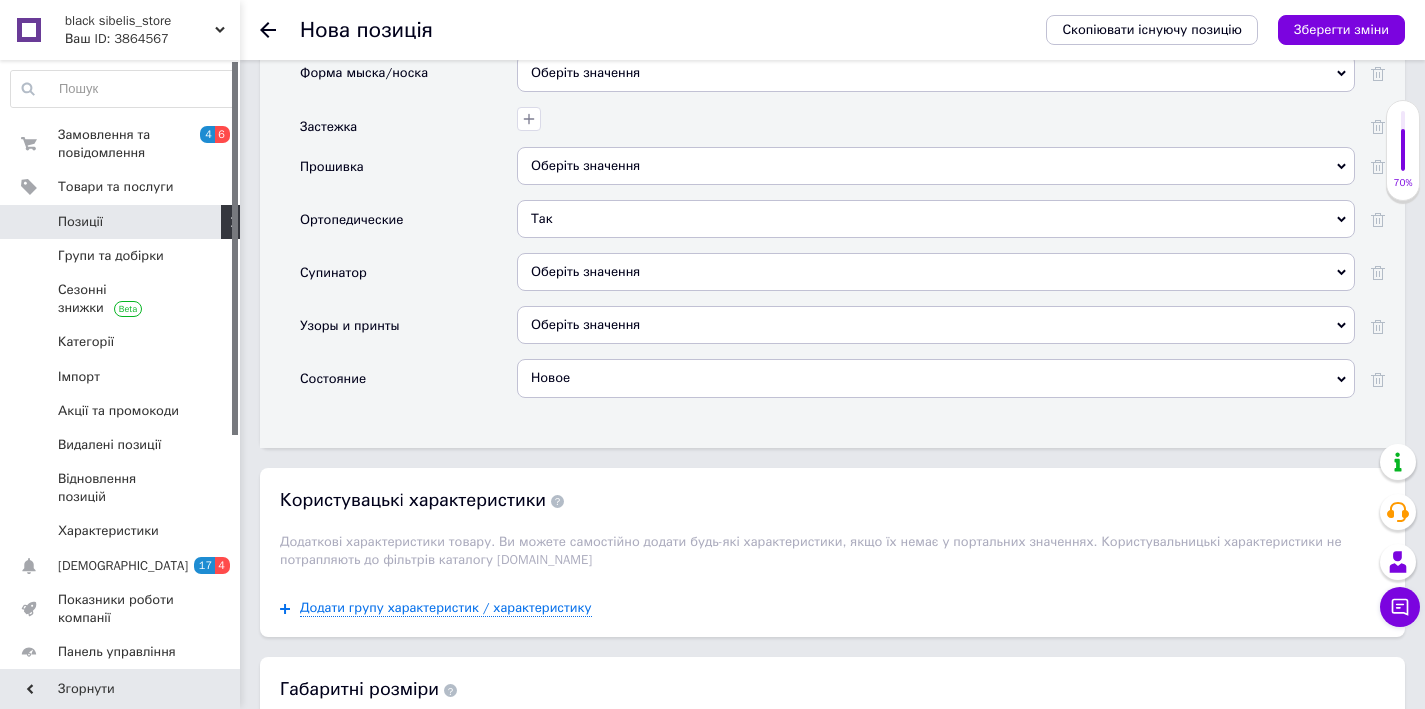 click on "Оберіть значення" at bounding box center (936, 166) 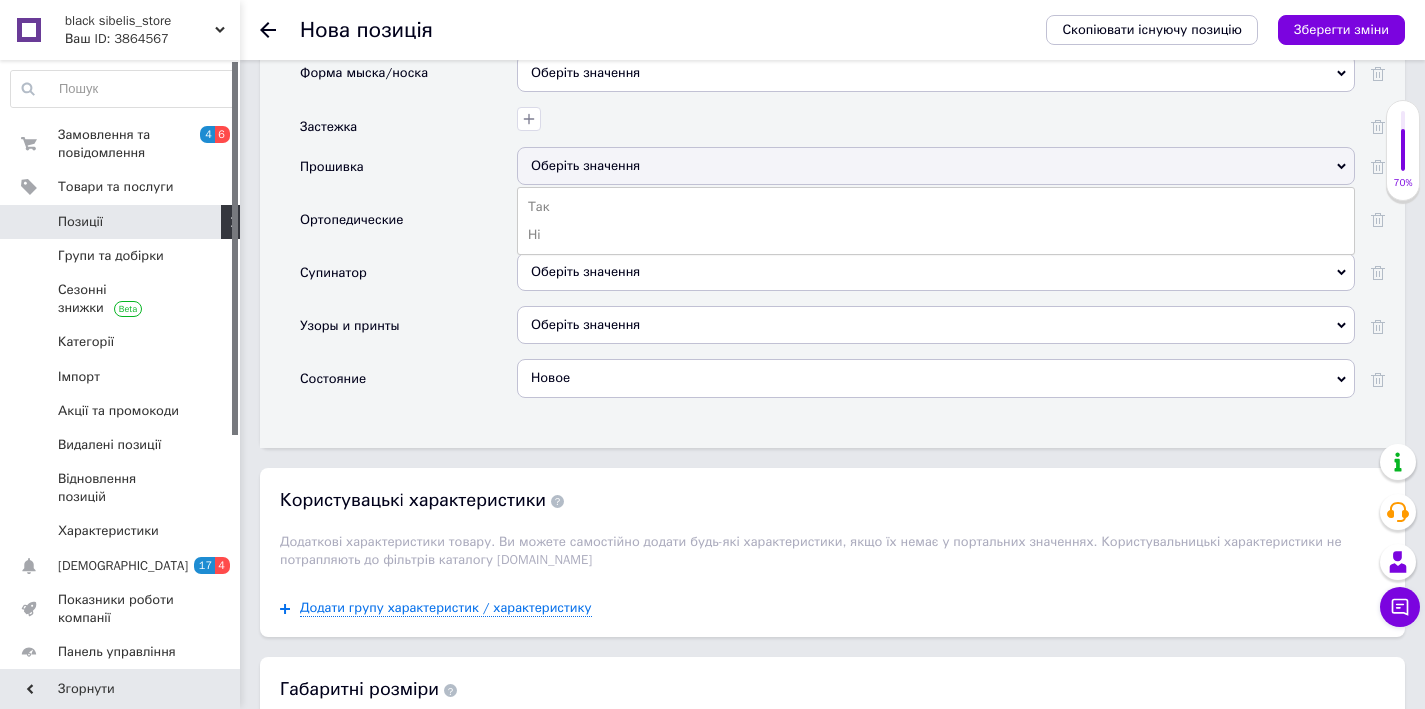 click at bounding box center (936, 127) 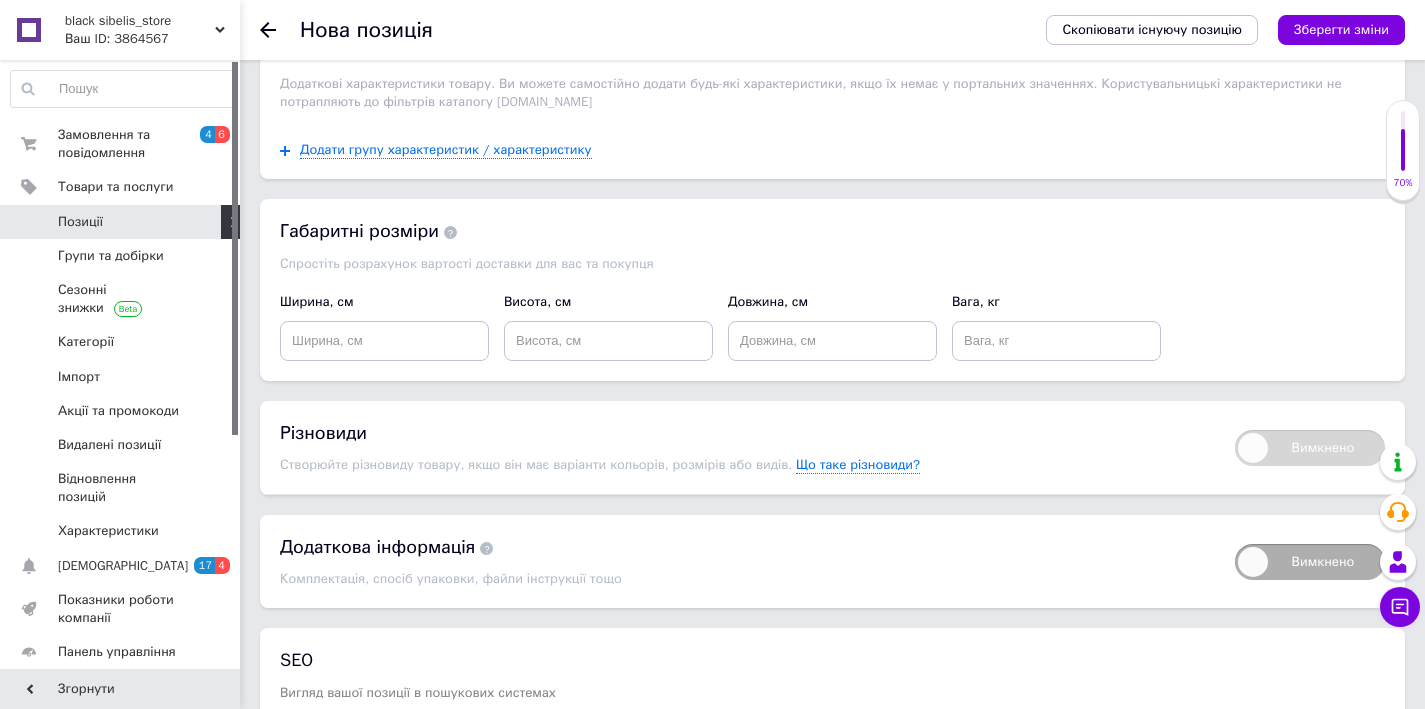 scroll, scrollTop: 3360, scrollLeft: 0, axis: vertical 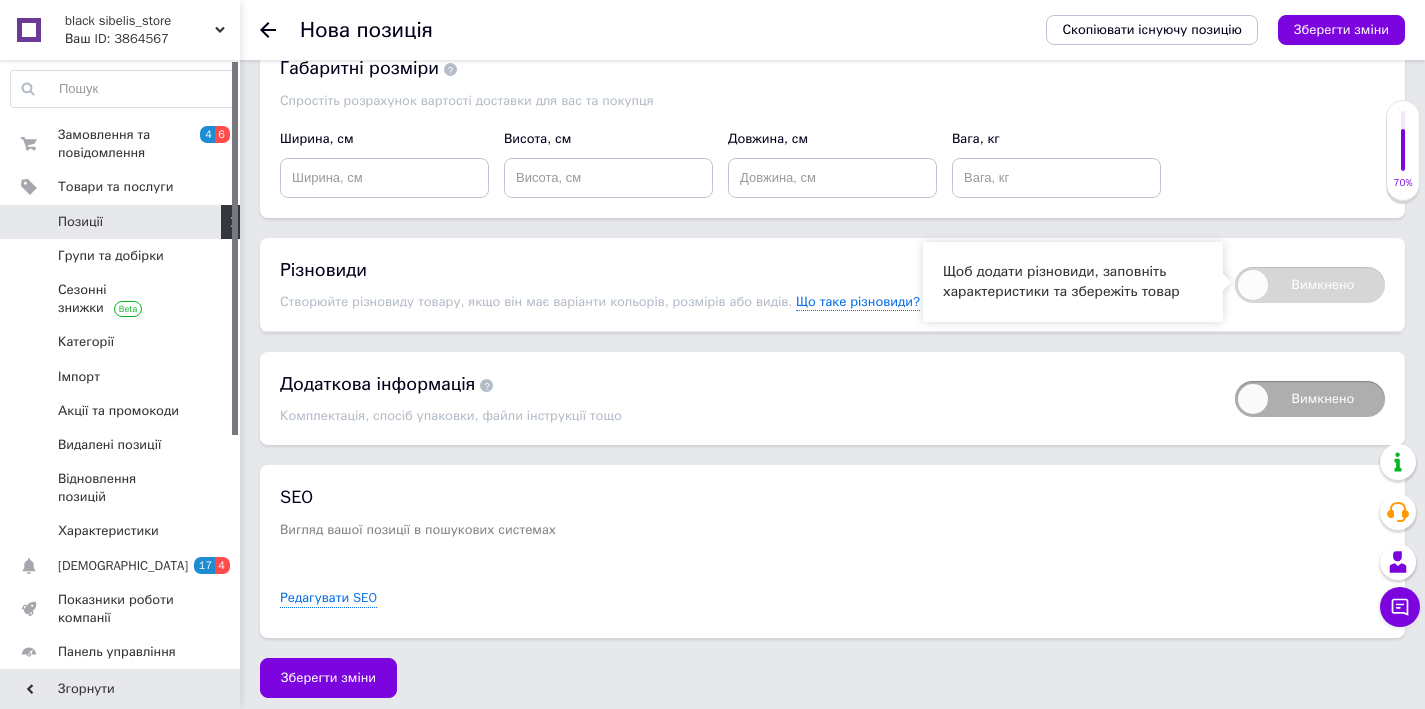 click on "Вимкнено" at bounding box center [1310, 285] 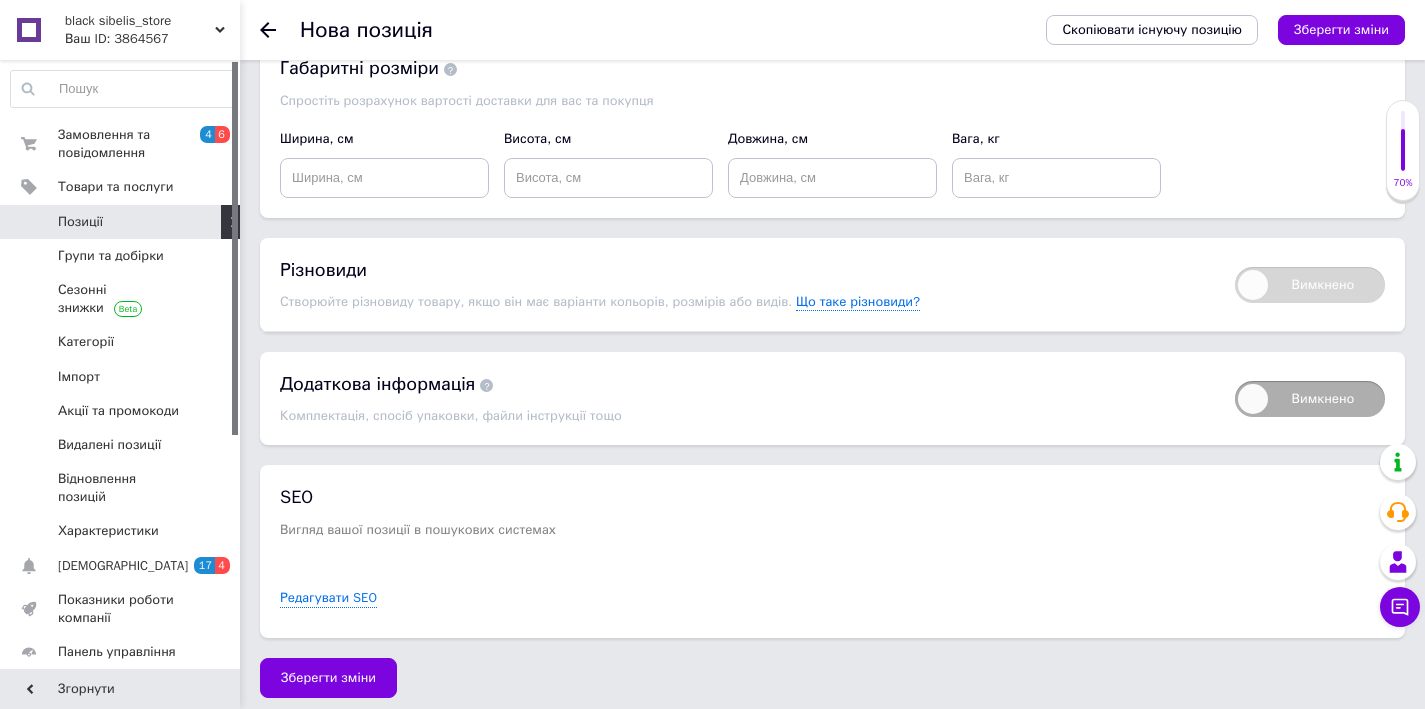 click on "Вимкнено" at bounding box center [1300, 284] 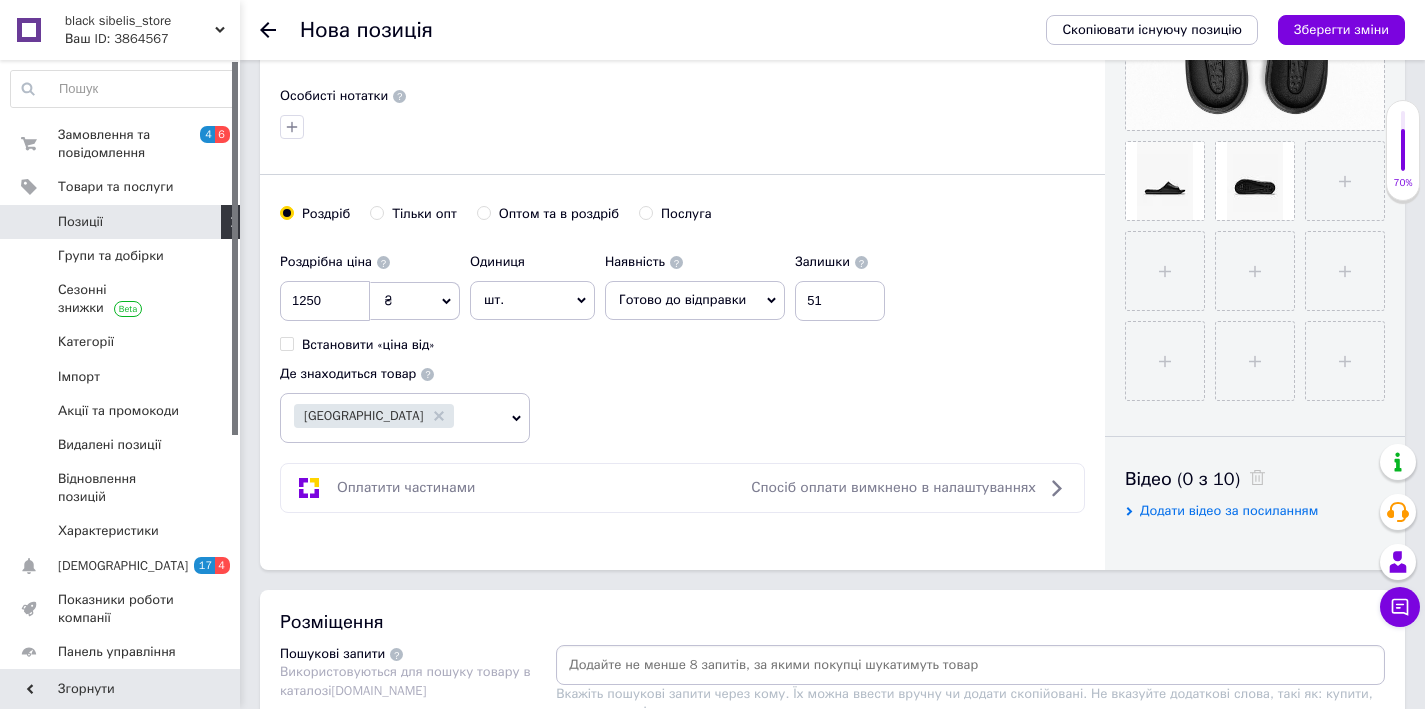 scroll, scrollTop: 320, scrollLeft: 0, axis: vertical 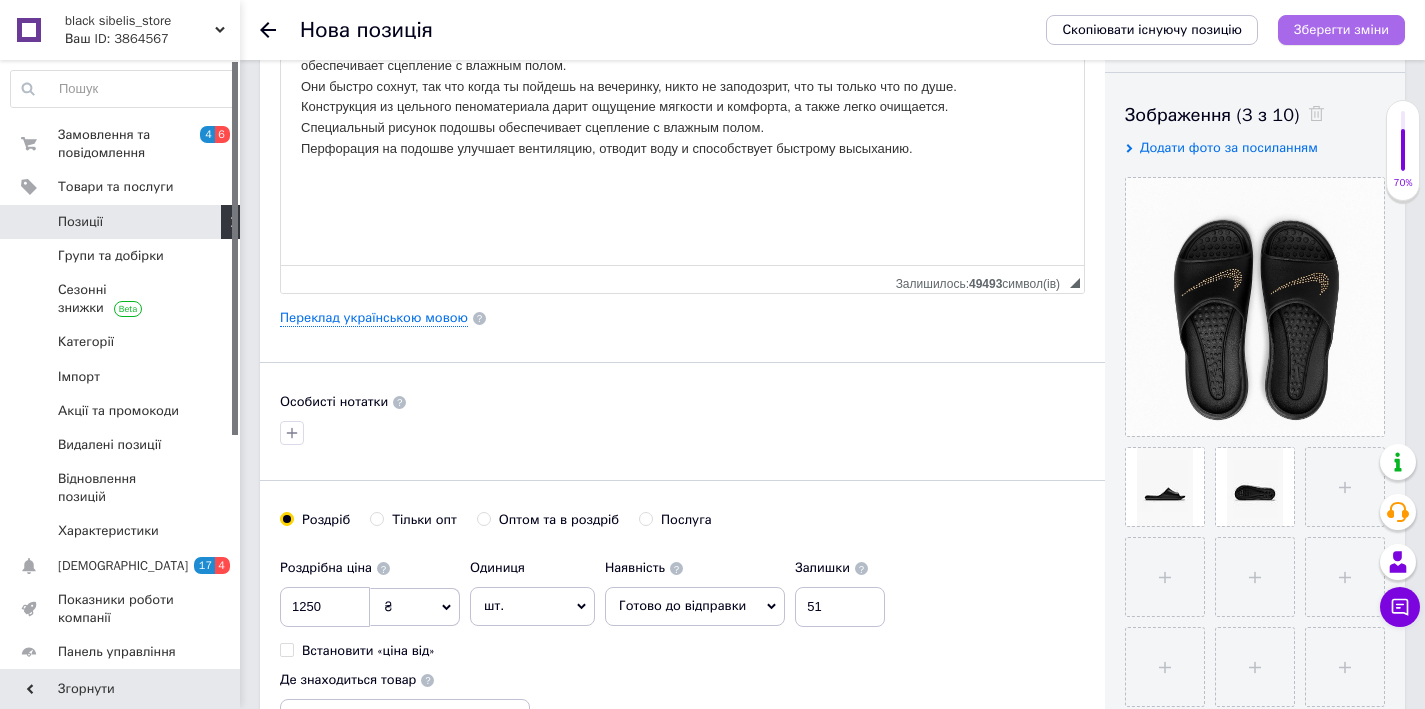 click on "Зберегти зміни" at bounding box center (1341, 29) 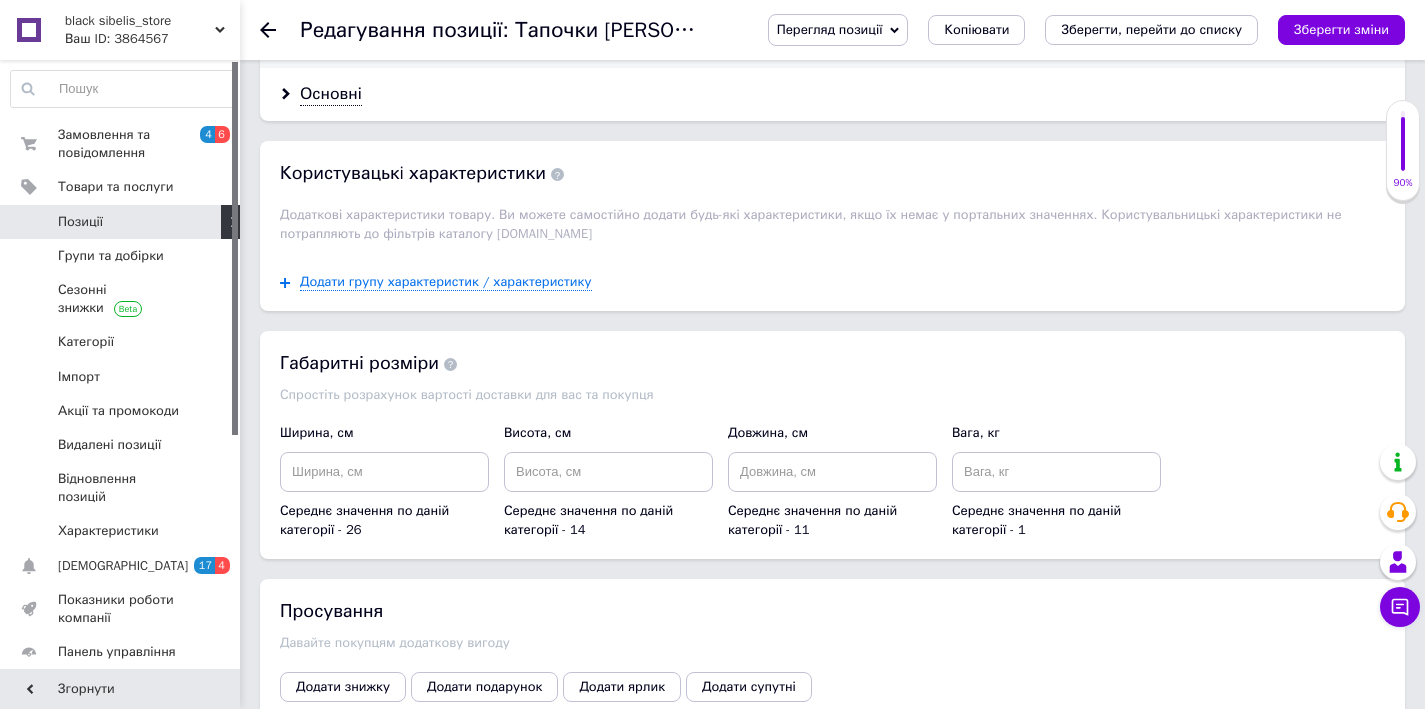 scroll, scrollTop: 2580, scrollLeft: 0, axis: vertical 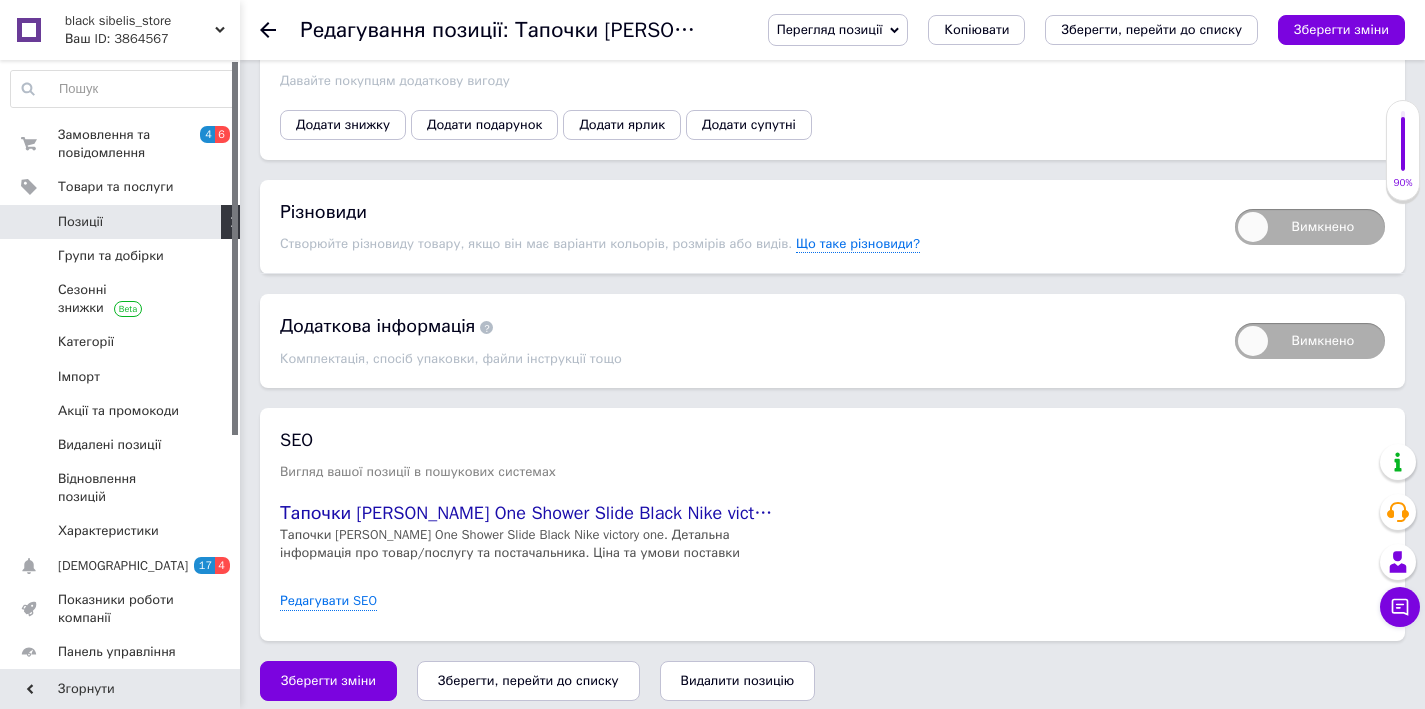 click on "Вимкнено" at bounding box center [1310, 227] 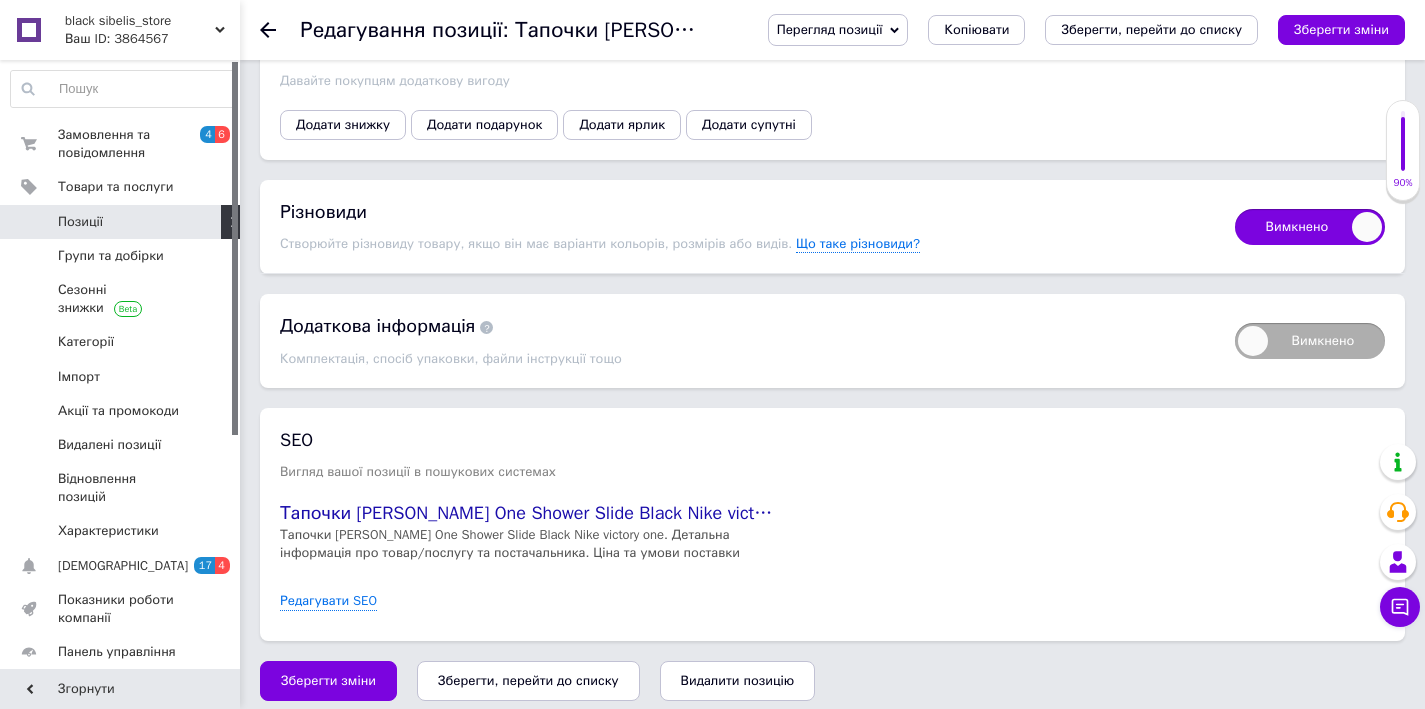checkbox on "true" 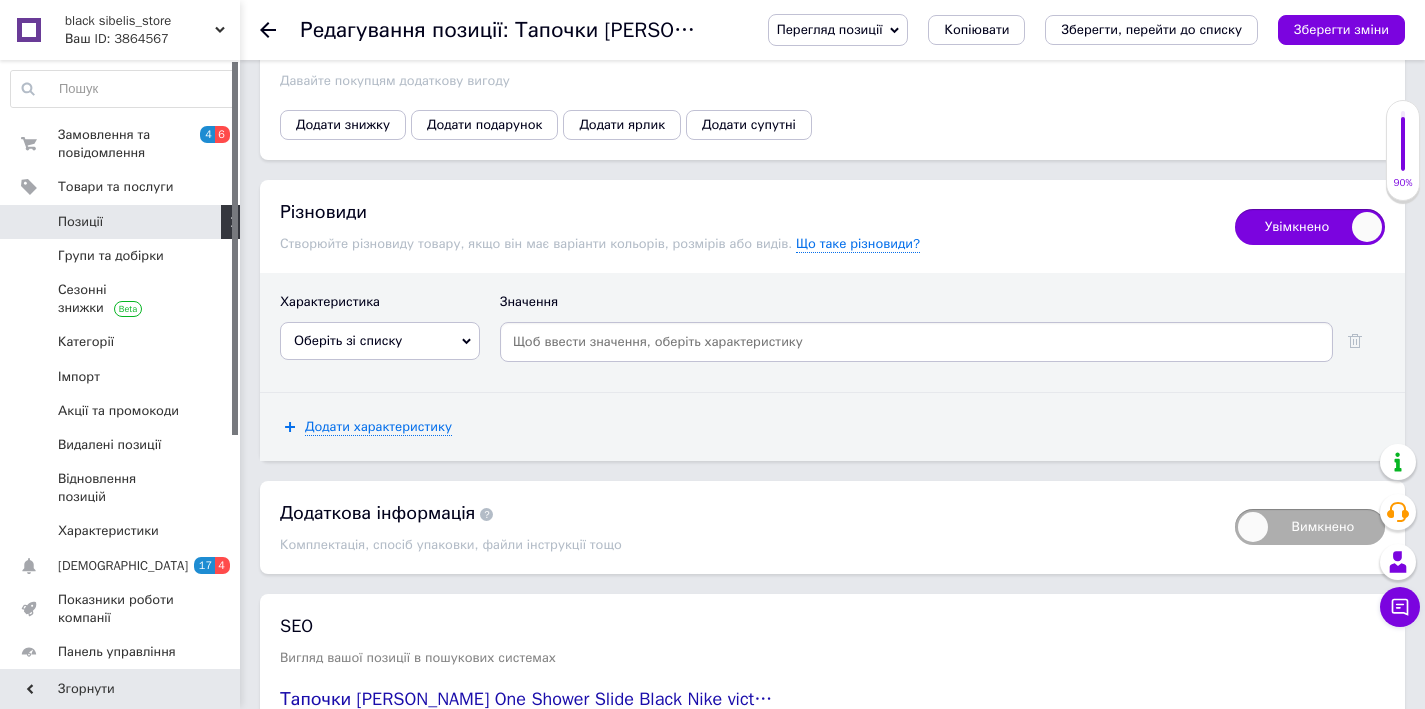 click on "Оберіть зі списку" at bounding box center (380, 341) 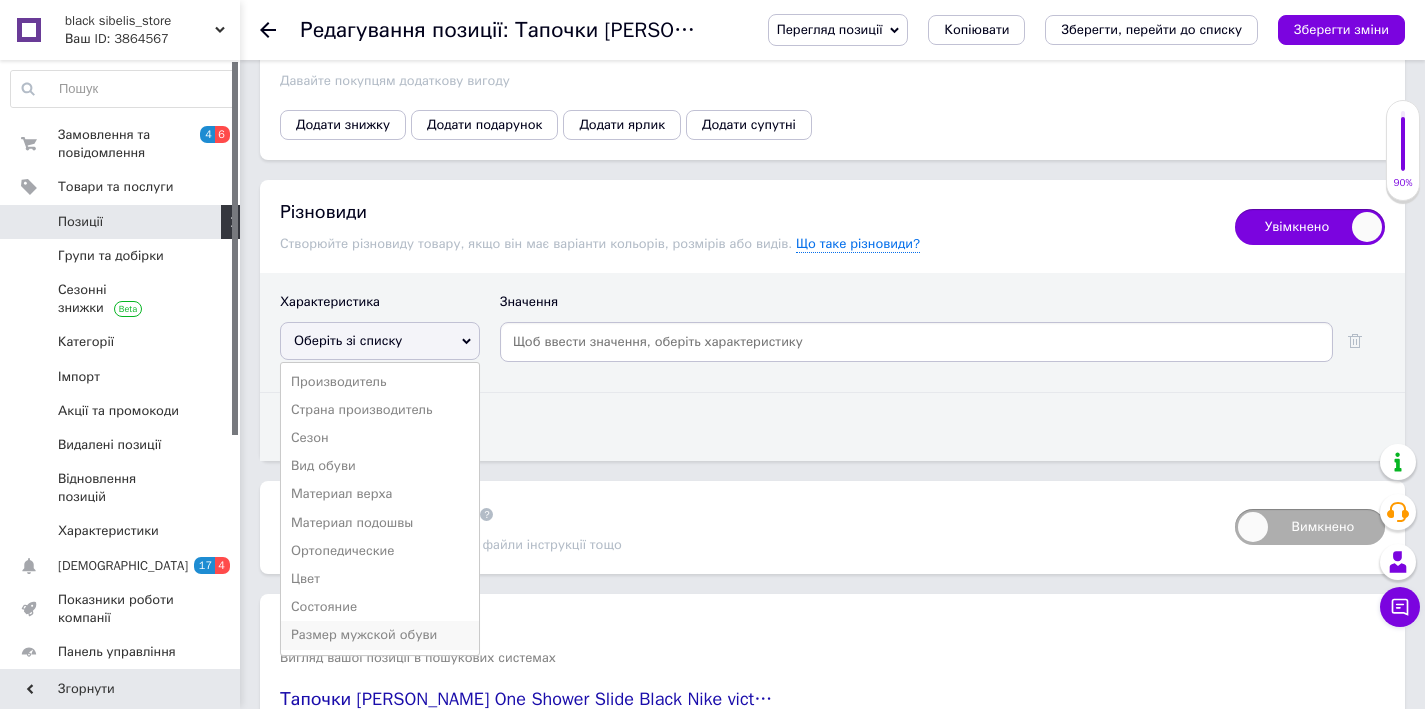 click on "Размер мужской обуви" at bounding box center (380, 635) 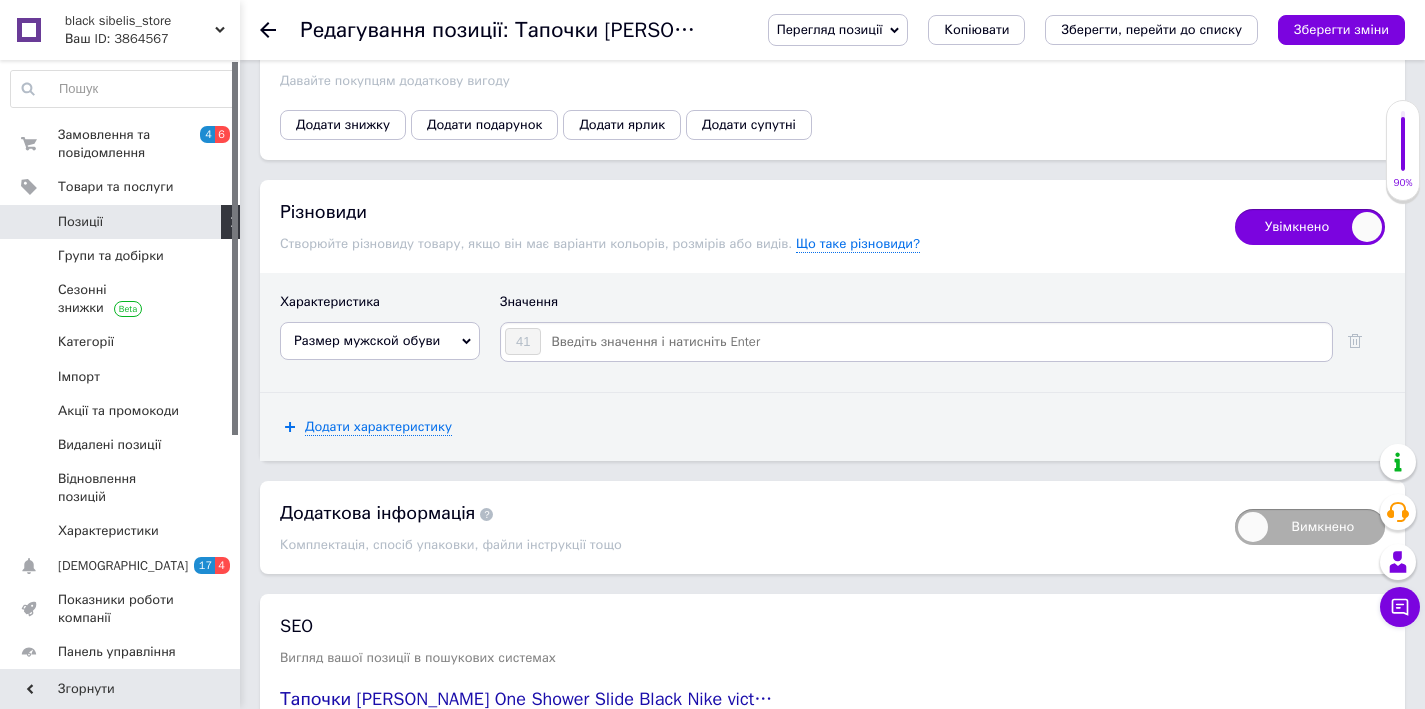click at bounding box center [935, 342] 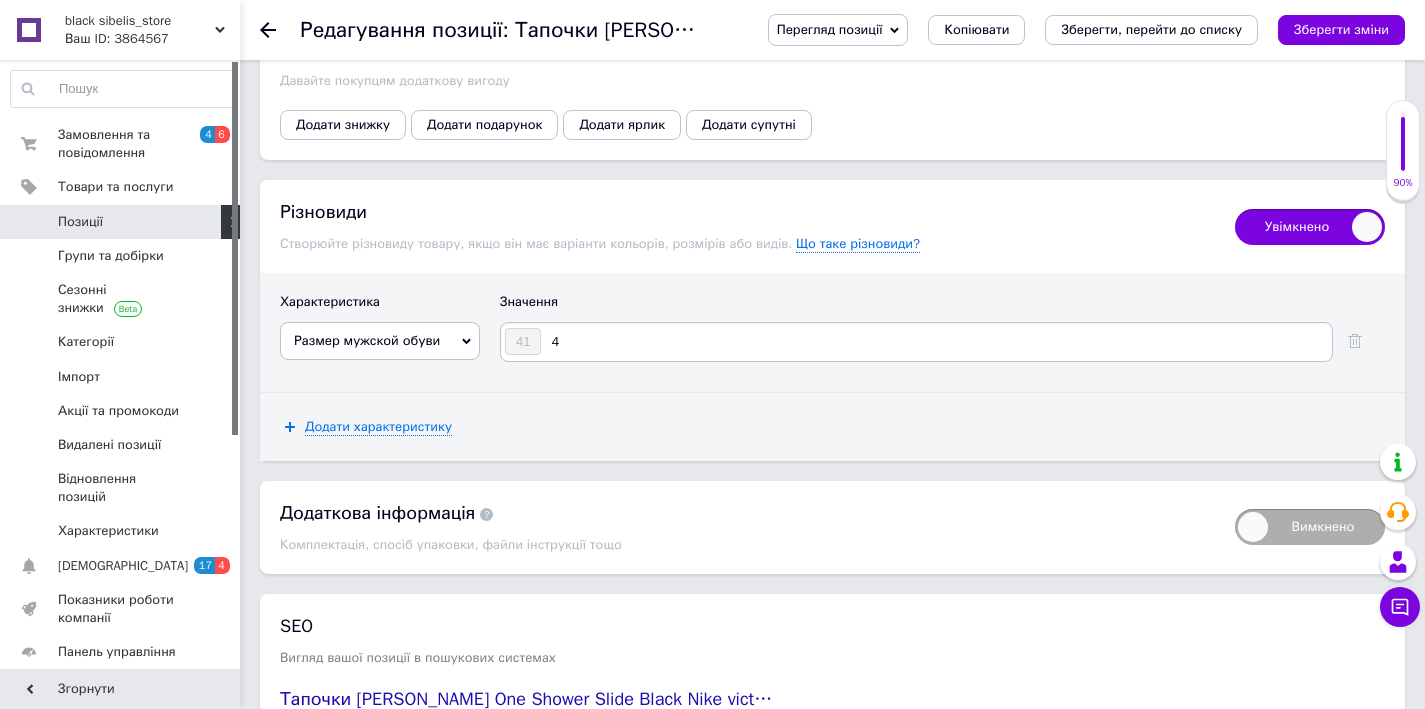type on "42" 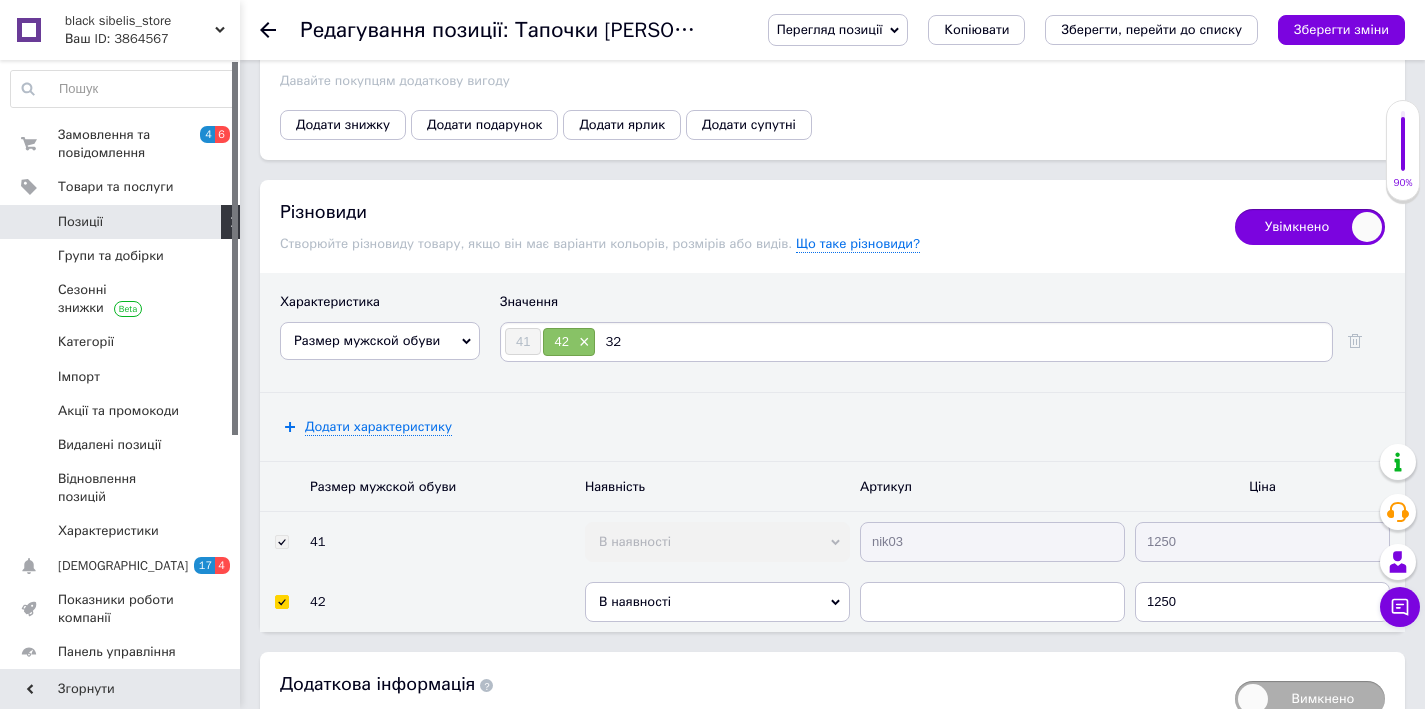 type on "3" 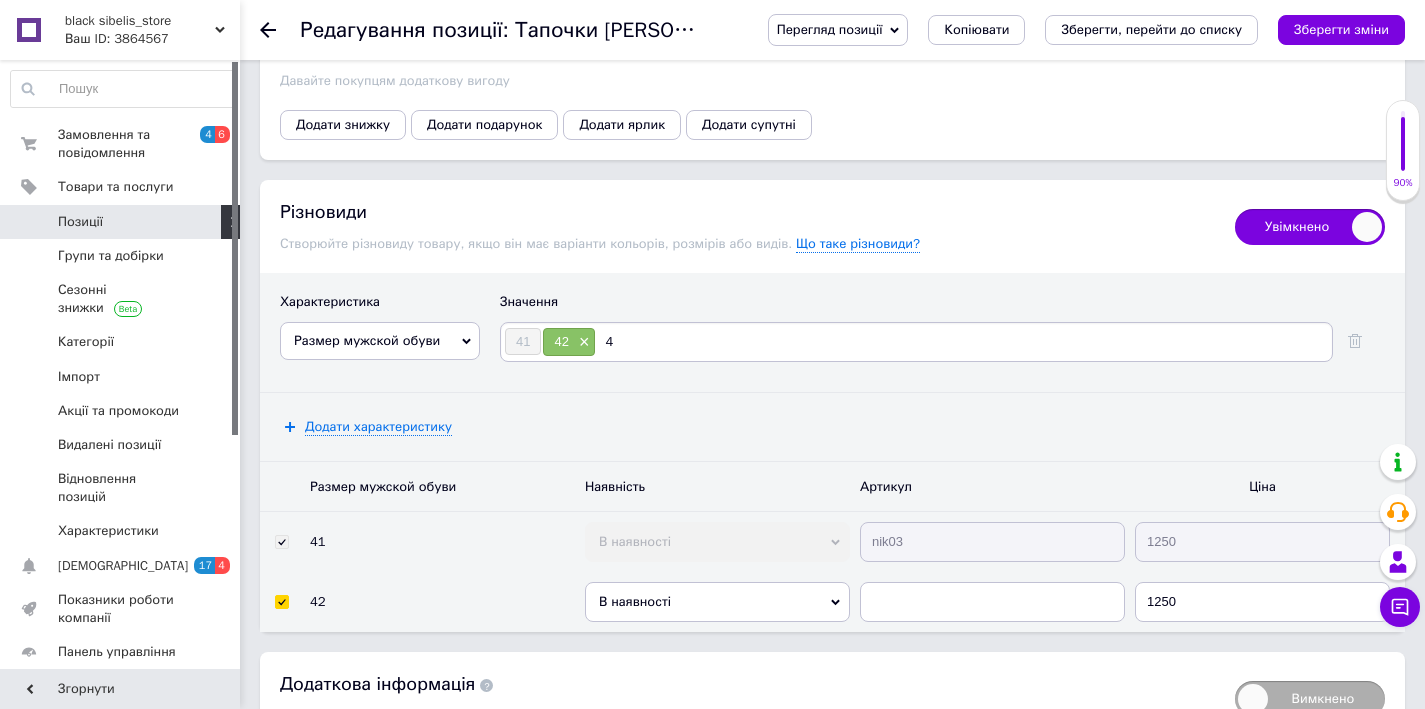 type on "43" 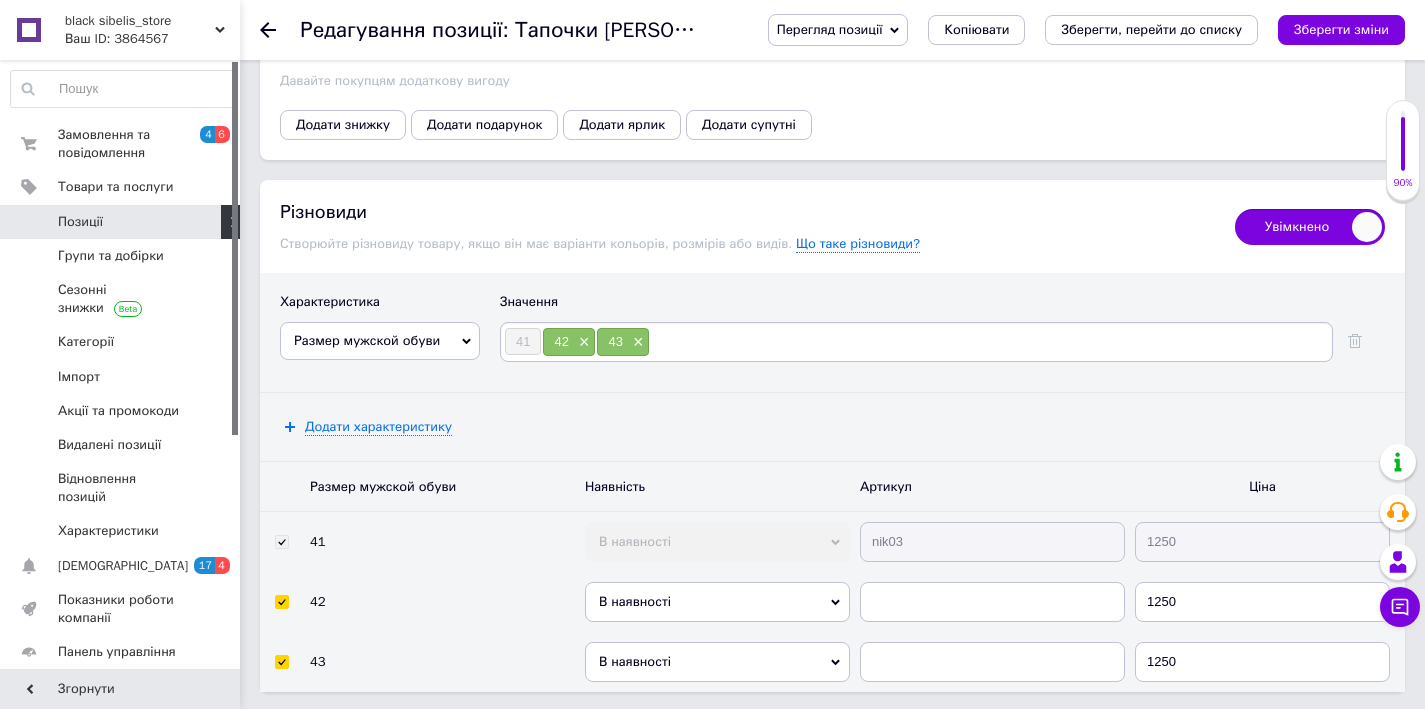type on "3" 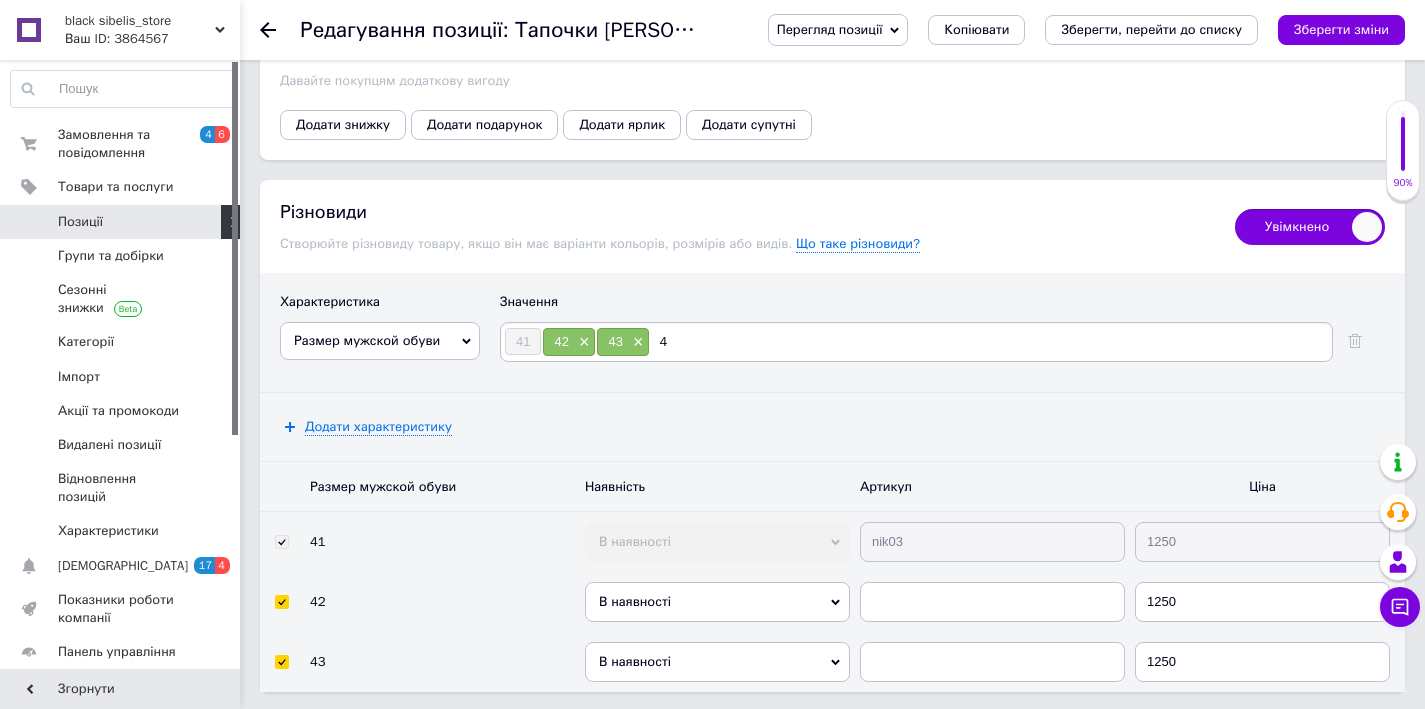 type on "44" 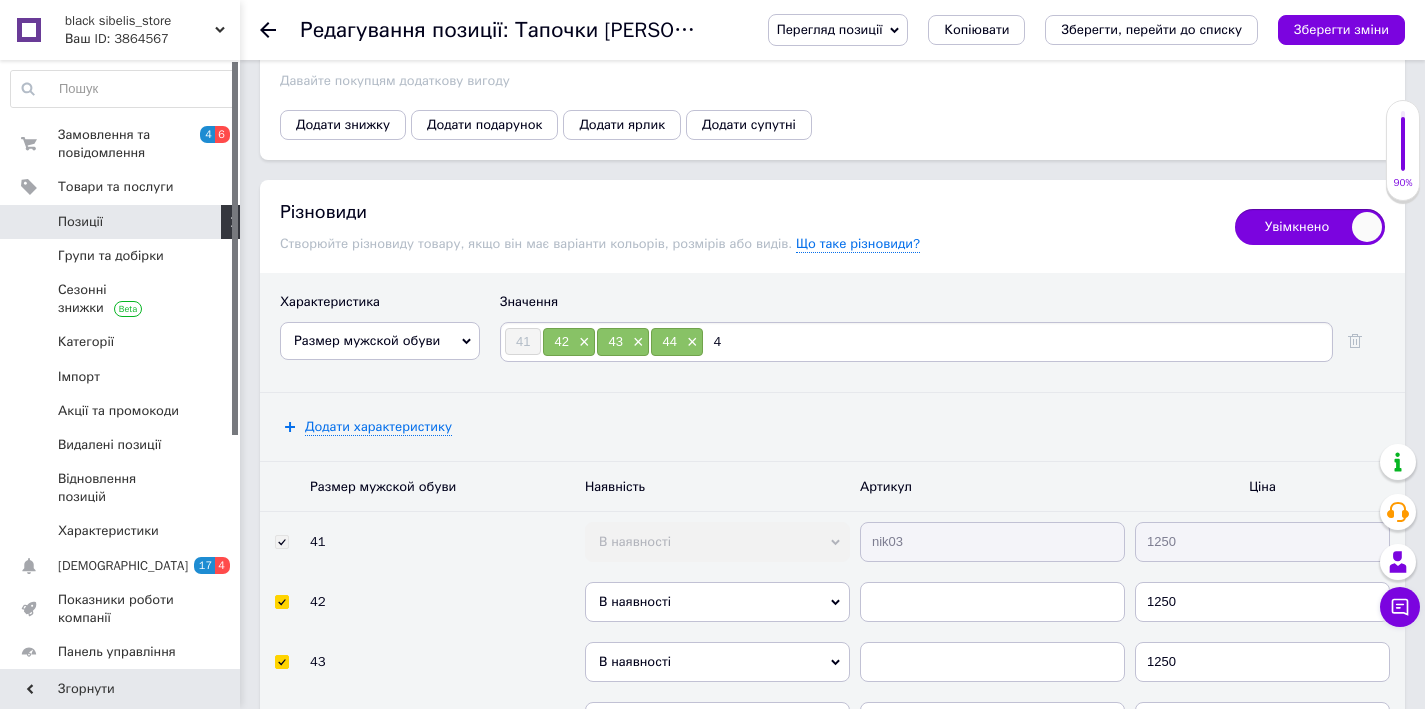 type on "45" 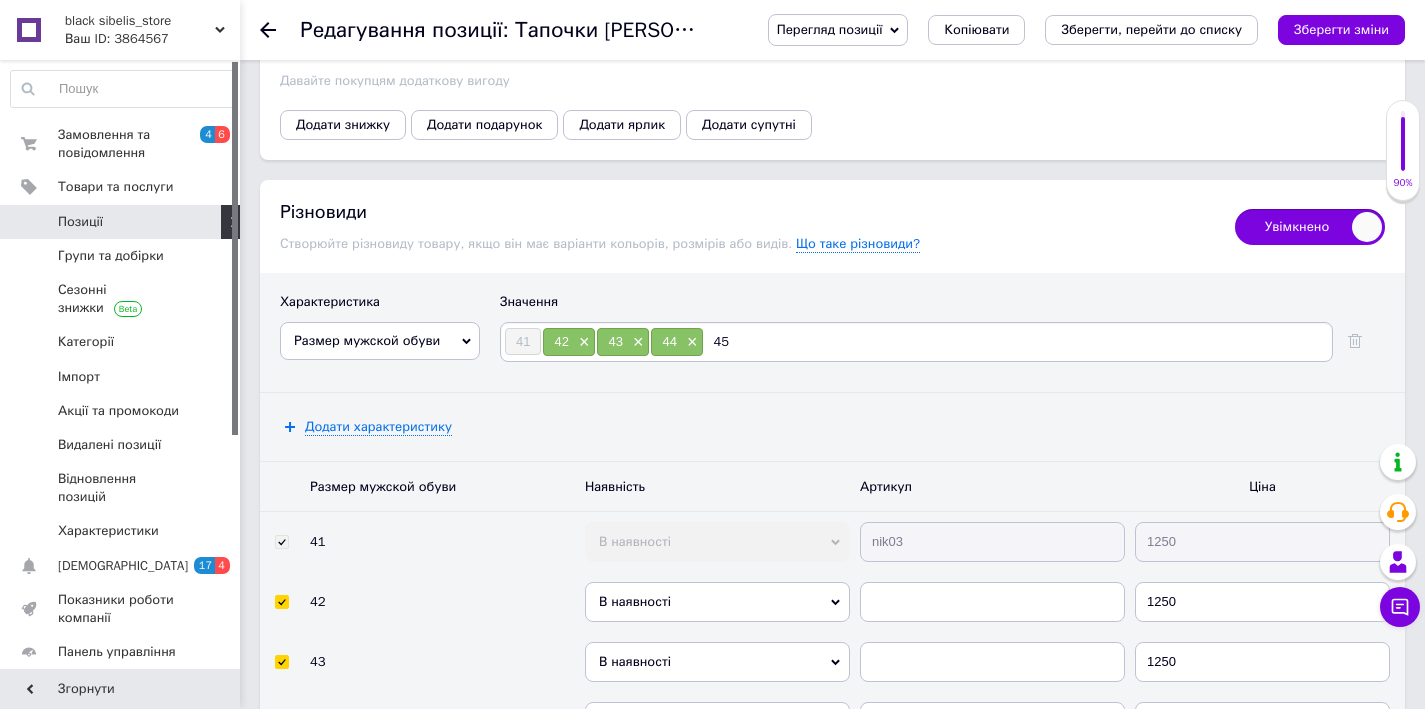 type 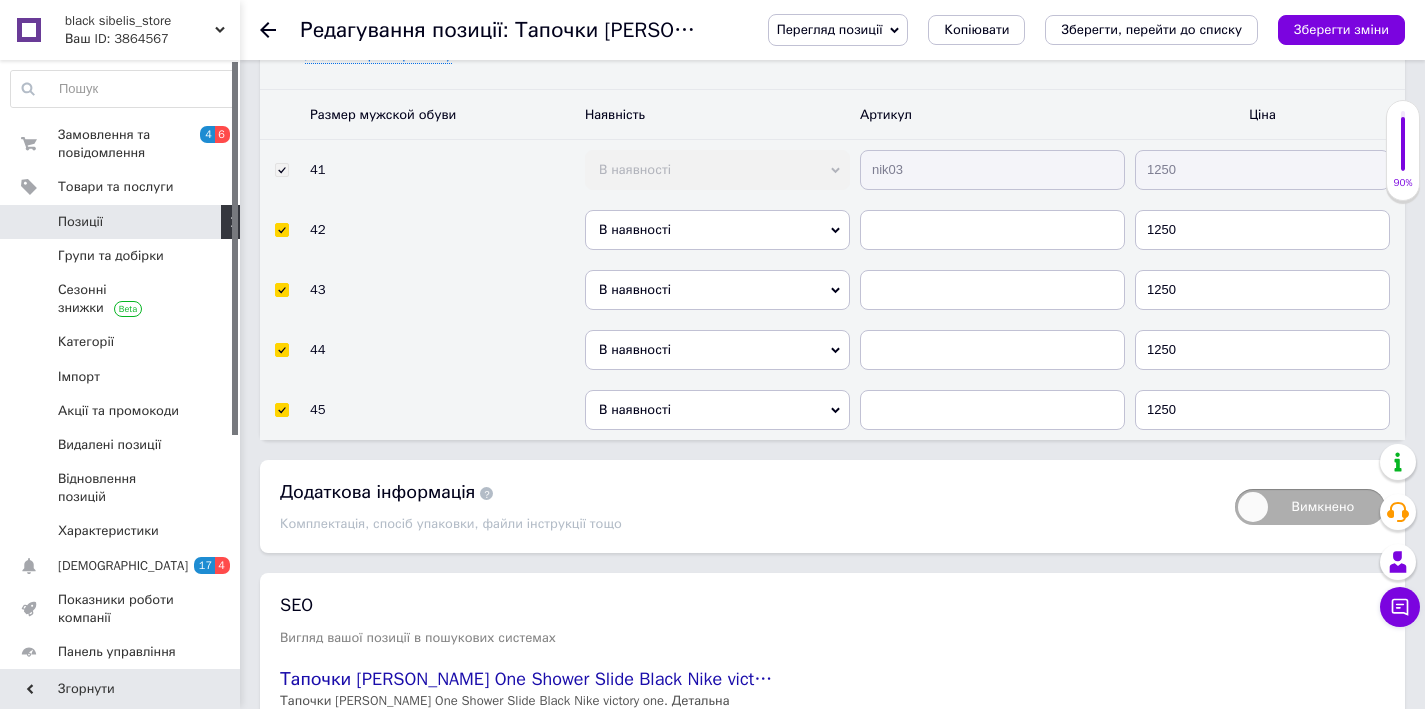 scroll, scrollTop: 2952, scrollLeft: 0, axis: vertical 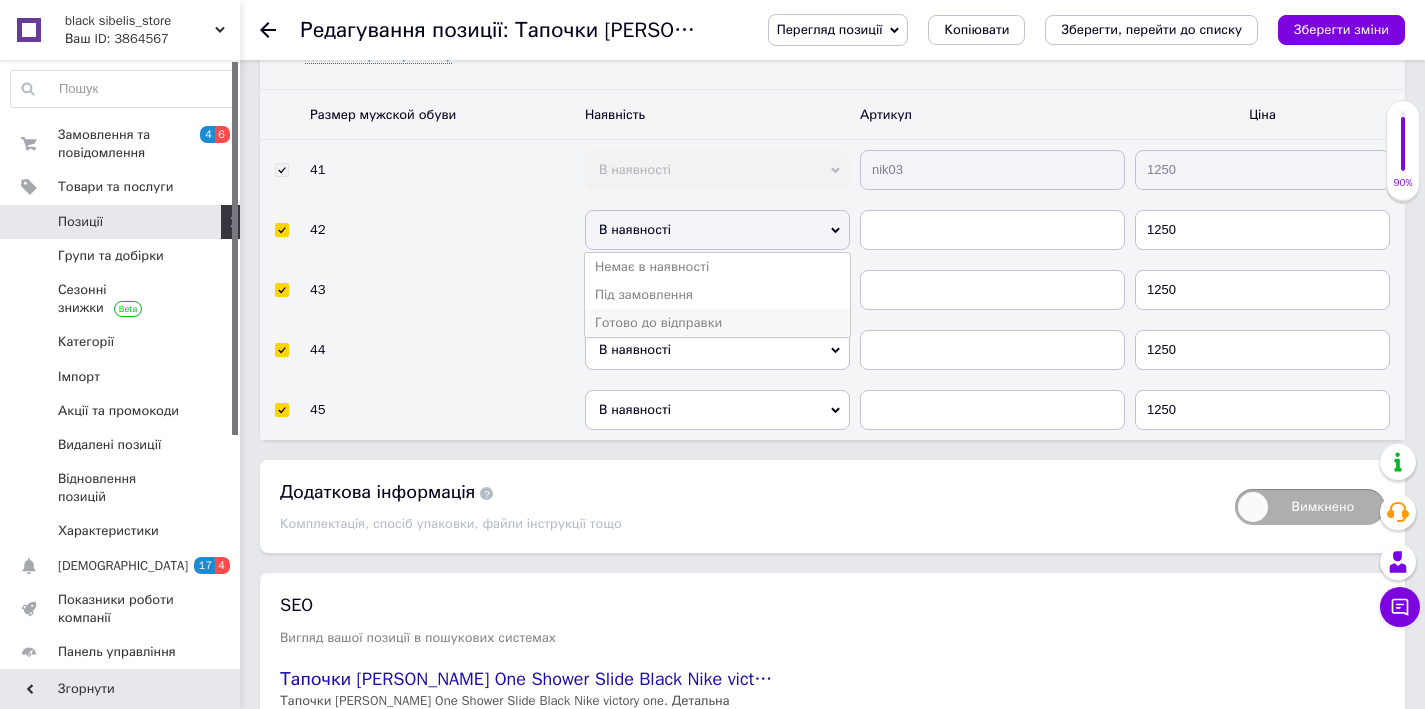 click on "Готово до відправки" at bounding box center [717, 323] 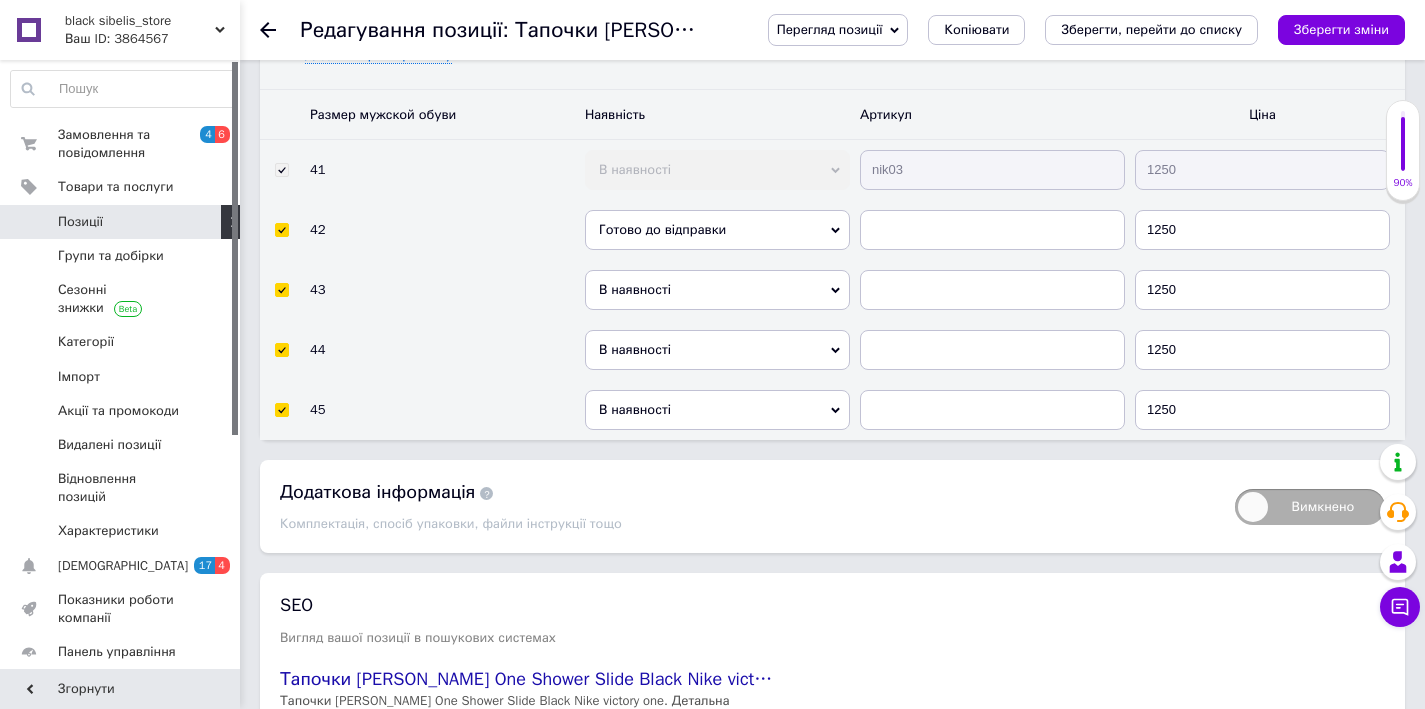 click on "В наявності" at bounding box center [717, 290] 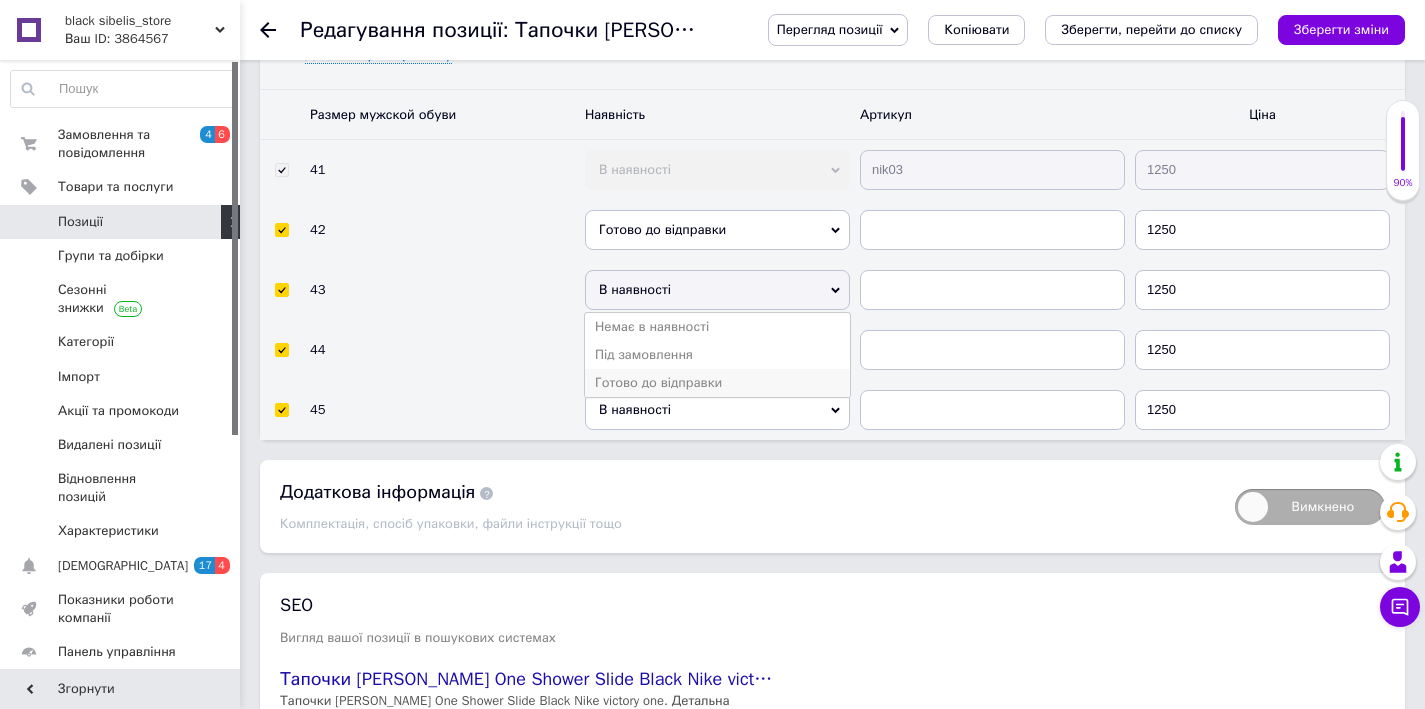 click on "Готово до відправки" at bounding box center (717, 383) 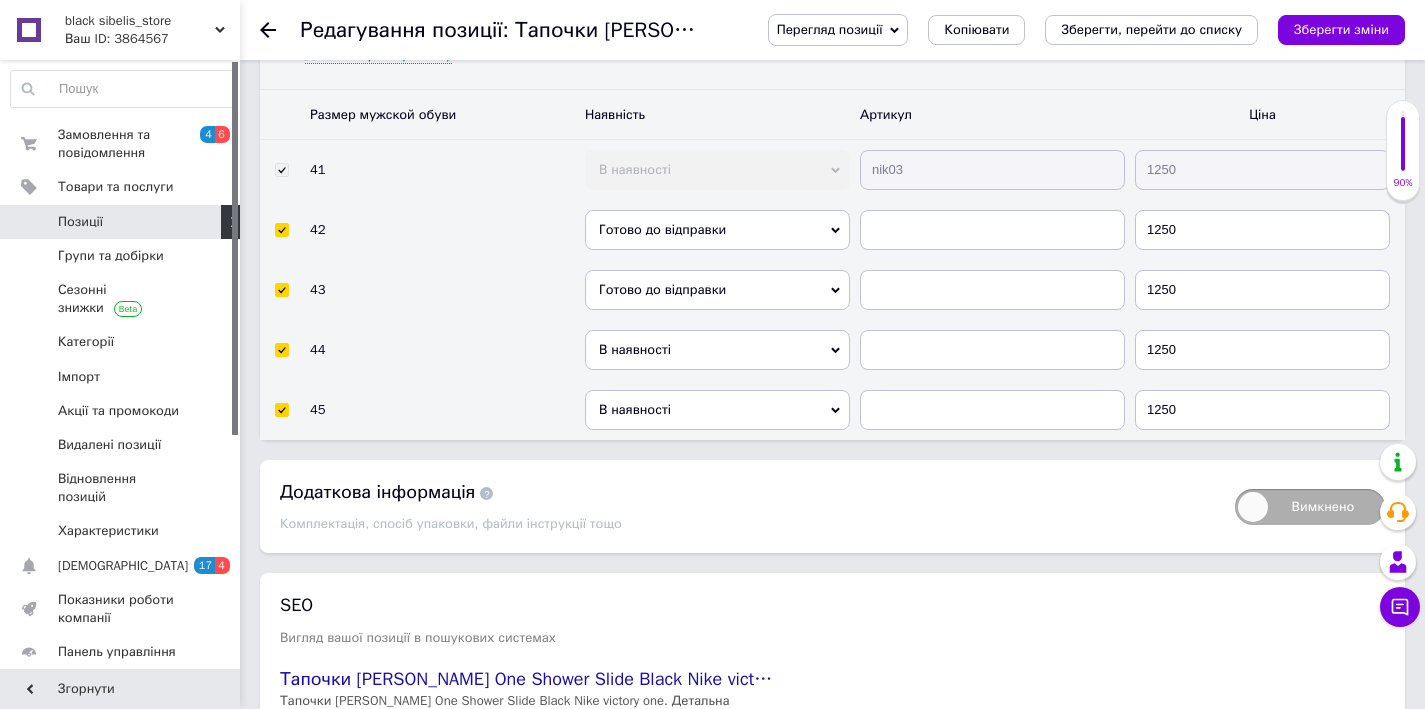 click on "В наявності" at bounding box center (717, 350) 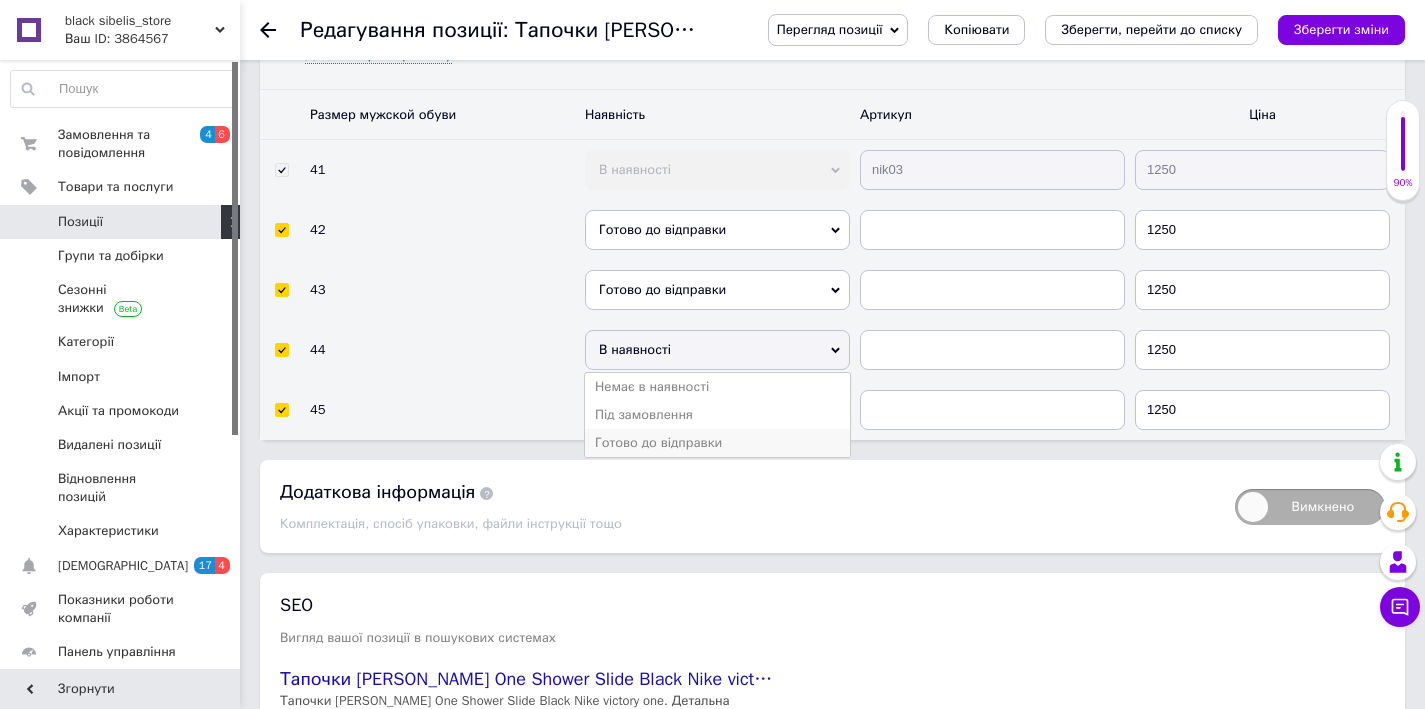 click on "Готово до відправки" at bounding box center [717, 443] 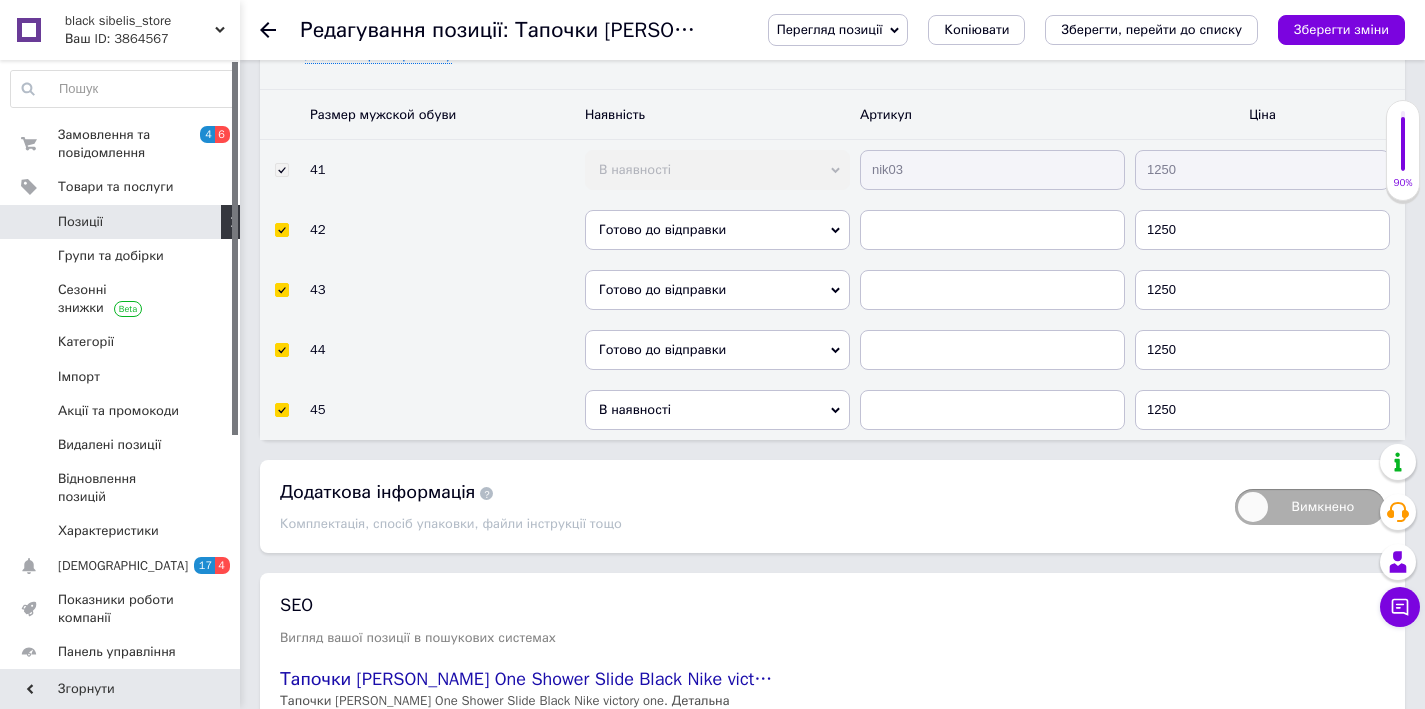 click on "В наявності" at bounding box center (717, 410) 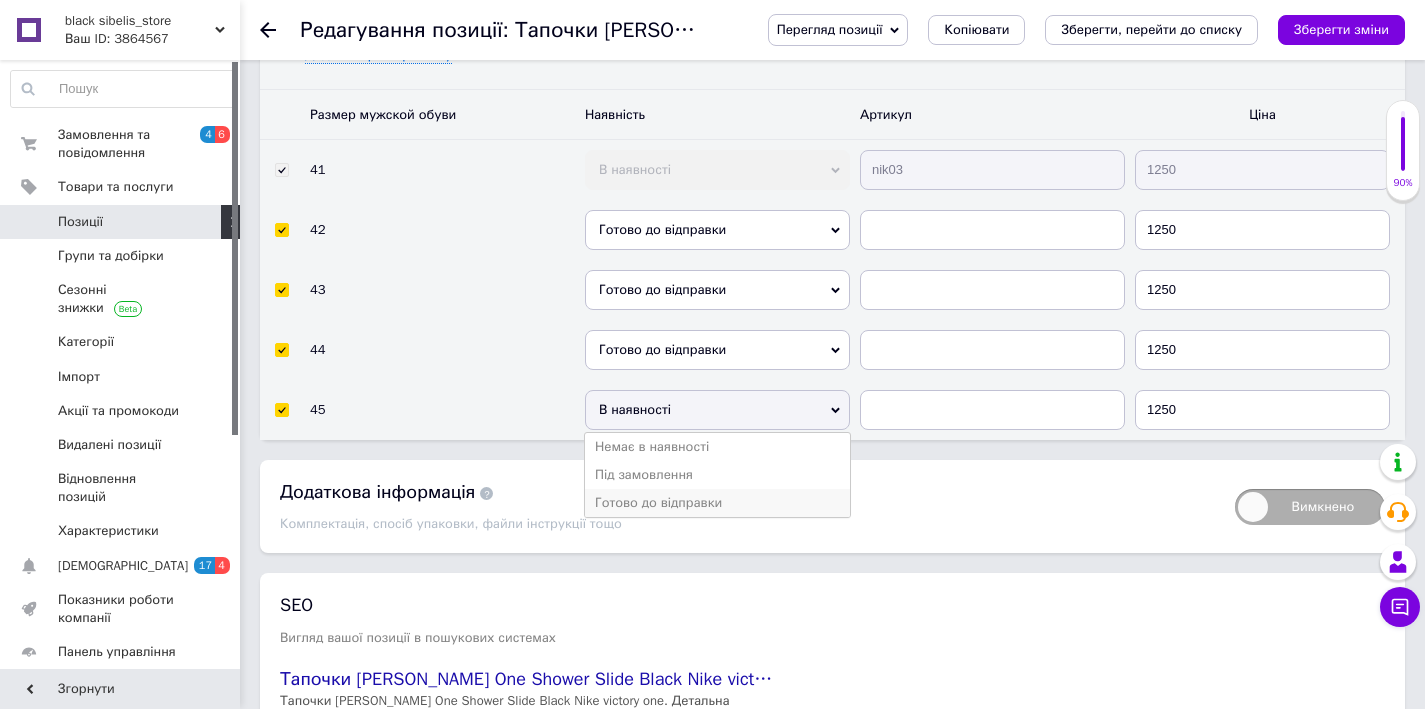 click on "Готово до відправки" at bounding box center (717, 503) 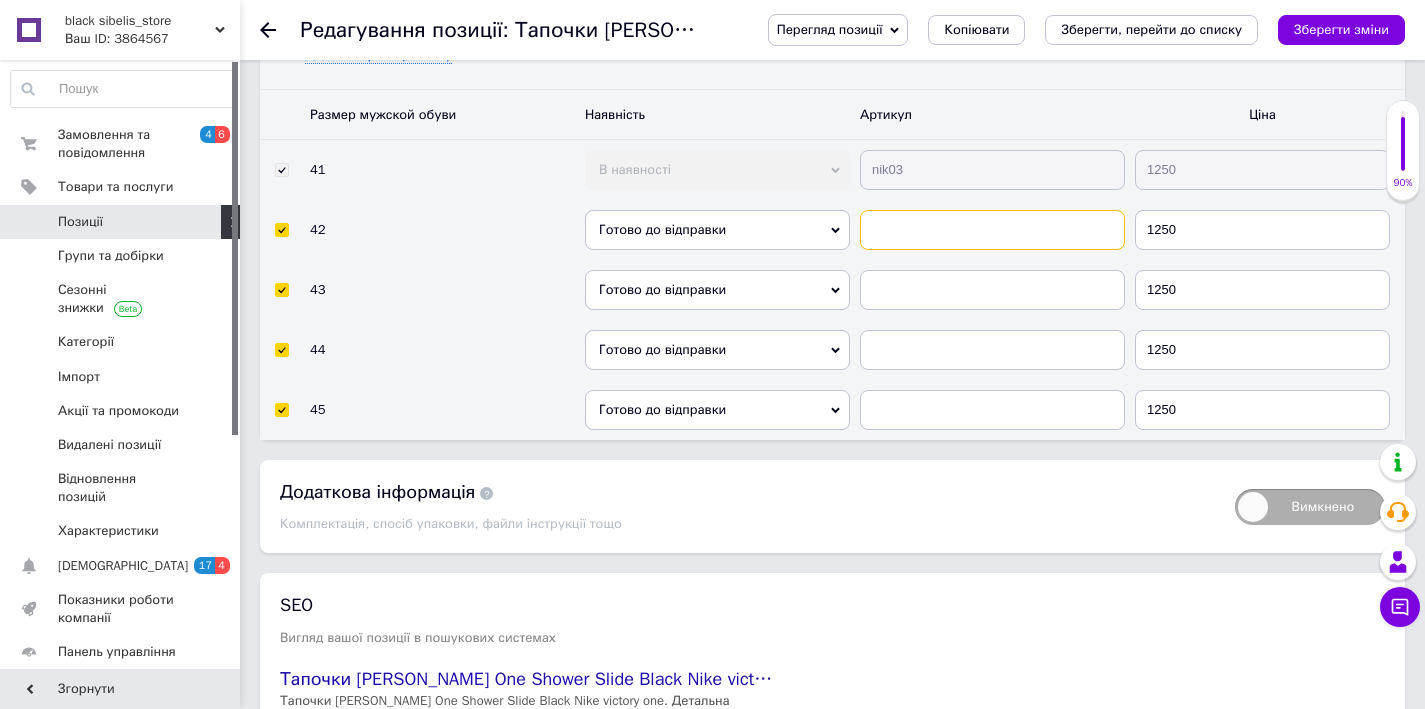click at bounding box center [992, 230] 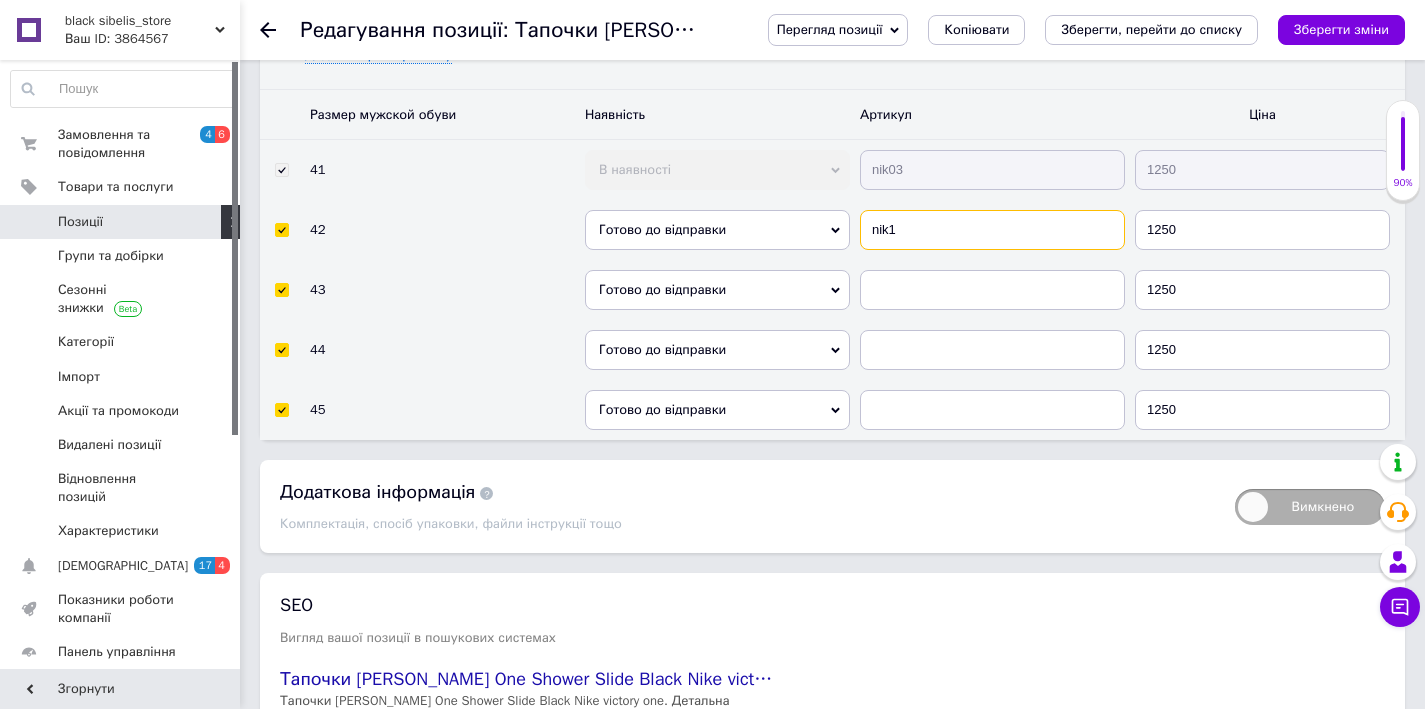 type on "nik1" 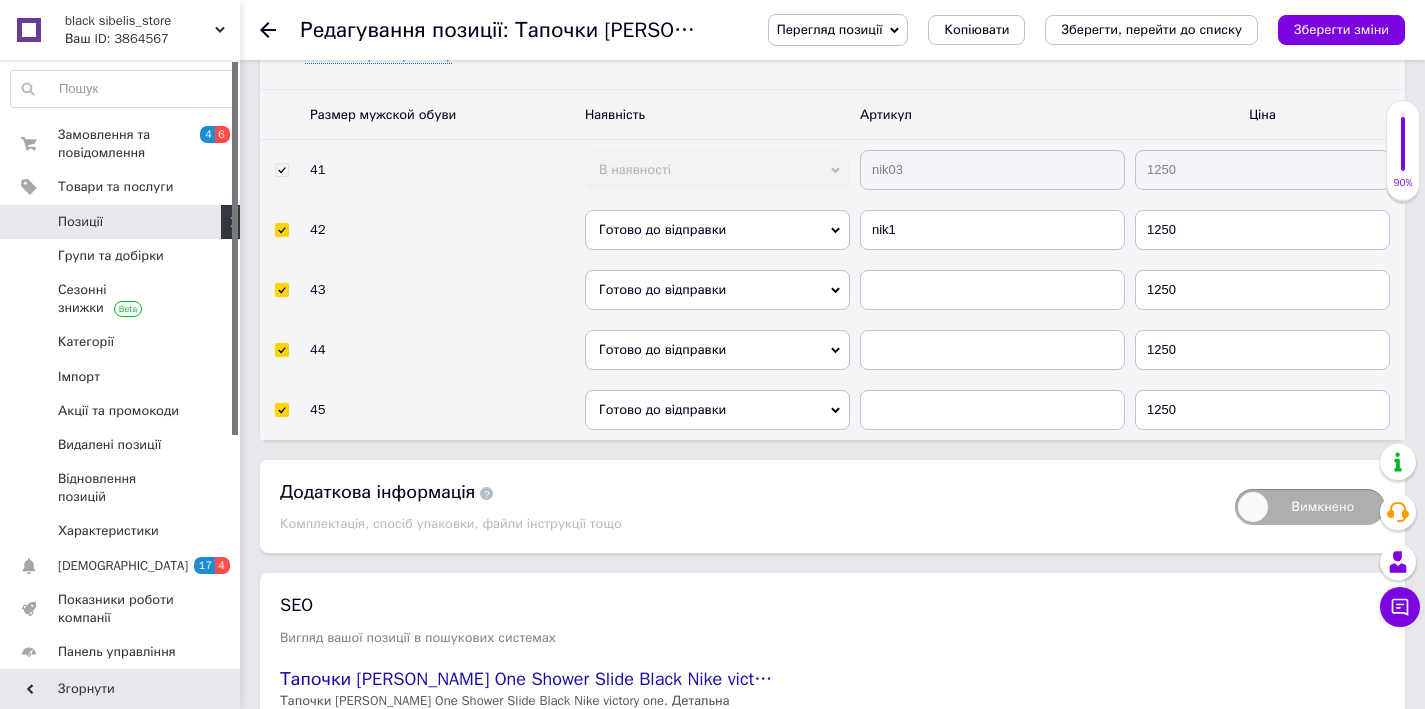 click at bounding box center [992, 290] 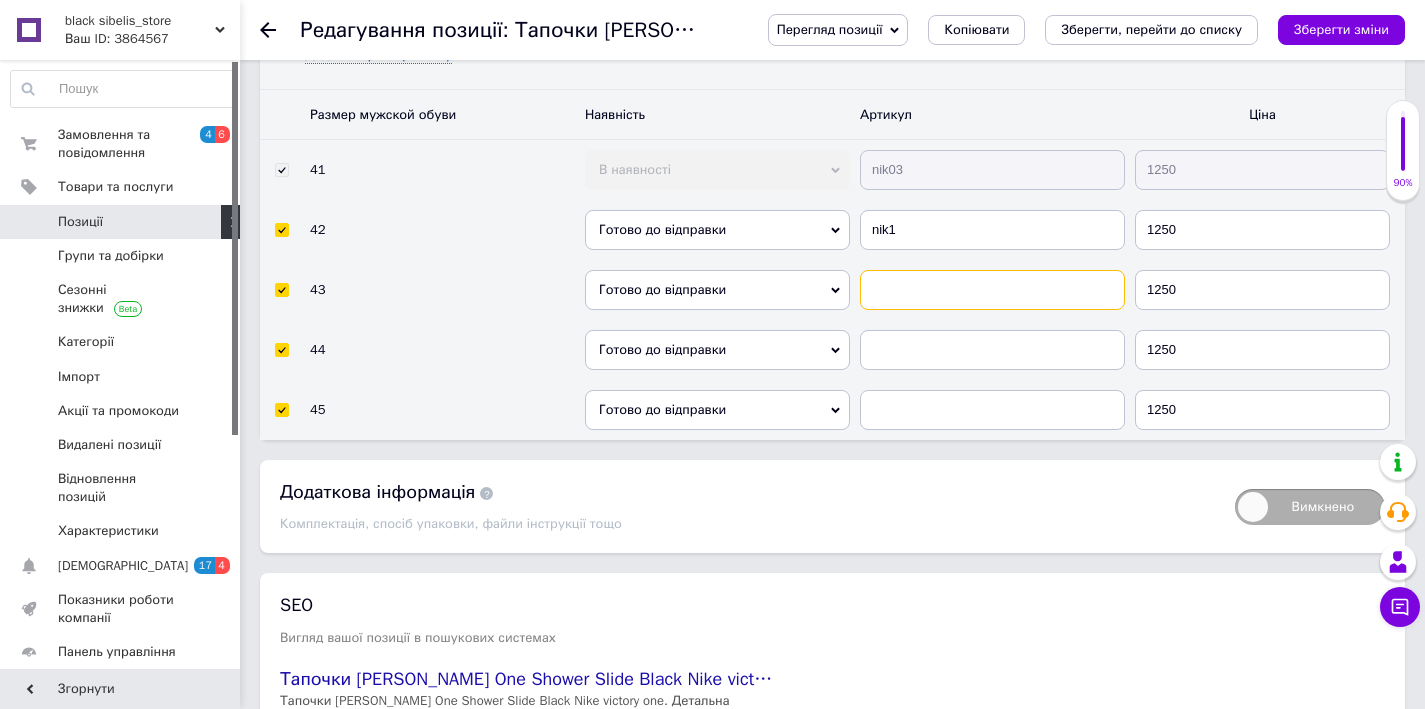 click at bounding box center (992, 290) 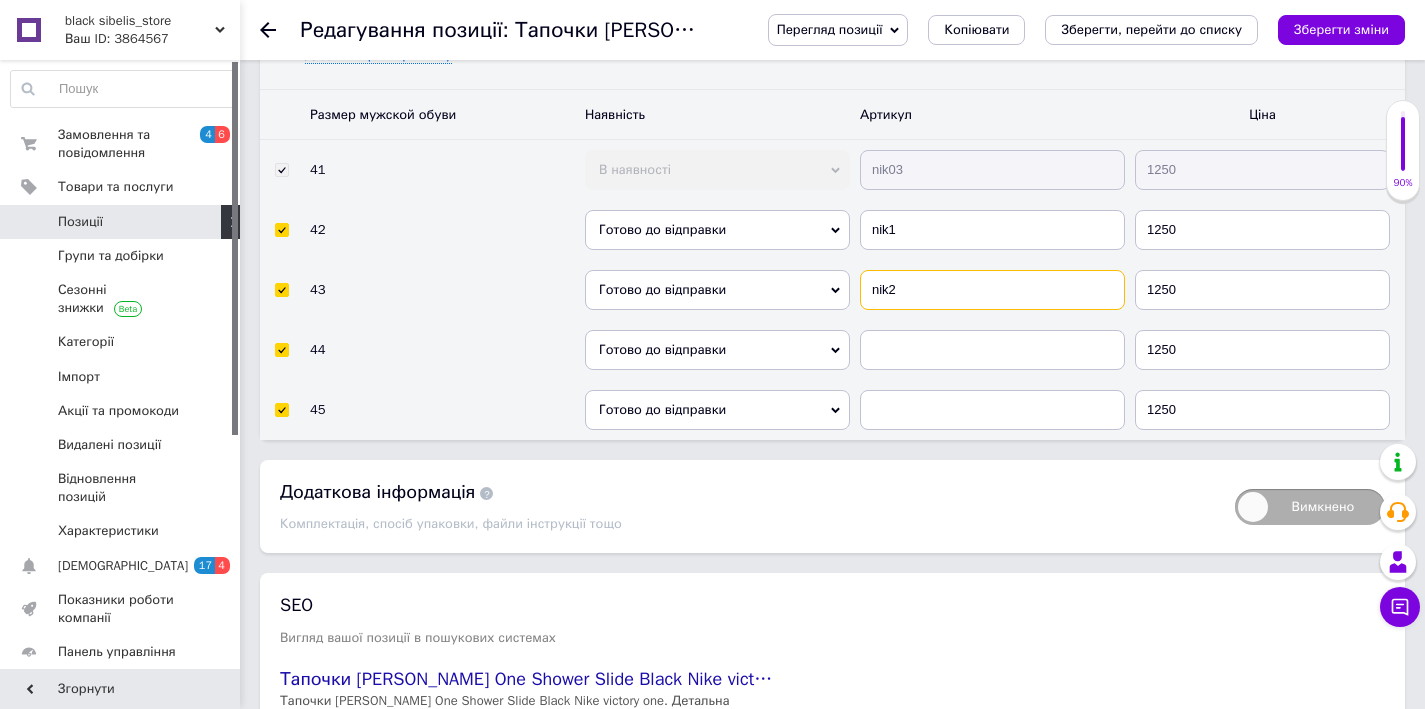 type on "nik2" 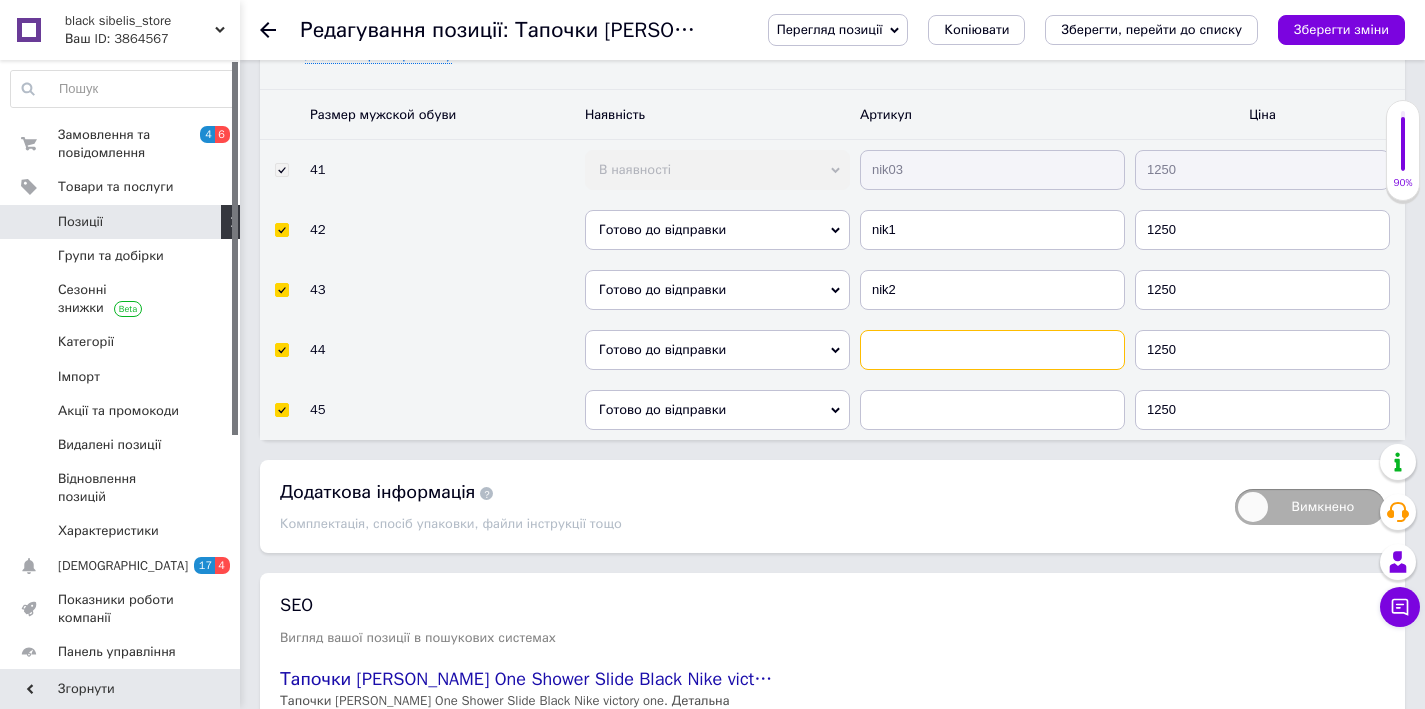 click at bounding box center [992, 350] 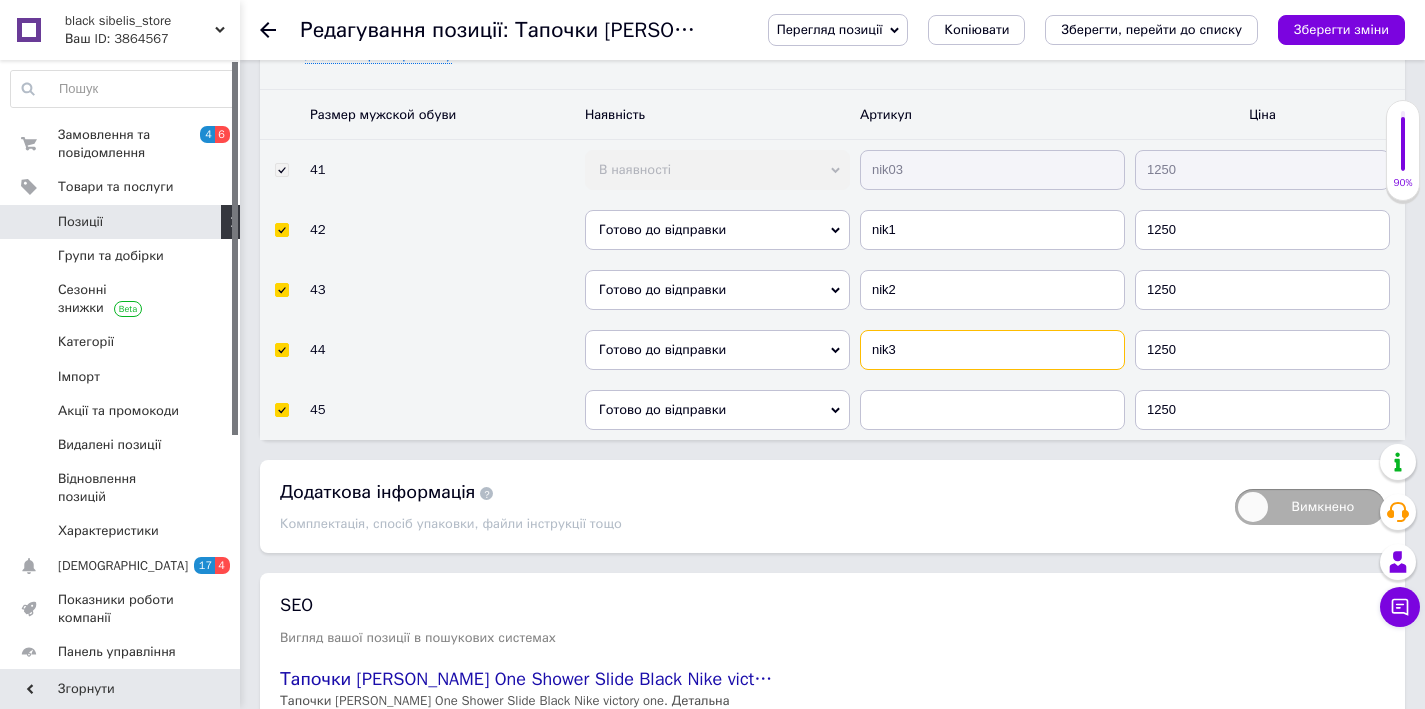 type on "nik3" 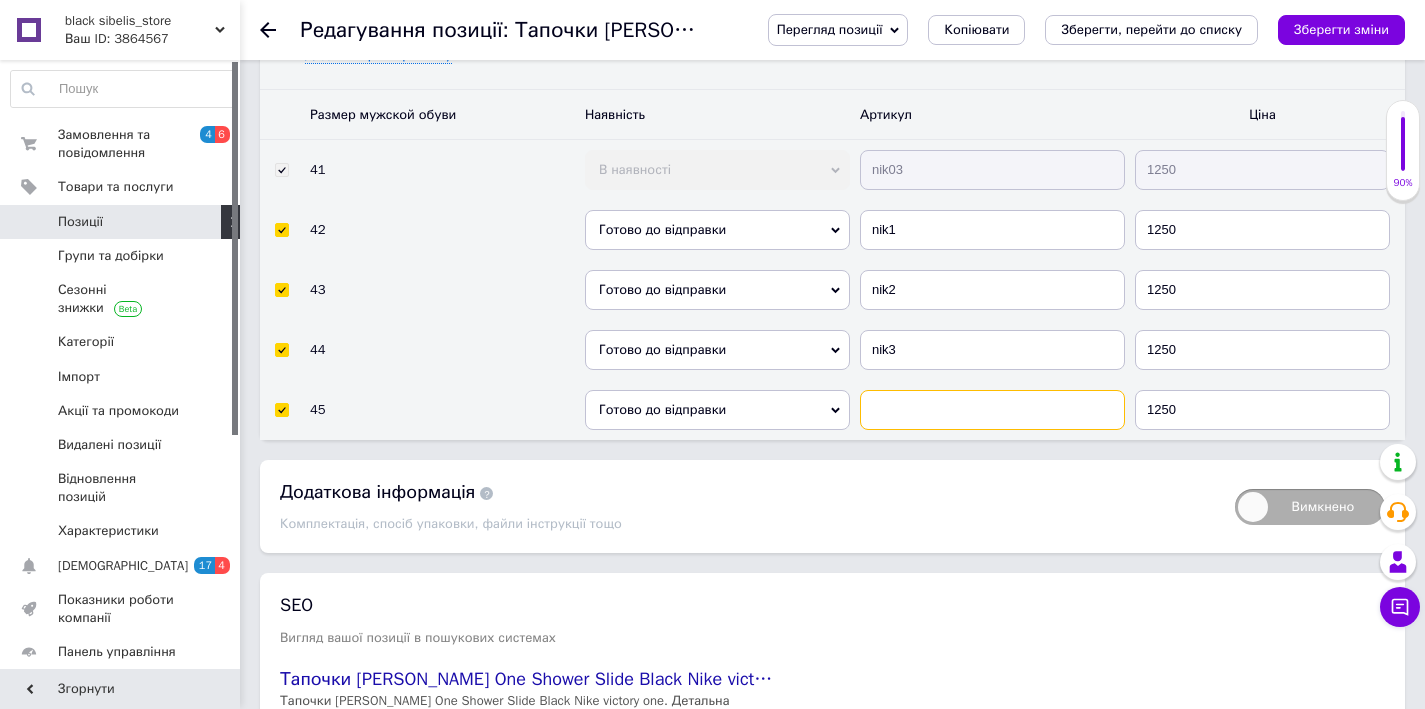 click at bounding box center (992, 410) 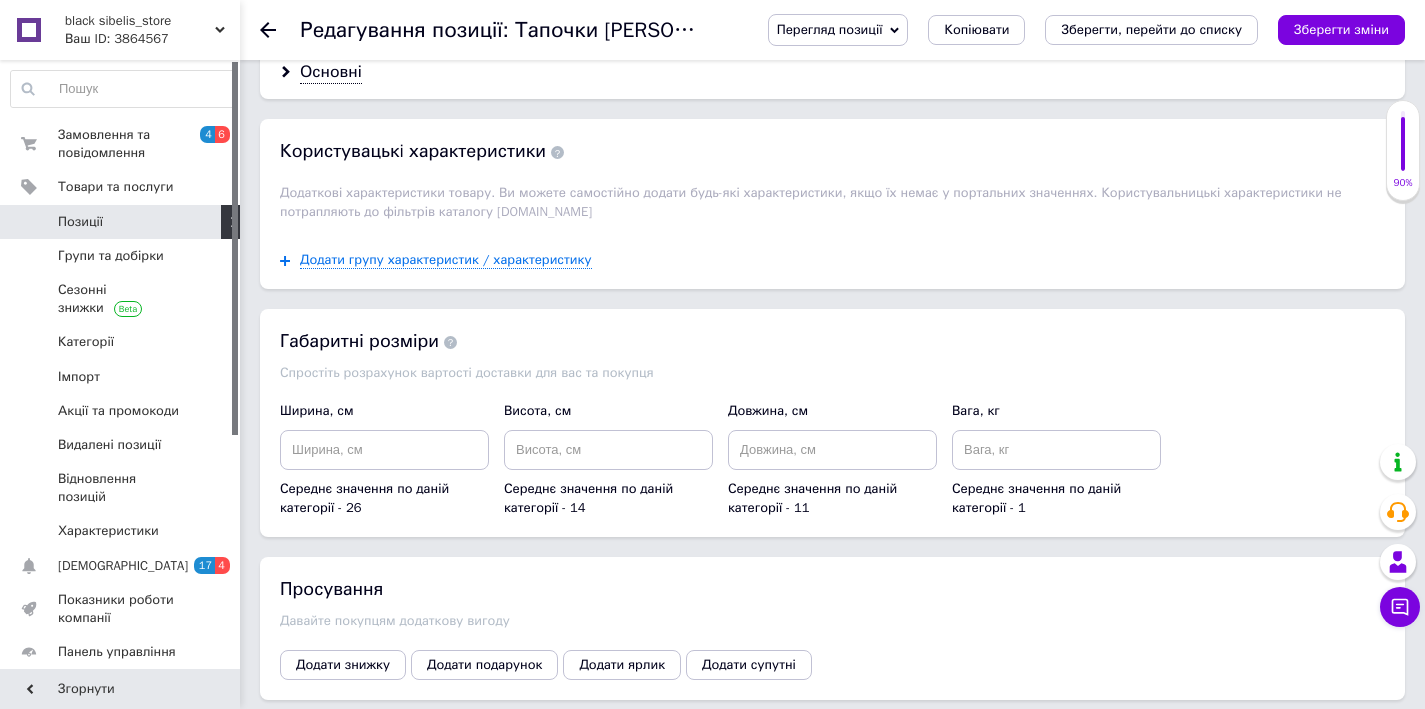 scroll, scrollTop: 1891, scrollLeft: 0, axis: vertical 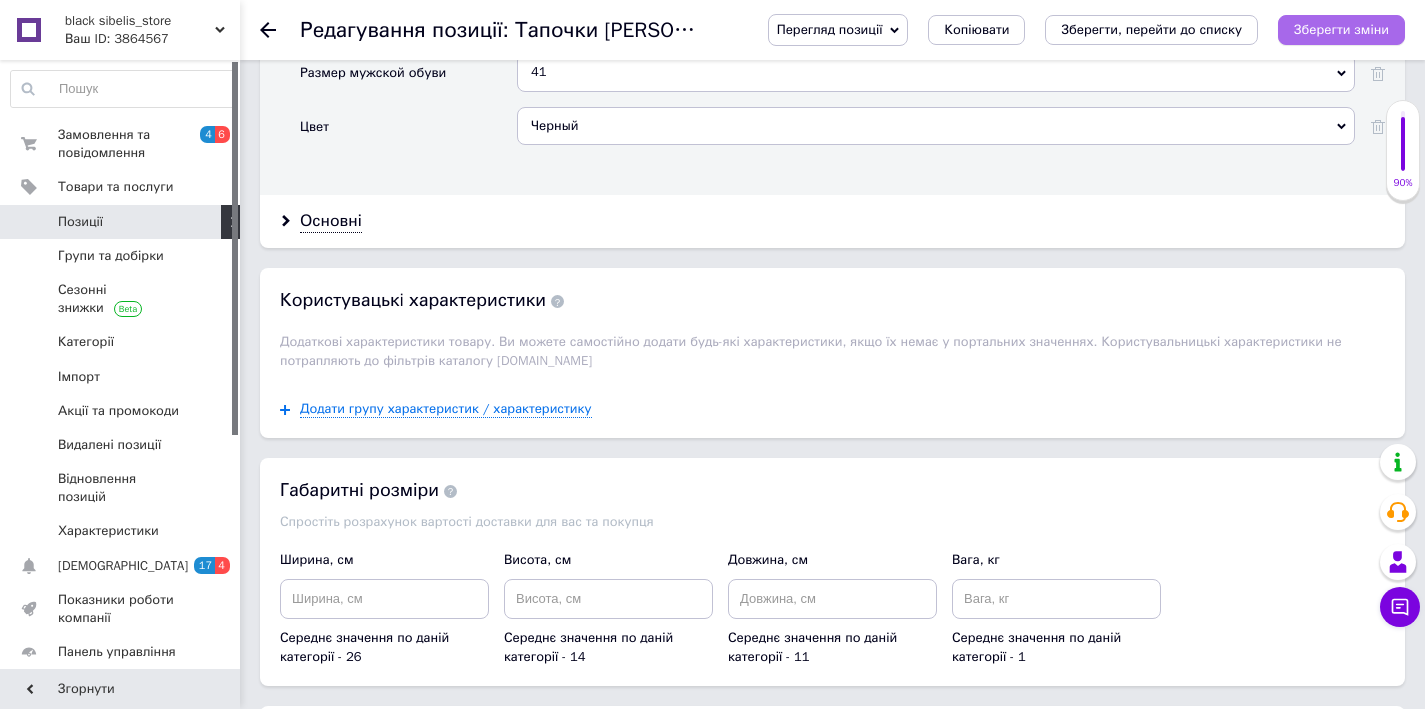 type on "nuk2" 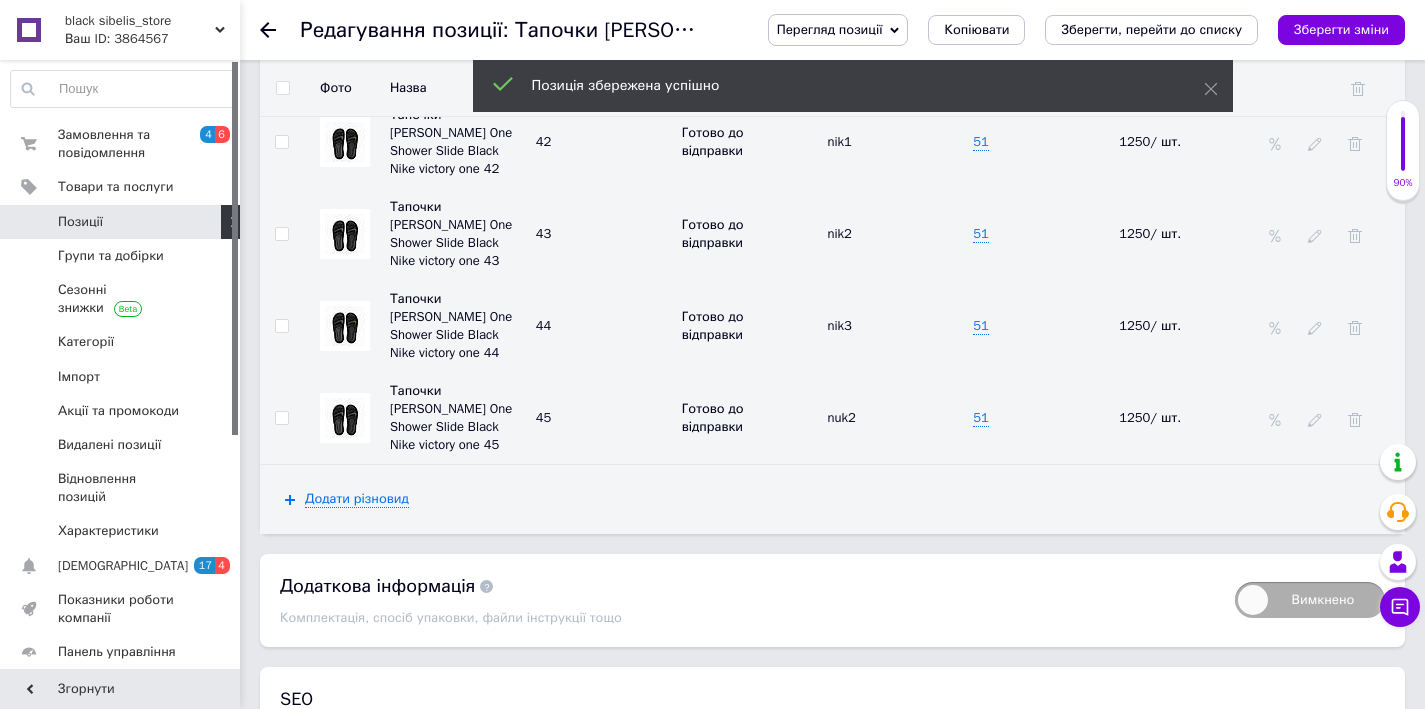 scroll, scrollTop: 2665, scrollLeft: 0, axis: vertical 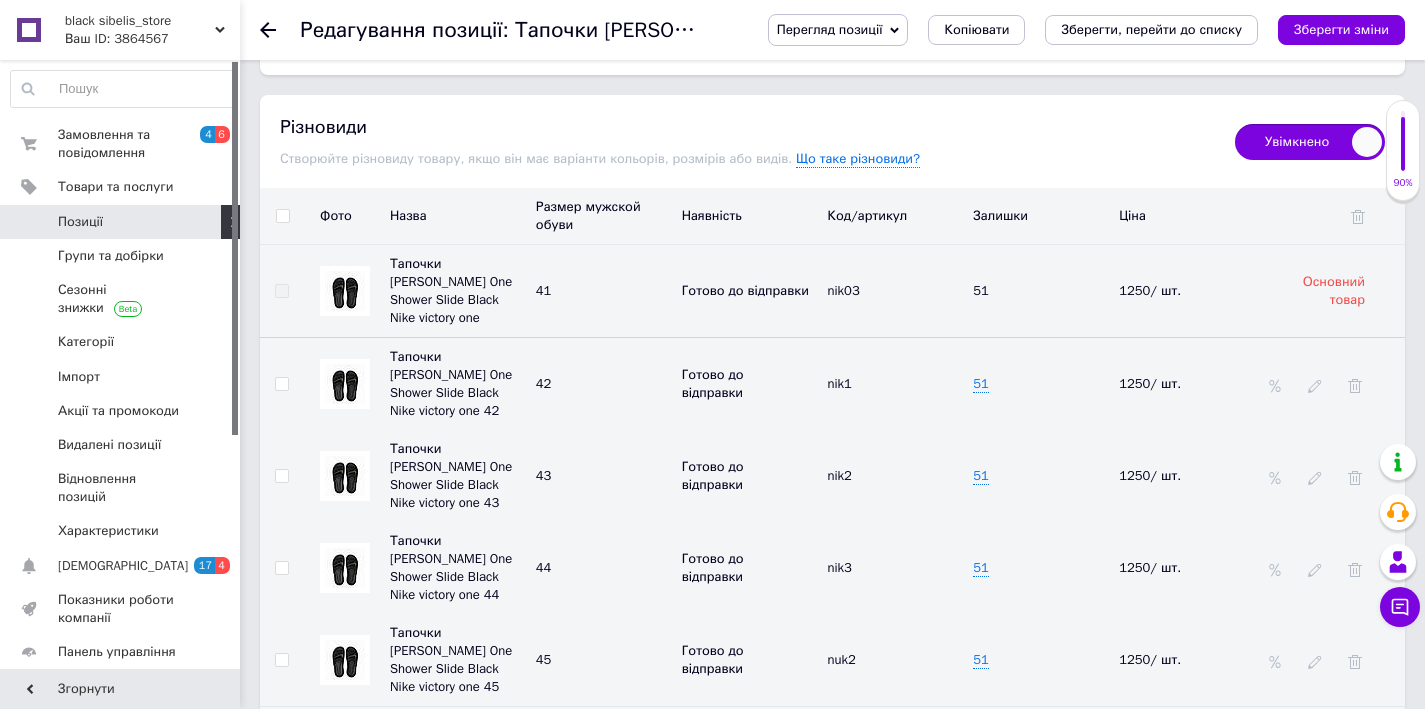 click on "Перегляд позиції" at bounding box center (830, 29) 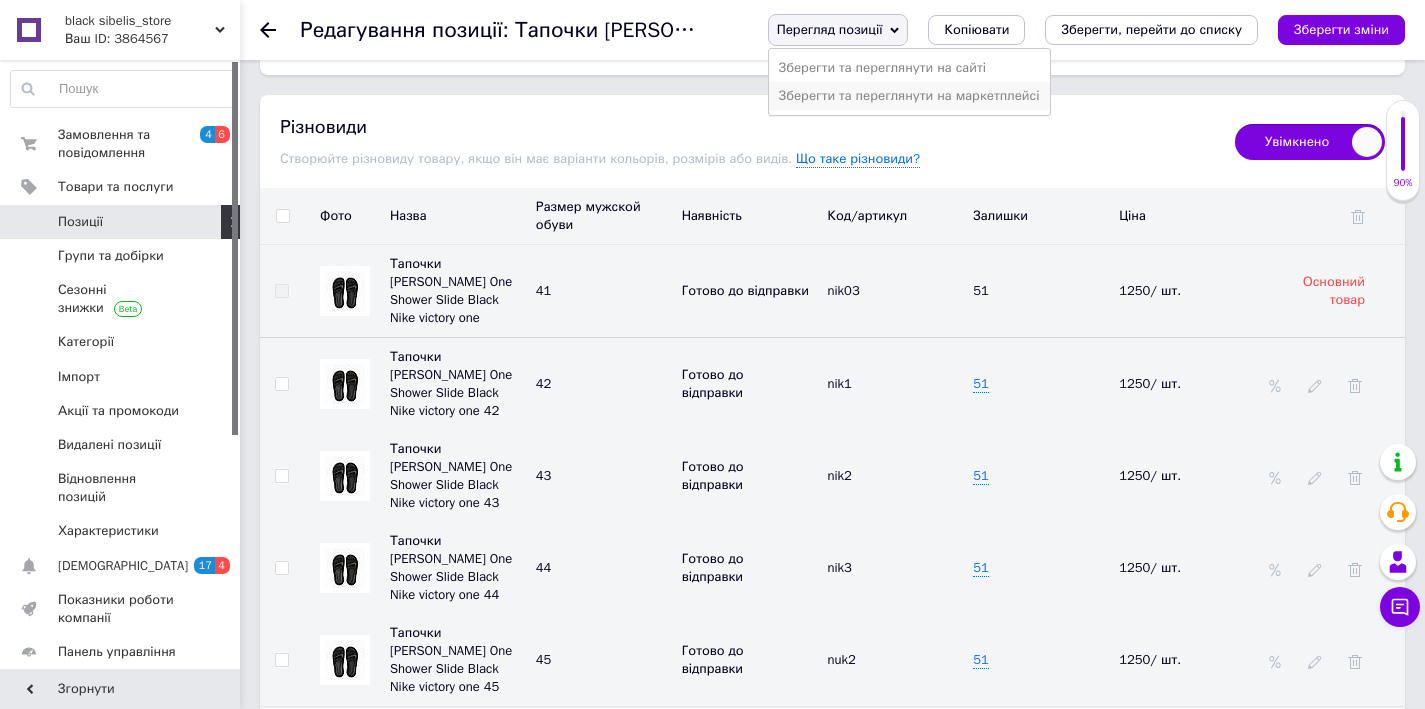click on "Зберегти та переглянути на маркетплейсі" at bounding box center [909, 96] 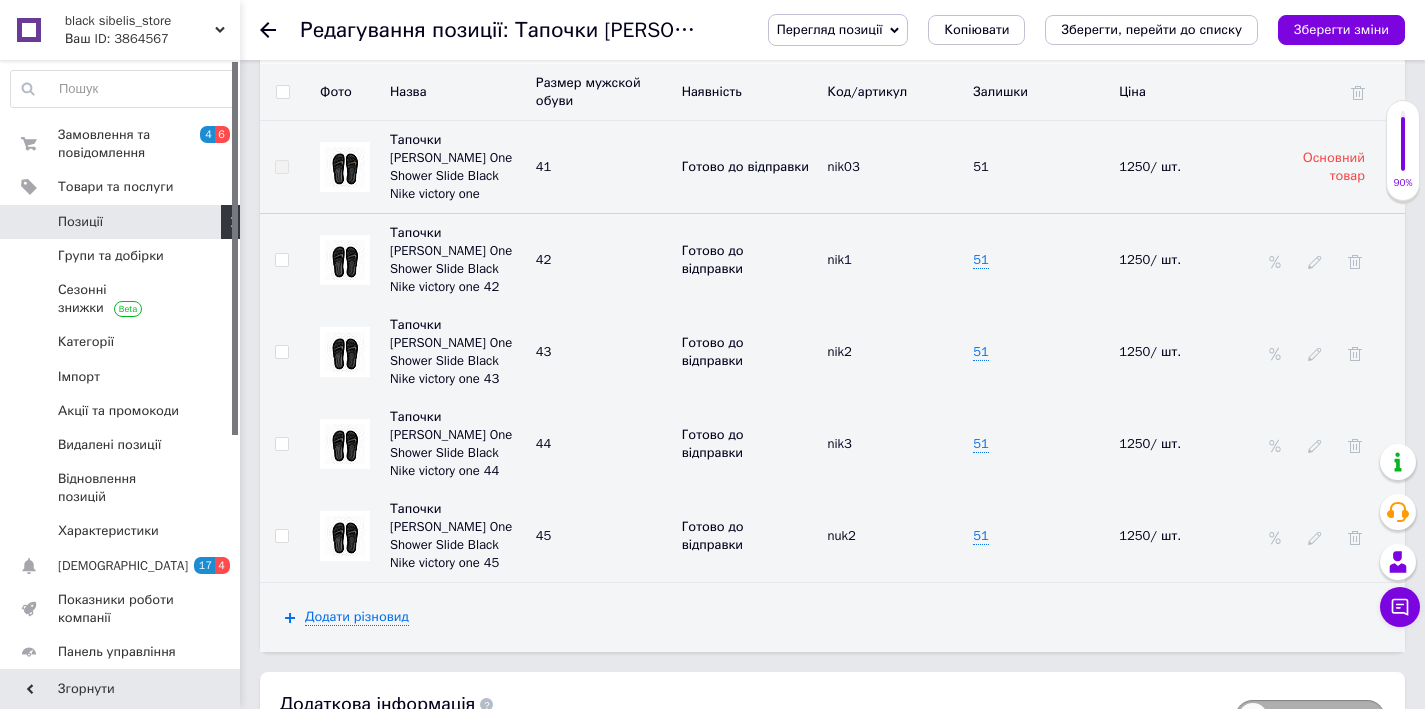 scroll, scrollTop: 2804, scrollLeft: 0, axis: vertical 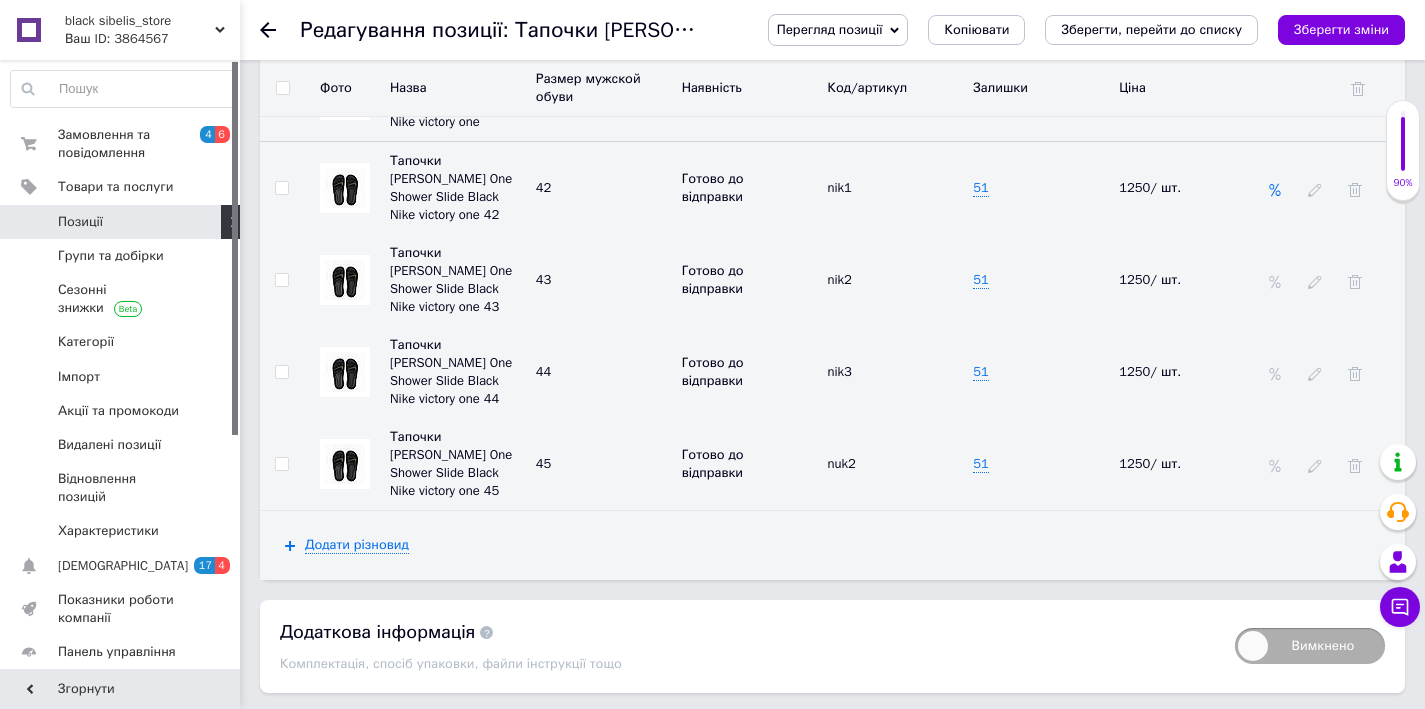 click 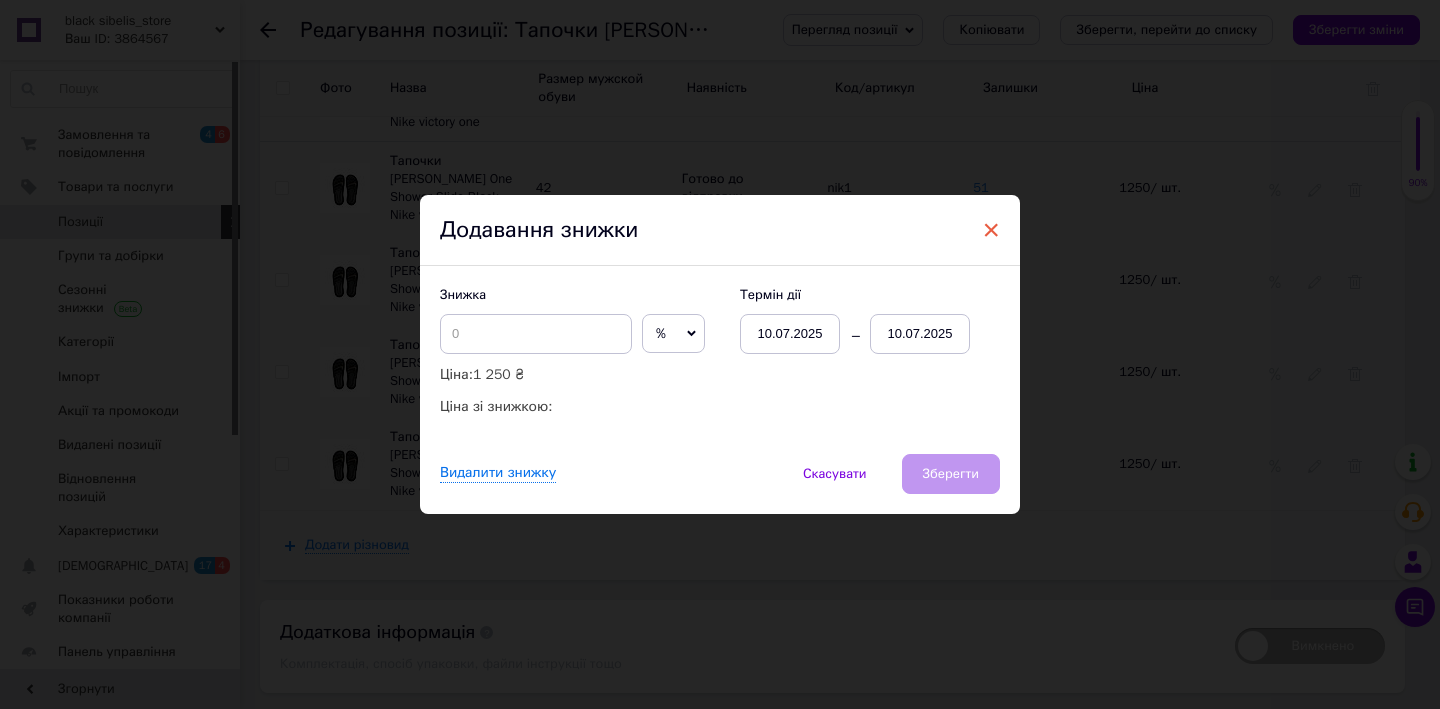 click on "×" at bounding box center [991, 230] 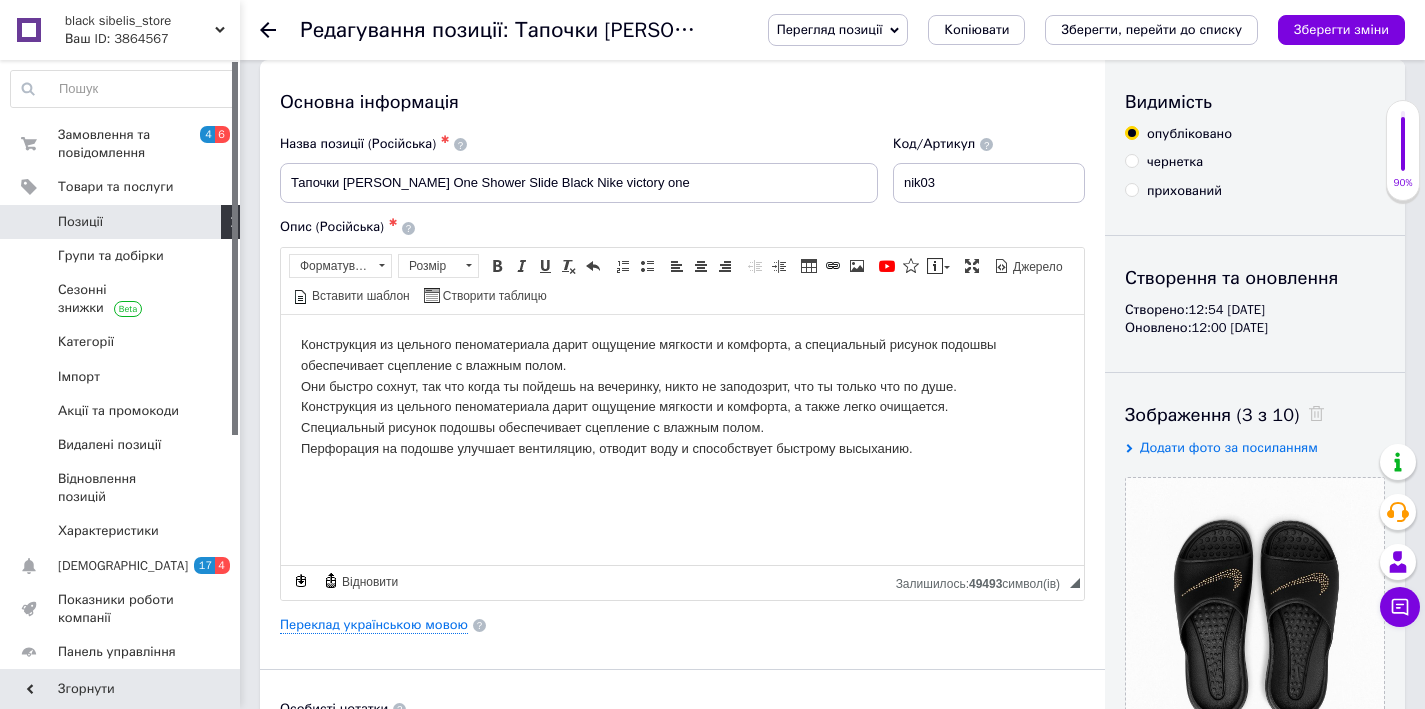 scroll, scrollTop: 0, scrollLeft: 0, axis: both 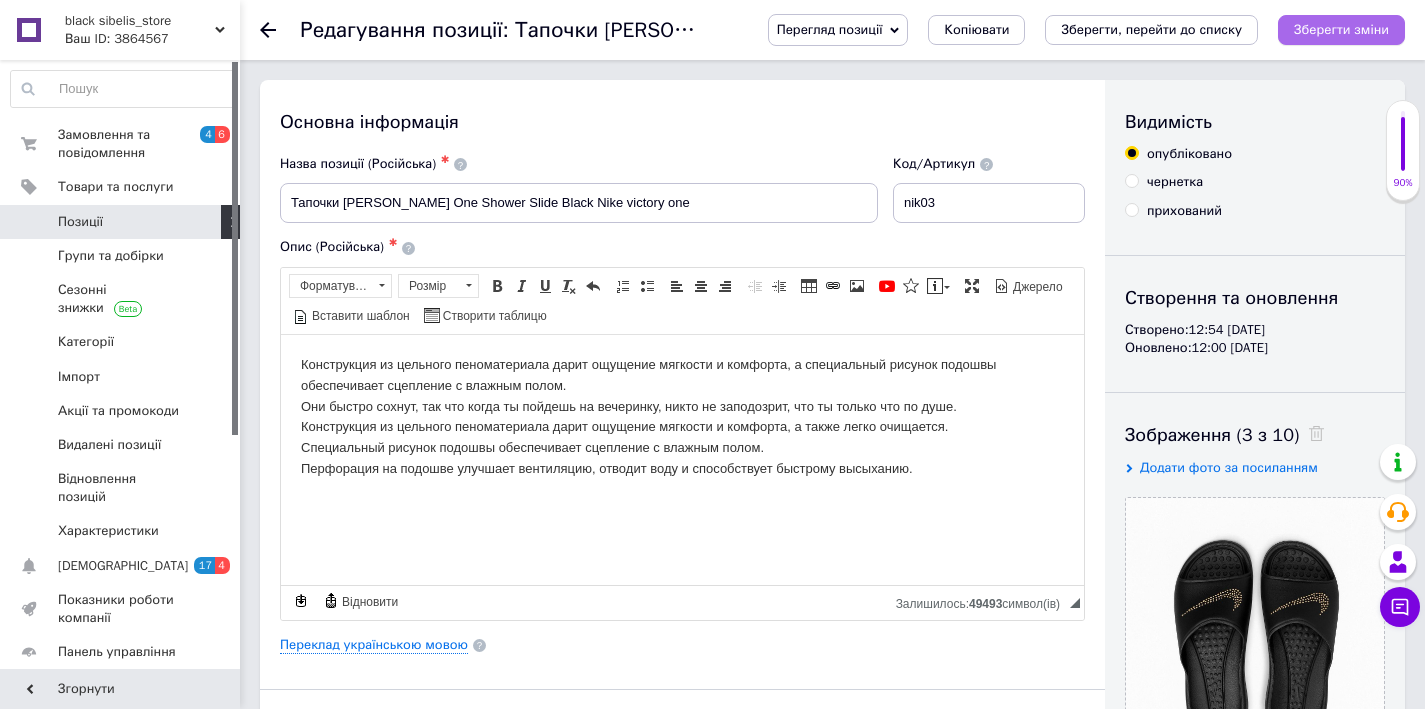 click on "Зберегти зміни" at bounding box center (1341, 30) 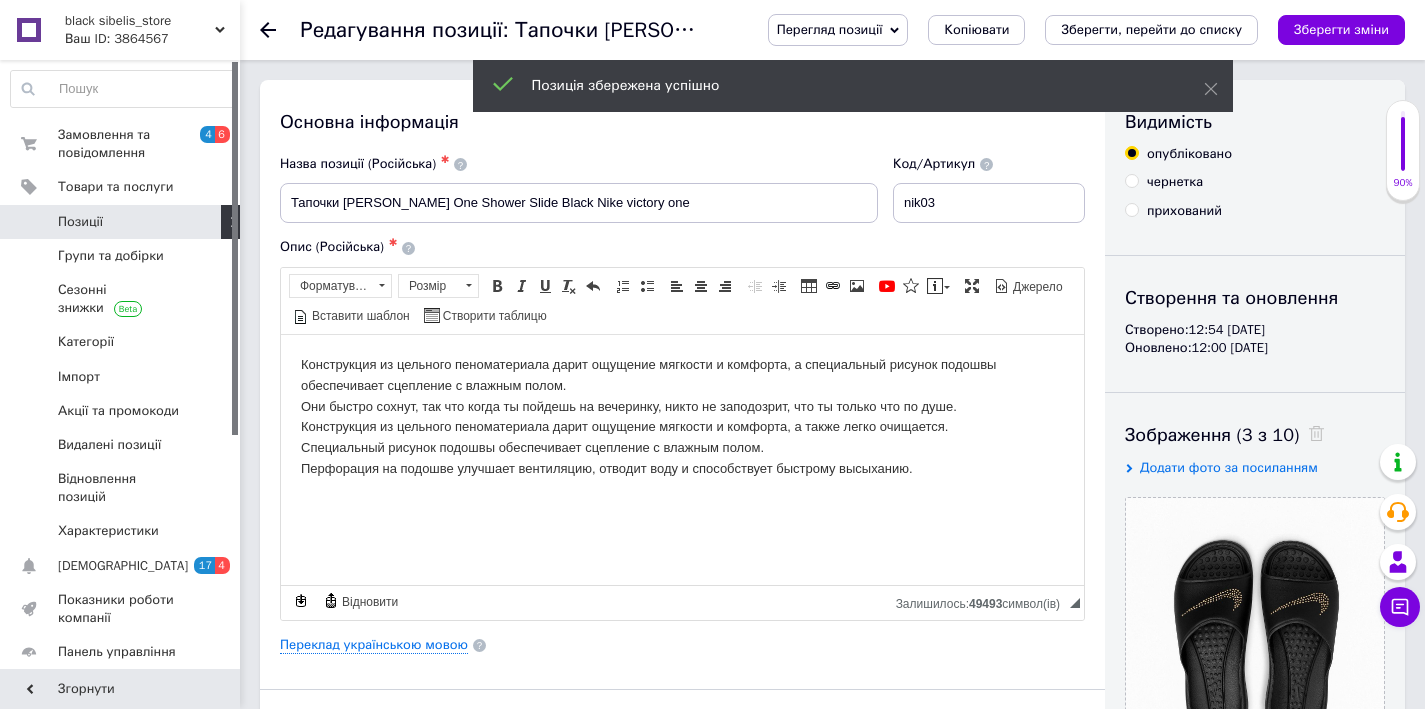click on "Позиції" at bounding box center [121, 222] 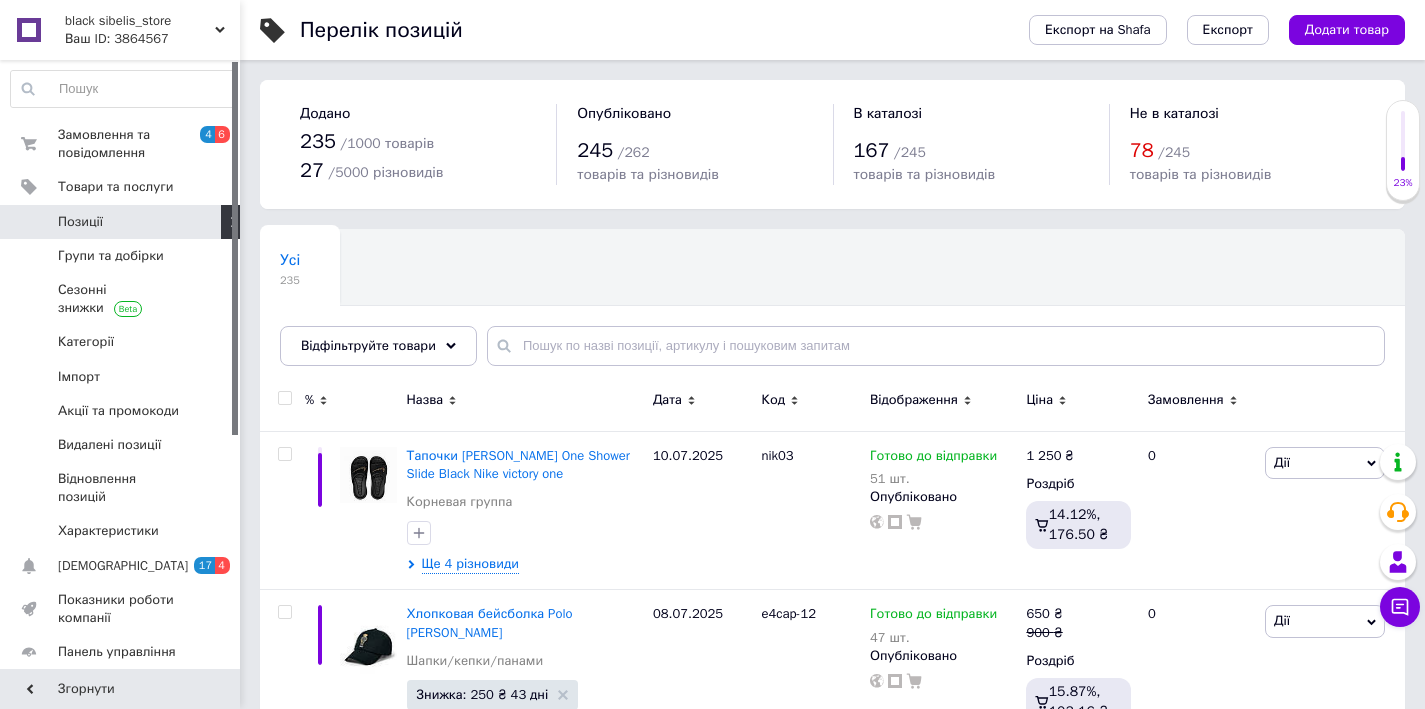 scroll, scrollTop: 38, scrollLeft: 0, axis: vertical 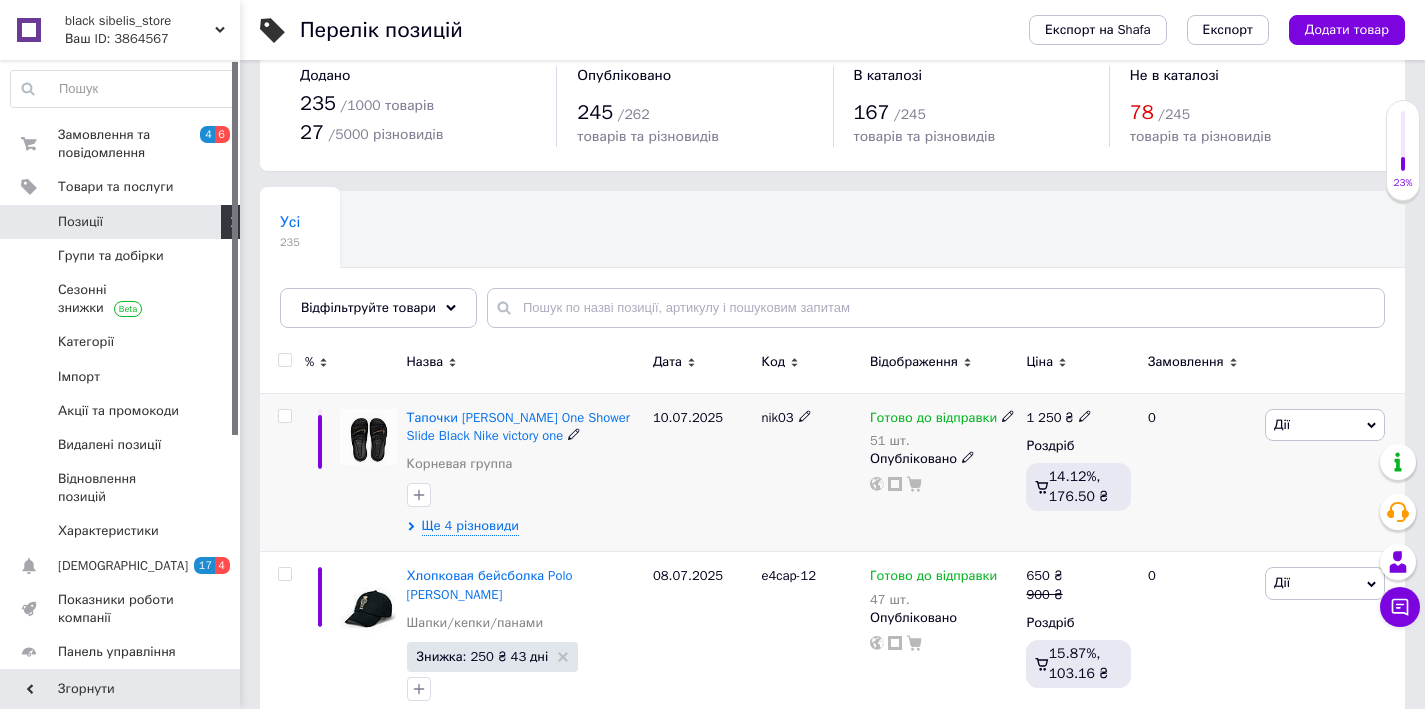 click on "Ще 4 різновиди" at bounding box center [525, 526] 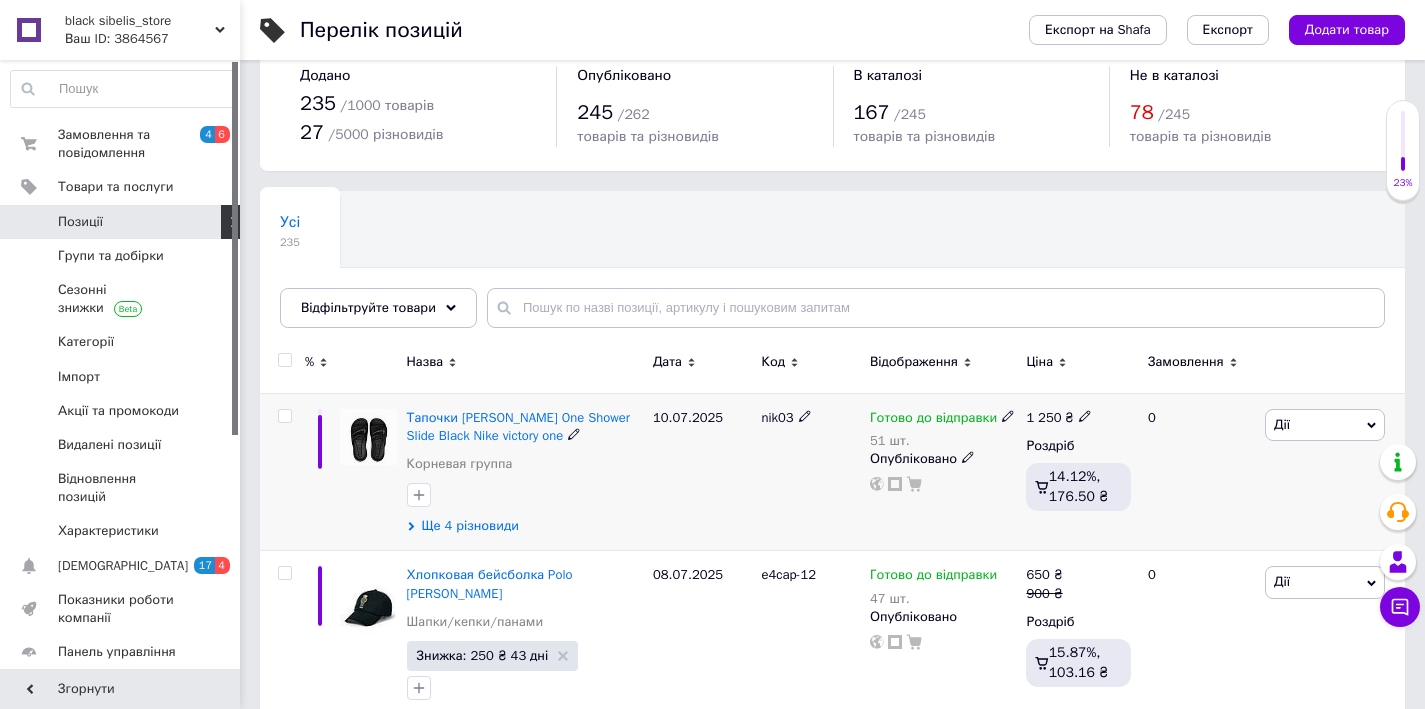 click on "Ще 4 різновиди" at bounding box center (470, 526) 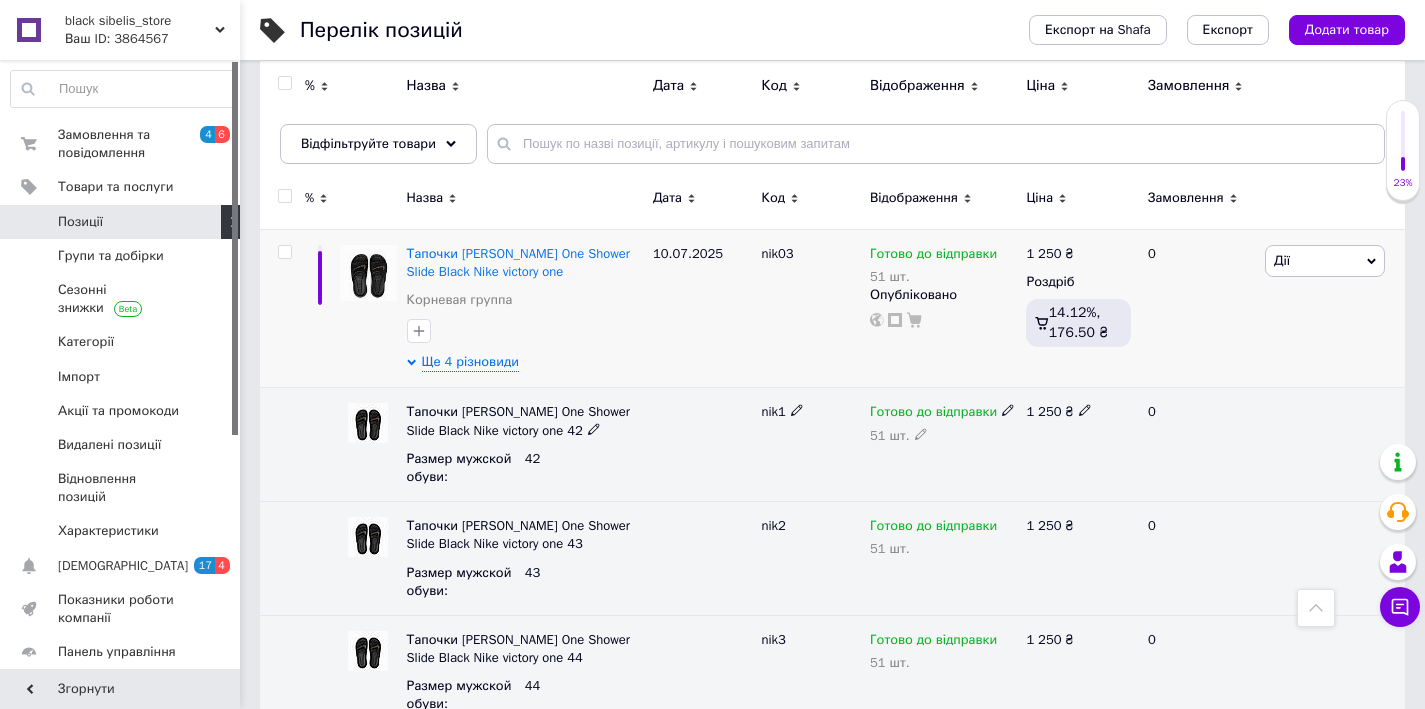 scroll, scrollTop: 203, scrollLeft: 0, axis: vertical 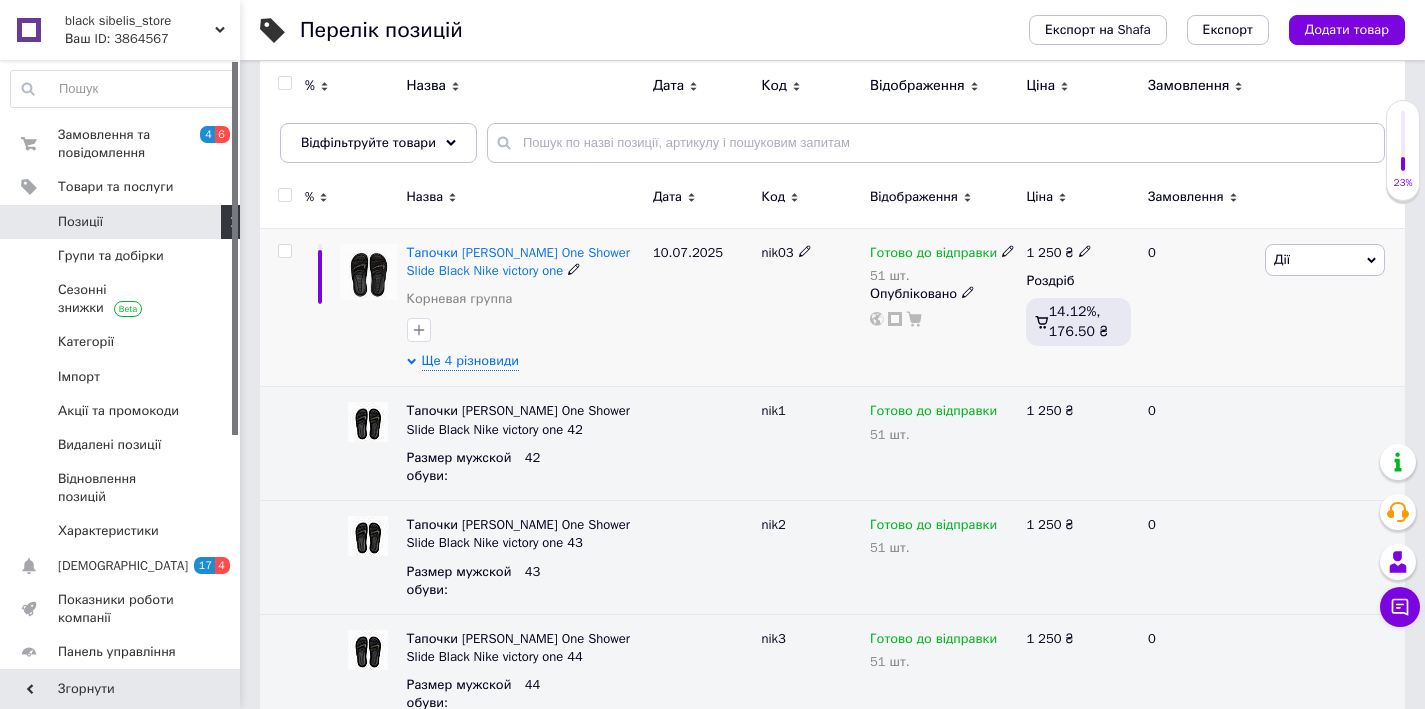click at bounding box center [285, 251] 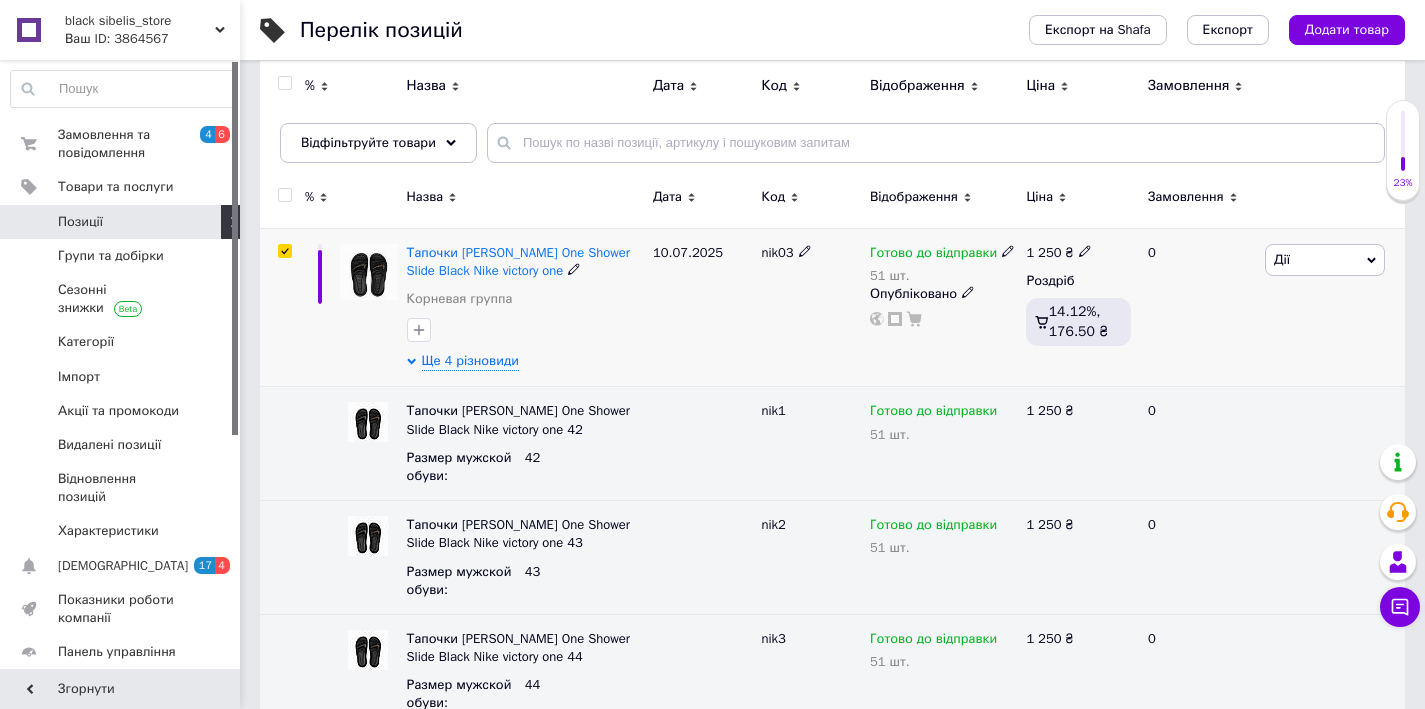 checkbox on "true" 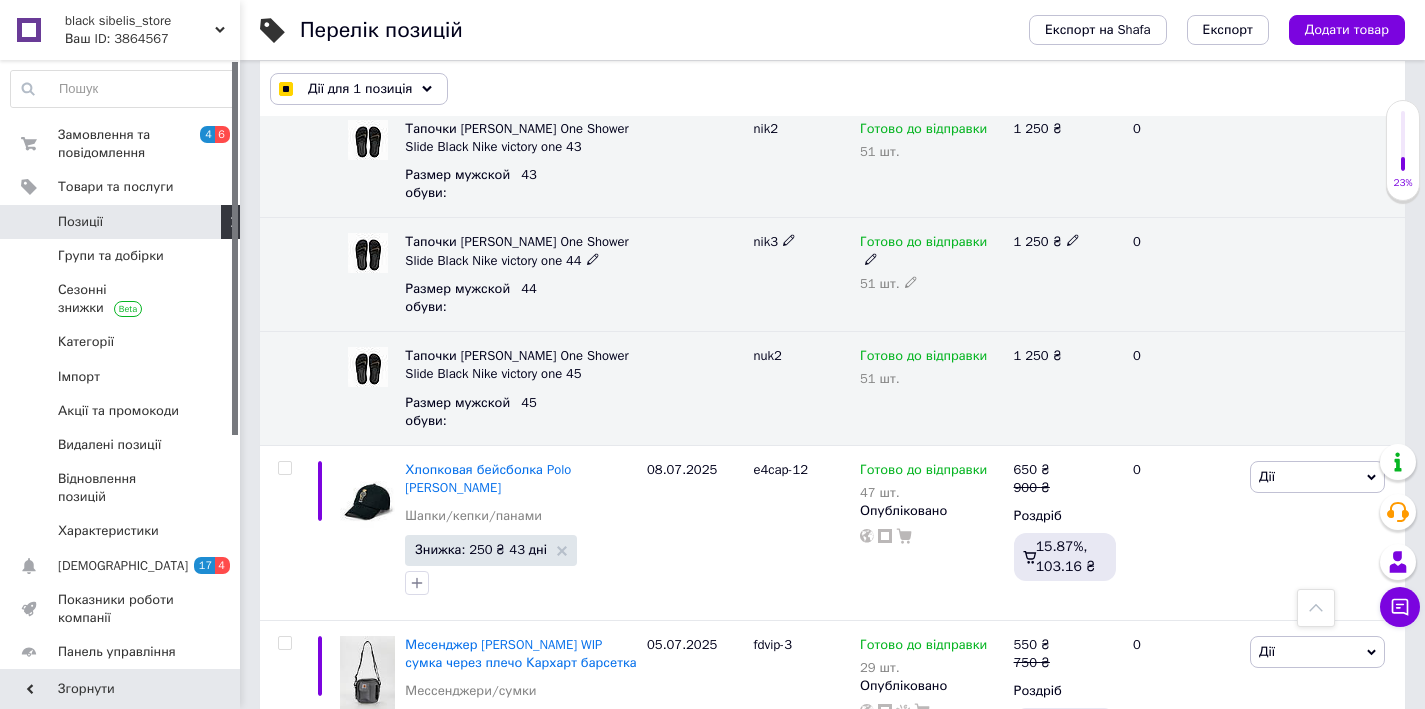 scroll, scrollTop: 76, scrollLeft: 0, axis: vertical 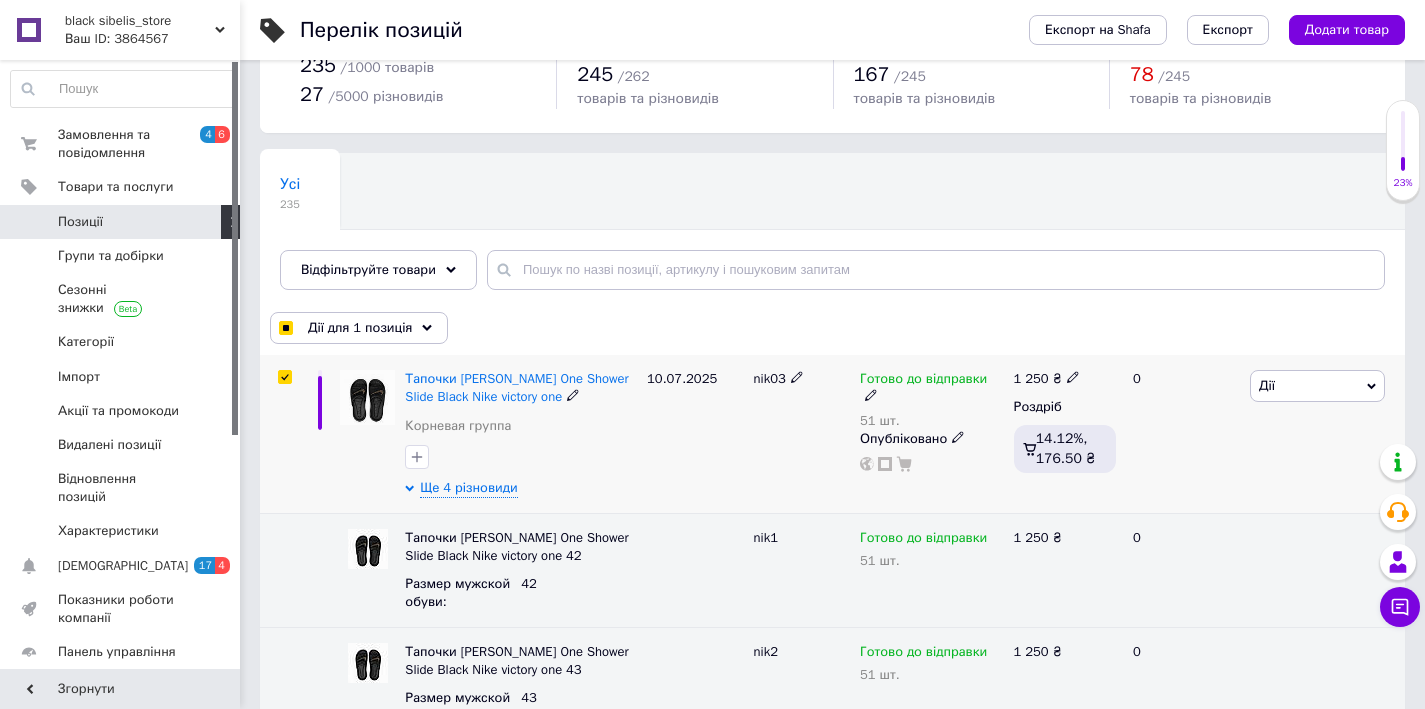 click on "Дії" at bounding box center (1317, 386) 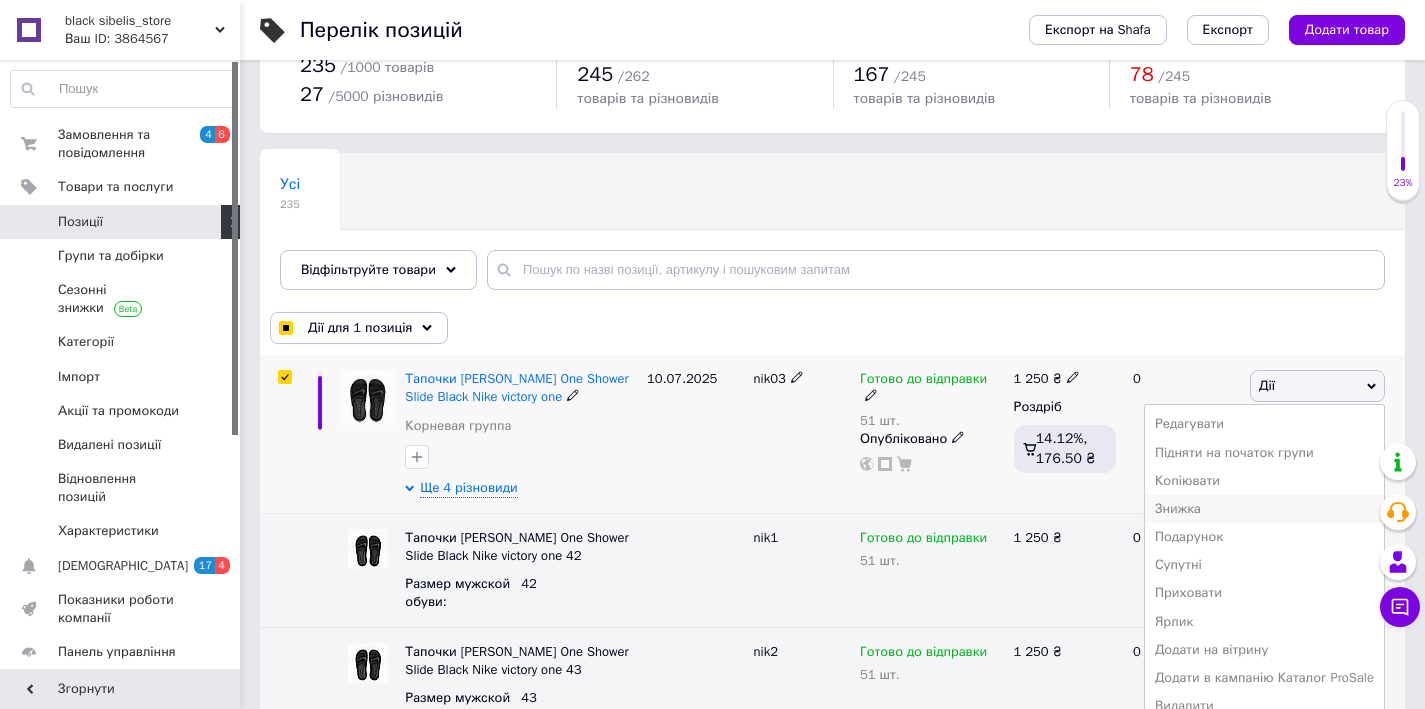 click on "Знижка" at bounding box center (1264, 509) 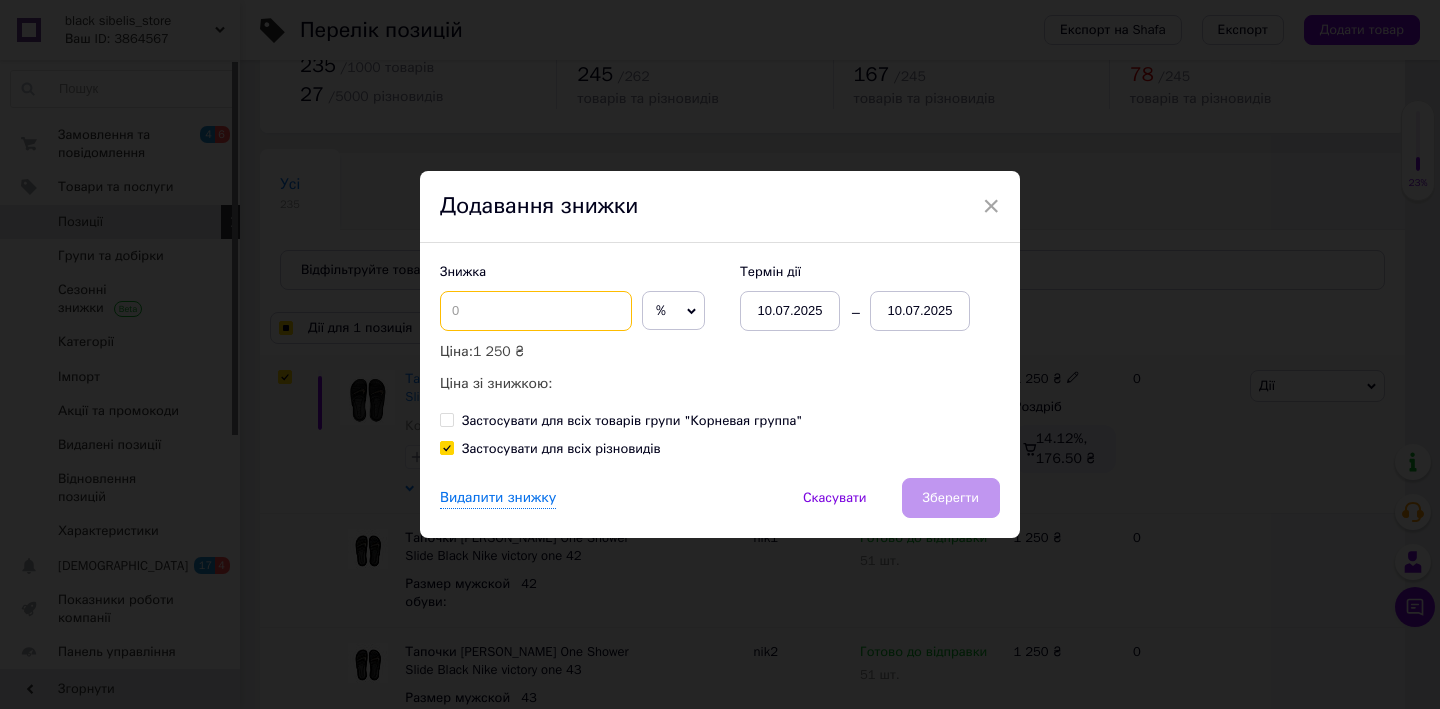 click at bounding box center (536, 311) 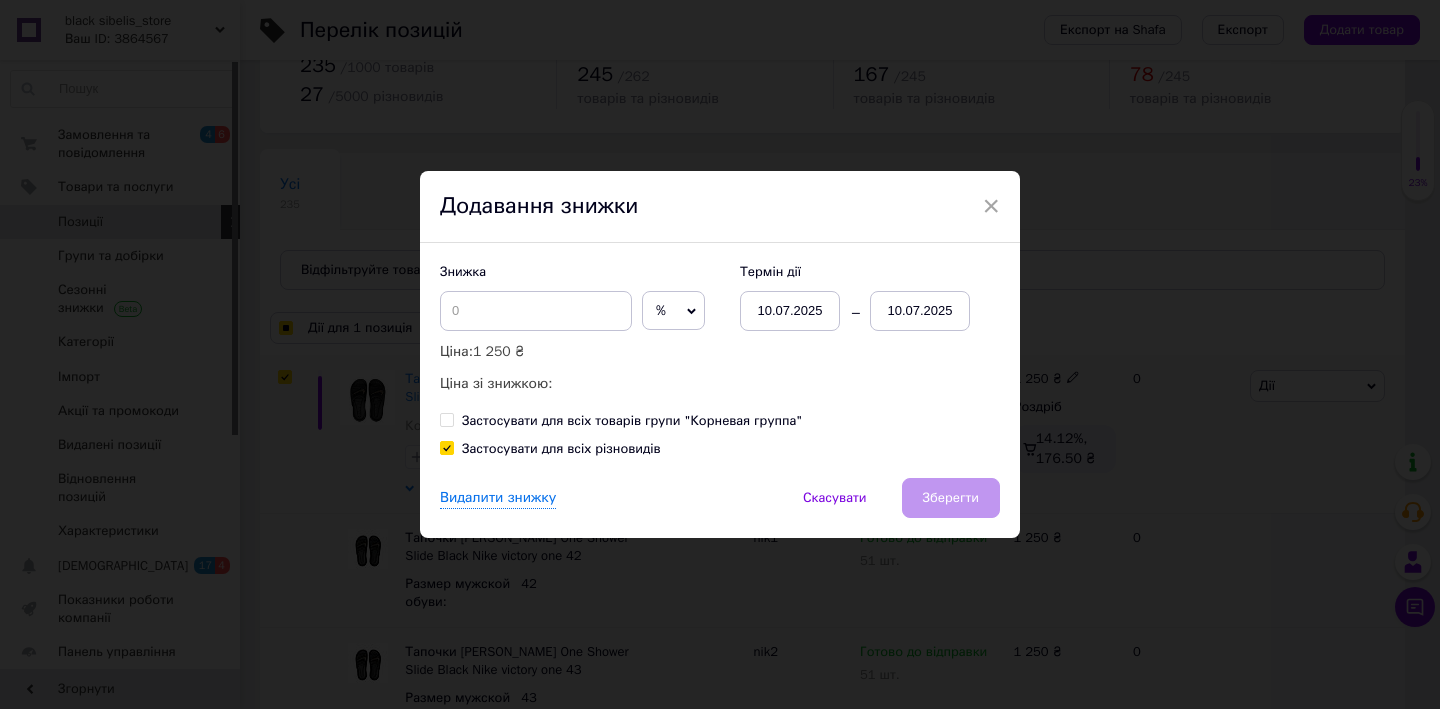 click on "%" at bounding box center (673, 311) 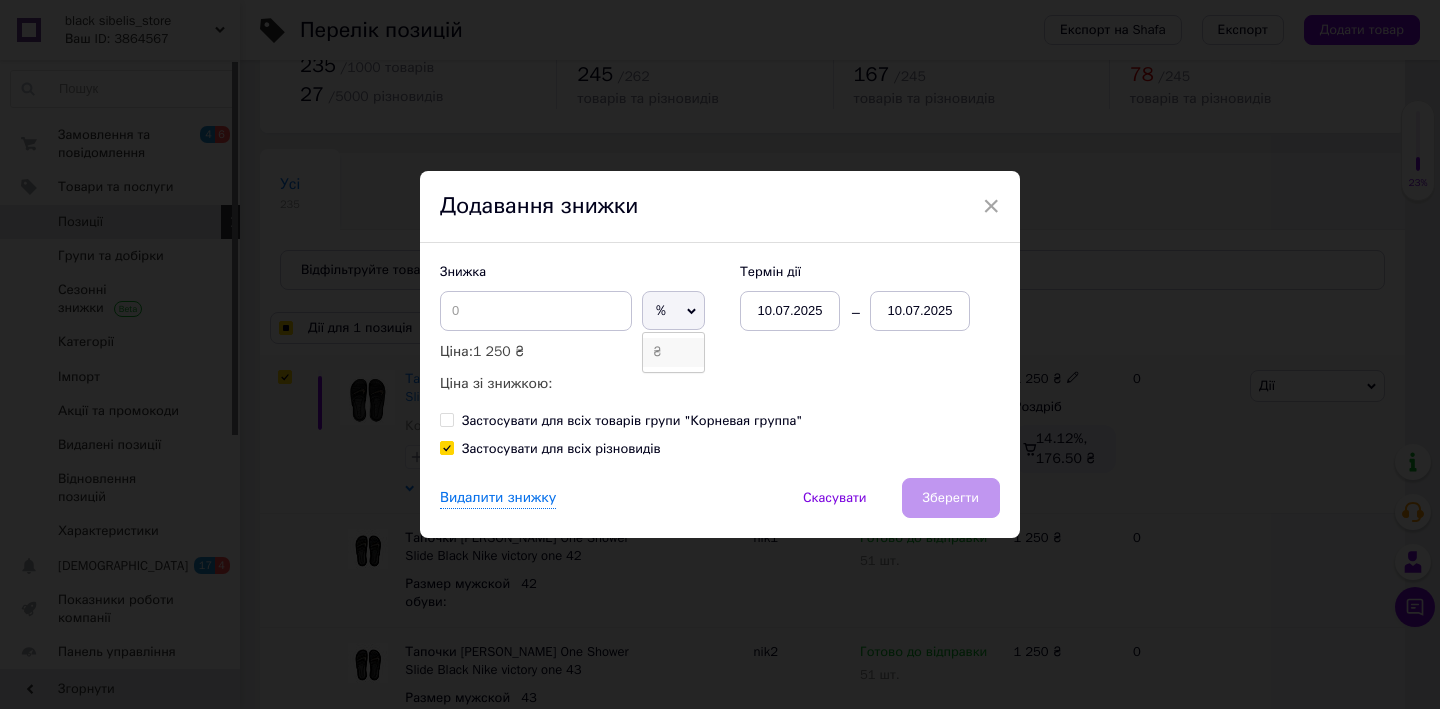 click on "₴" at bounding box center (673, 352) 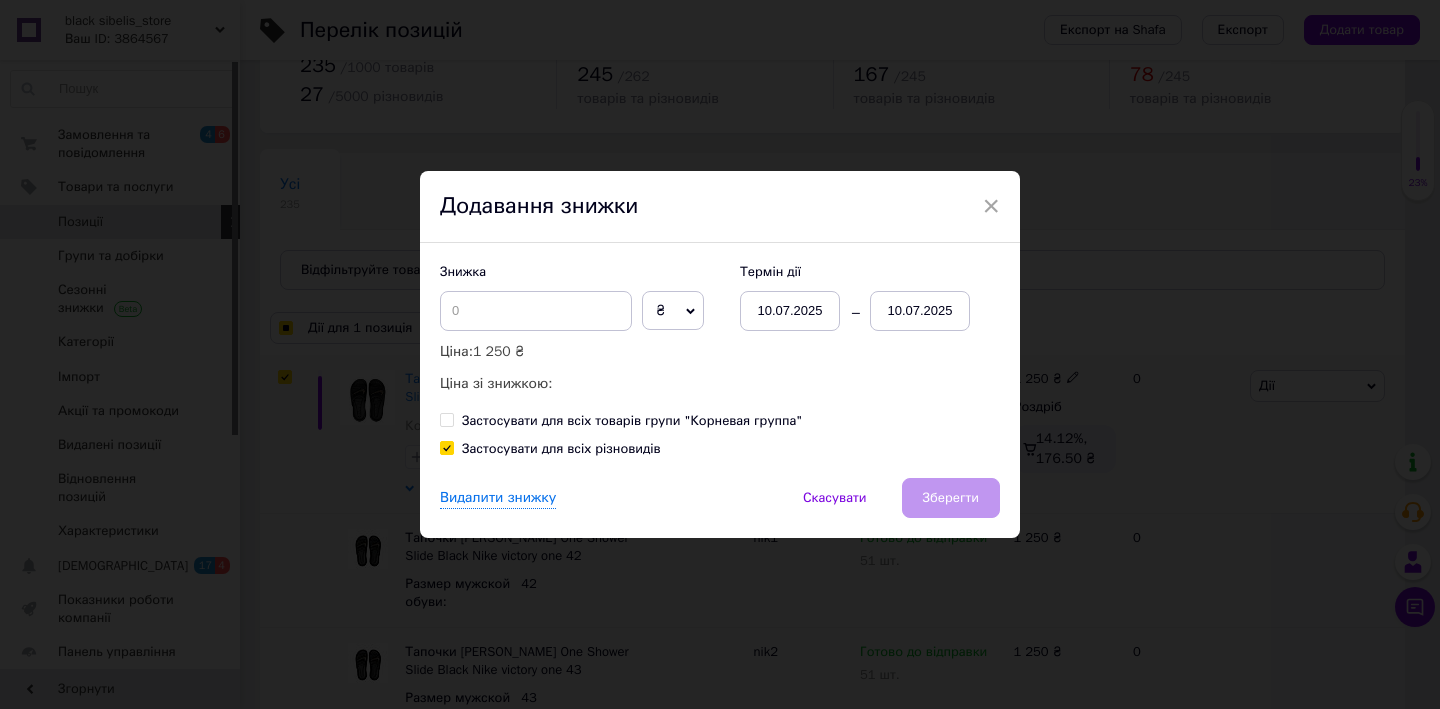 click on "Знижка ₴ % Ціна:  1 250   ₴ Ціна зі знижкою:" at bounding box center [580, 329] 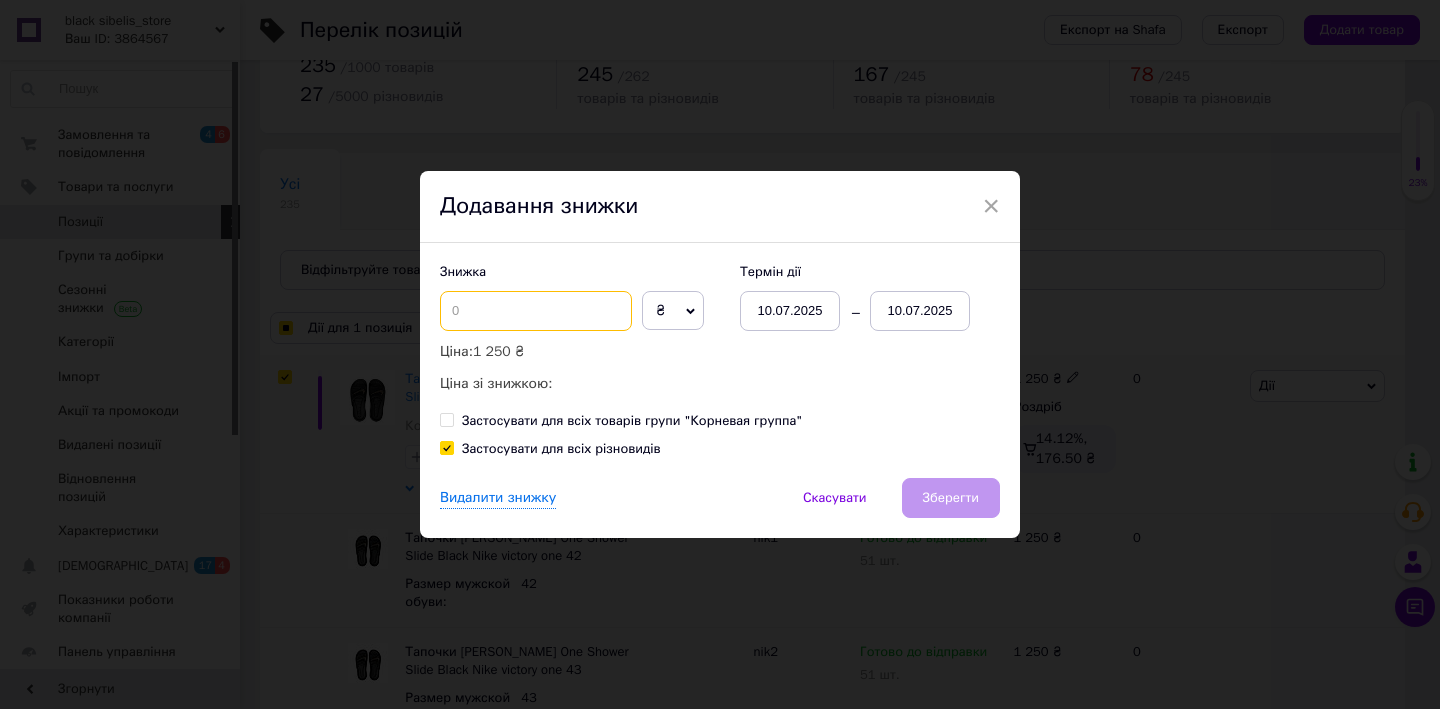 click at bounding box center [536, 311] 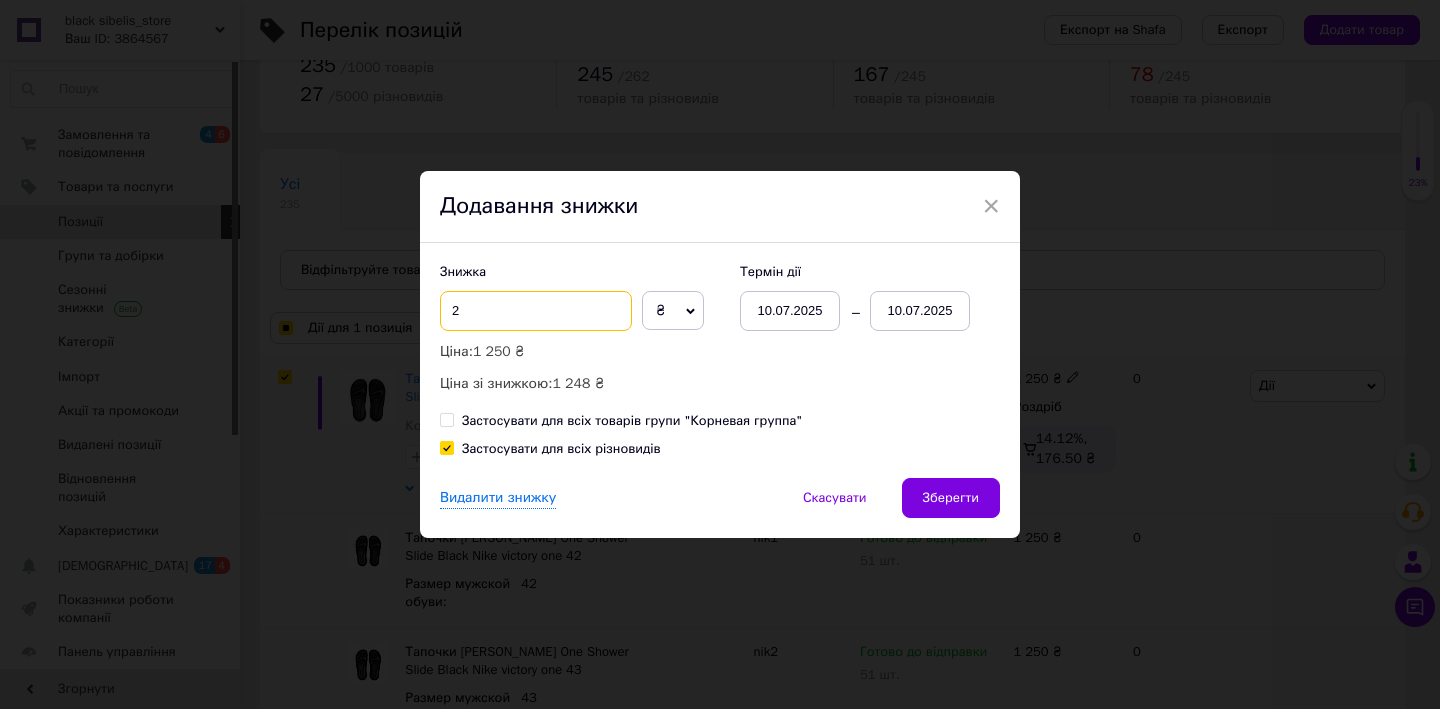 checkbox on "true" 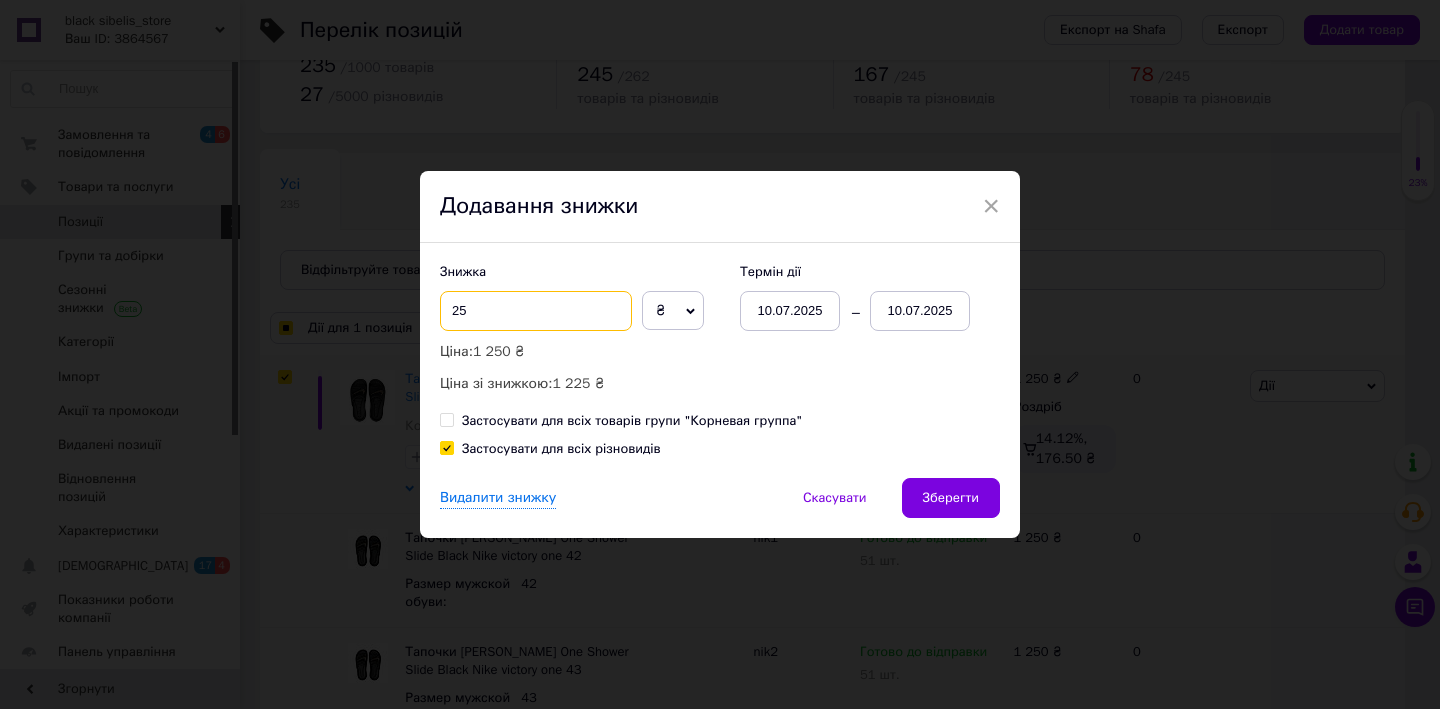 checkbox on "true" 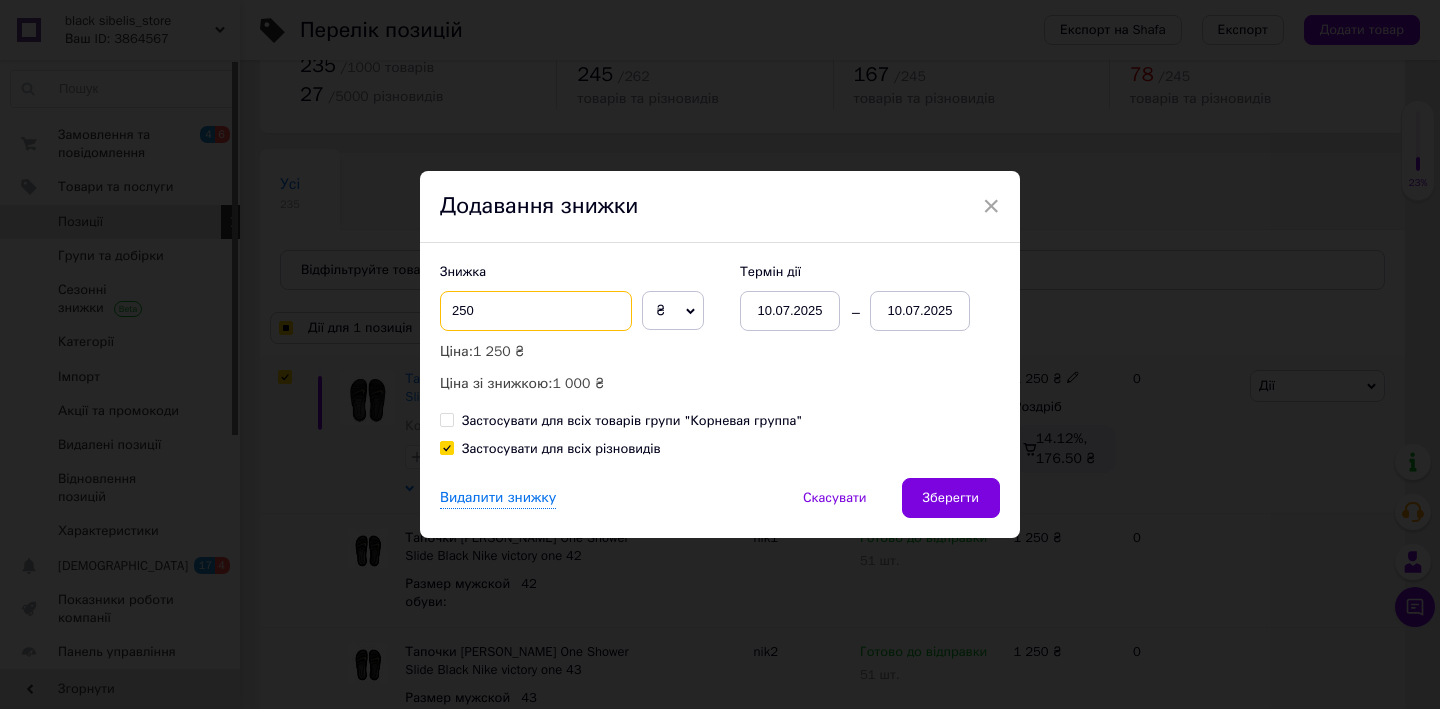 type on "250" 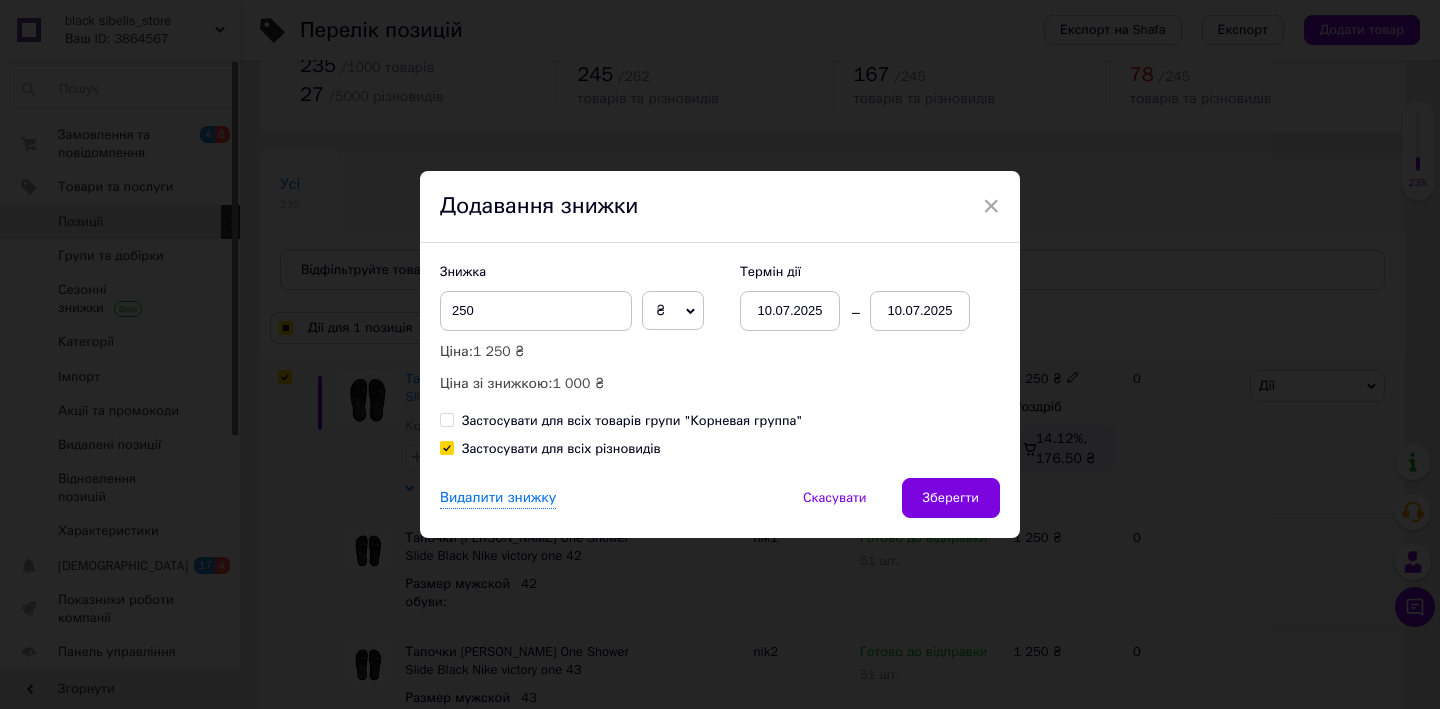 click on "10.07.2025" at bounding box center [920, 311] 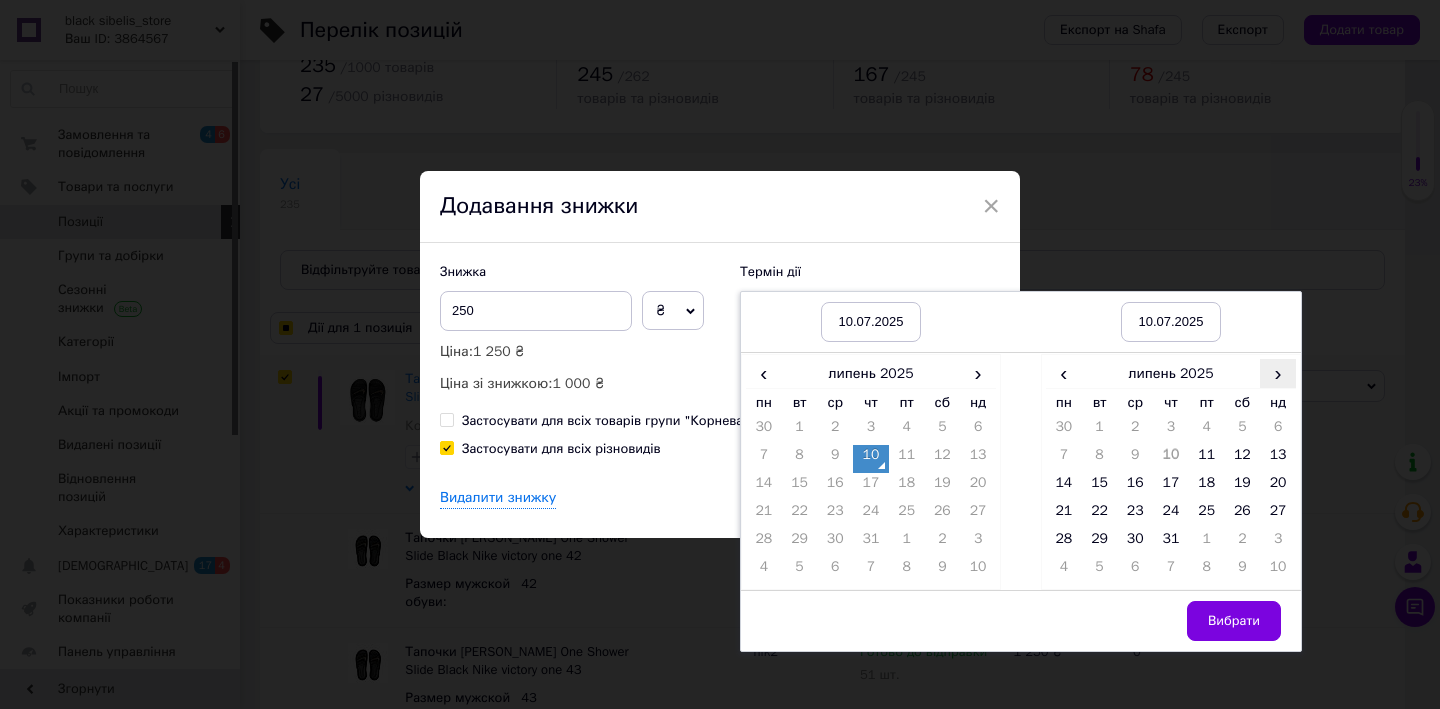 click on "›" at bounding box center [1278, 373] 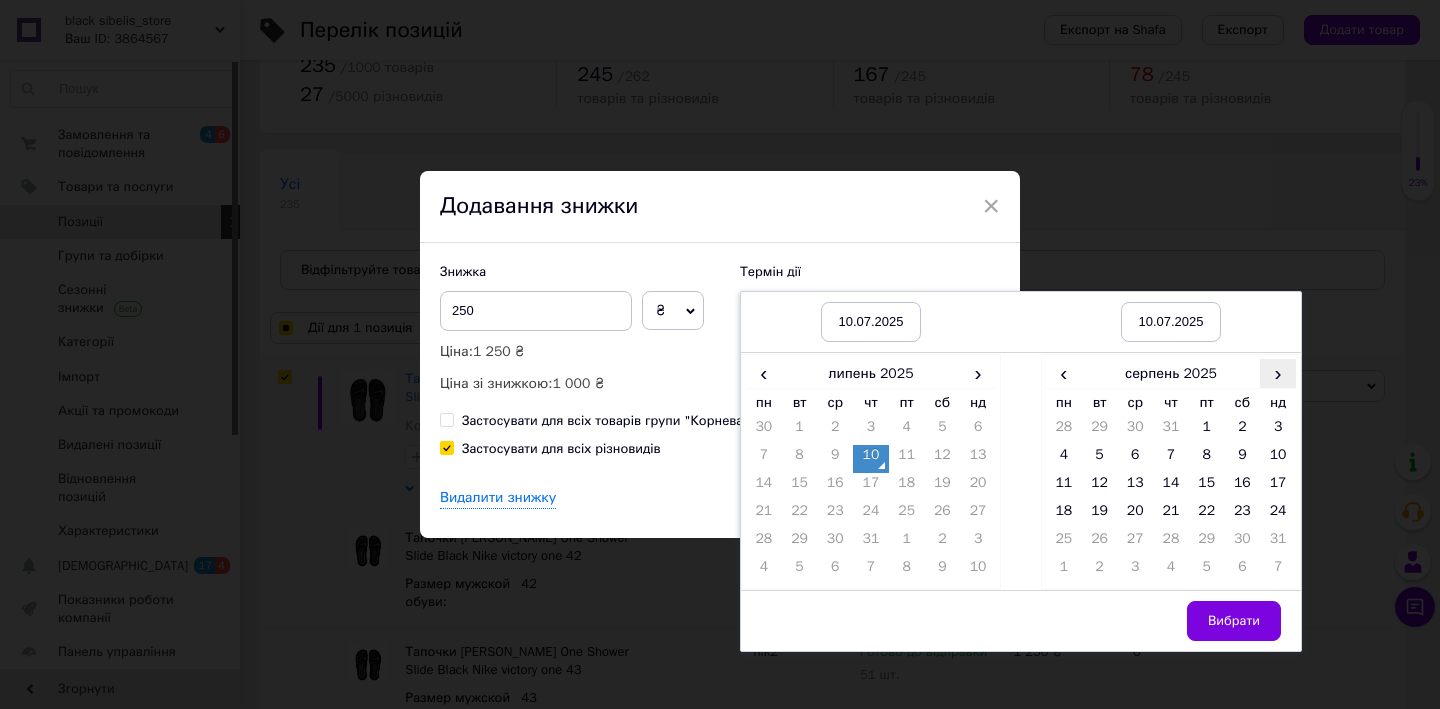 click on "›" at bounding box center [1278, 373] 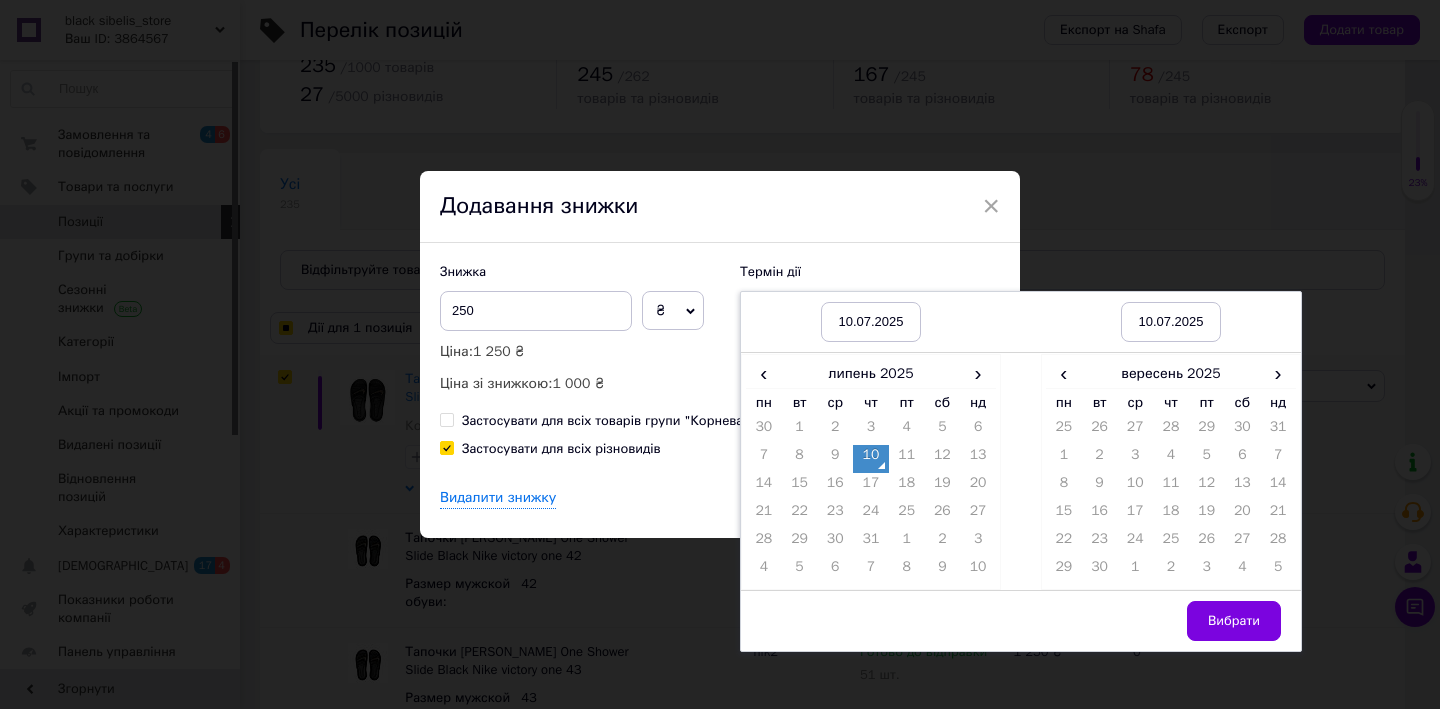 click on "10.07.2025" at bounding box center [1171, 322] 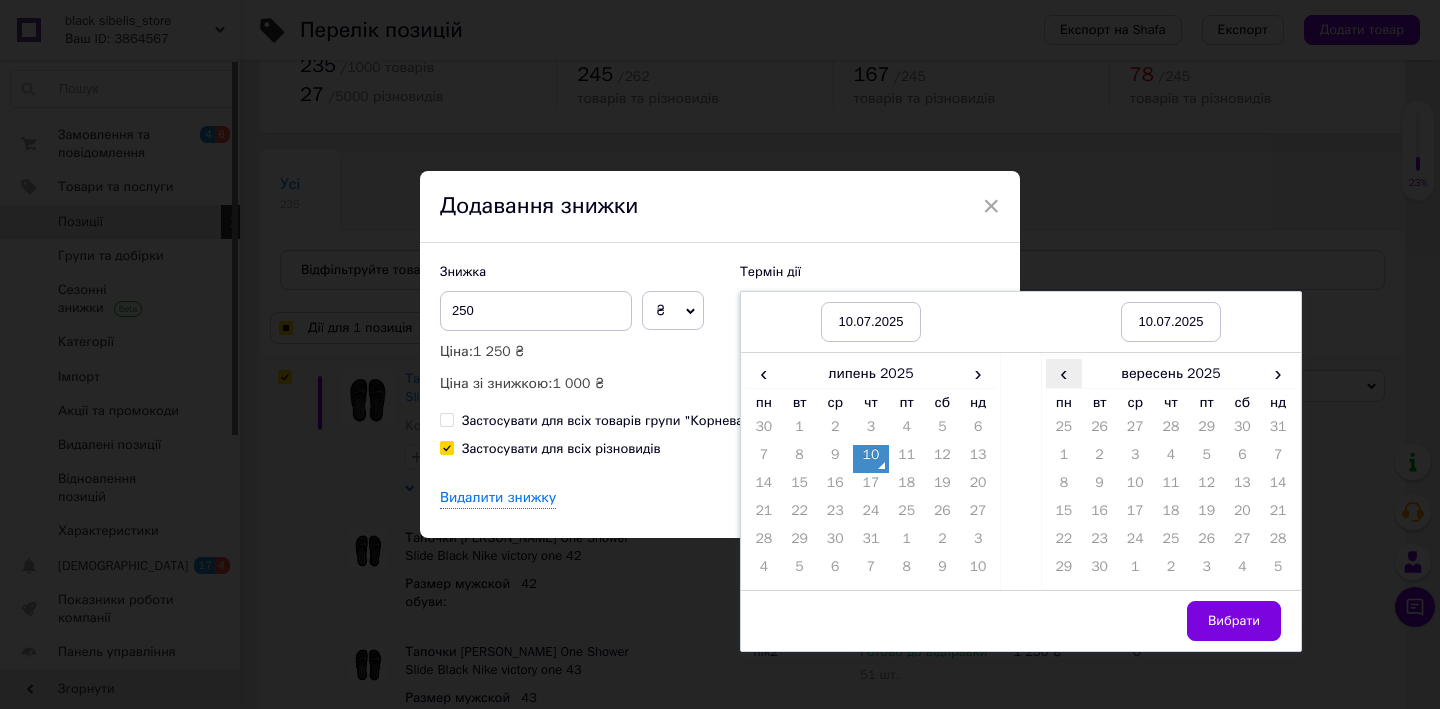 click on "‹" at bounding box center (1064, 373) 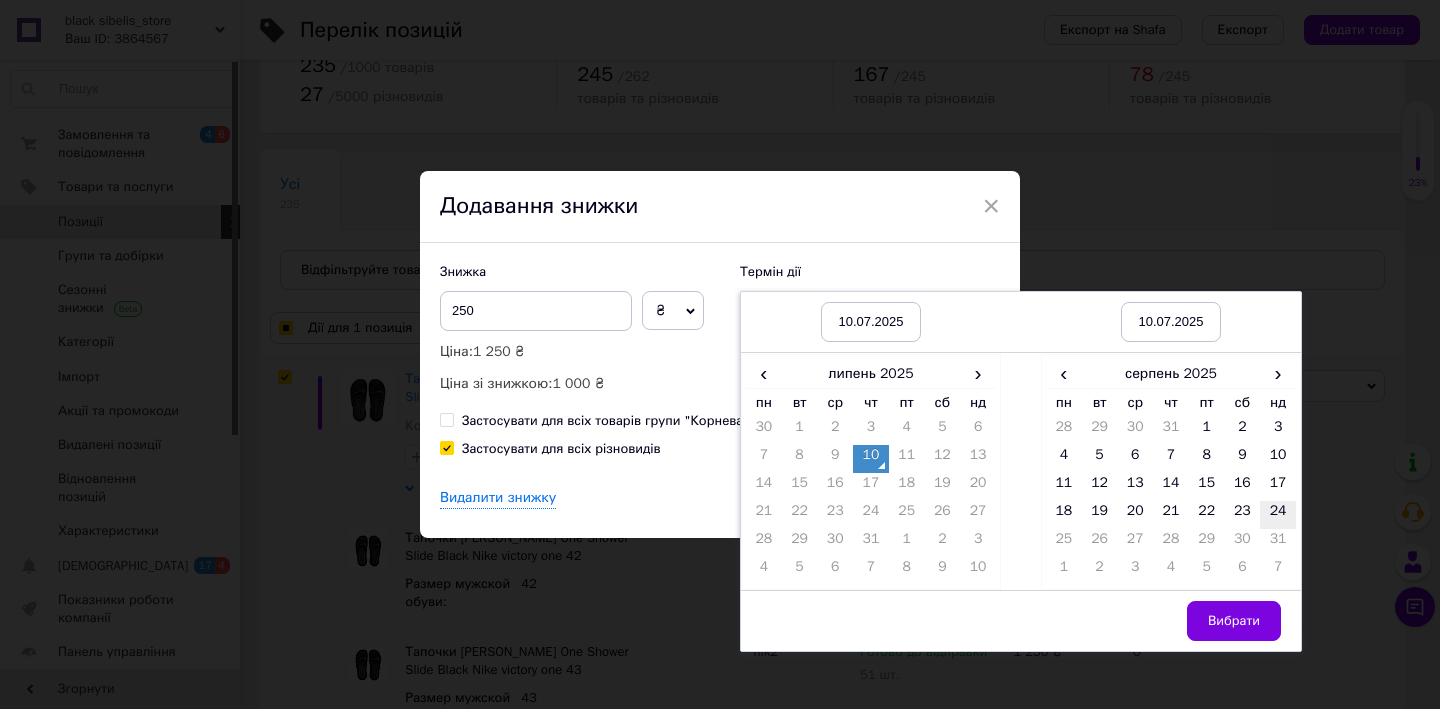click on "24" at bounding box center [1278, 515] 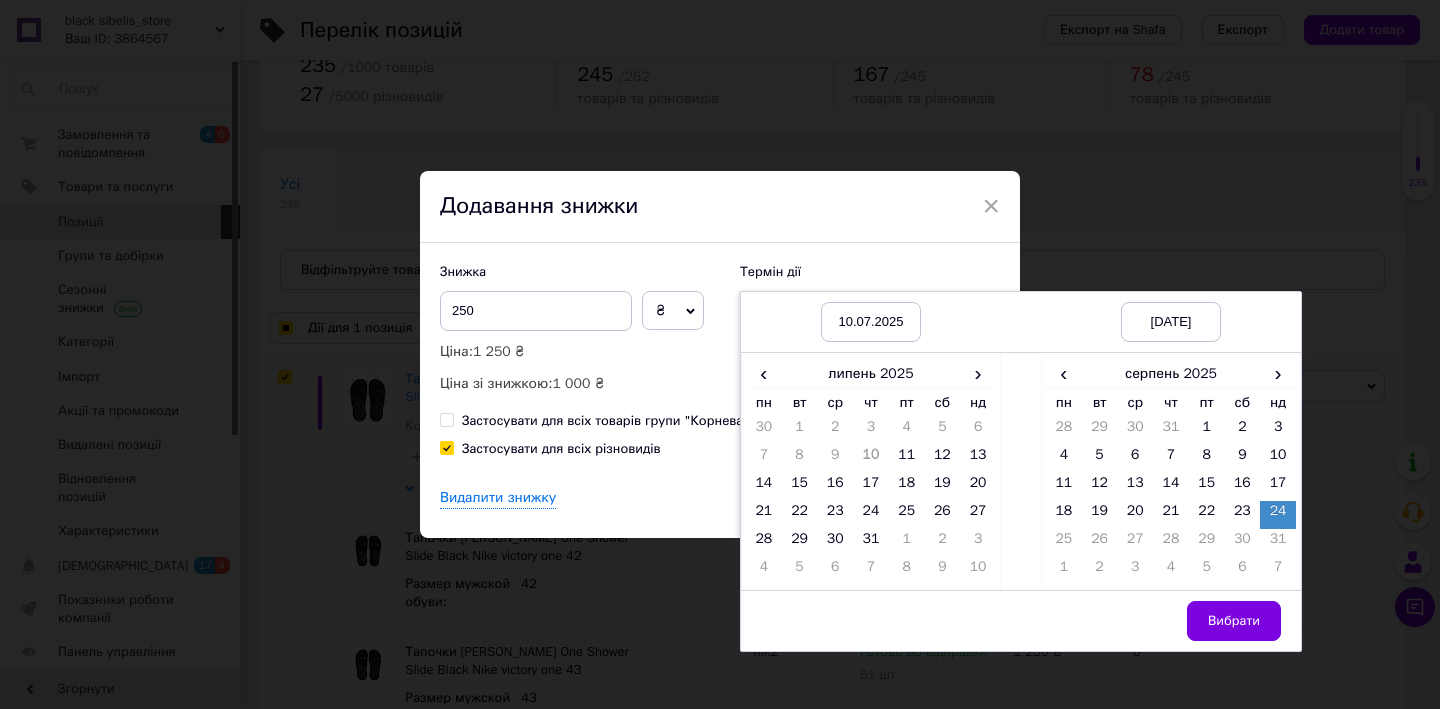 click on "Вибрати" at bounding box center (1234, 621) 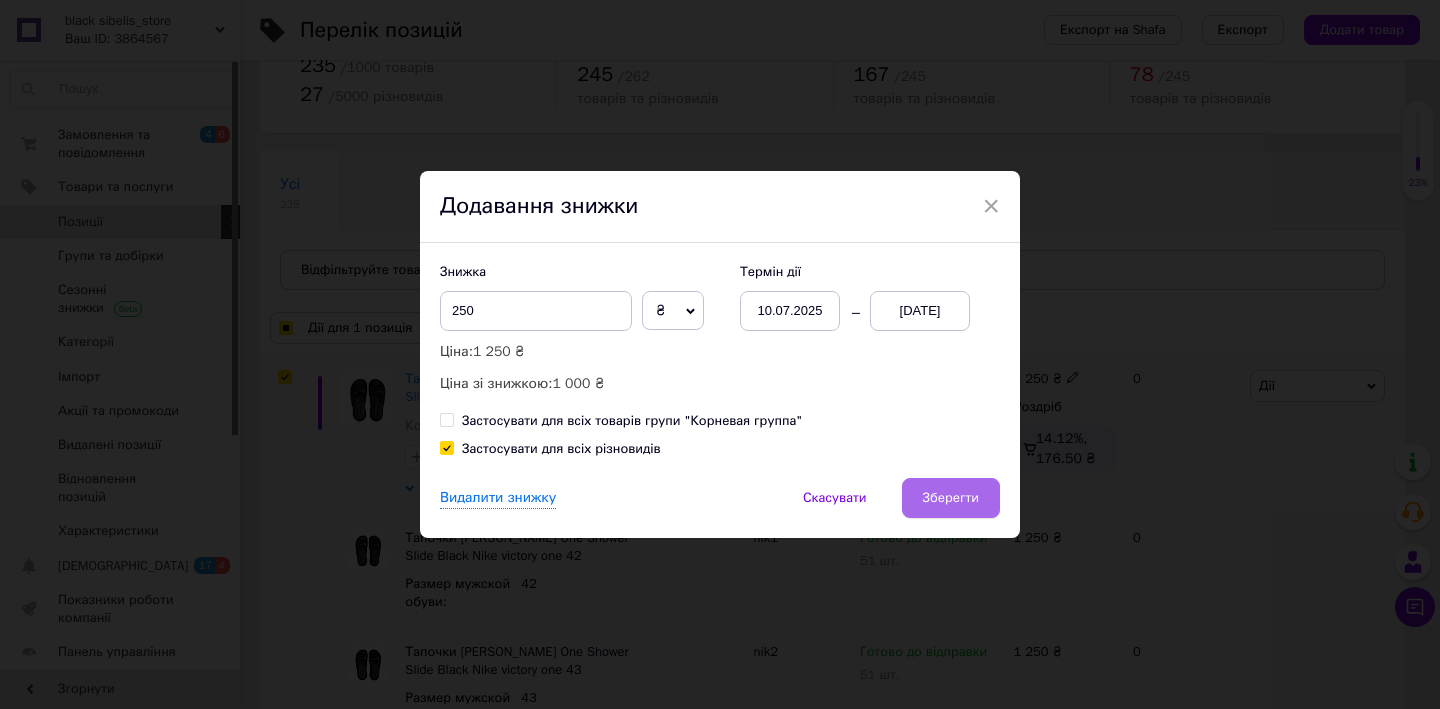 click on "Зберегти" at bounding box center (951, 498) 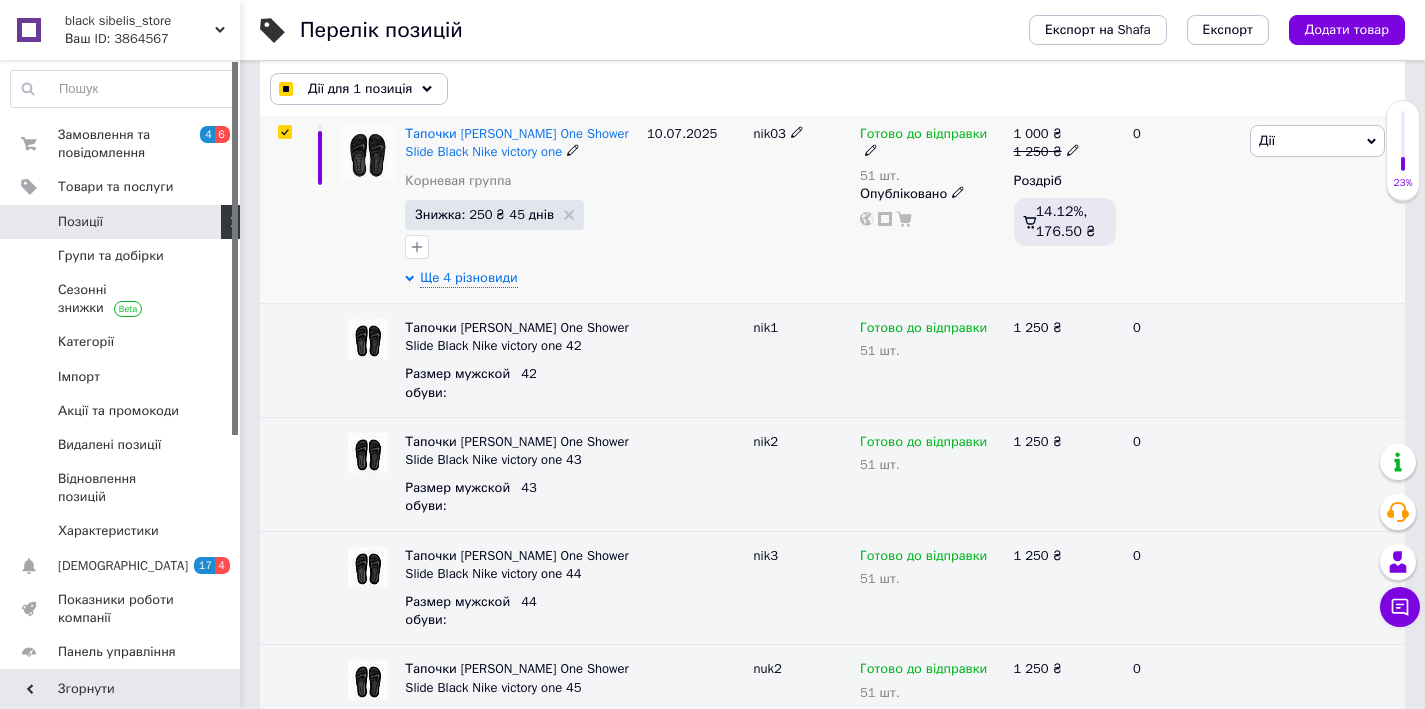 scroll, scrollTop: 300, scrollLeft: 0, axis: vertical 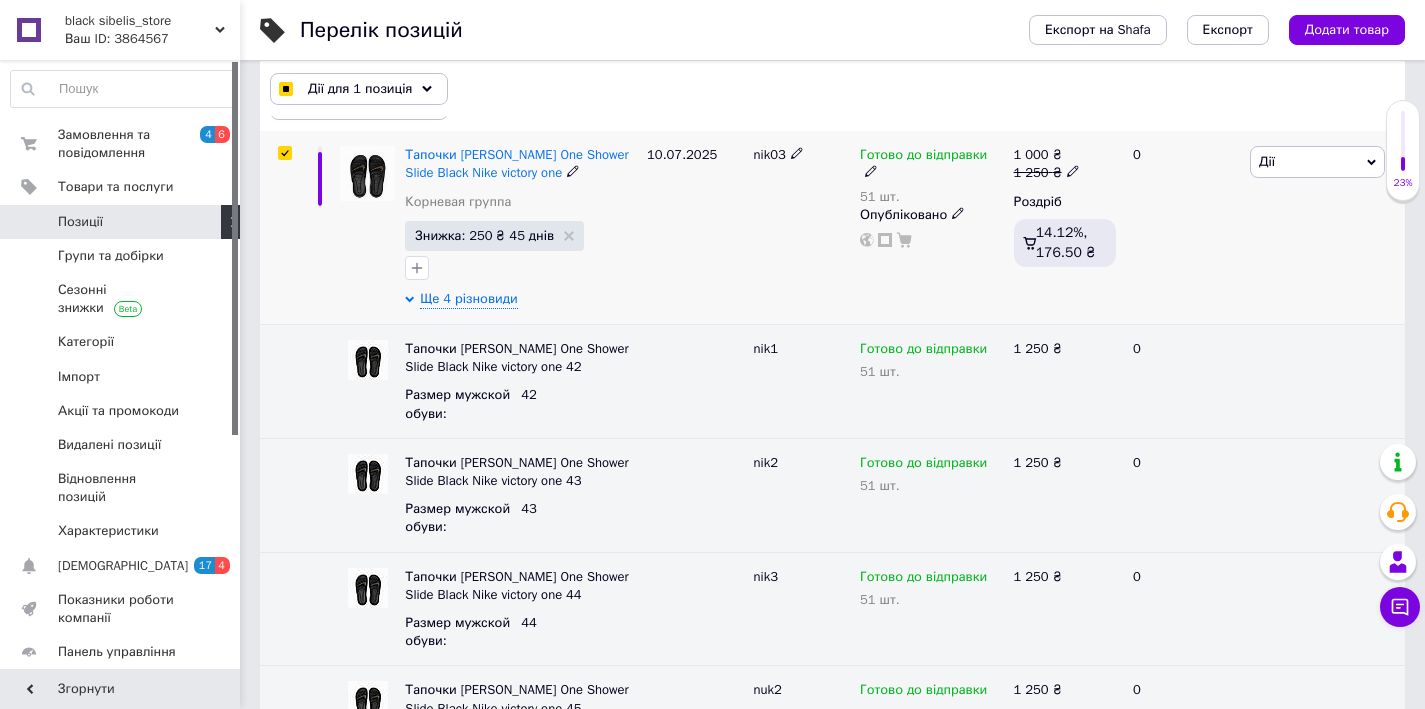 click on "[PERSON_NAME] Підняти на початок групи Копіювати Знижка Подарунок Супутні Приховати Ярлик Додати на вітрину Додати в кампанію Каталог ProSale Видалити" at bounding box center (1325, 227) 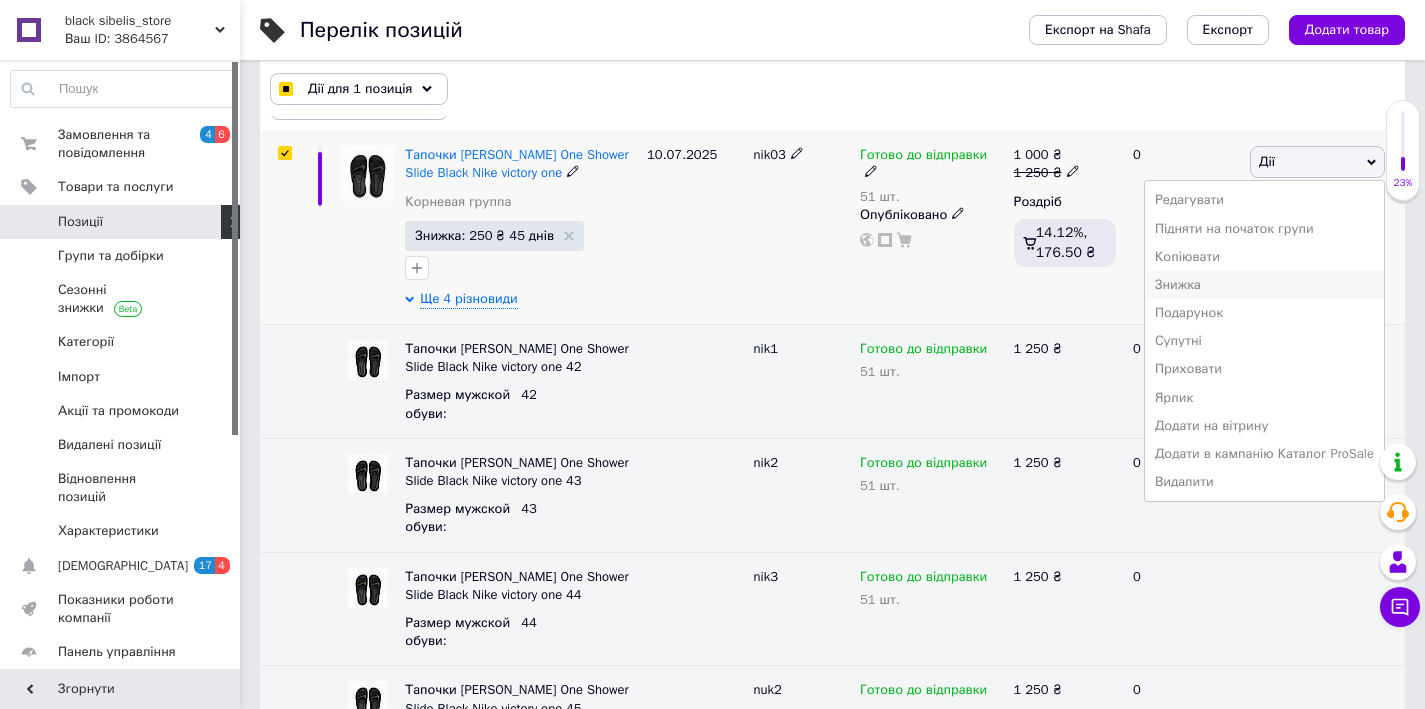 click on "Знижка" at bounding box center [1264, 285] 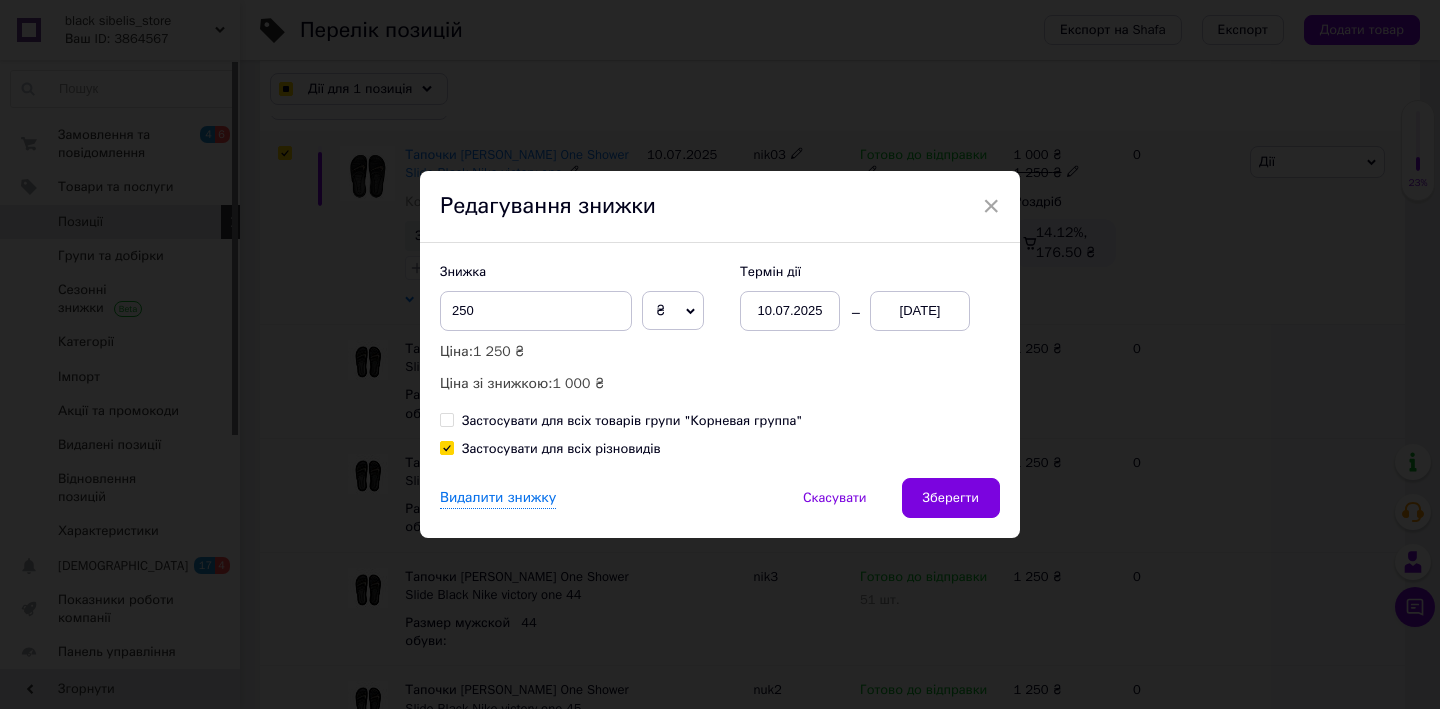 click on "×" at bounding box center [991, 206] 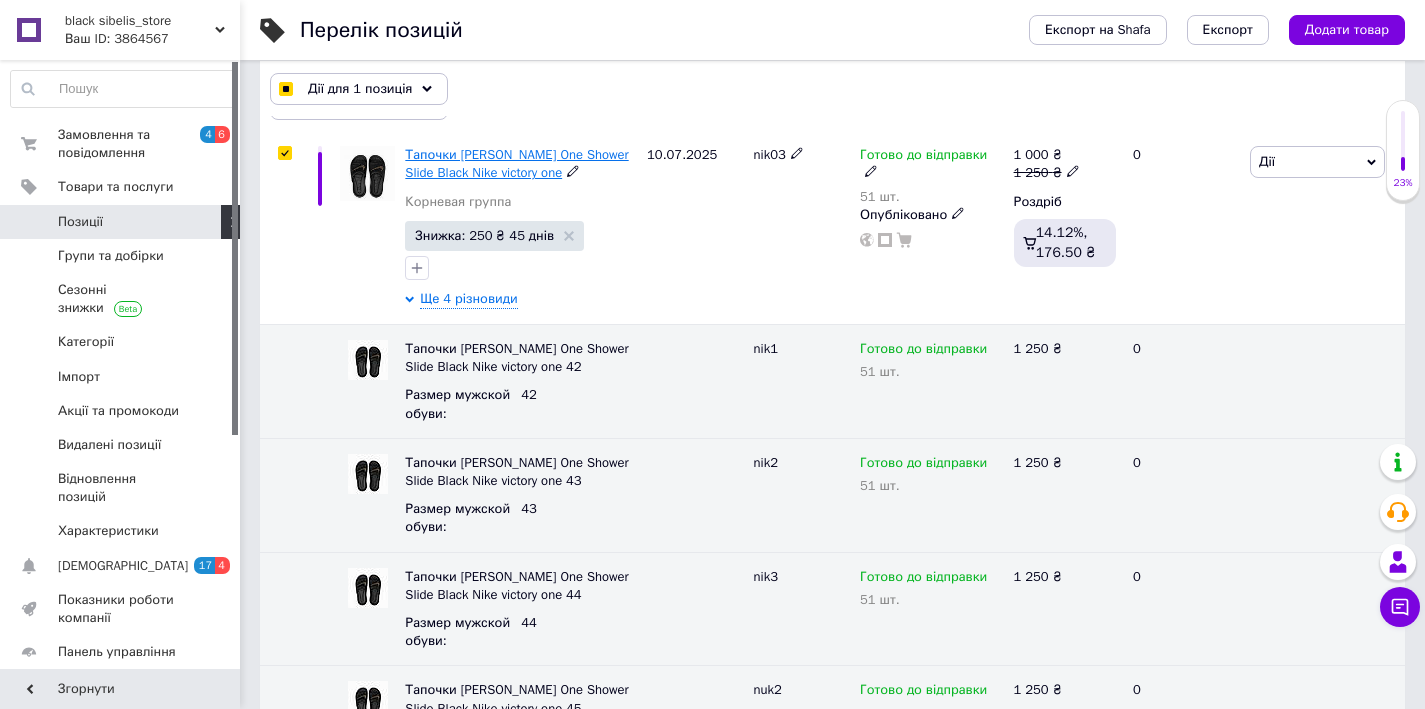 click on "Тапочки [PERSON_NAME] One Shower Slide Black Nike victory one" at bounding box center (516, 163) 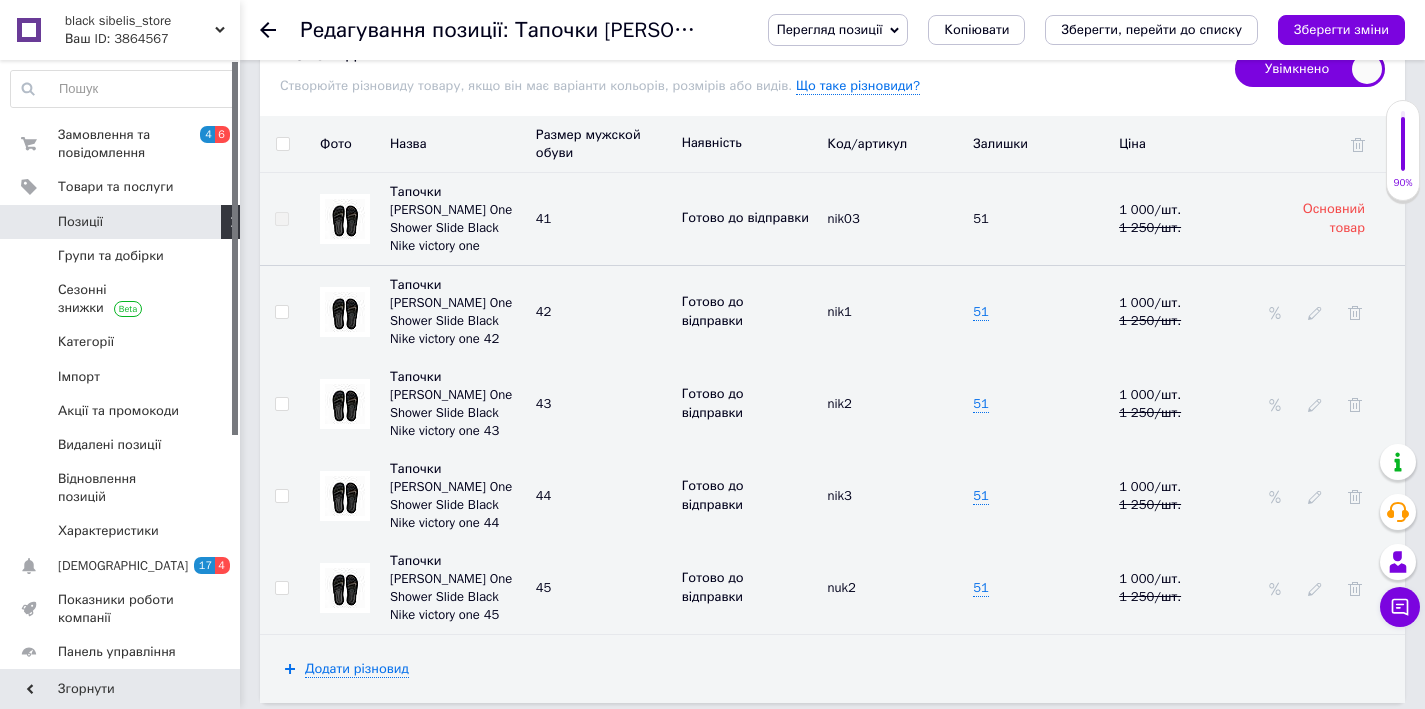 scroll, scrollTop: 2739, scrollLeft: 0, axis: vertical 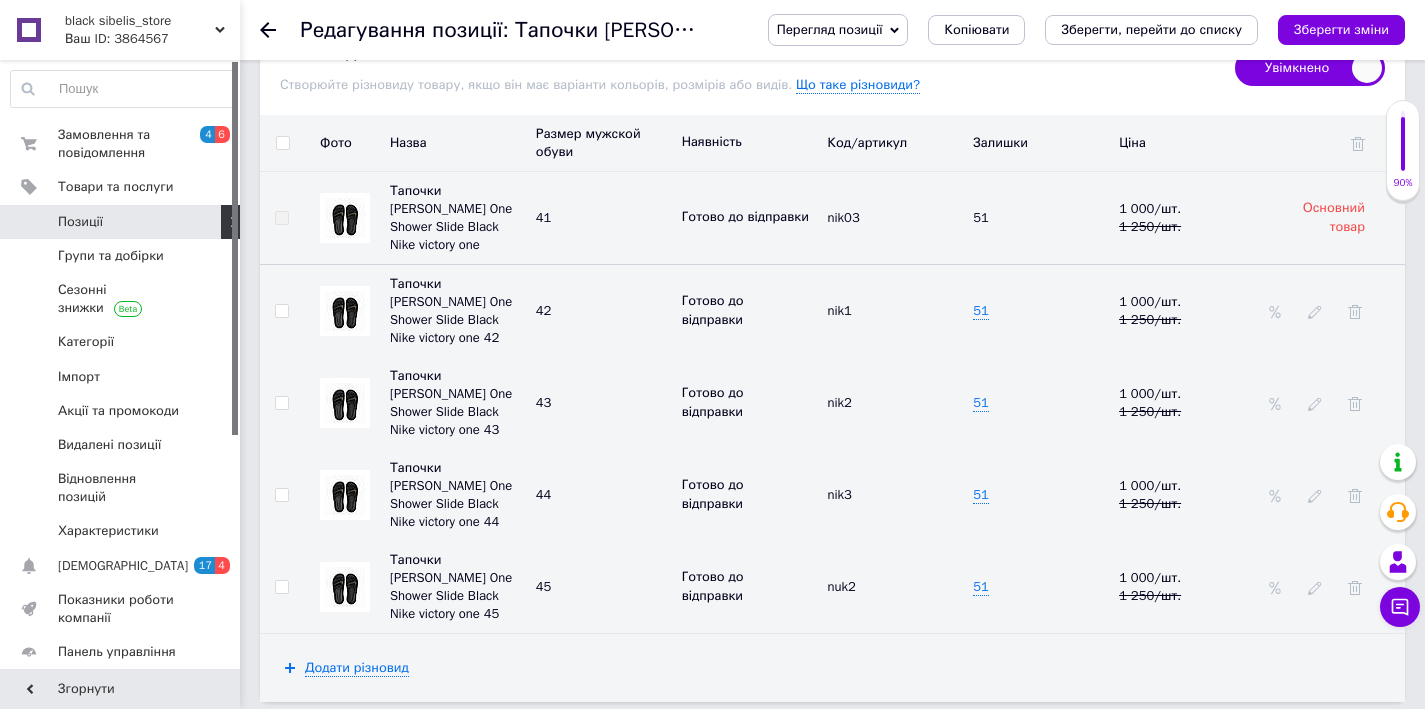 click on "Позиції" at bounding box center (121, 222) 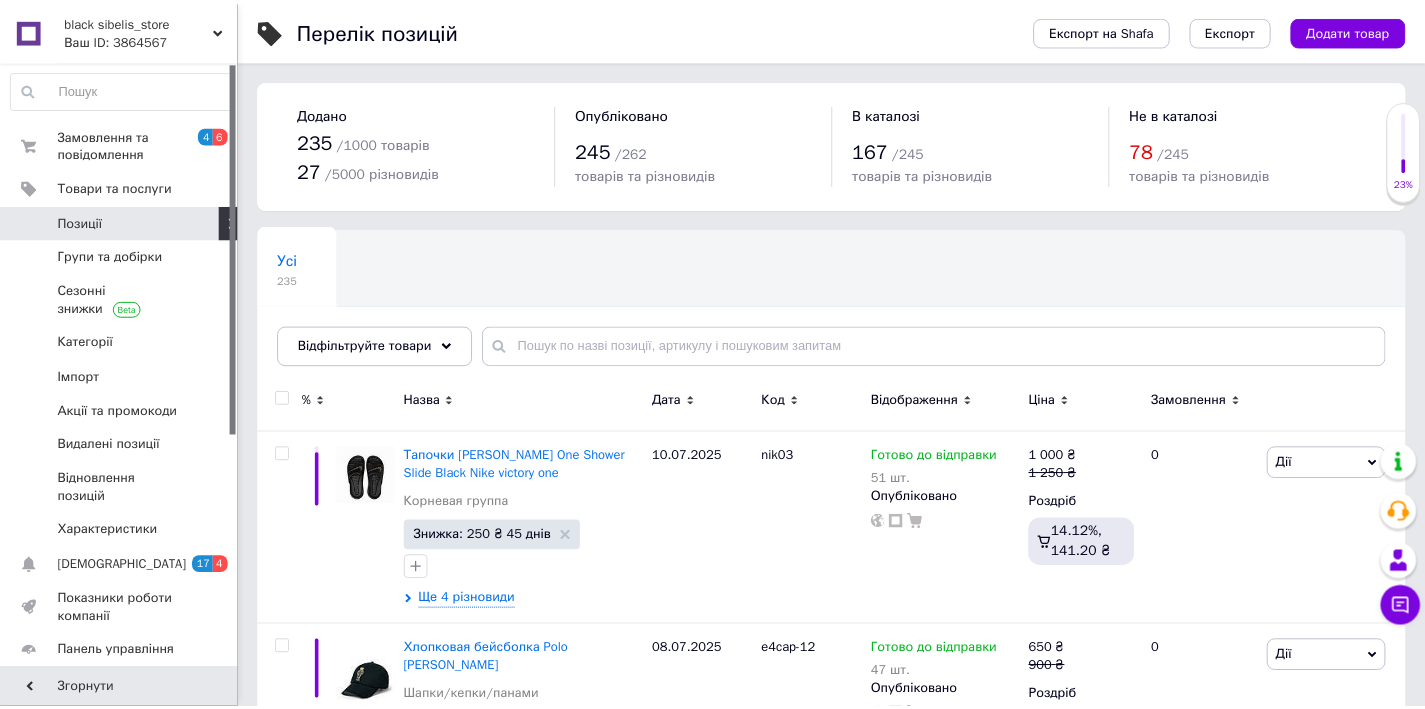 scroll, scrollTop: 143, scrollLeft: 0, axis: vertical 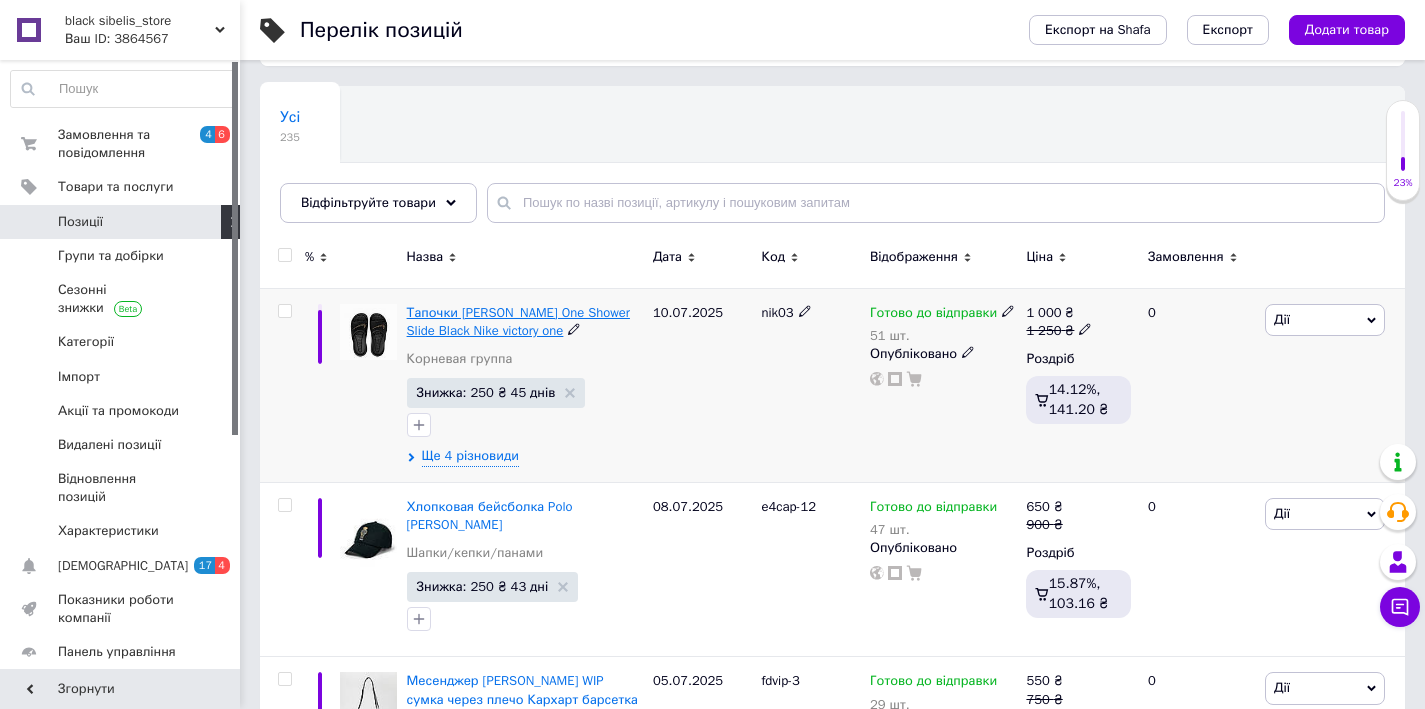click on "Тапочки [PERSON_NAME] One Shower Slide Black Nike victory one" at bounding box center [518, 321] 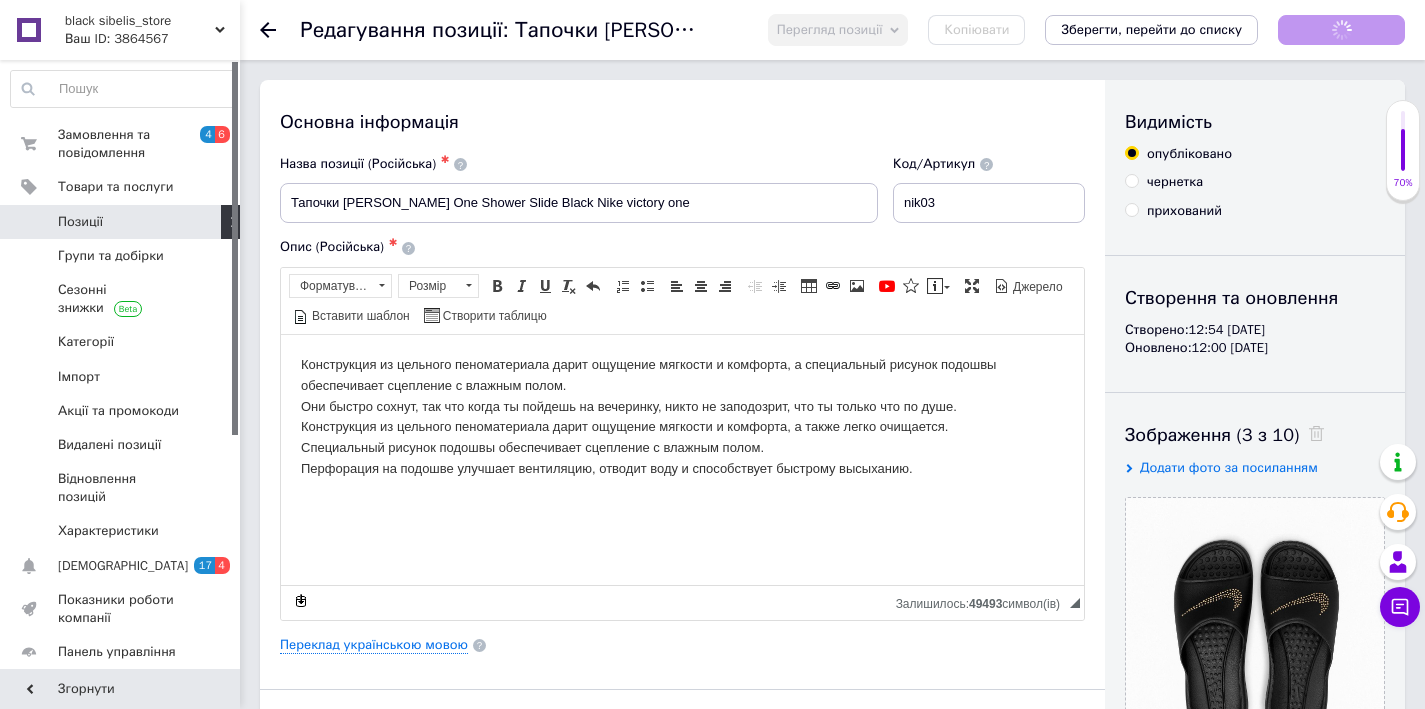 scroll, scrollTop: 0, scrollLeft: 0, axis: both 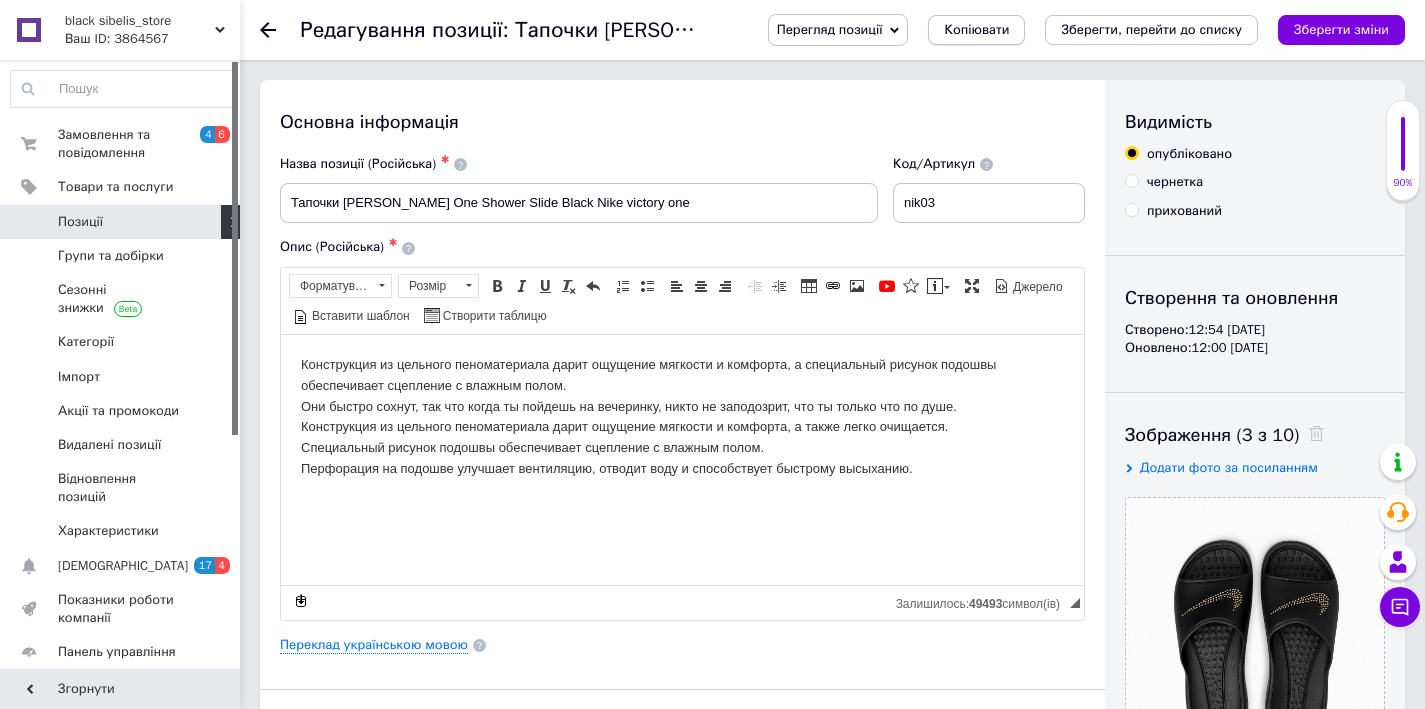 click on "Копіювати" at bounding box center (976, 30) 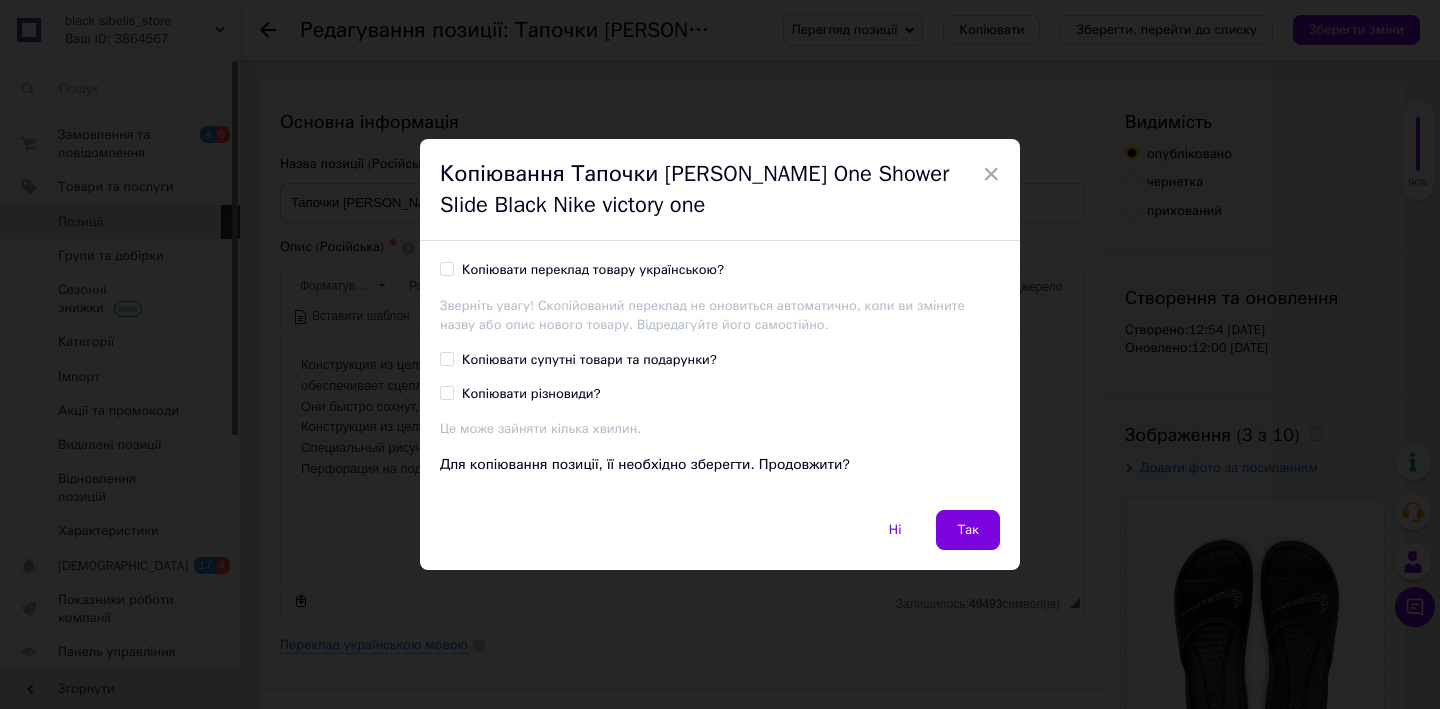 click on "Копіювати переклад товару українською? Зверніть увагу! Скопійований переклад не оновиться автоматично,
коли ви зміните назву або опис нового товару.
Відредагуйте його самостійно." at bounding box center (720, 297) 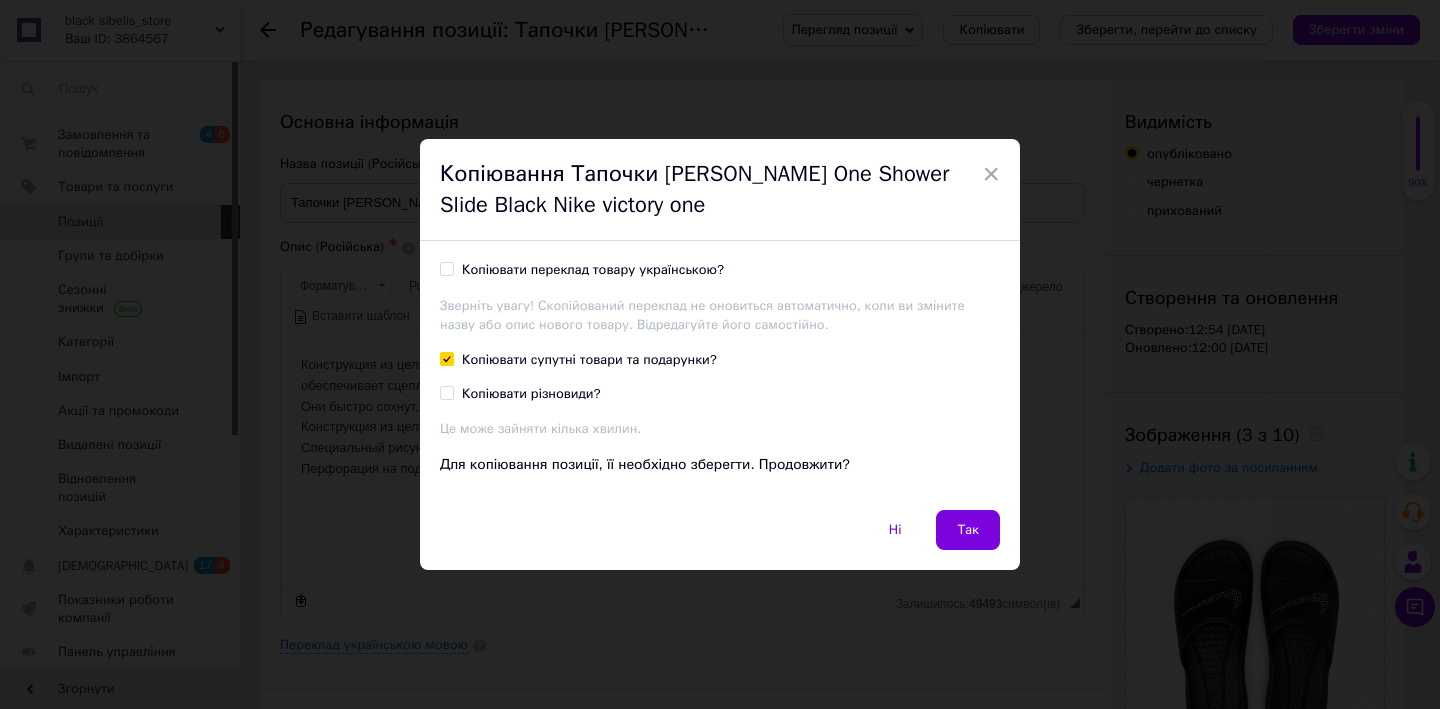 checkbox on "true" 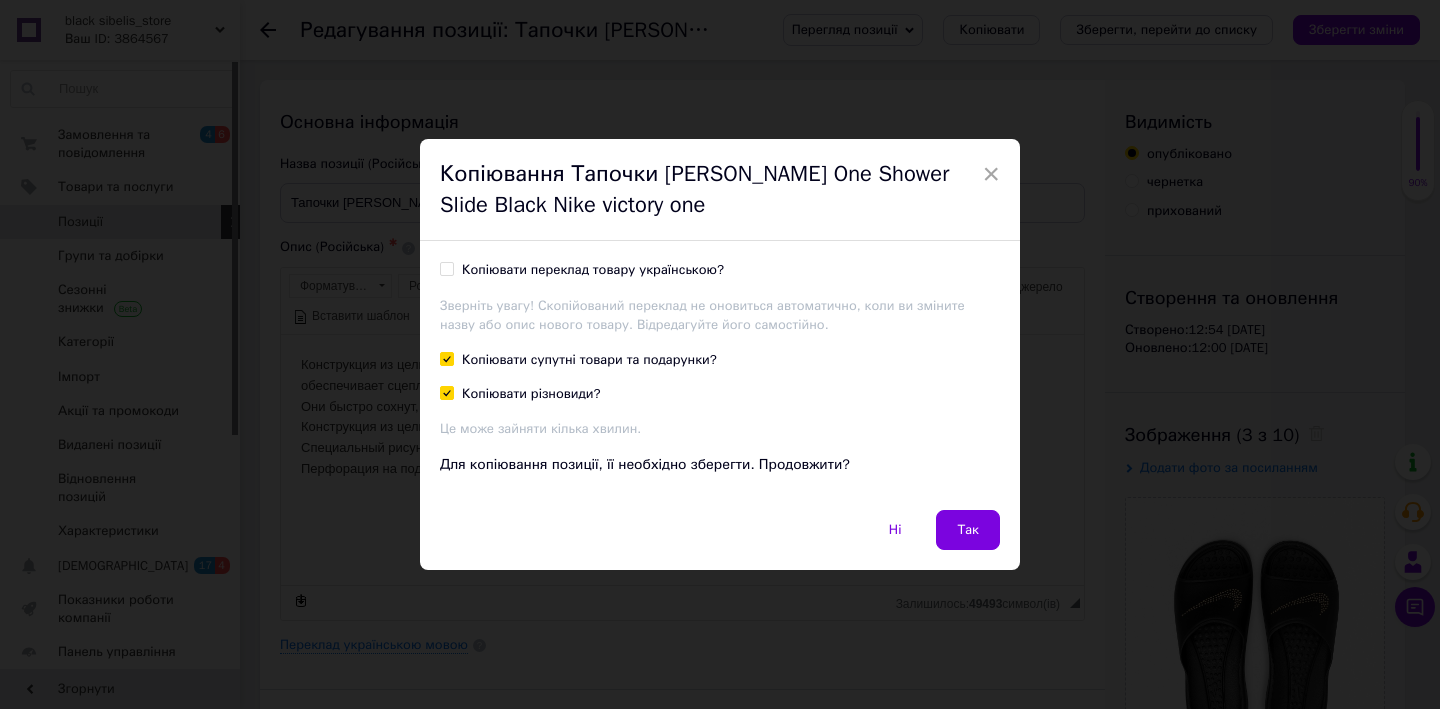checkbox on "true" 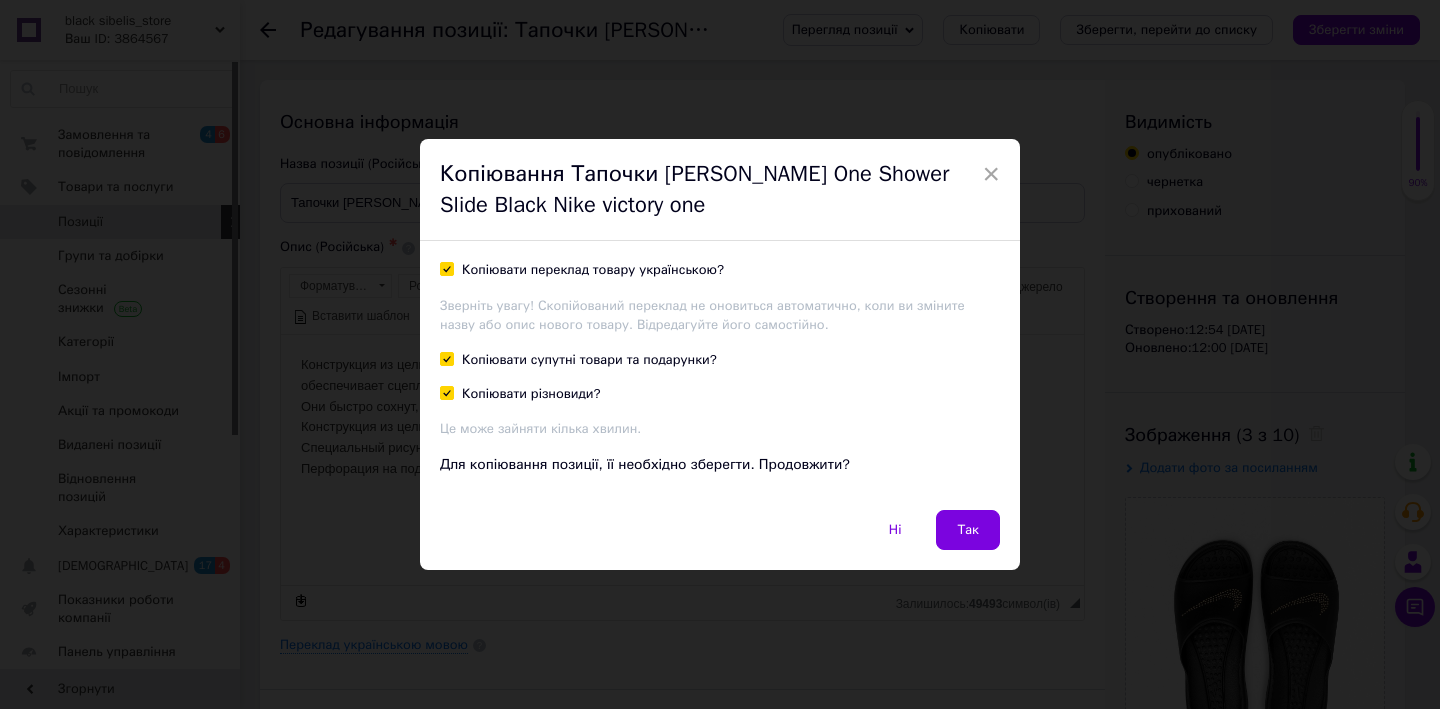 checkbox on "true" 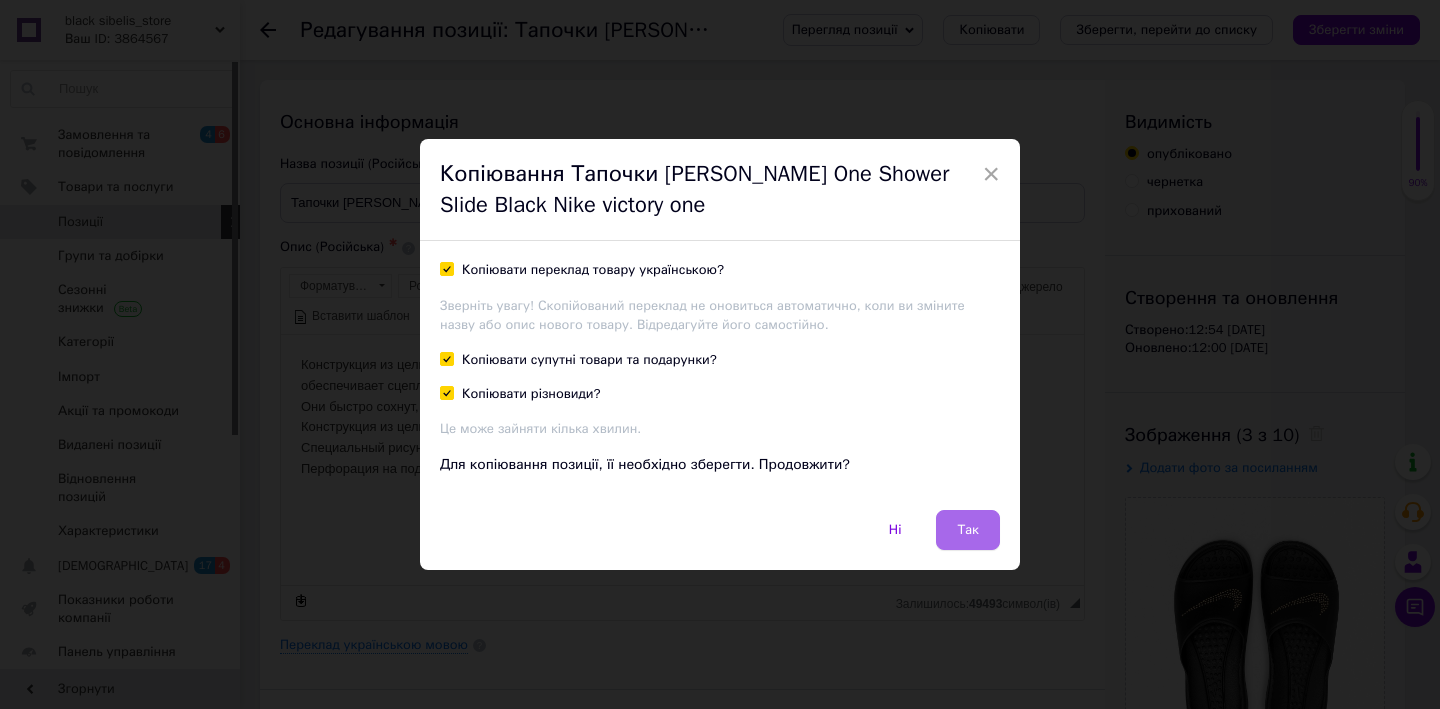click on "Так" at bounding box center [968, 530] 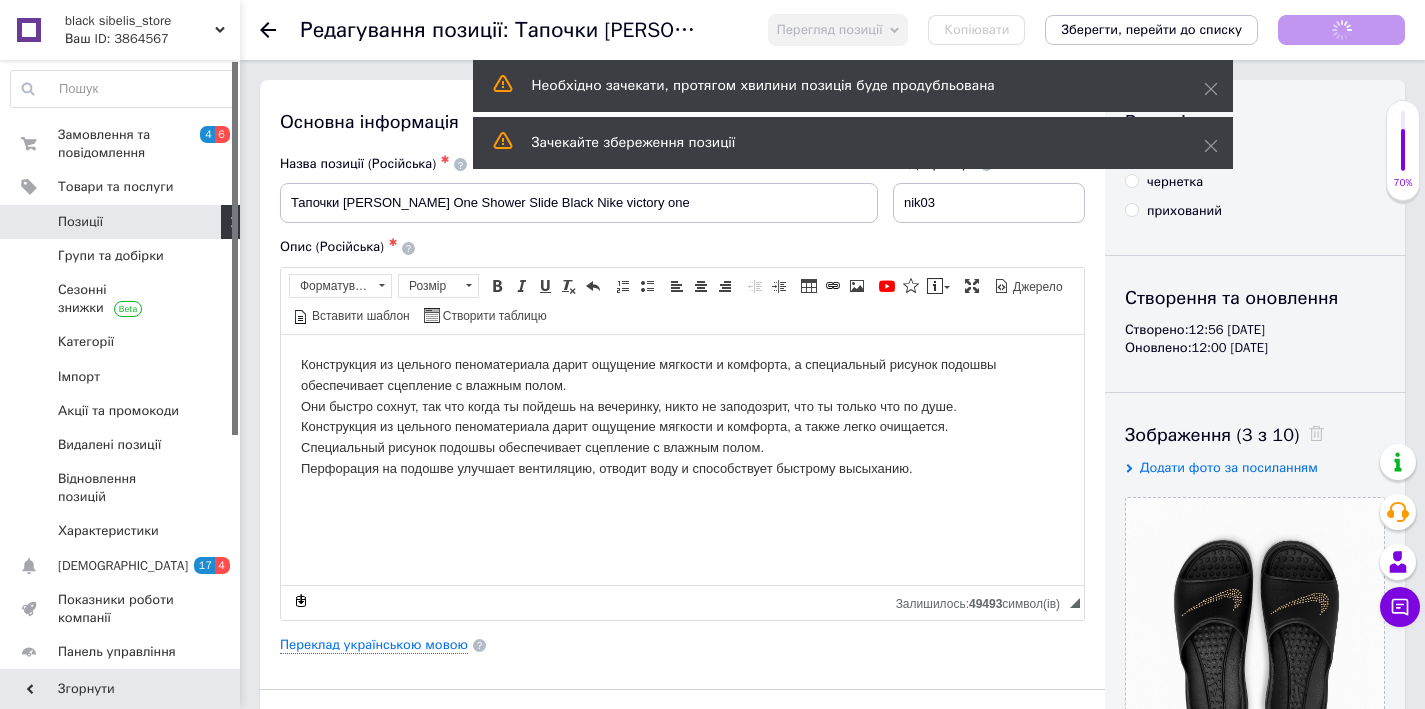 scroll, scrollTop: 0, scrollLeft: 0, axis: both 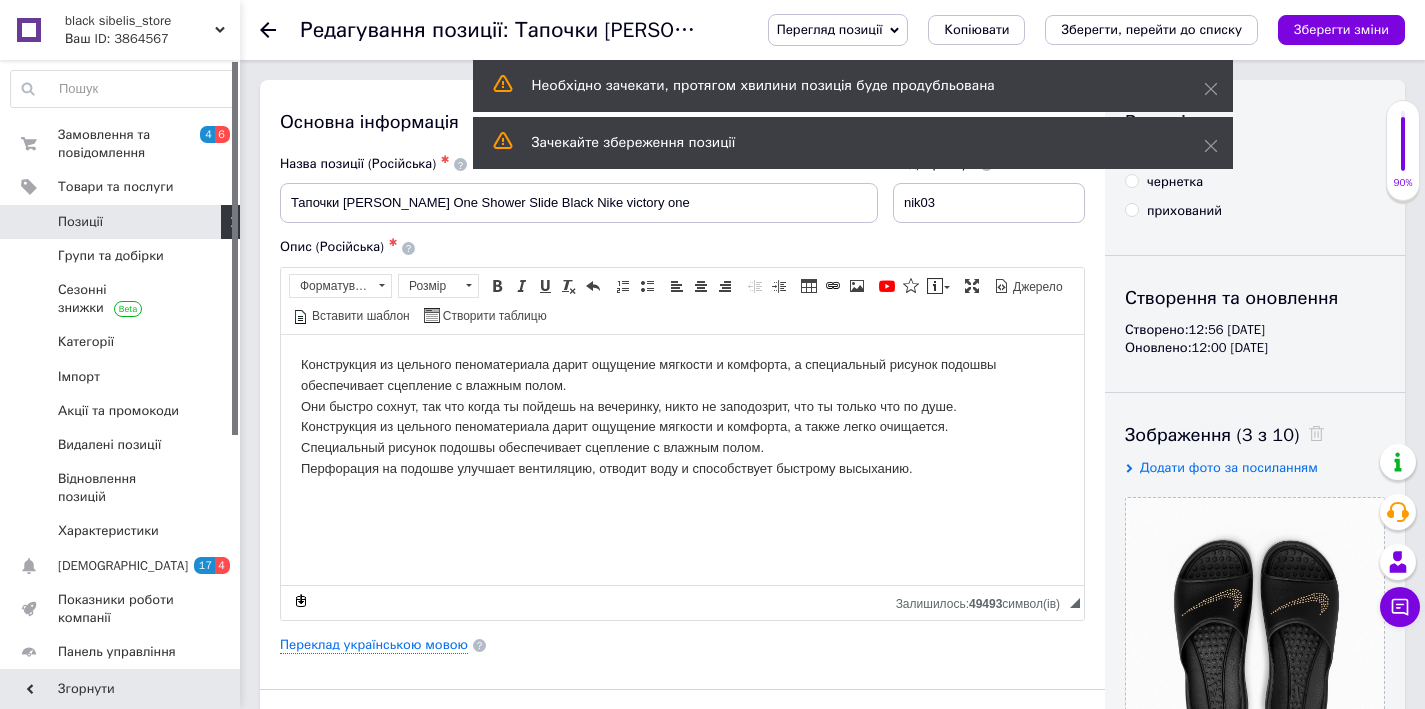 click on "Позиції" at bounding box center [80, 222] 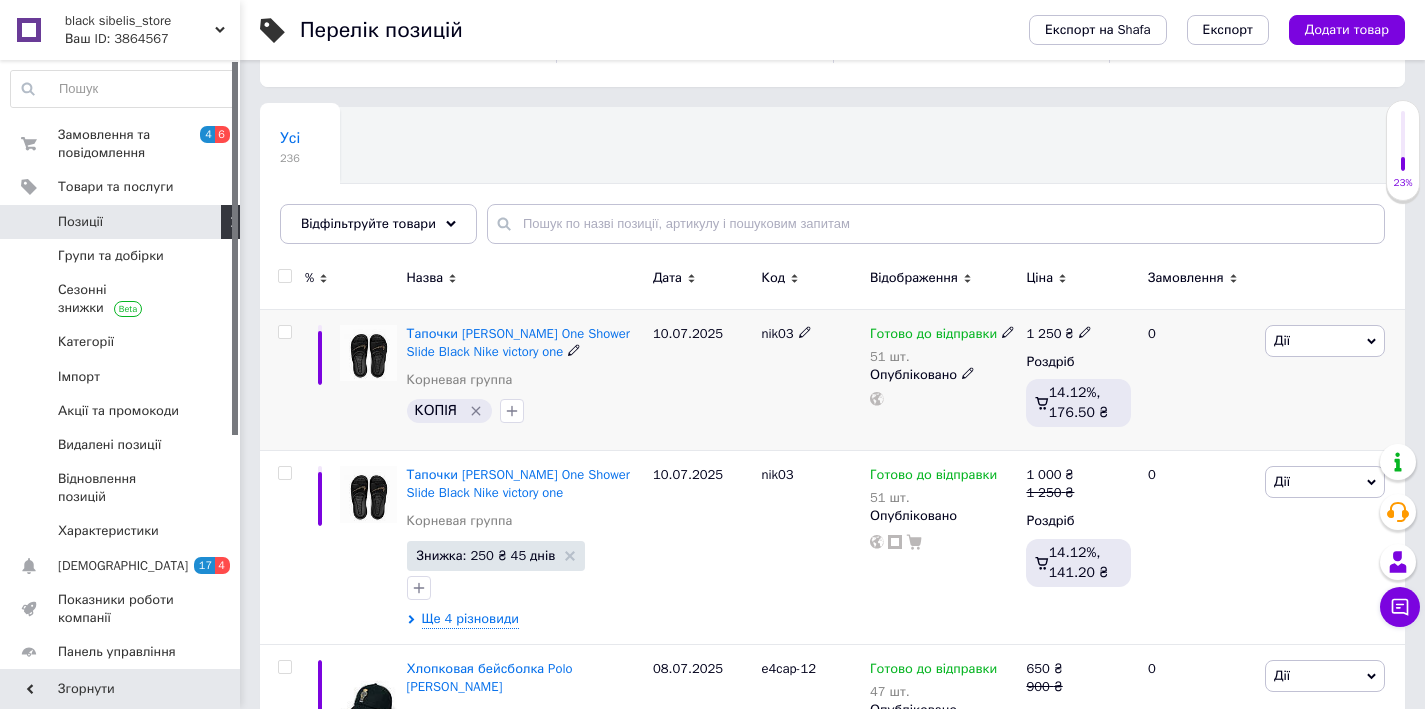 scroll, scrollTop: 170, scrollLeft: 0, axis: vertical 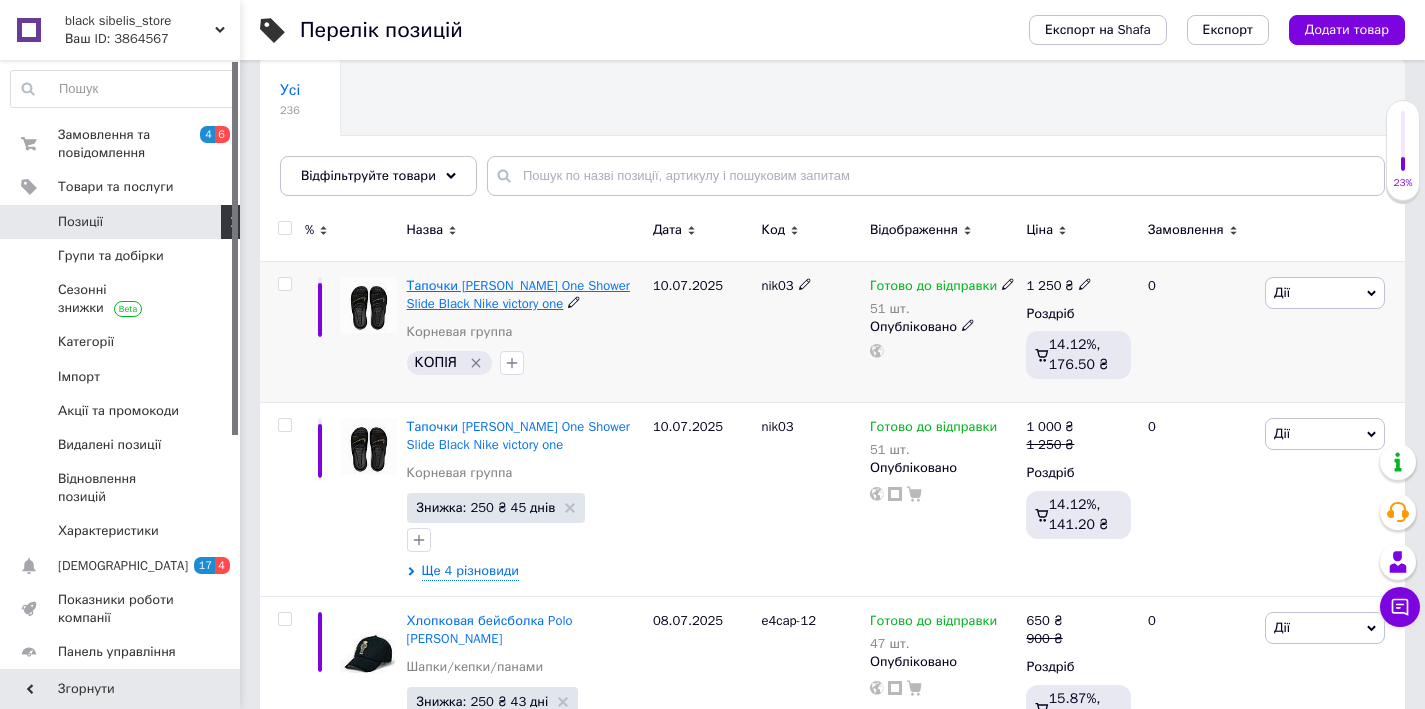 click on "Тапочки [PERSON_NAME] One Shower Slide Black Nike victory one" at bounding box center [518, 294] 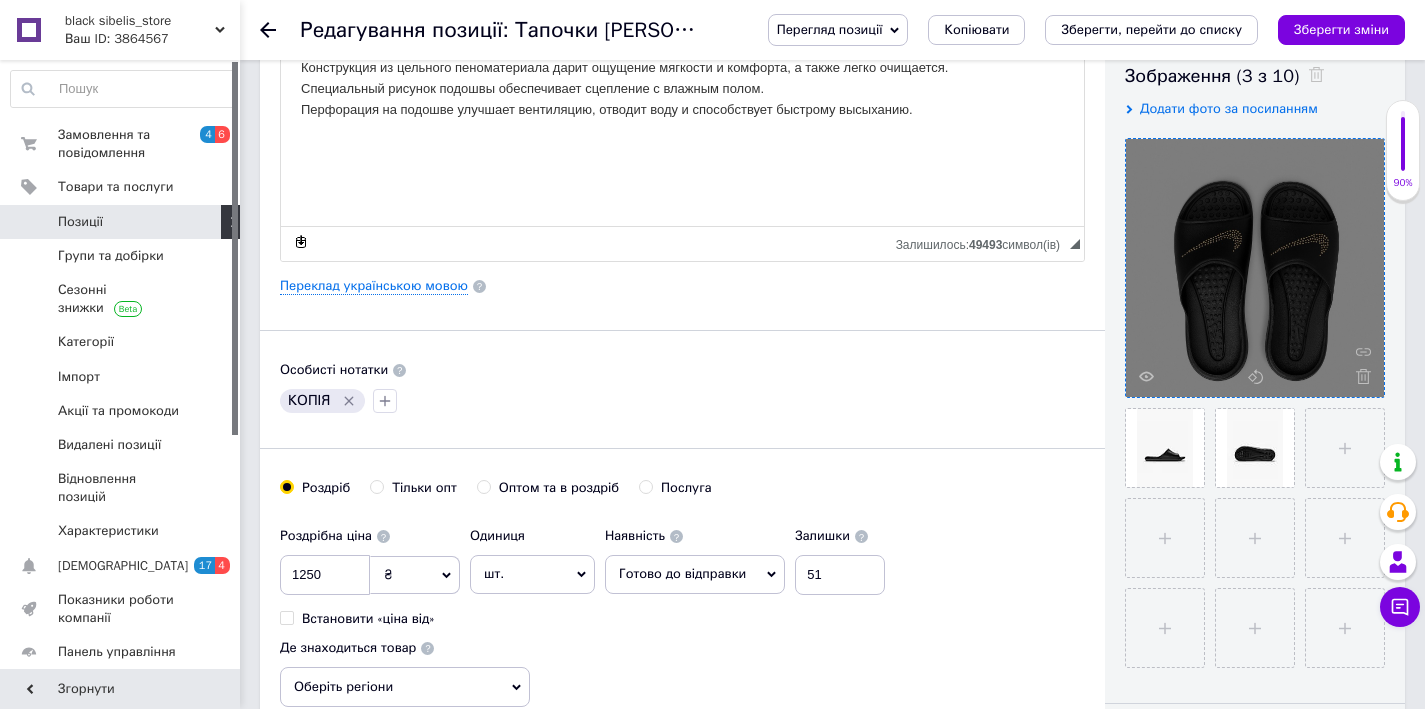 scroll, scrollTop: 344, scrollLeft: 0, axis: vertical 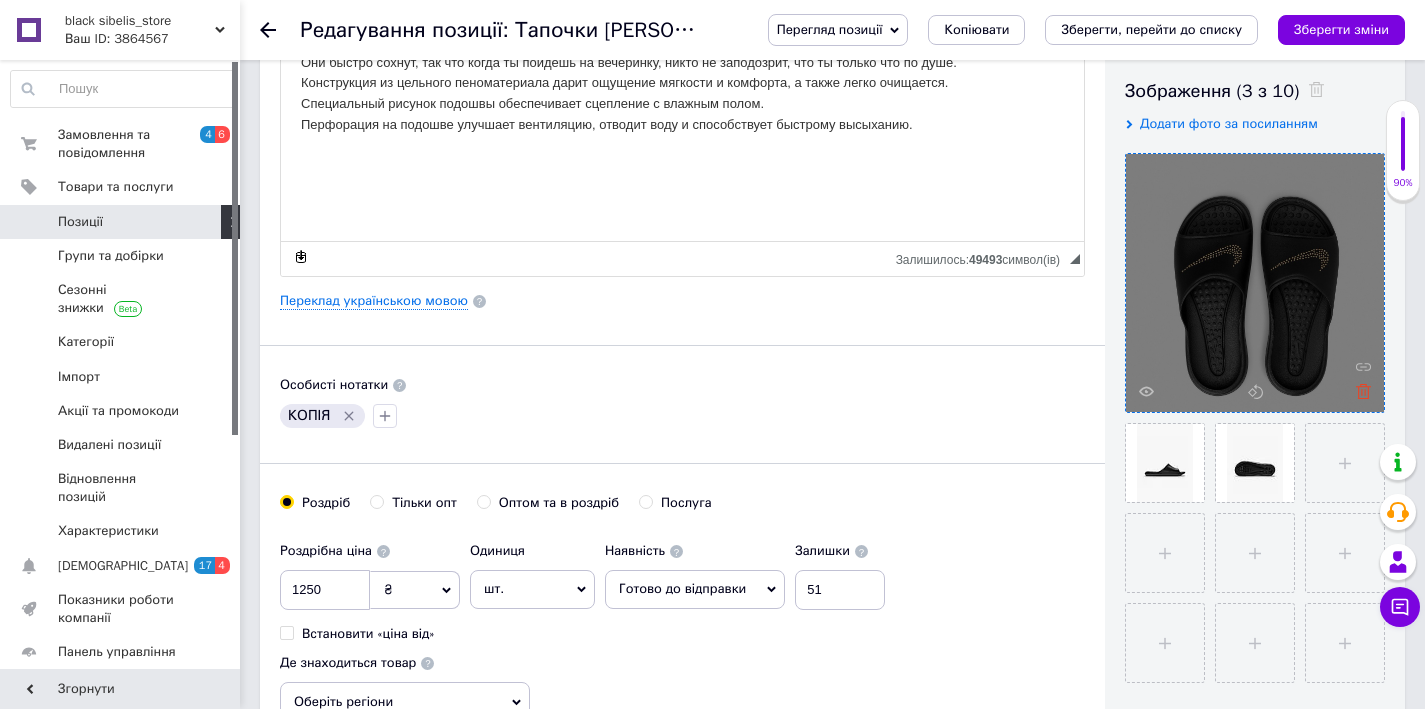 click 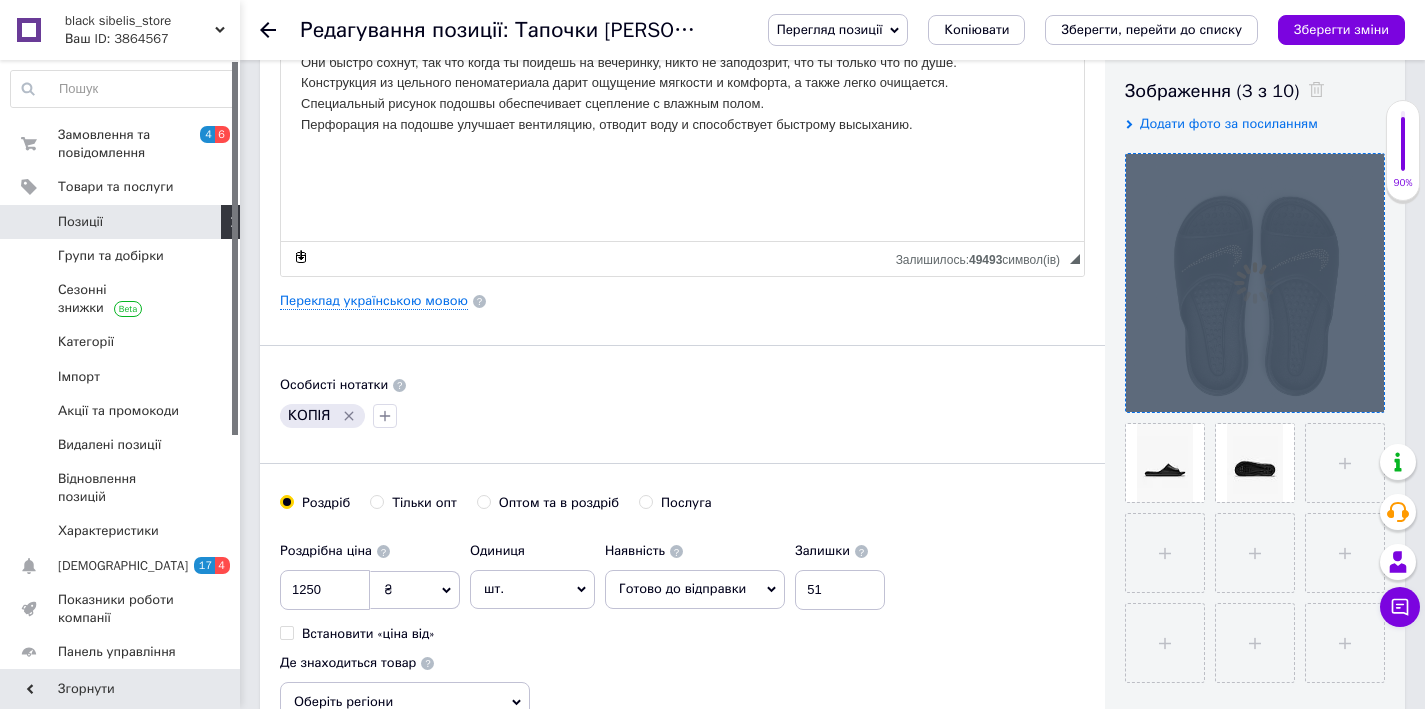 click at bounding box center (1255, 283) 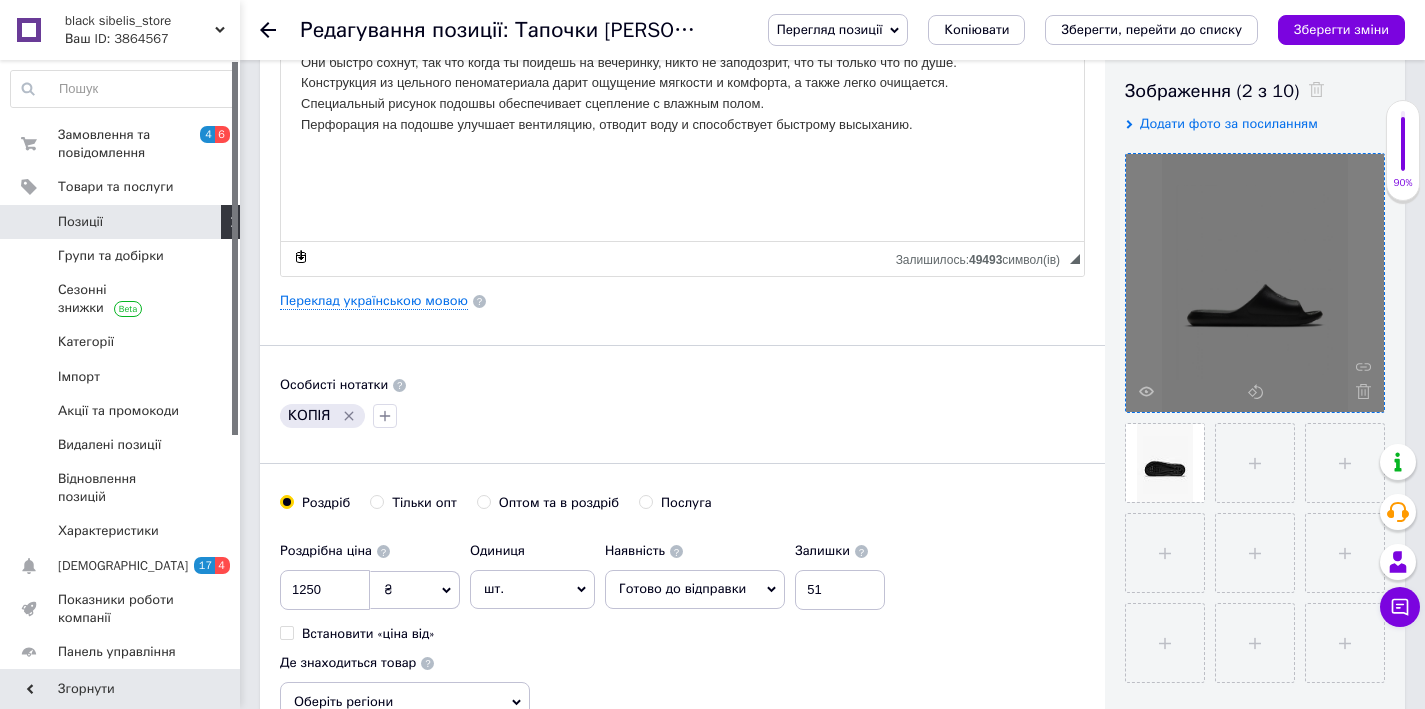 click 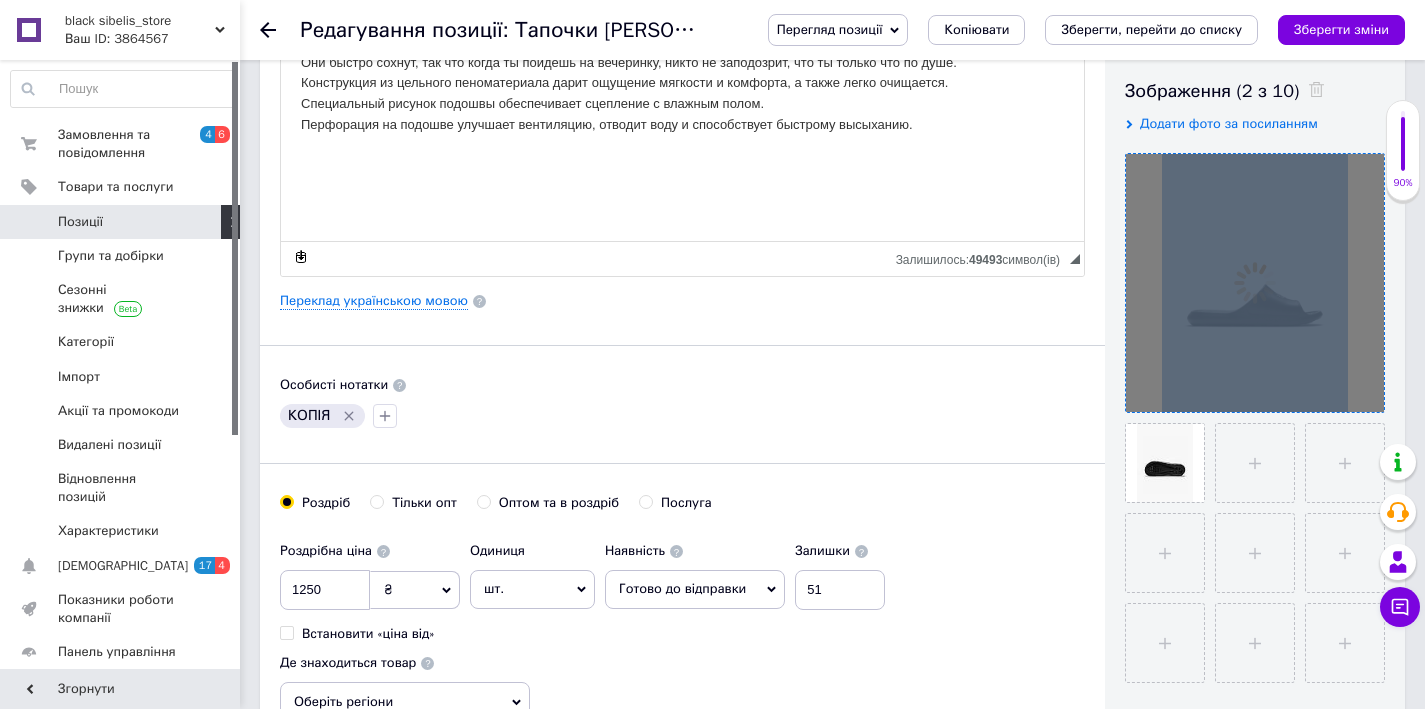 click at bounding box center (1255, 283) 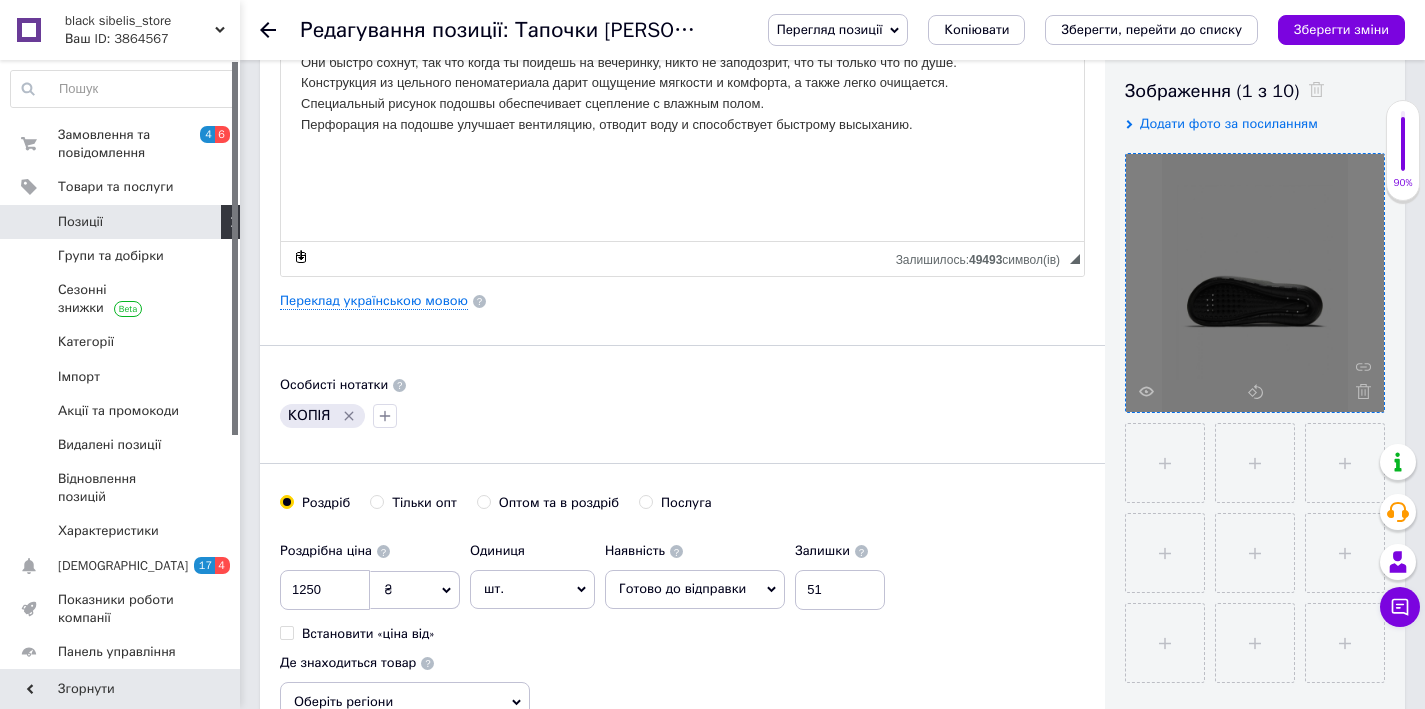 click 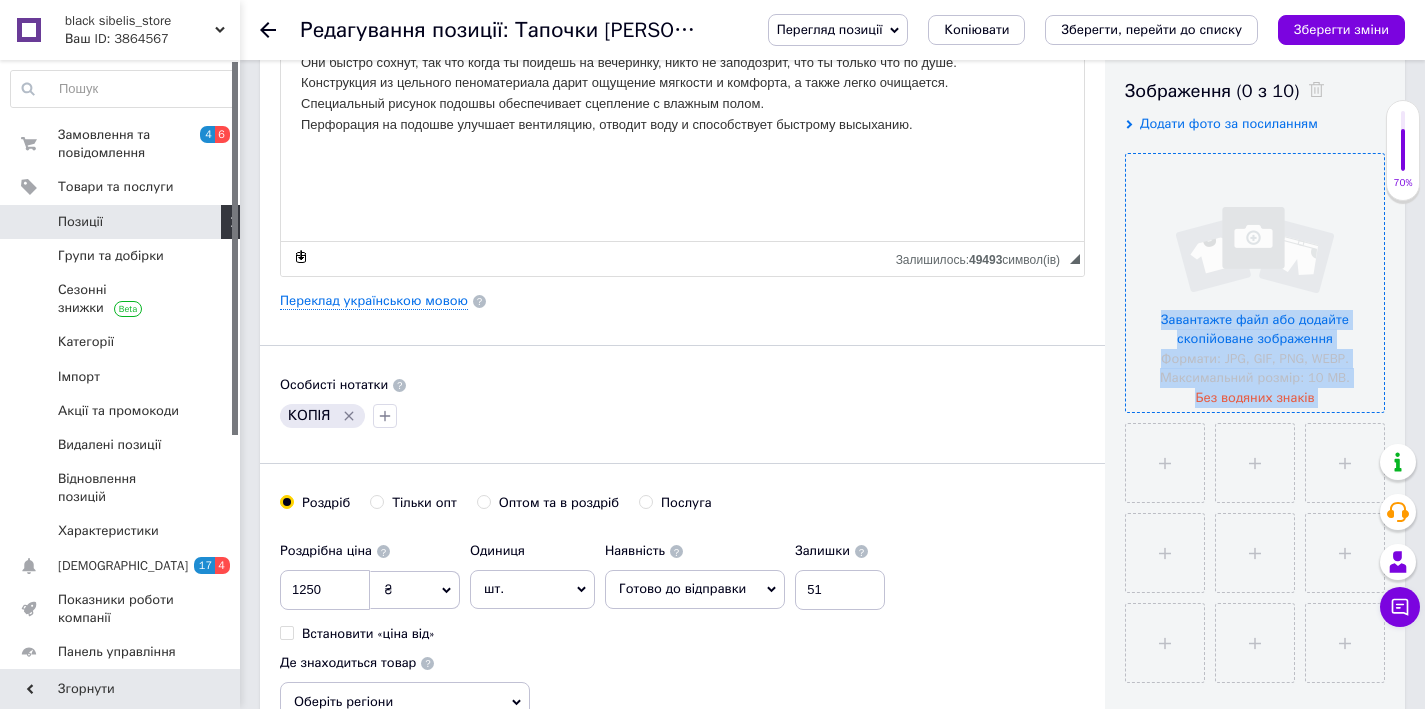 click on "Завантажте файл або додайте скопійоване зображення Формати: JPG, GIF, PNG, WEBP. Максимальний розмір: 10 MB. Без водяних знаків" at bounding box center [1255, 284] 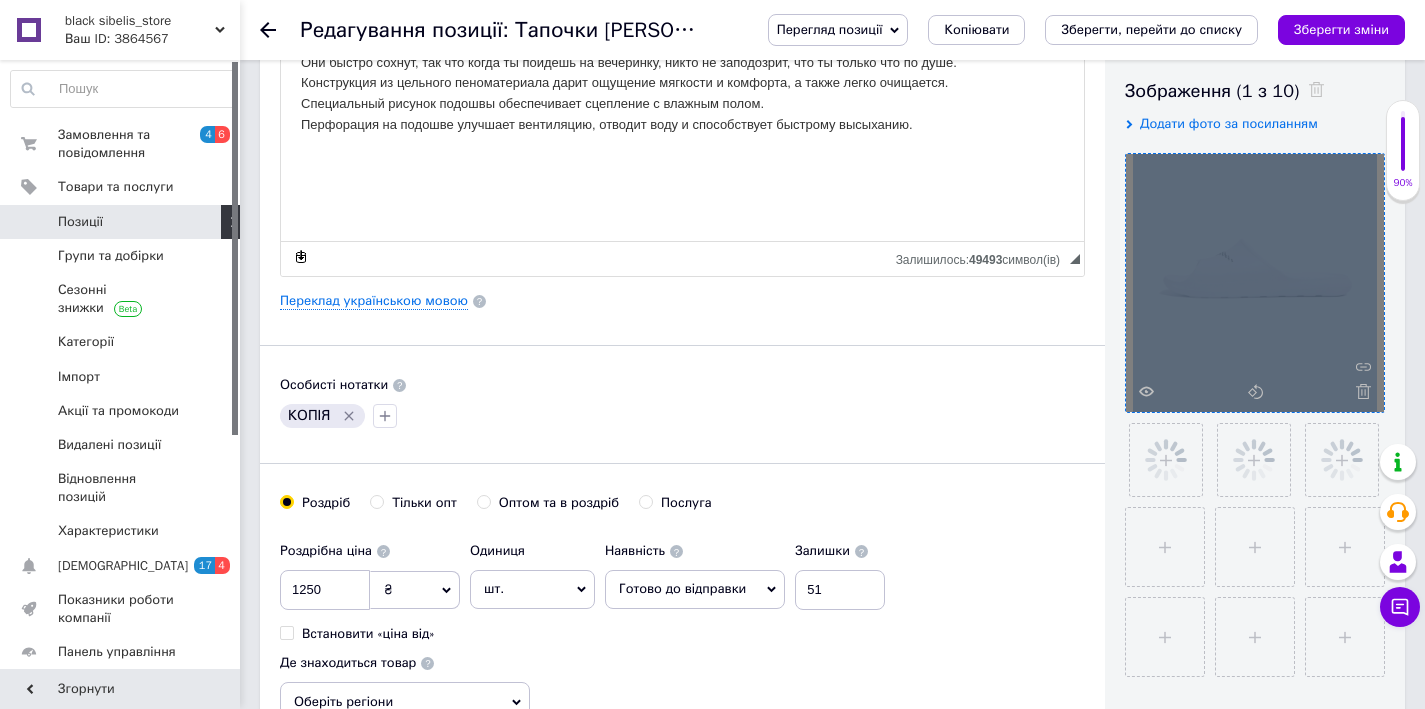 scroll, scrollTop: 777, scrollLeft: 0, axis: vertical 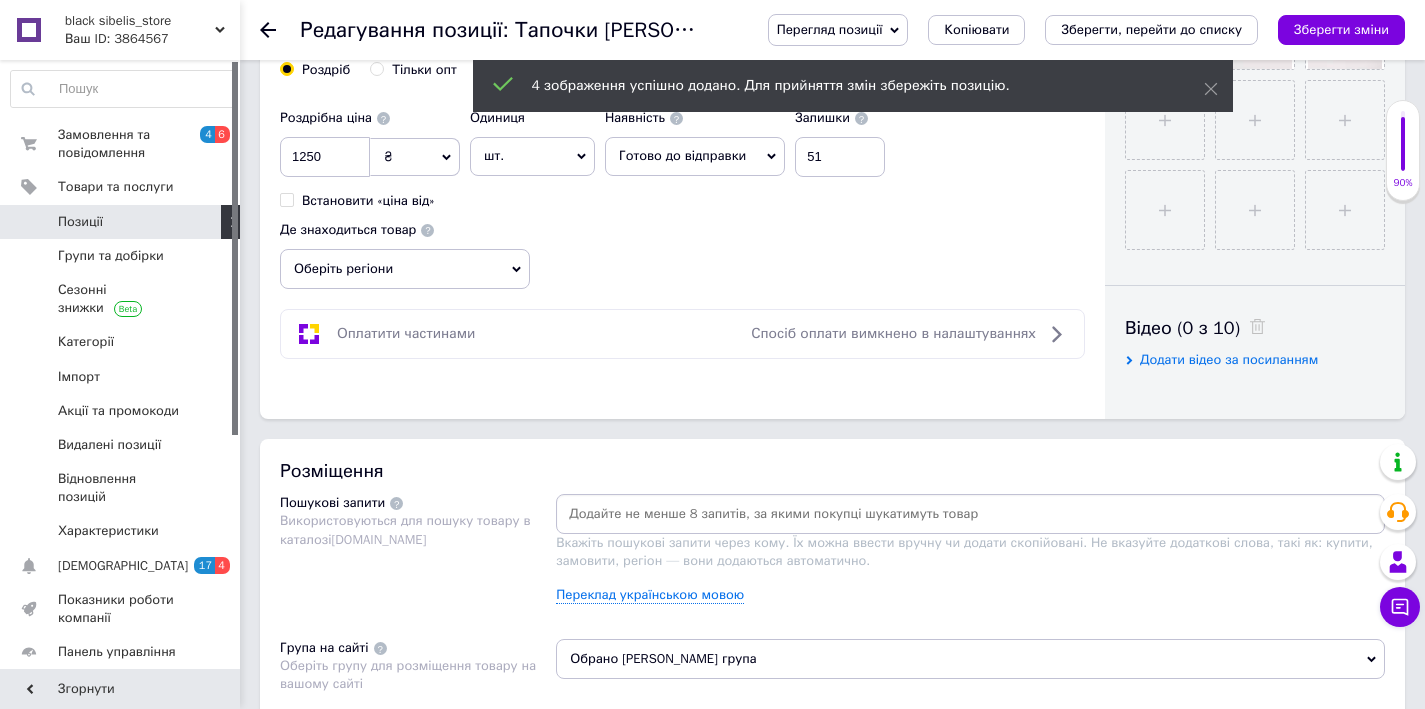 click on "Оберіть регіони" at bounding box center (405, 269) 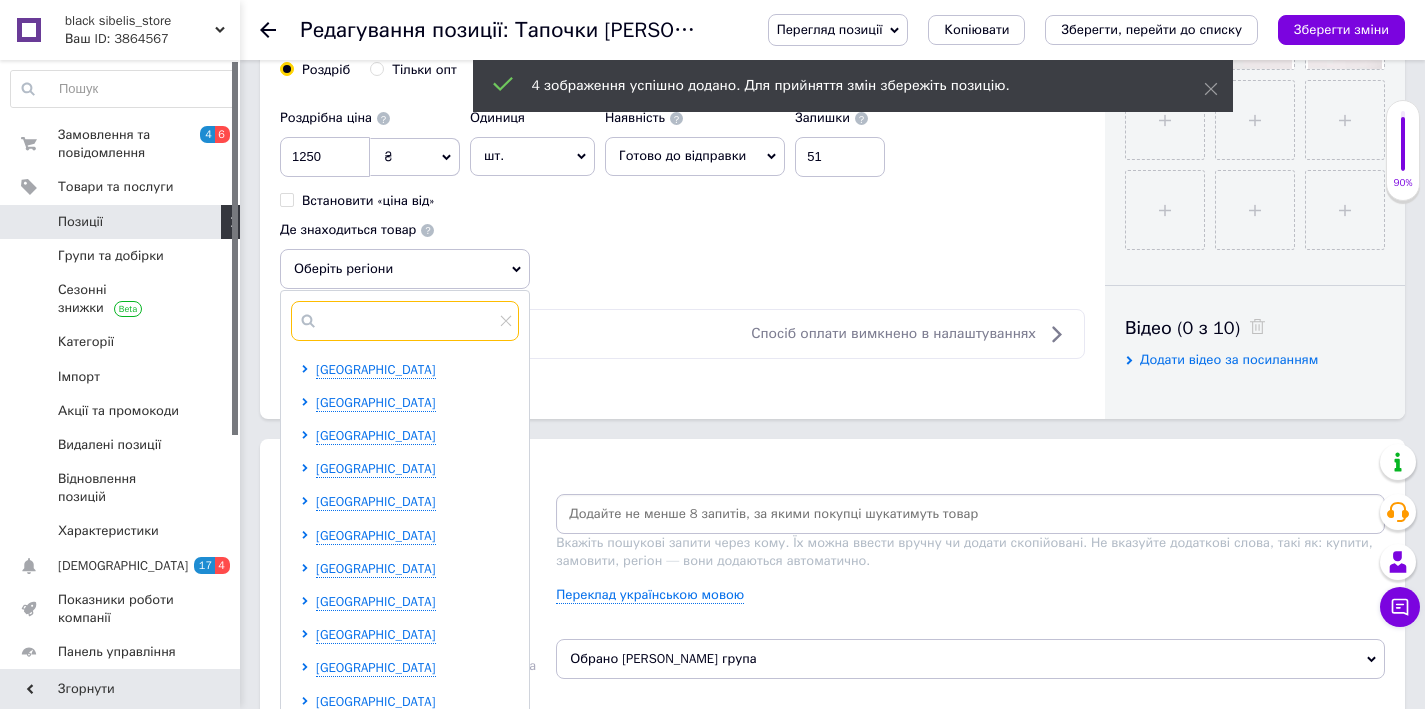 click at bounding box center [405, 321] 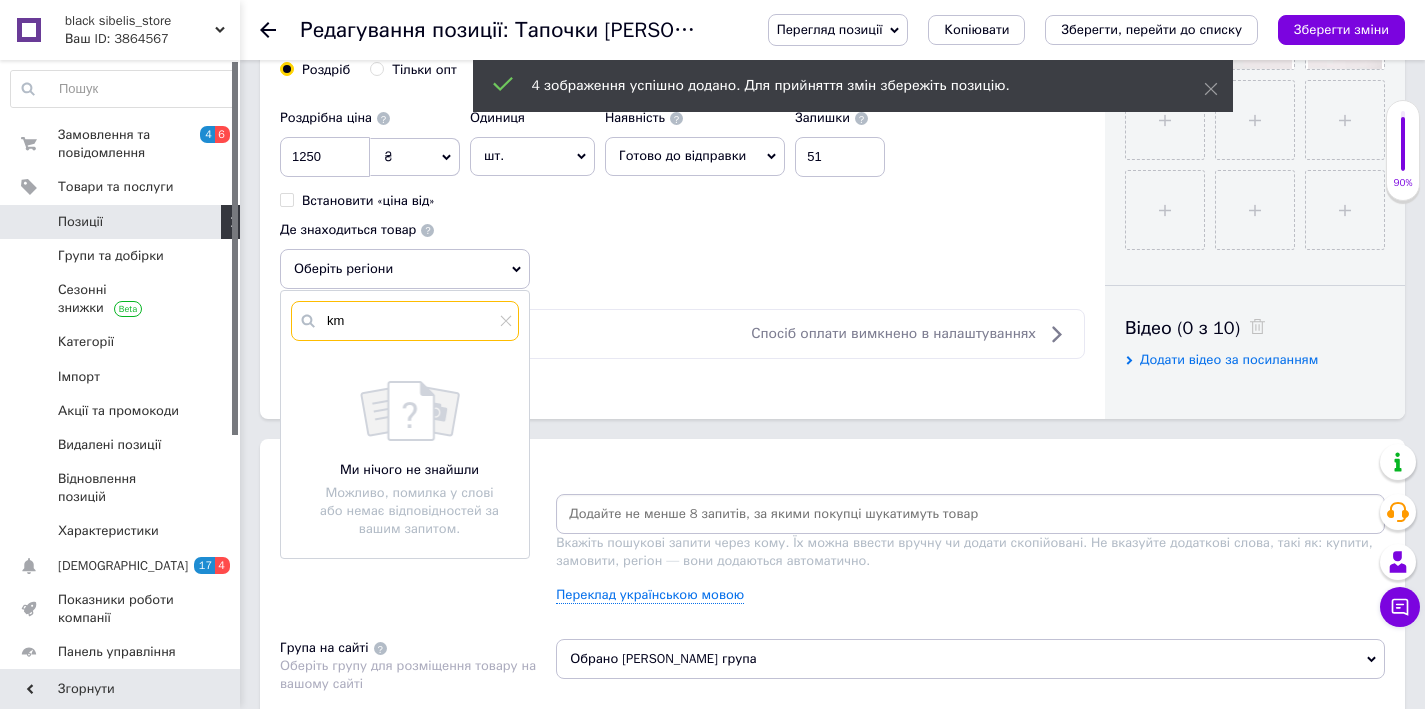 type on "k" 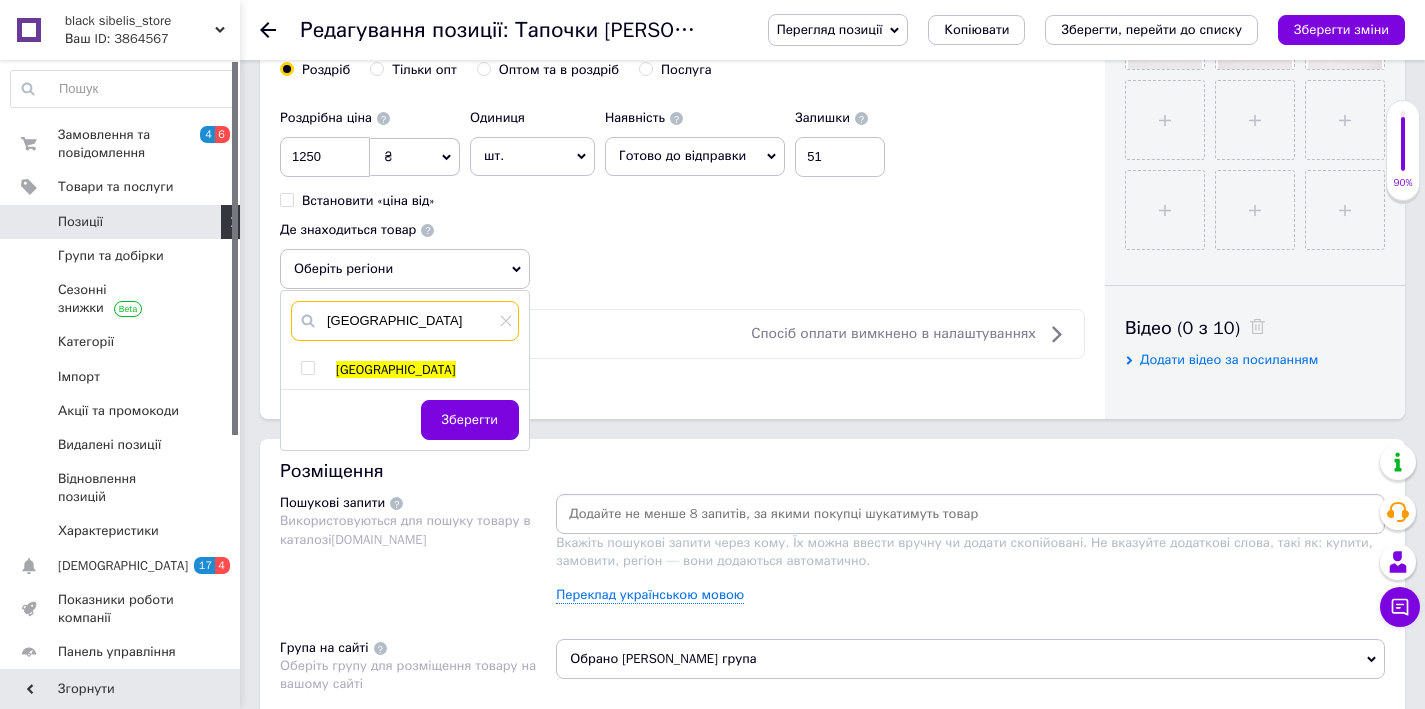 type on "[GEOGRAPHIC_DATA]" 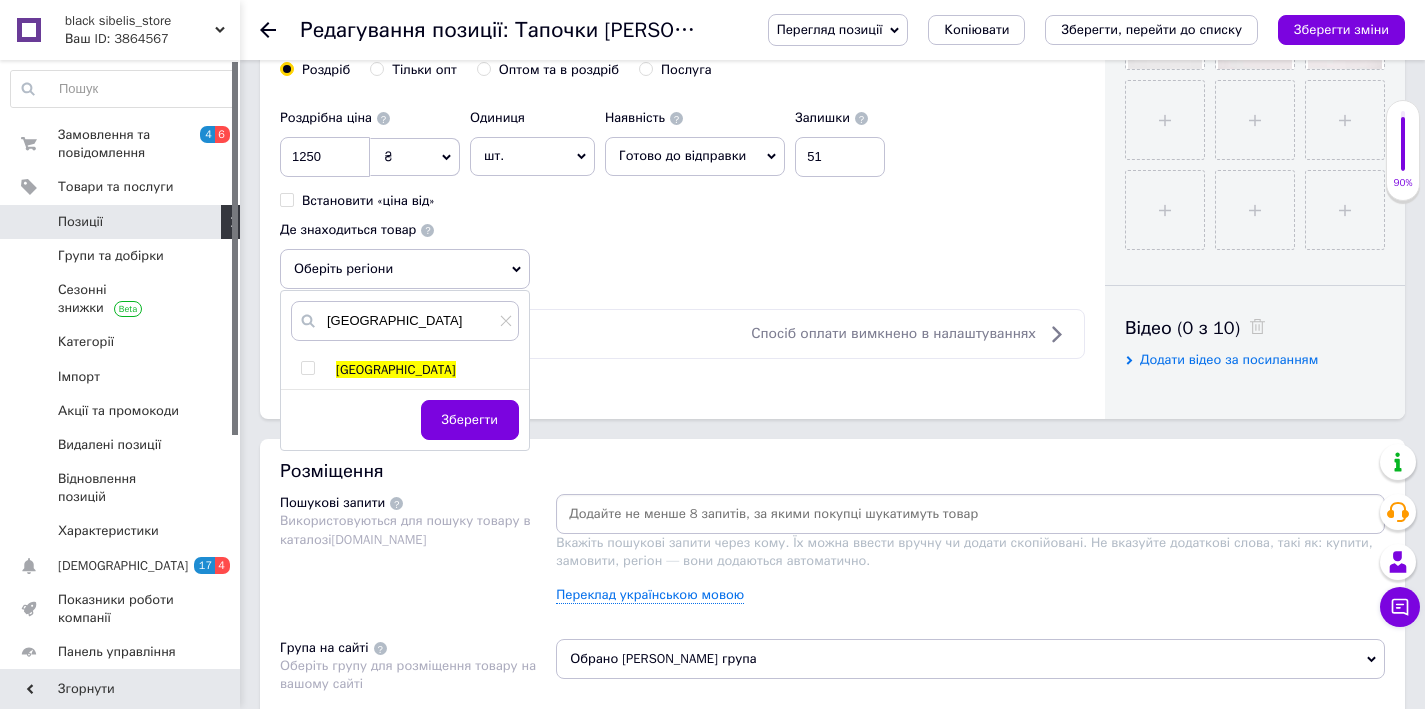 click on "[GEOGRAPHIC_DATA]" at bounding box center (396, 369) 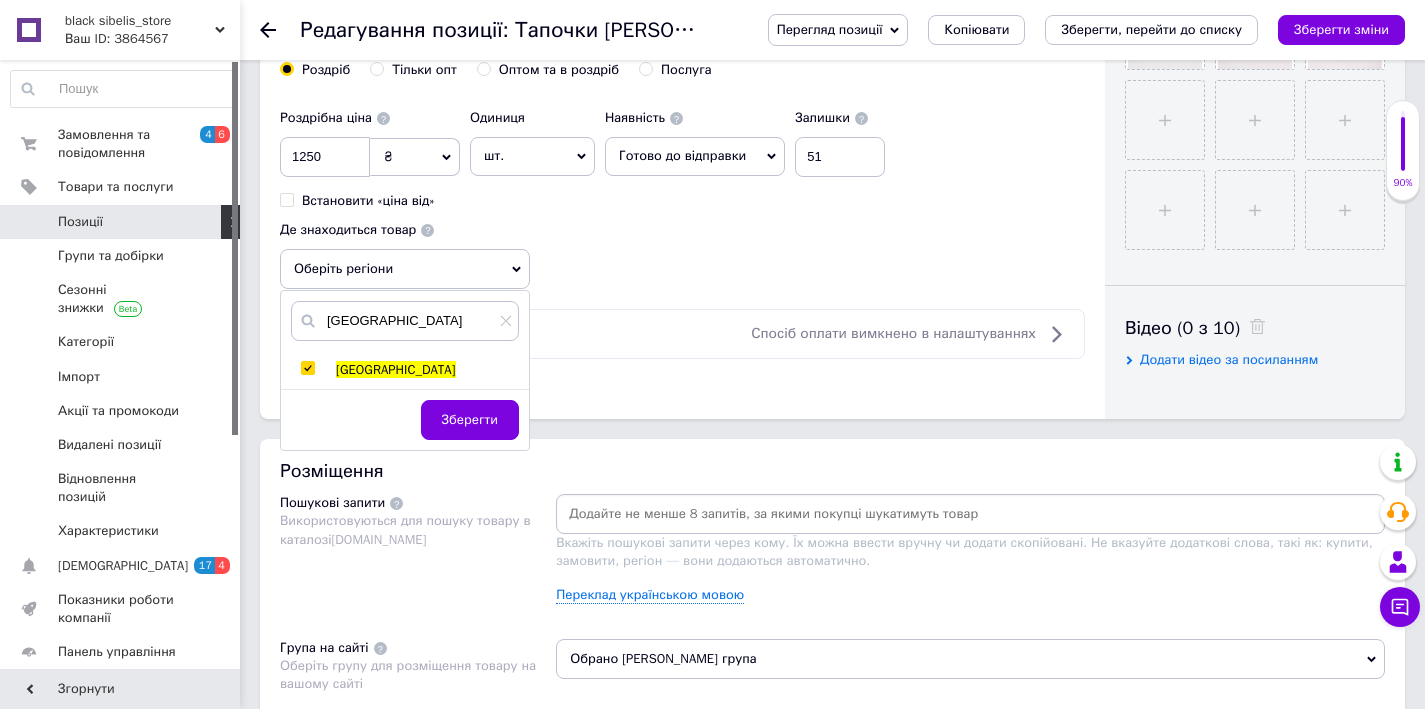 checkbox on "true" 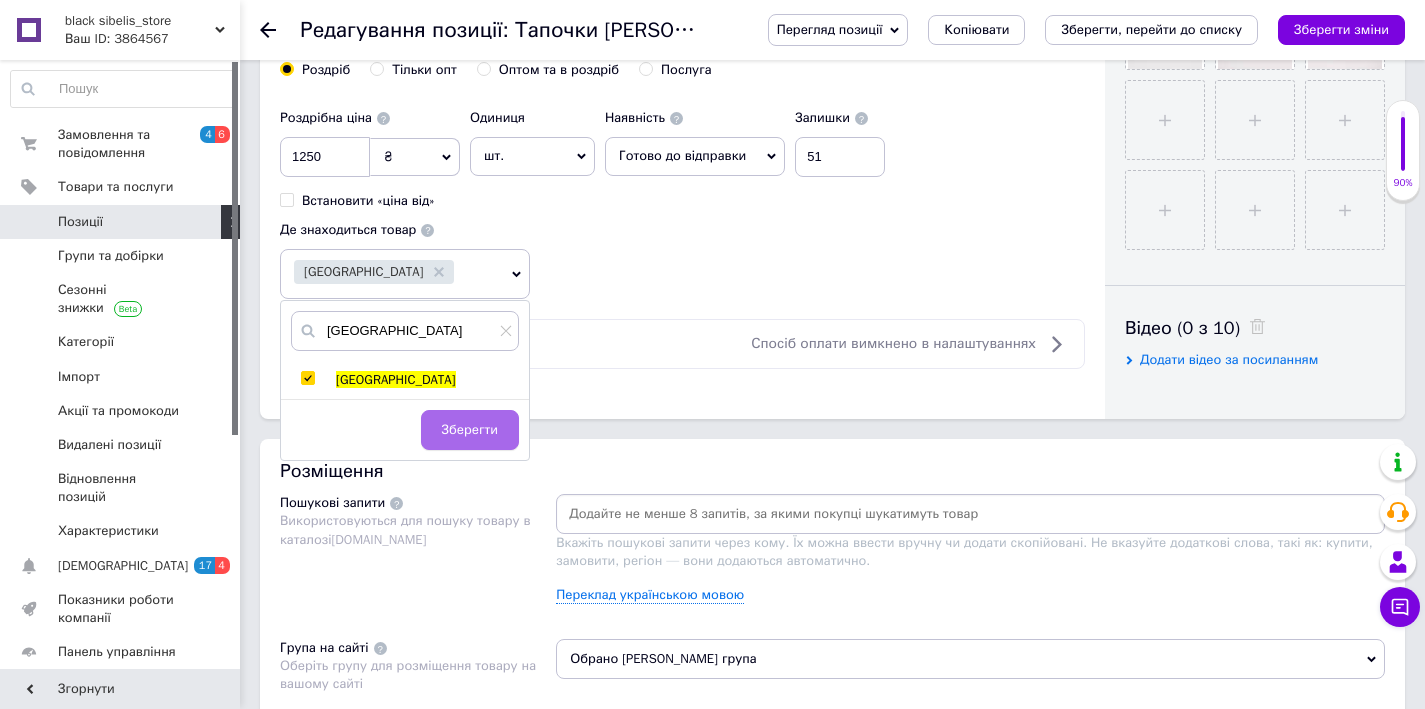 click on "Зберегти" at bounding box center (470, 430) 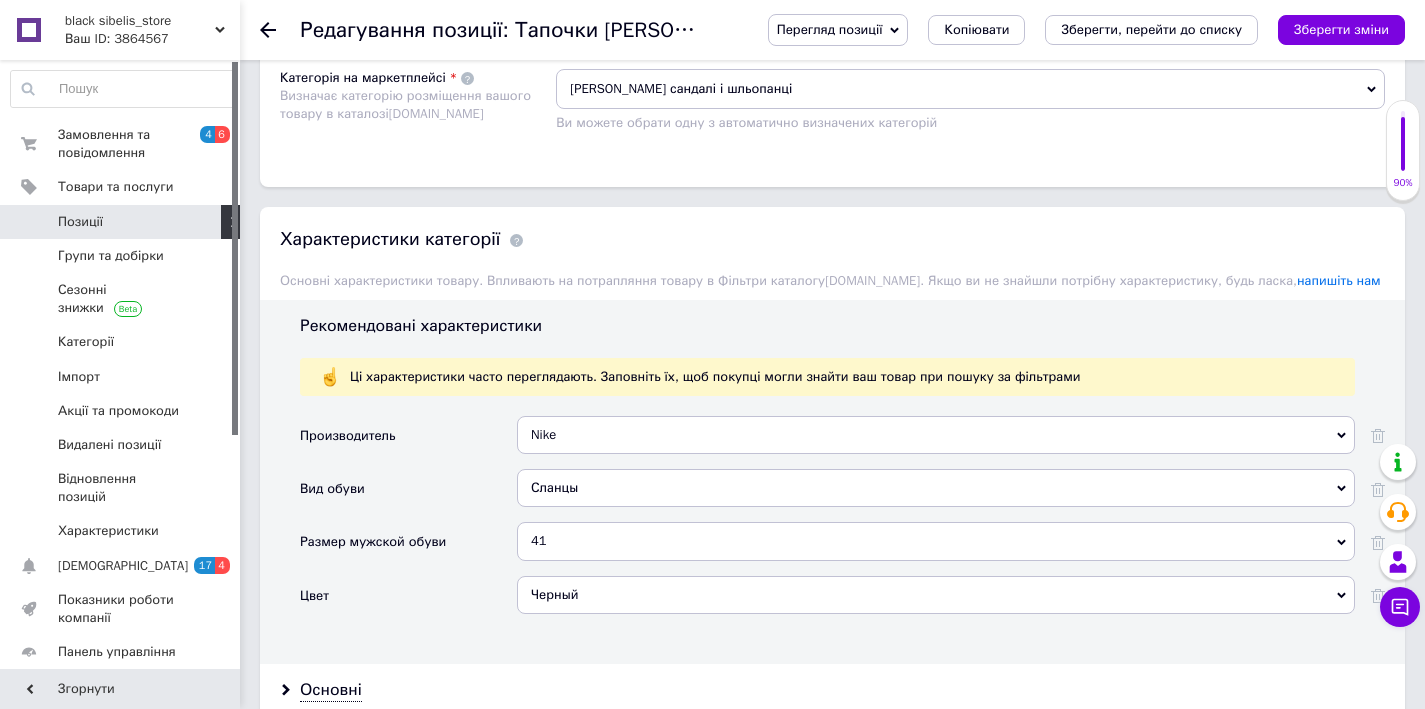 scroll, scrollTop: 1519, scrollLeft: 0, axis: vertical 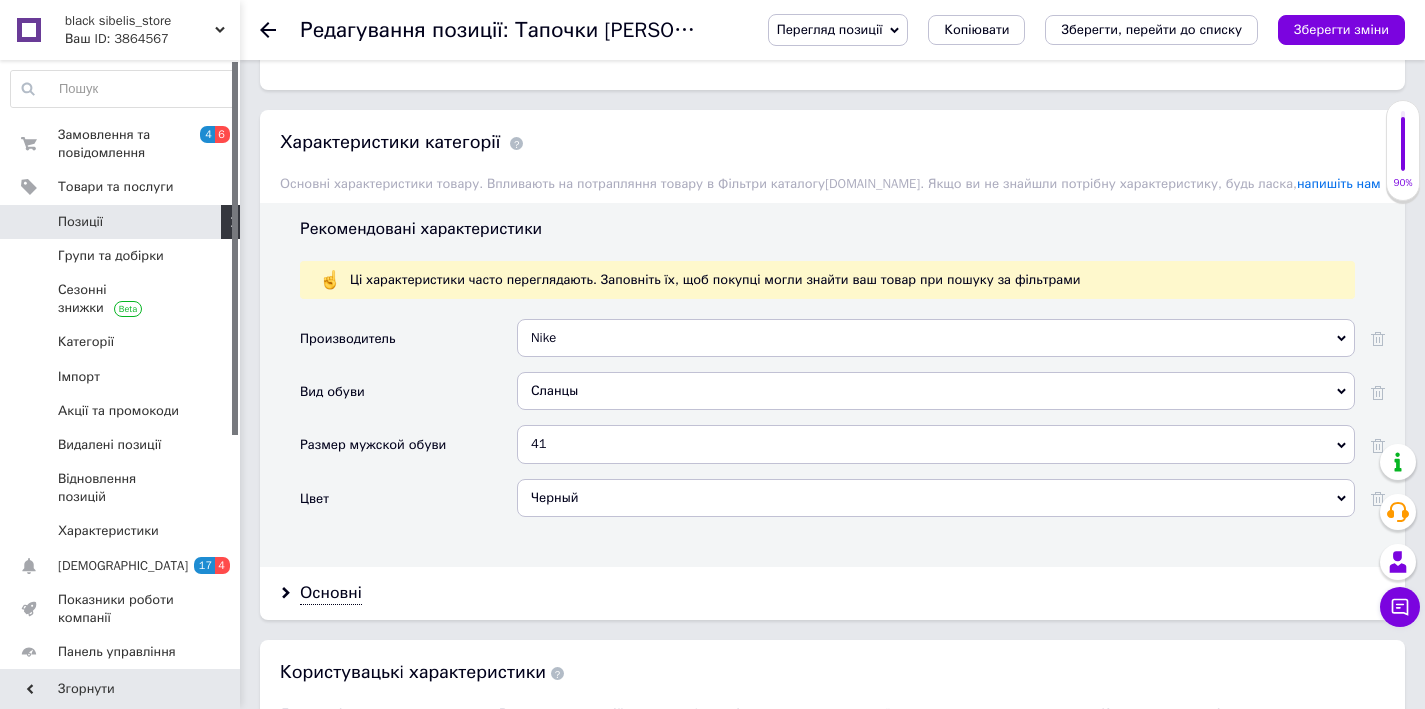 click on "Черный" at bounding box center [936, 498] 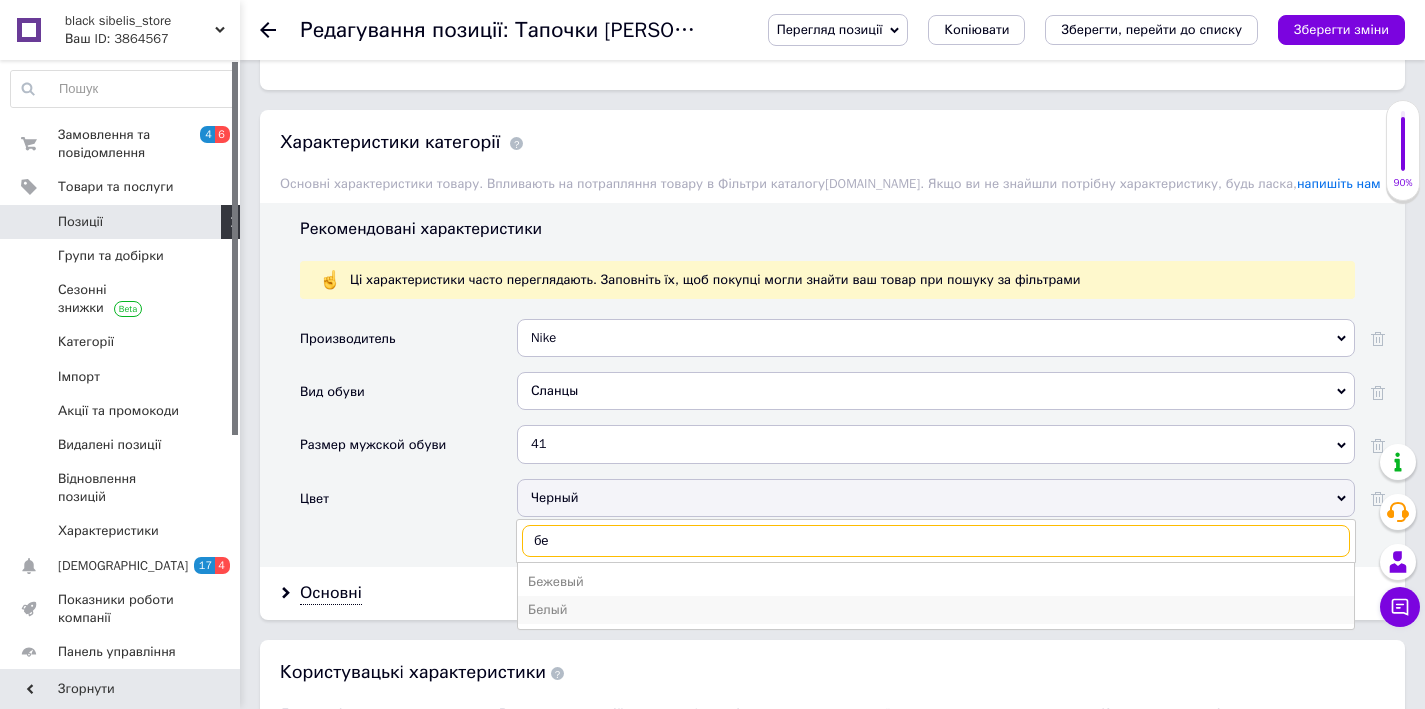 type on "бе" 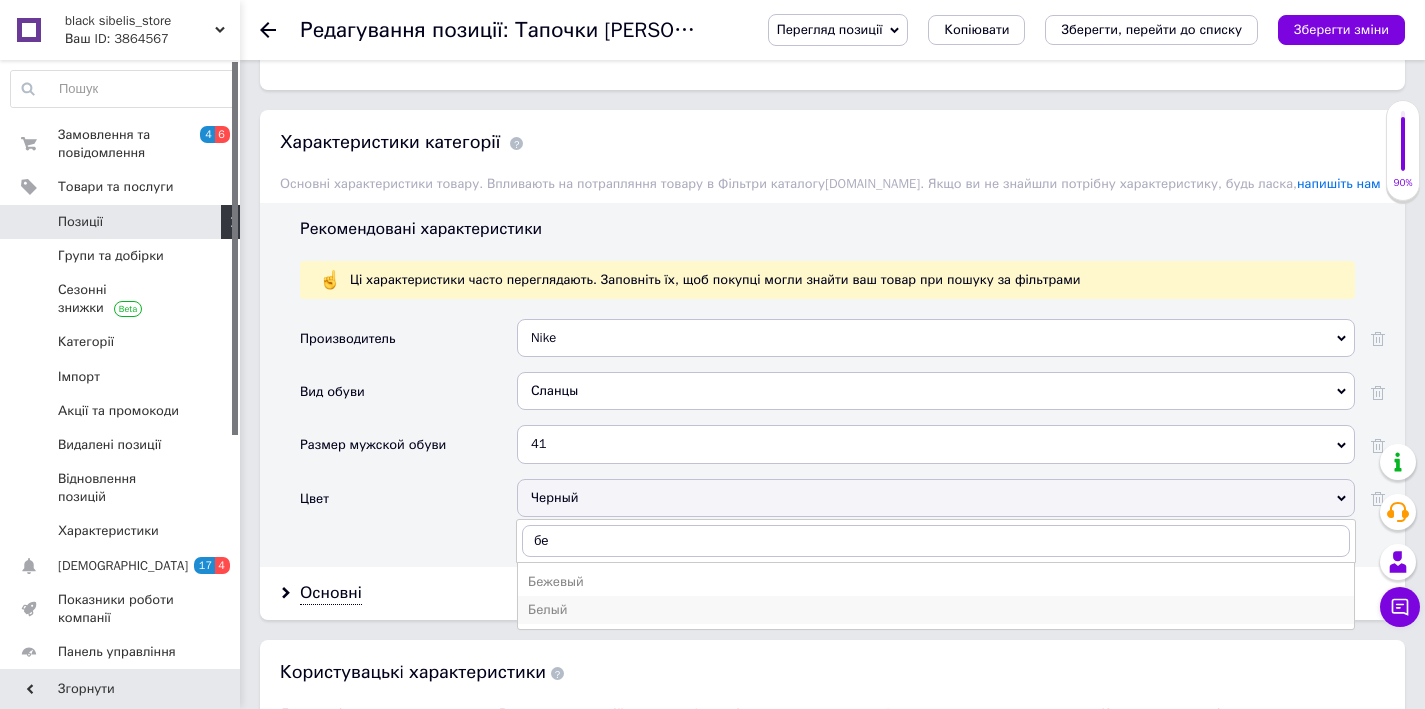 click on "Белый" at bounding box center (936, 610) 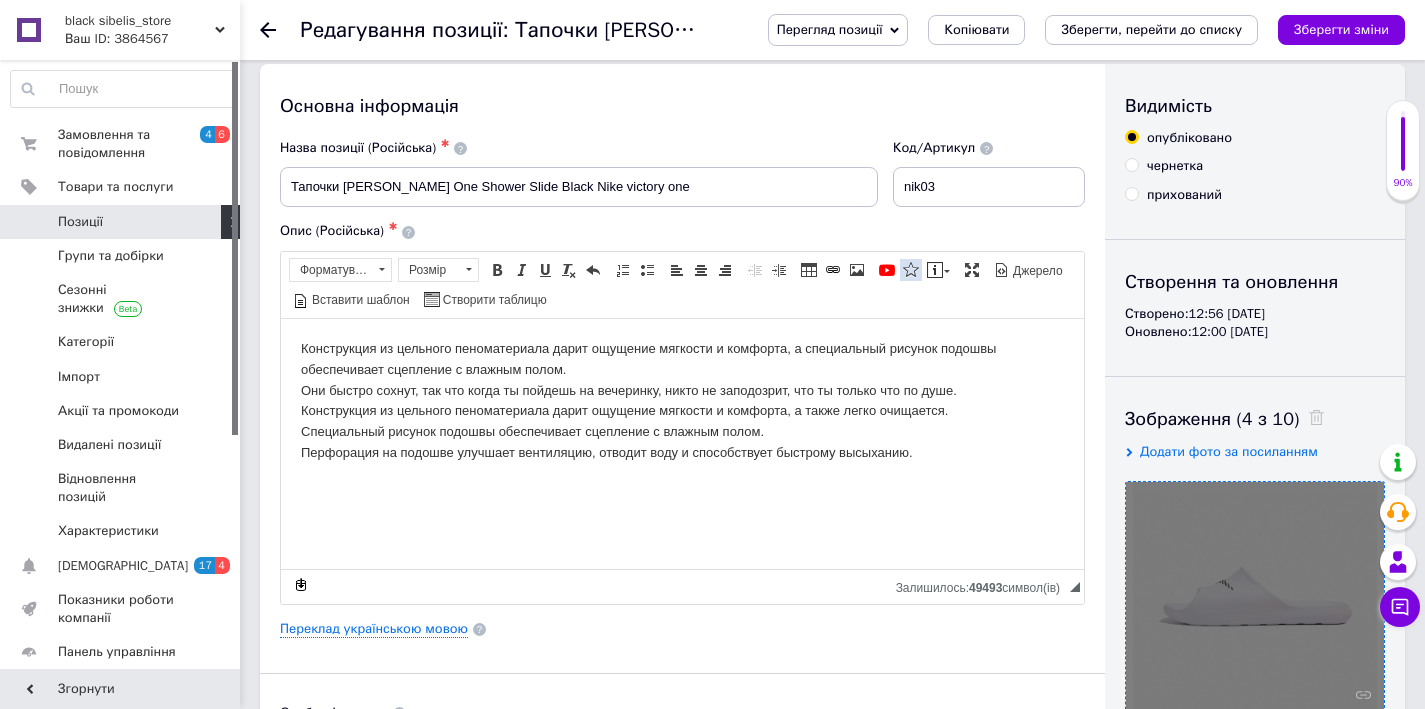 scroll, scrollTop: 0, scrollLeft: 0, axis: both 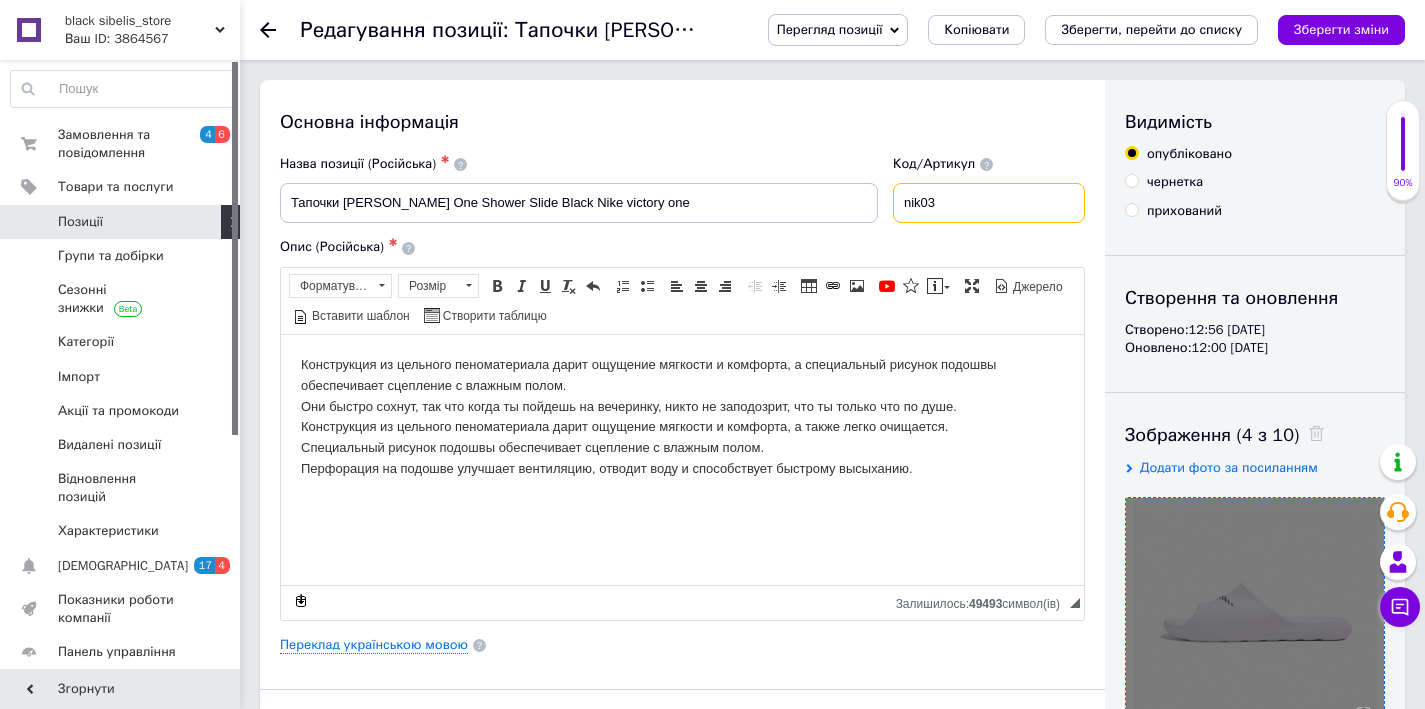 click on "nik03" at bounding box center (989, 203) 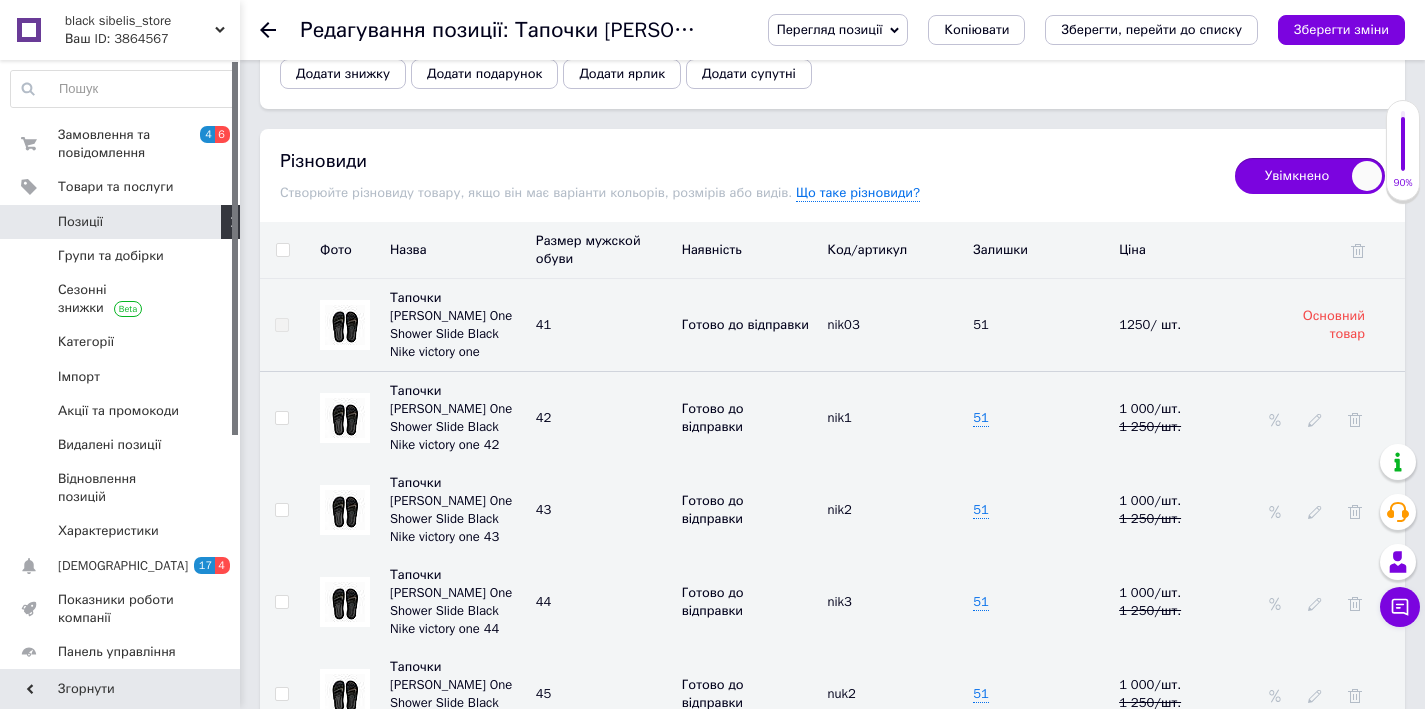 scroll, scrollTop: 2649, scrollLeft: 0, axis: vertical 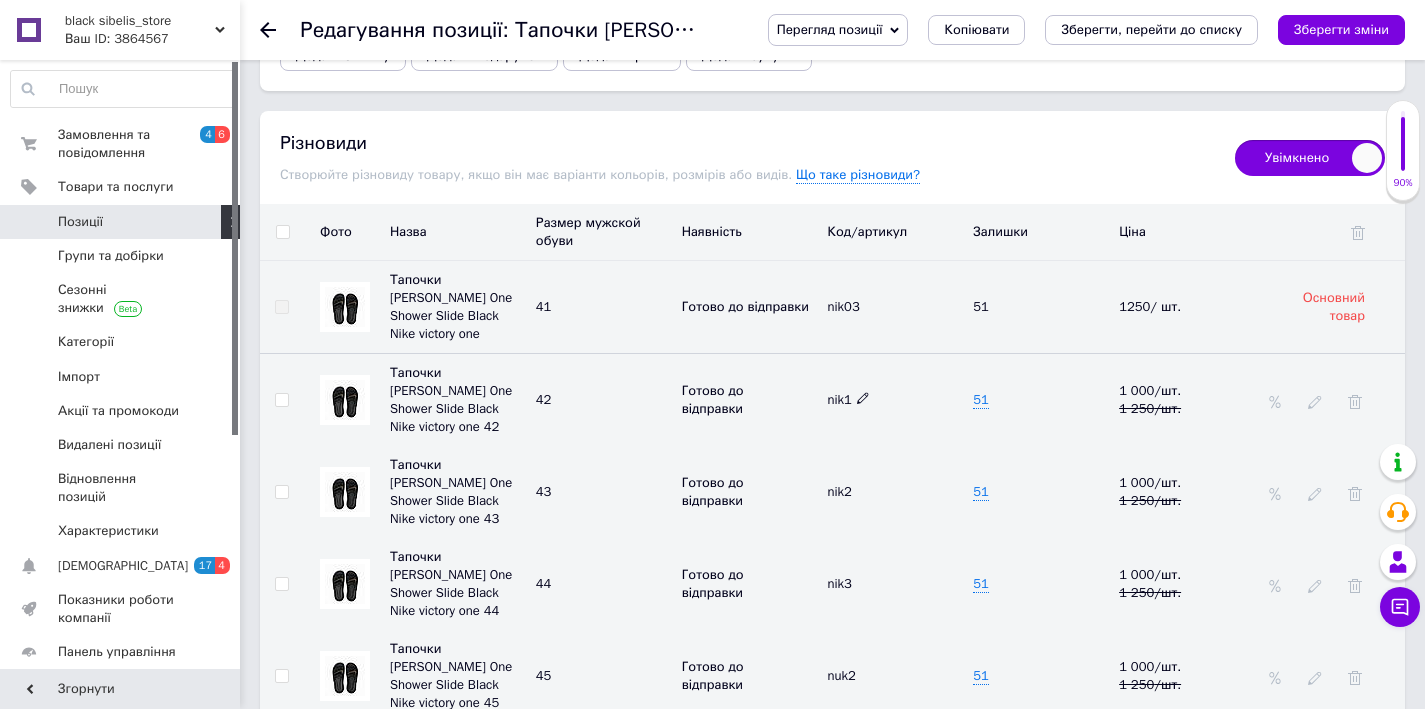 type on "nik034" 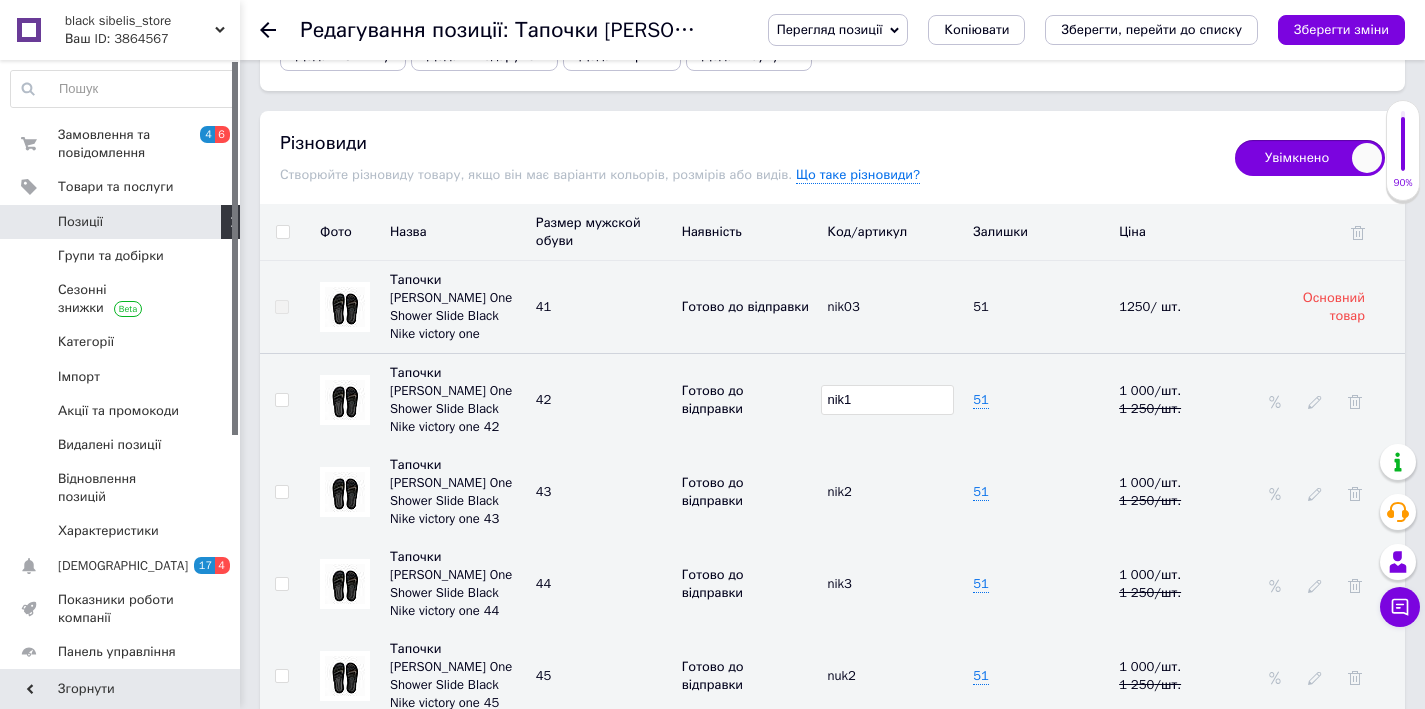 click on "nik1" at bounding box center (887, 400) 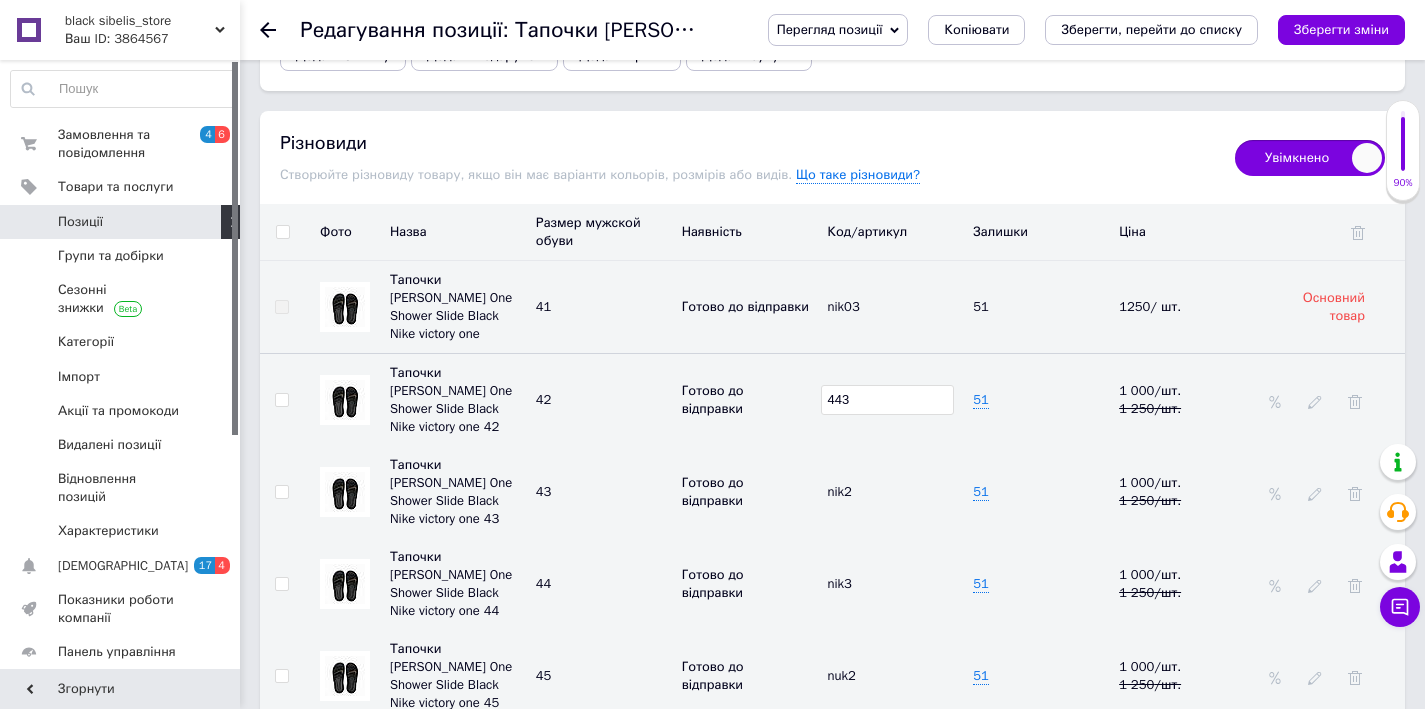 type on "443" 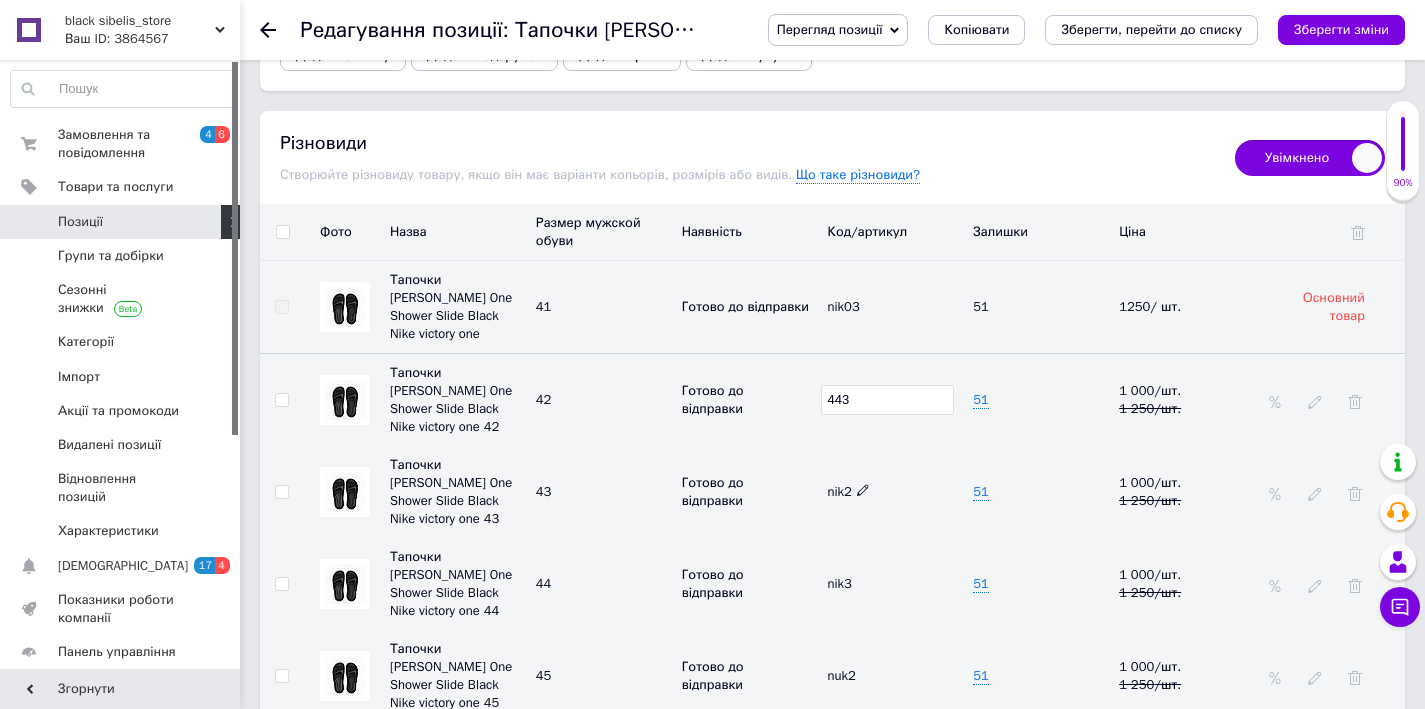 click 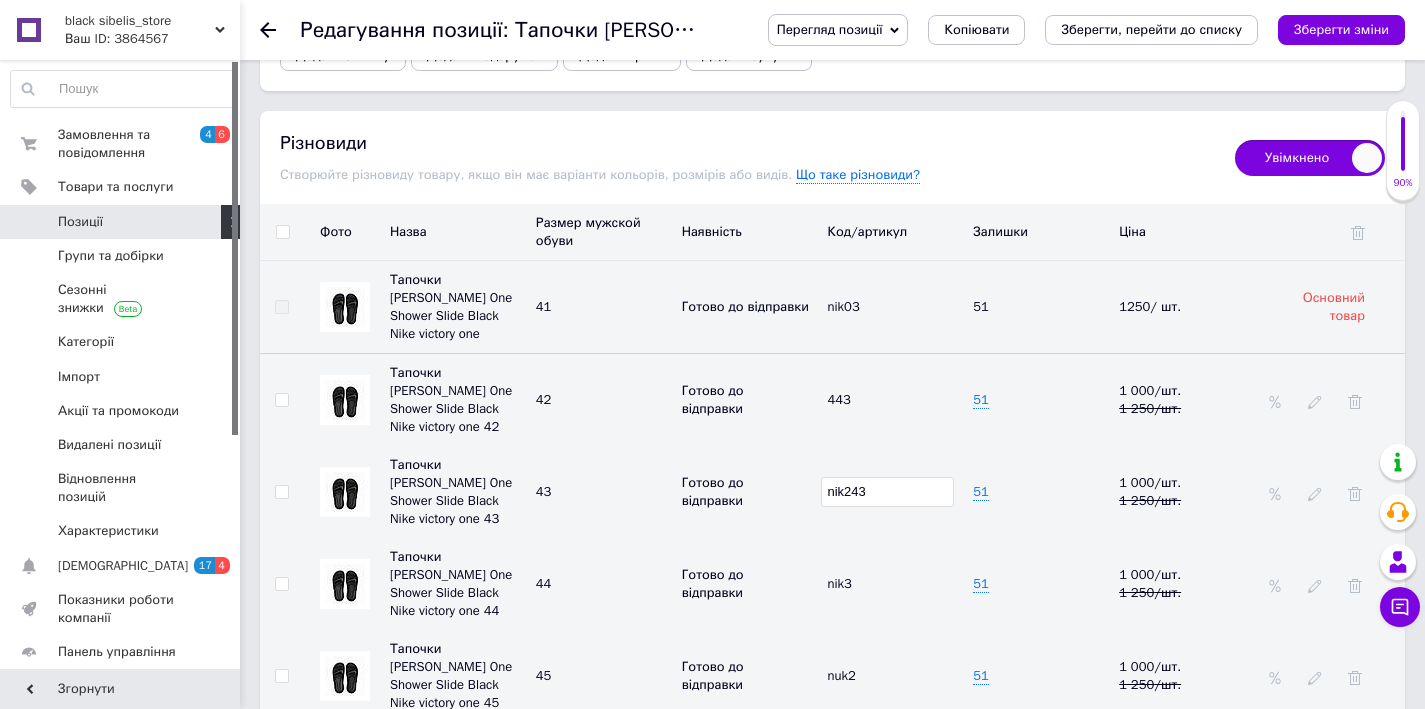type on "nik243" 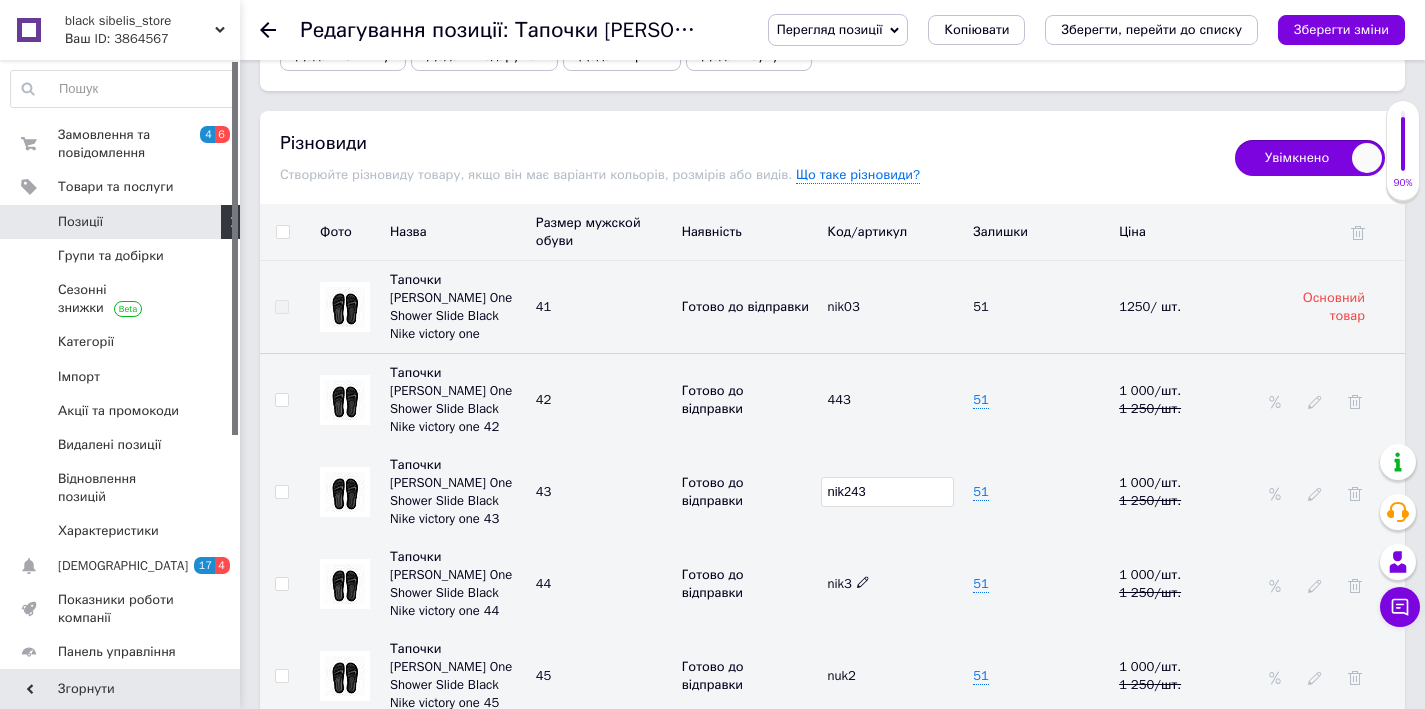 click on "nik3" at bounding box center [848, 583] 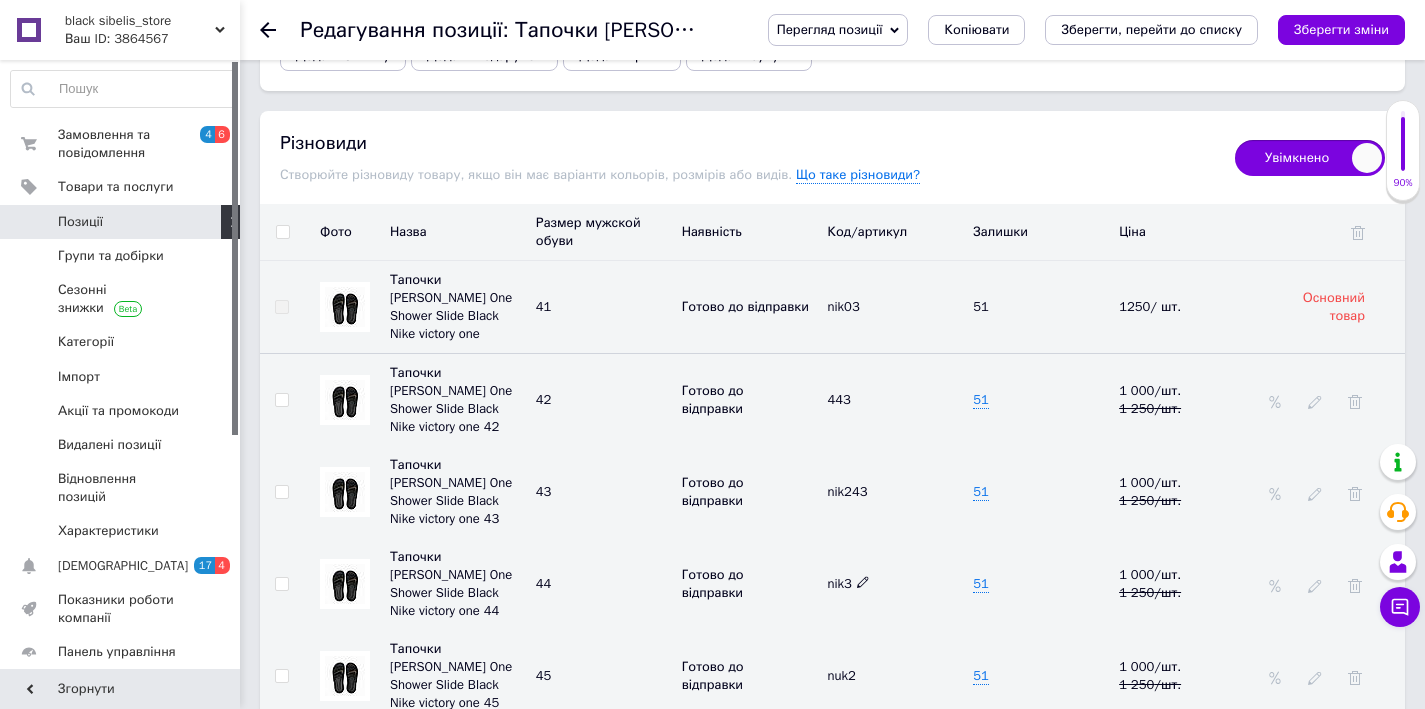 click 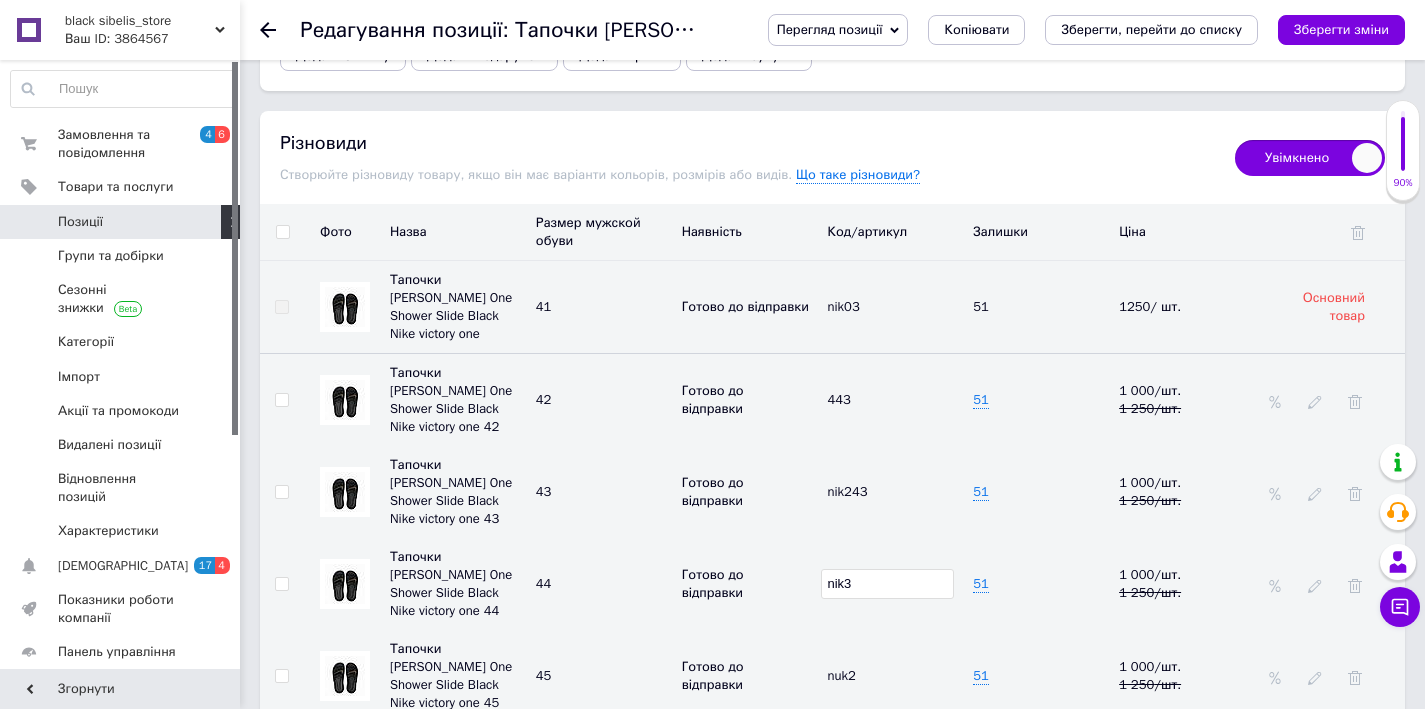 click on "nik3" at bounding box center [887, 584] 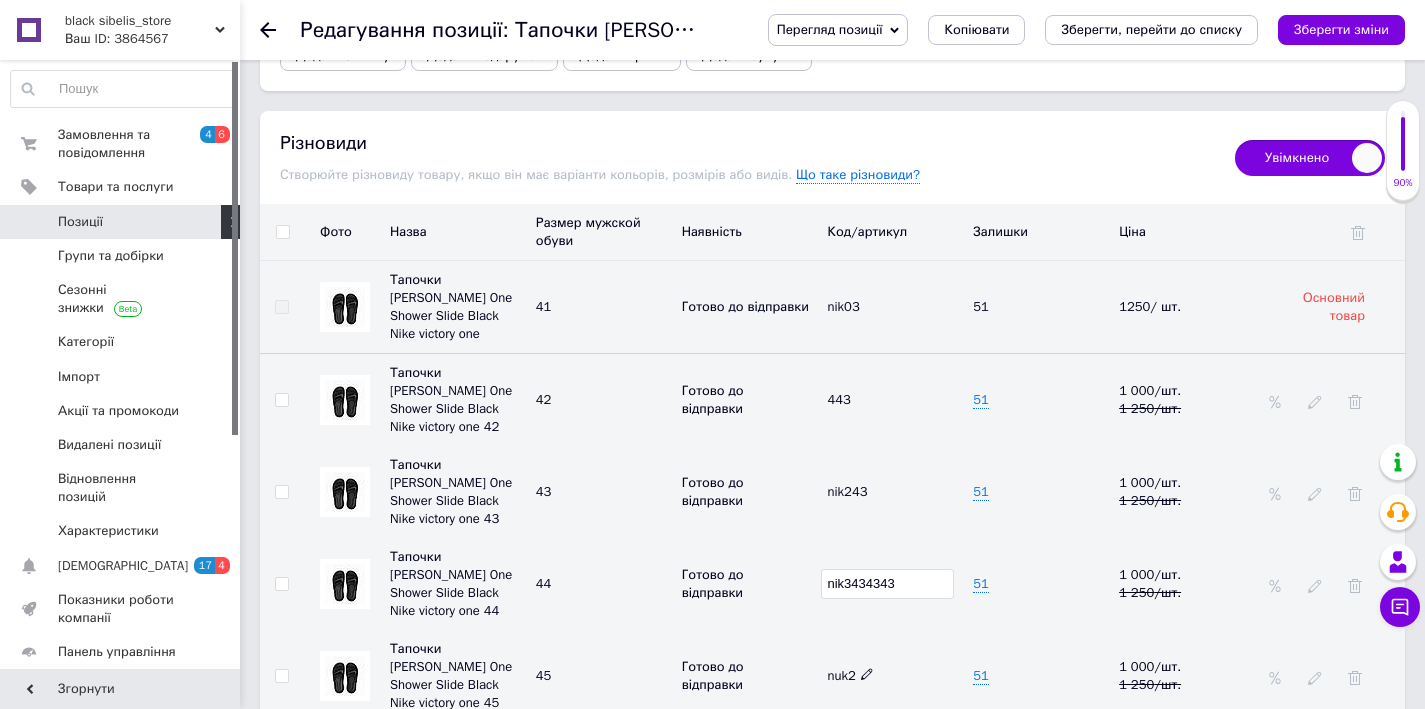 type on "nik3434343" 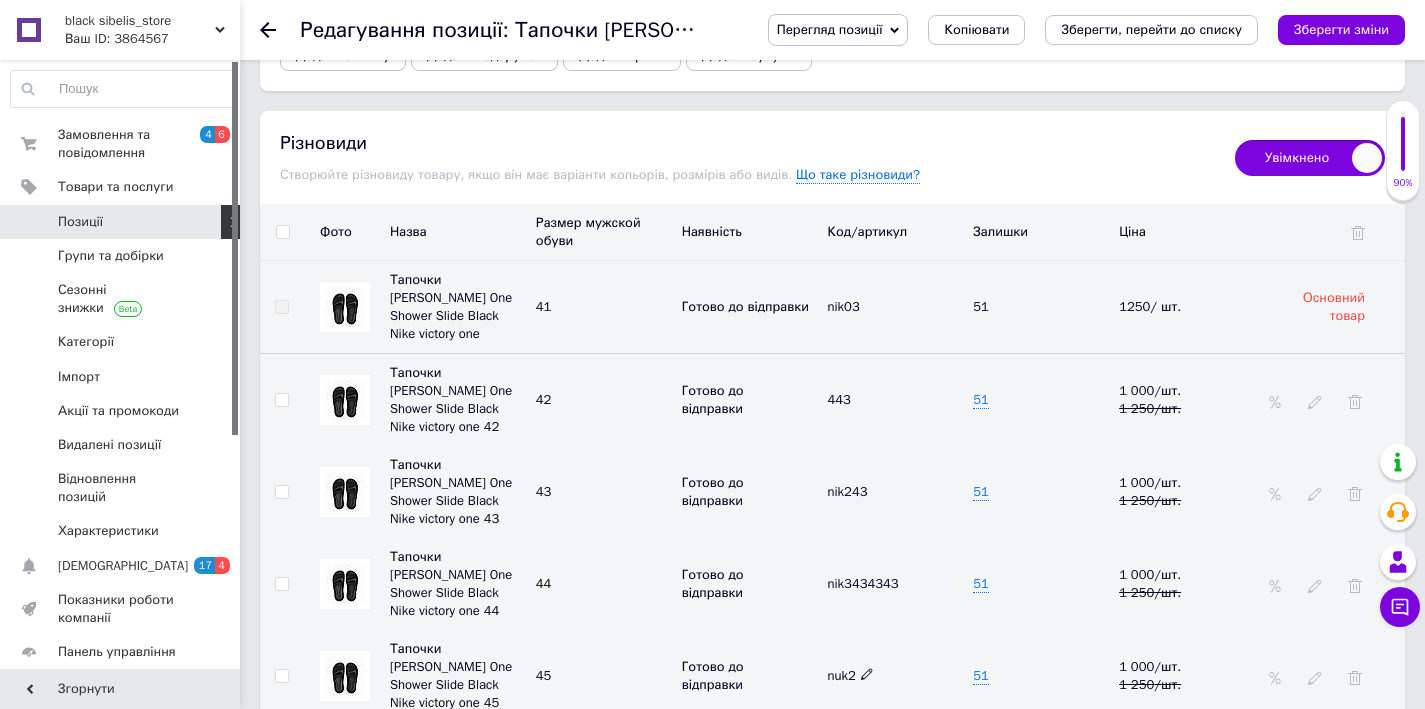click on "nuk2" at bounding box center [850, 675] 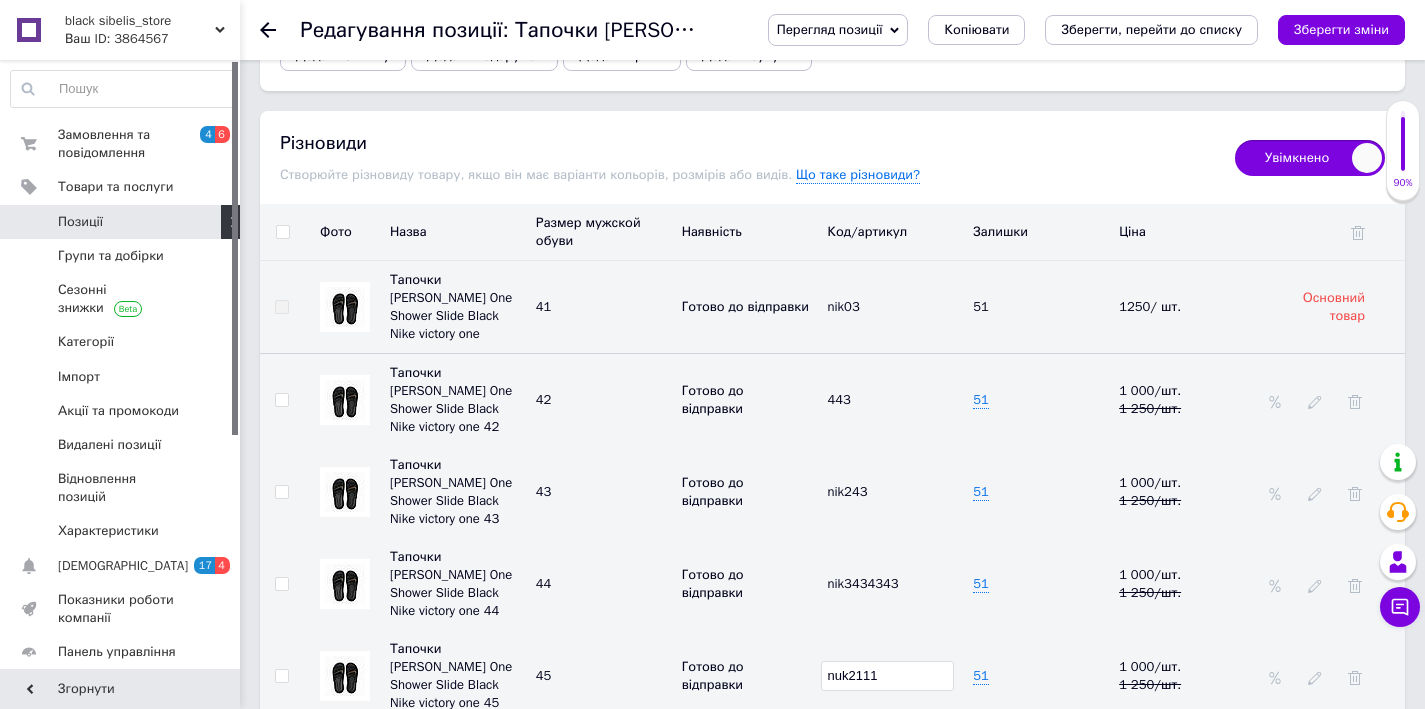 type on "nuk2111" 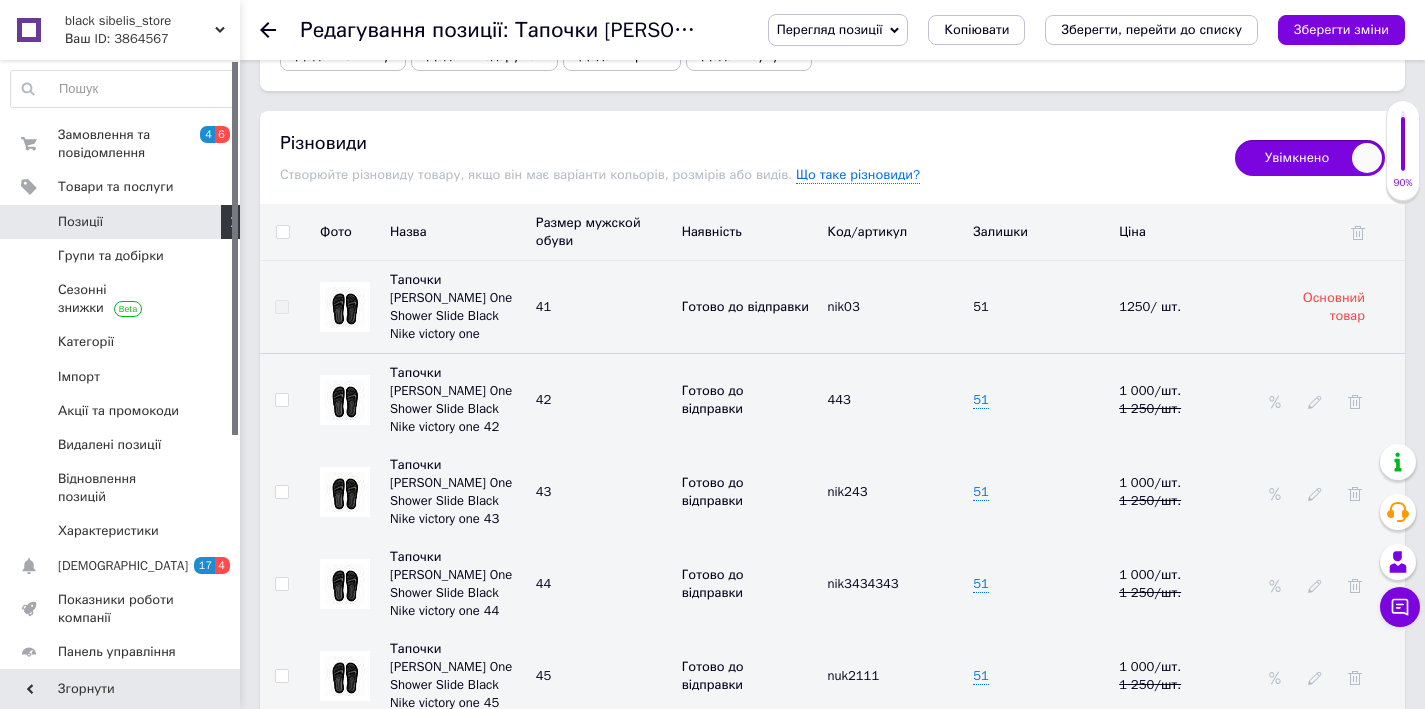 click at bounding box center (345, 307) 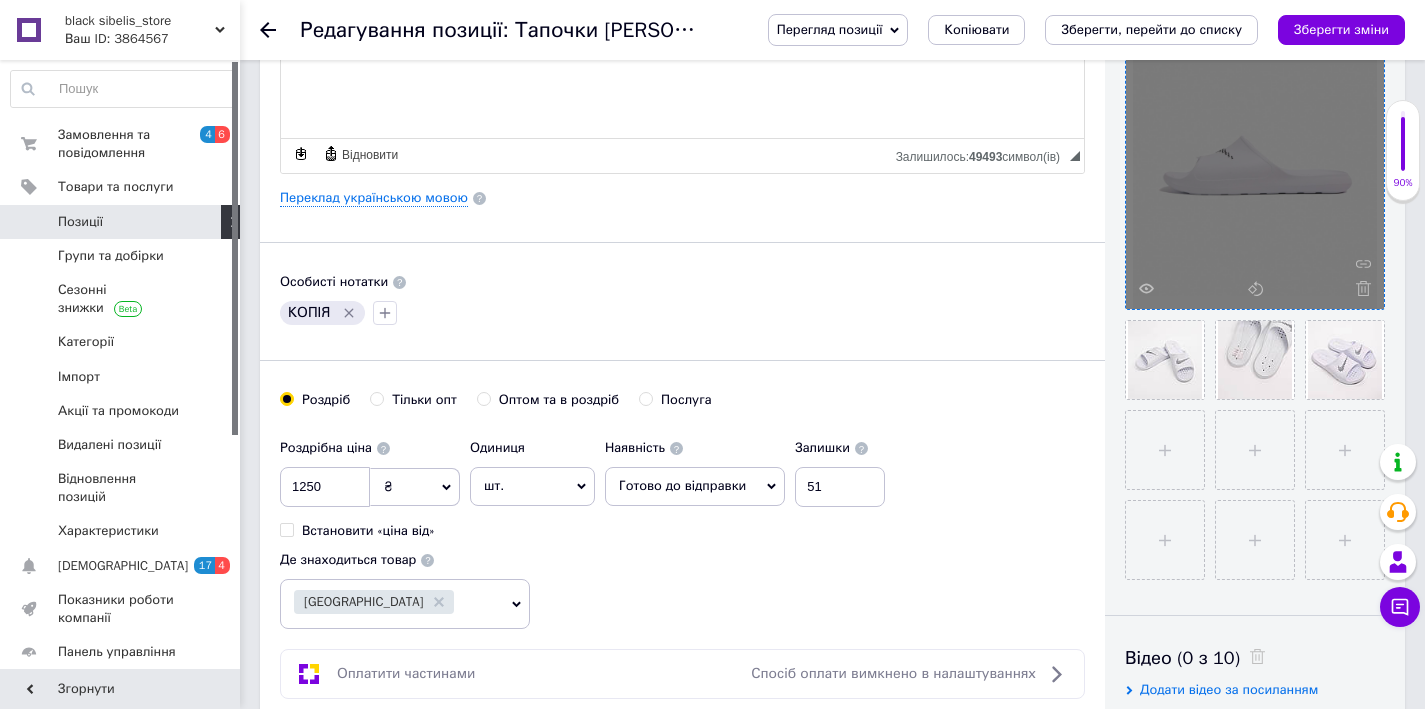 scroll, scrollTop: 446, scrollLeft: 0, axis: vertical 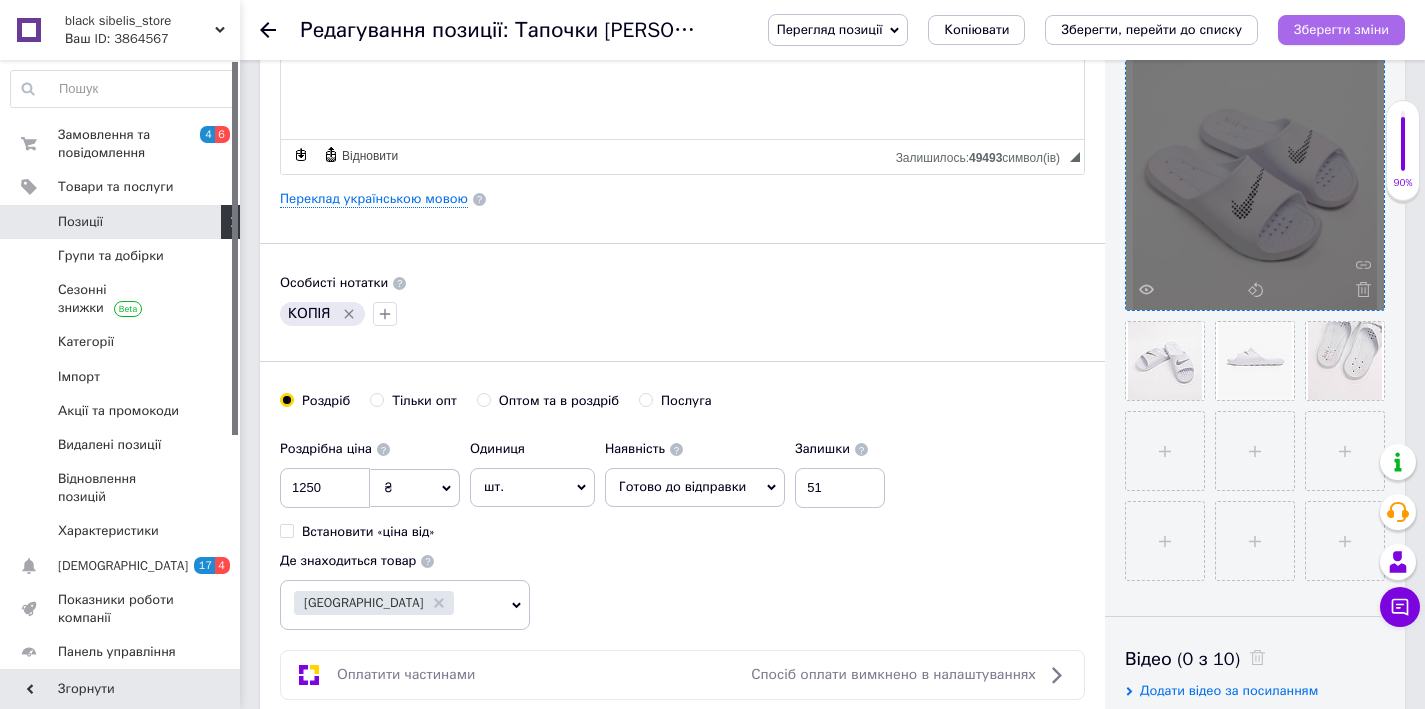 click on "Зберегти зміни" at bounding box center [1341, 30] 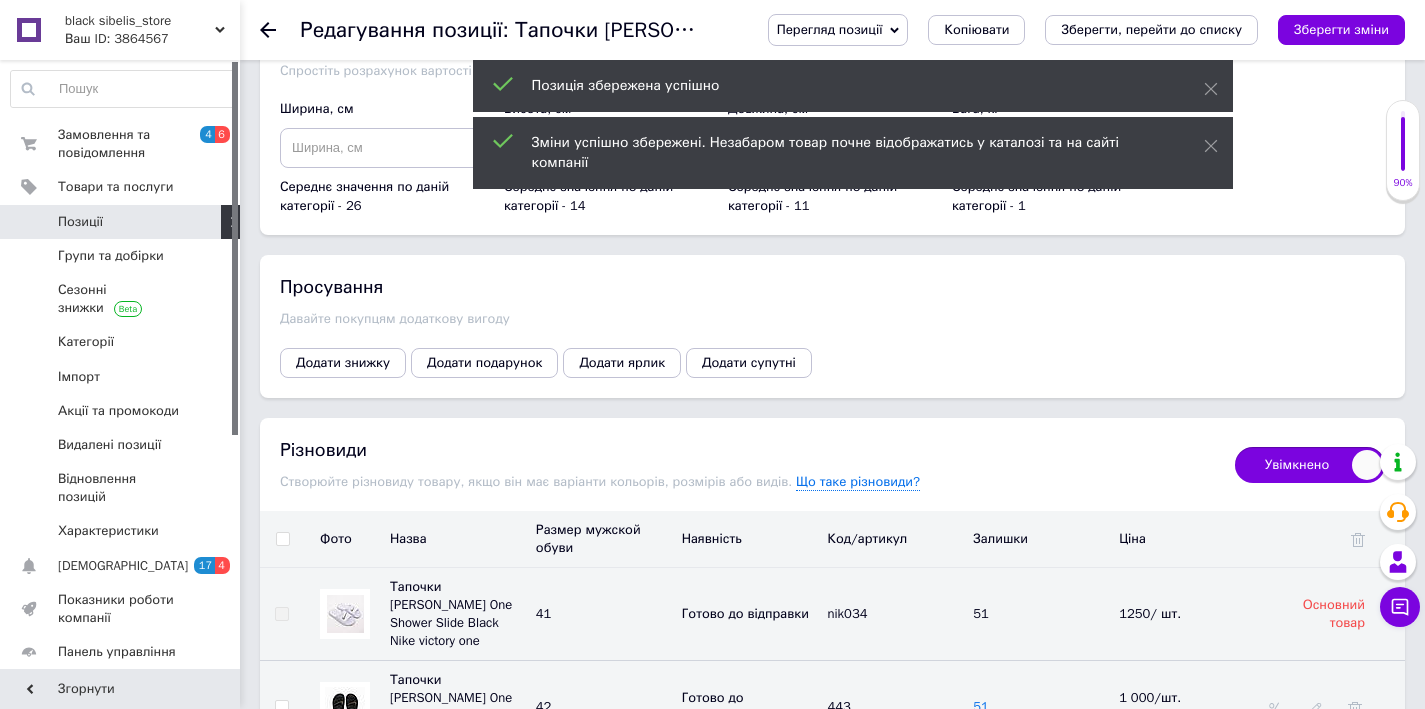 scroll, scrollTop: 2633, scrollLeft: 0, axis: vertical 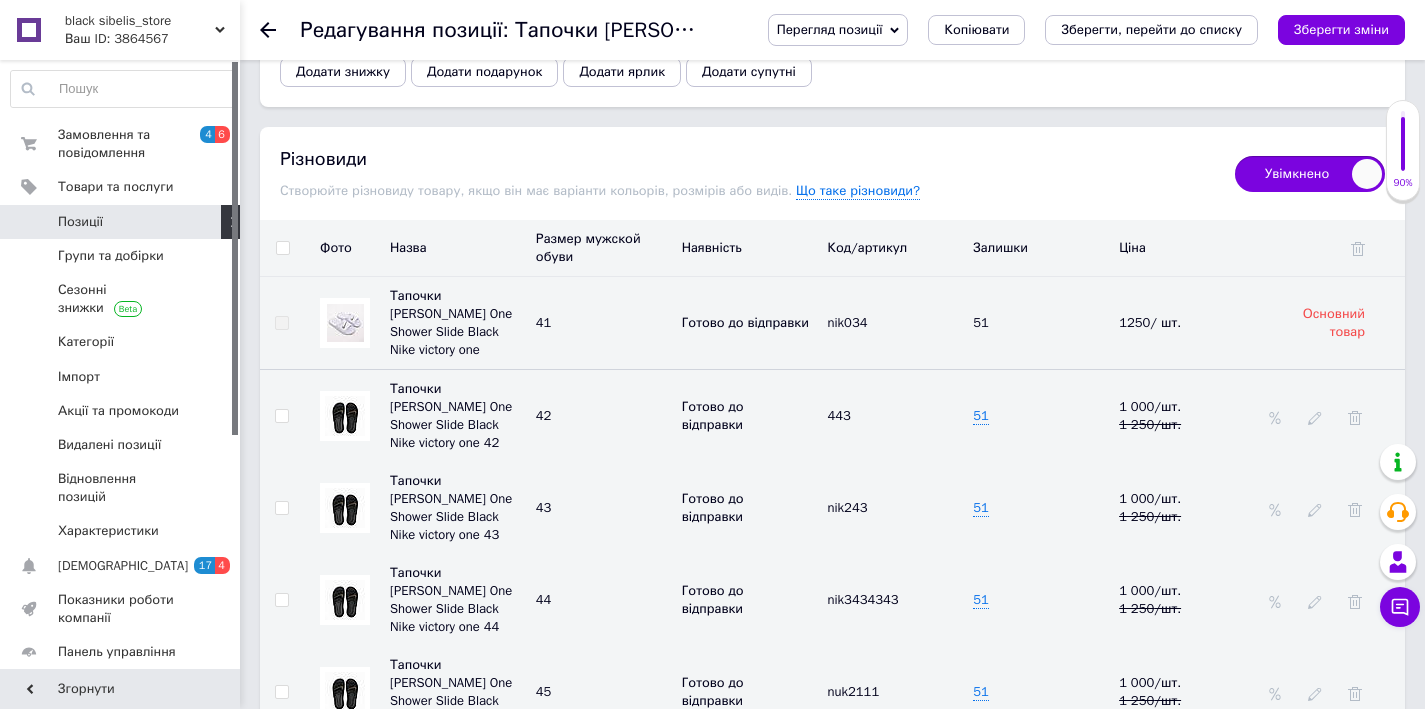 click at bounding box center (345, 416) 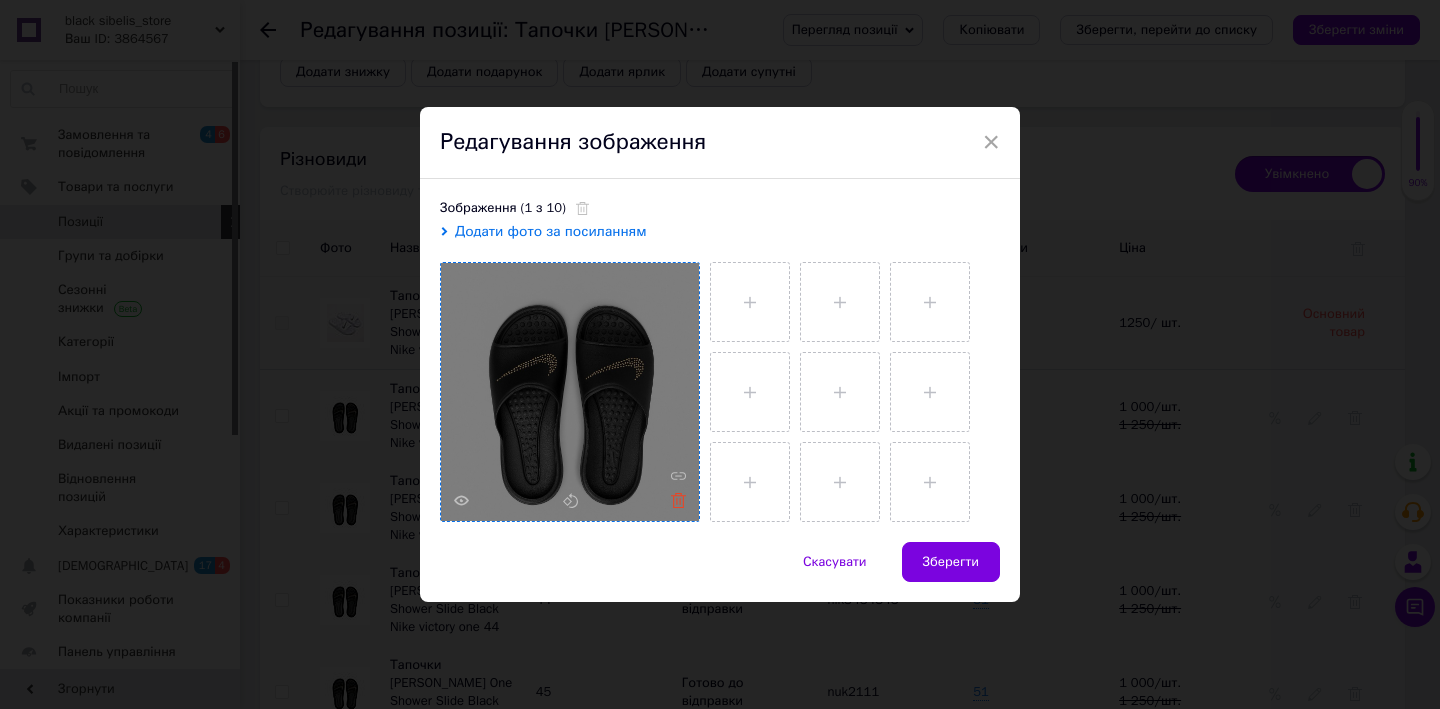 click 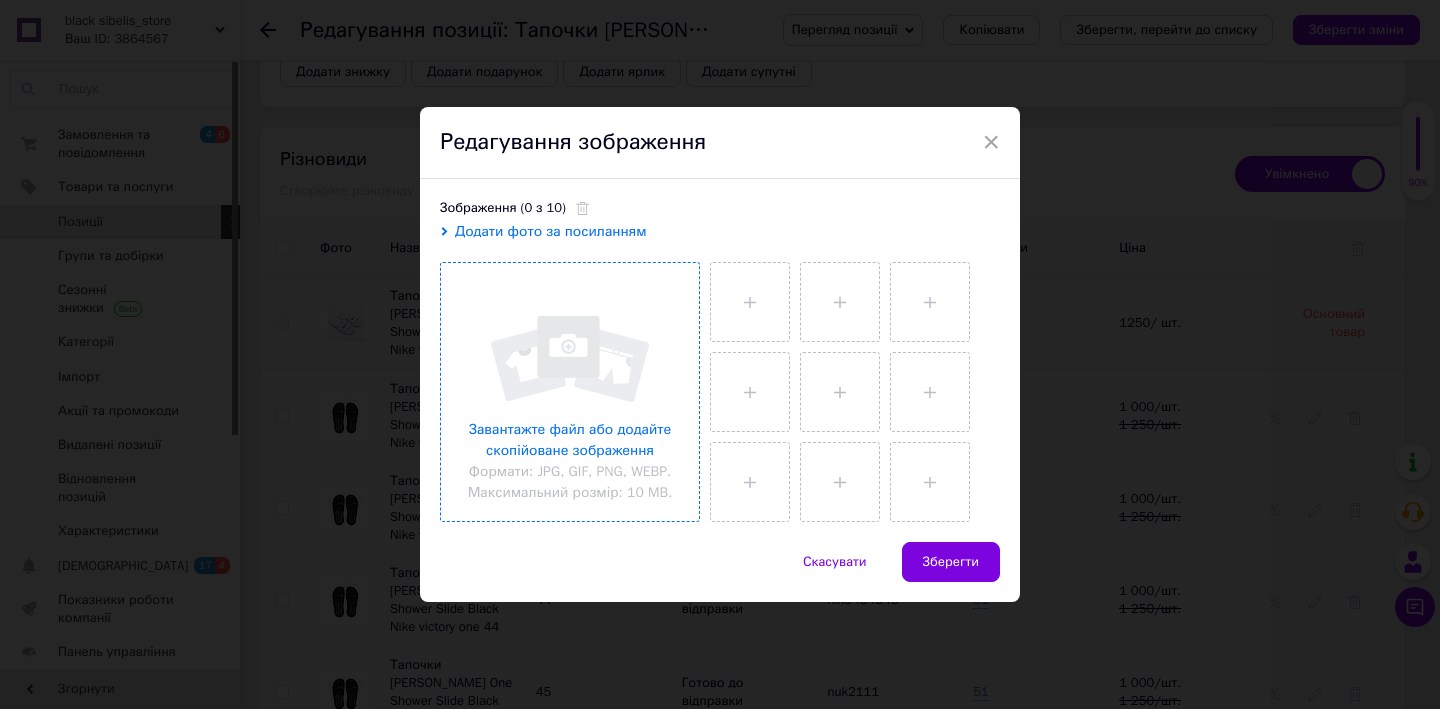 click at bounding box center (570, 392) 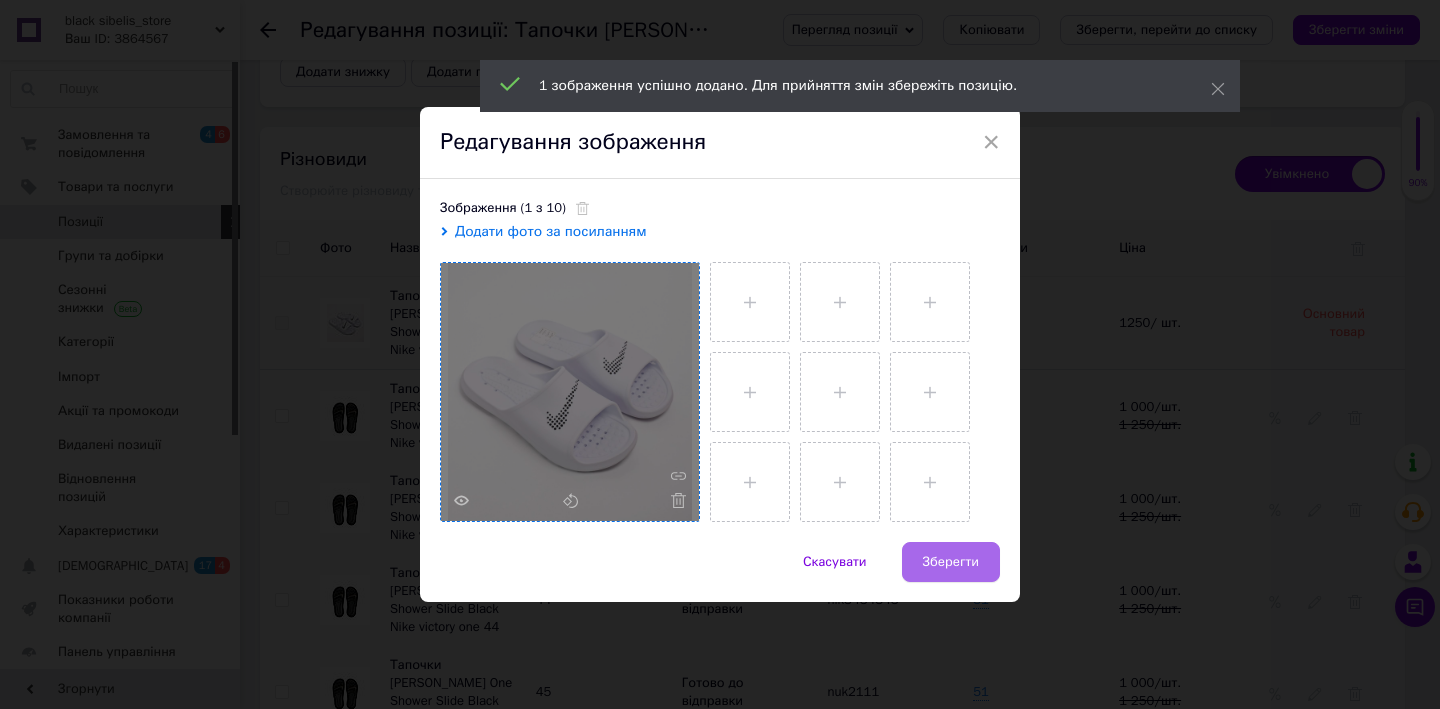 click on "Зберегти" at bounding box center (951, 562) 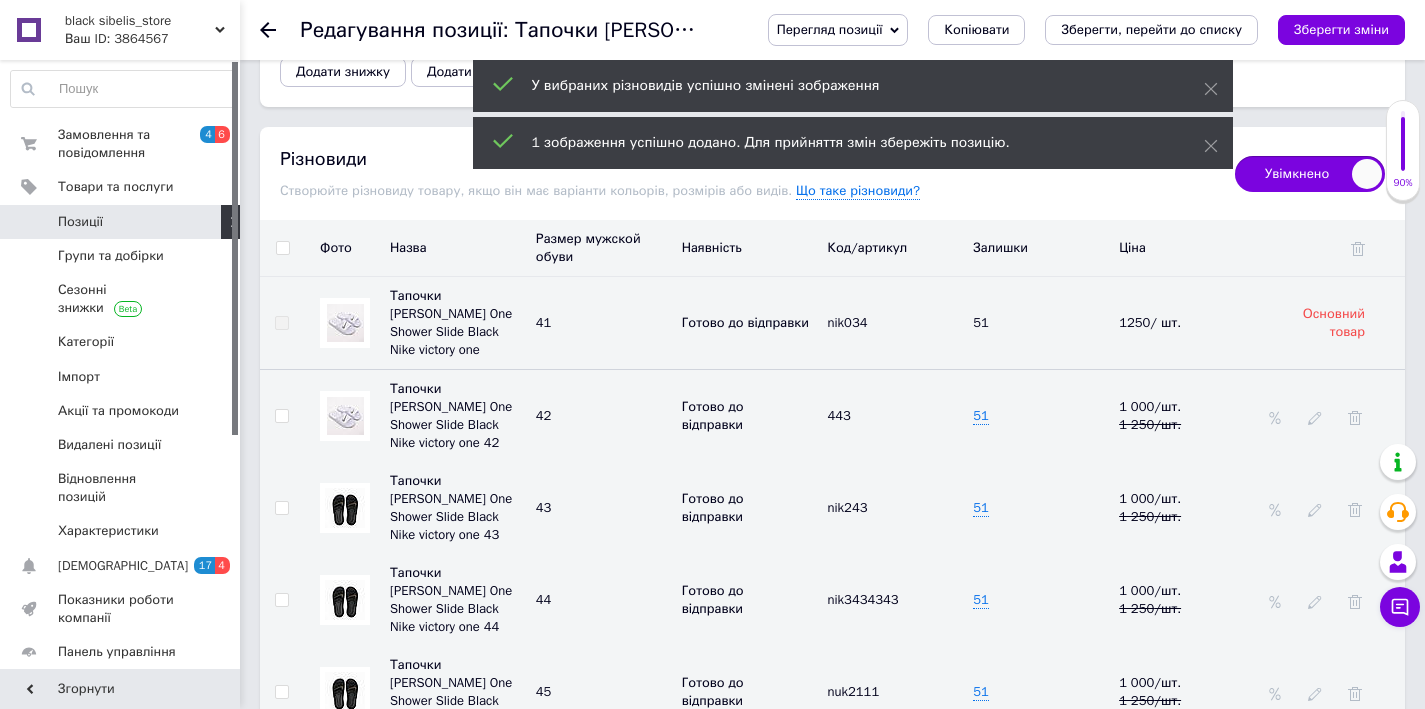 click at bounding box center (345, 508) 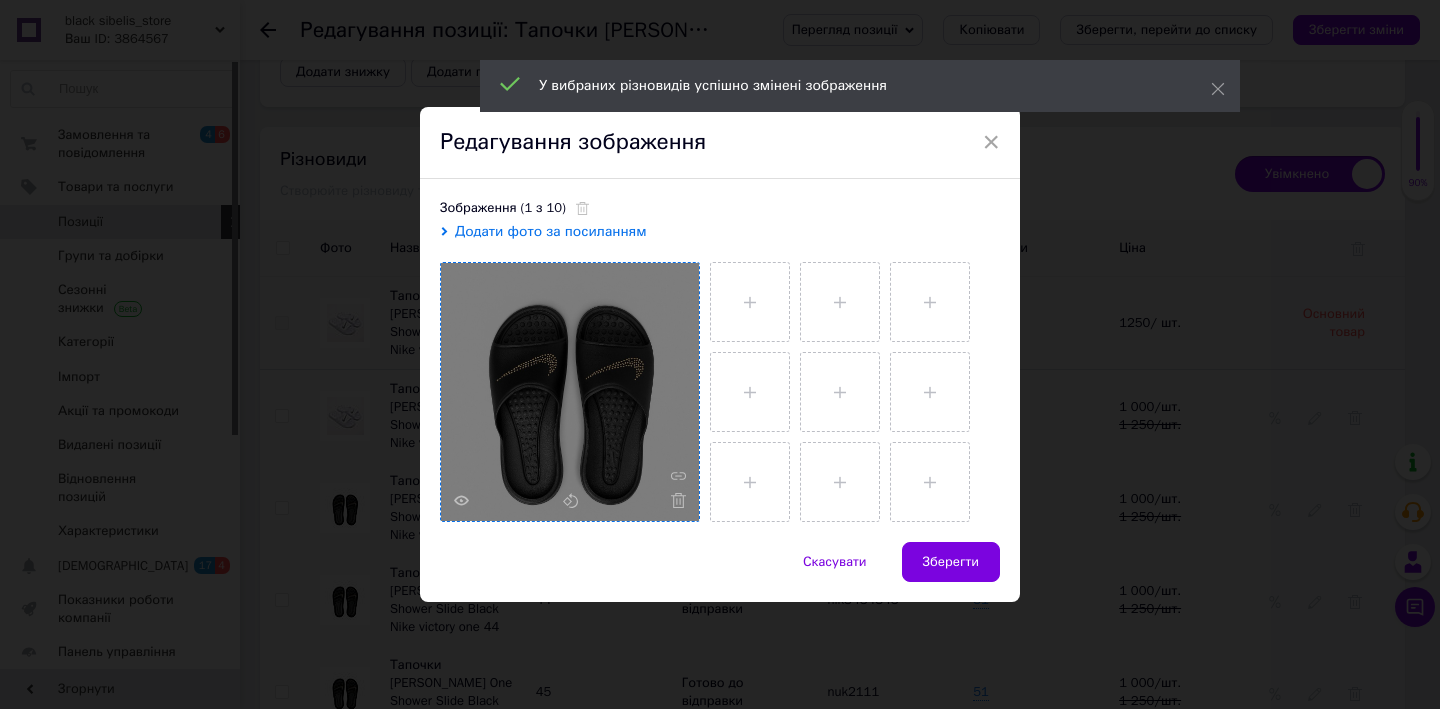 click at bounding box center (673, 500) 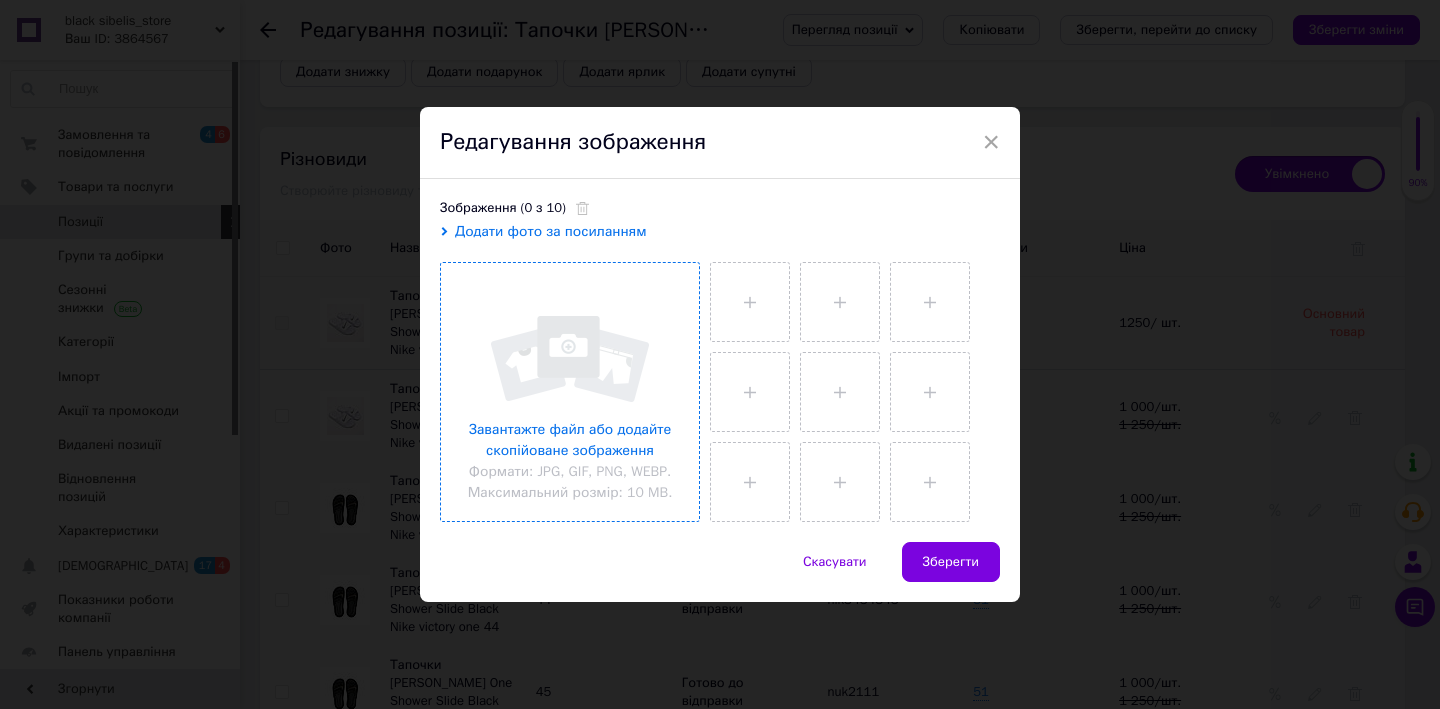 click at bounding box center (570, 392) 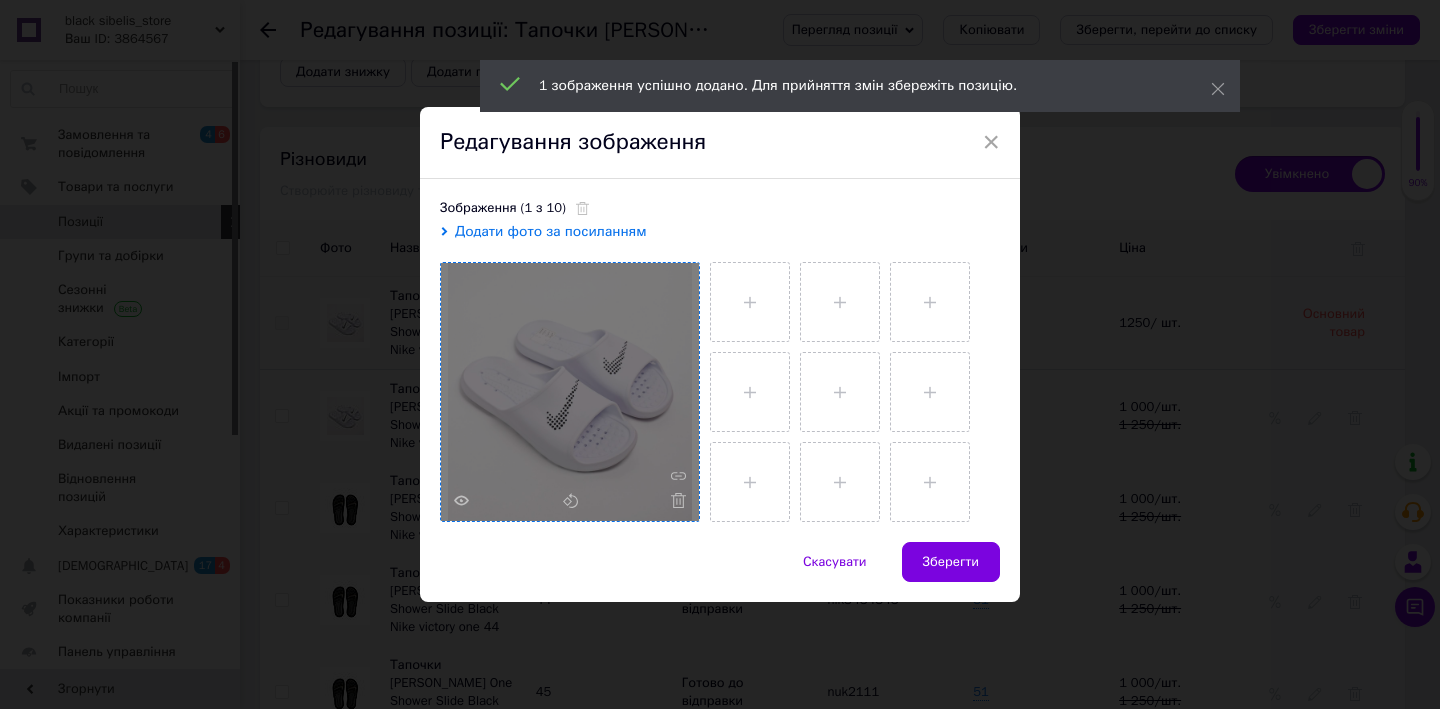 click on "× Редагування зображення Зображення (1 з 10) Додати фото за посиланням Скасувати   Зберегти" at bounding box center (720, 354) 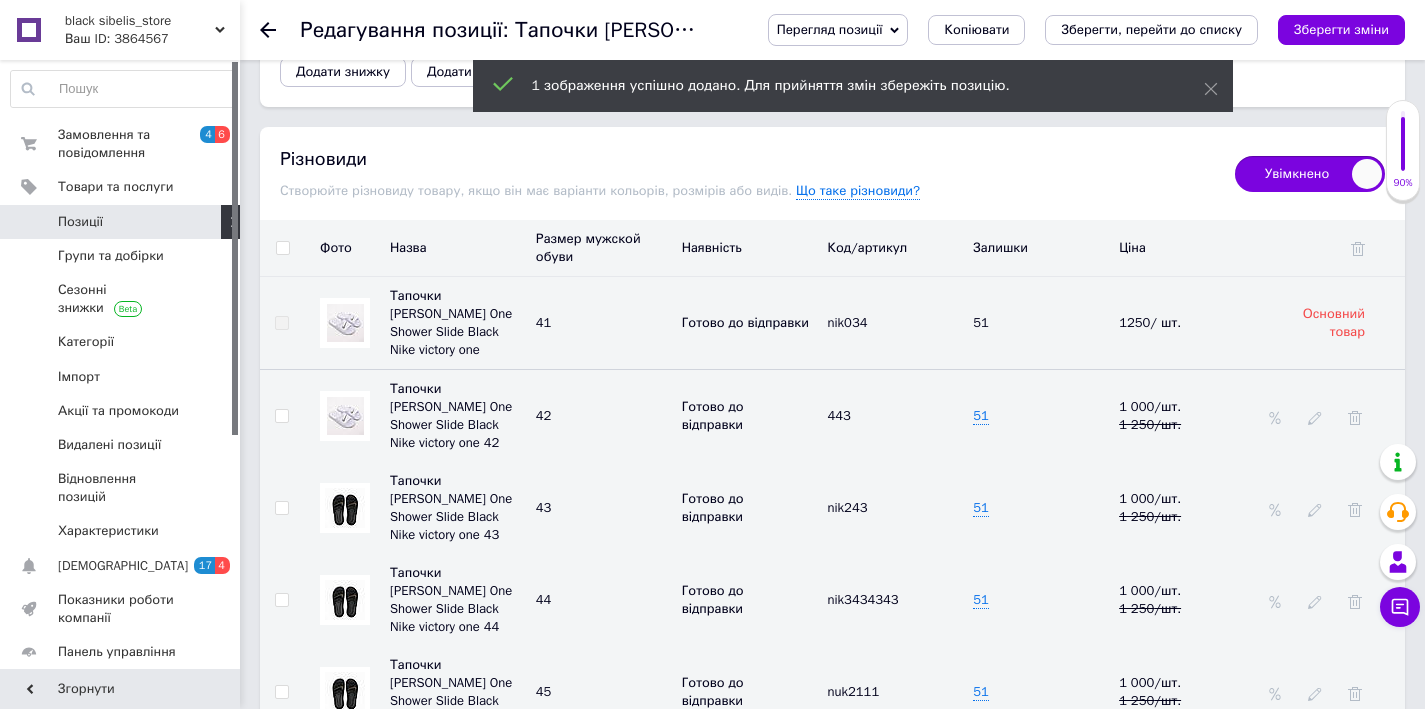 click at bounding box center [345, 508] 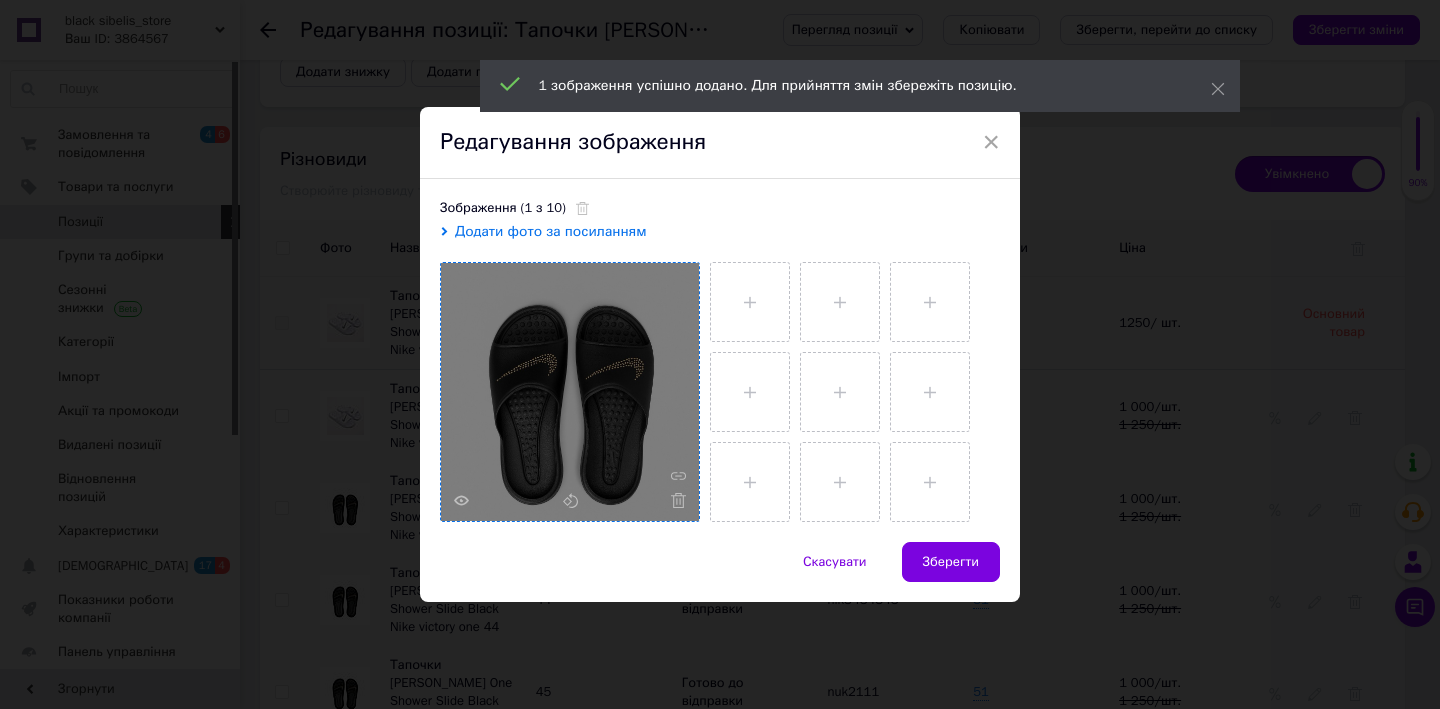 click at bounding box center (570, 392) 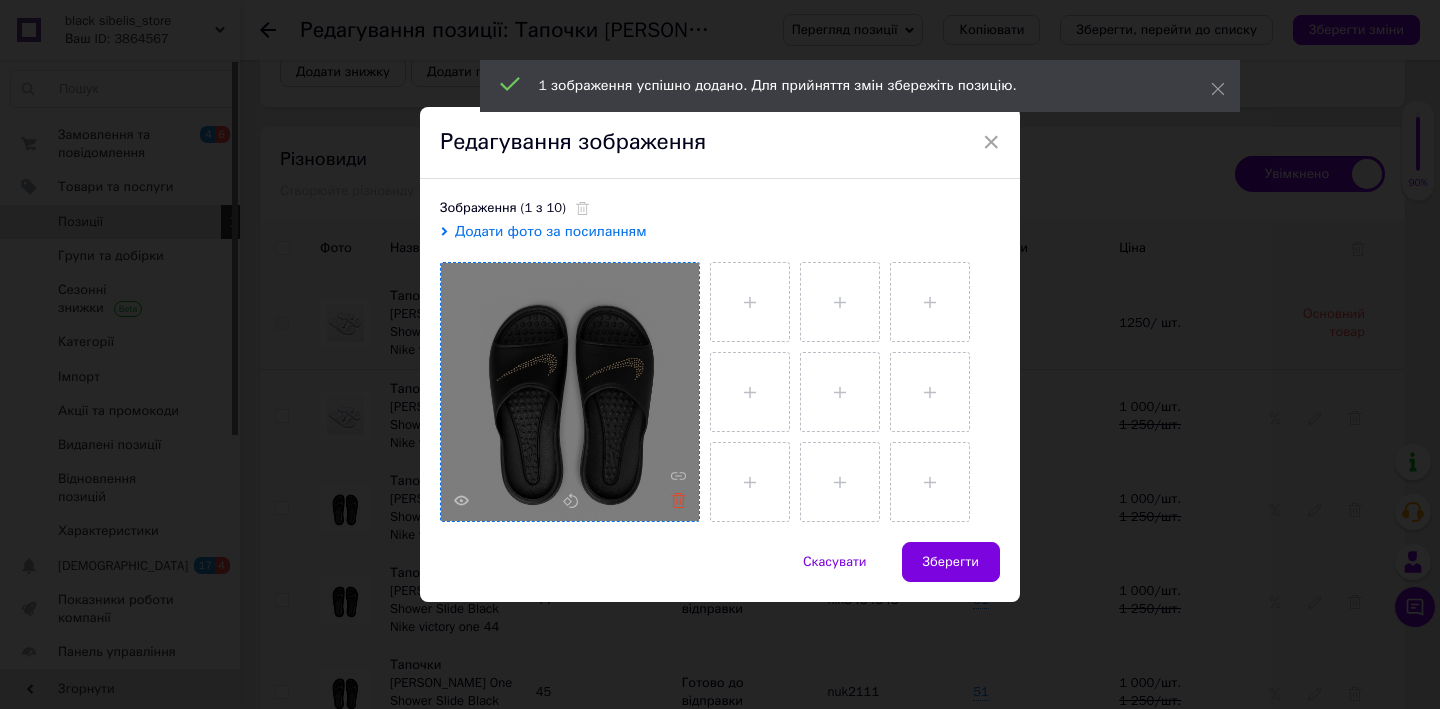 click 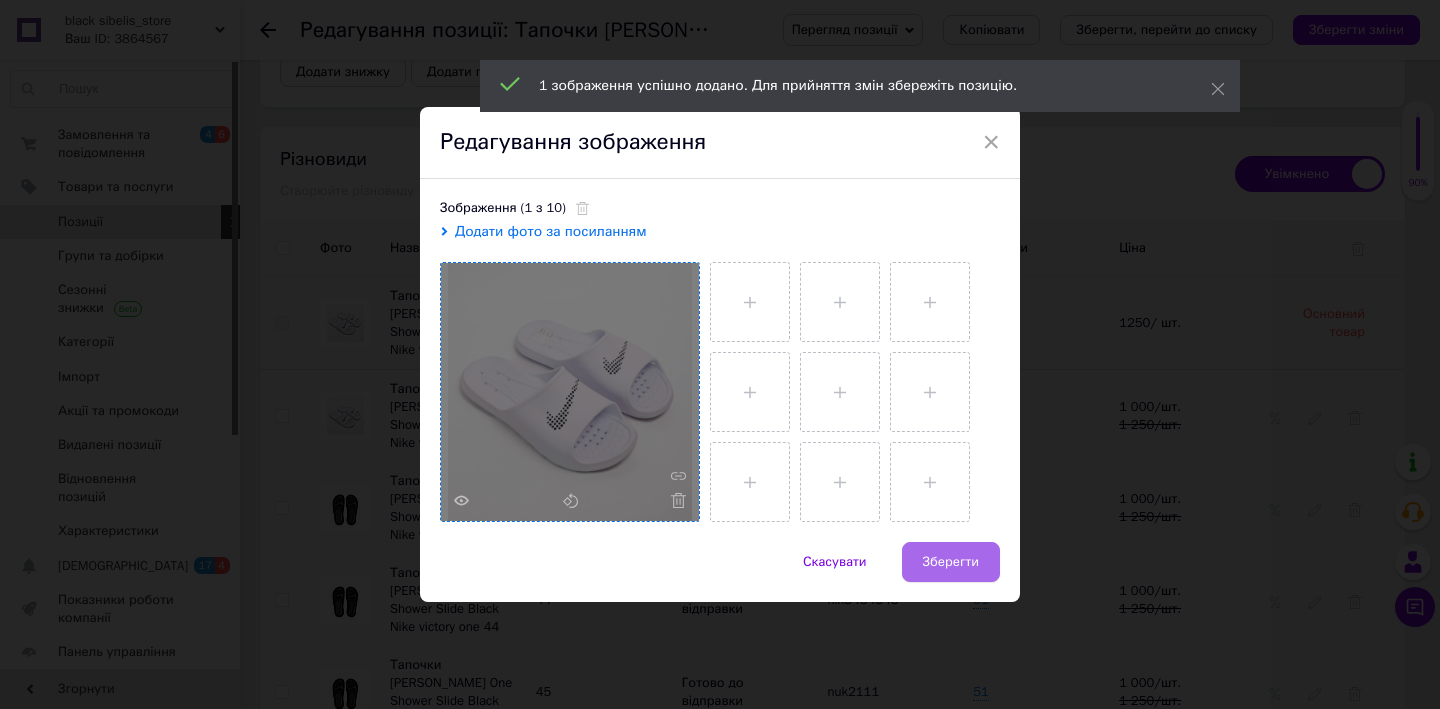 click on "Зберегти" at bounding box center (951, 562) 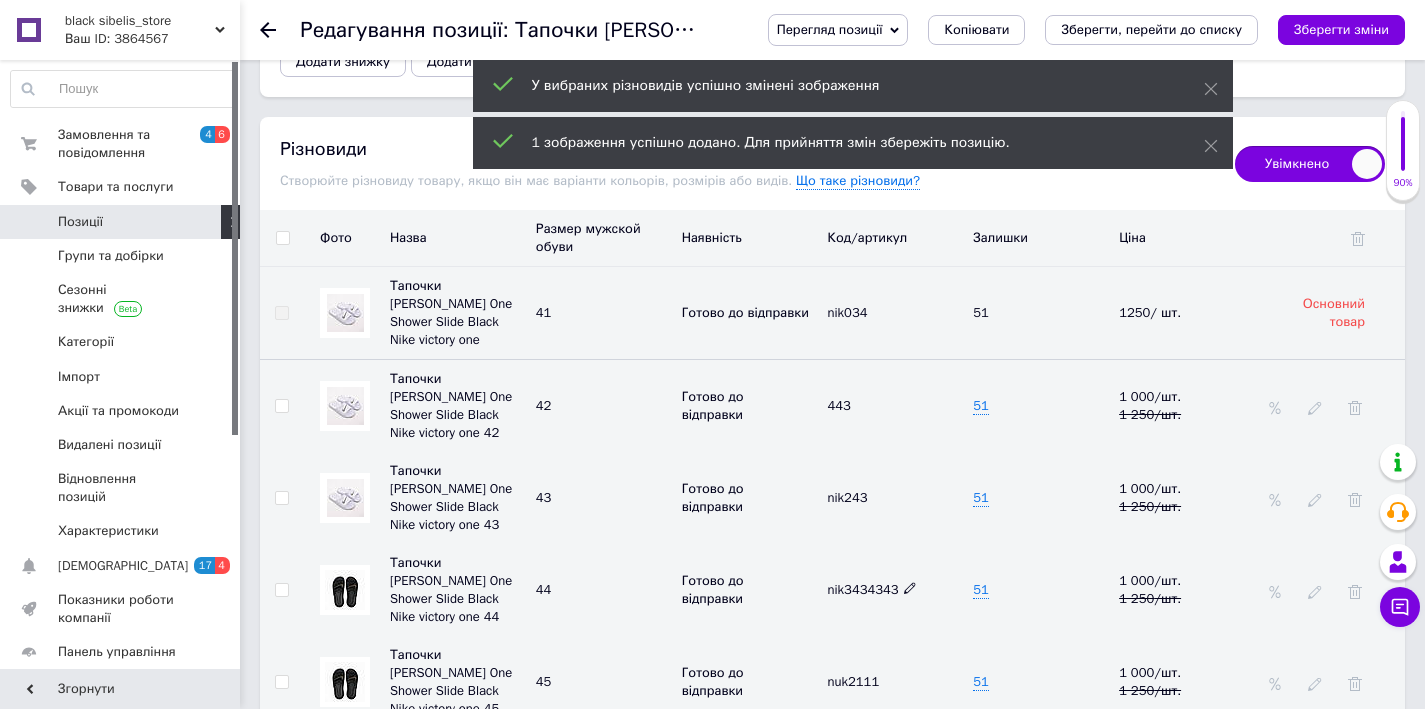 scroll, scrollTop: 2670, scrollLeft: 0, axis: vertical 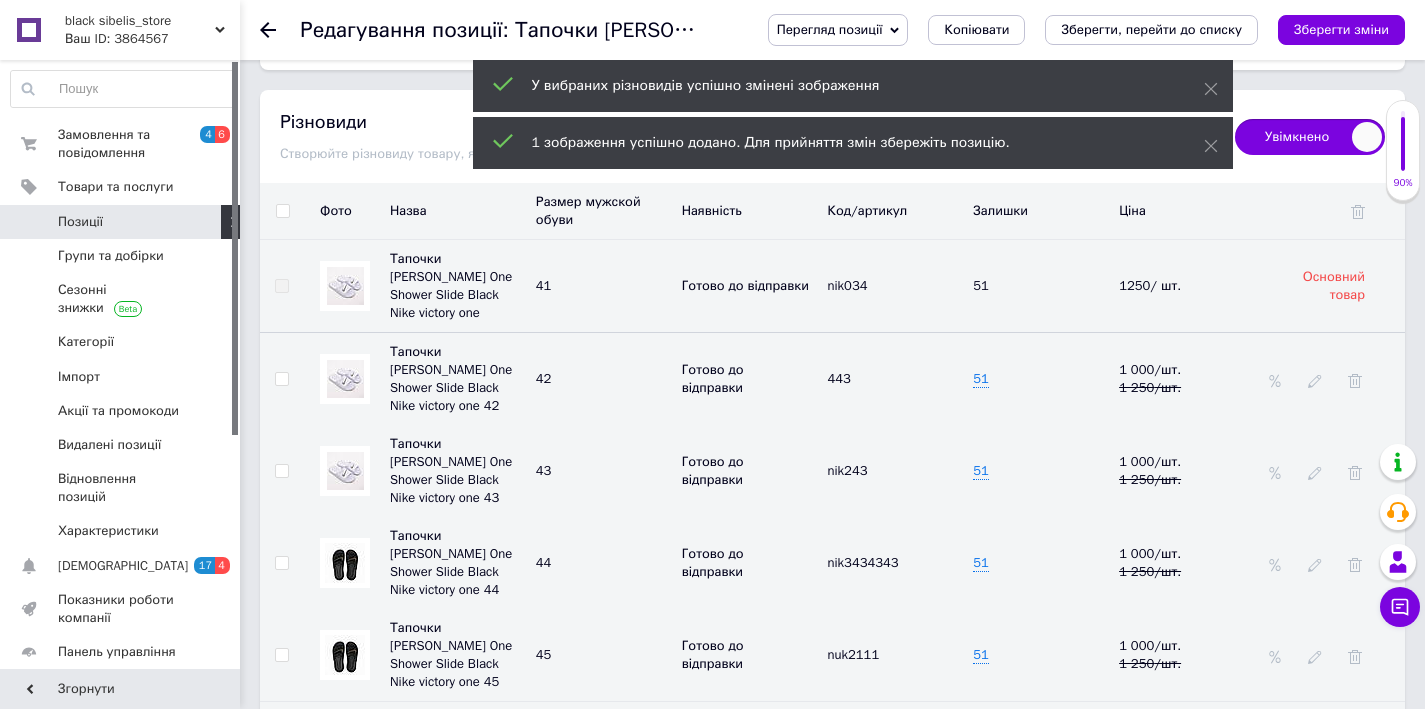 click at bounding box center (345, 563) 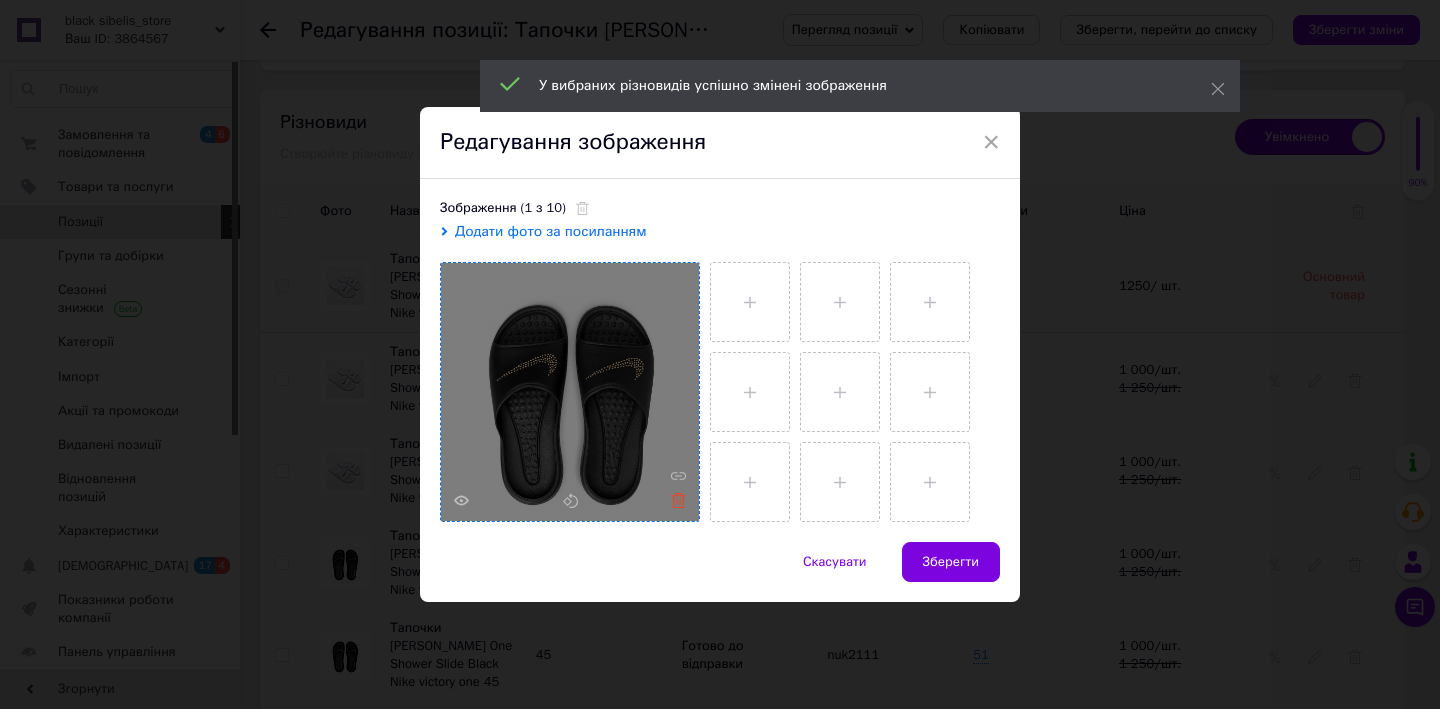 click 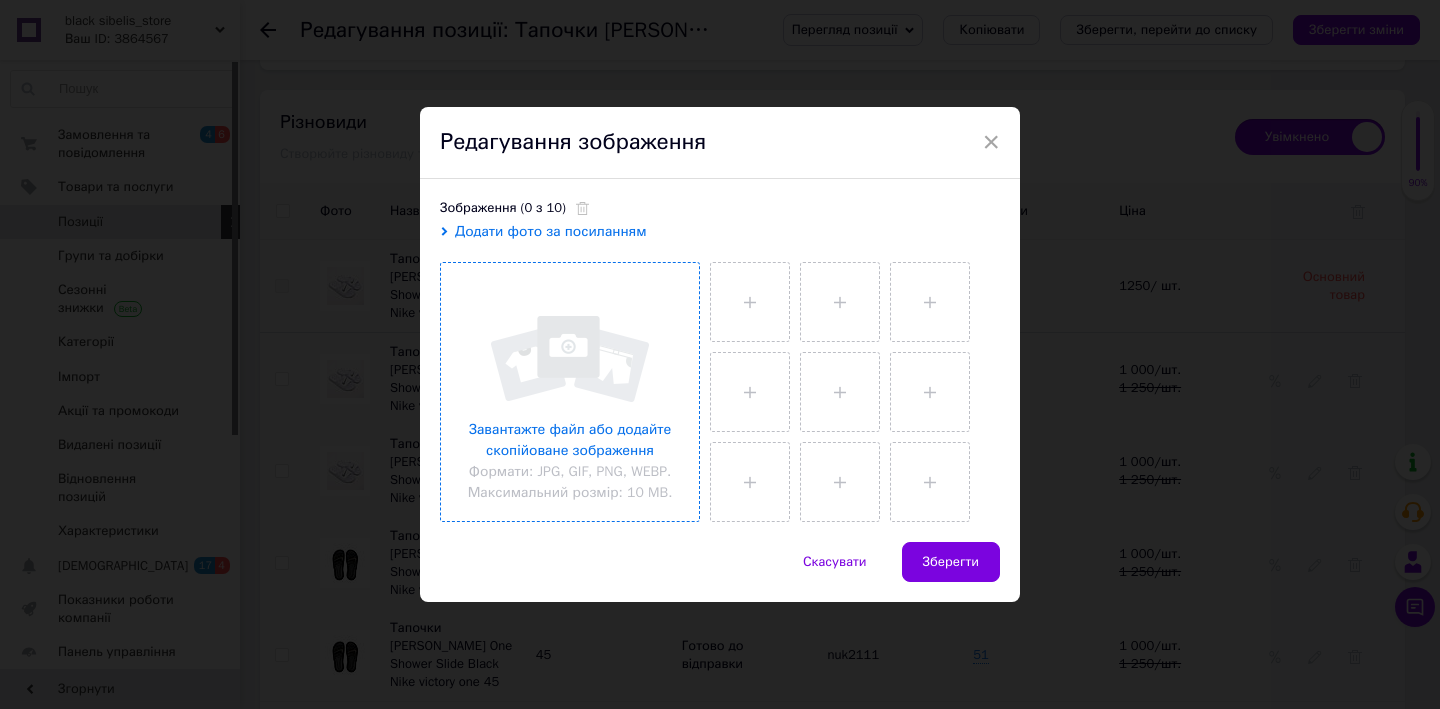 drag, startPoint x: 668, startPoint y: 501, endPoint x: 565, endPoint y: 462, distance: 110.13628 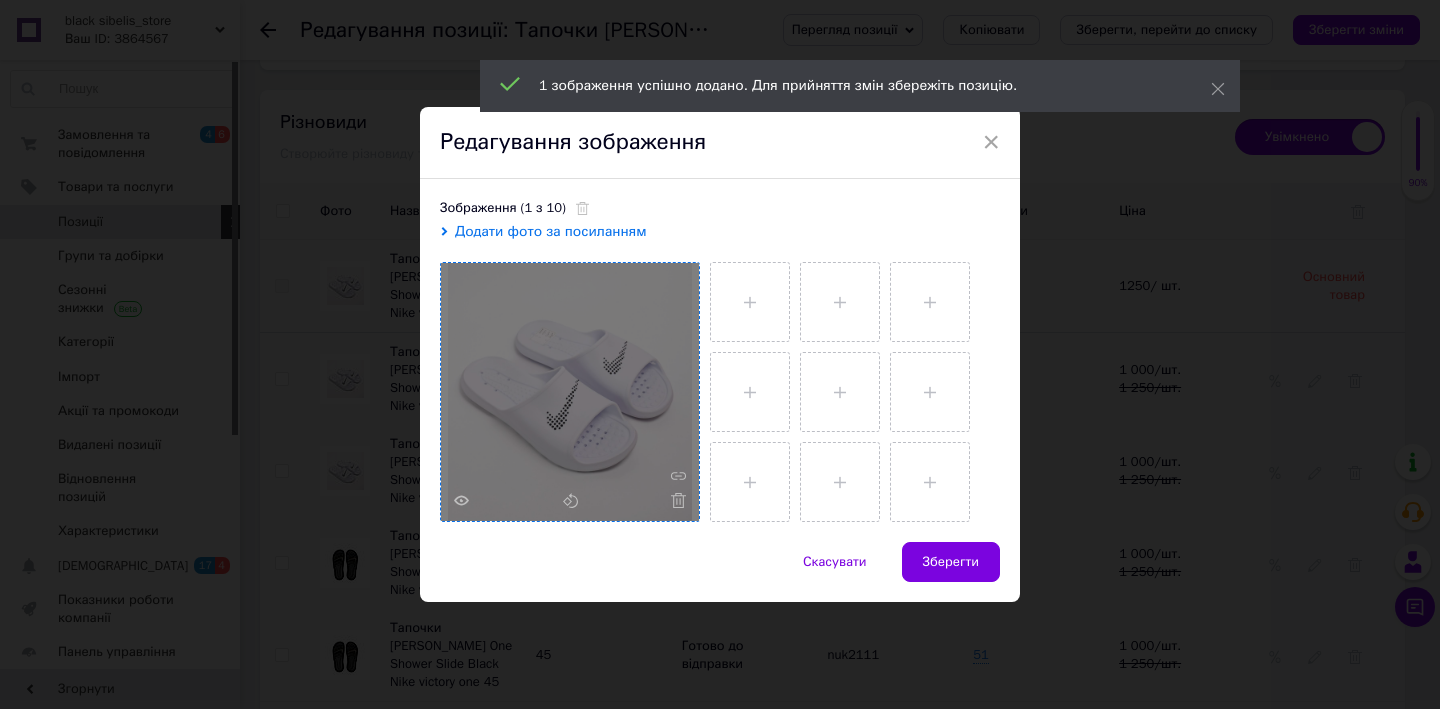 click on "Скасувати   Зберегти" at bounding box center [720, 572] 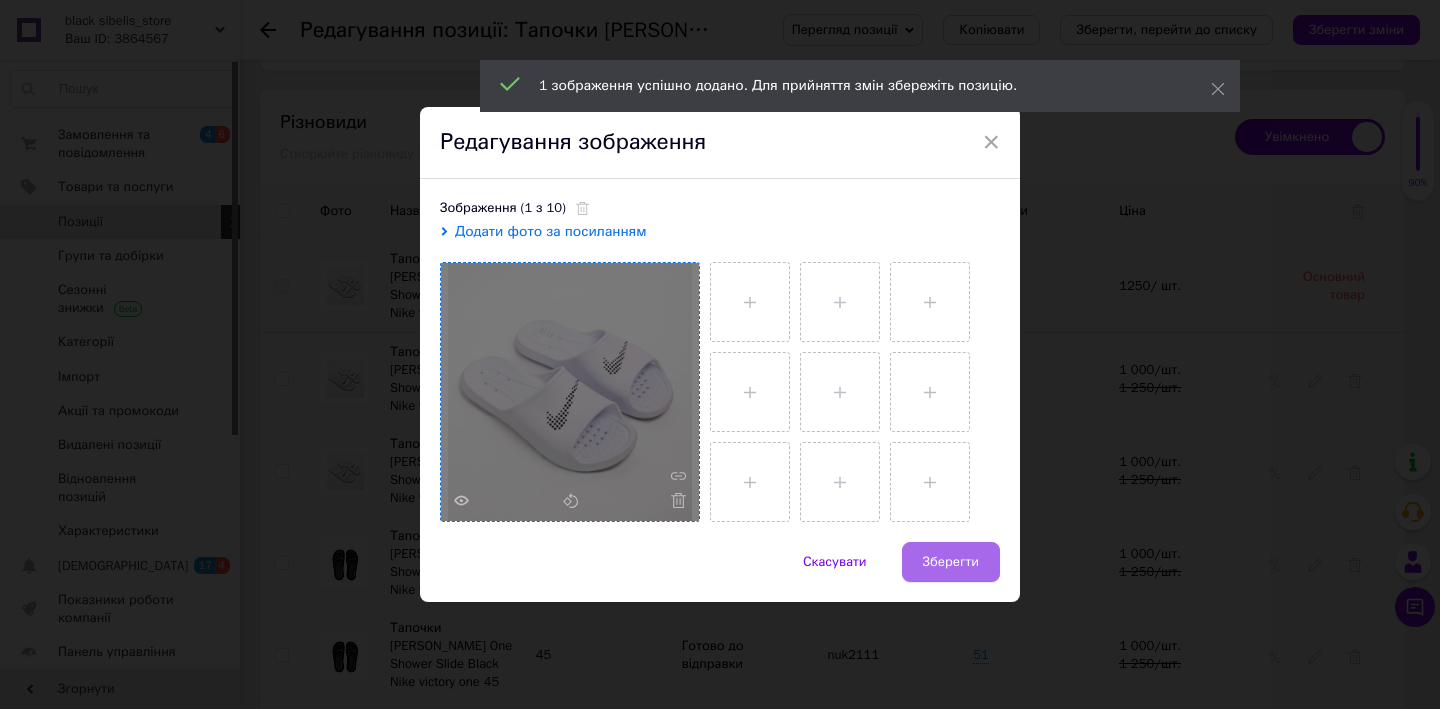 click on "Зберегти" at bounding box center [951, 562] 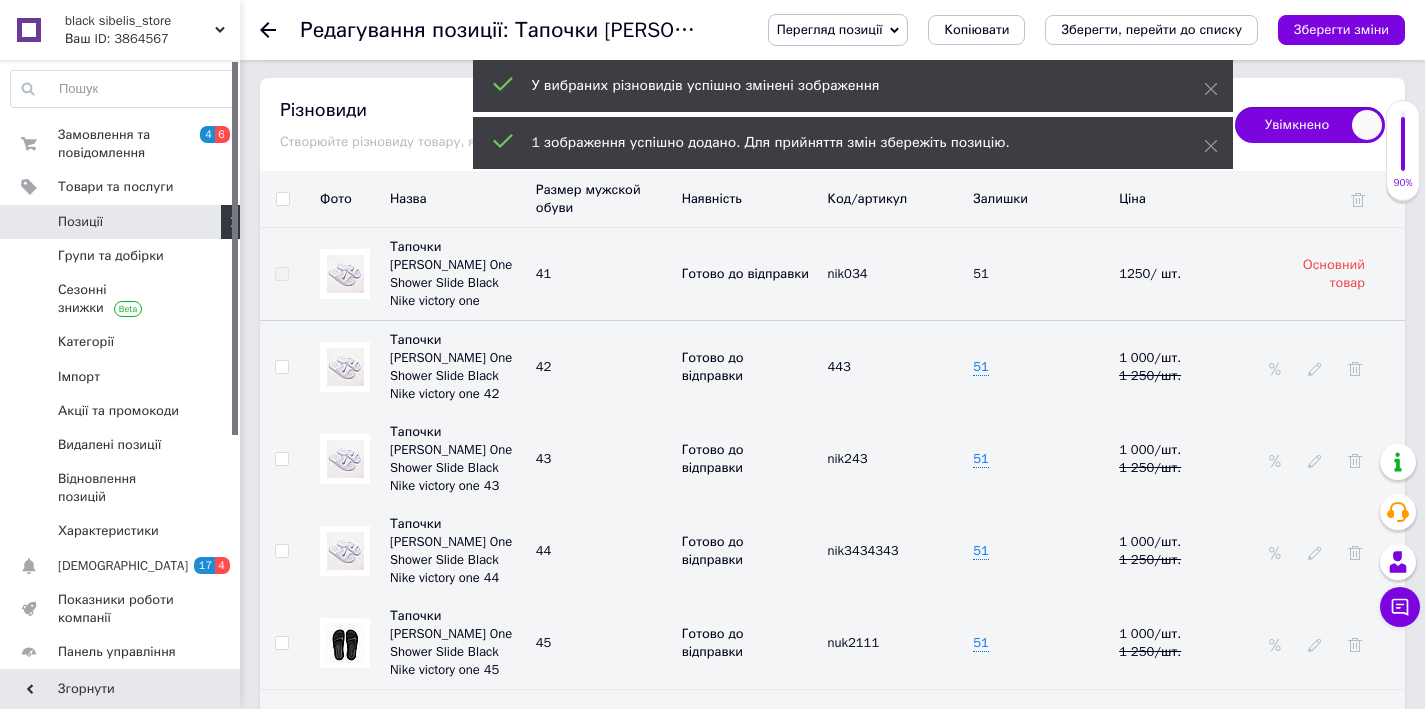 scroll, scrollTop: 2708, scrollLeft: 0, axis: vertical 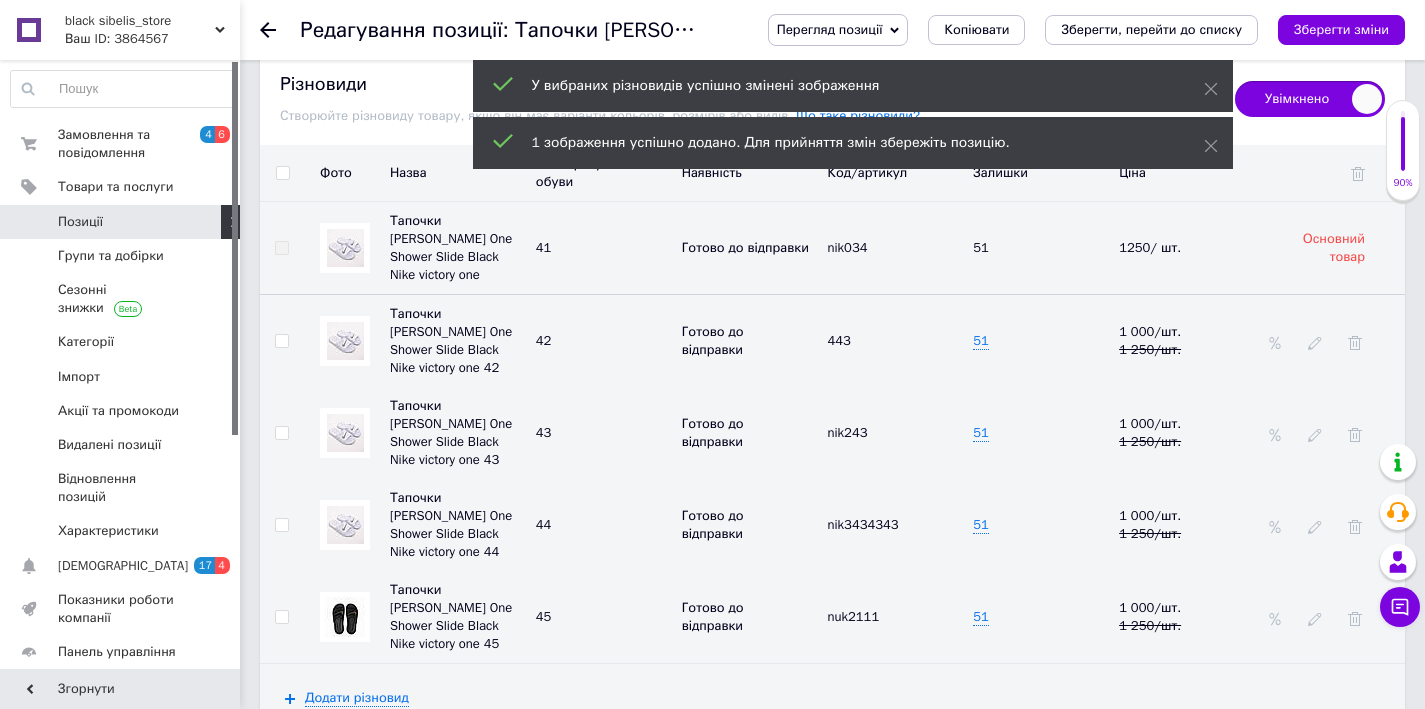 click at bounding box center (345, 617) 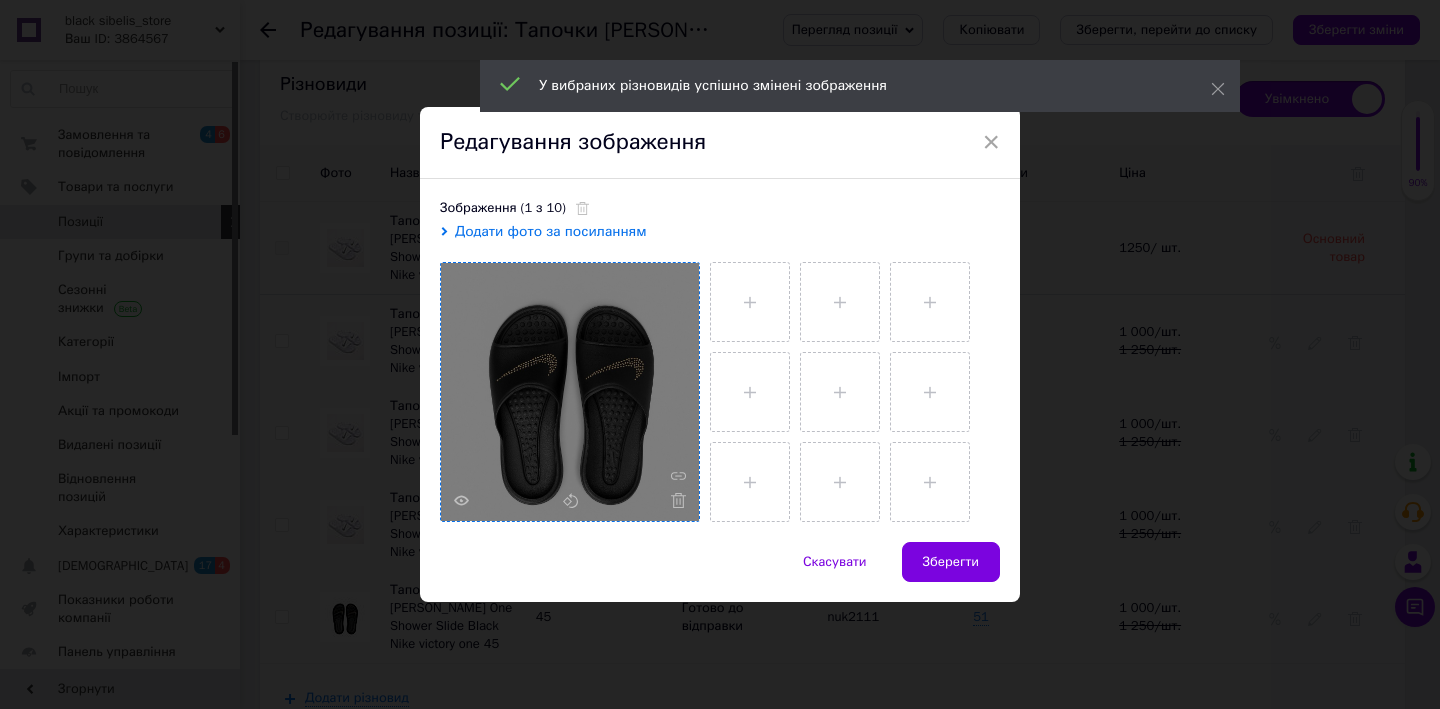 click at bounding box center (673, 500) 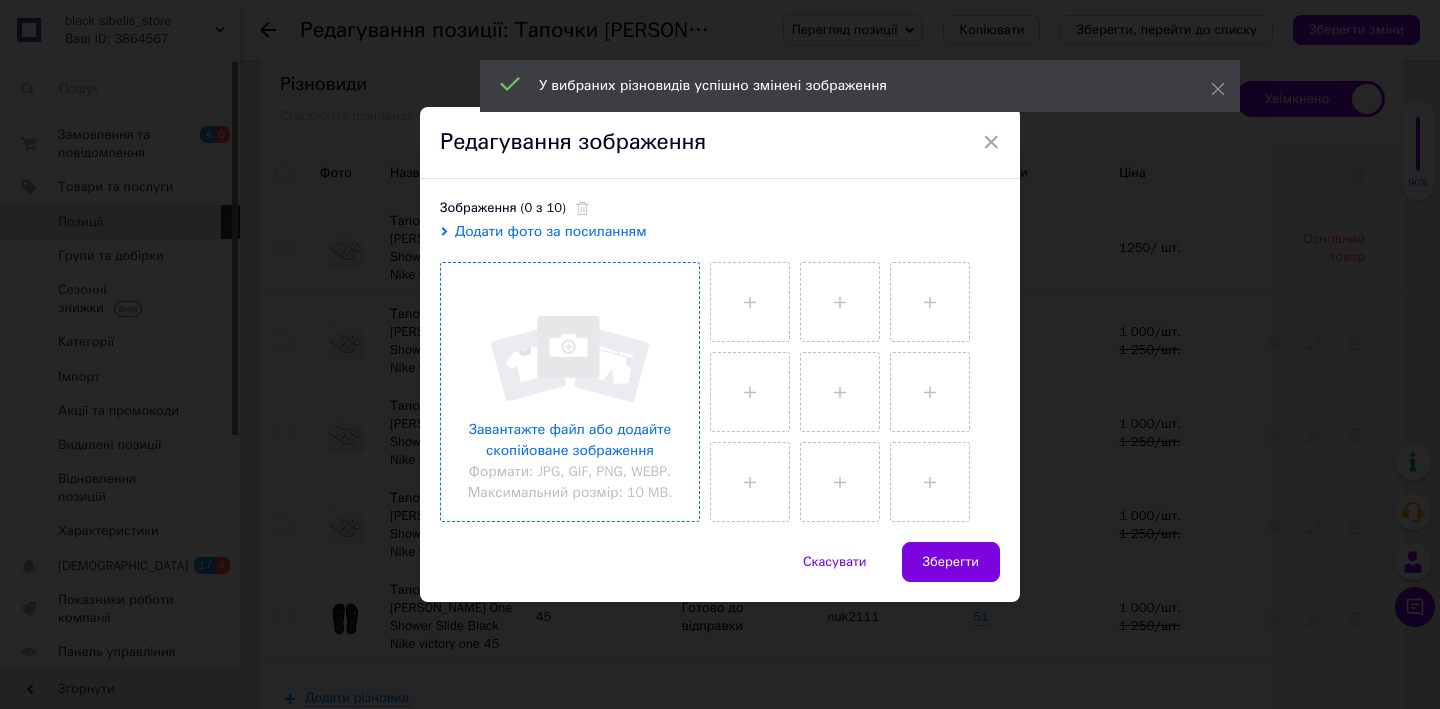 click at bounding box center [570, 392] 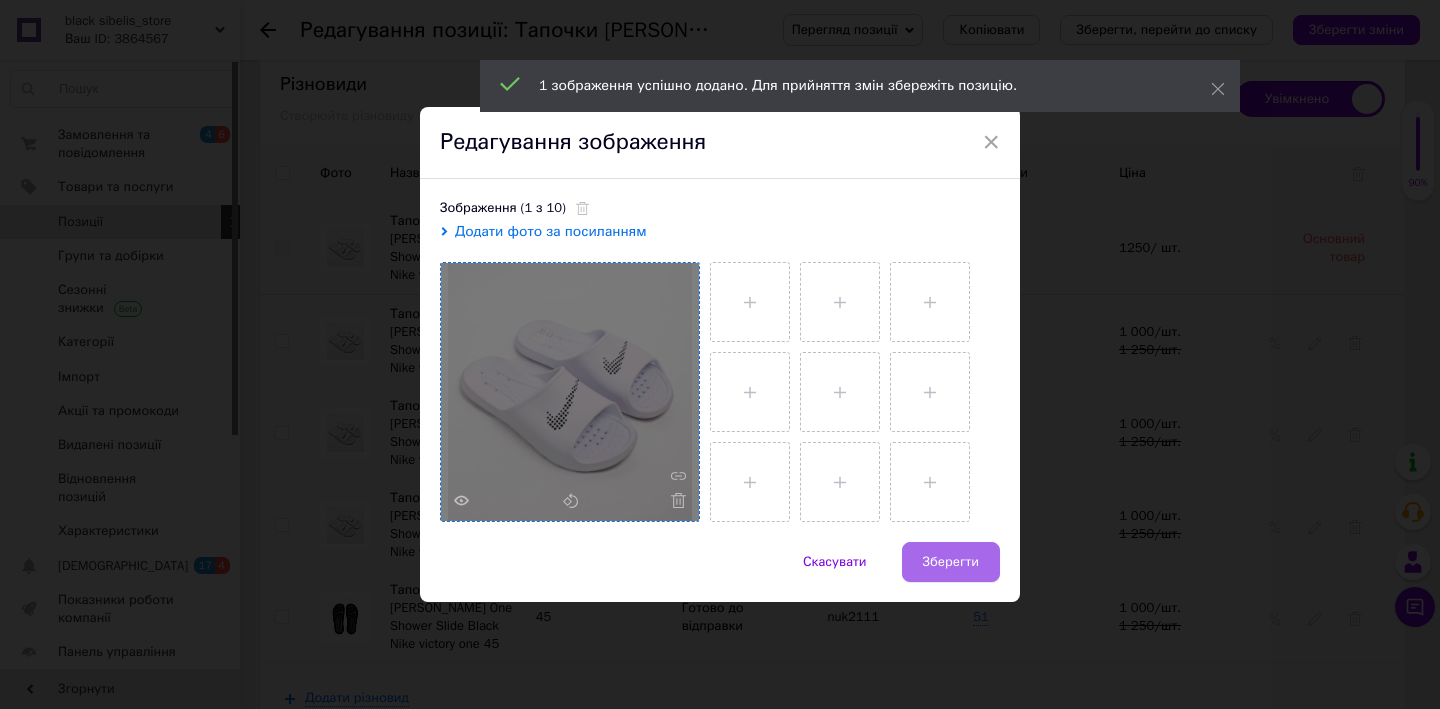 click on "× Редагування зображення Зображення (1 з 10) Додати фото за посиланням Скасувати   Зберегти" at bounding box center (720, 354) 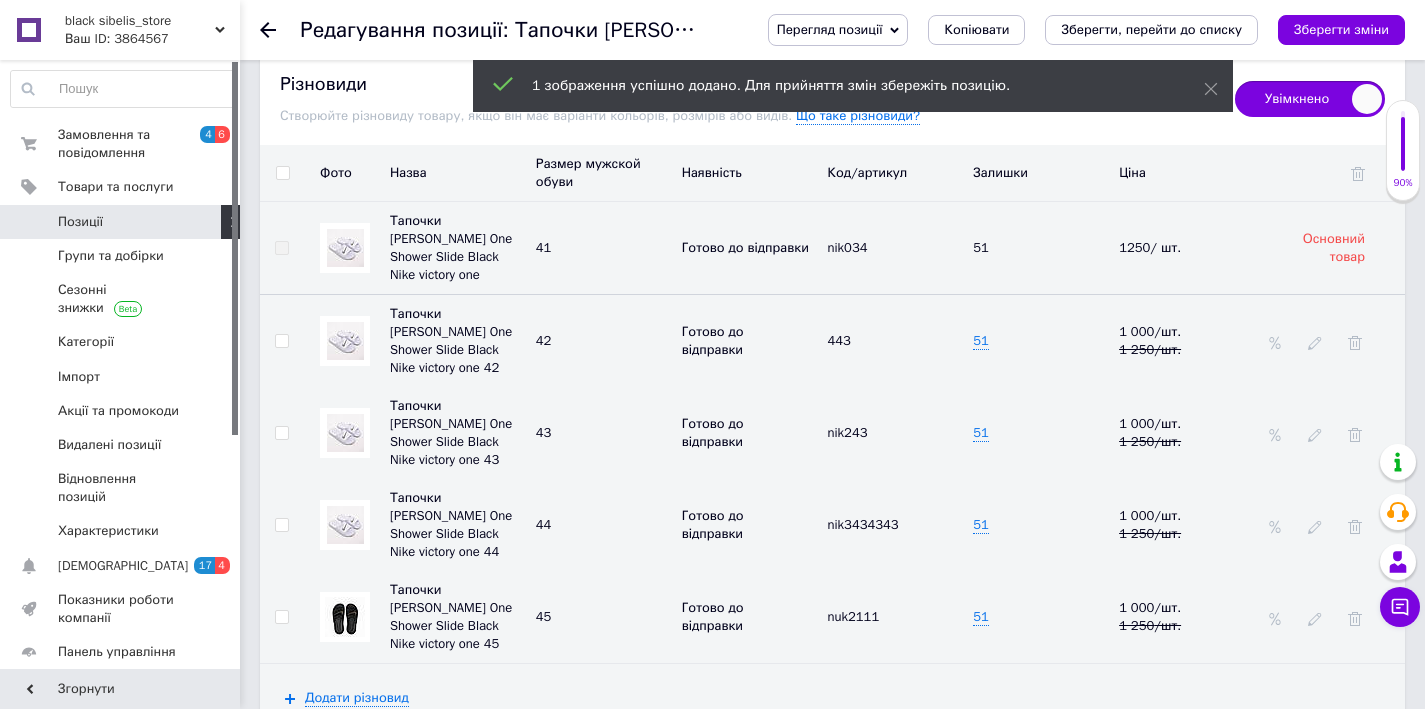 click on "Додати різновид" at bounding box center (832, 698) 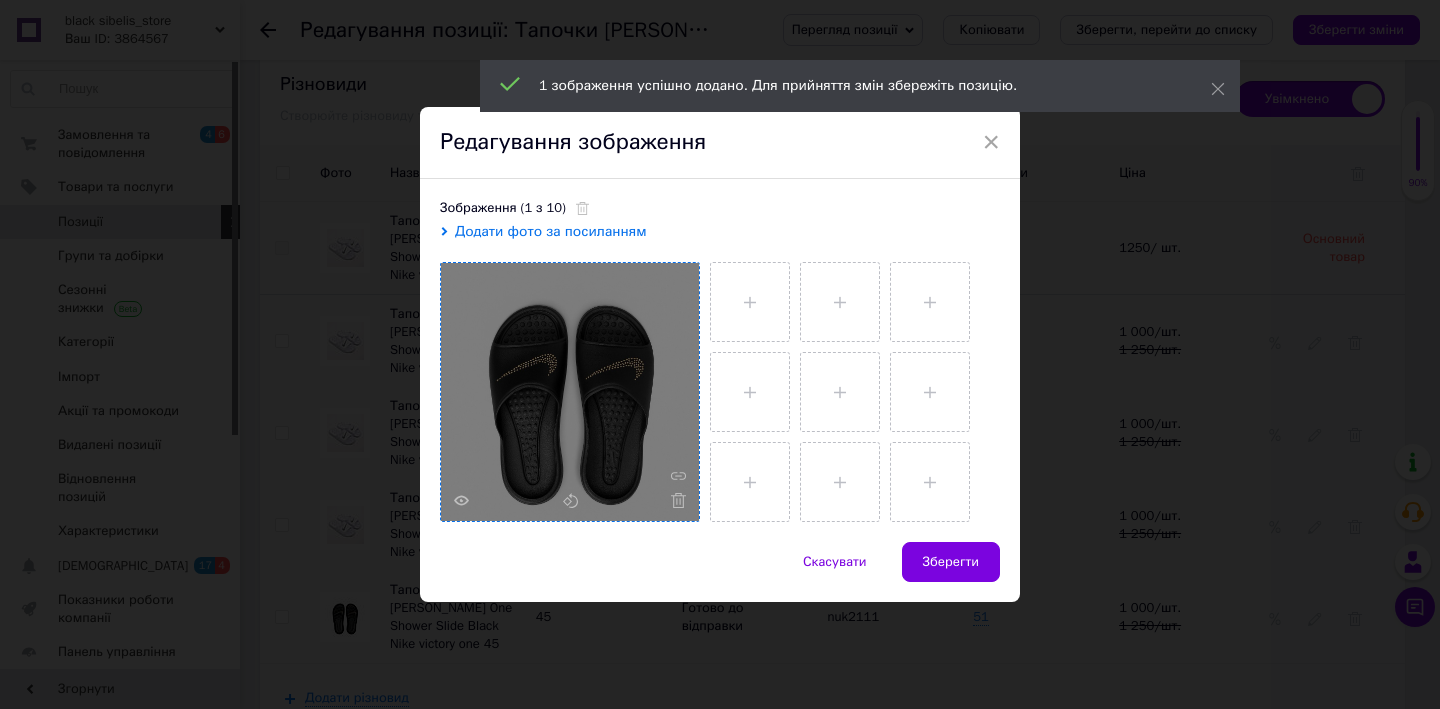 click at bounding box center (570, 392) 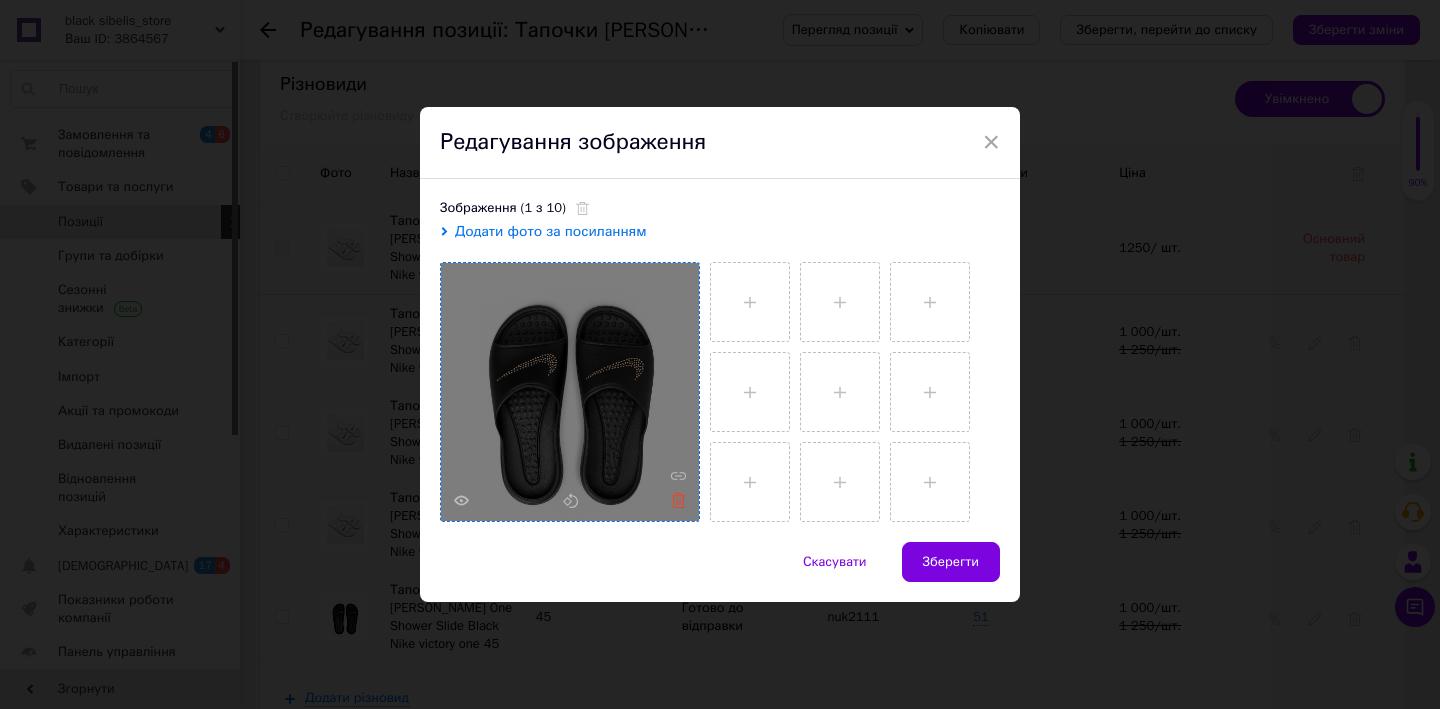 click 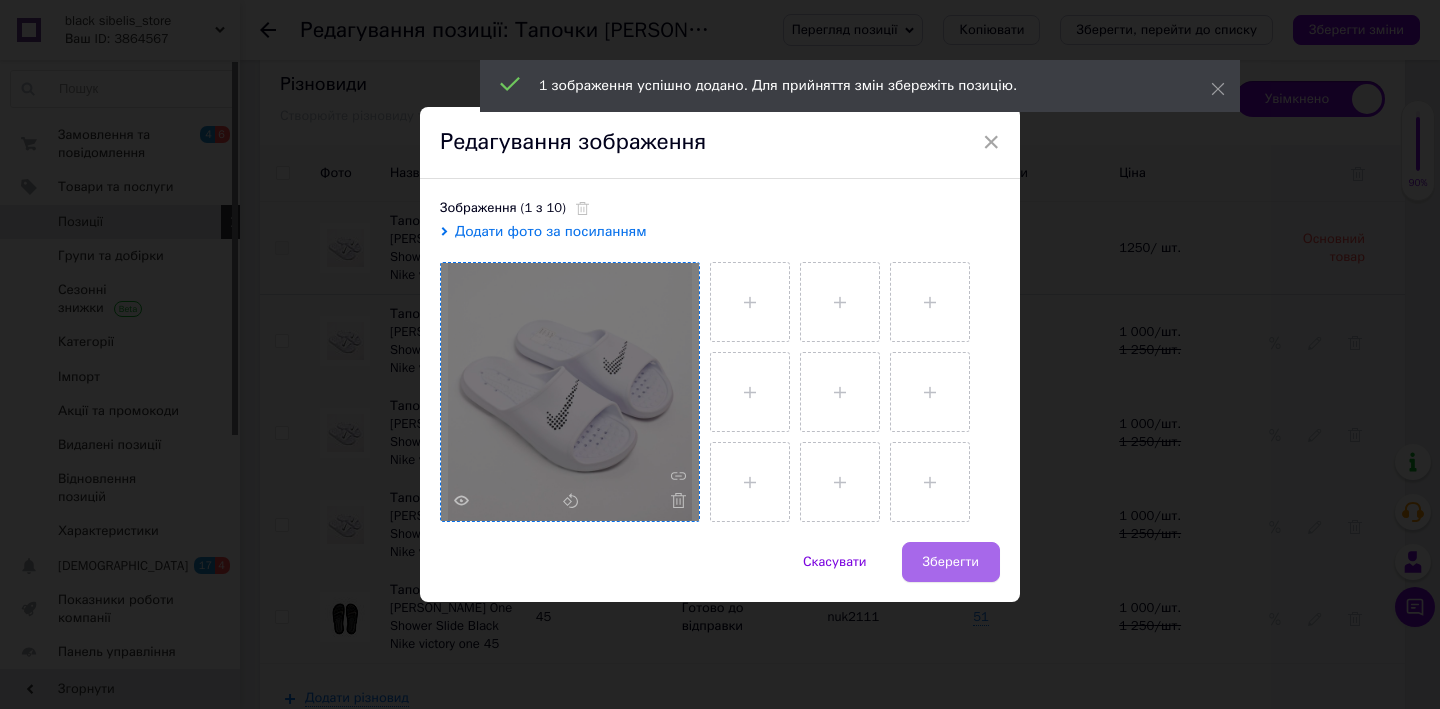 click on "Зберегти" at bounding box center (951, 562) 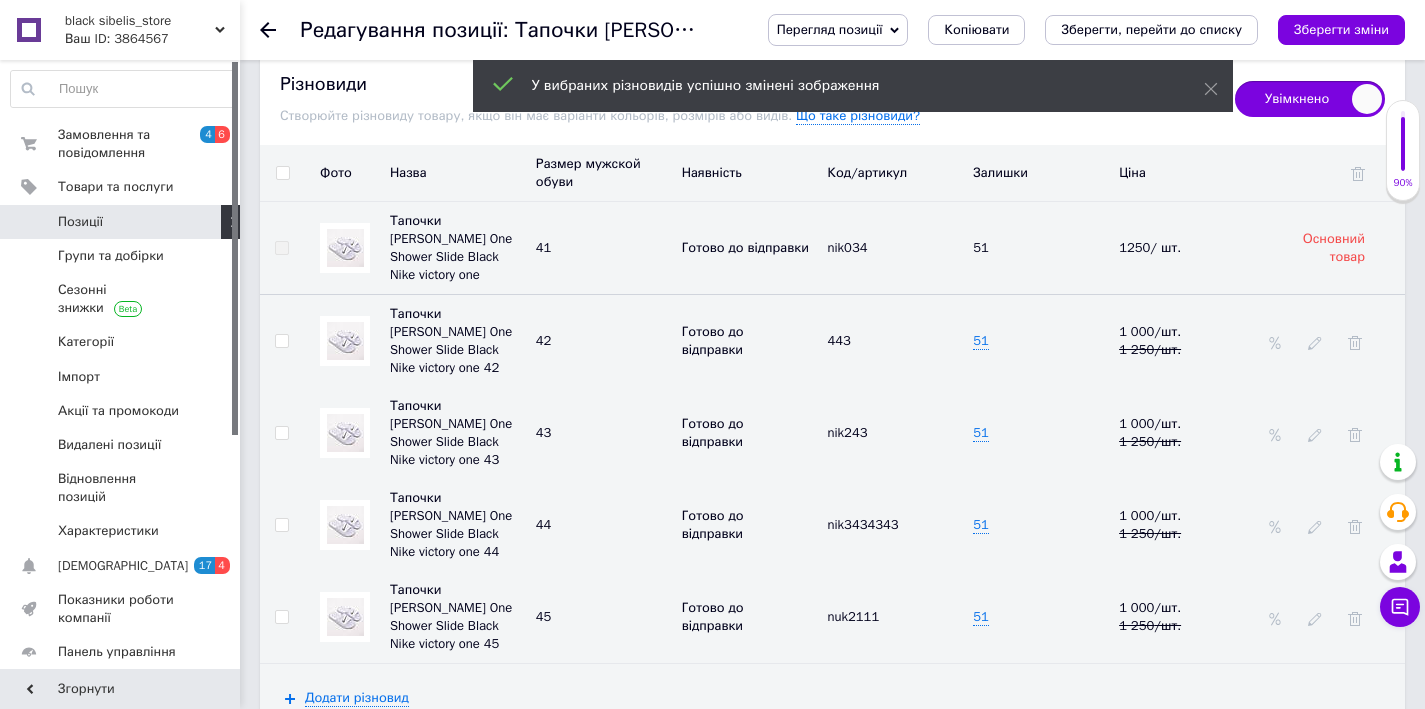 click on "Перегляд позиції Зберегти та переглянути на сайті Зберегти та переглянути на маркетплейсі Копіювати Зберегти, перейти до списку Зберегти зміни" at bounding box center (1066, 30) 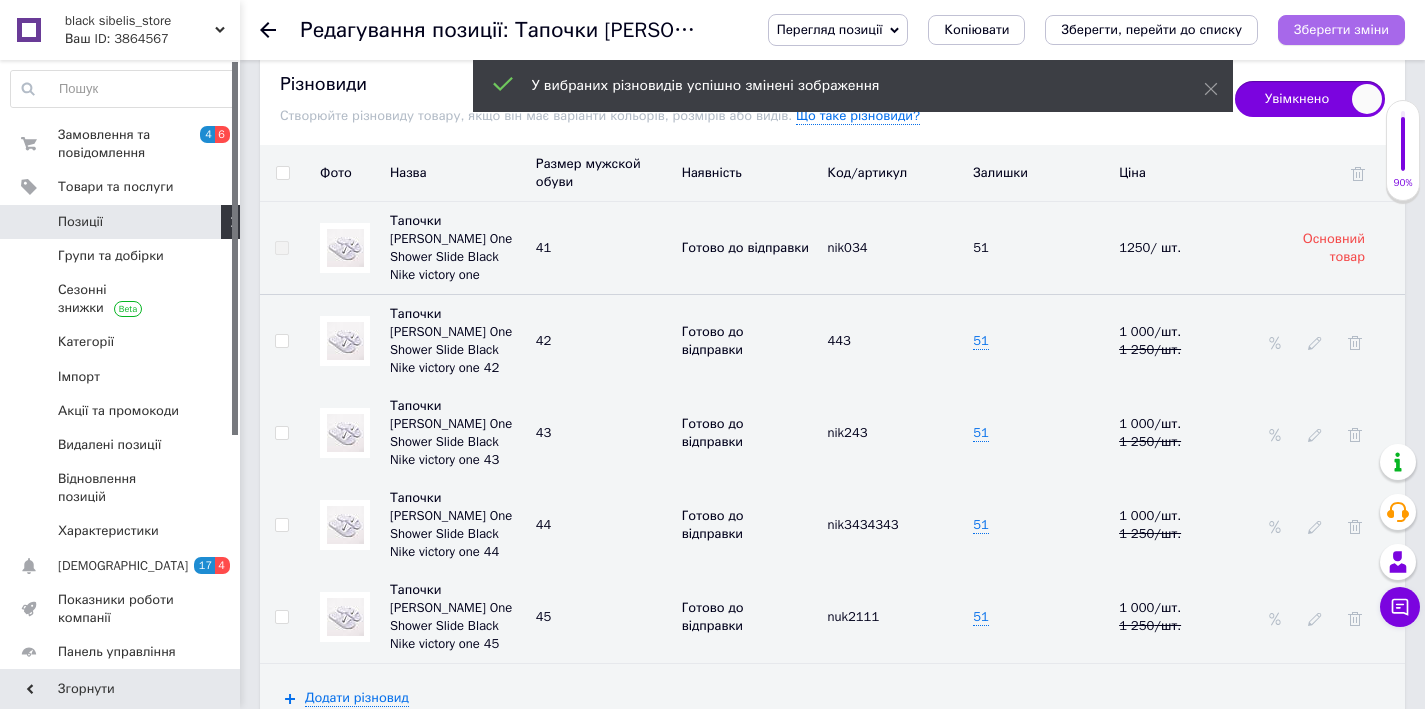 click on "Зберегти зміни" at bounding box center [1341, 29] 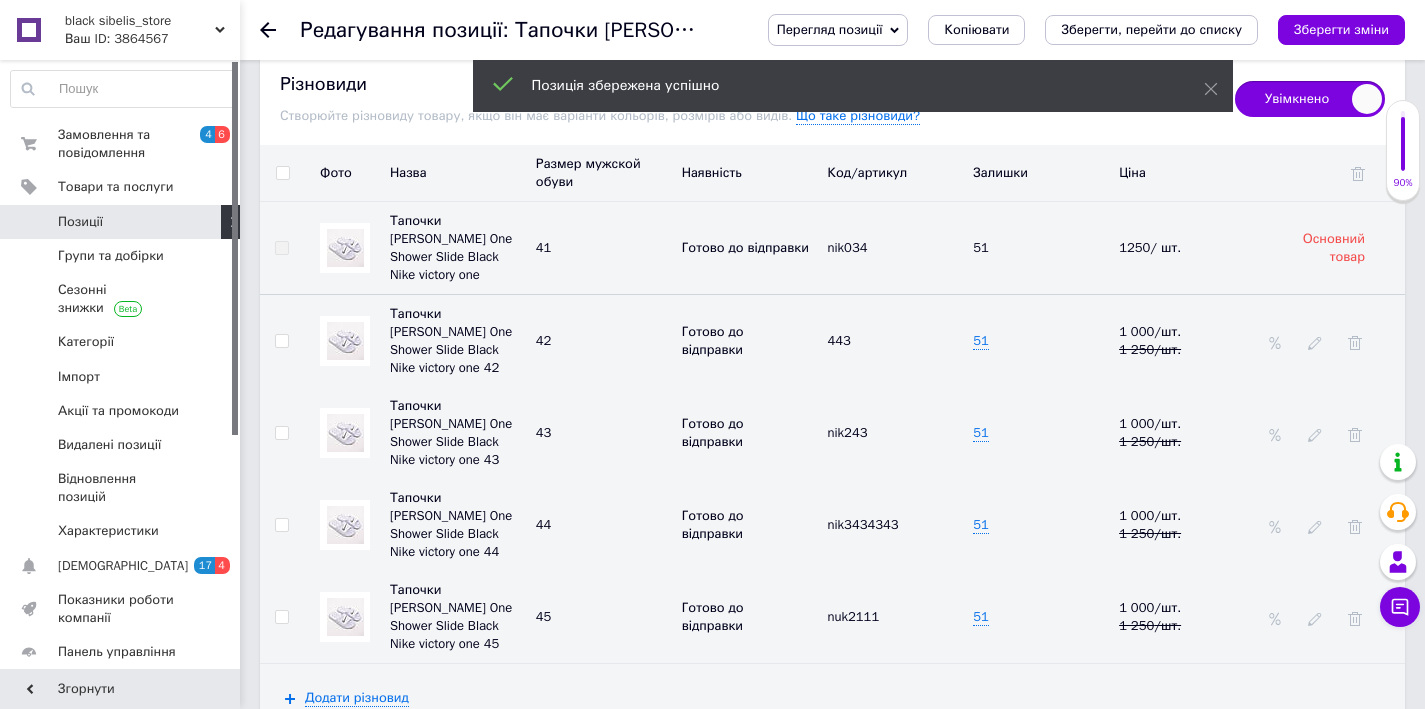 click on "Позиції" at bounding box center (121, 222) 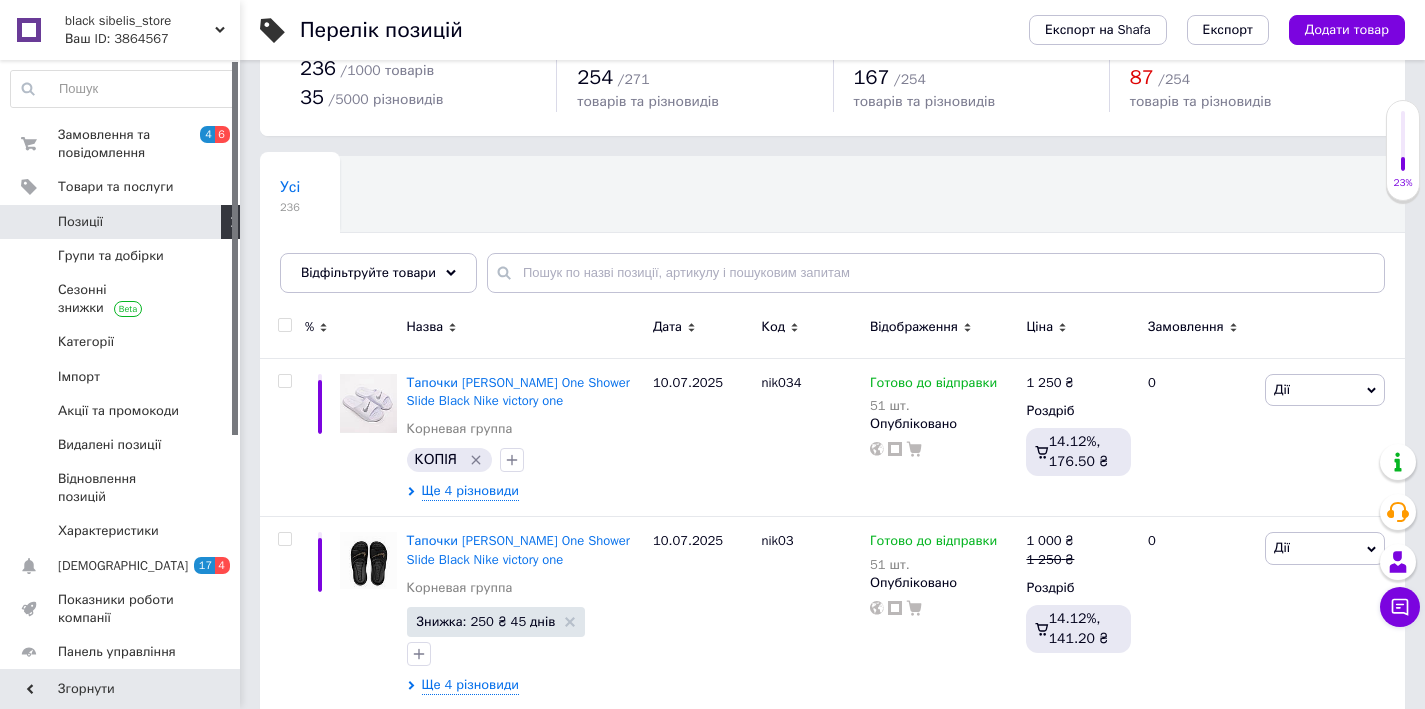 scroll, scrollTop: 168, scrollLeft: 0, axis: vertical 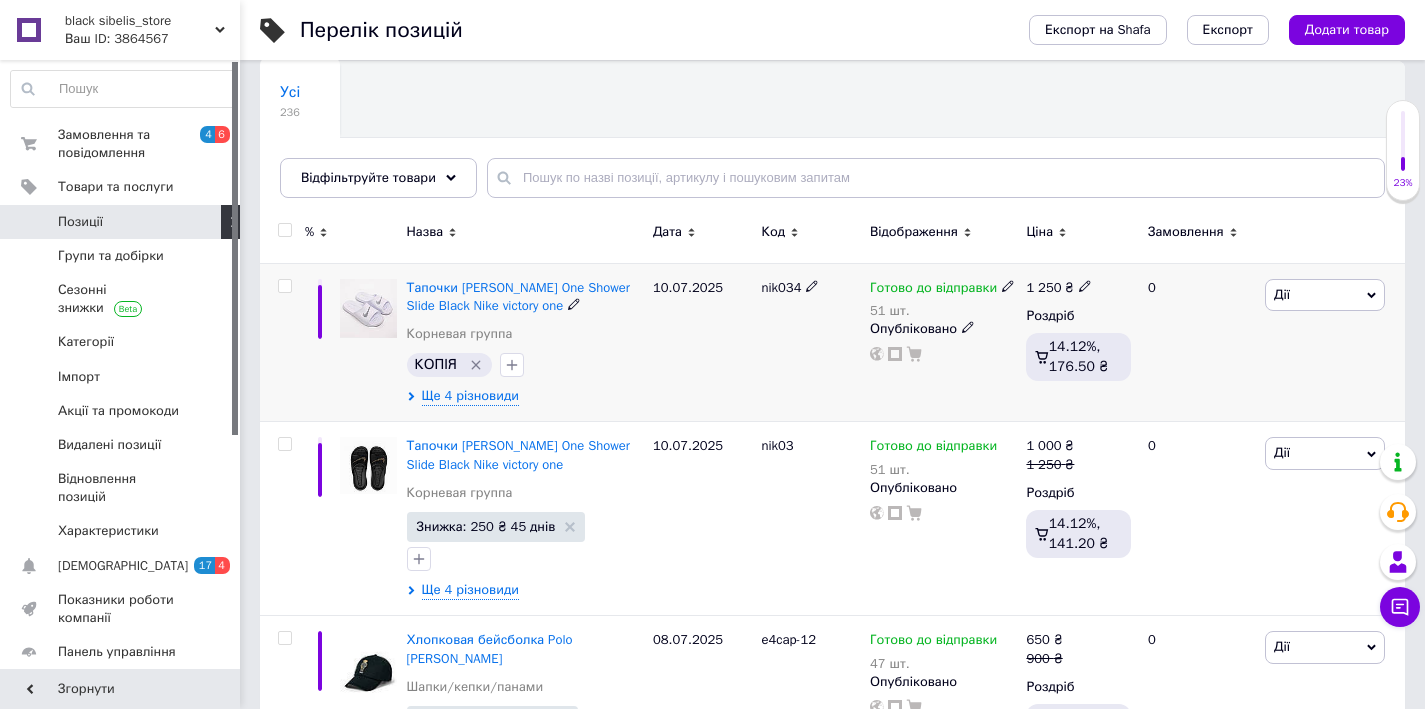 click 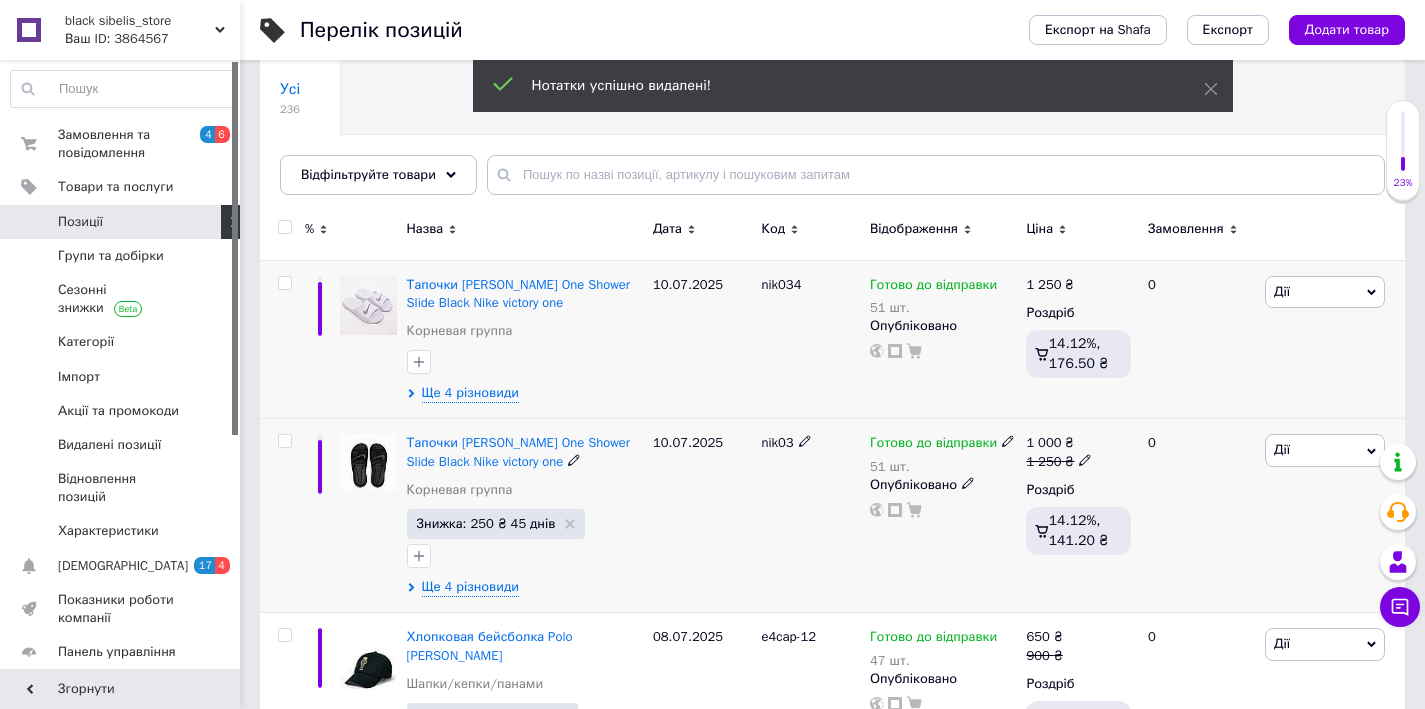 scroll, scrollTop: 172, scrollLeft: 0, axis: vertical 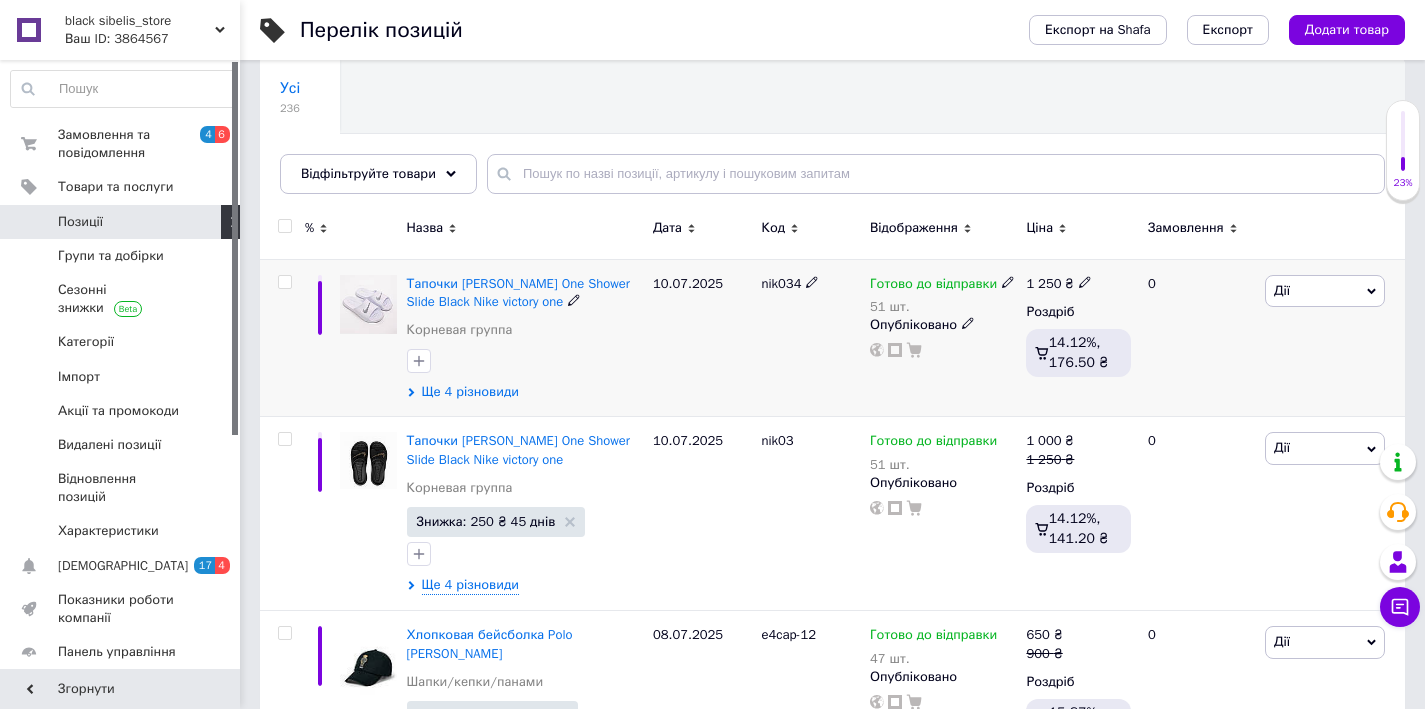 click on "Ще 4 різновиди" at bounding box center [470, 392] 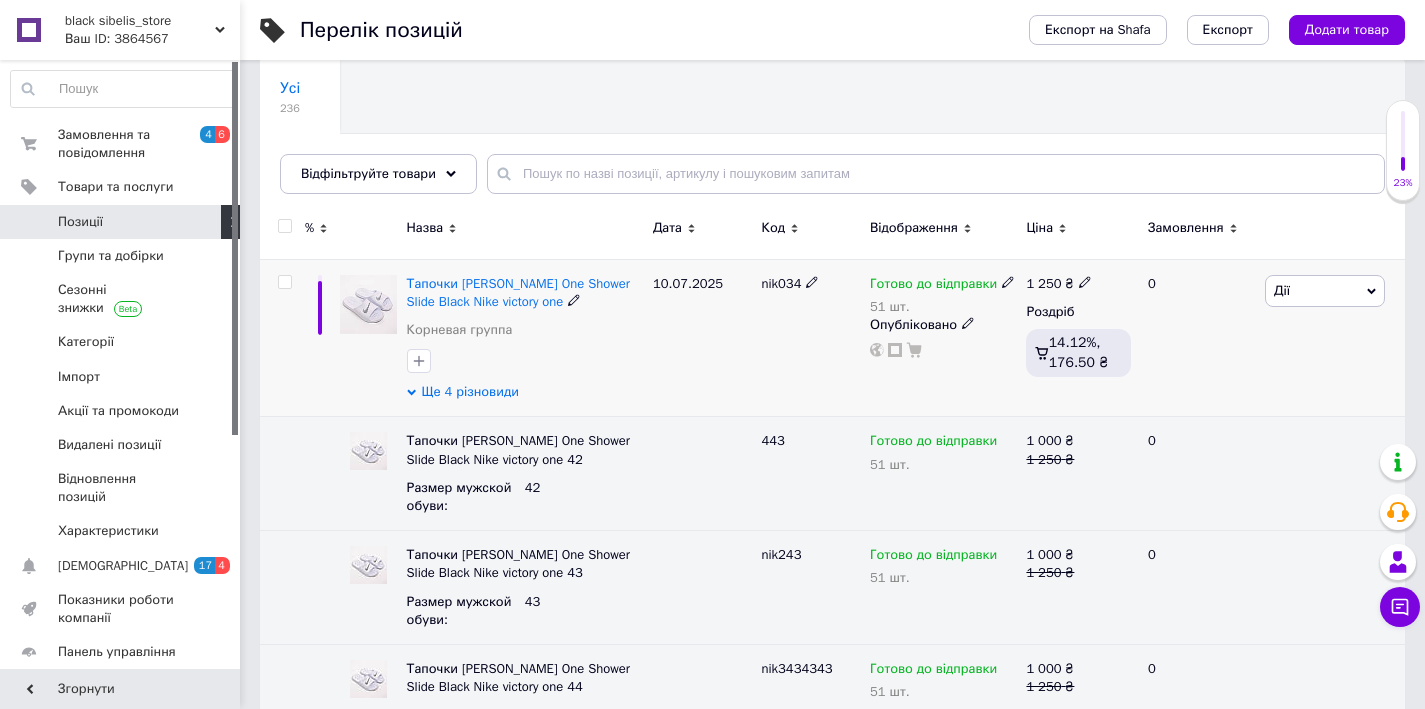 click on "Ще 4 різновиди" at bounding box center [470, 392] 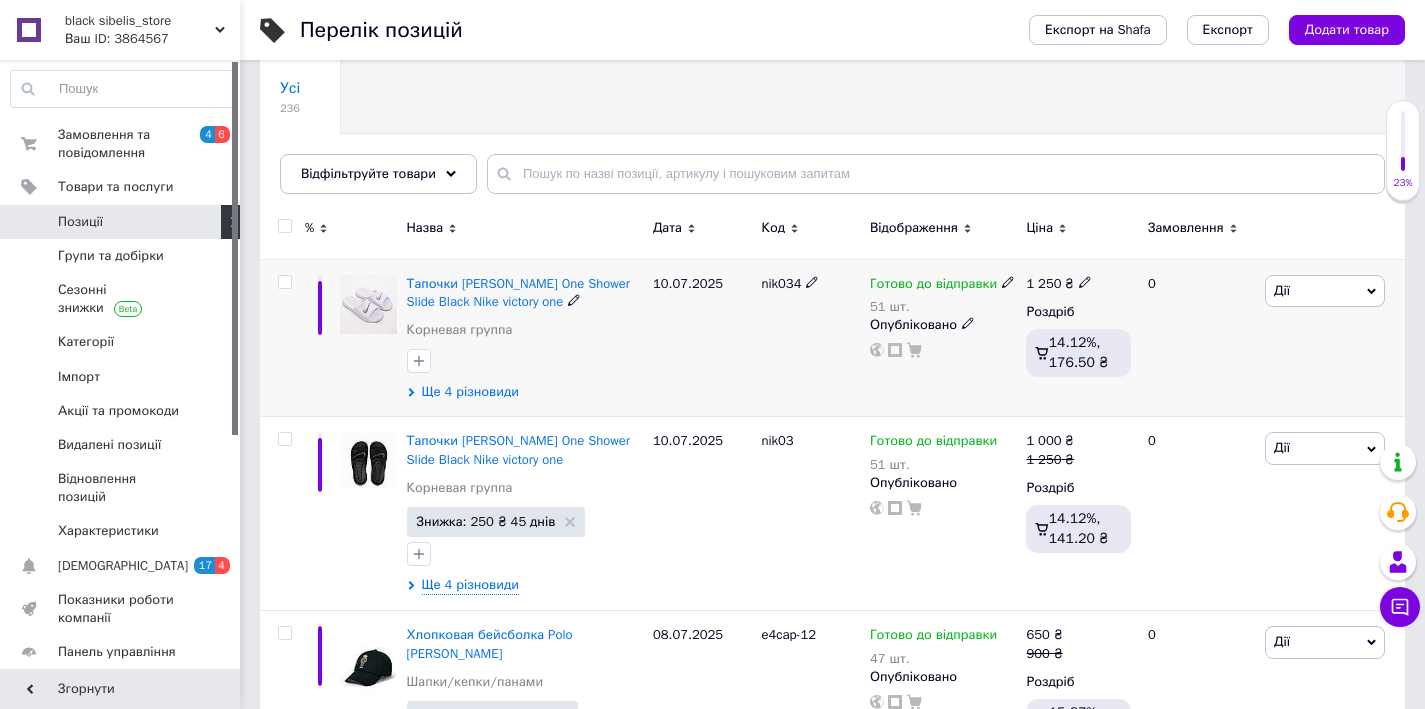 click on "Ще 4 різновиди" at bounding box center (470, 392) 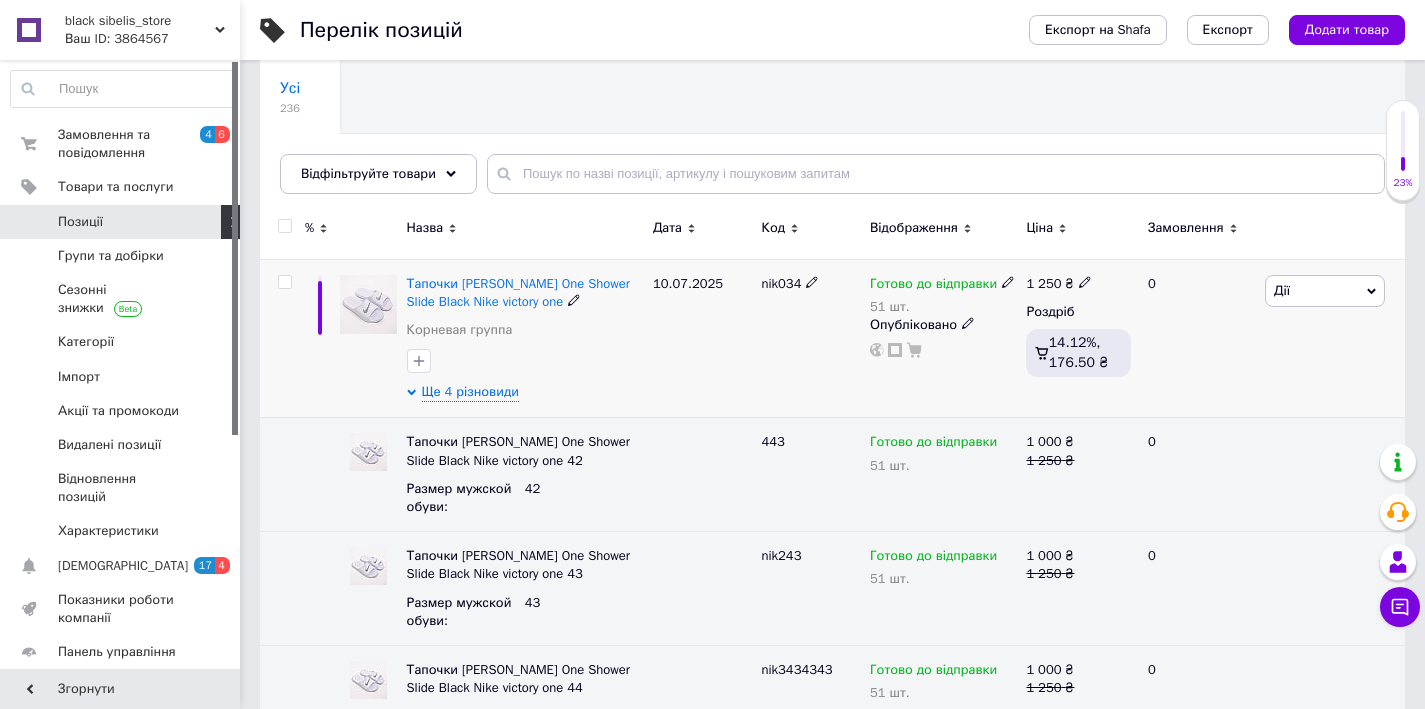 click 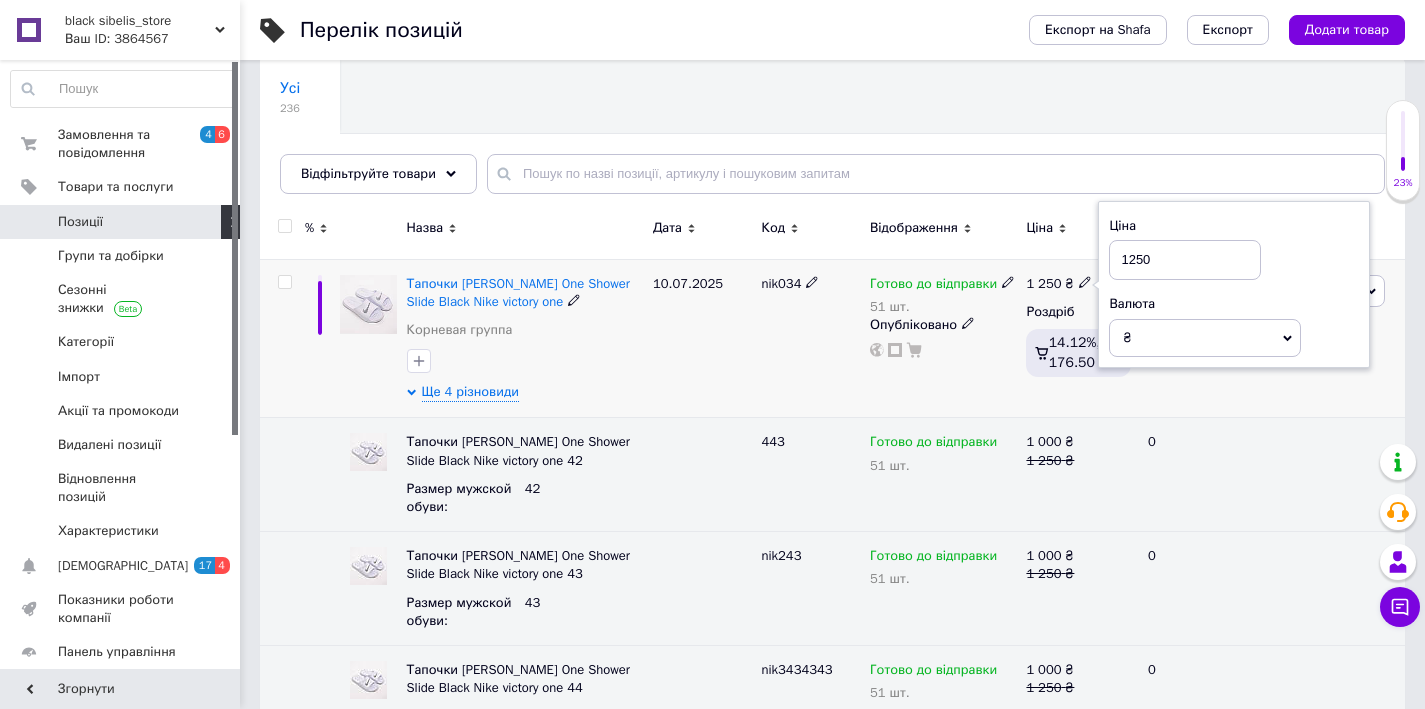 click on "0" at bounding box center [1198, 338] 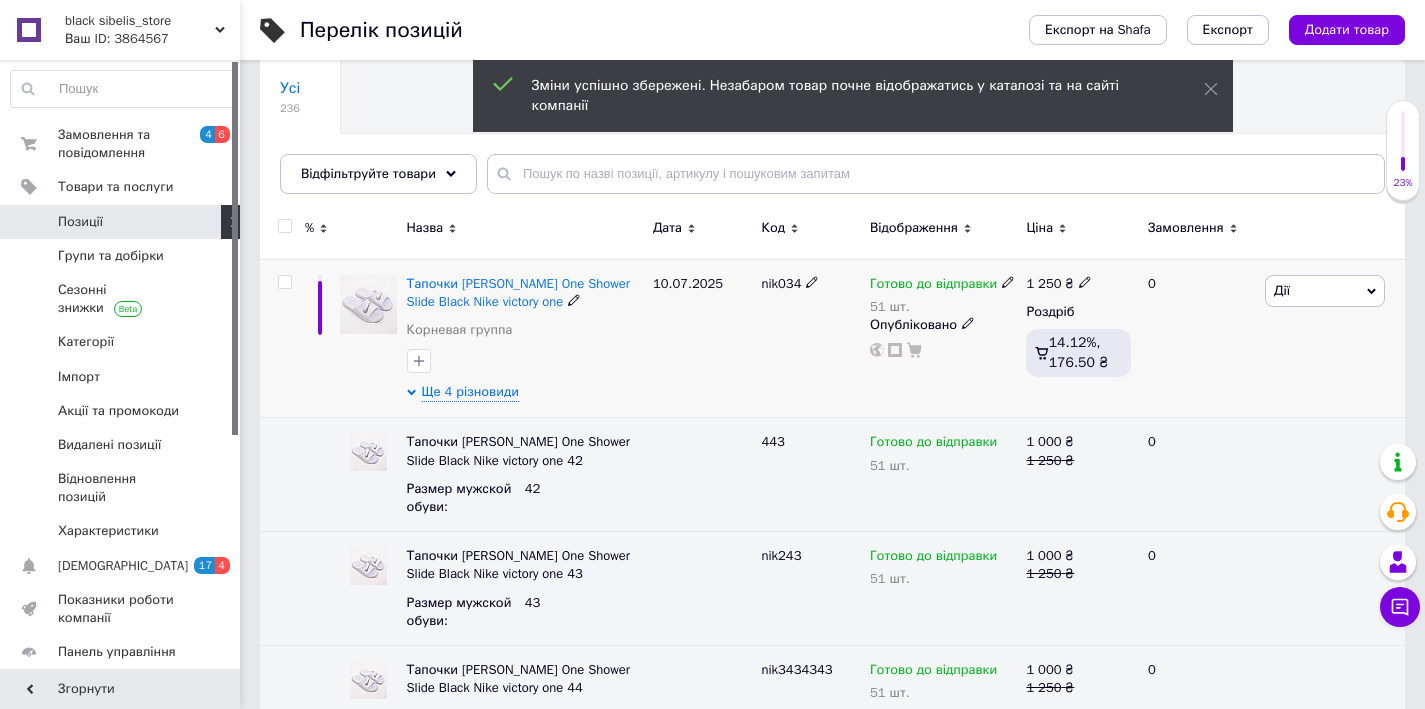 click on "[PERSON_NAME] Підняти на початок групи Копіювати Знижка Подарунок Супутні Приховати Ярлик Додати на вітрину Додати в кампанію Каталог ProSale Видалити" at bounding box center [1332, 338] 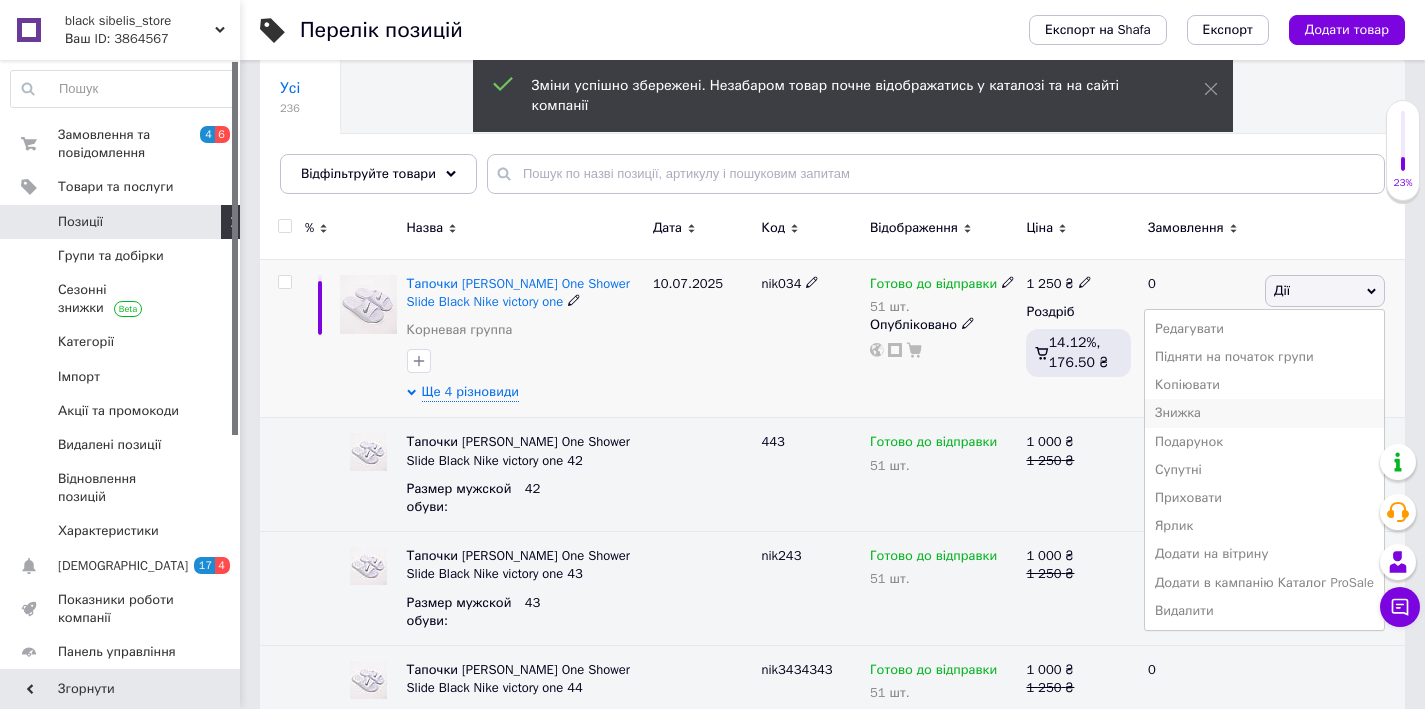 click on "Знижка" at bounding box center (1264, 413) 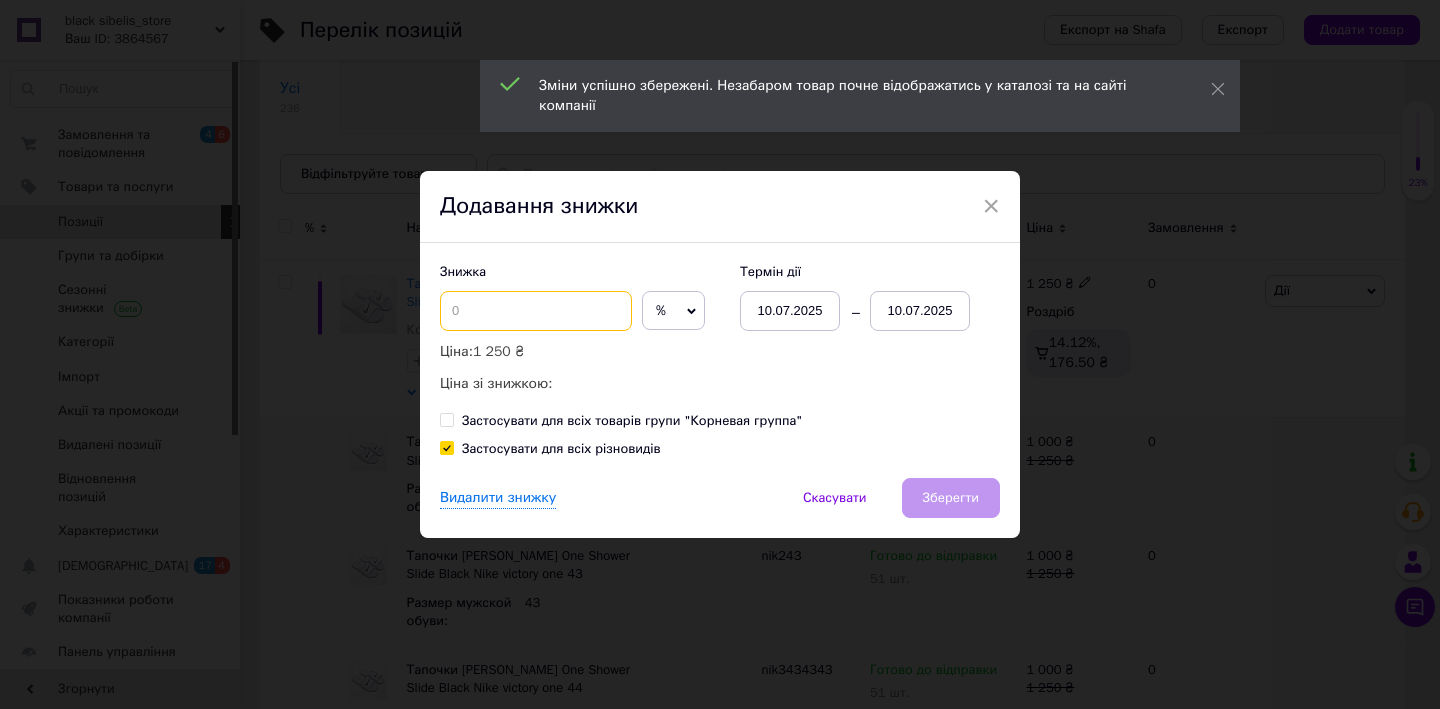 click at bounding box center (536, 311) 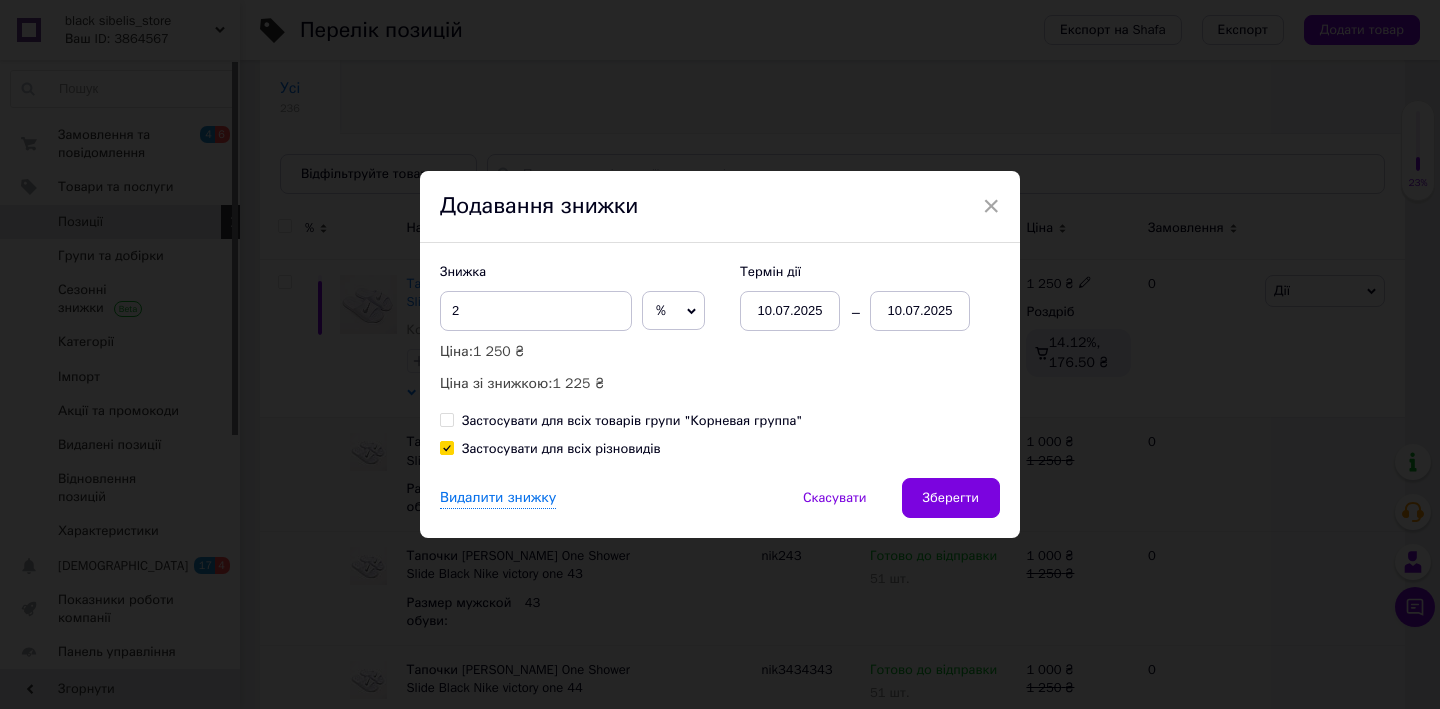 click on "%" at bounding box center (673, 311) 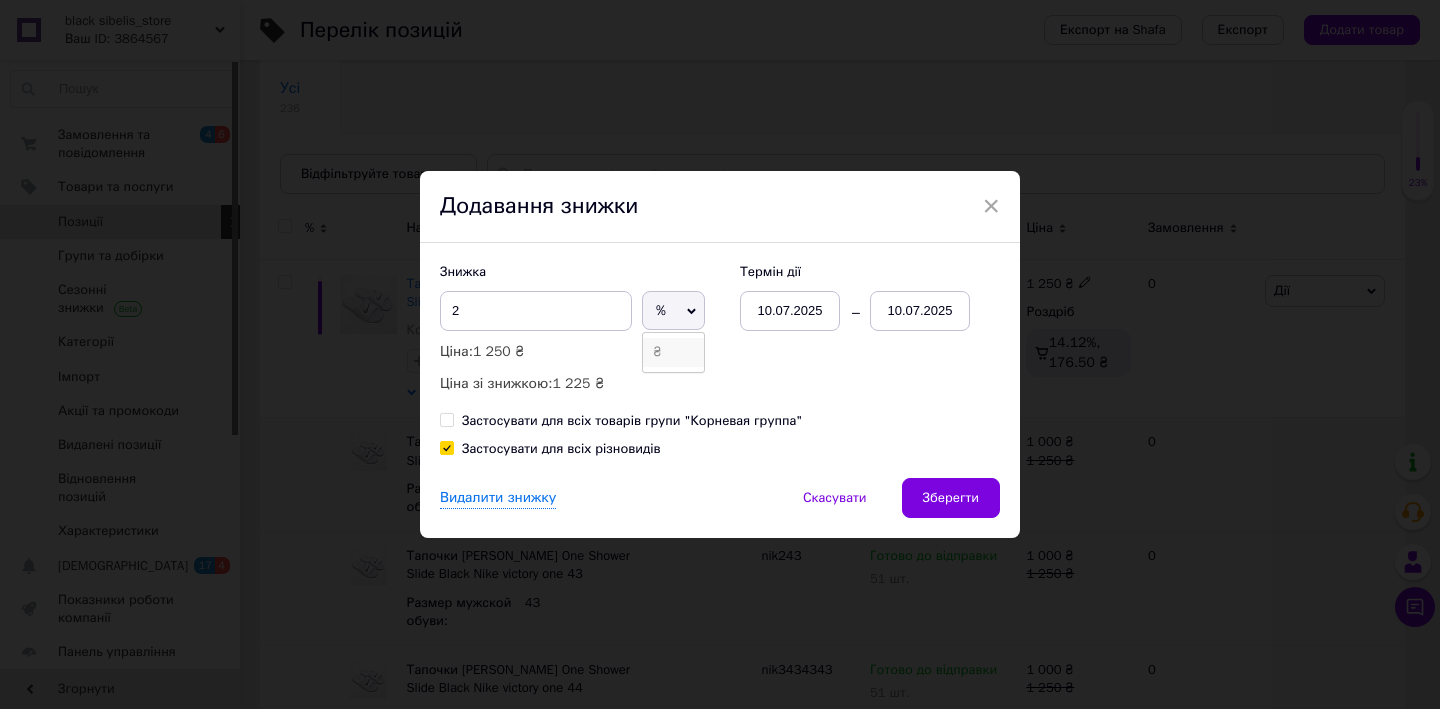 click on "₴" at bounding box center [673, 352] 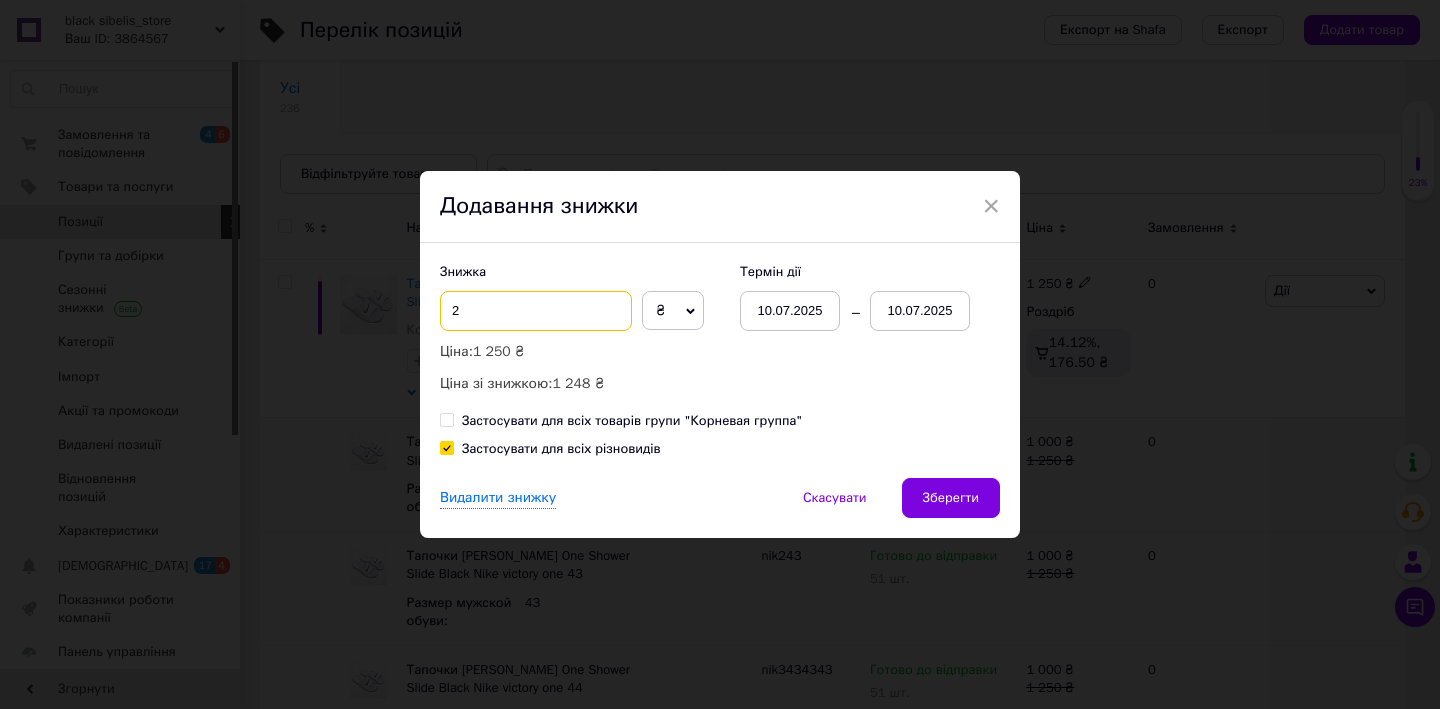 click on "2" at bounding box center [536, 311] 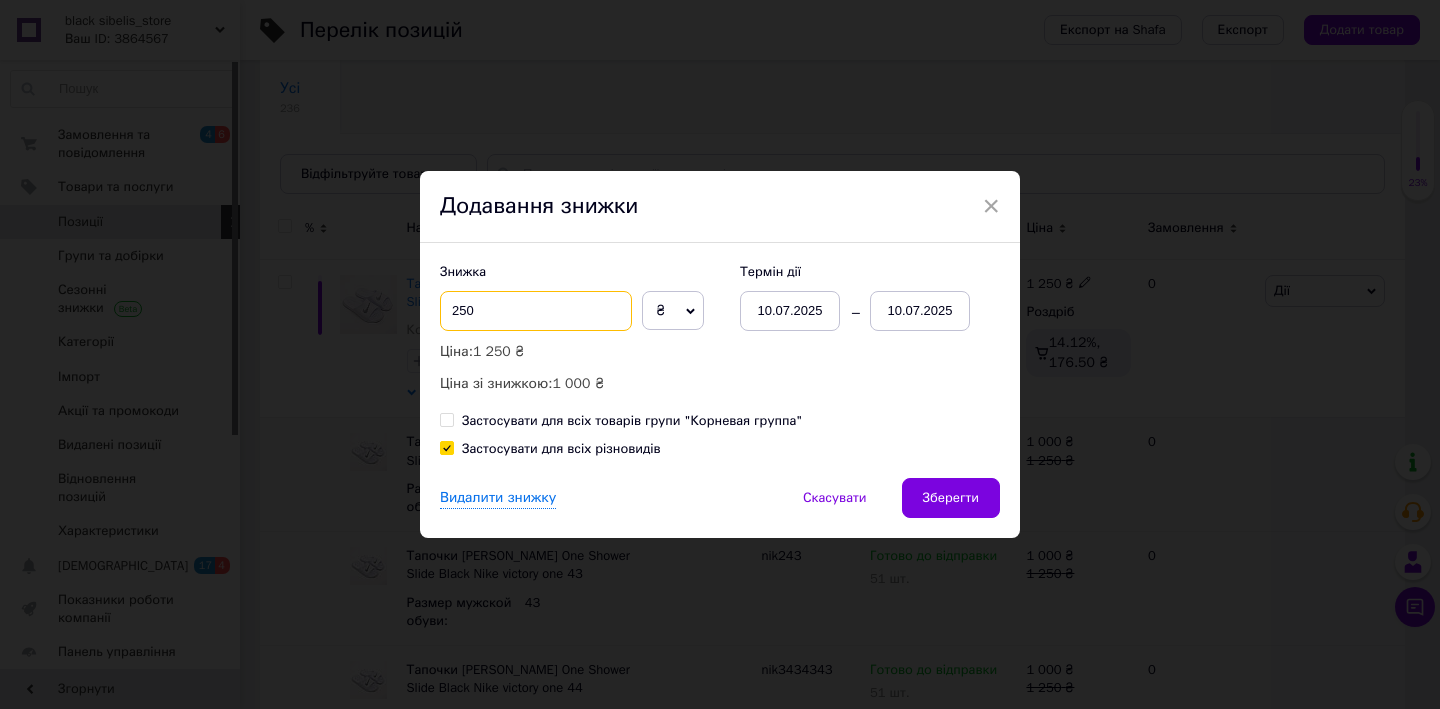 type on "250" 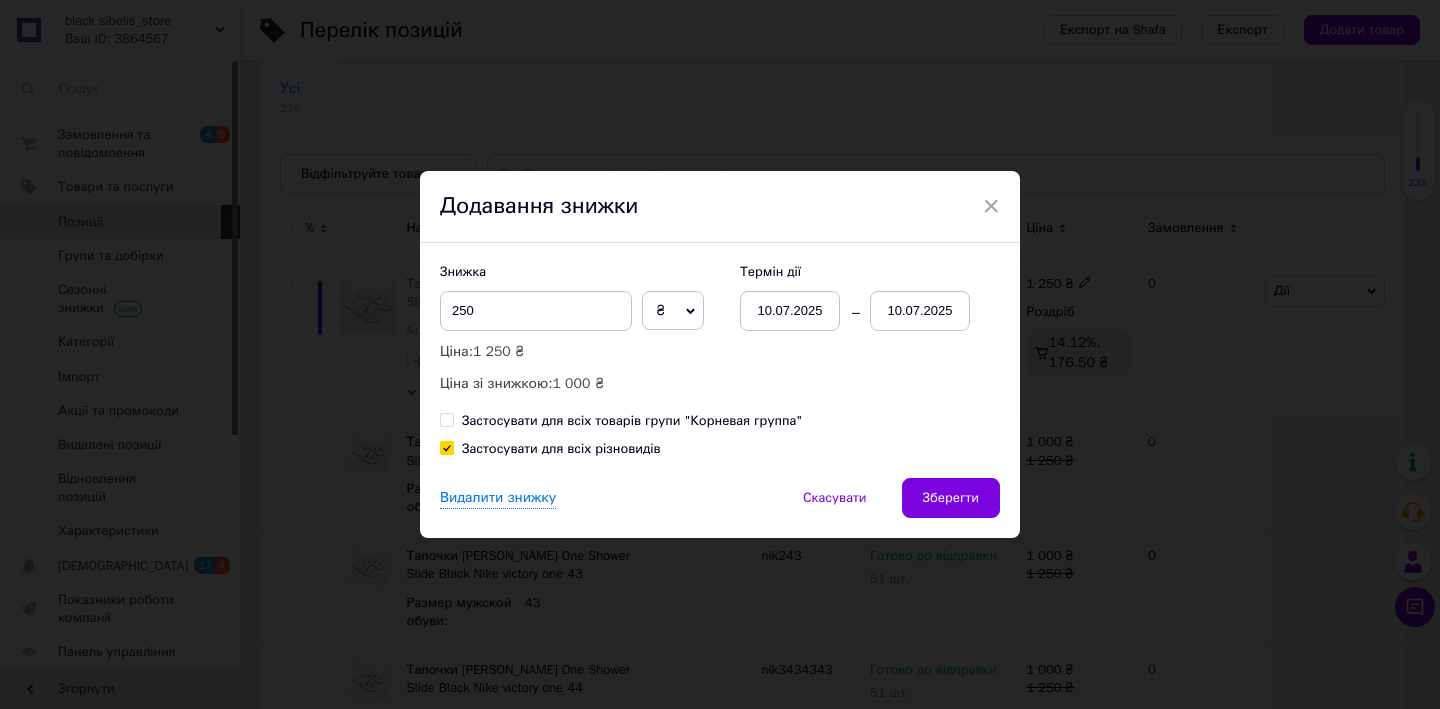 click on "10.07.2025" at bounding box center [920, 311] 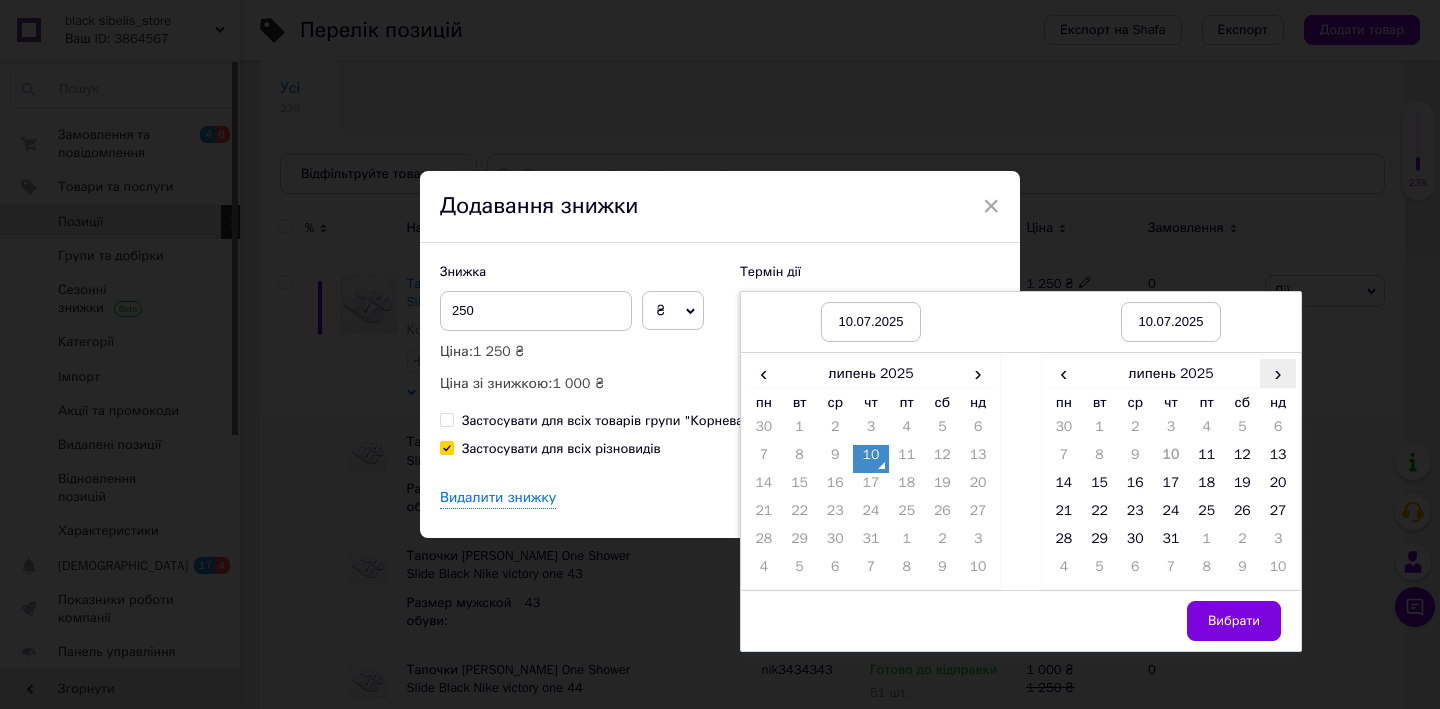 click on "›" at bounding box center (1278, 373) 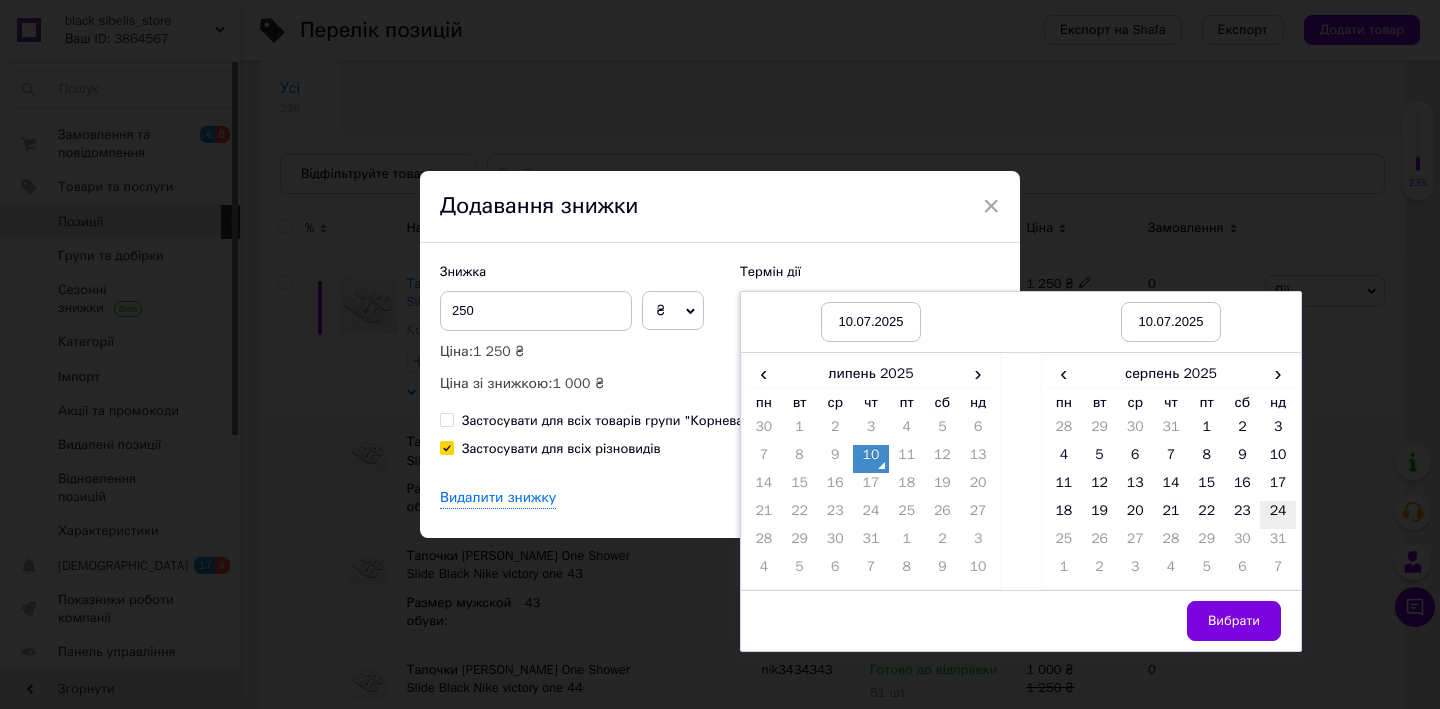 click on "24" at bounding box center [1278, 515] 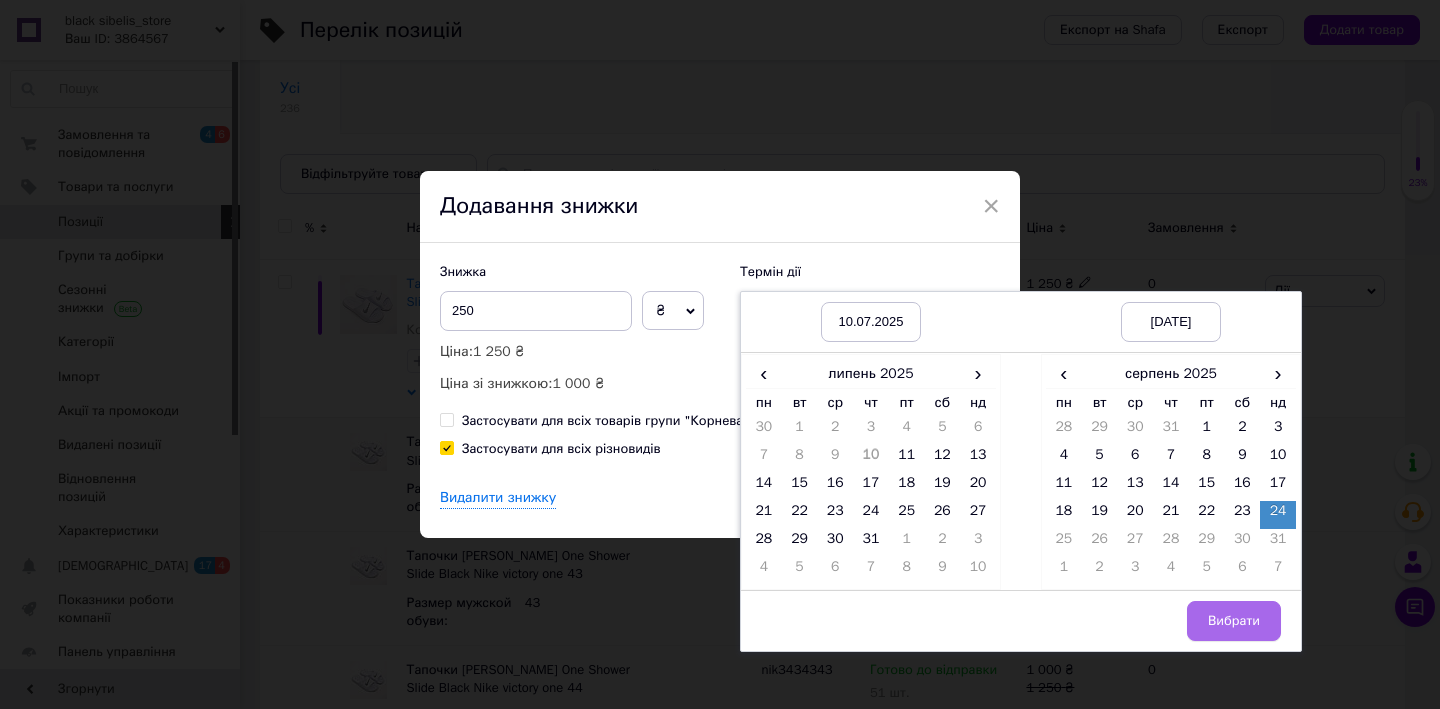 click on "Вибрати" at bounding box center (1234, 621) 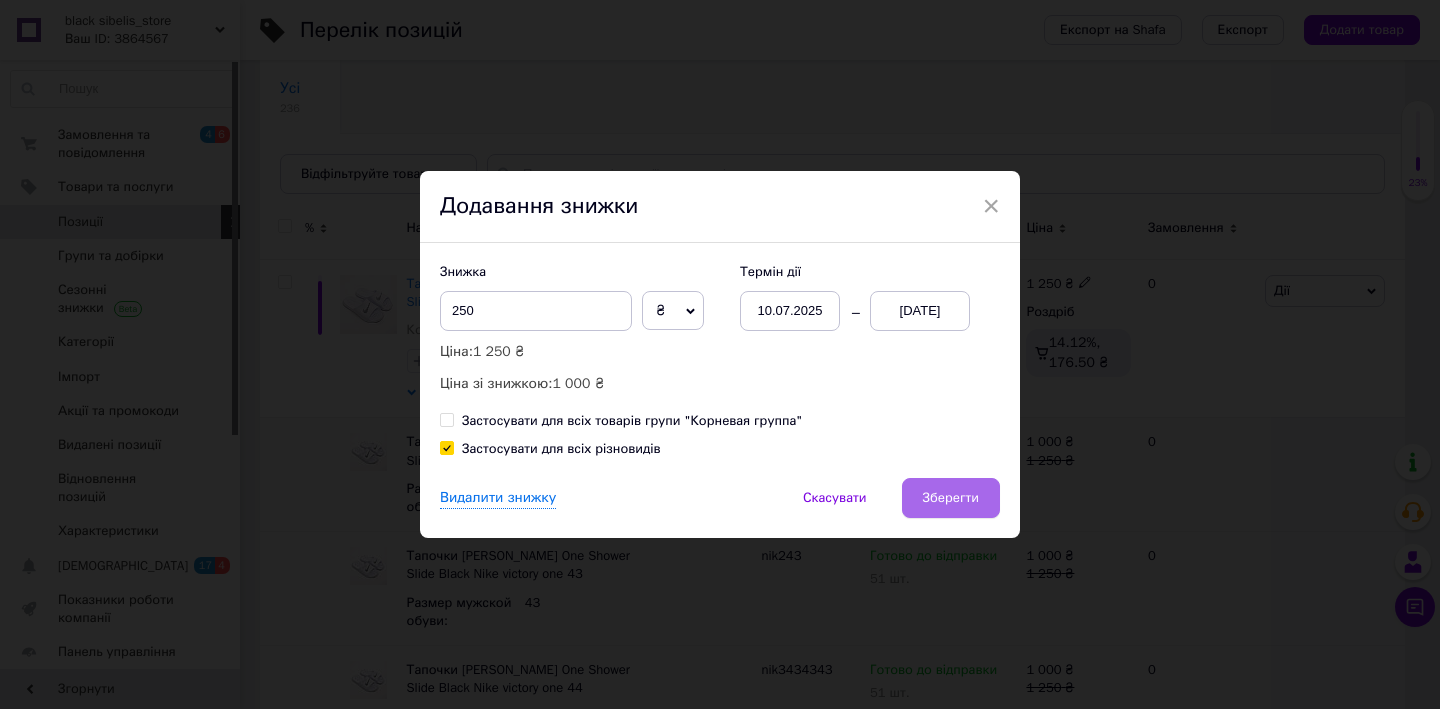 click on "Зберегти" at bounding box center [951, 498] 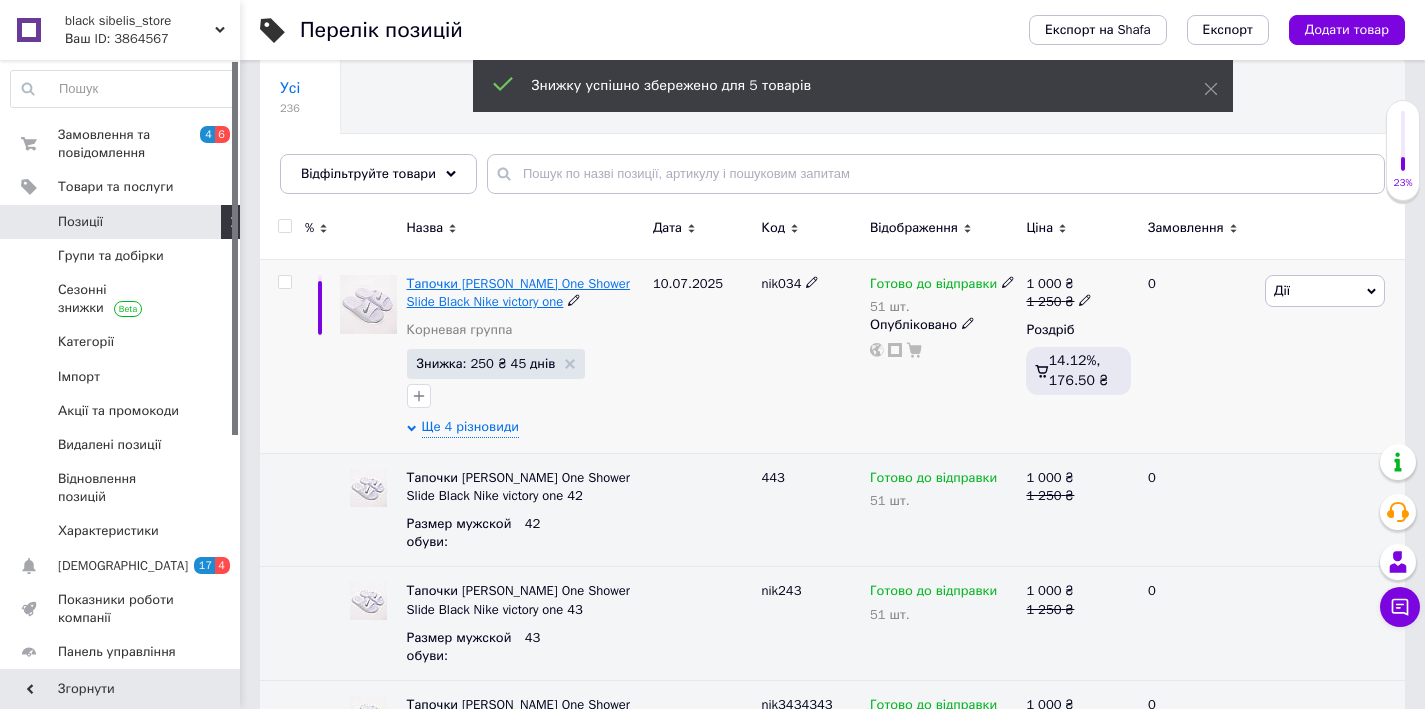 click on "Тапочки [PERSON_NAME] One Shower Slide Black Nike victory one" at bounding box center [518, 292] 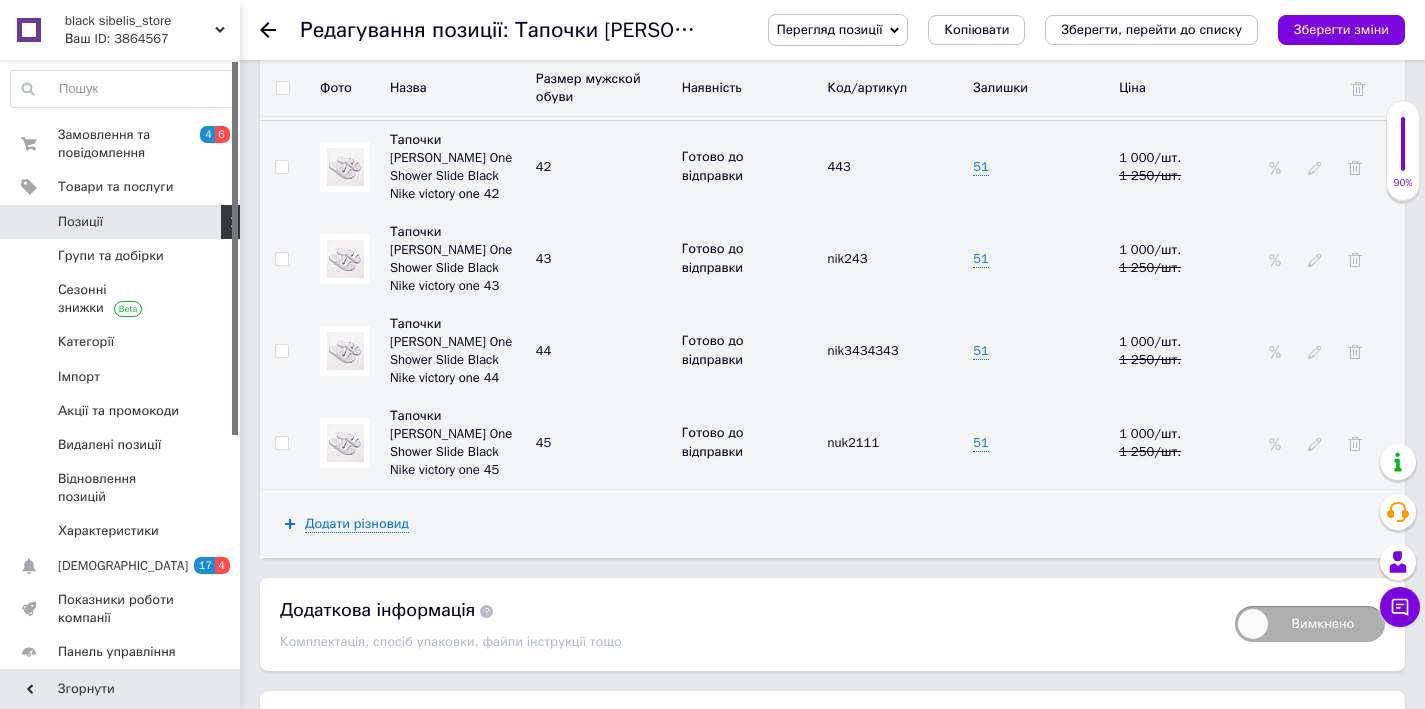 scroll, scrollTop: 2825, scrollLeft: 0, axis: vertical 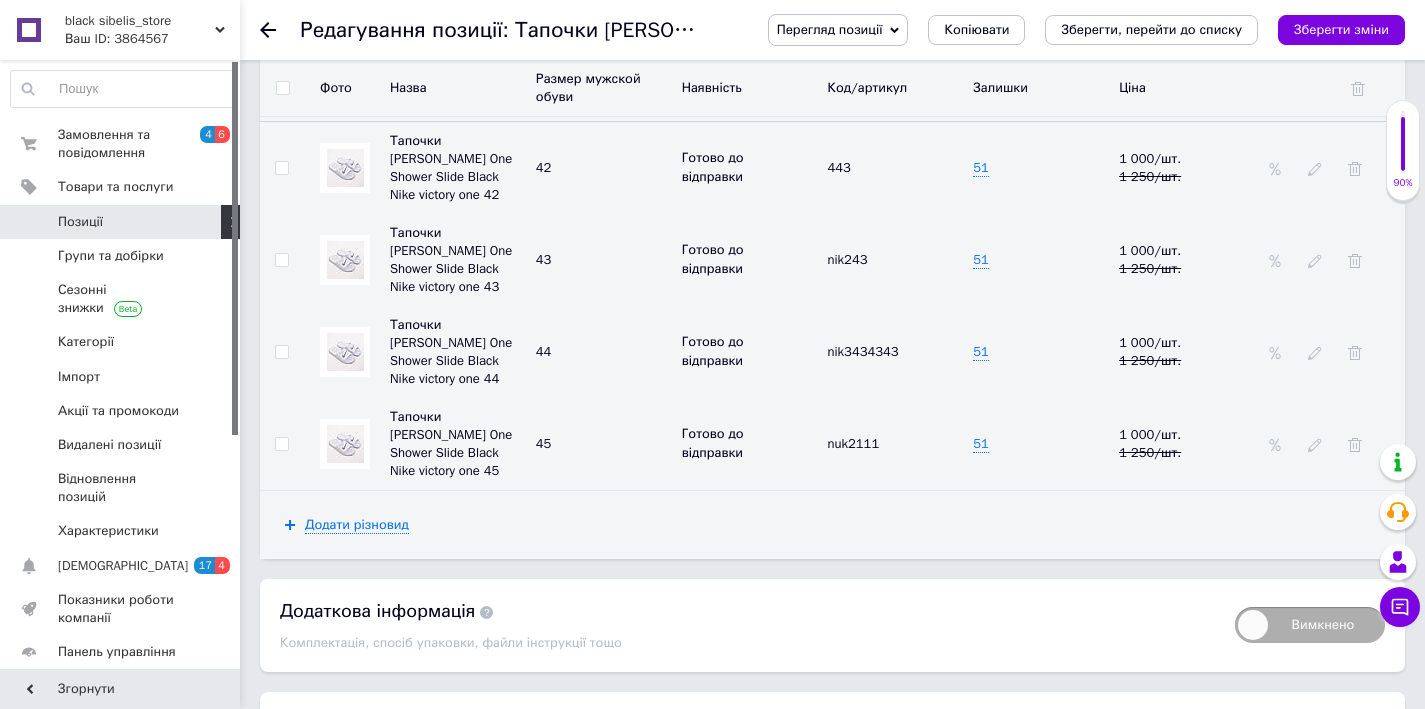 click on "Позиції" at bounding box center (123, 222) 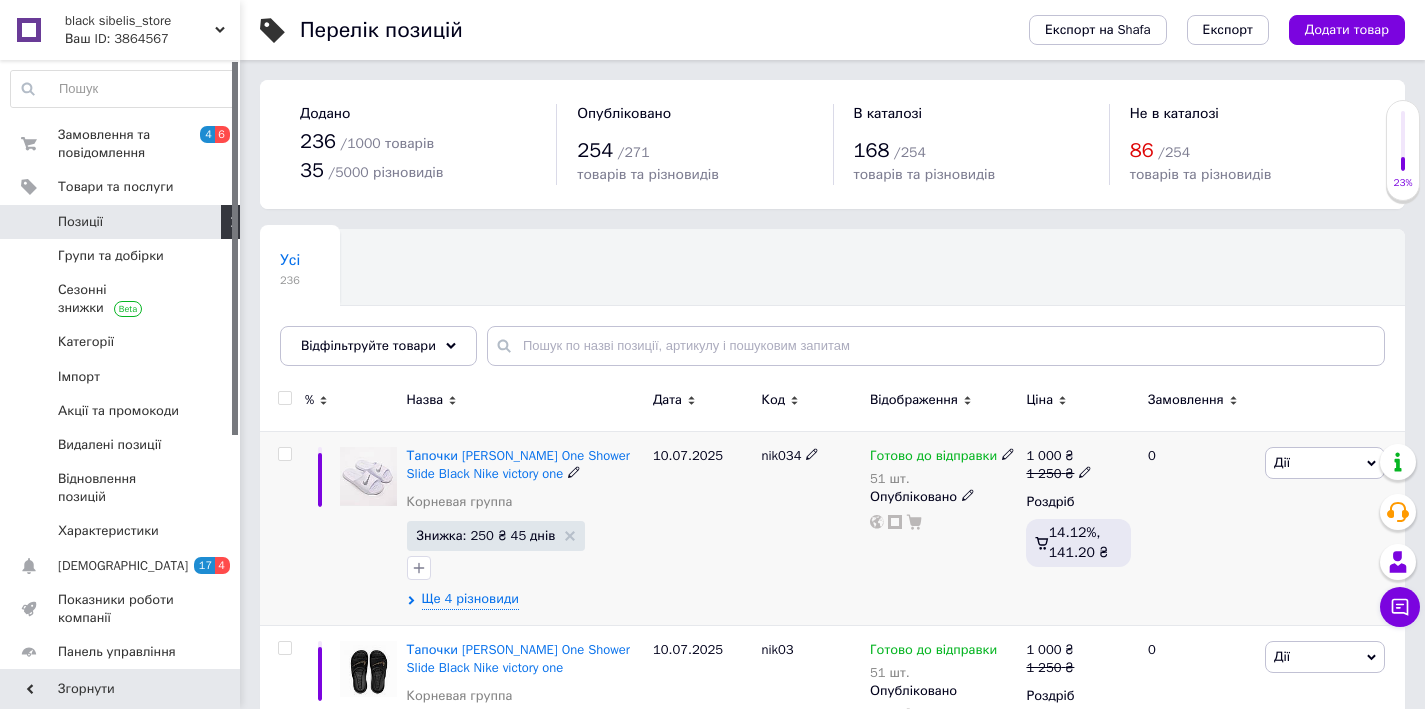 scroll, scrollTop: 206, scrollLeft: 0, axis: vertical 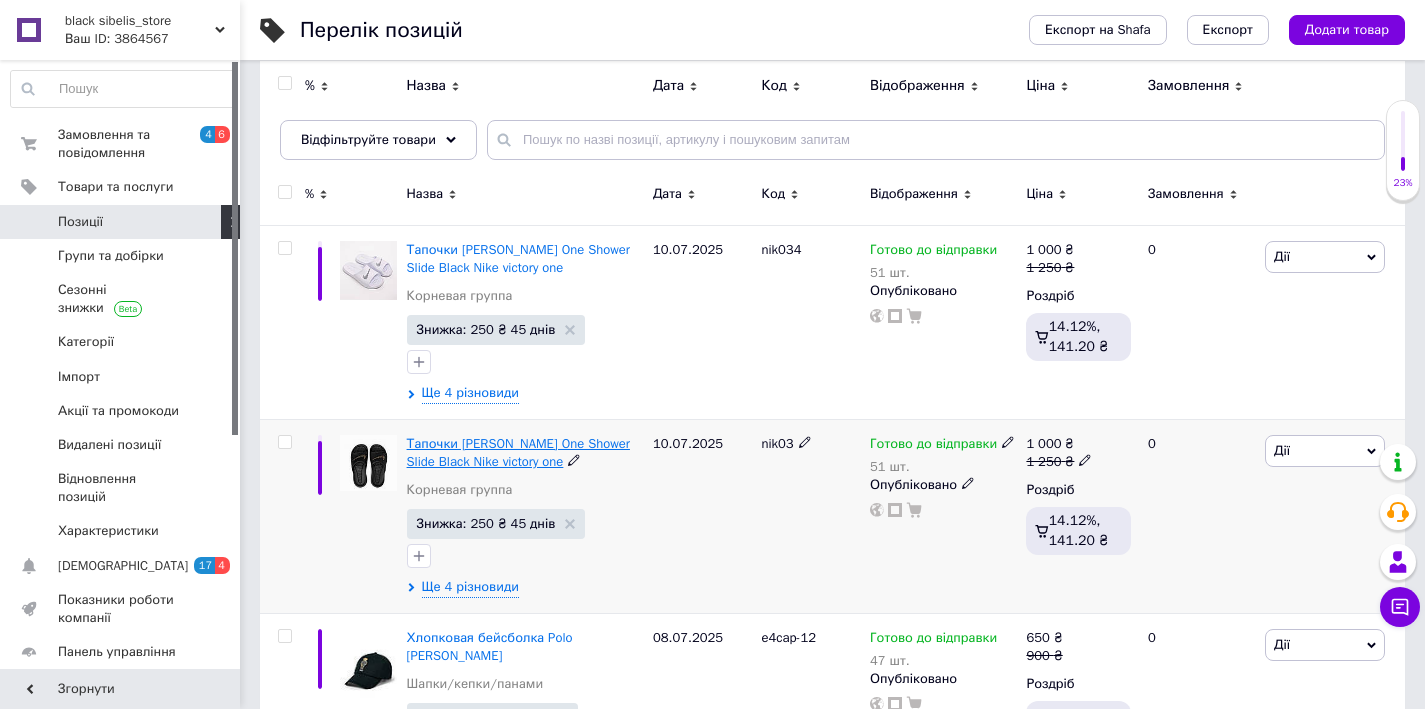 click on "Тапочки [PERSON_NAME] One Shower Slide Black Nike victory one" at bounding box center (518, 452) 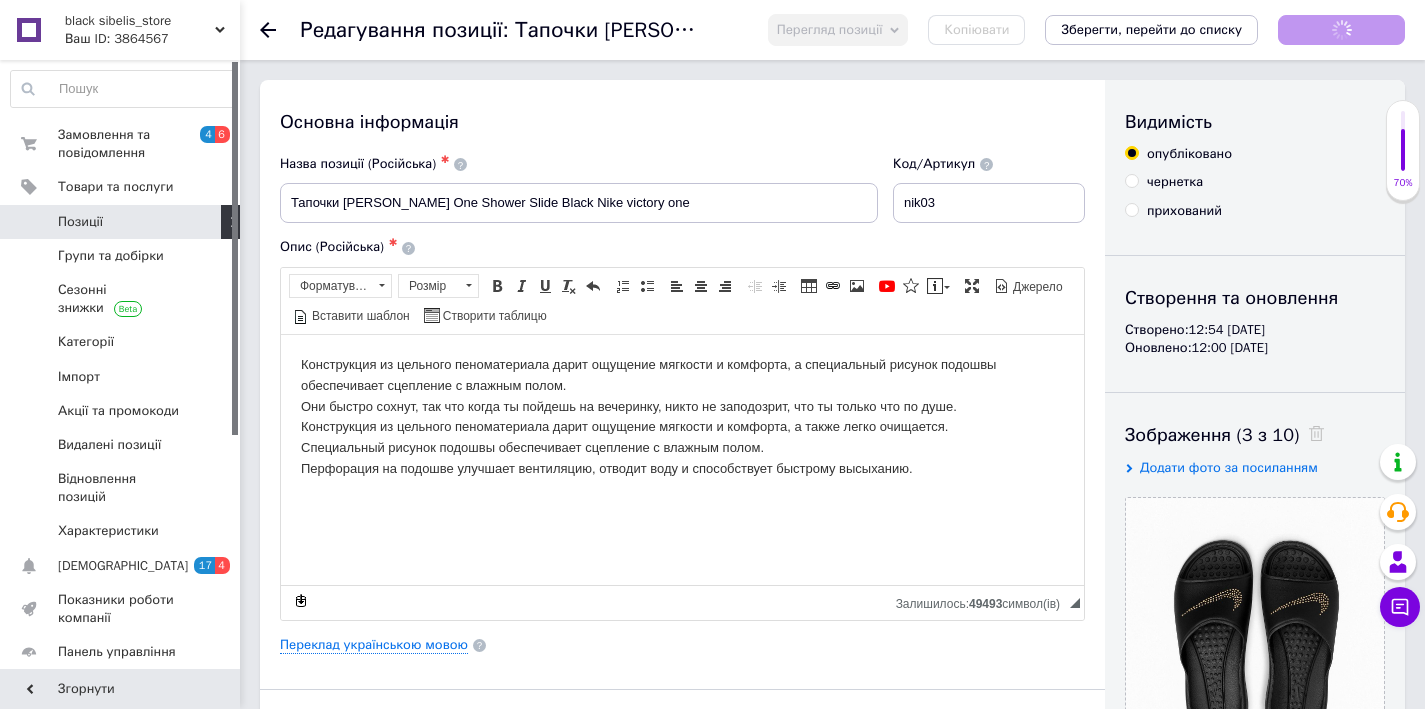 scroll, scrollTop: 0, scrollLeft: 0, axis: both 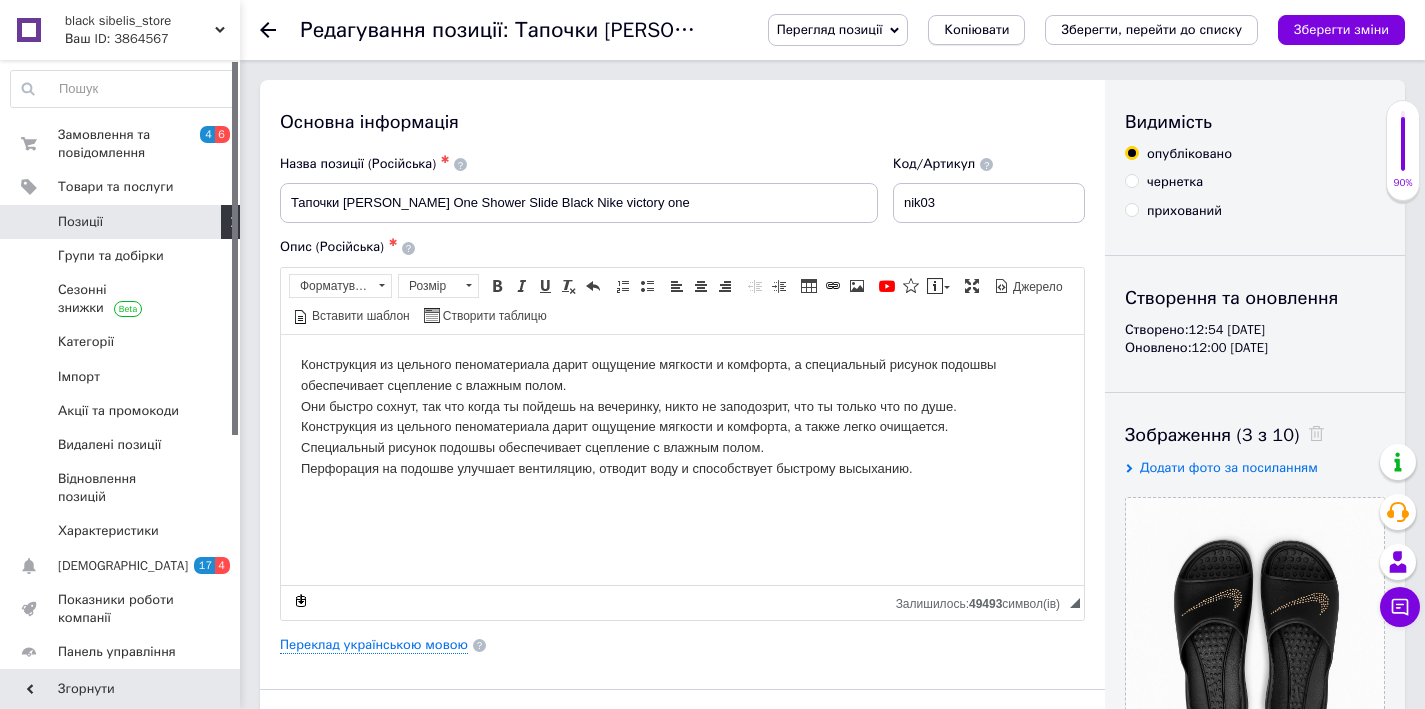 click on "Копіювати" at bounding box center [976, 30] 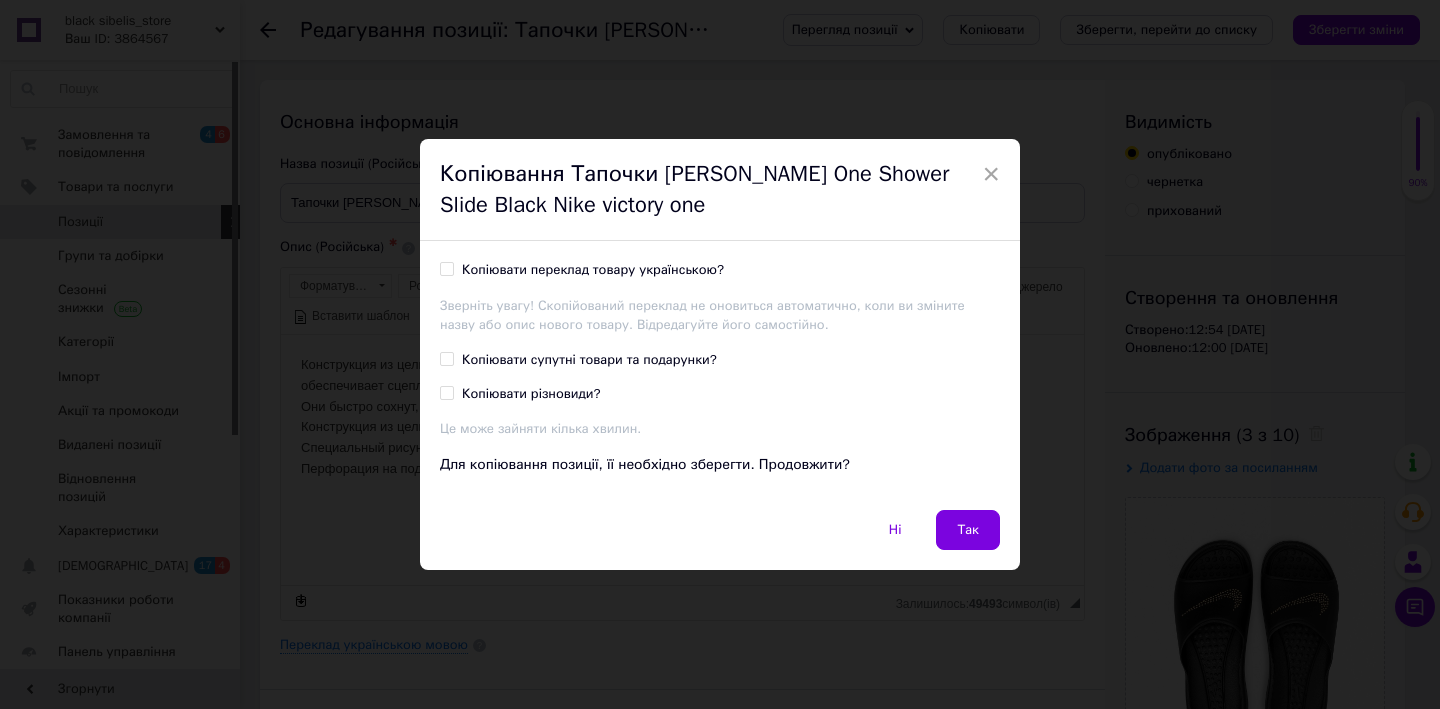 click on "Копіювати переклад товару українською?" at bounding box center (593, 270) 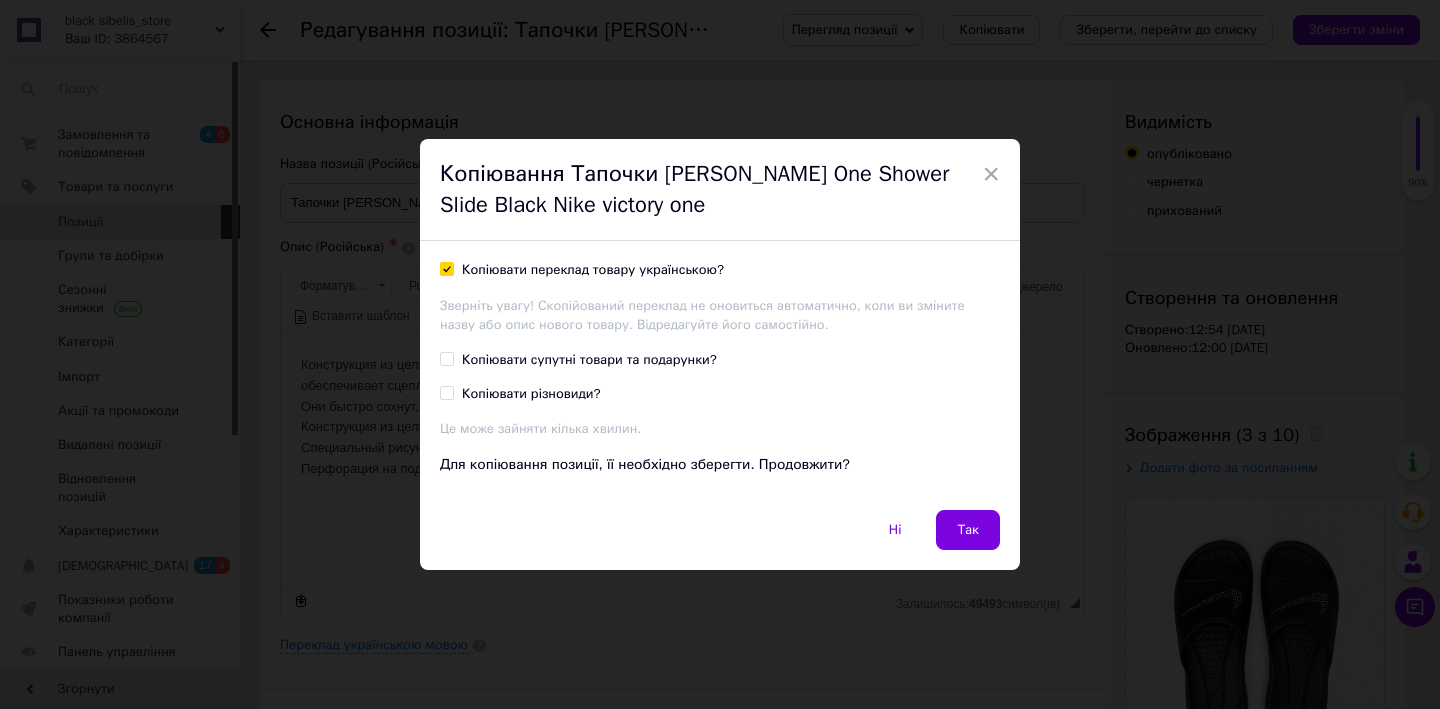 checkbox on "true" 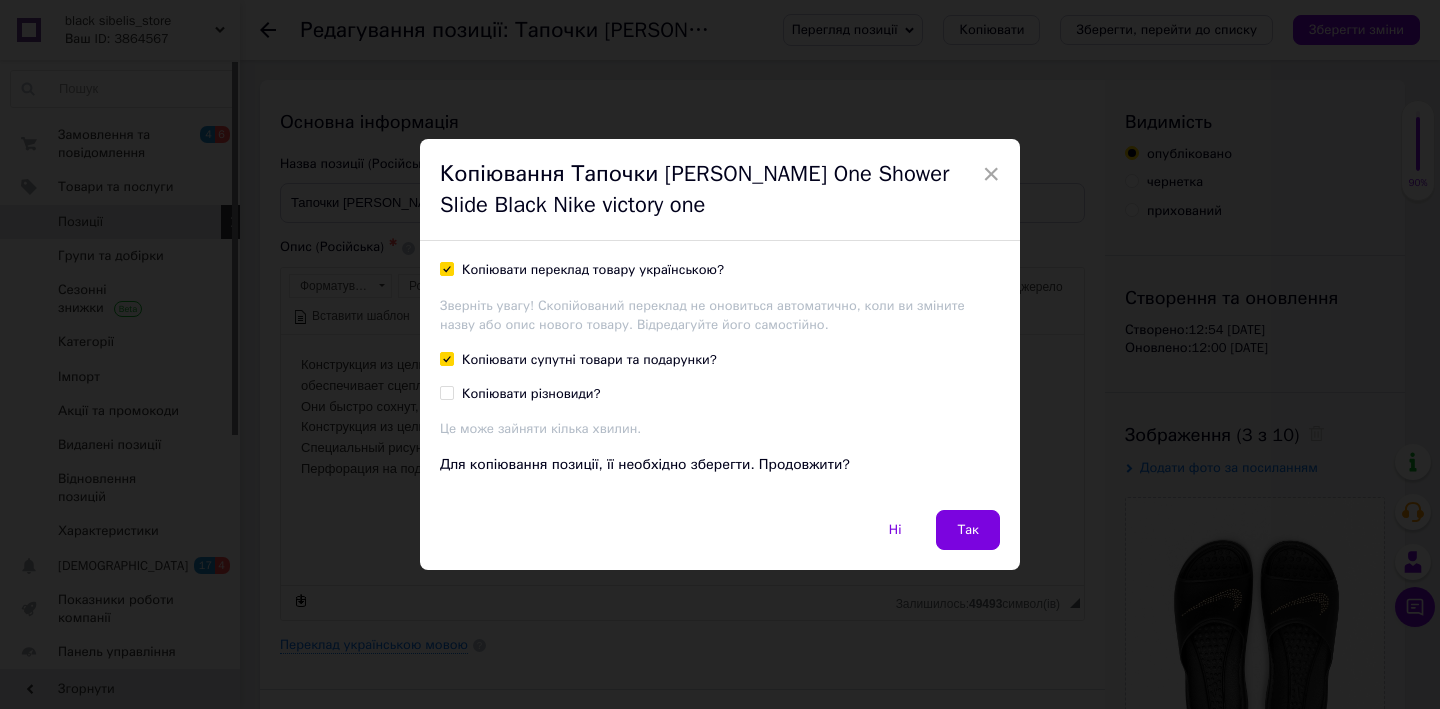 checkbox on "true" 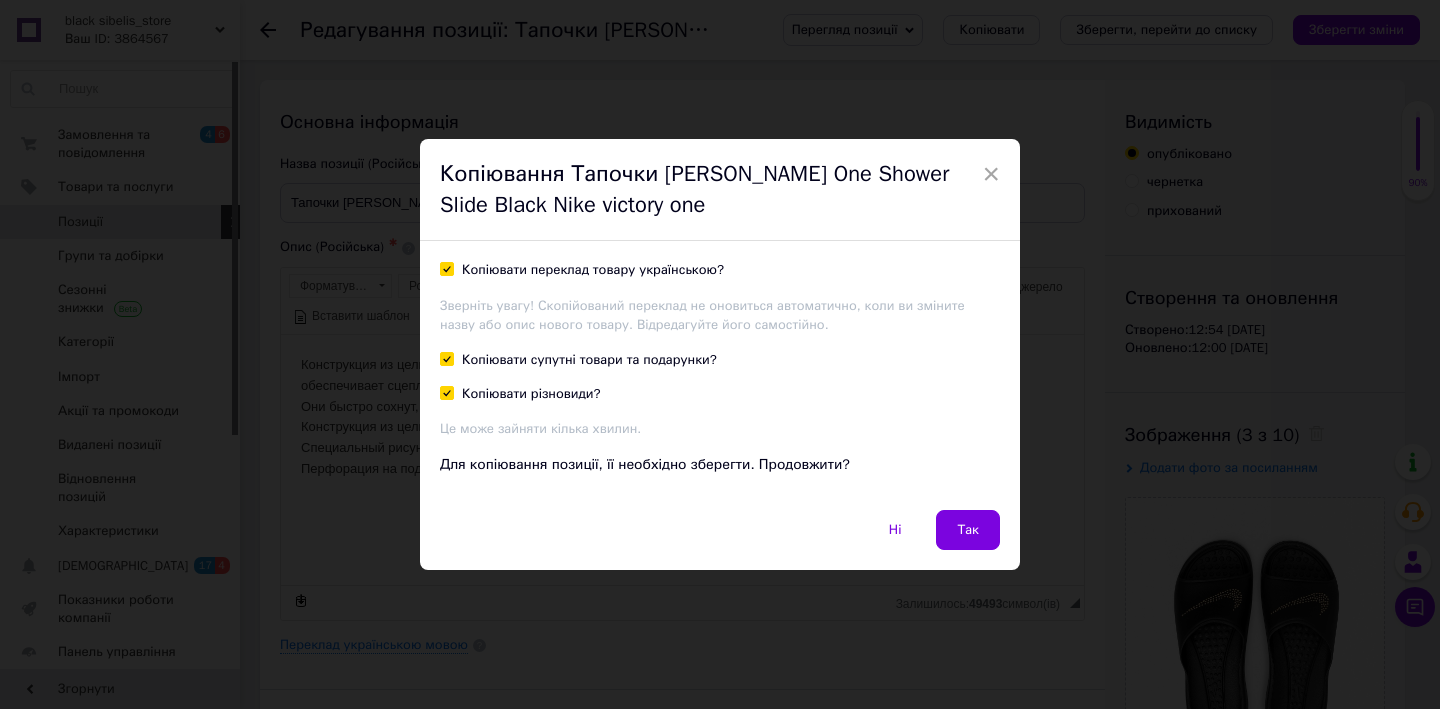 checkbox on "true" 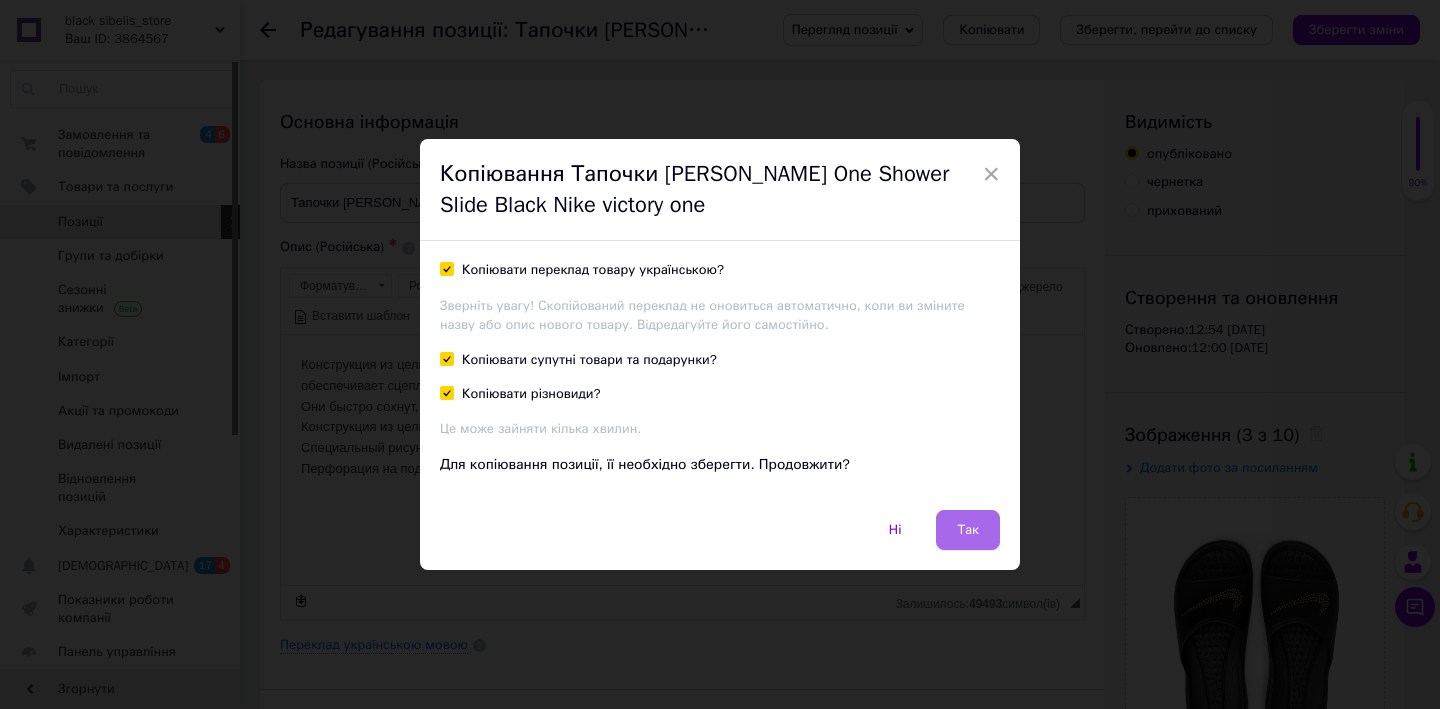 click on "Так" at bounding box center [968, 530] 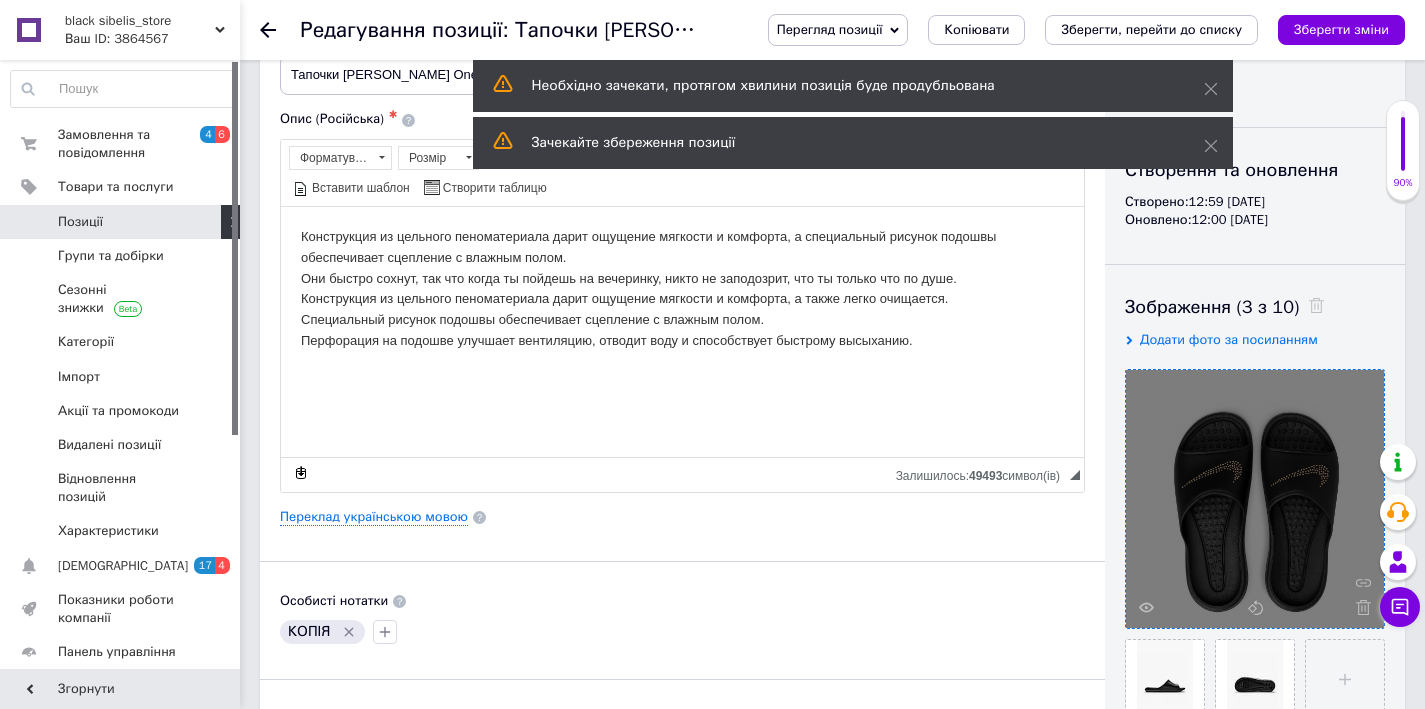 scroll, scrollTop: 212, scrollLeft: 0, axis: vertical 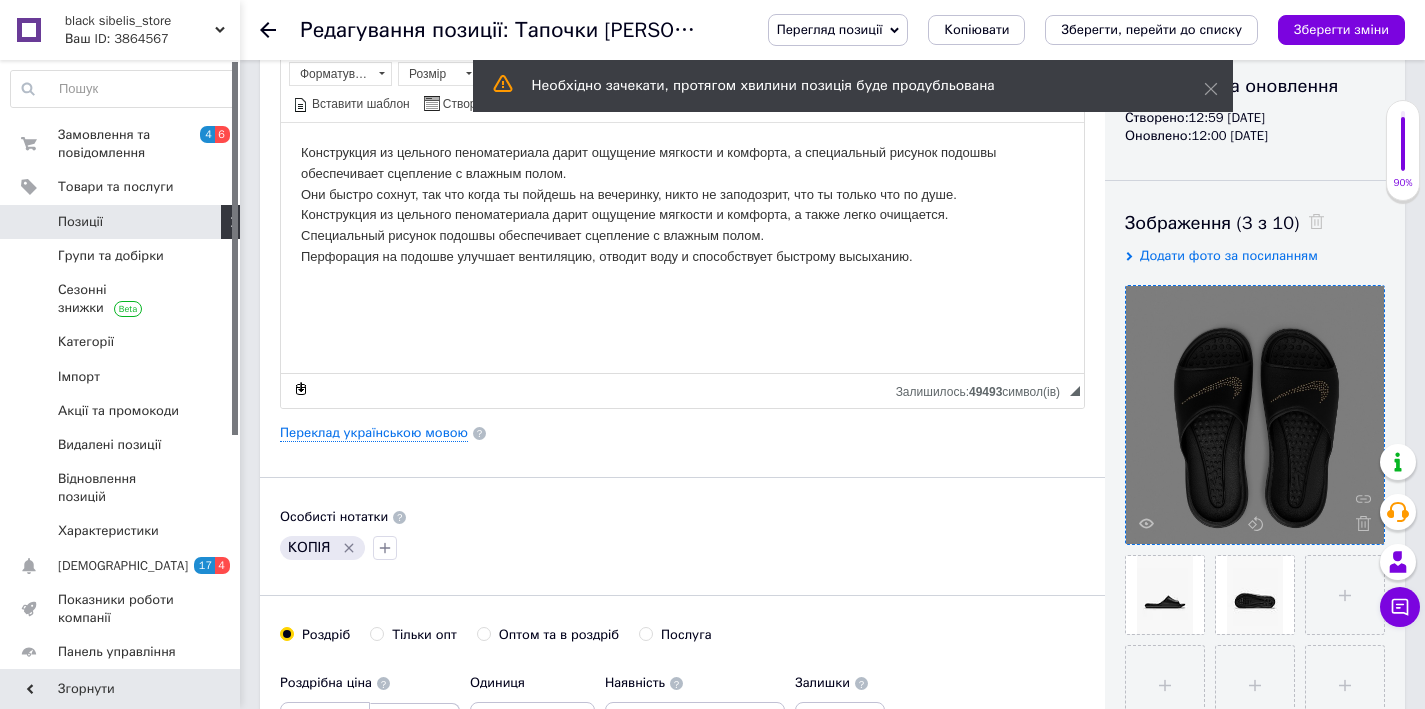 click at bounding box center [1358, 523] 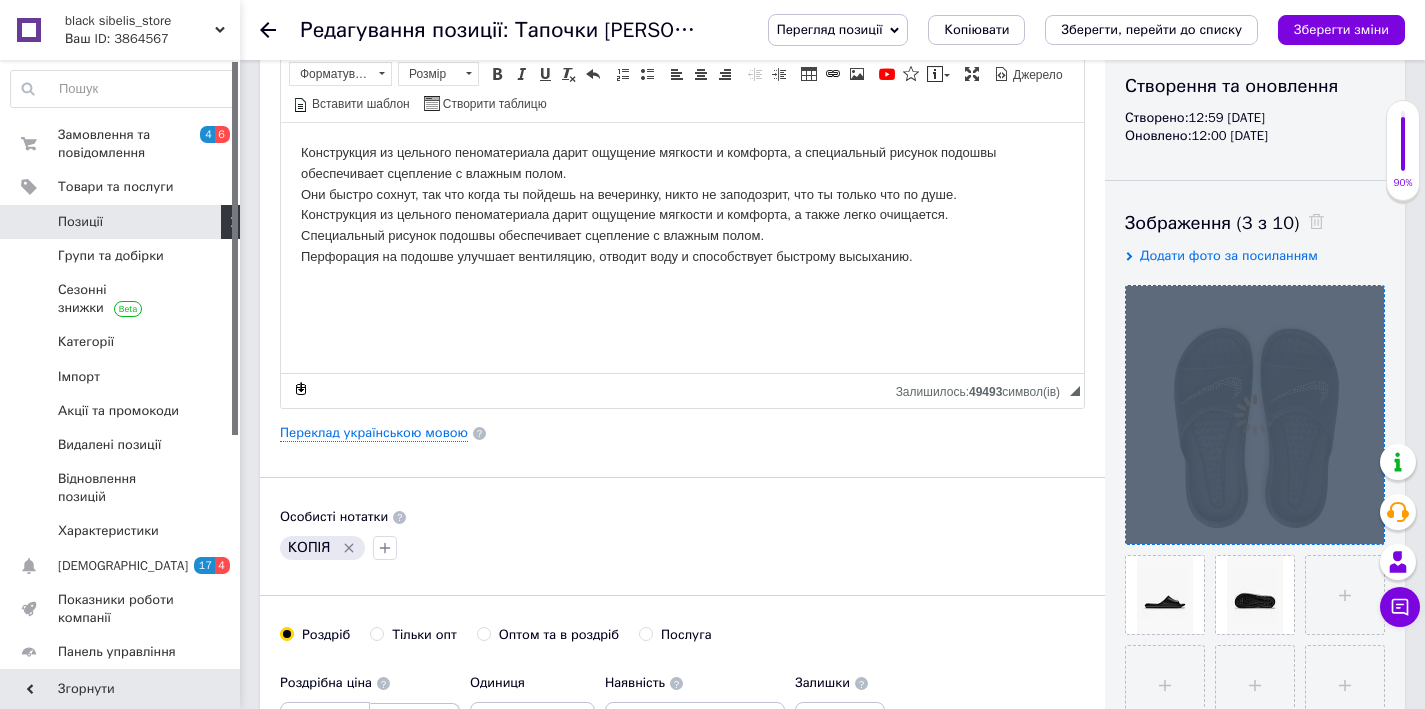 click at bounding box center [1255, 415] 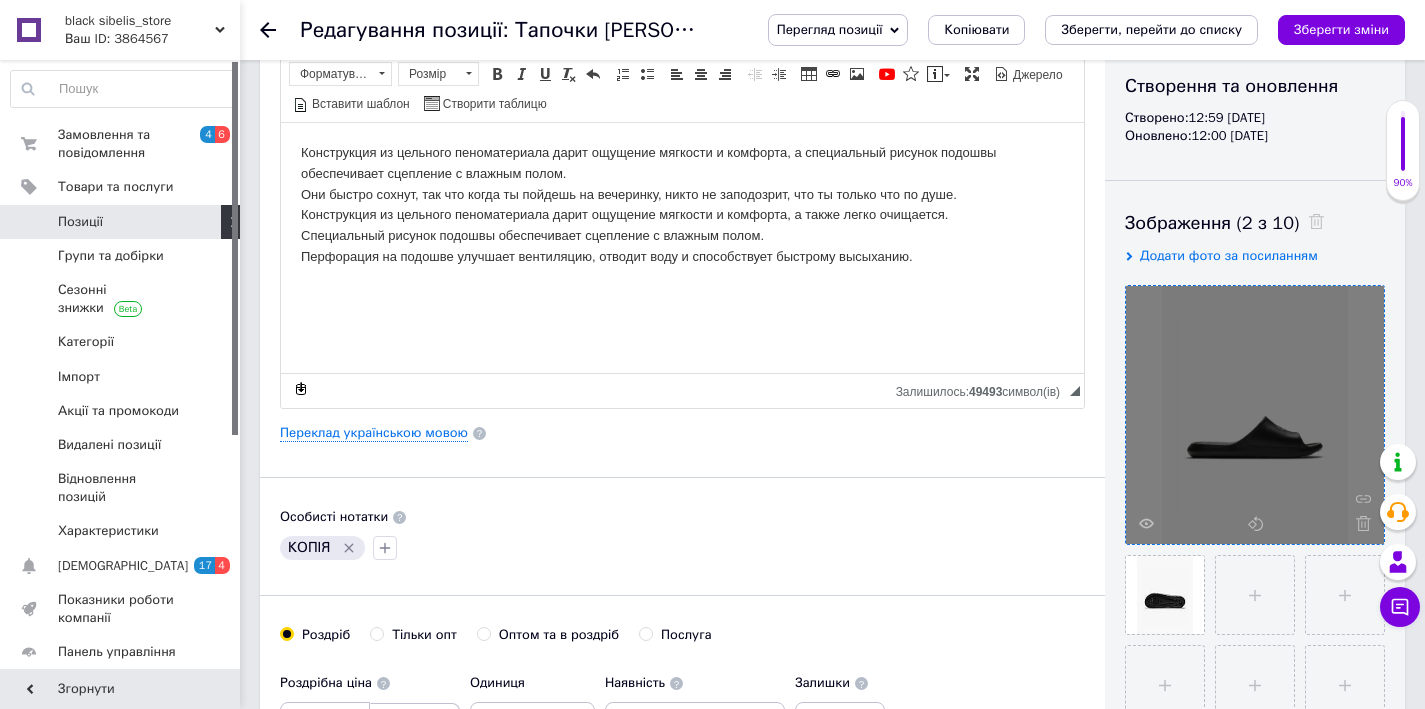 click at bounding box center (1358, 523) 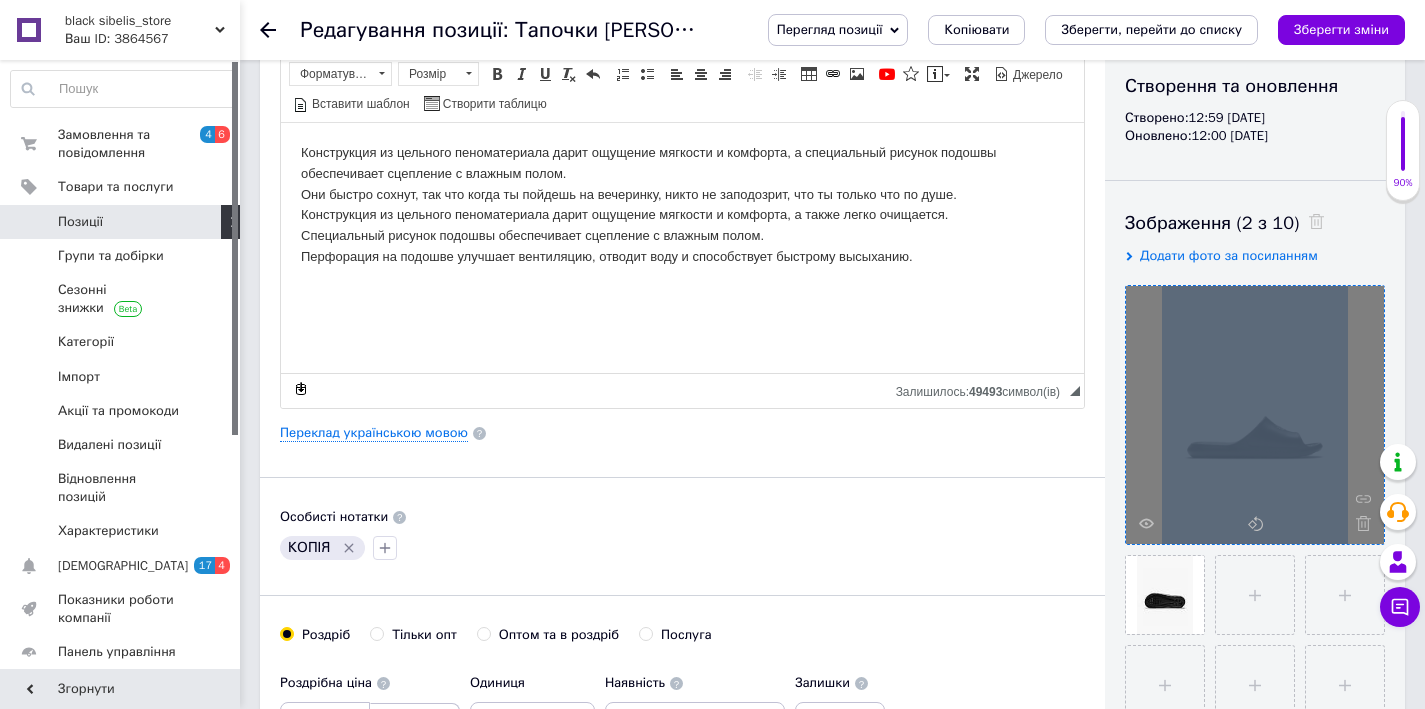 click at bounding box center (1255, 415) 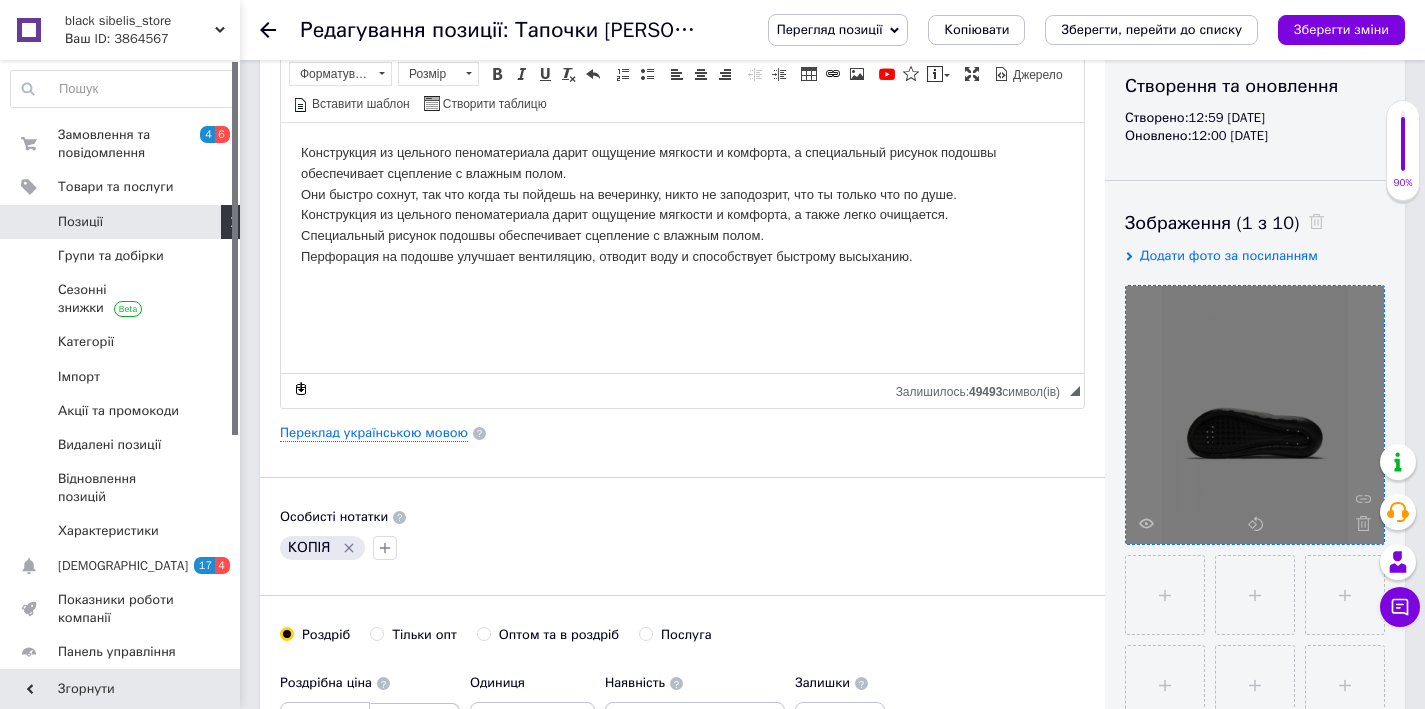 click at bounding box center [1358, 523] 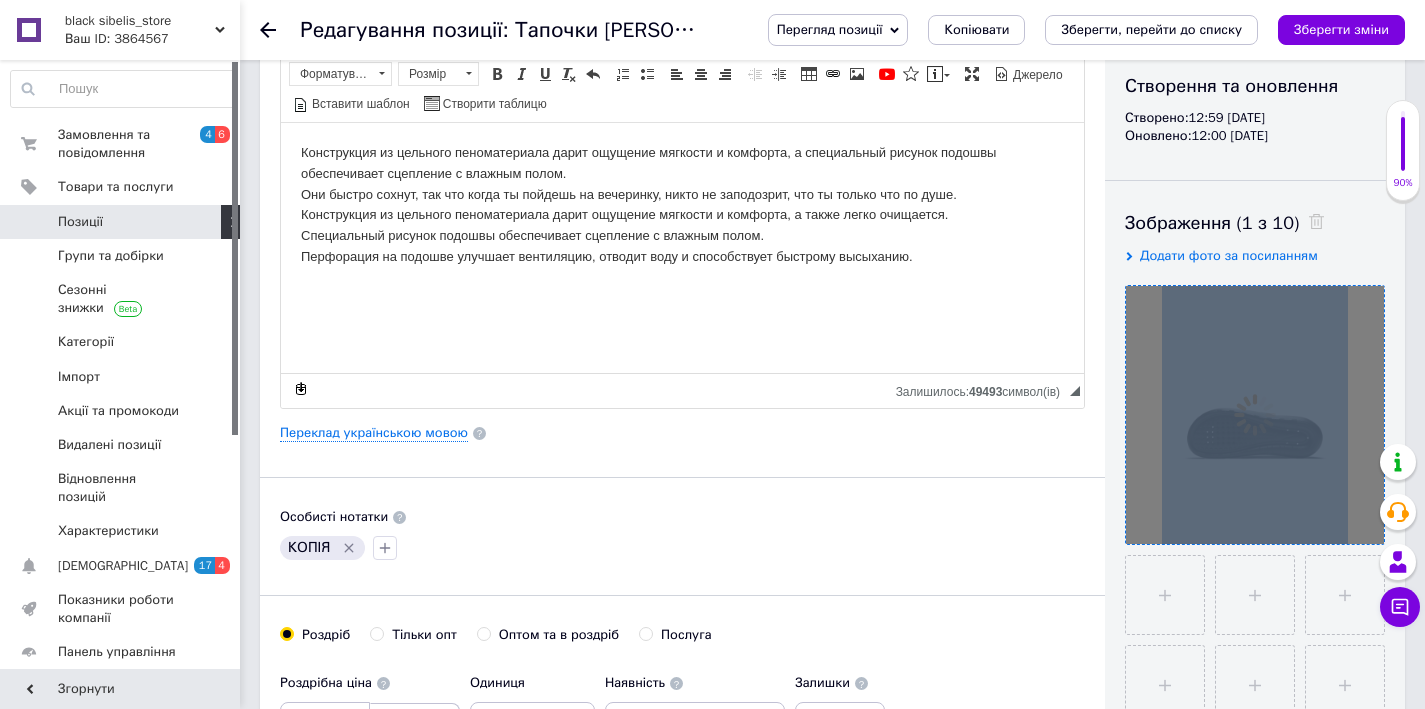 click at bounding box center (1255, 415) 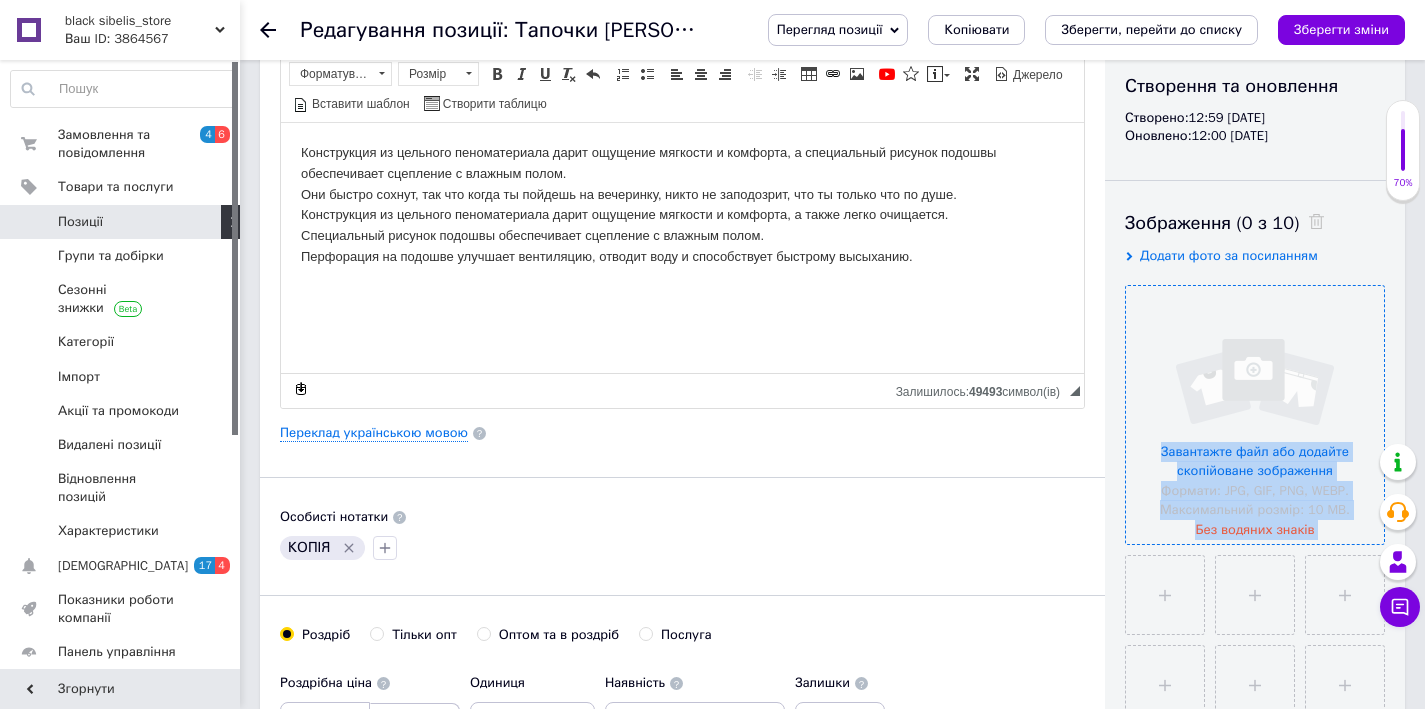 click at bounding box center [1255, 415] 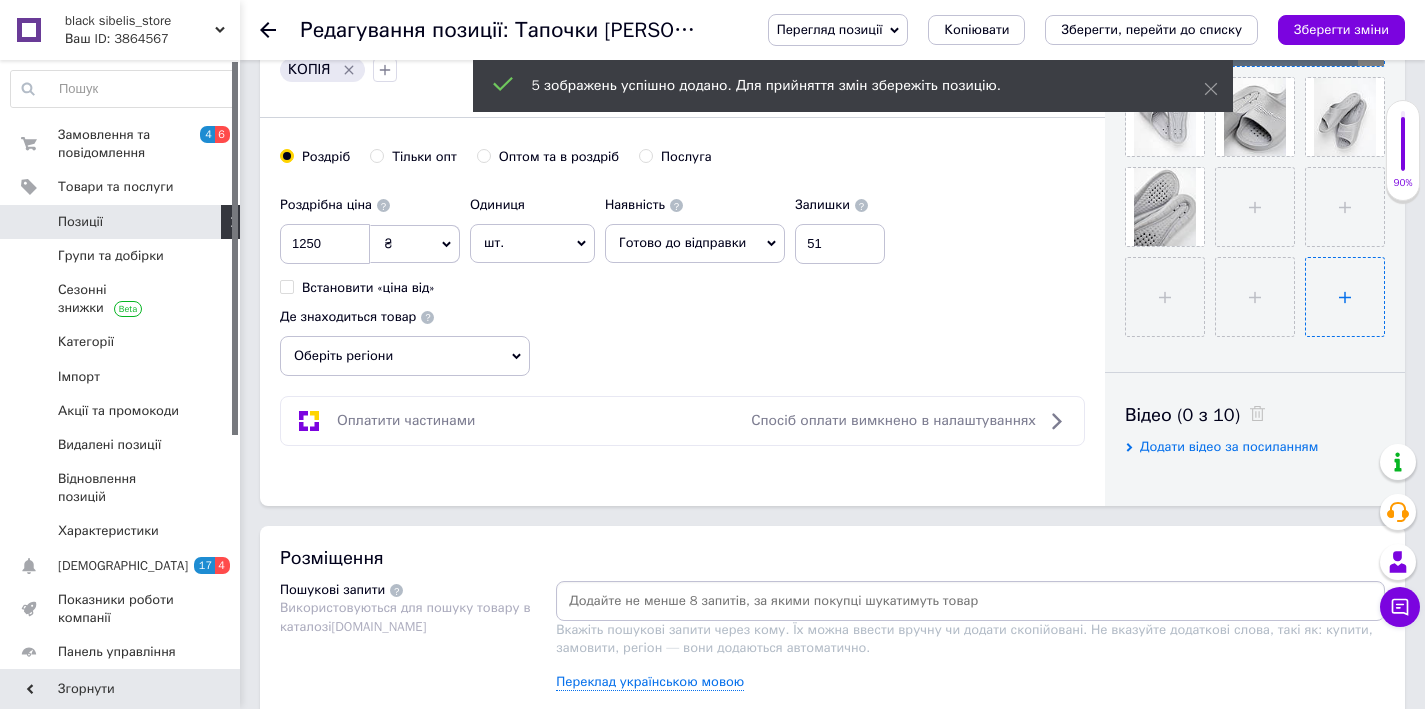 scroll, scrollTop: 264, scrollLeft: 0, axis: vertical 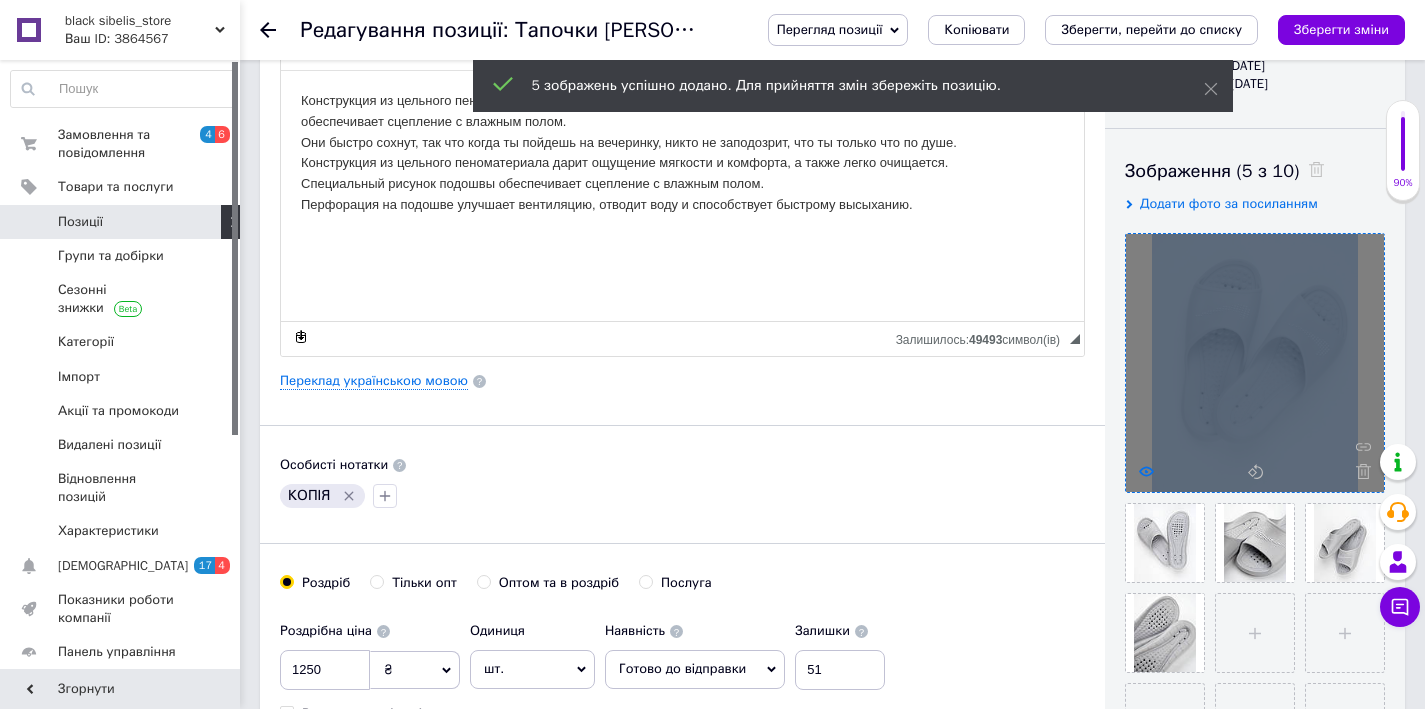 click 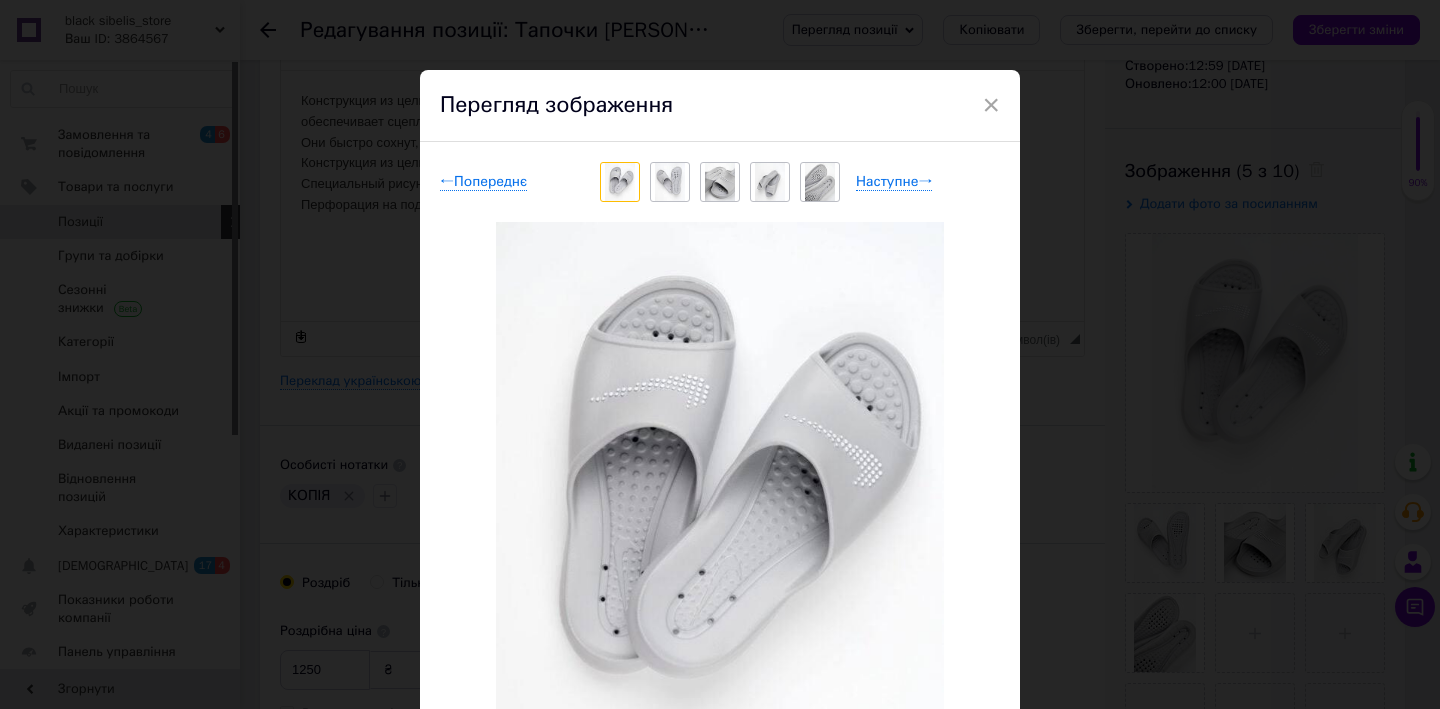 click on "× Перегляд зображення ← Попереднє Наступне → Видалити зображення Видалити всі зображення" at bounding box center (720, 354) 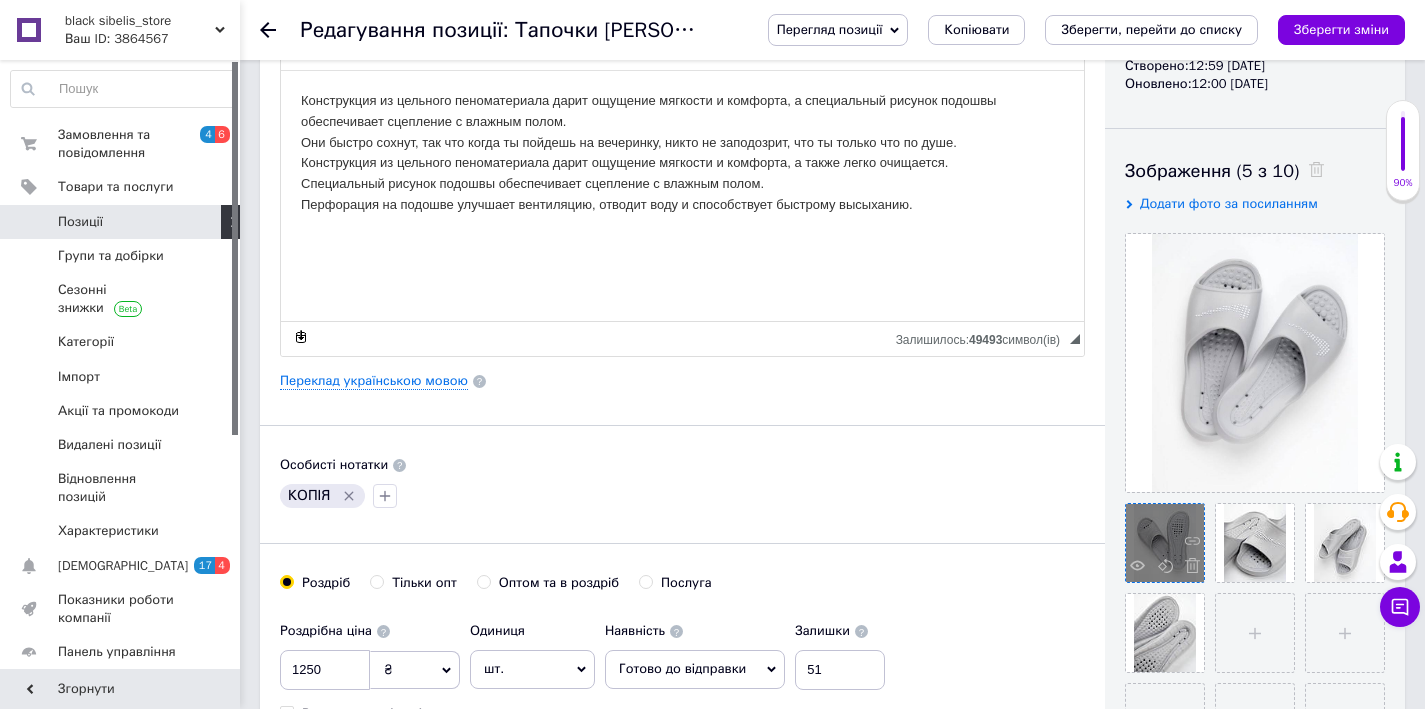 click at bounding box center [1165, 543] 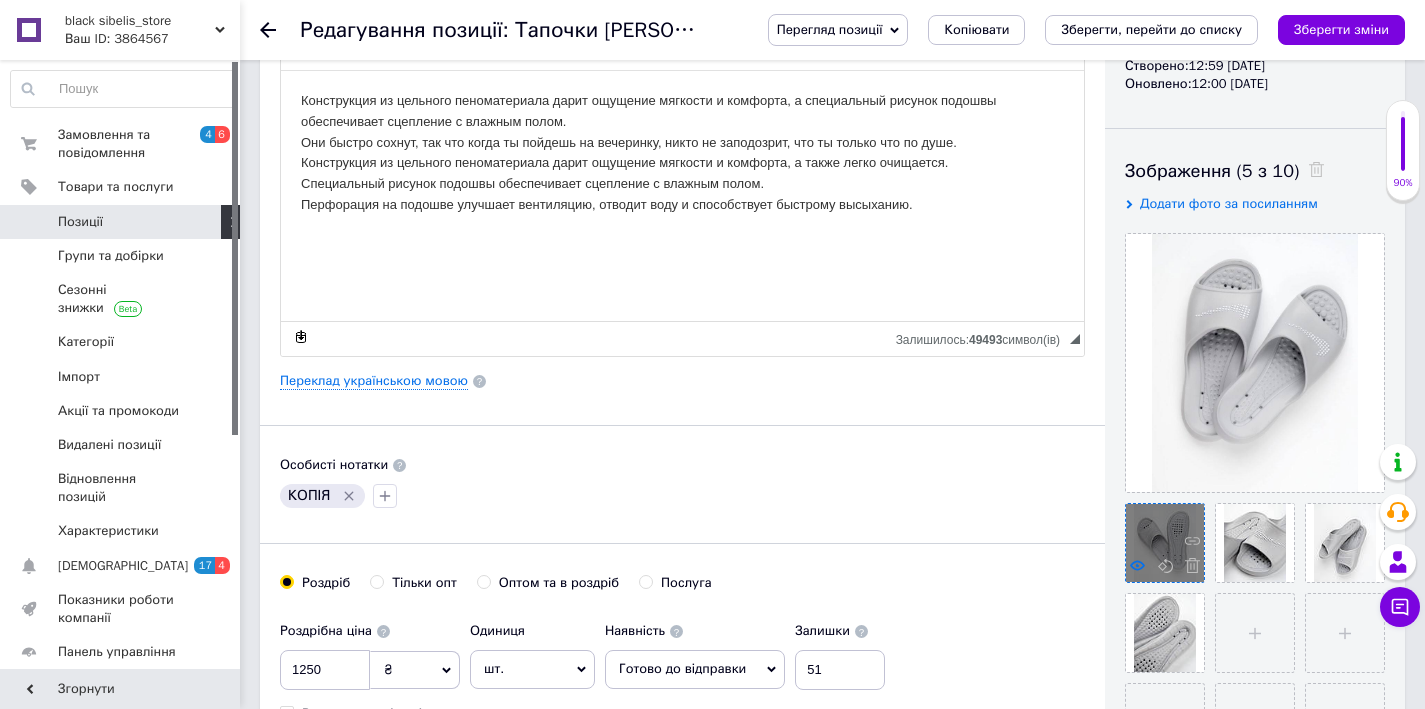 click 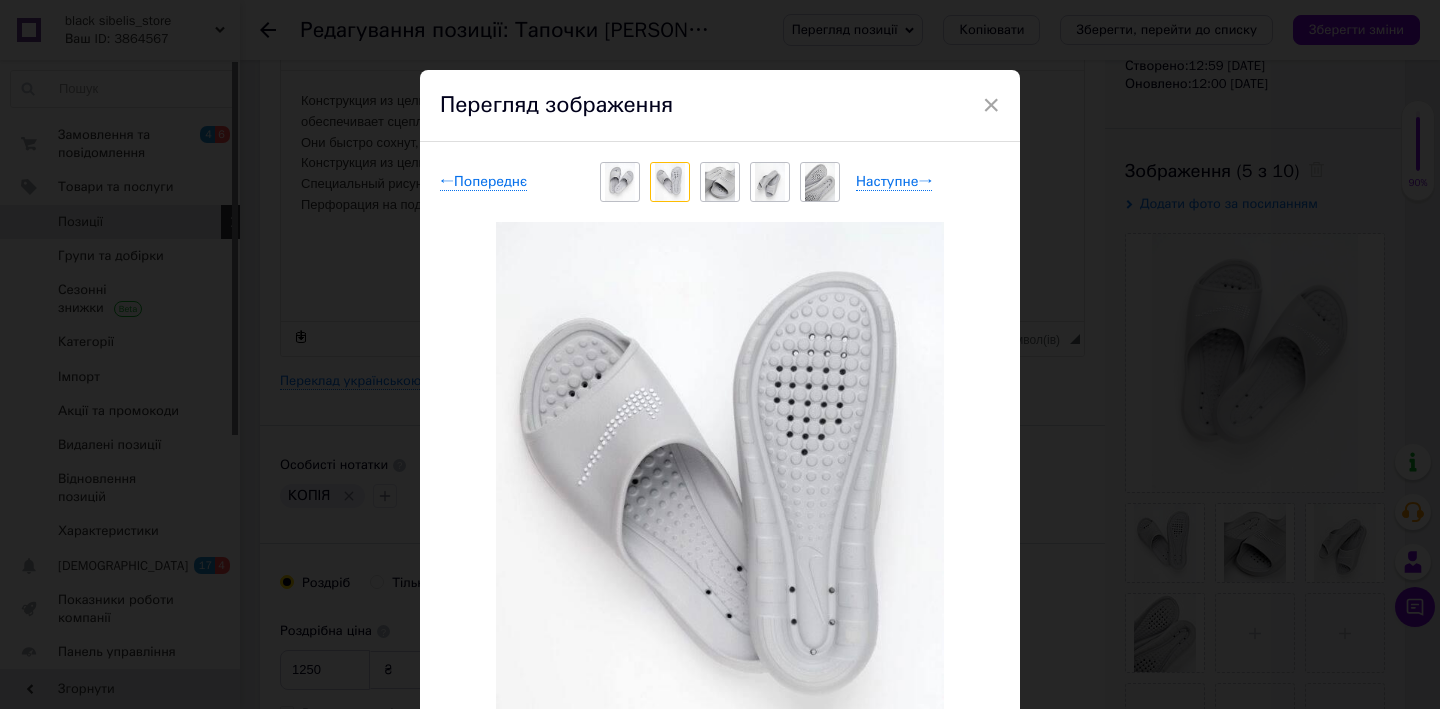 click on "× Перегляд зображення ← Попереднє Наступне → Видалити зображення Видалити всі зображення" at bounding box center (720, 354) 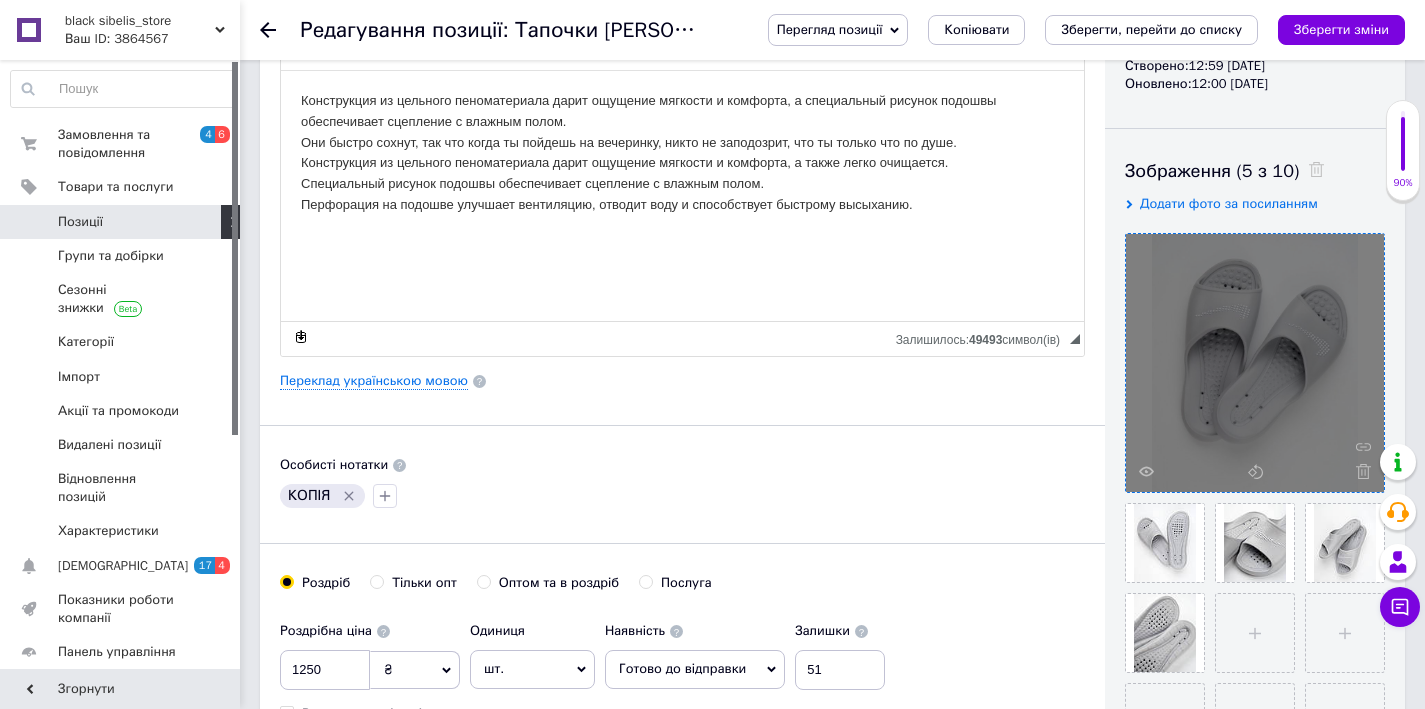 click at bounding box center (1255, 363) 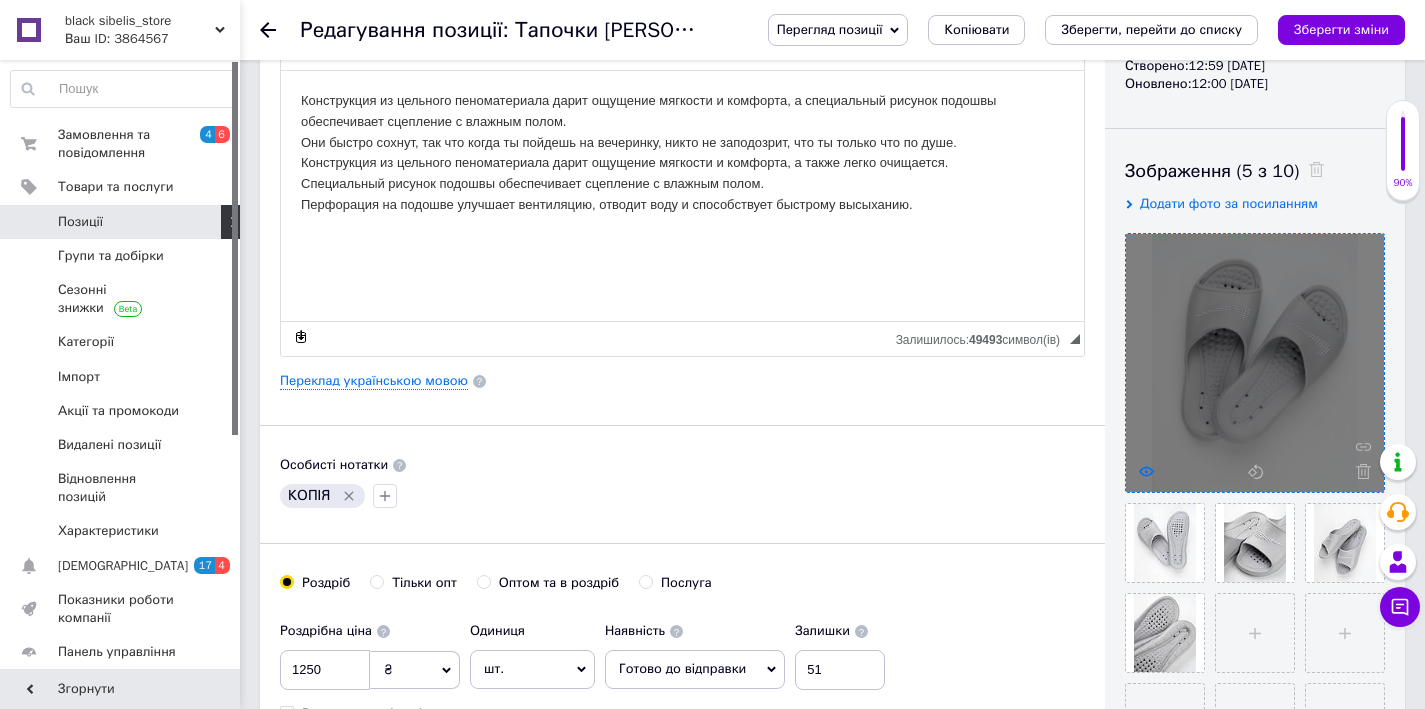 click 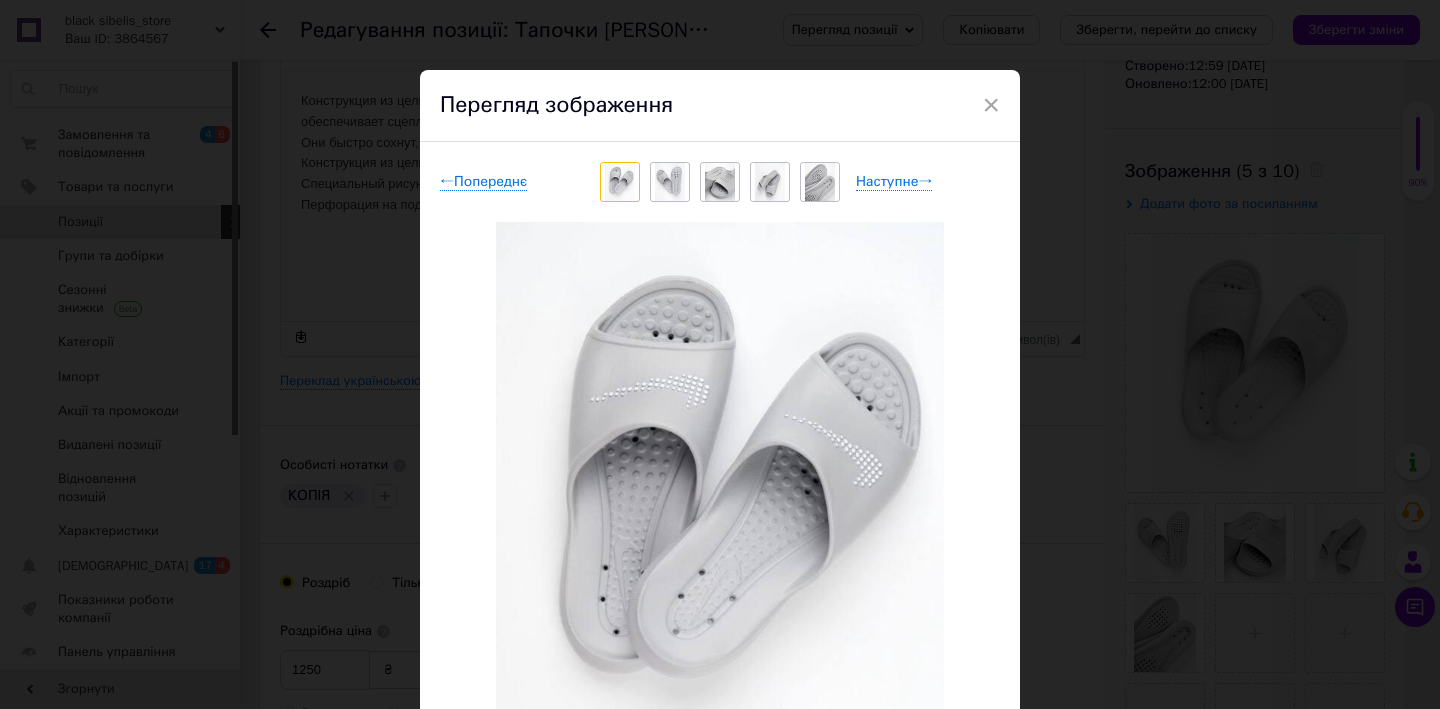 click on "× Перегляд зображення ← Попереднє Наступне → Видалити зображення Видалити всі зображення" at bounding box center (720, 354) 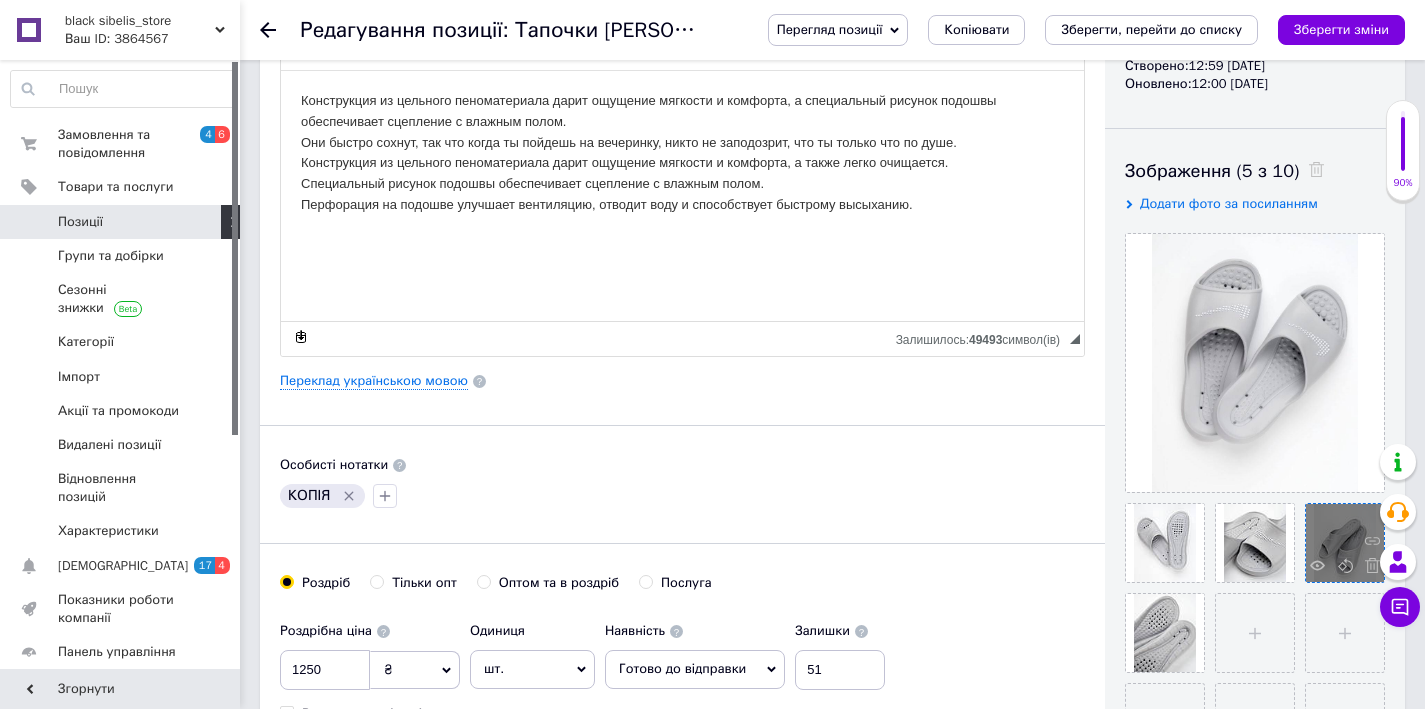 click at bounding box center [1345, 543] 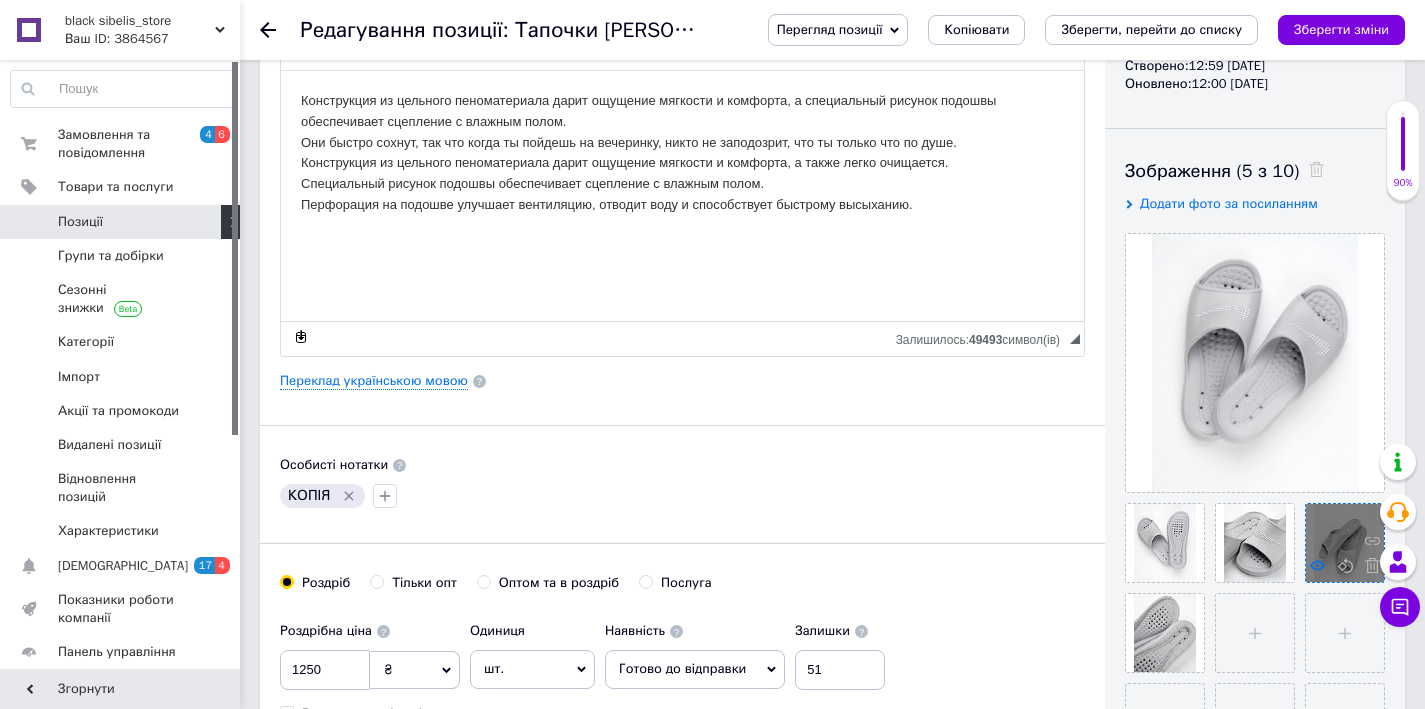 click 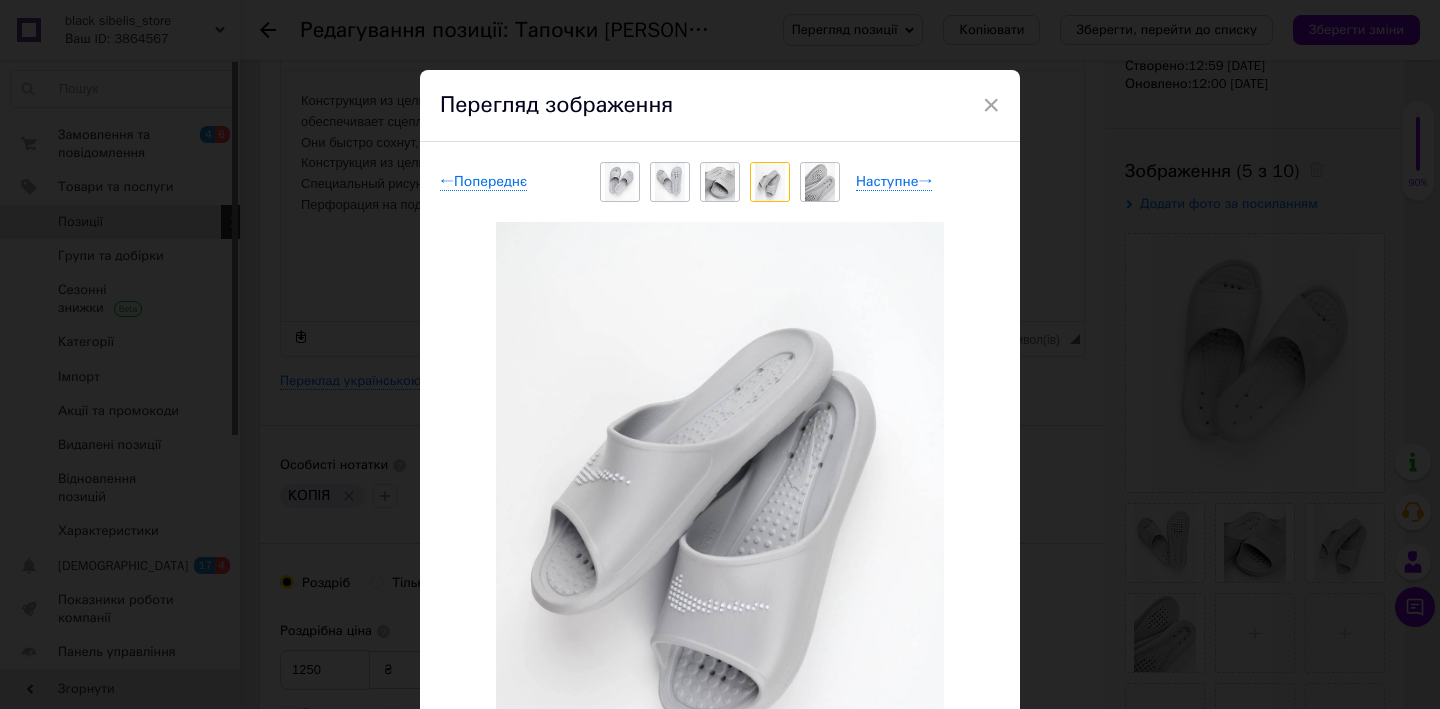 click on "× Перегляд зображення ← Попереднє Наступне → Видалити зображення Видалити всі зображення" at bounding box center [720, 354] 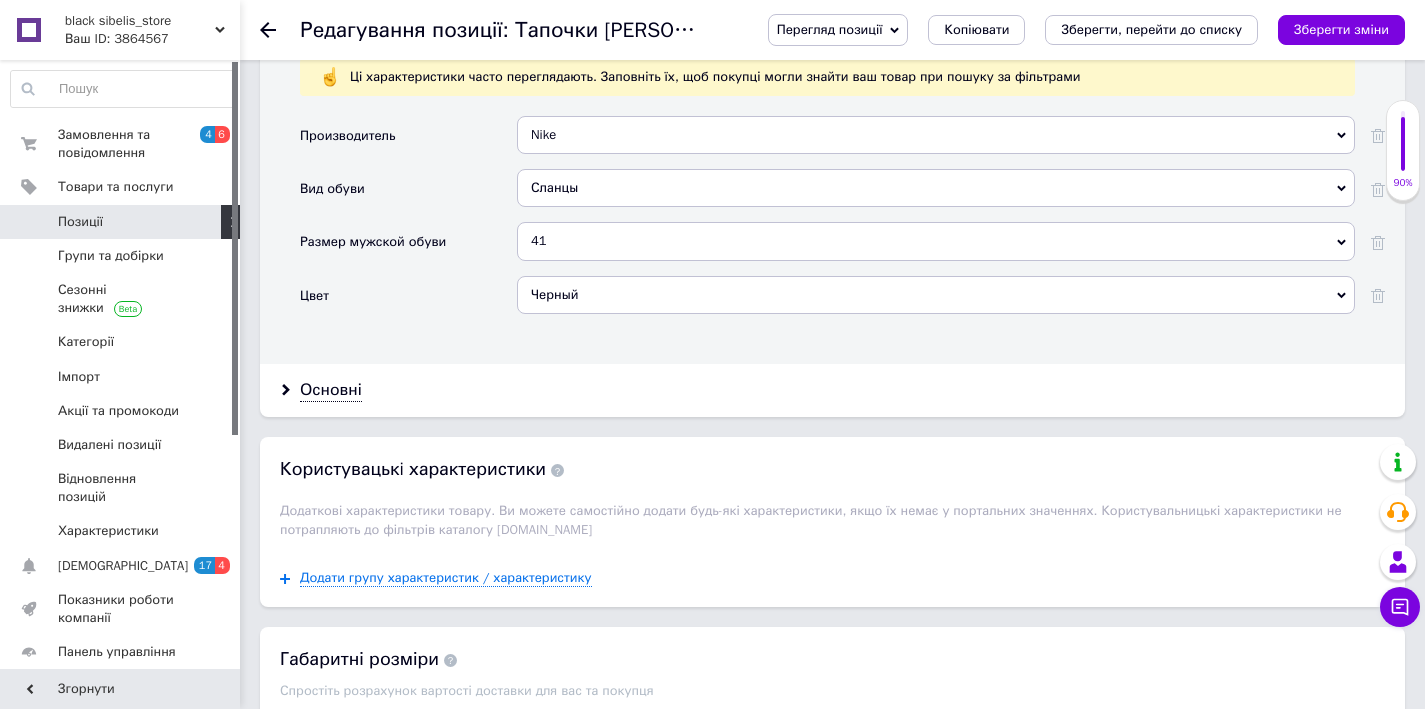 scroll, scrollTop: 1579, scrollLeft: 0, axis: vertical 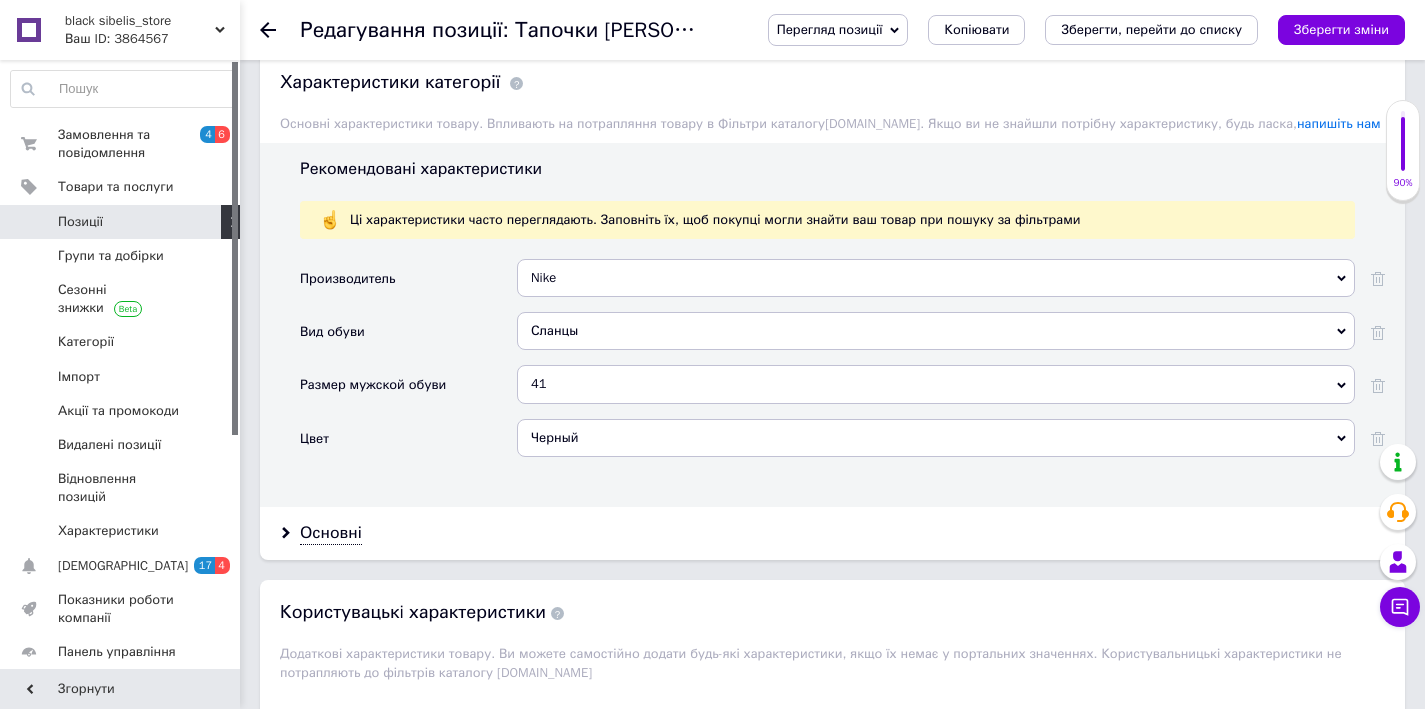 click on "Черный" at bounding box center (936, 438) 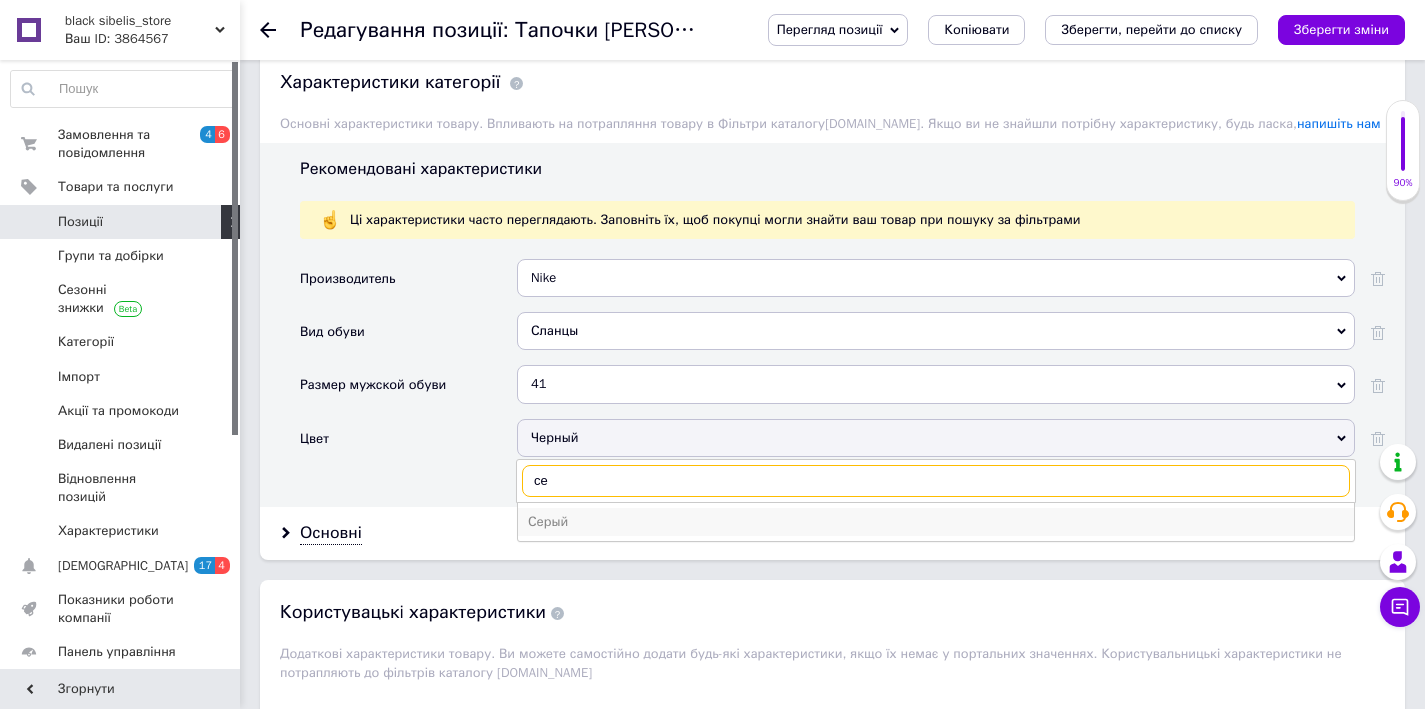 type on "се" 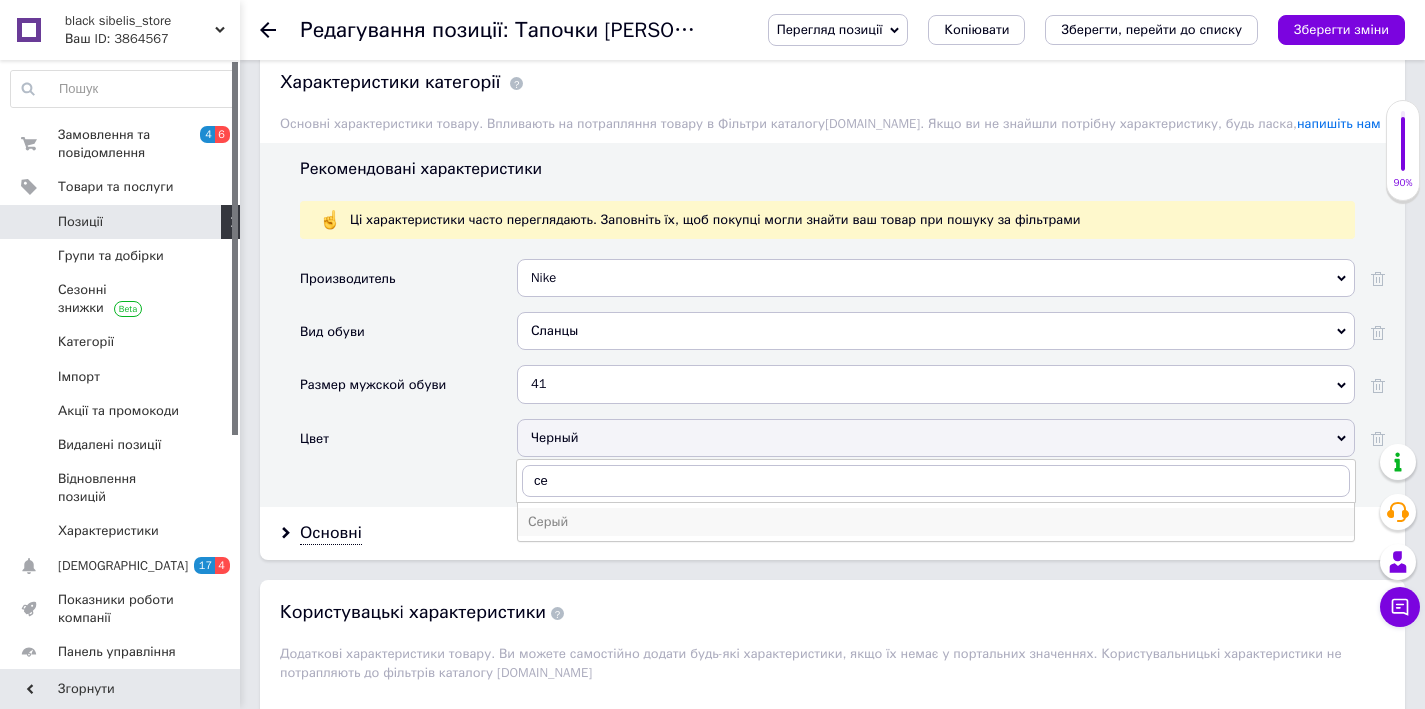click on "Серый" at bounding box center [936, 522] 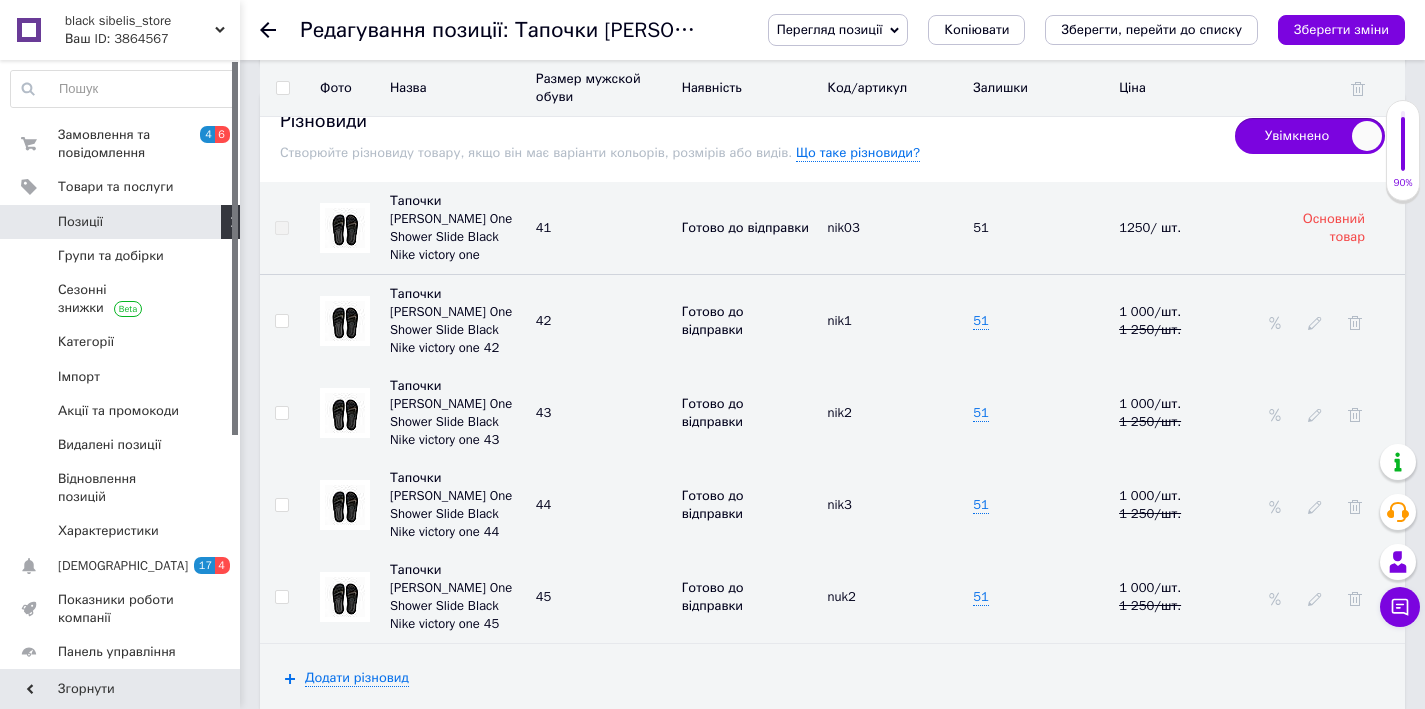 scroll, scrollTop: 2513, scrollLeft: 0, axis: vertical 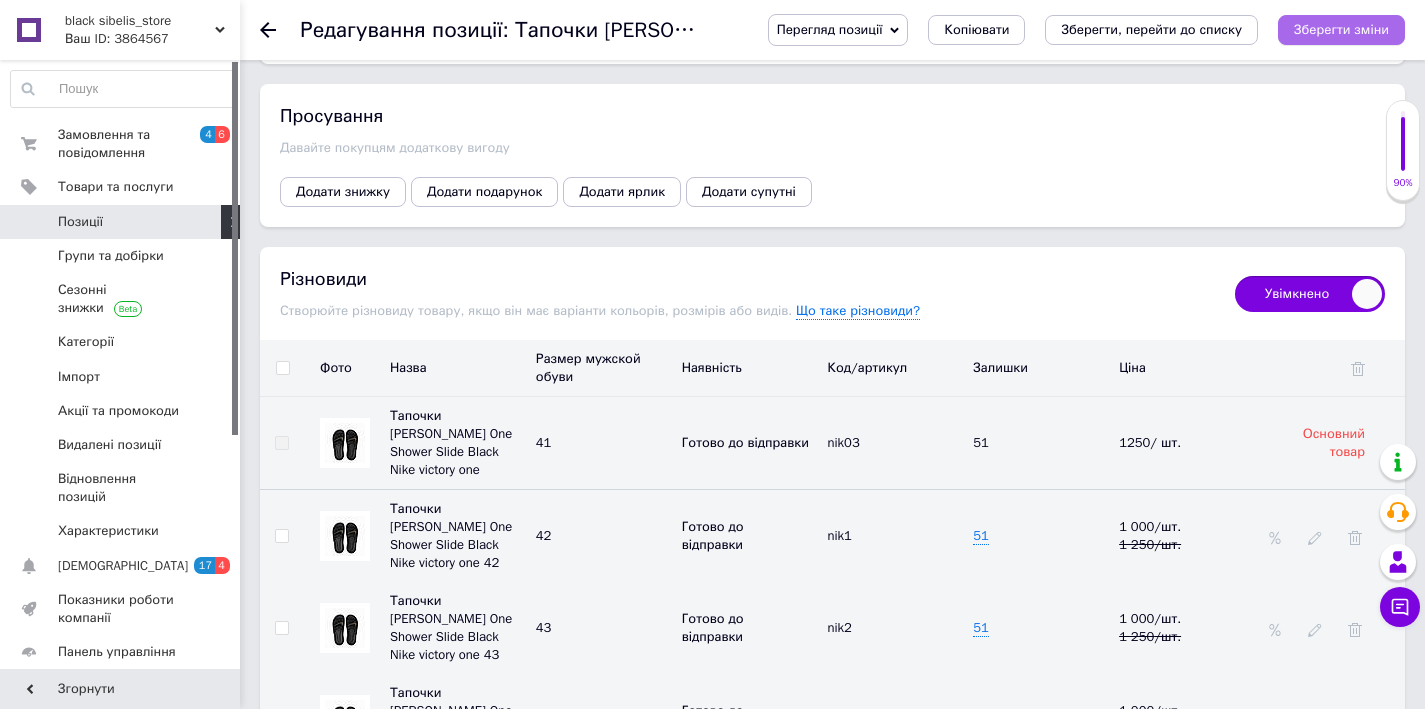 click on "Зберегти зміни" at bounding box center (1341, 30) 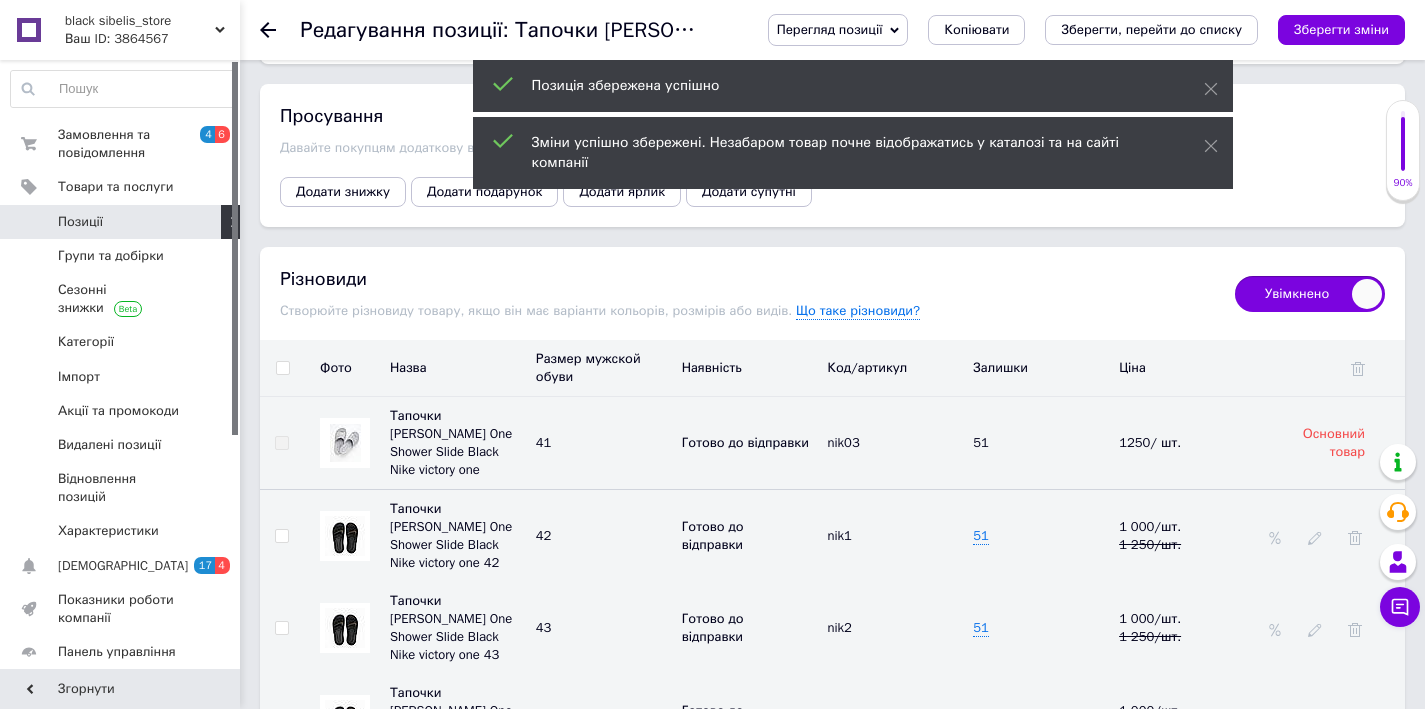 click at bounding box center (345, 536) 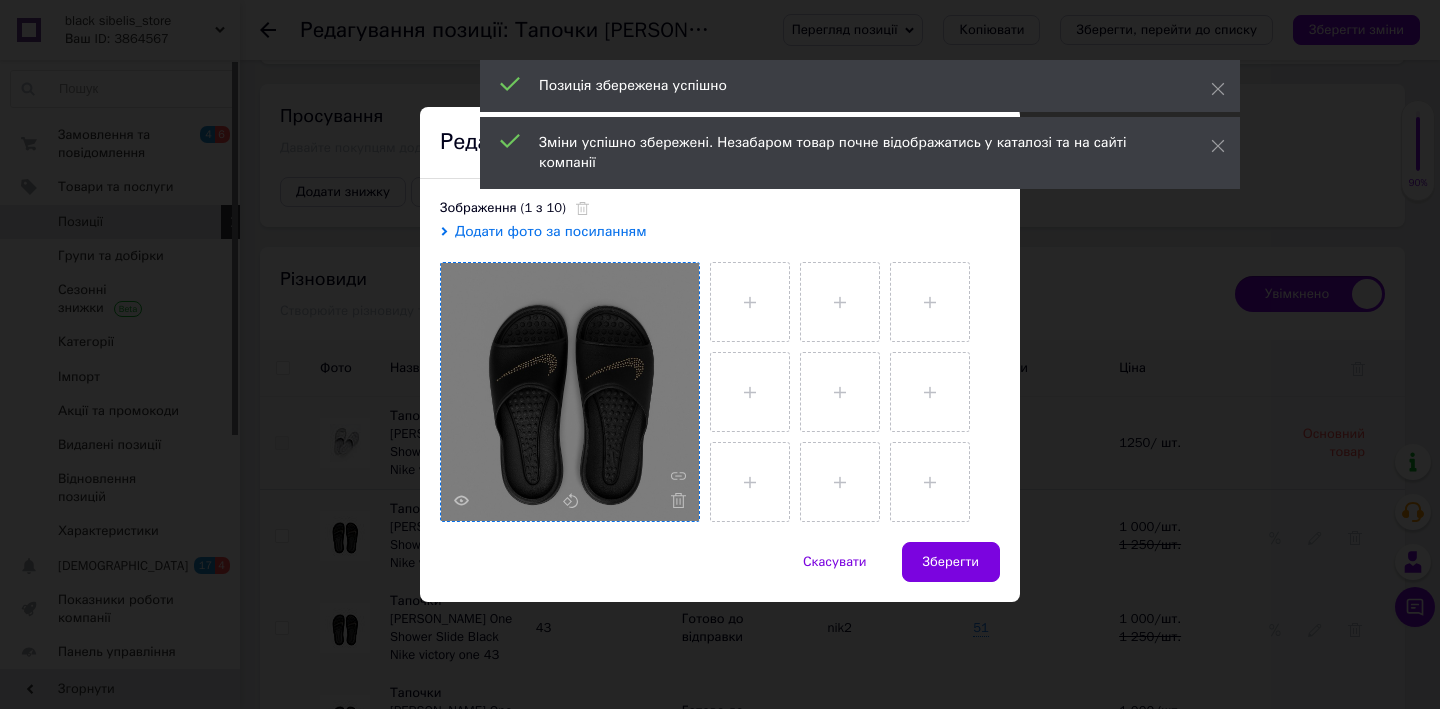 click at bounding box center (673, 500) 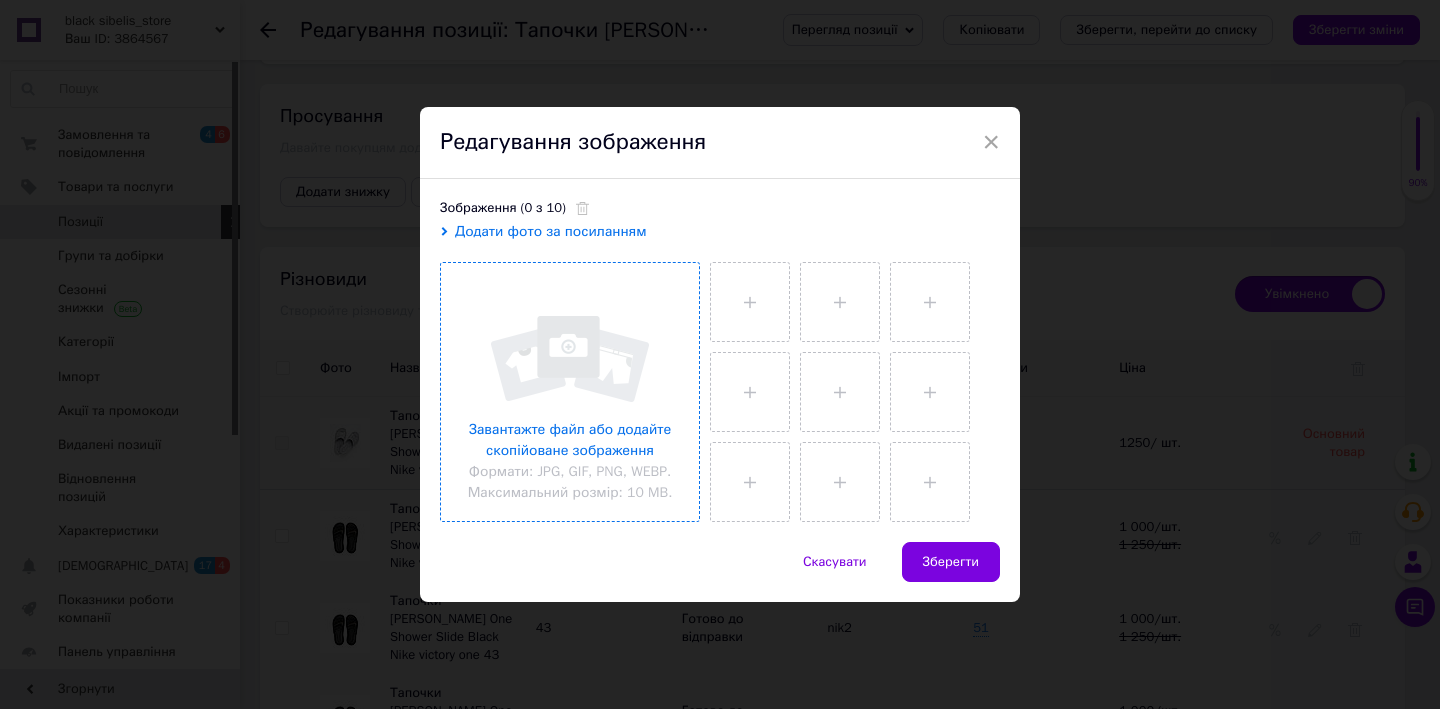 click at bounding box center (570, 392) 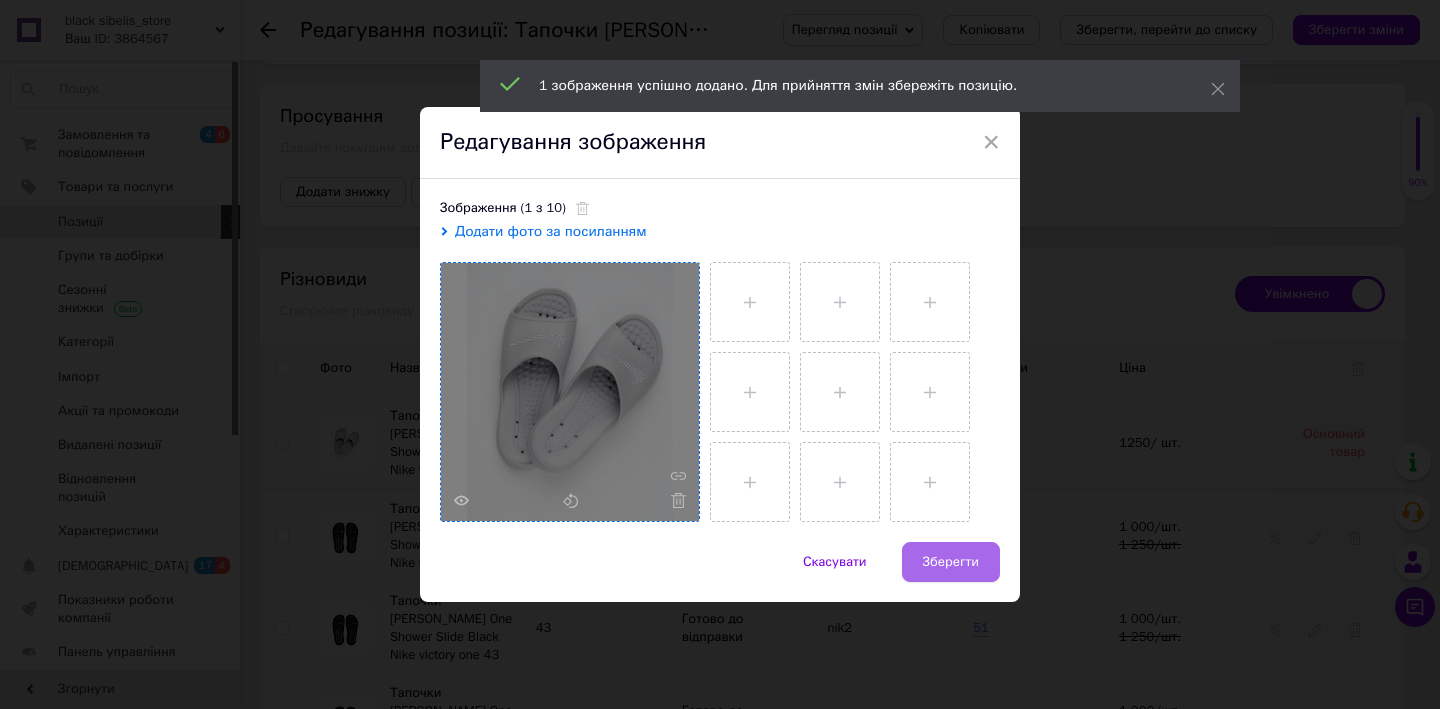 click on "Зберегти" at bounding box center (951, 562) 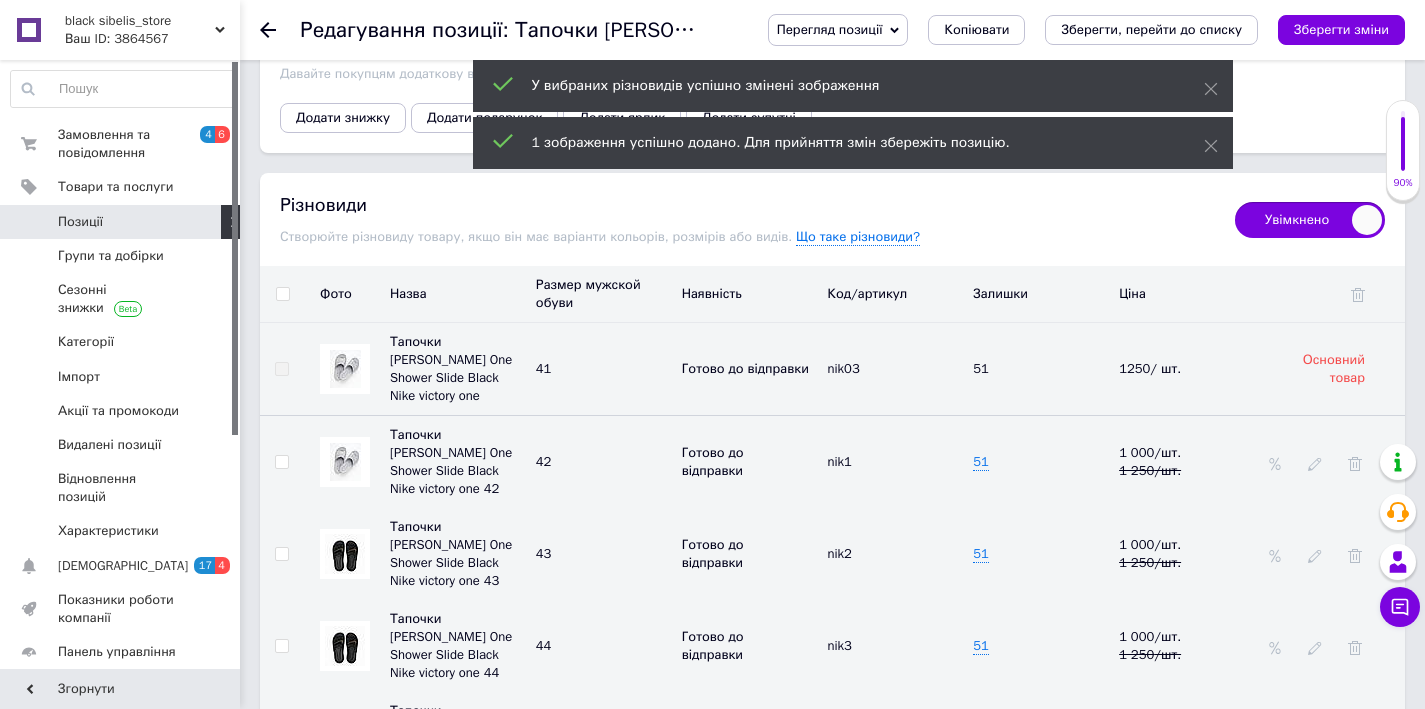 scroll, scrollTop: 2683, scrollLeft: 0, axis: vertical 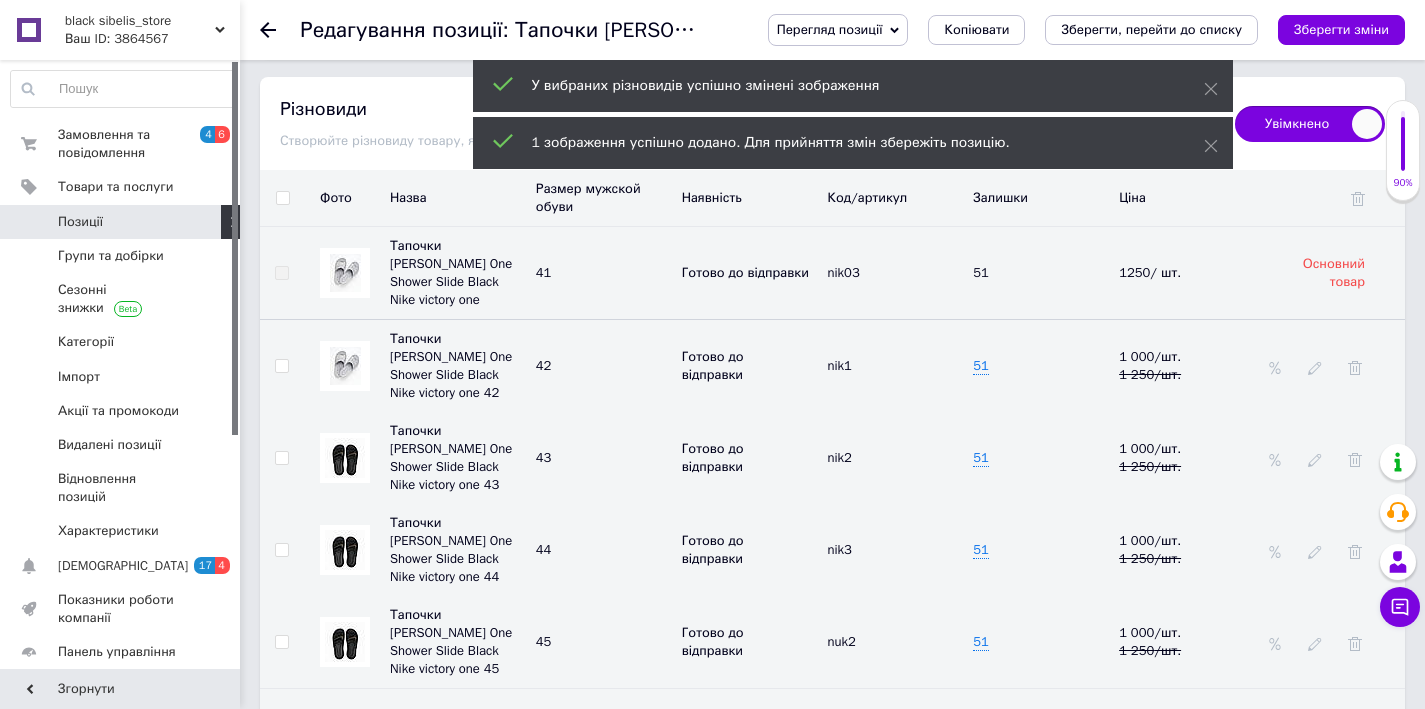 click at bounding box center (345, 458) 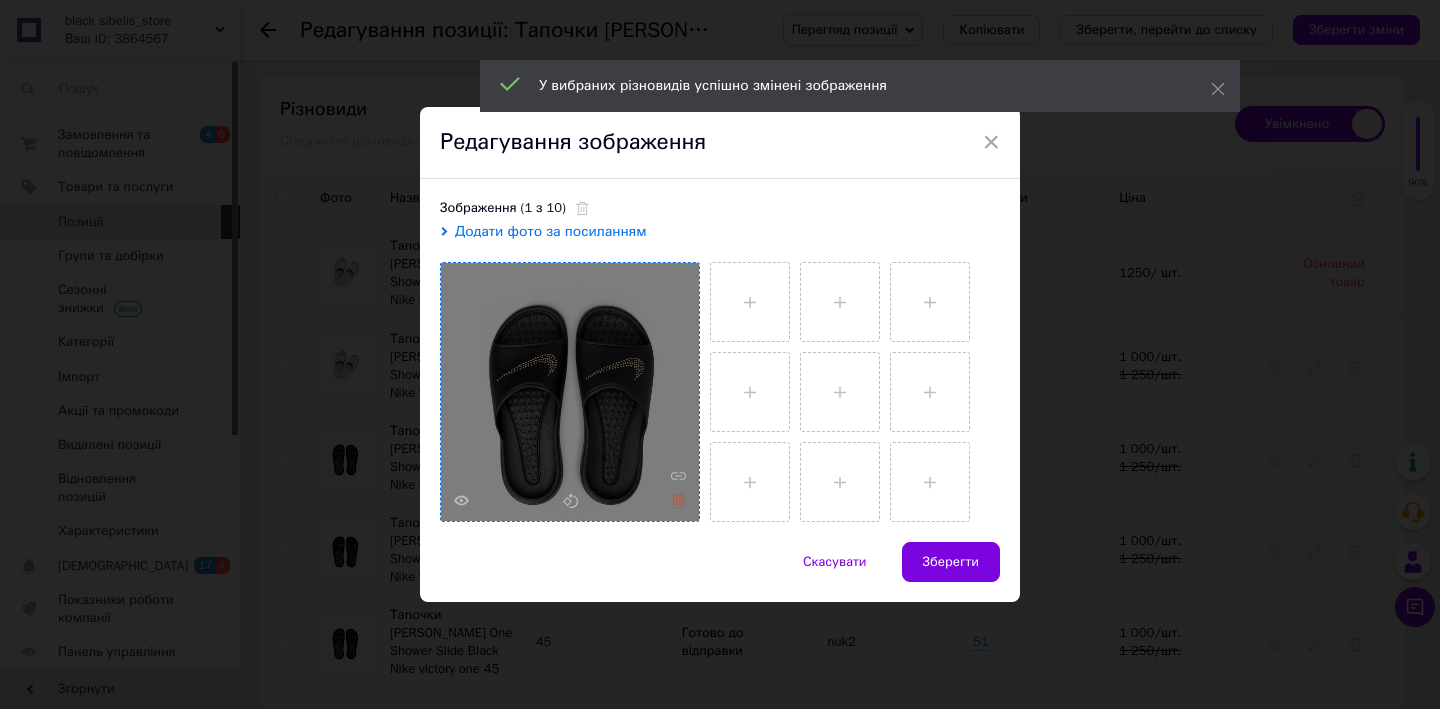 click 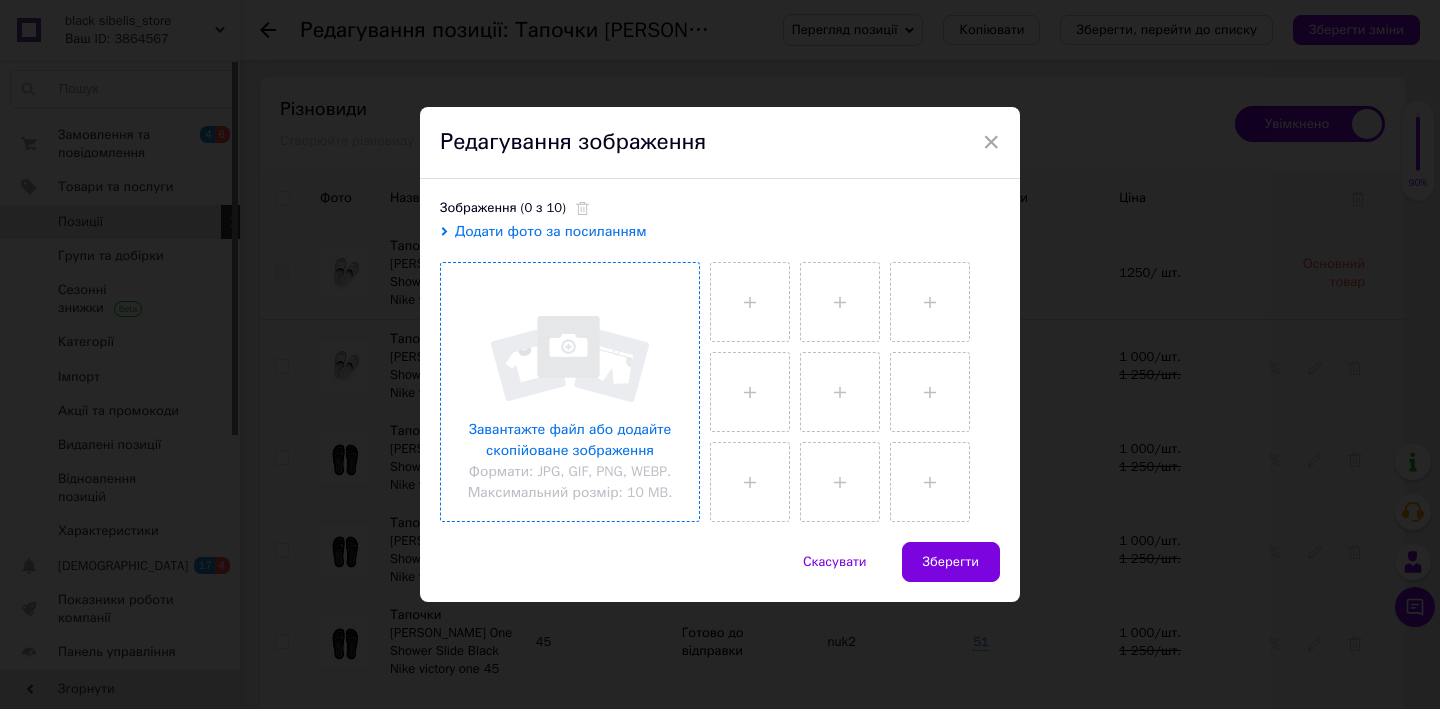 click at bounding box center [570, 392] 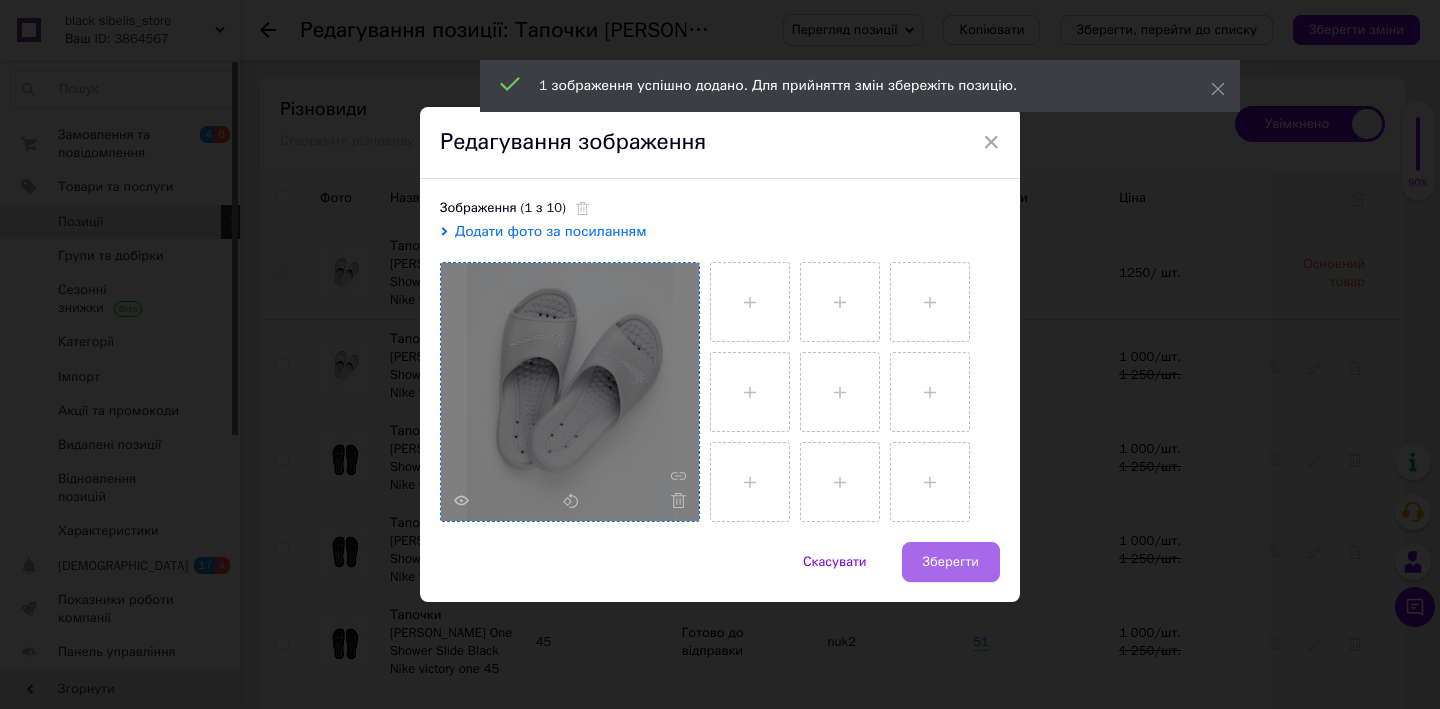 click on "Зберегти" at bounding box center [951, 562] 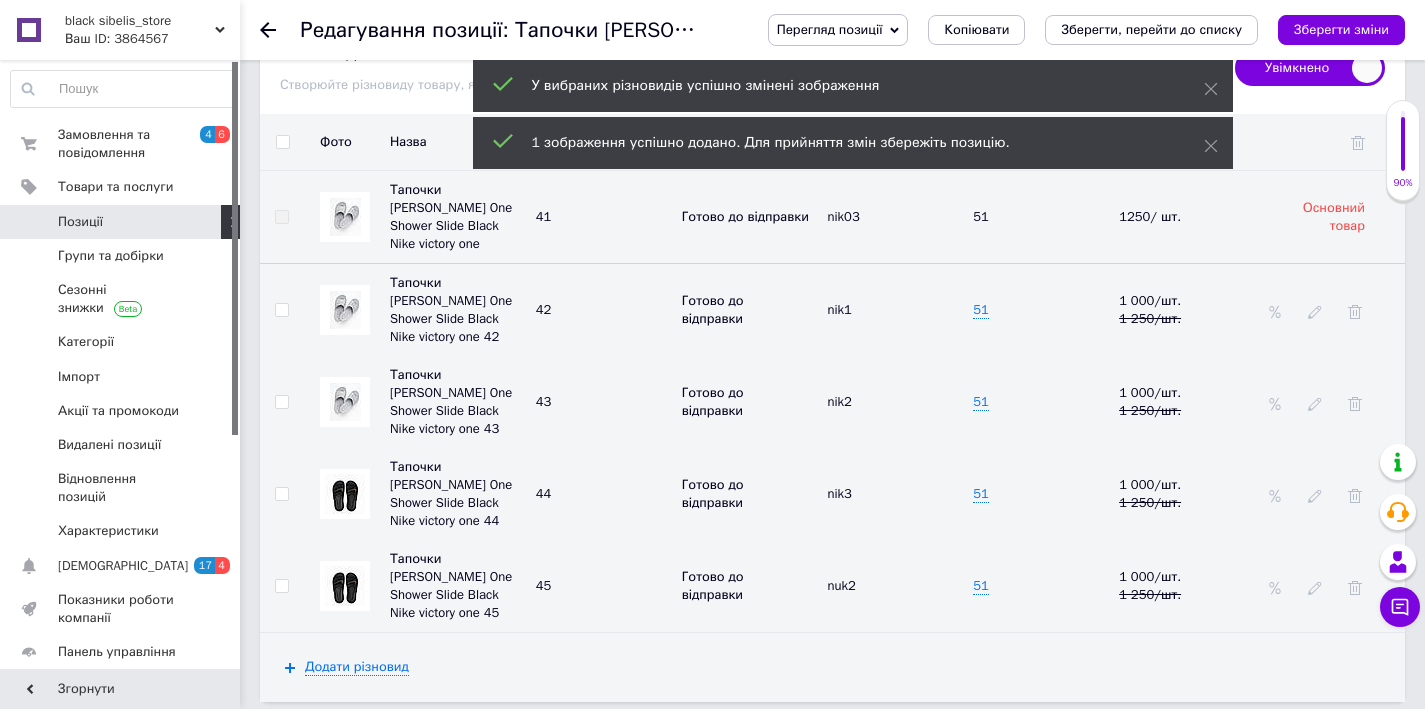 scroll, scrollTop: 2741, scrollLeft: 0, axis: vertical 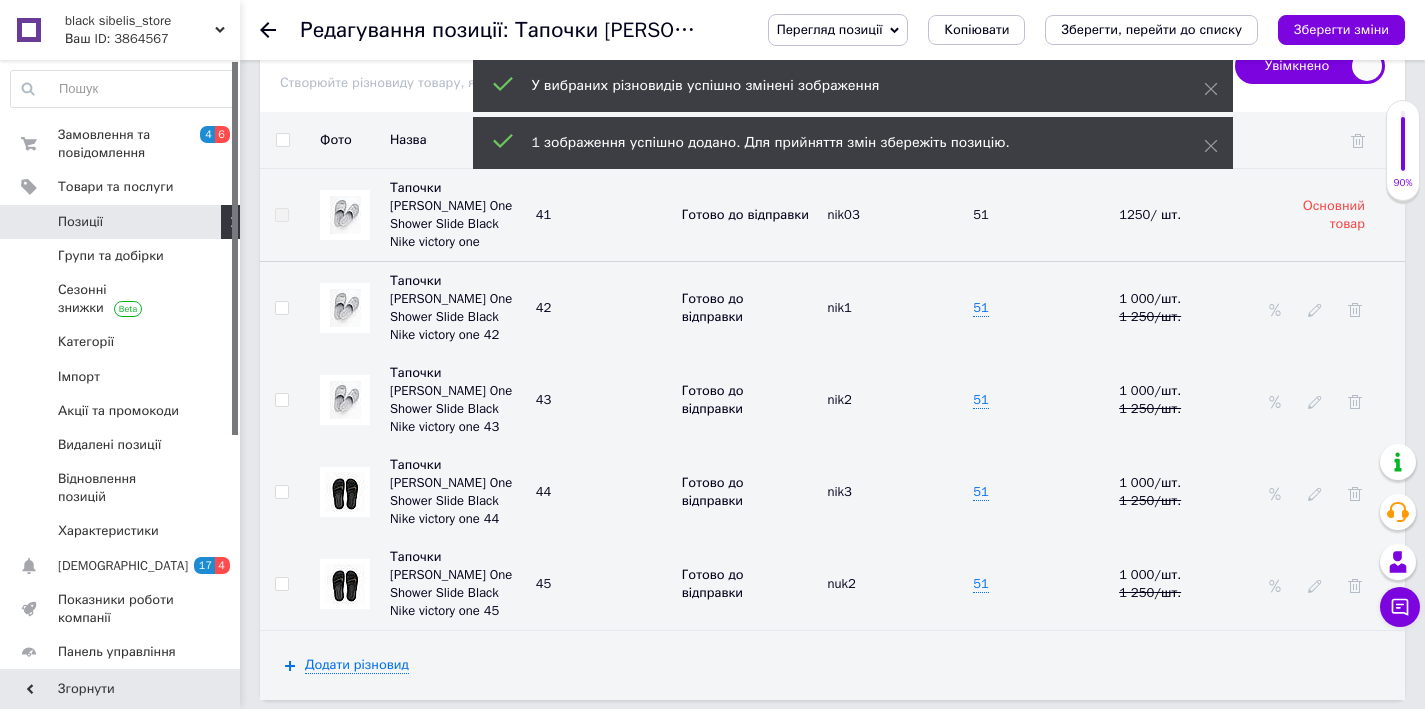 click at bounding box center [345, 492] 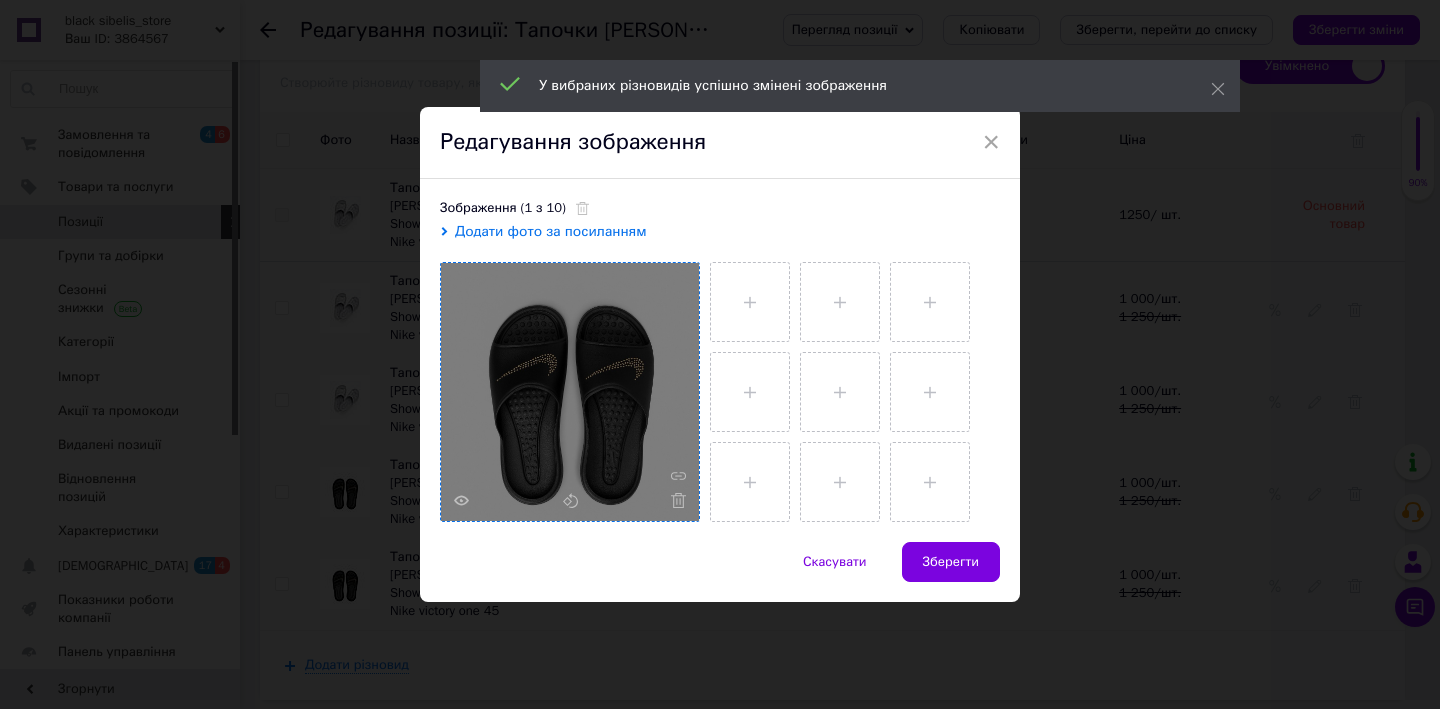 click at bounding box center (570, 392) 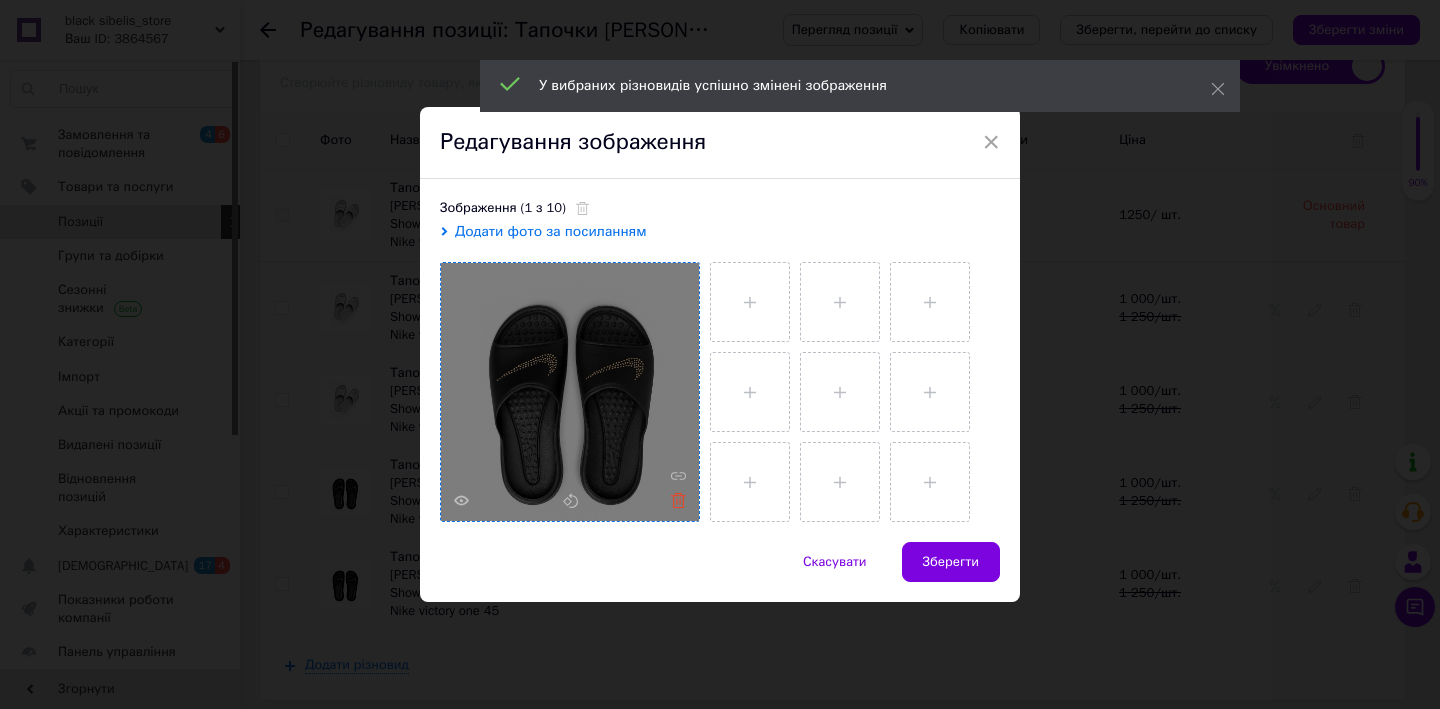 click 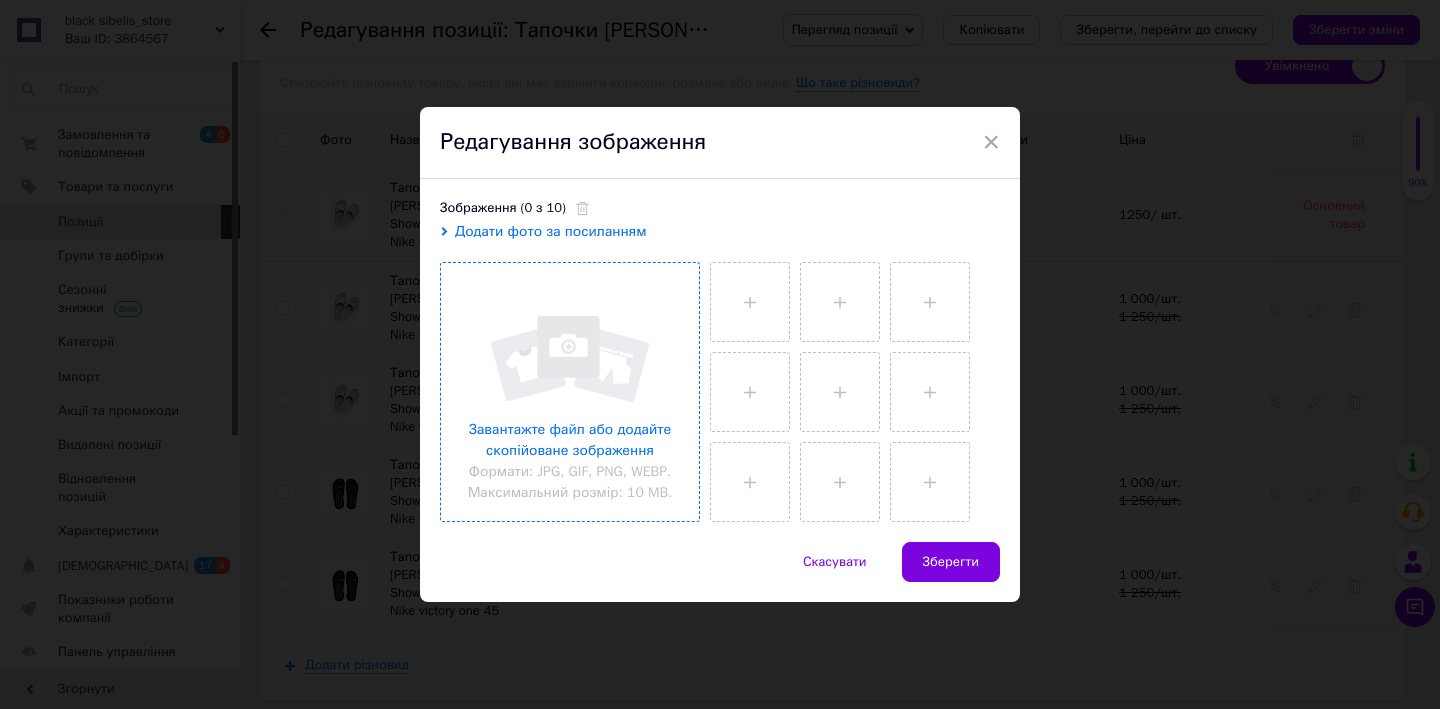 click on "Завантажте файл або додайте скопійоване зображення Формати: JPG, GIF, PNG, WEBP. Максимальний розмір: 10 MB." at bounding box center [570, 393] 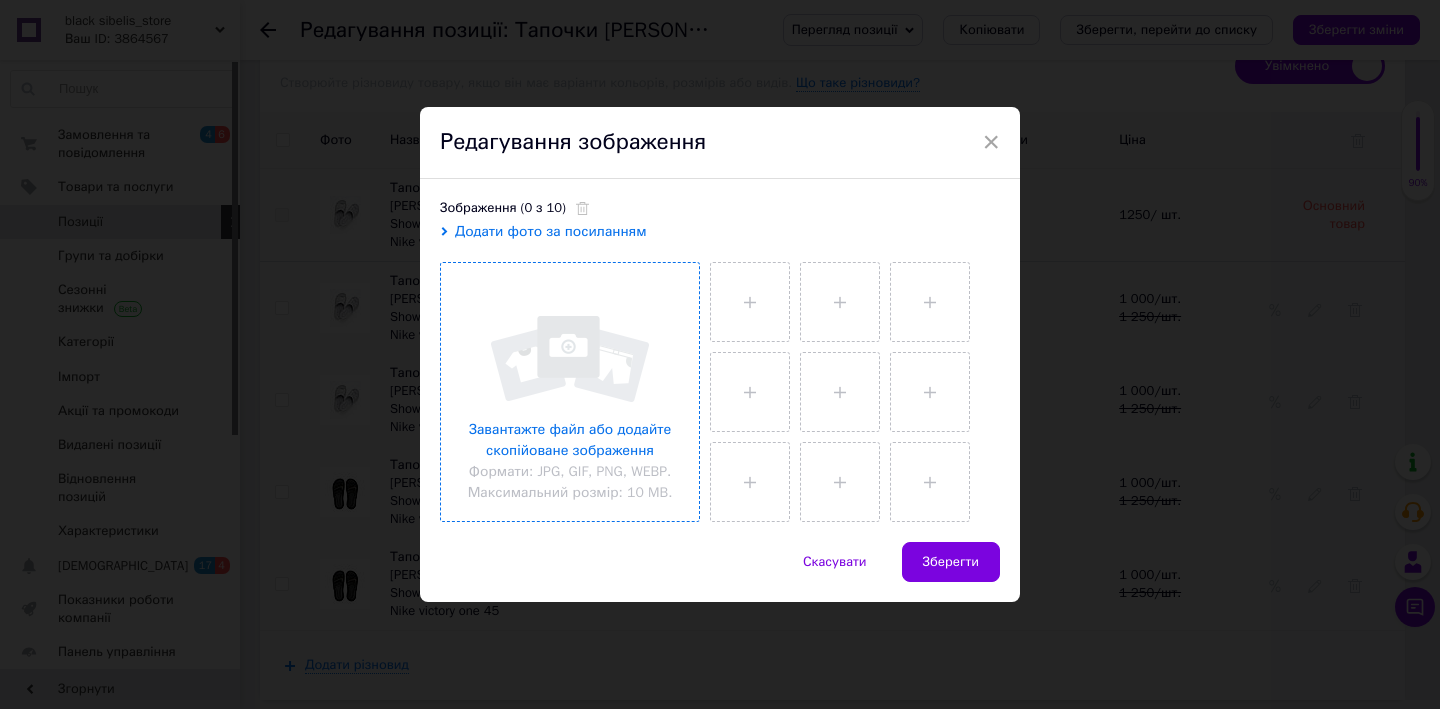 click at bounding box center (570, 392) 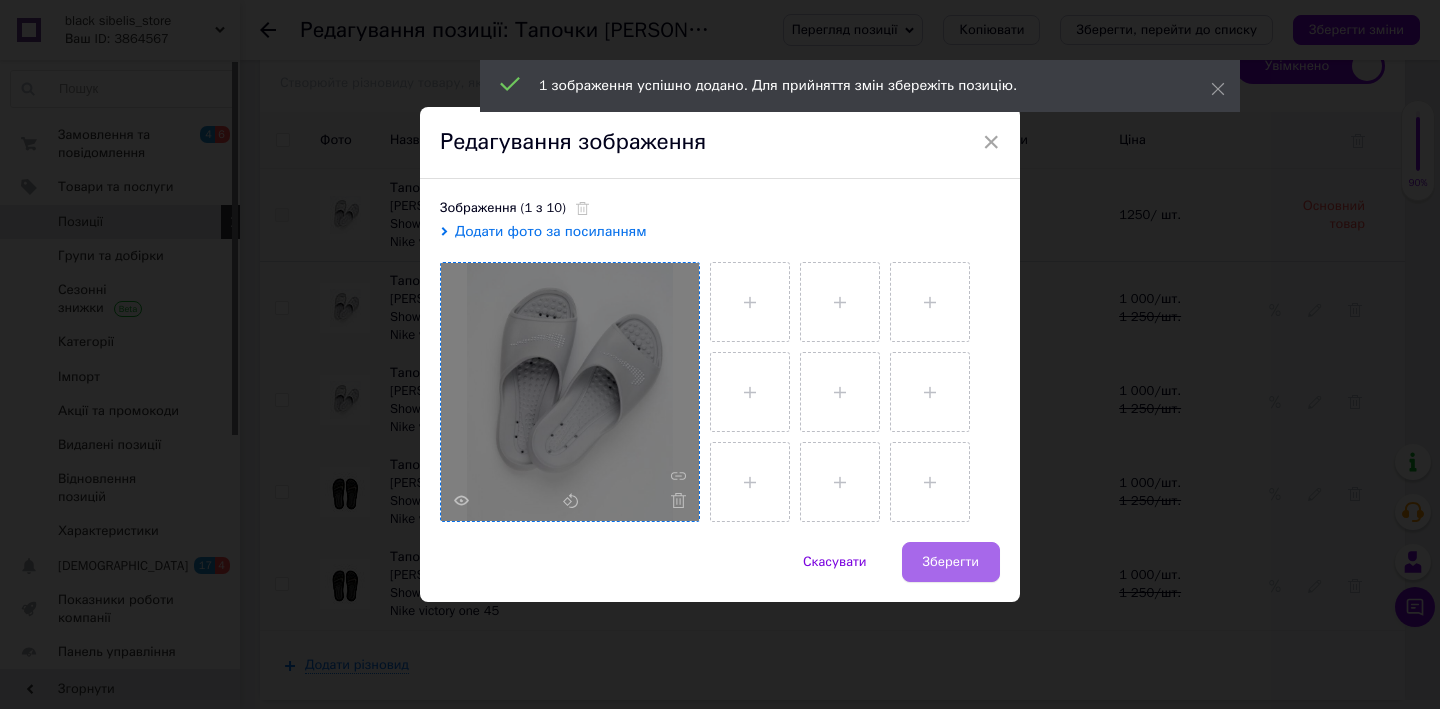 click on "Зберегти" at bounding box center (951, 562) 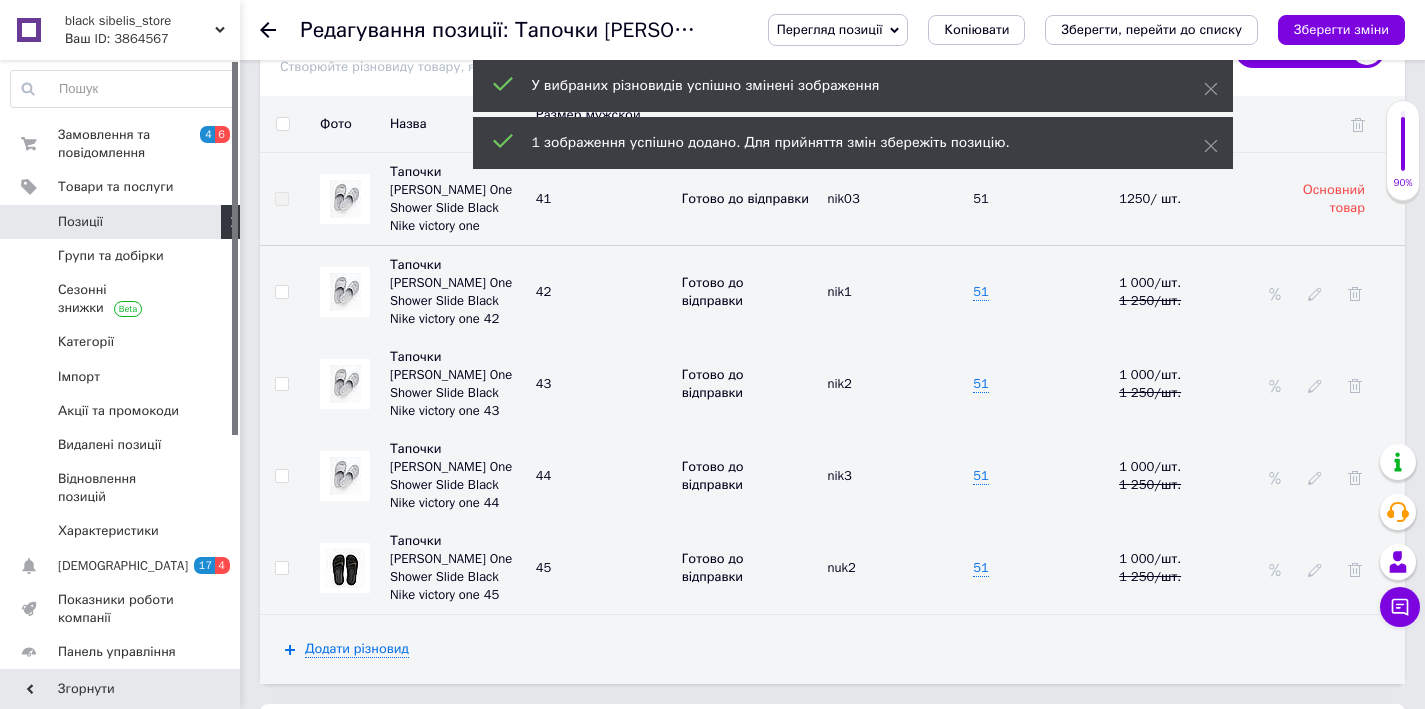 scroll, scrollTop: 2762, scrollLeft: 0, axis: vertical 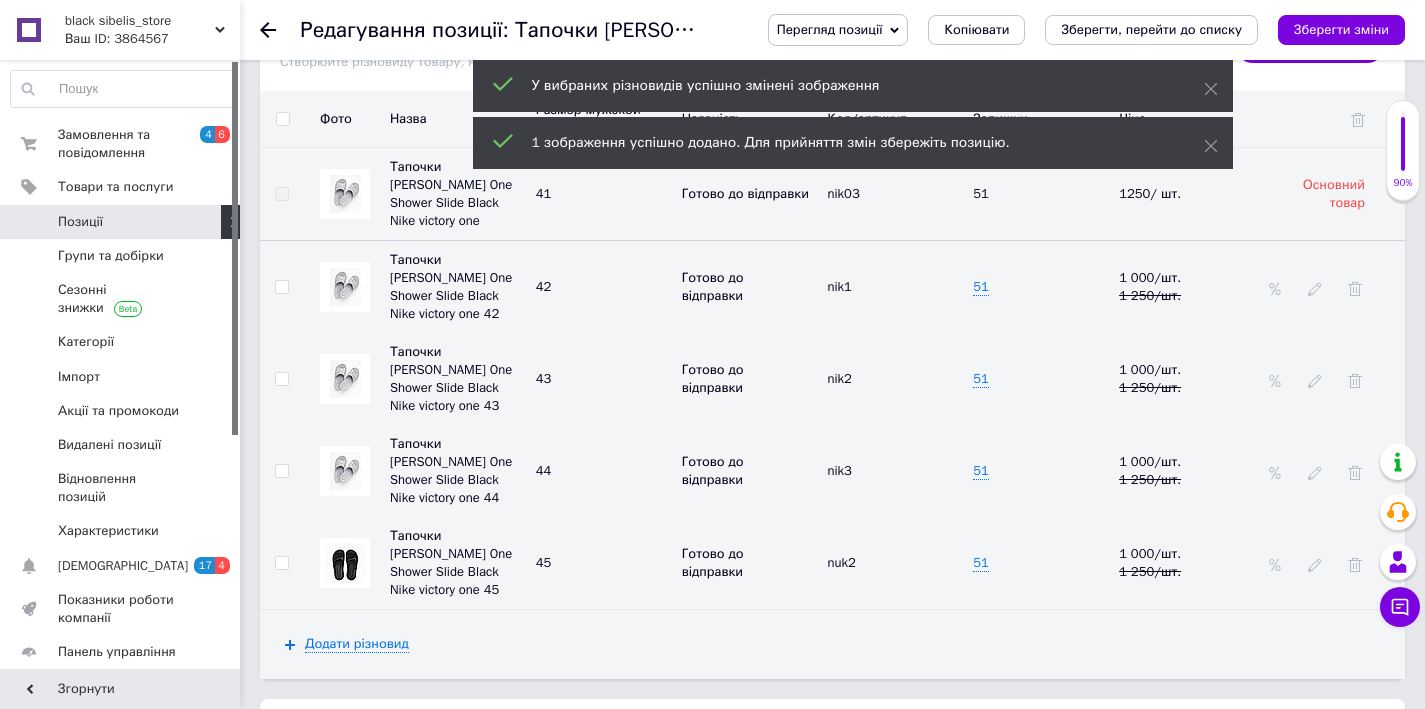 click at bounding box center (345, 563) 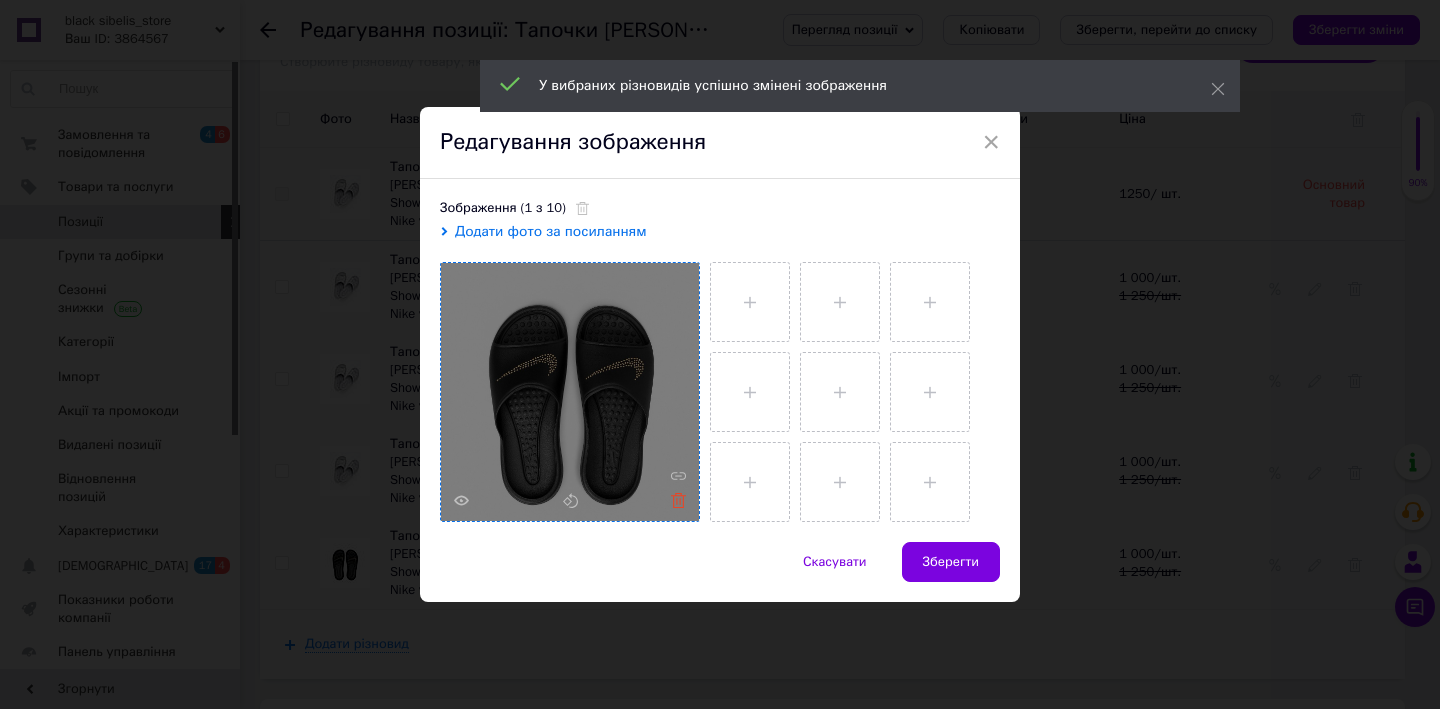 click 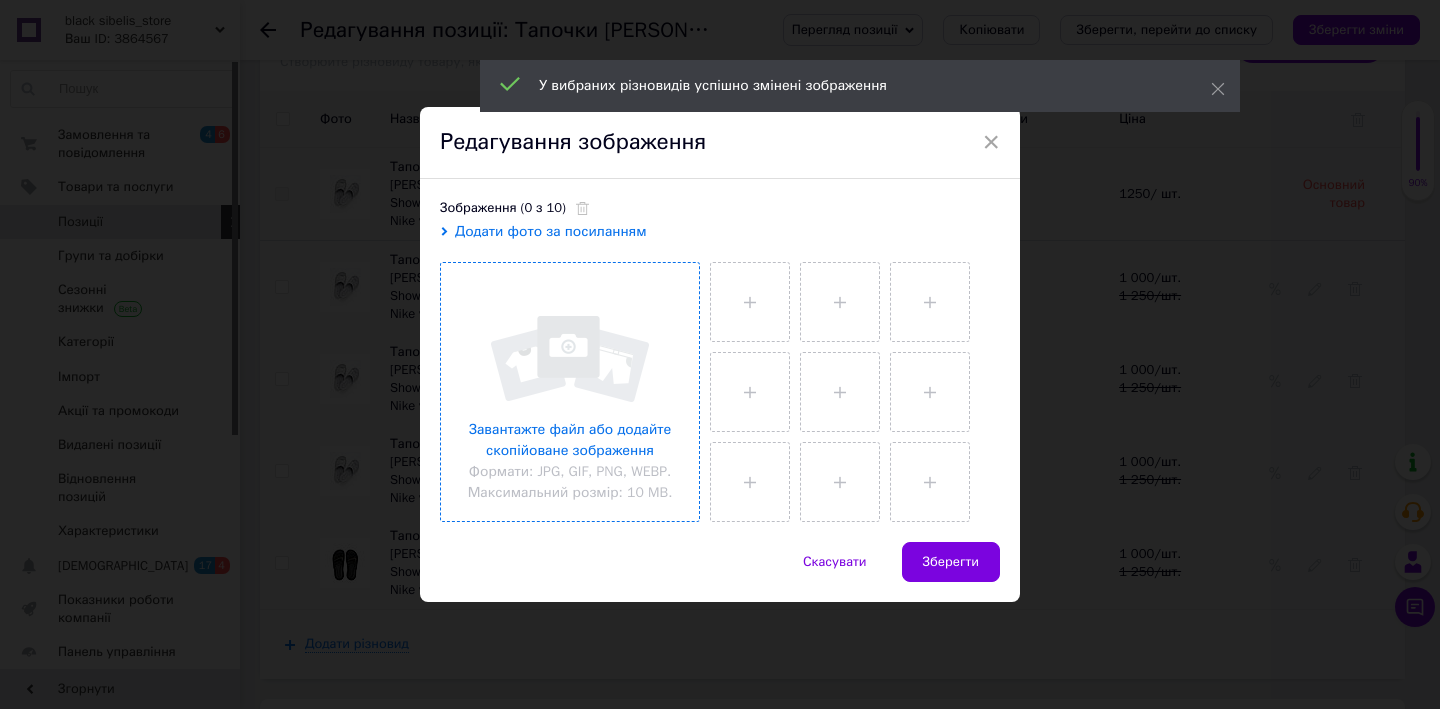 click at bounding box center (570, 392) 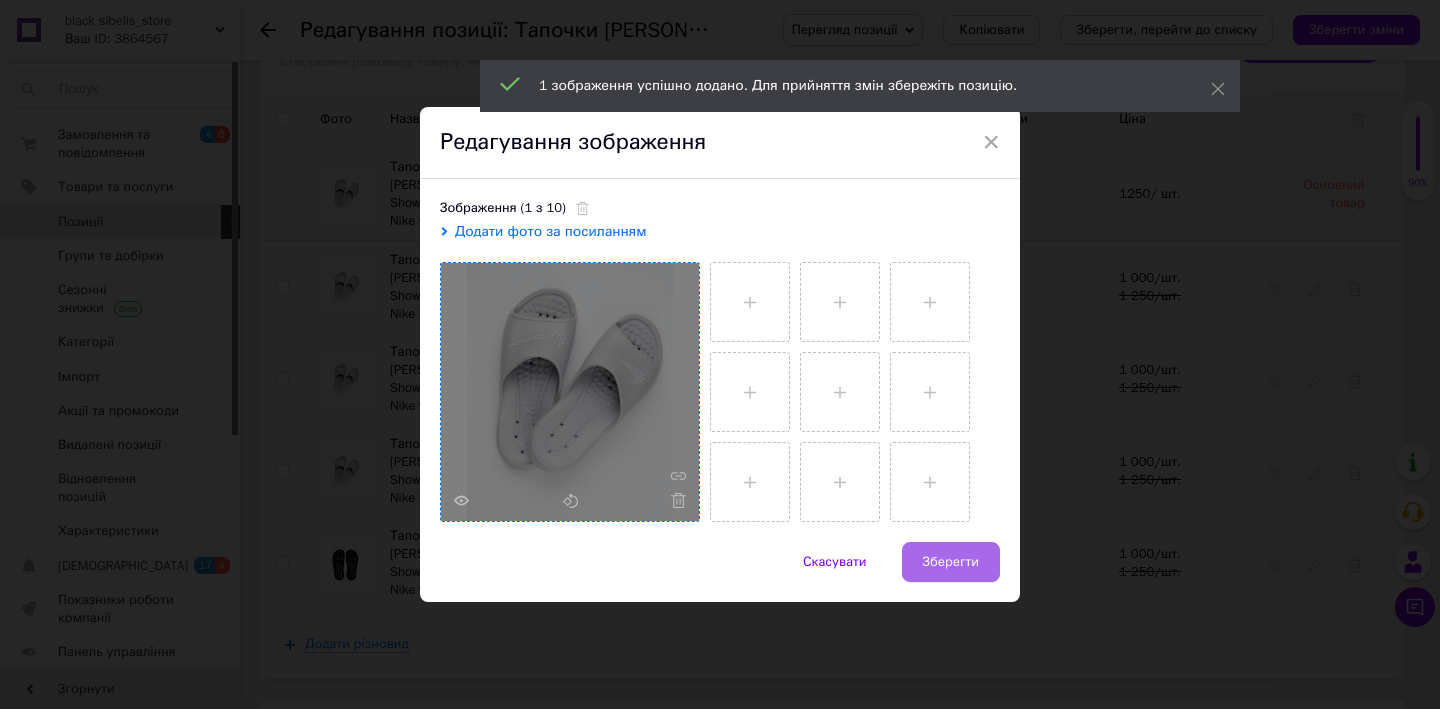 click on "Зберегти" at bounding box center (951, 562) 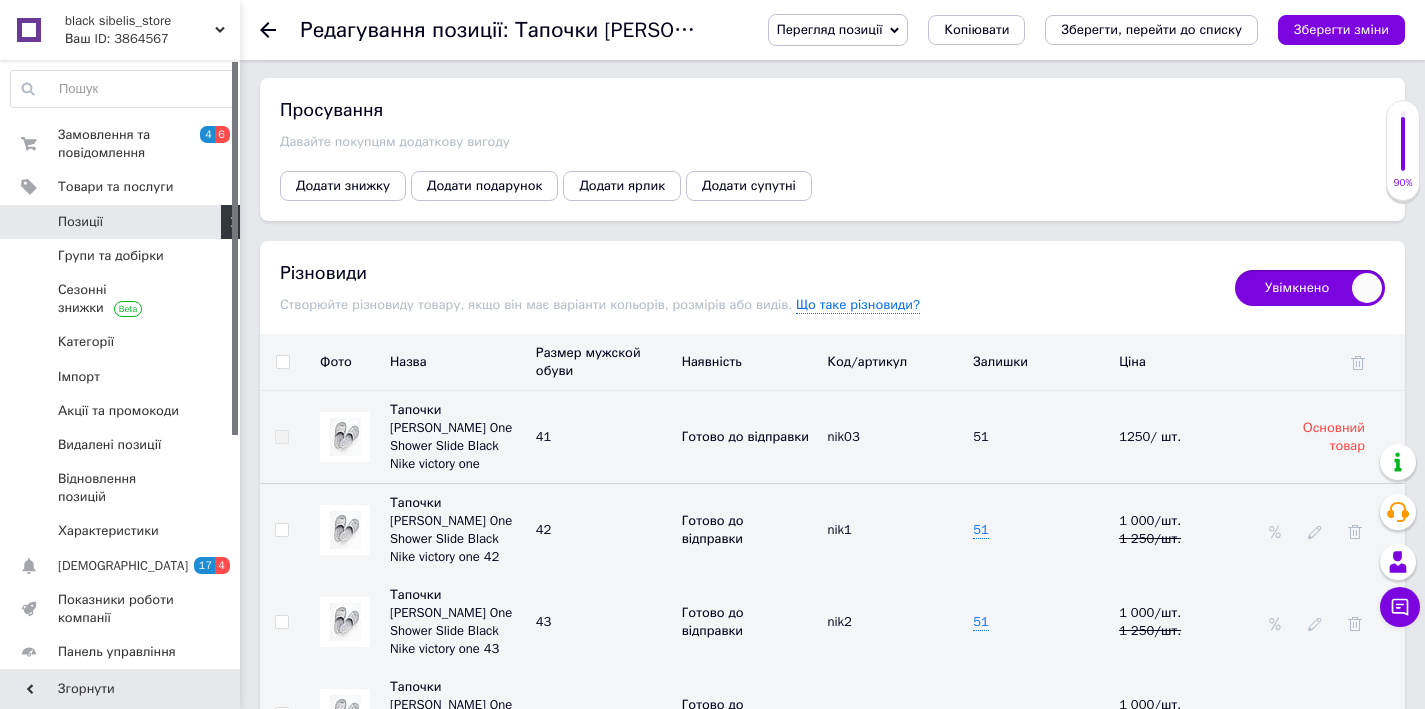 scroll, scrollTop: 2407, scrollLeft: 0, axis: vertical 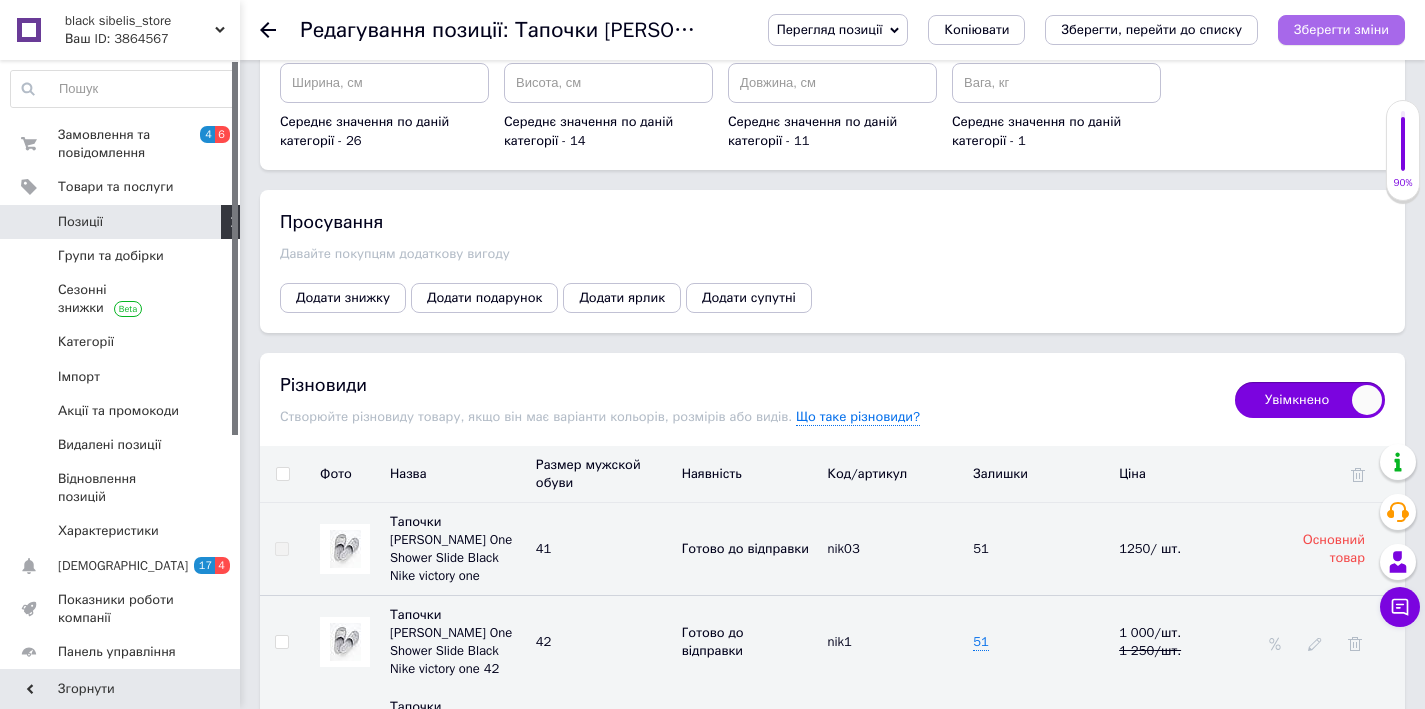 click on "Зберегти зміни" at bounding box center (1341, 29) 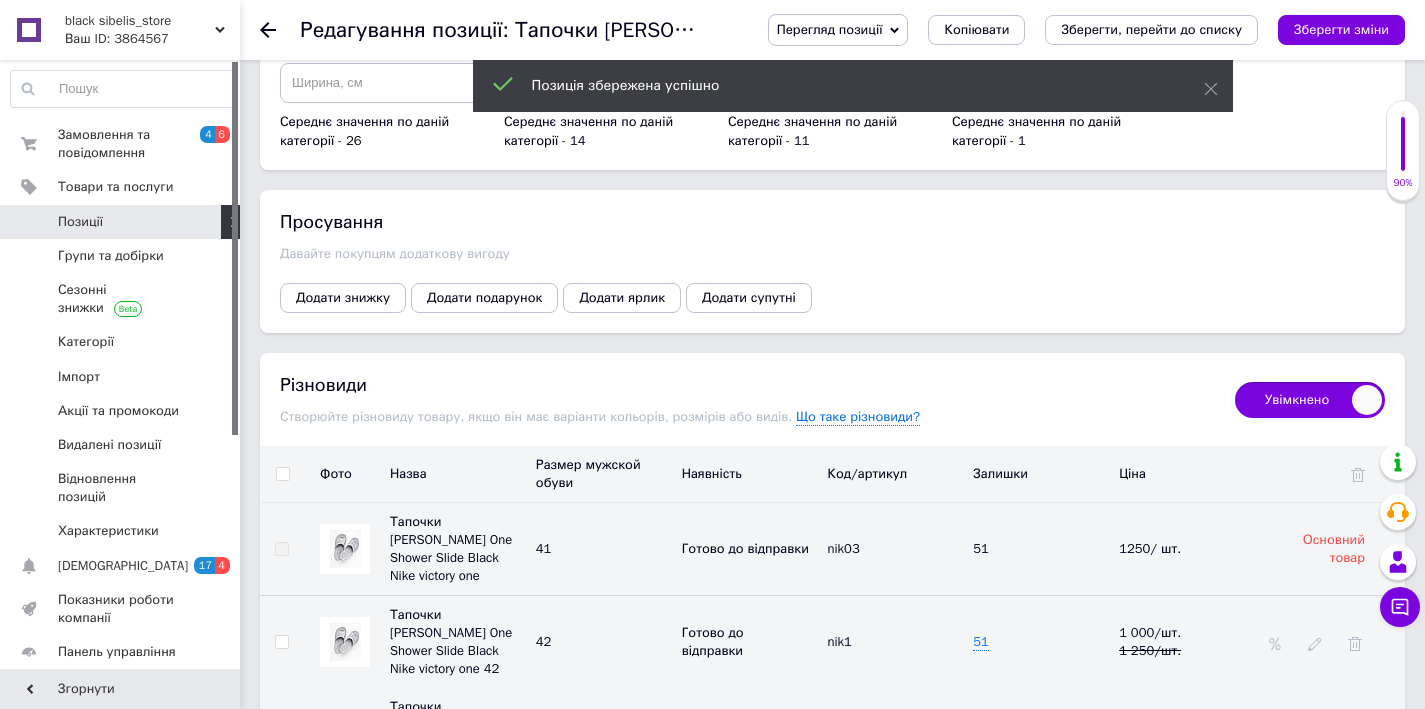 click on "Позиції" at bounding box center (121, 222) 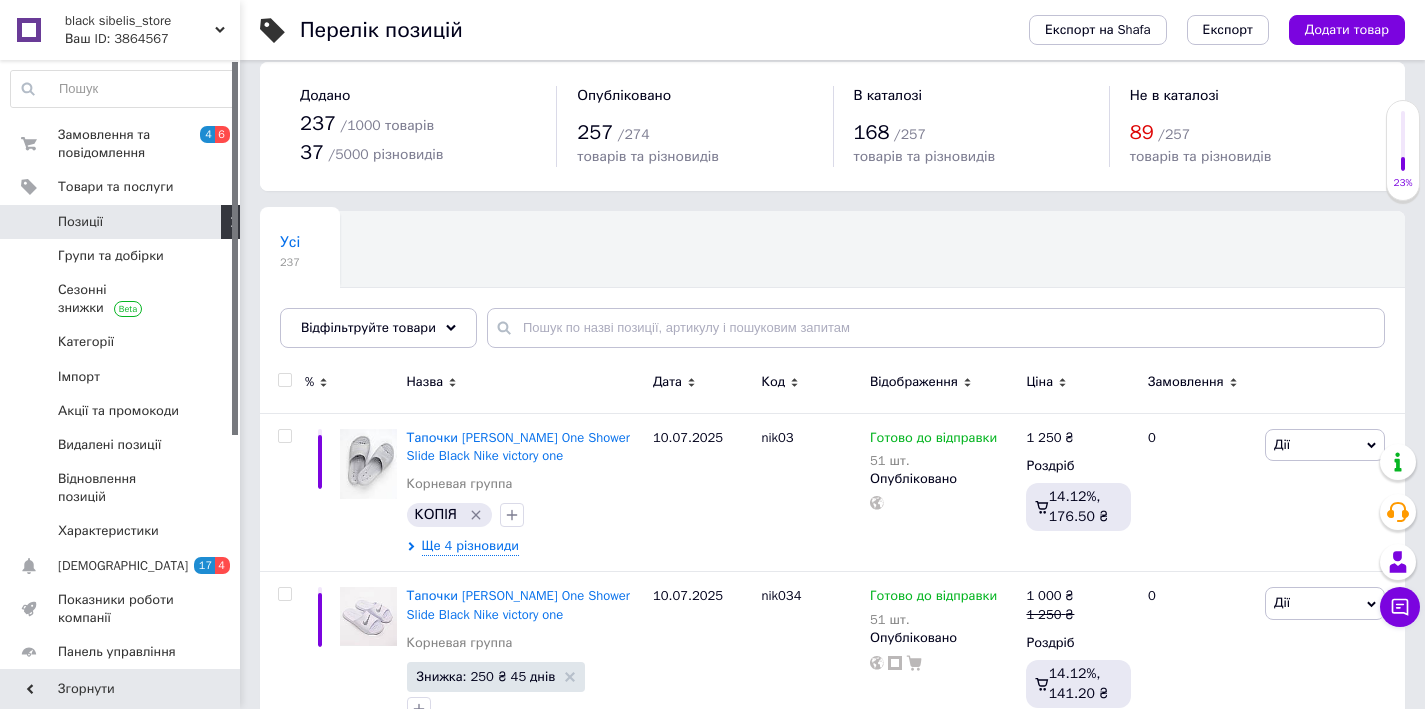 scroll, scrollTop: 38, scrollLeft: 0, axis: vertical 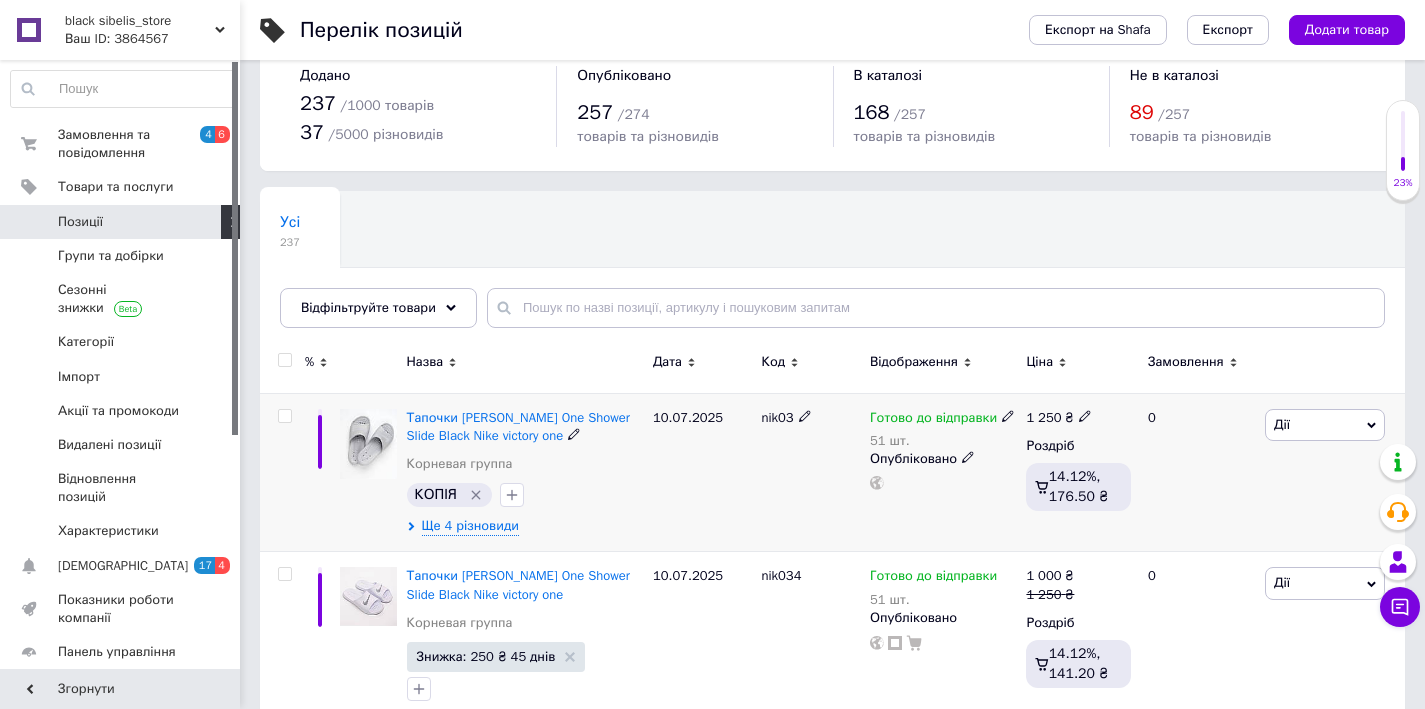 click 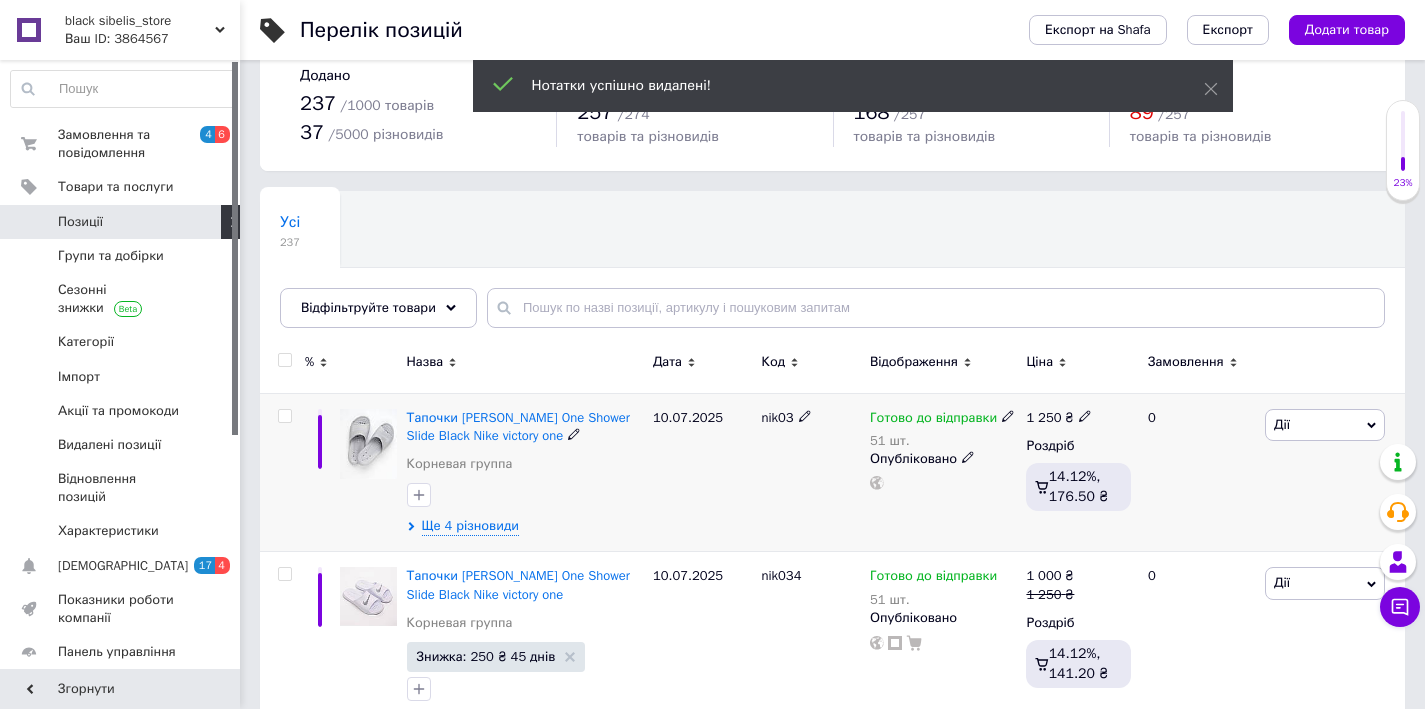 click 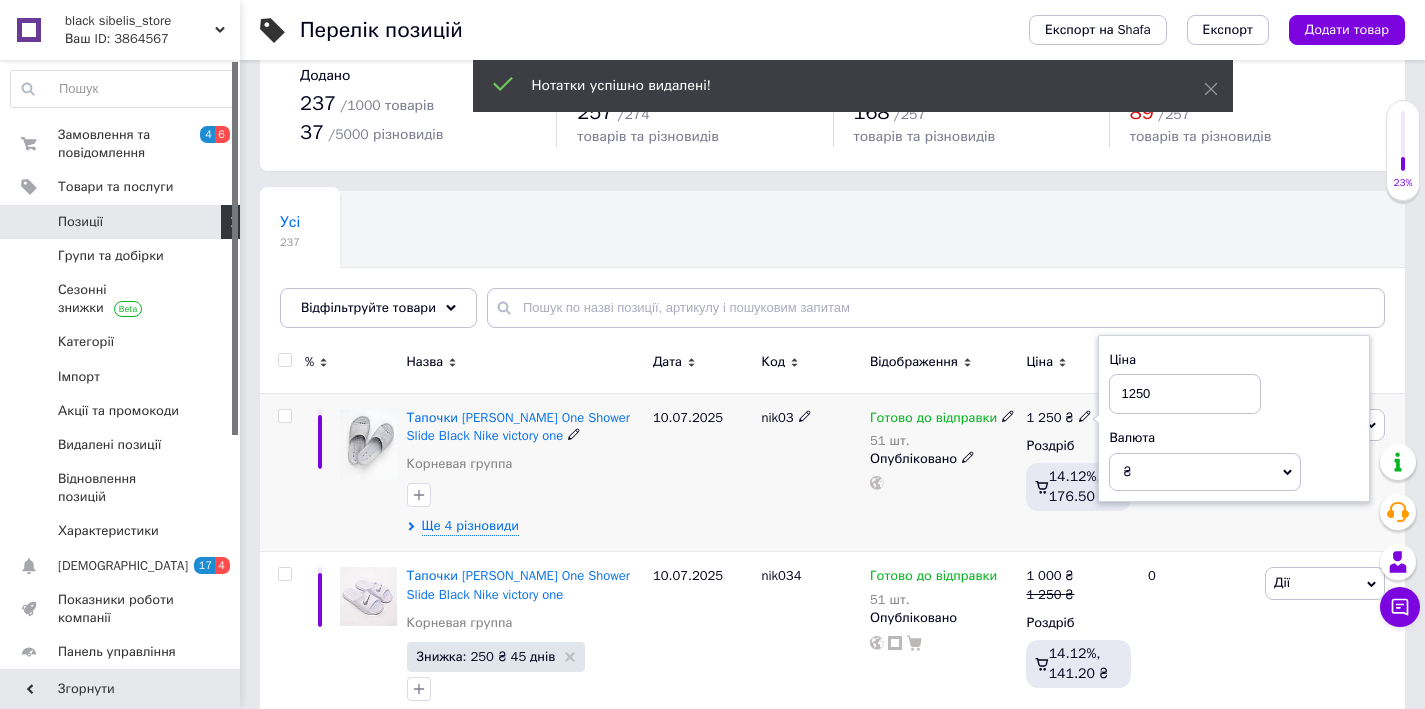 click on "51 шт." at bounding box center [942, 441] 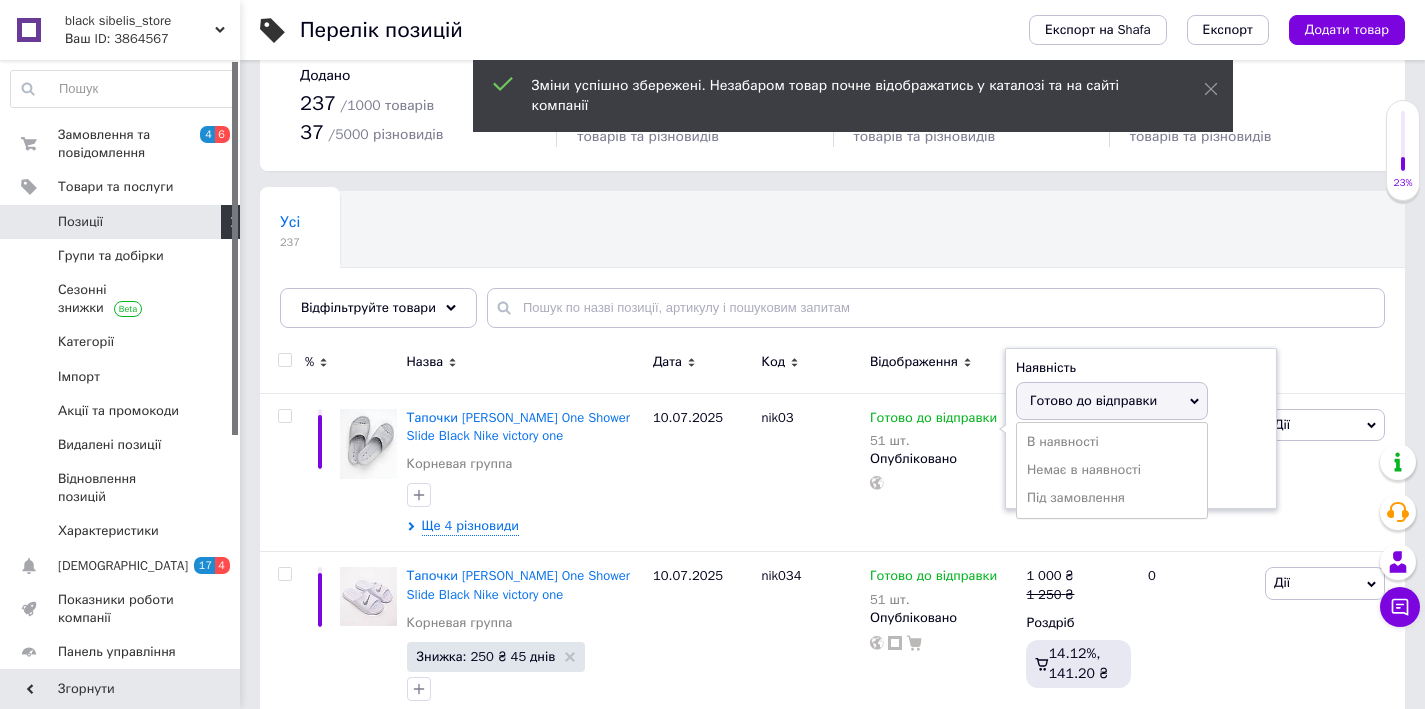 click on "black sibelis_store Ваш ID: 3864567 Сайт black sibelis_store Кабінет покупця Перевірити стан системи Сторінка на порталі Довідка Вийти Замовлення та повідомлення 4 6 Товари та послуги Позиції Групи та добірки Сезонні знижки Категорії Імпорт Акції та промокоди Видалені позиції Відновлення позицій Характеристики Сповіщення 17 4 Показники роботи компанії Панель управління Відгуки Клієнти Каталог ProSale Аналітика Інструменти веб-майстра та SEO Управління сайтом Гаманець компанії [PERSON_NAME] Тарифи та рахунки Prom мікс 1 000" at bounding box center (712, 9006) 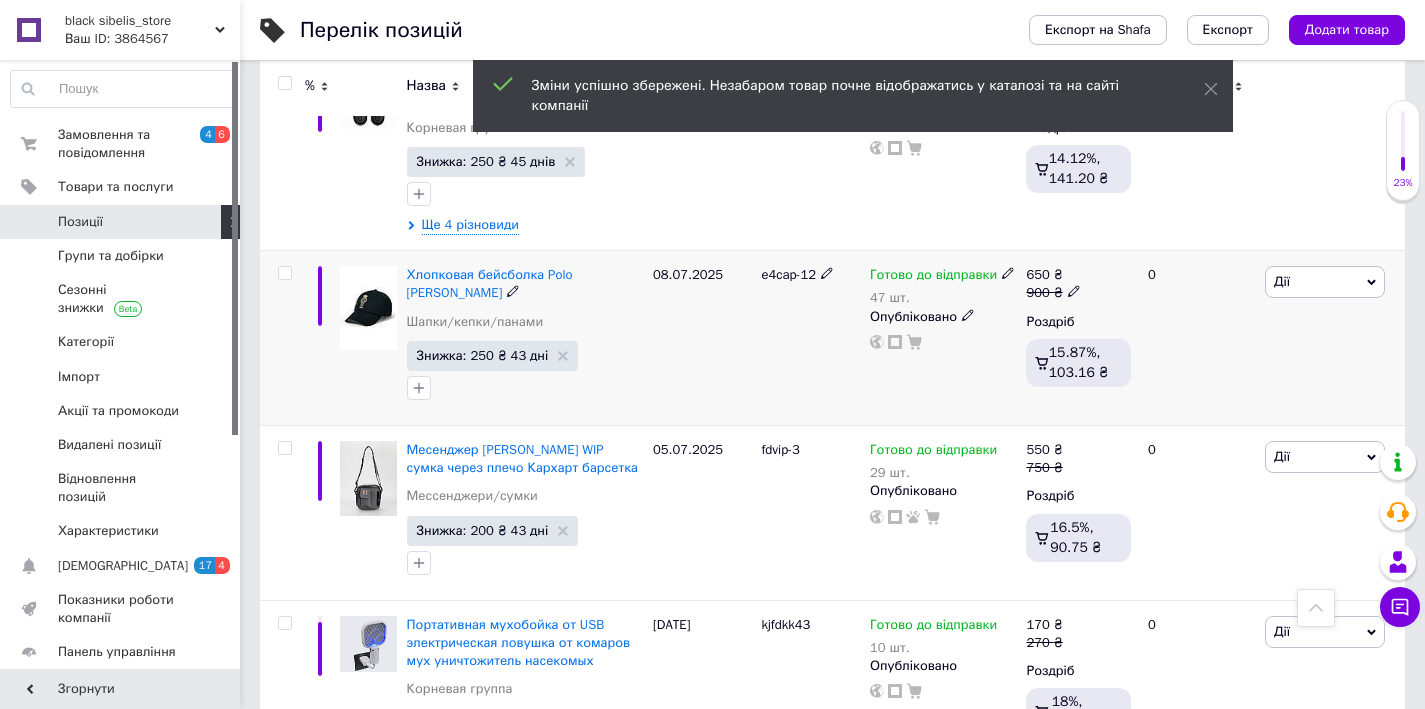 click on "[PERSON_NAME] Підняти на початок групи Копіювати Знижка Подарунок Супутні Приховати Ярлик Додати на вітрину Додати в кампанію Каталог ProSale Видалити" at bounding box center (1332, 338) 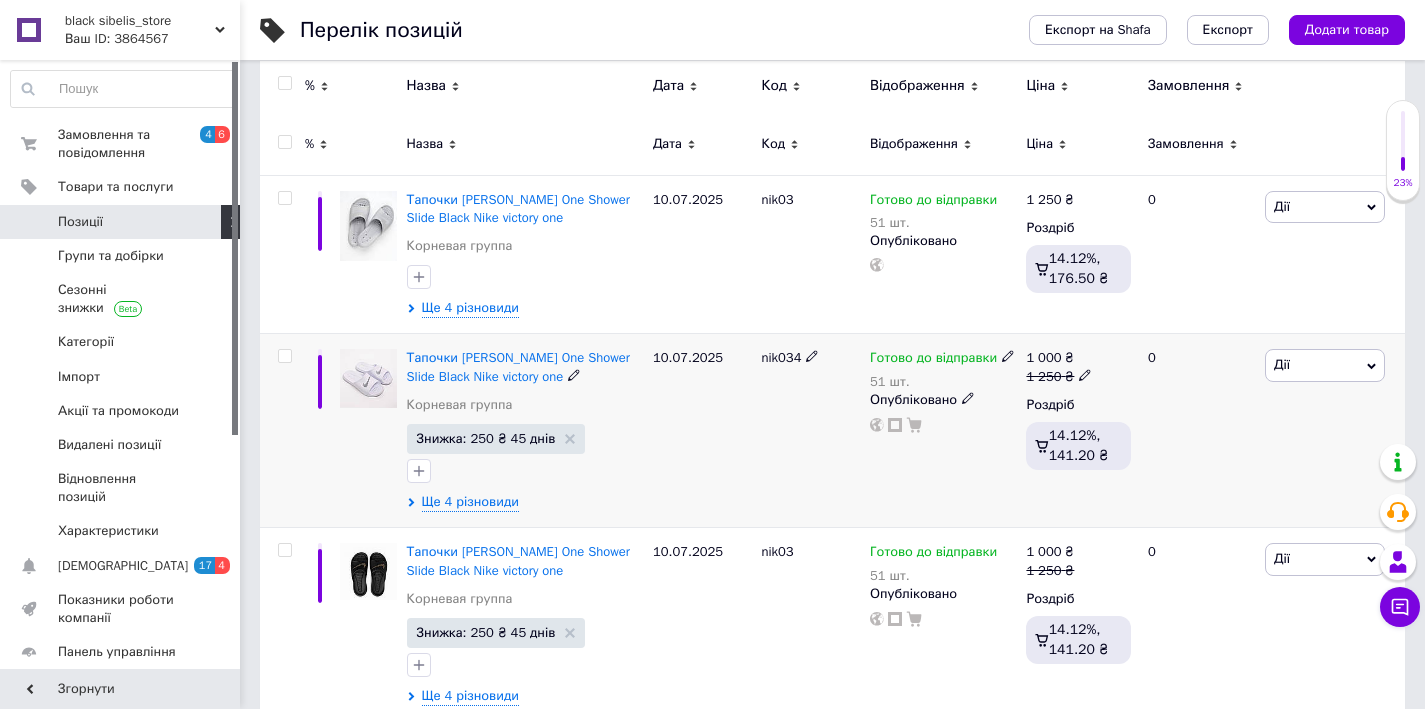 scroll, scrollTop: 252, scrollLeft: 0, axis: vertical 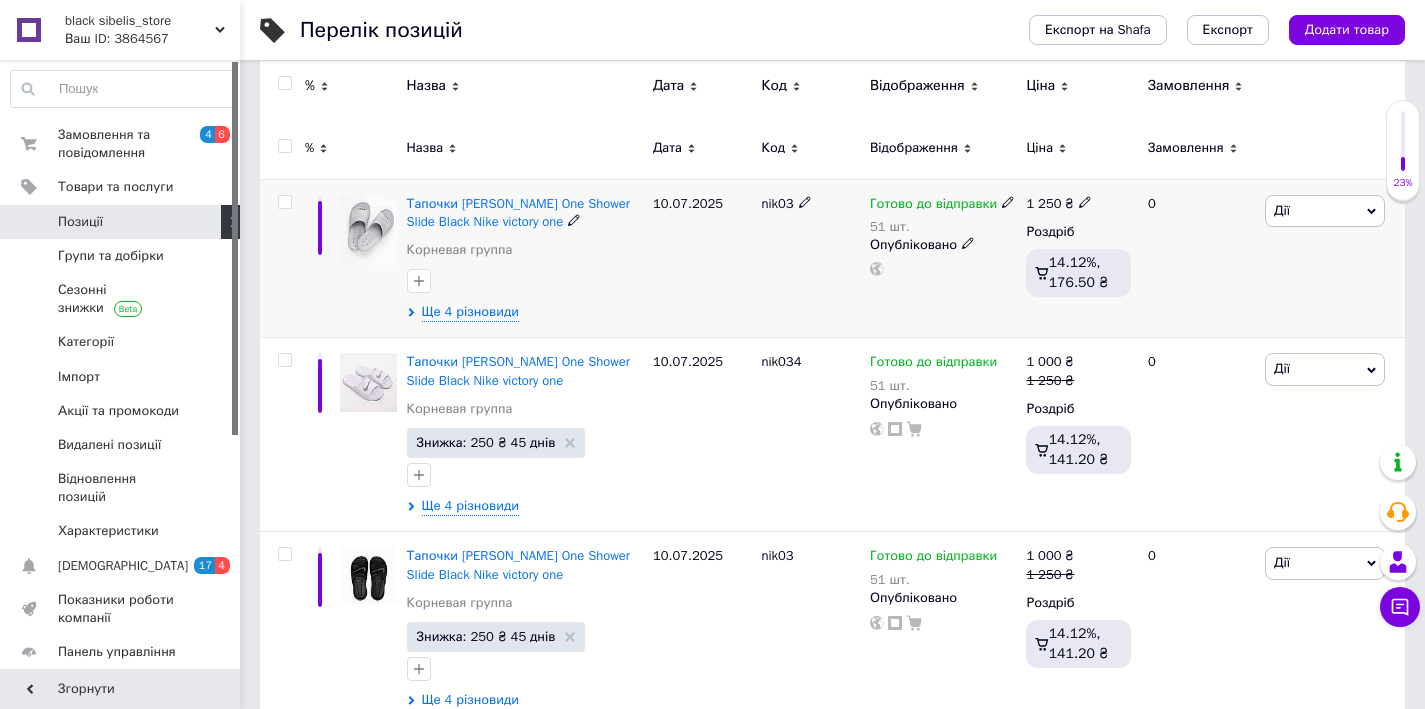 click on "Дії" at bounding box center (1325, 211) 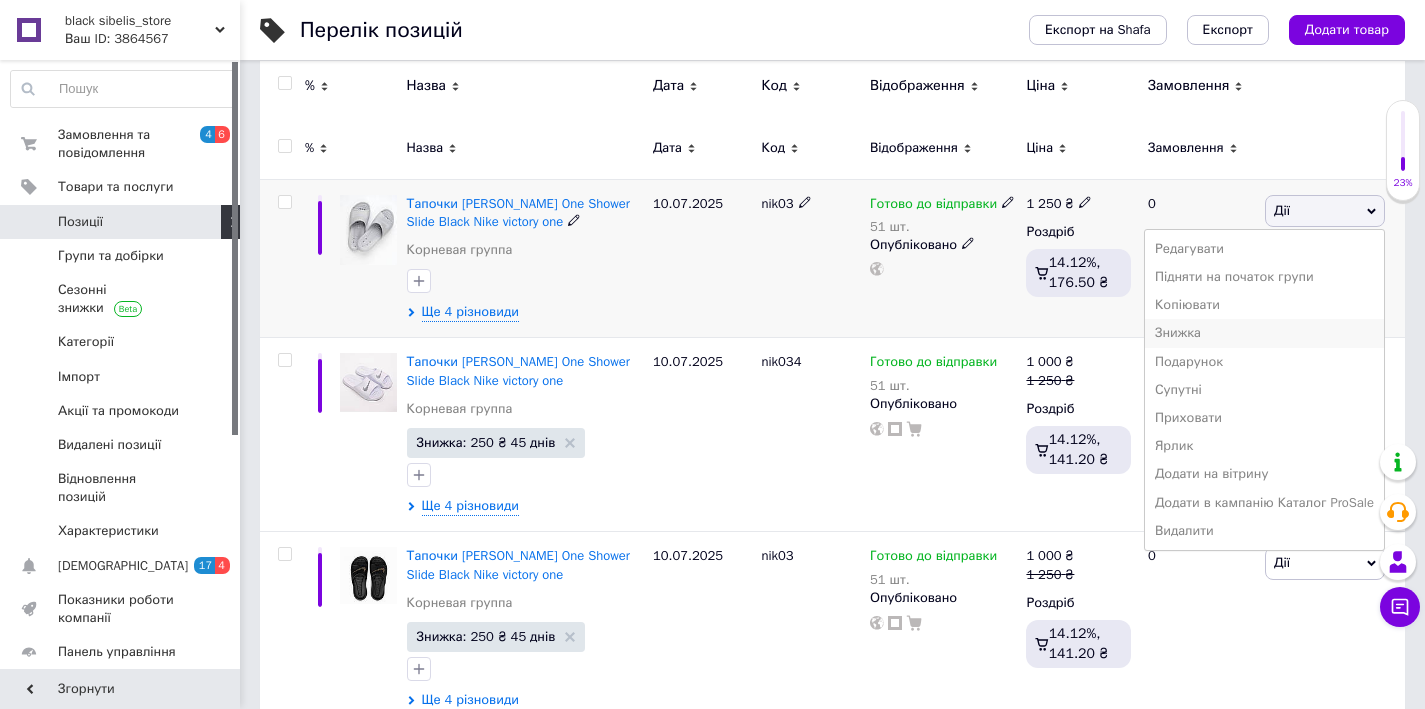 drag, startPoint x: 1206, startPoint y: 347, endPoint x: 1209, endPoint y: 332, distance: 15.297058 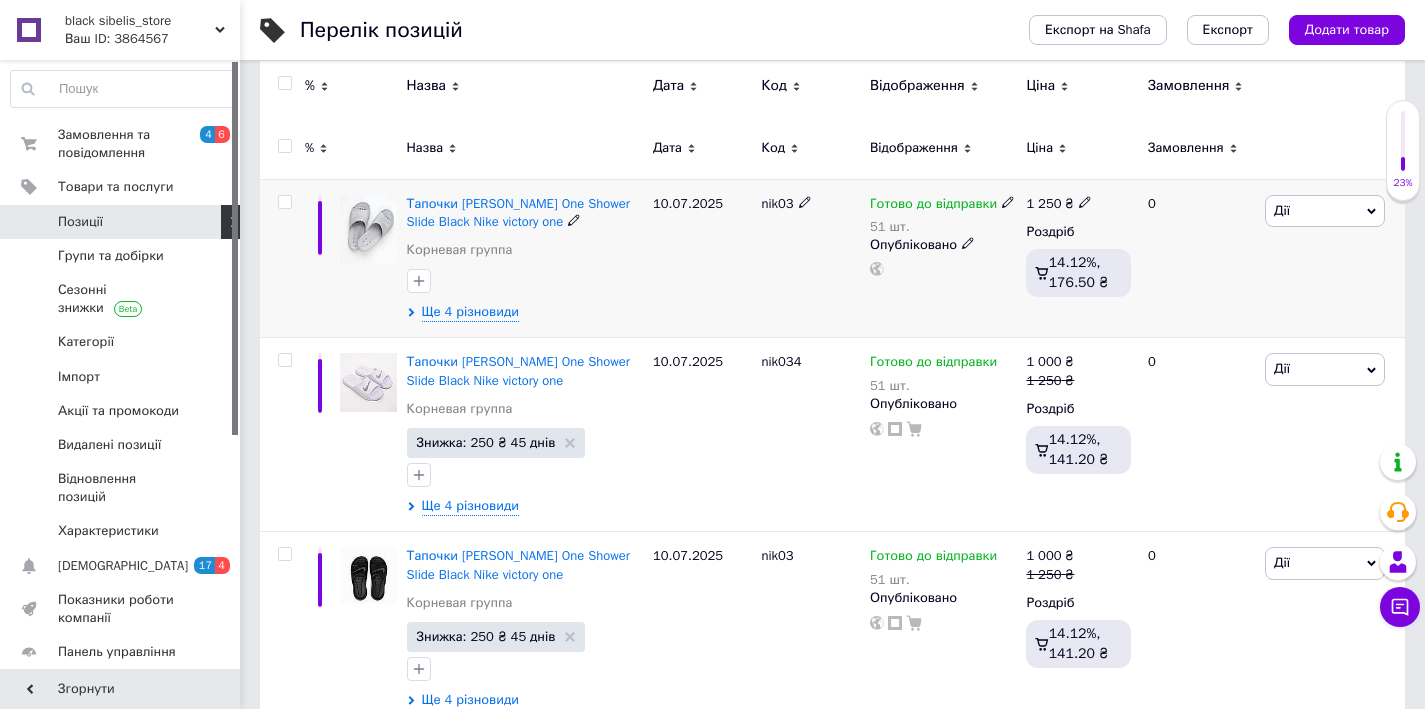 click on "Дії" at bounding box center [1325, 211] 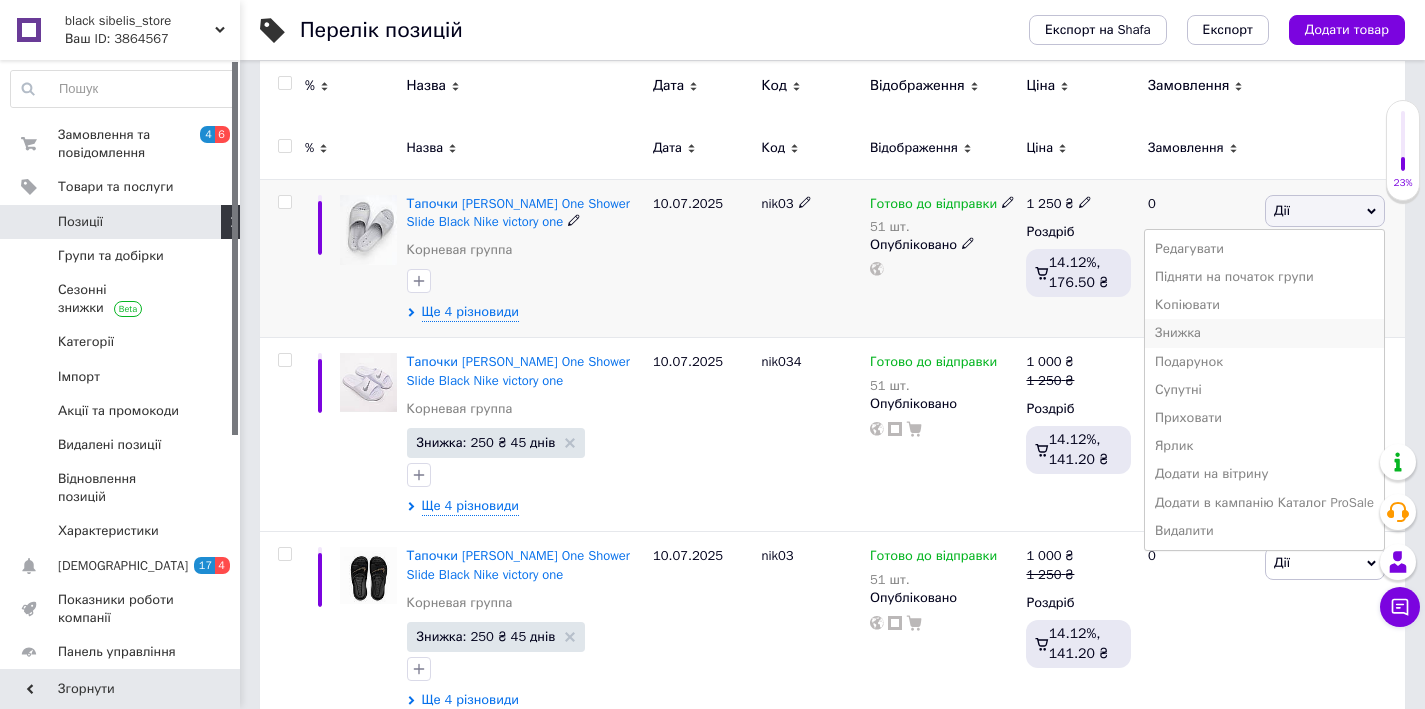 click on "Знижка" at bounding box center (1264, 333) 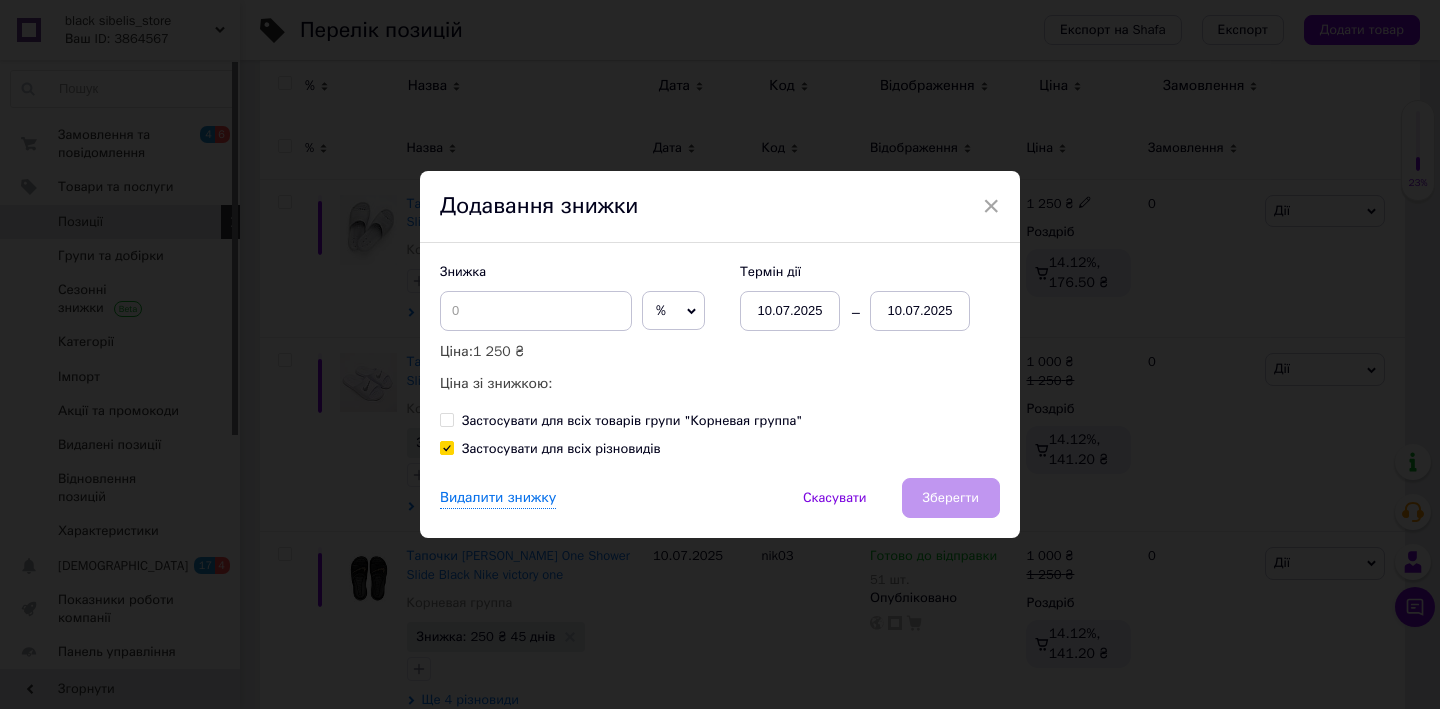 click on "10.07.2025" at bounding box center [920, 311] 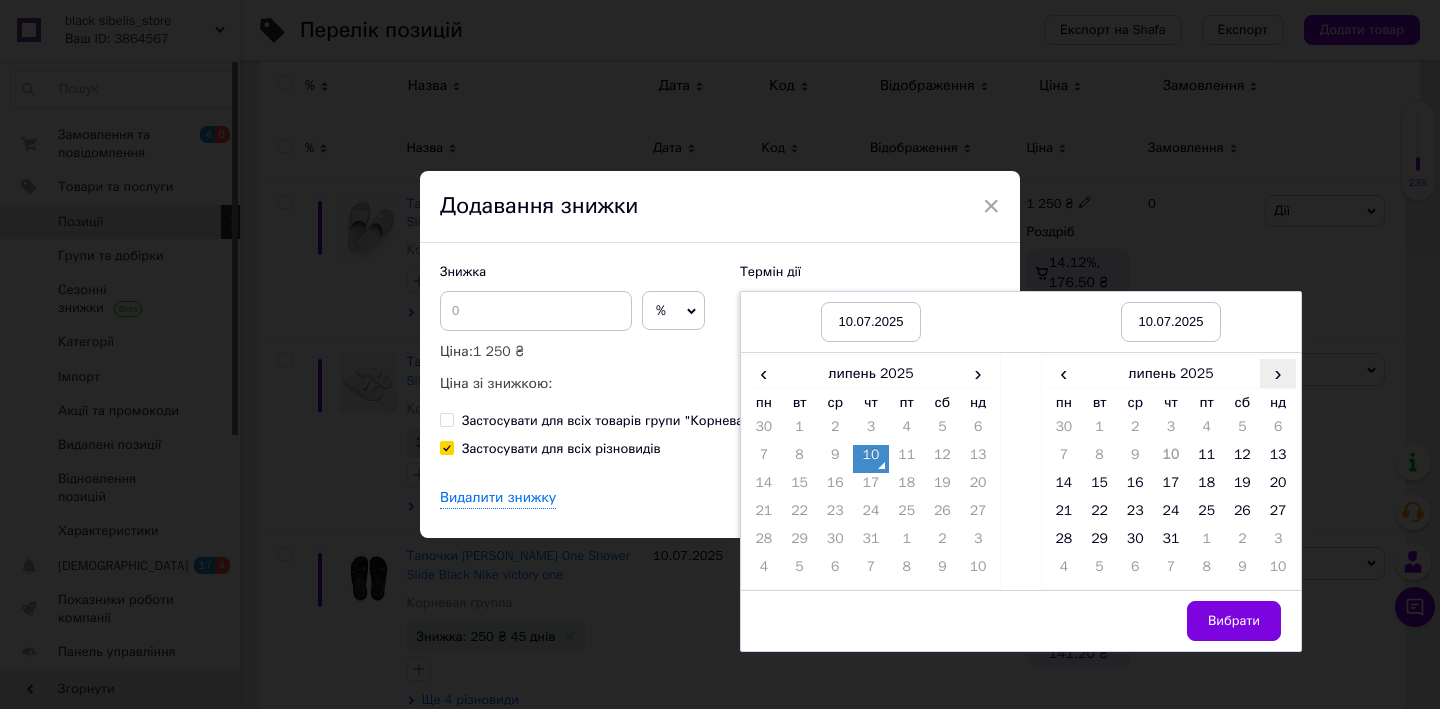 click on "›" at bounding box center [1278, 373] 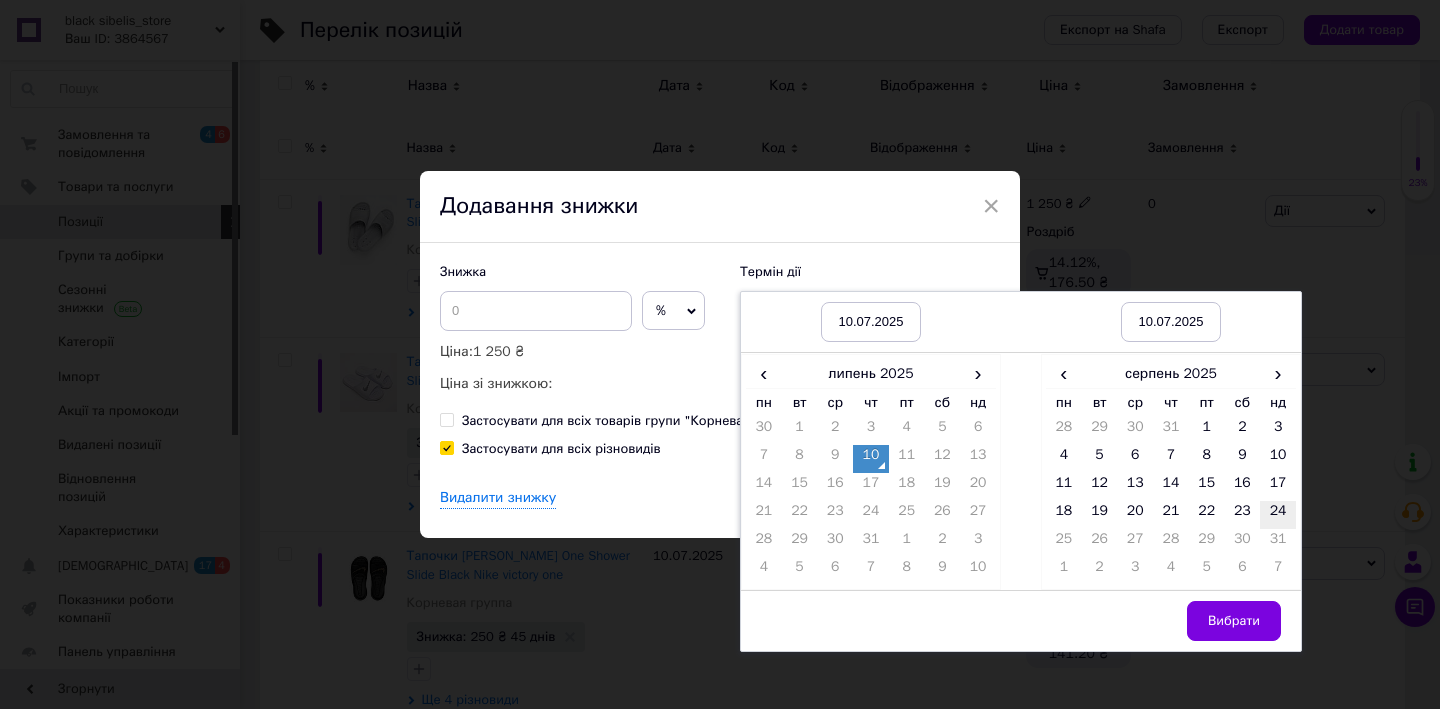 click on "24" at bounding box center [1278, 515] 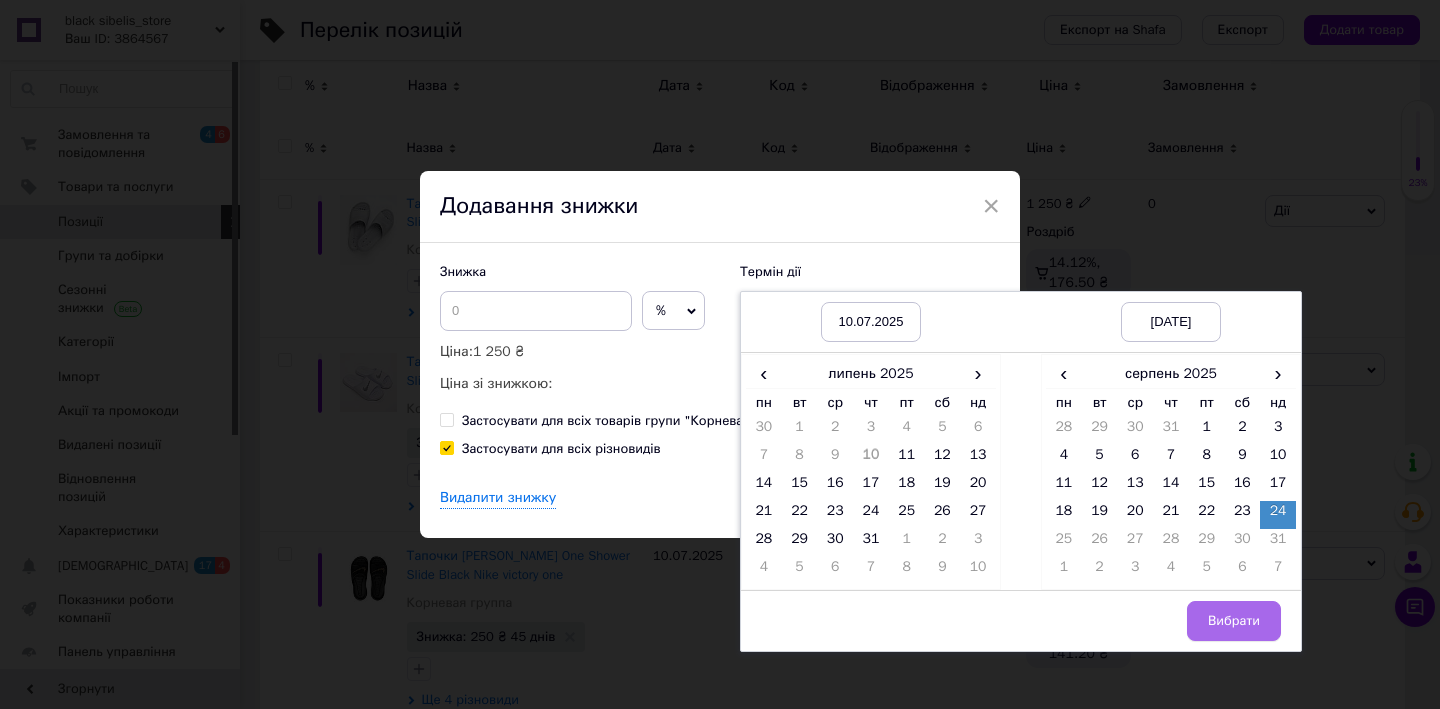 click on "Вибрати" at bounding box center (1234, 621) 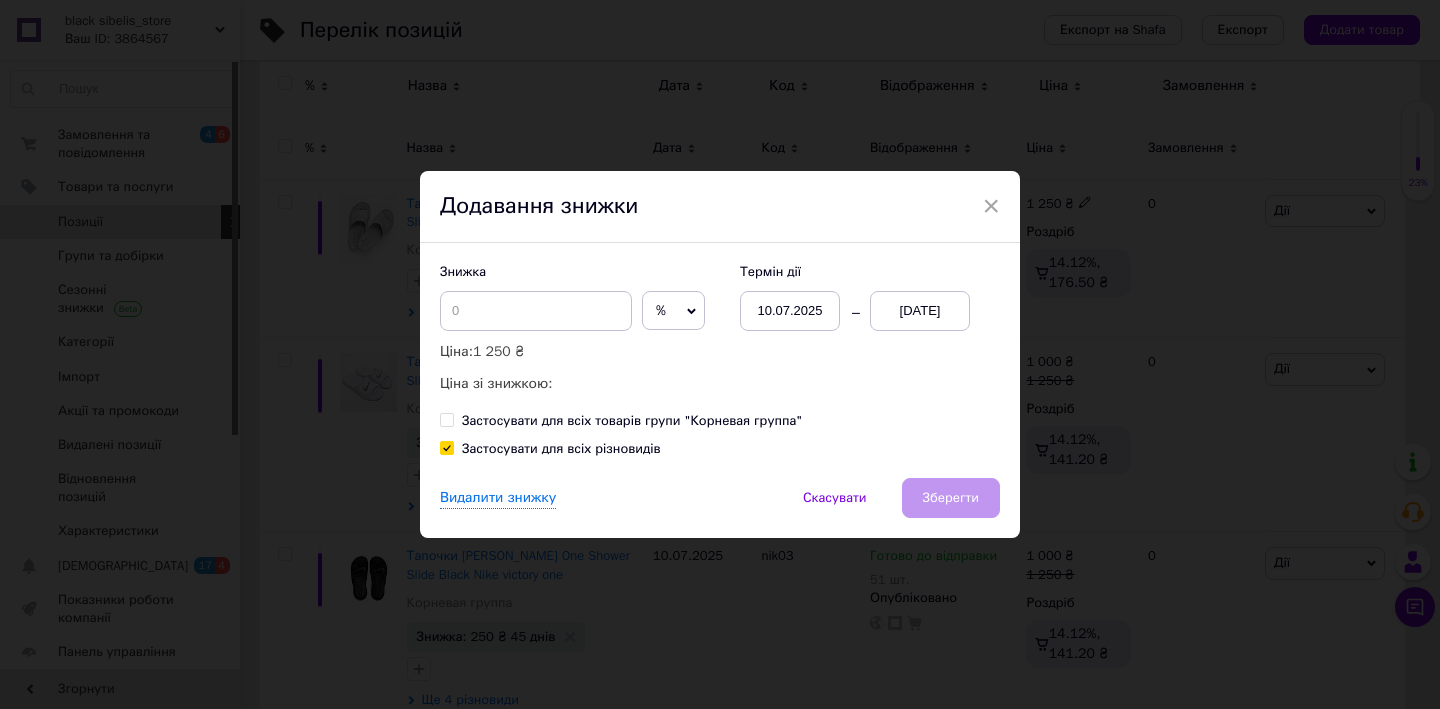 click on "%" at bounding box center [661, 310] 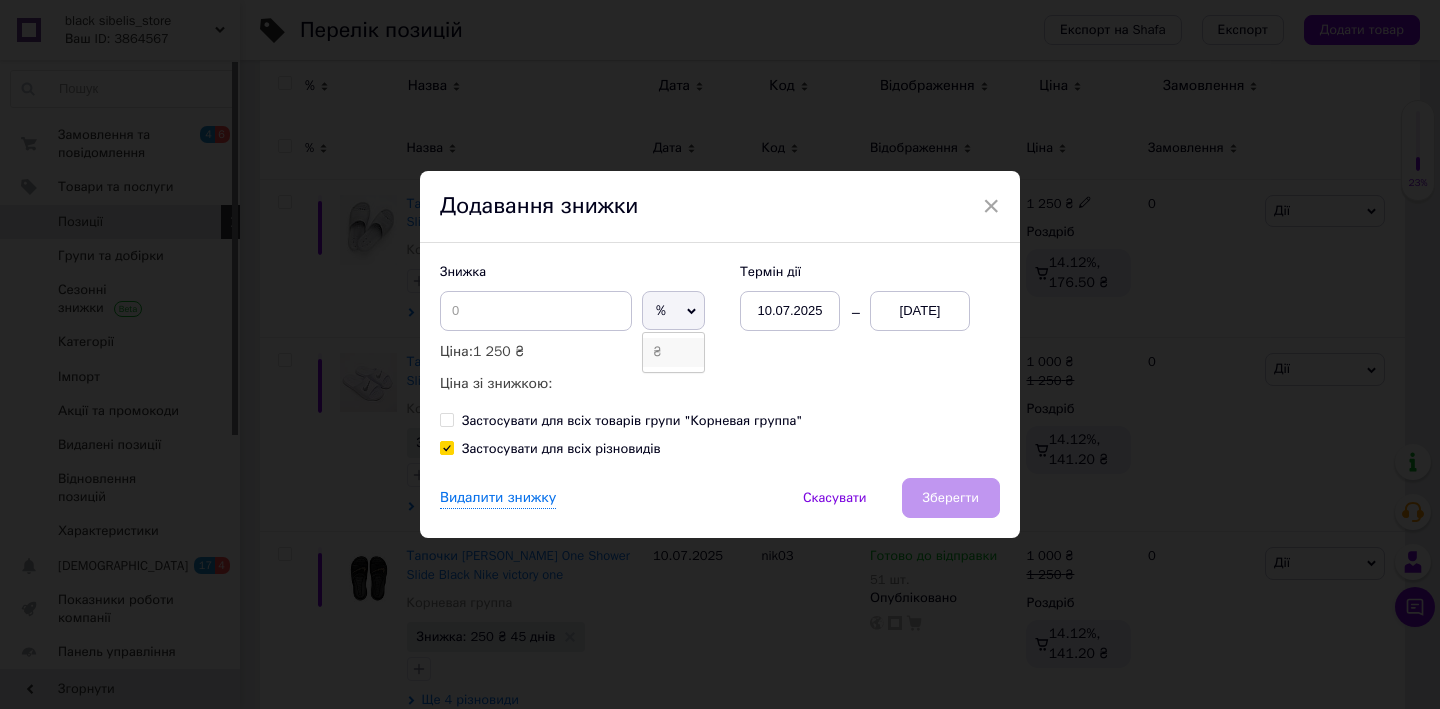 click on "₴" at bounding box center (673, 352) 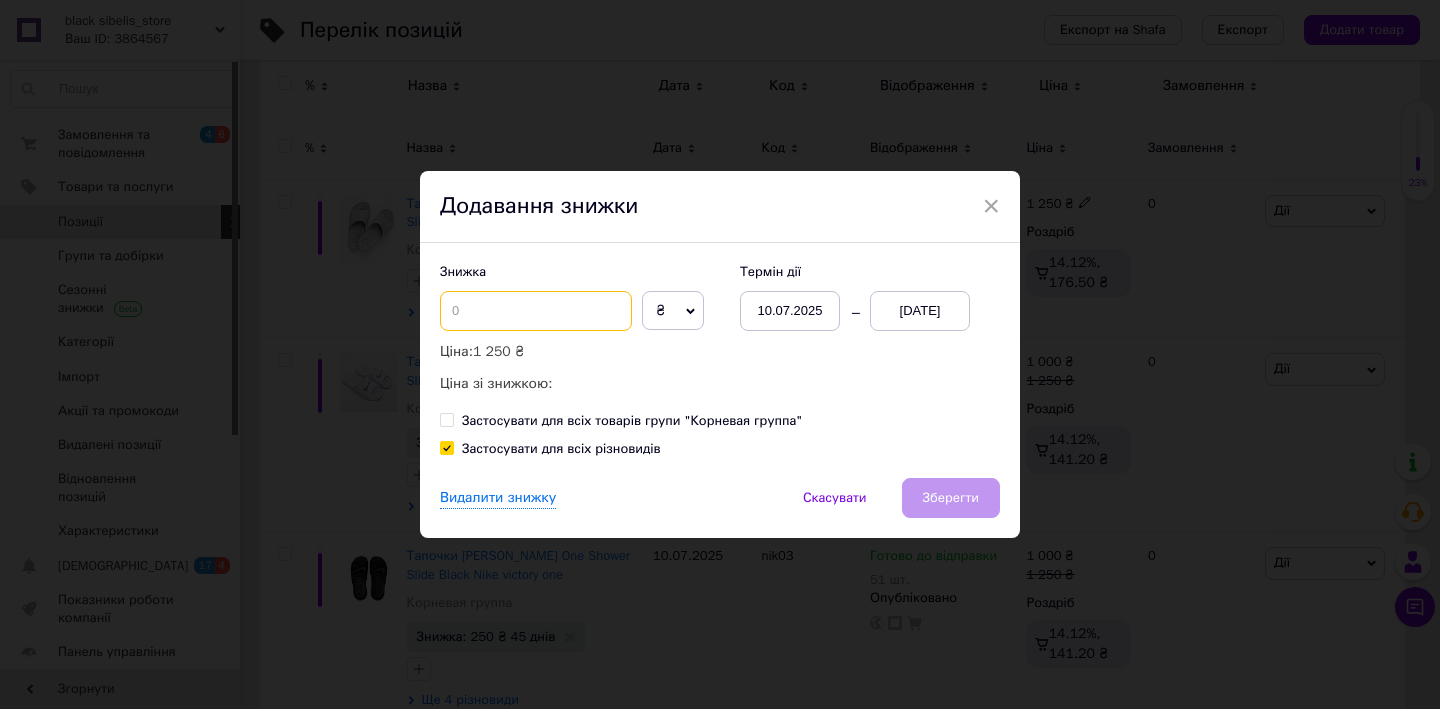 click at bounding box center [536, 311] 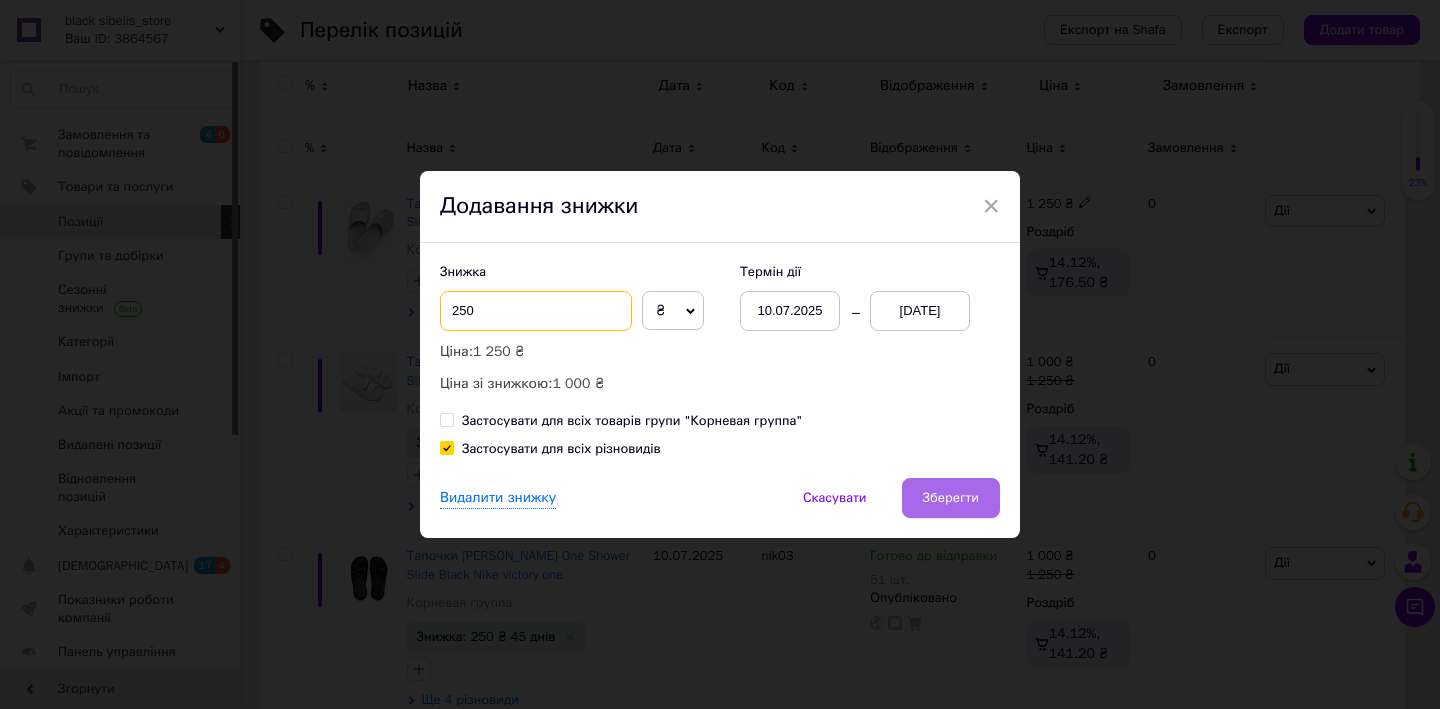 type on "250" 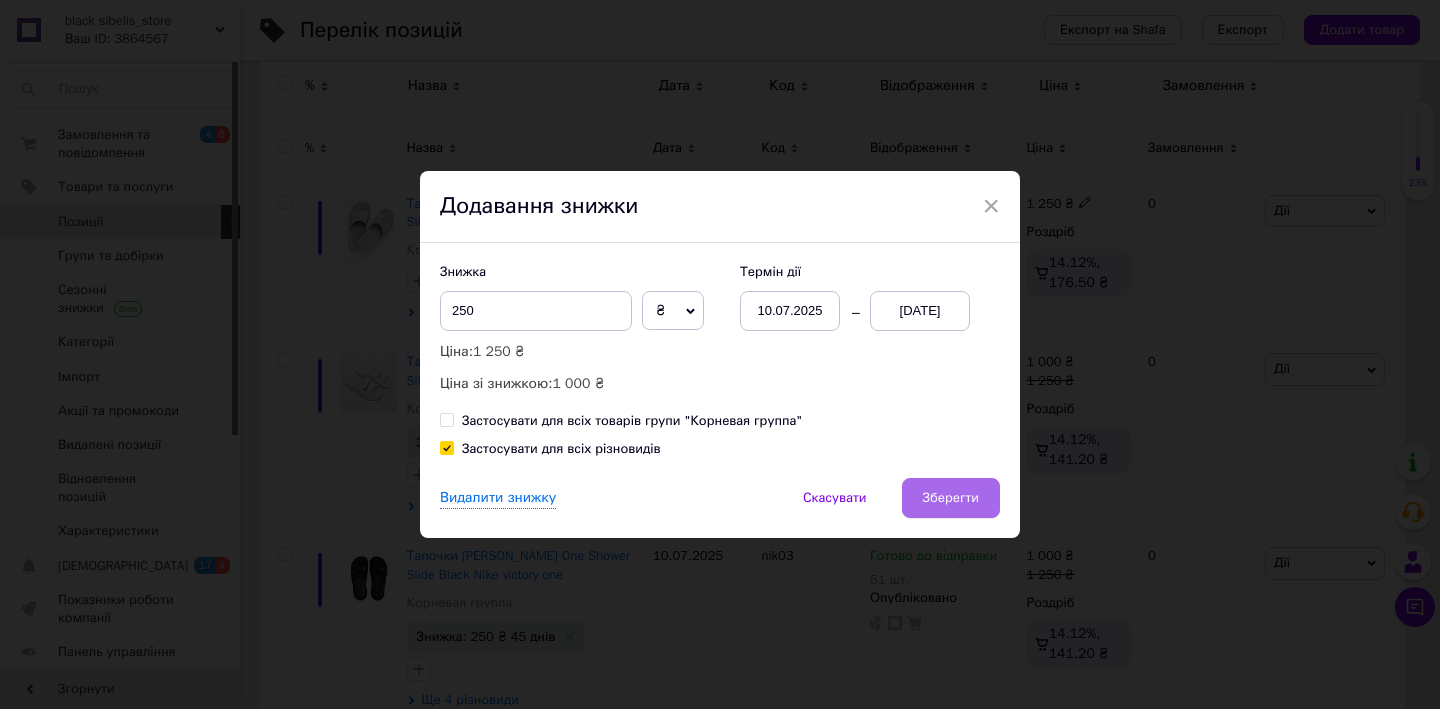 click on "Зберегти" at bounding box center [951, 498] 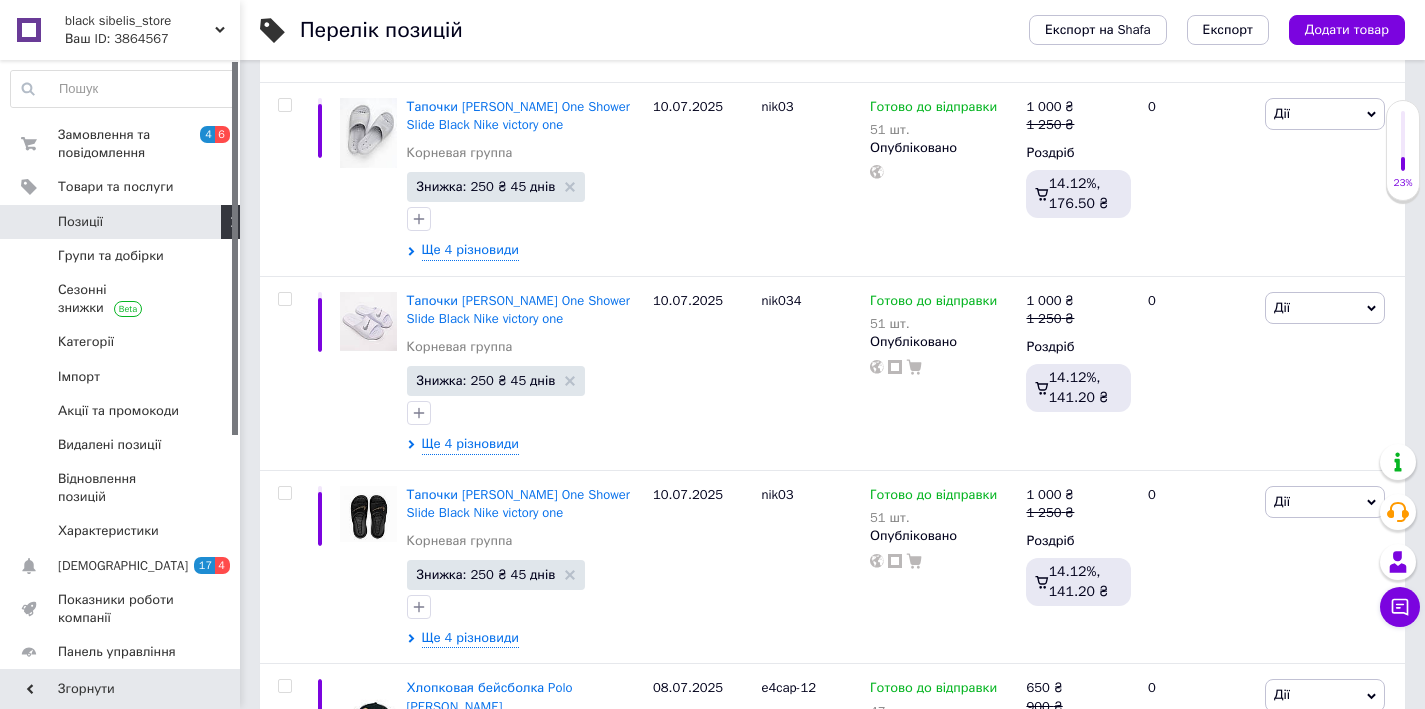 scroll, scrollTop: 433, scrollLeft: 0, axis: vertical 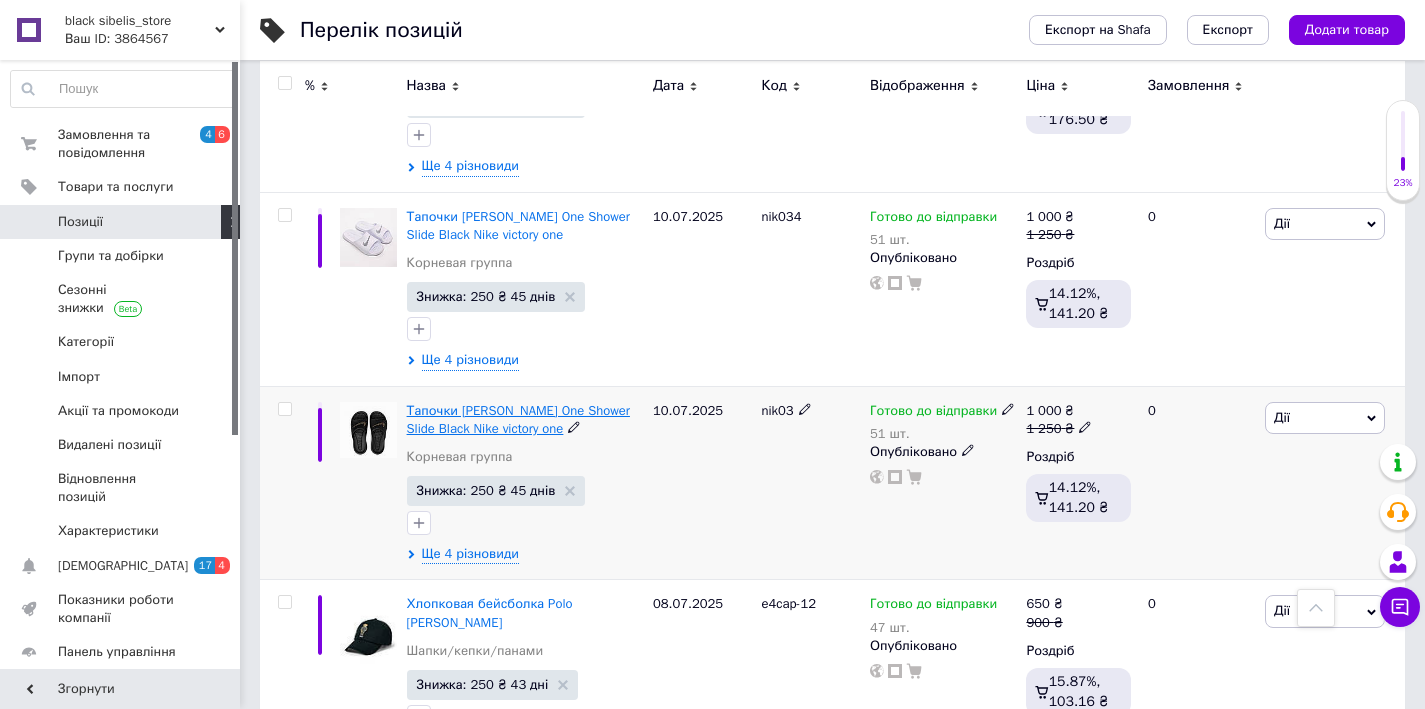 click on "Тапочки [PERSON_NAME] One Shower Slide Black Nike victory one" at bounding box center [518, 419] 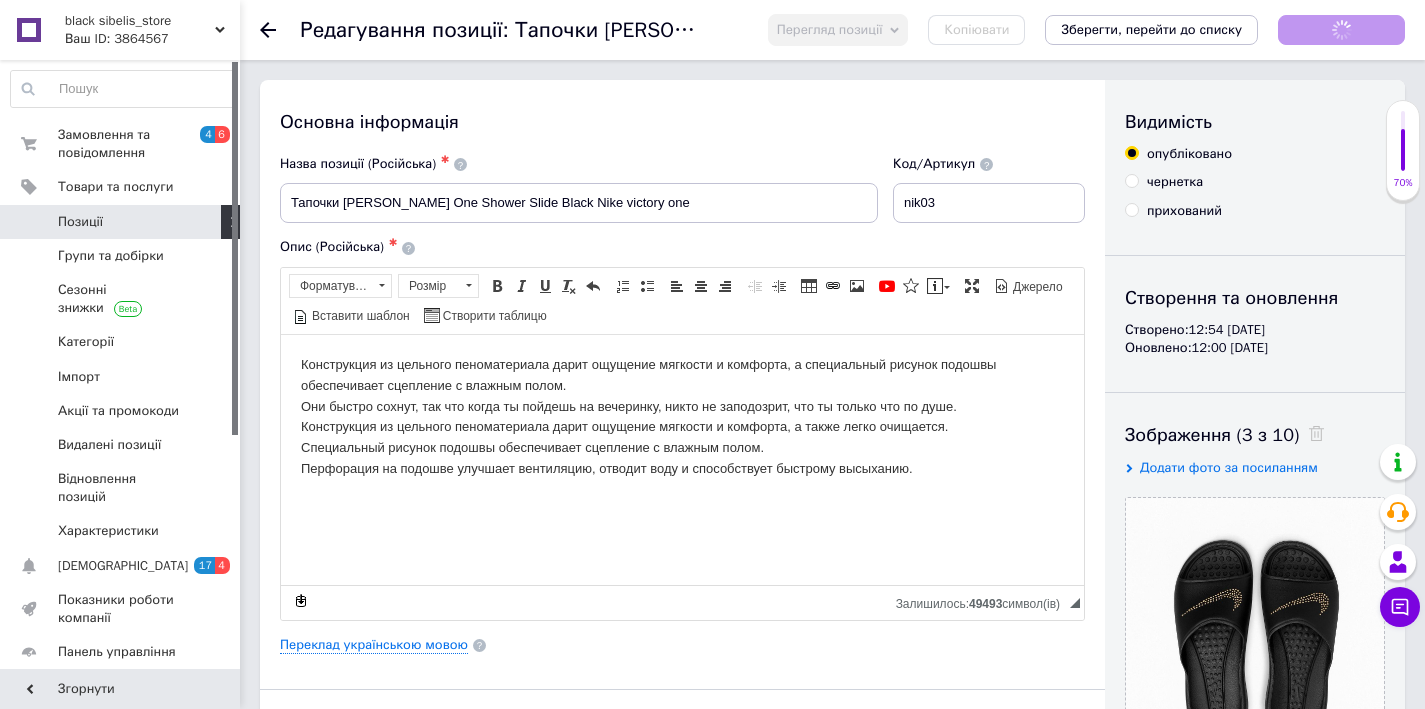 scroll, scrollTop: 0, scrollLeft: 0, axis: both 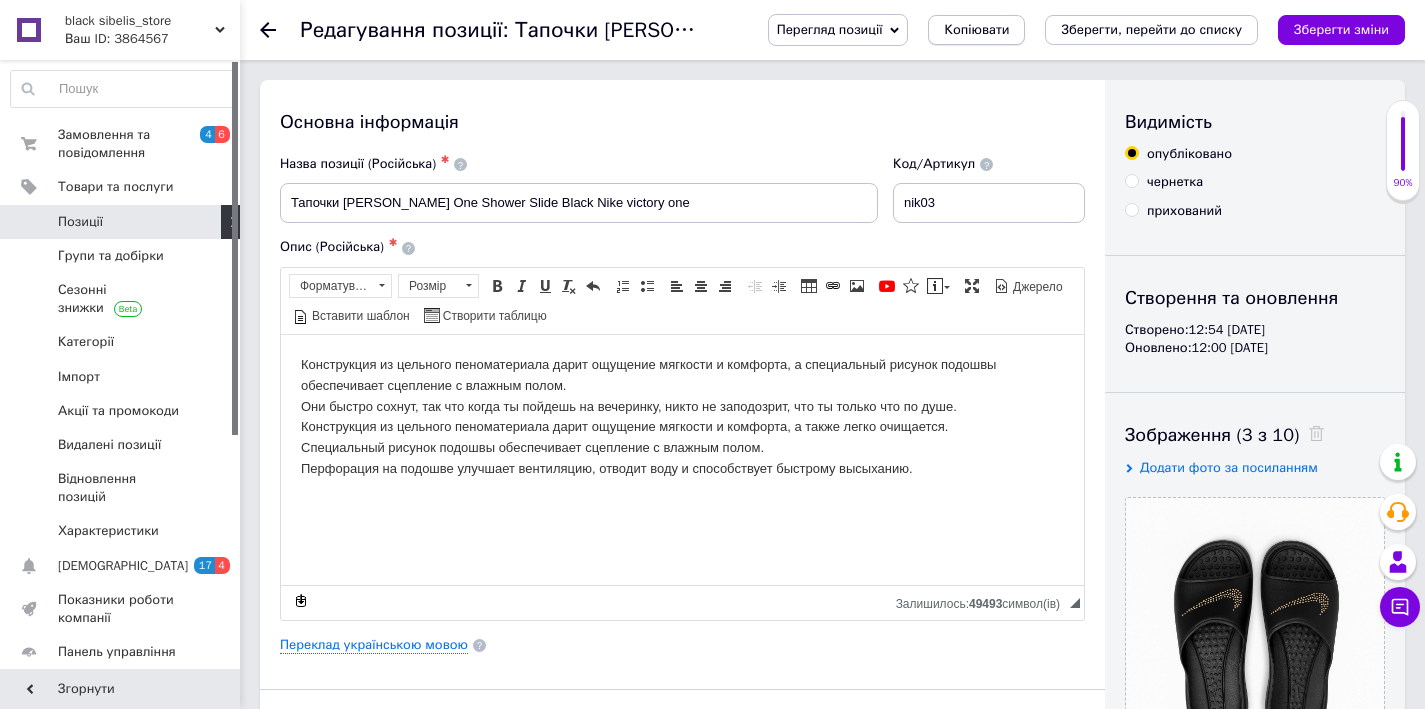 click on "Копіювати" at bounding box center (976, 30) 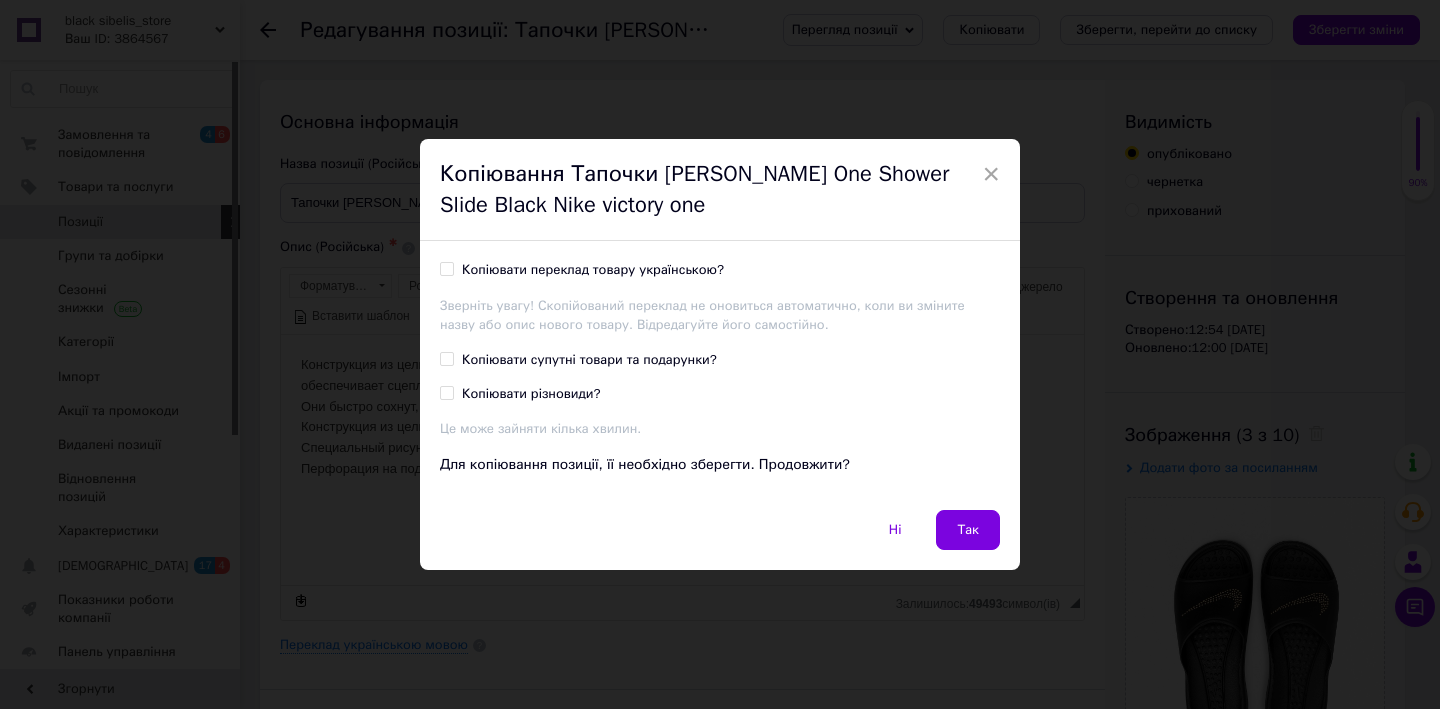 click on "Копіювати переклад товару українською?" at bounding box center (593, 270) 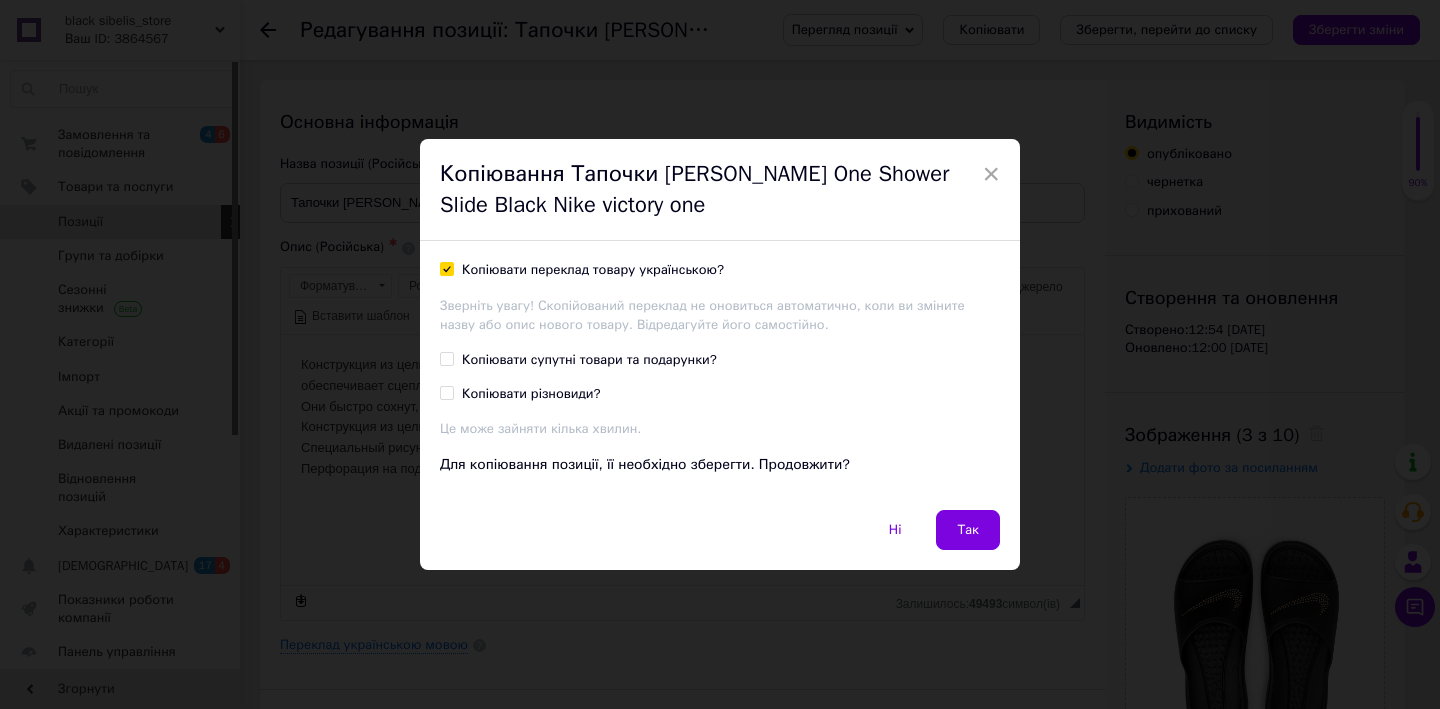 checkbox on "true" 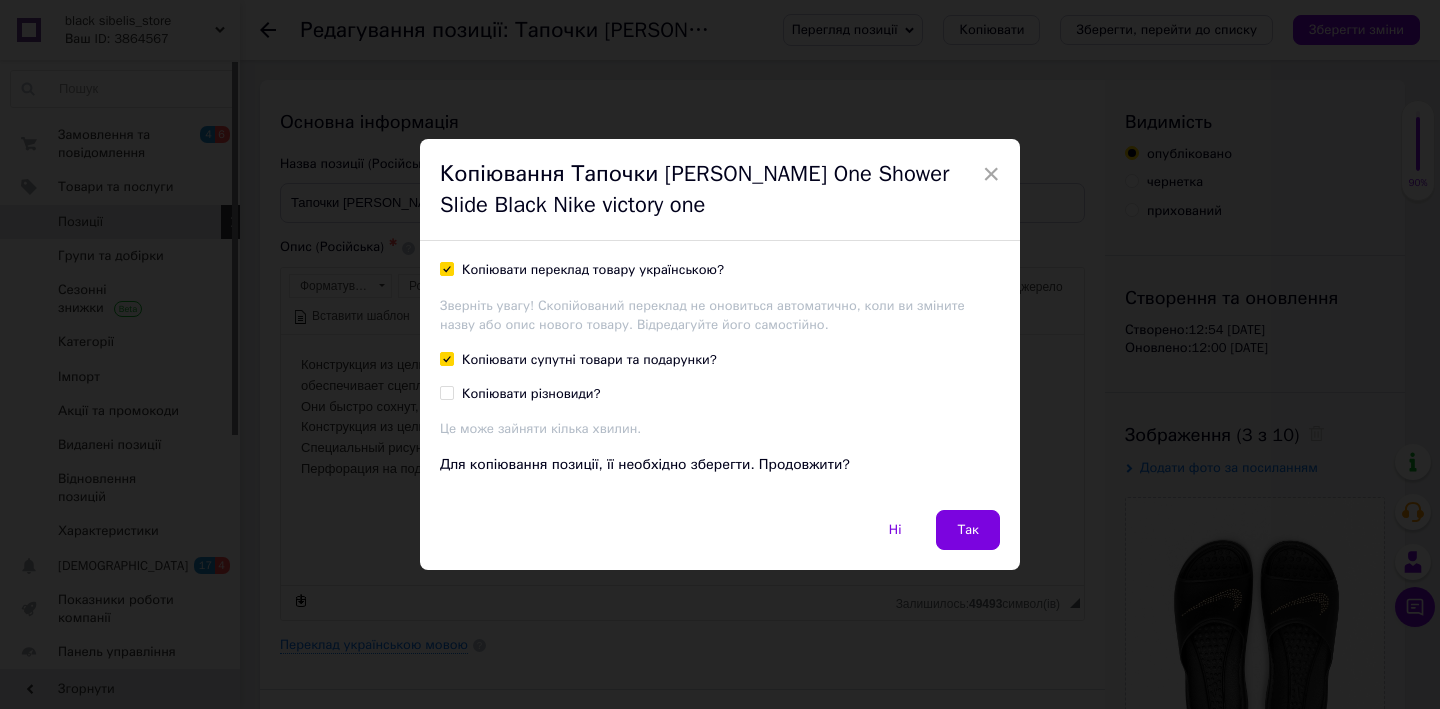 checkbox on "true" 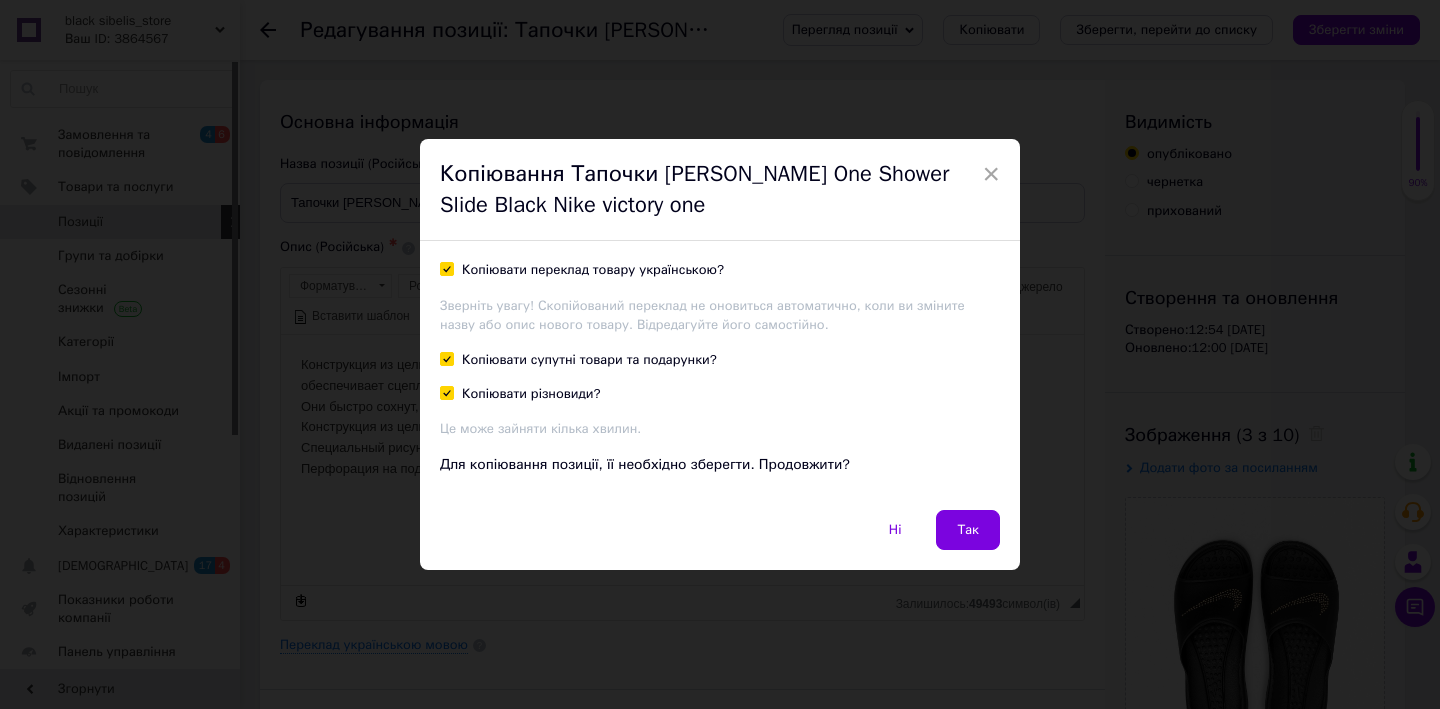 click on "Копіювати різновиди?" at bounding box center (531, 394) 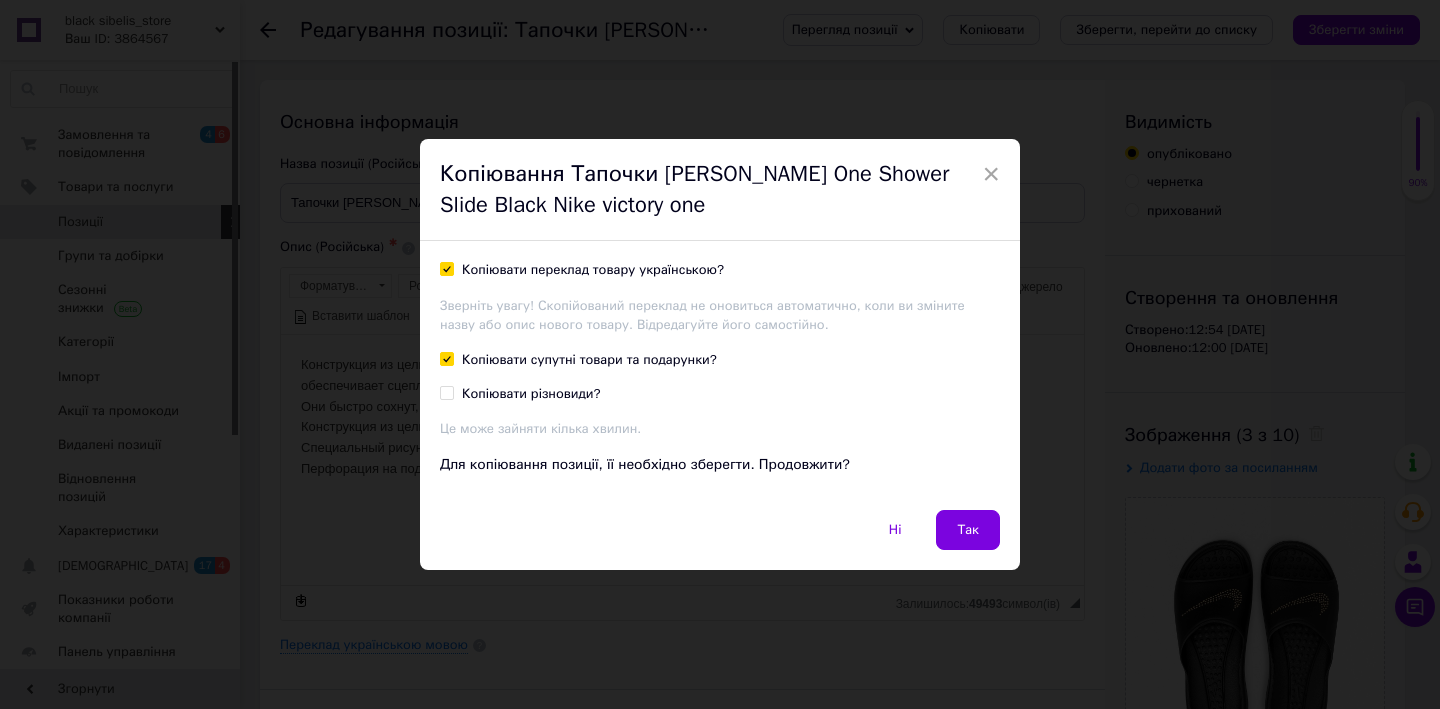 click on "Копіювати різновиди?" at bounding box center (531, 394) 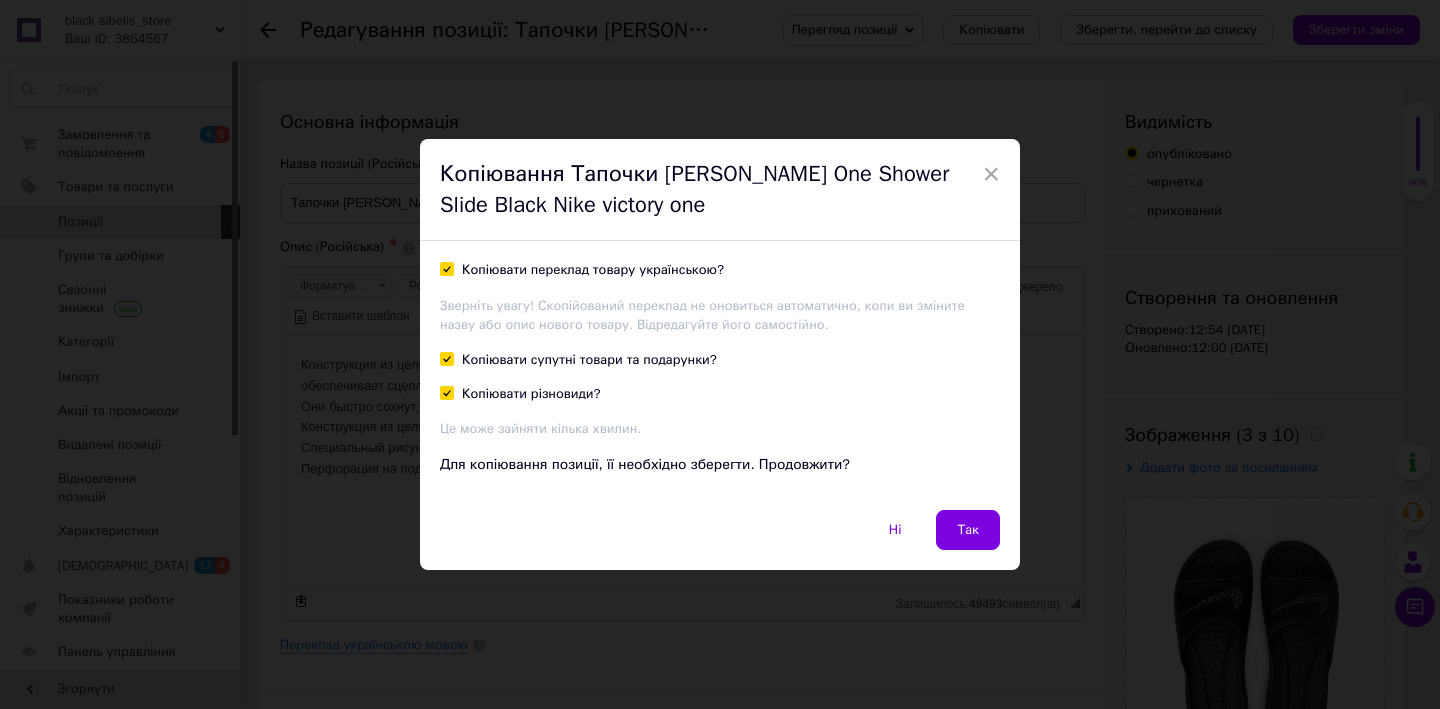 checkbox on "true" 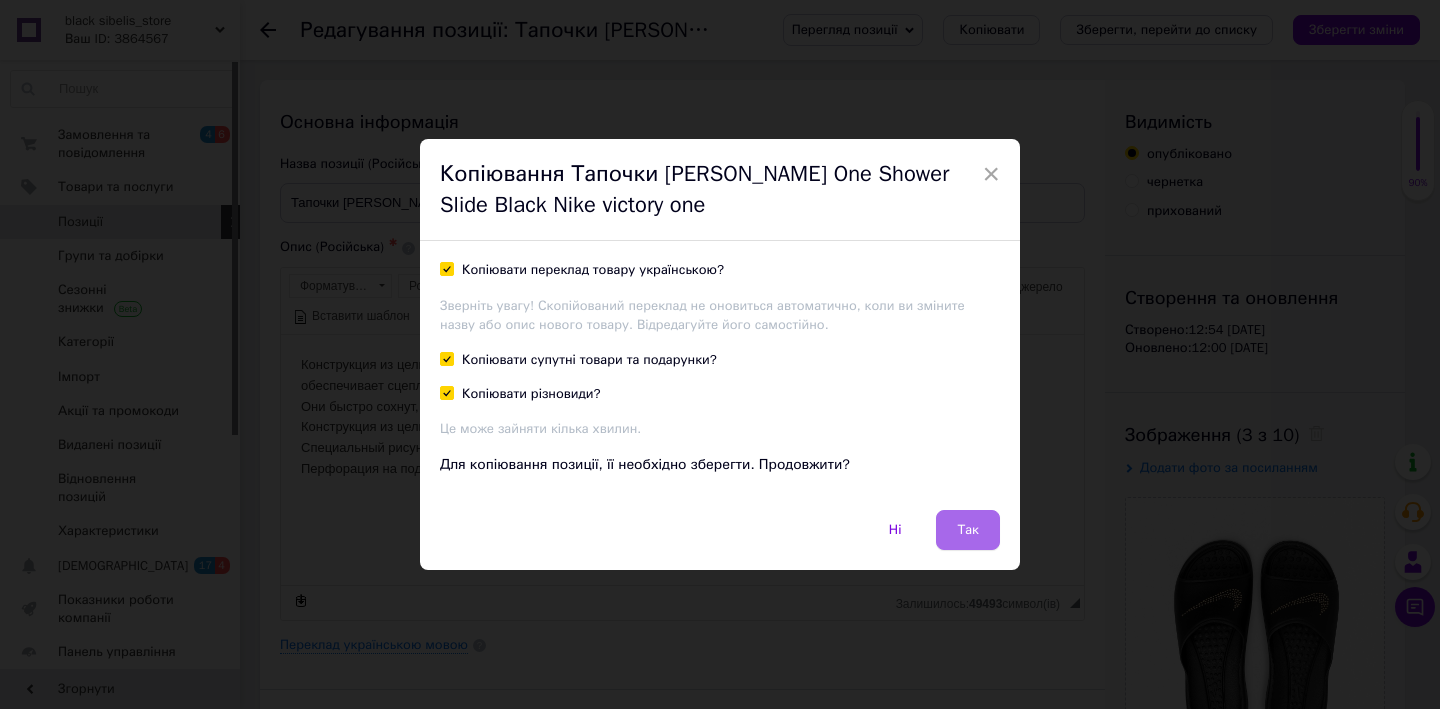 click on "Так" at bounding box center [968, 530] 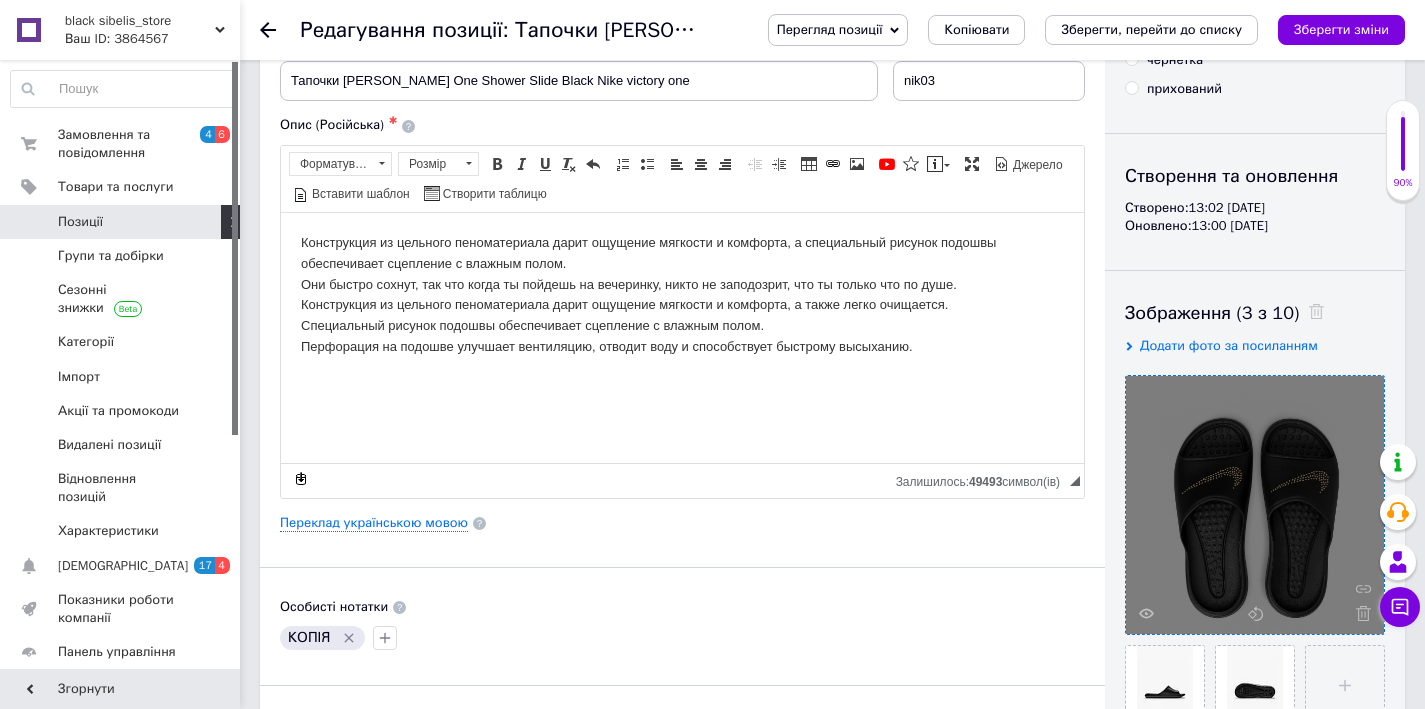 scroll, scrollTop: 185, scrollLeft: 0, axis: vertical 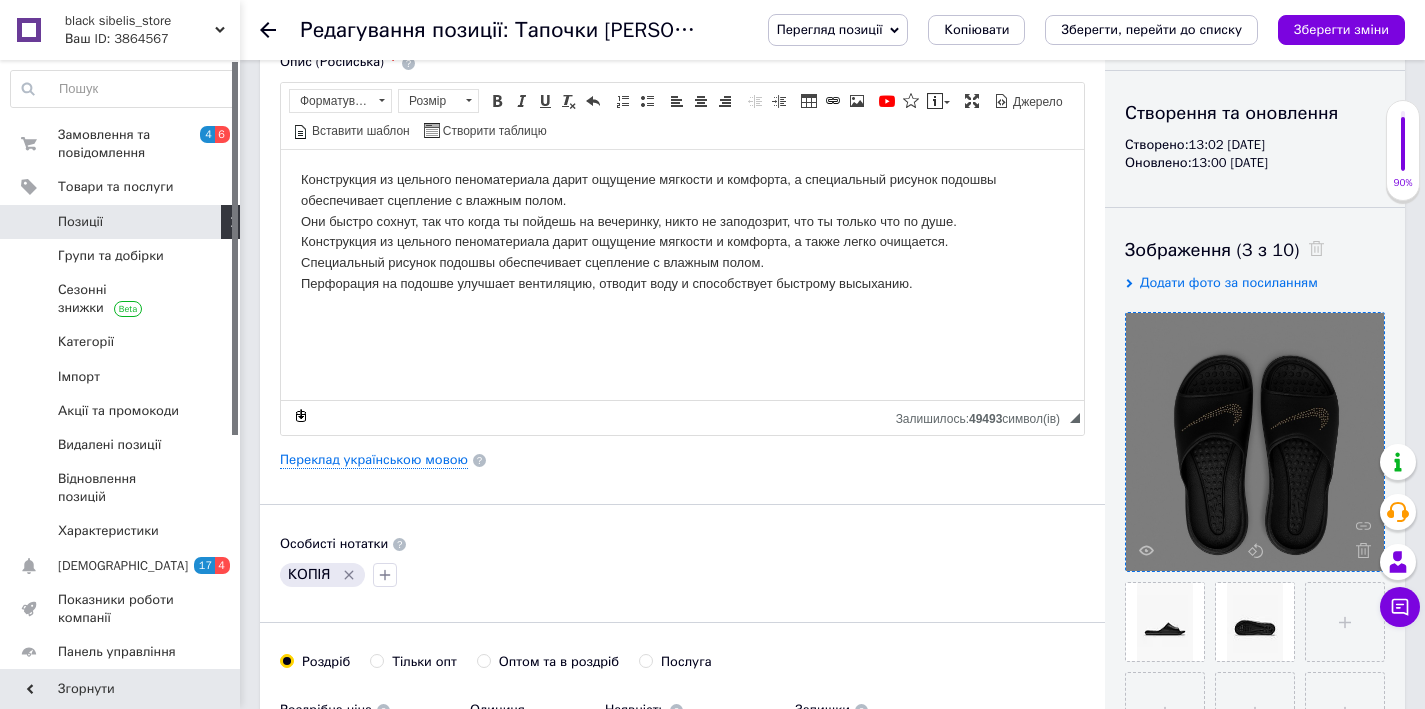 click 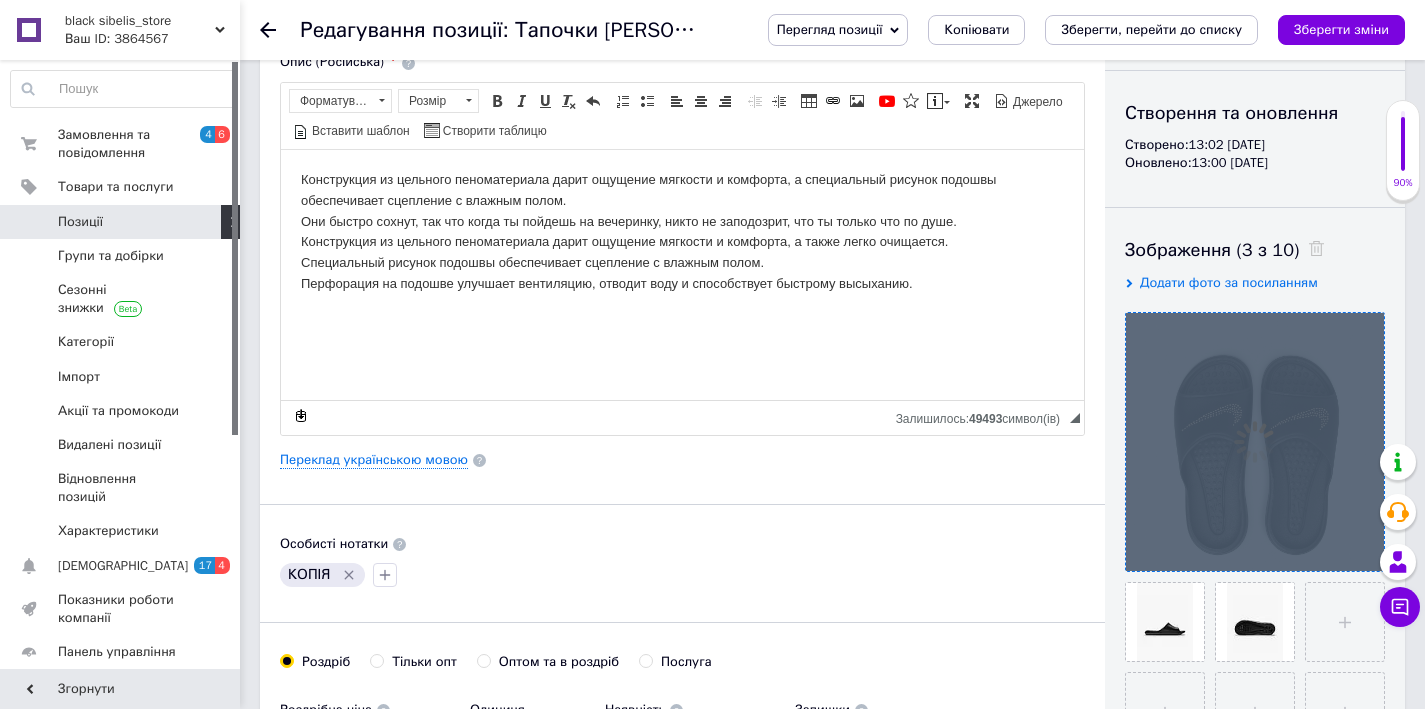click at bounding box center (1255, 442) 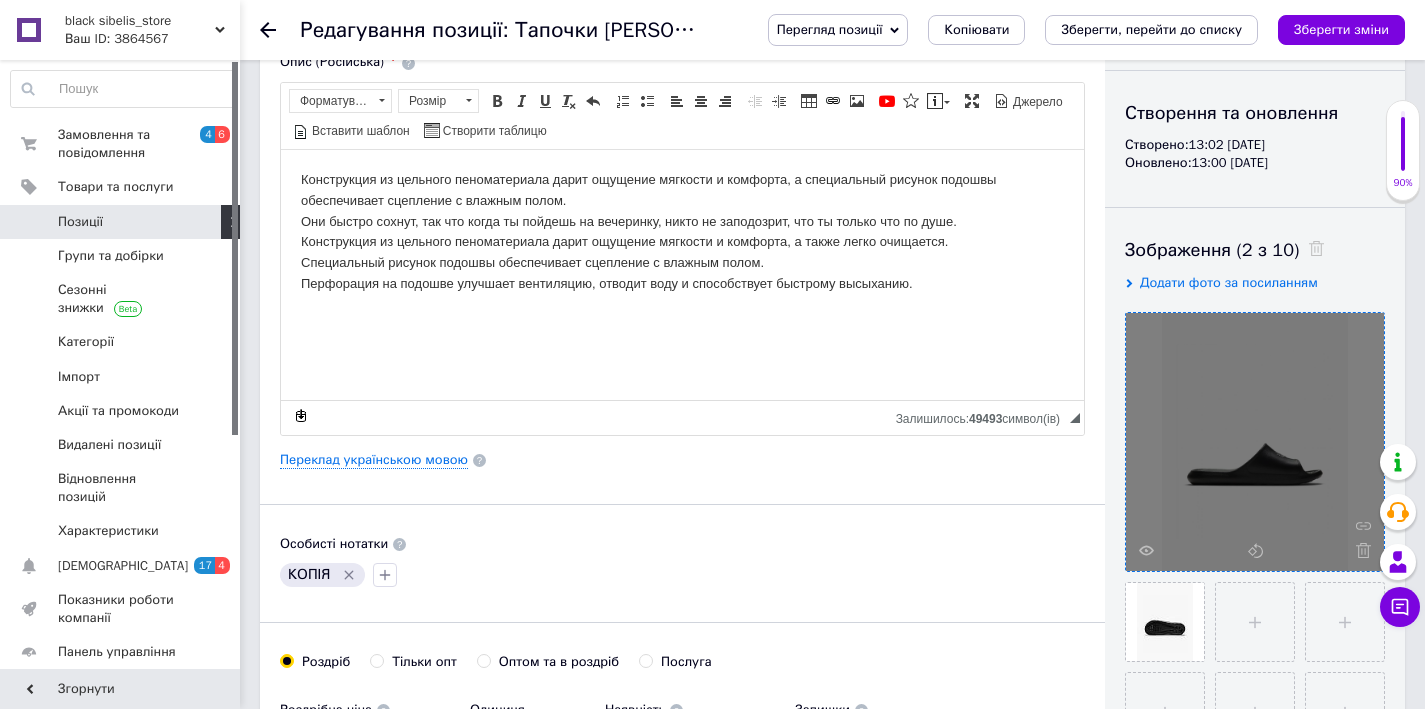 click 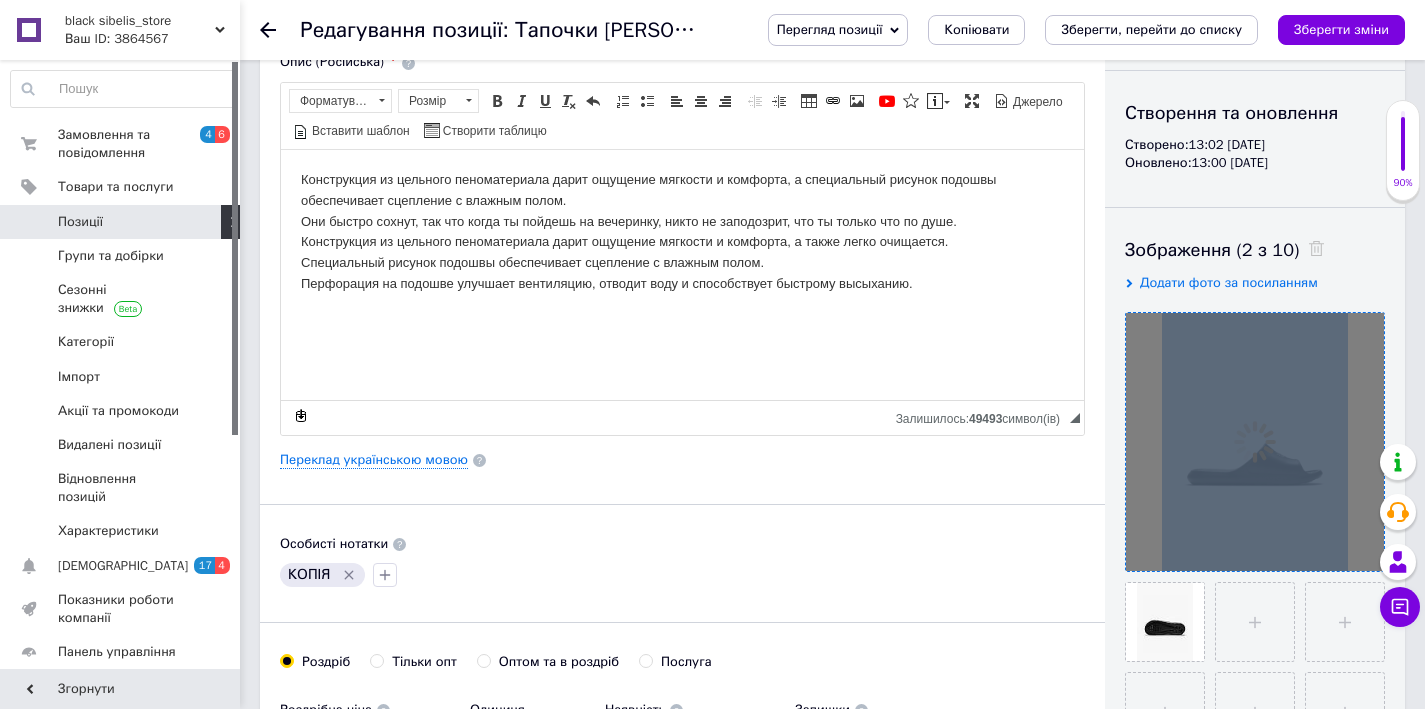 click at bounding box center (1255, 442) 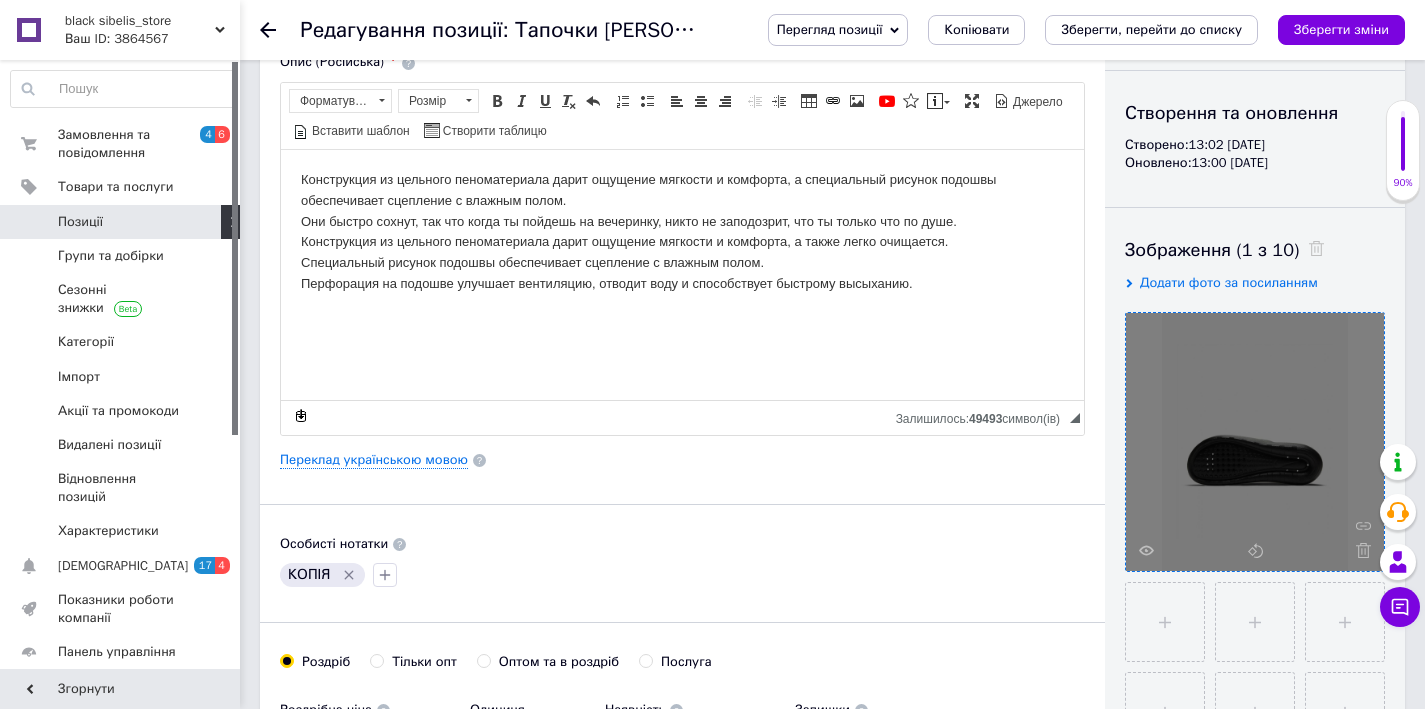 click 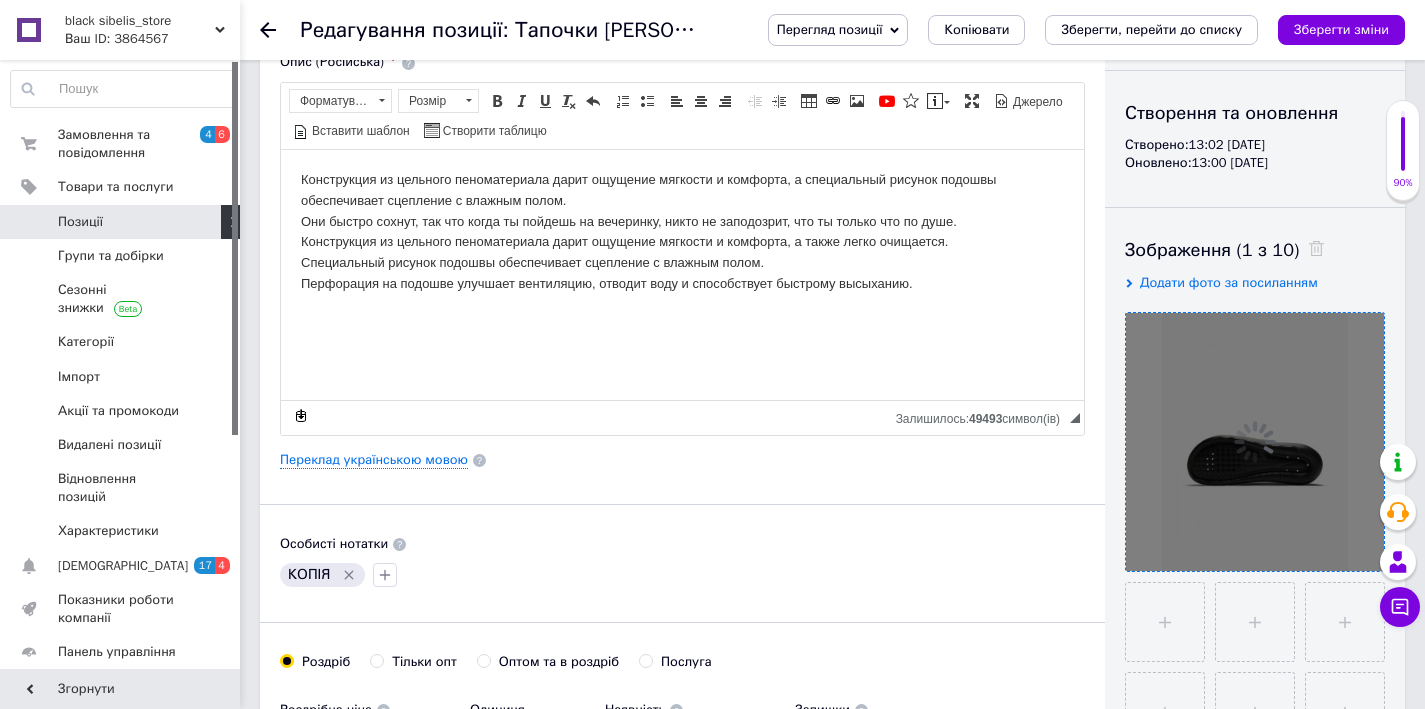 click at bounding box center [1255, 442] 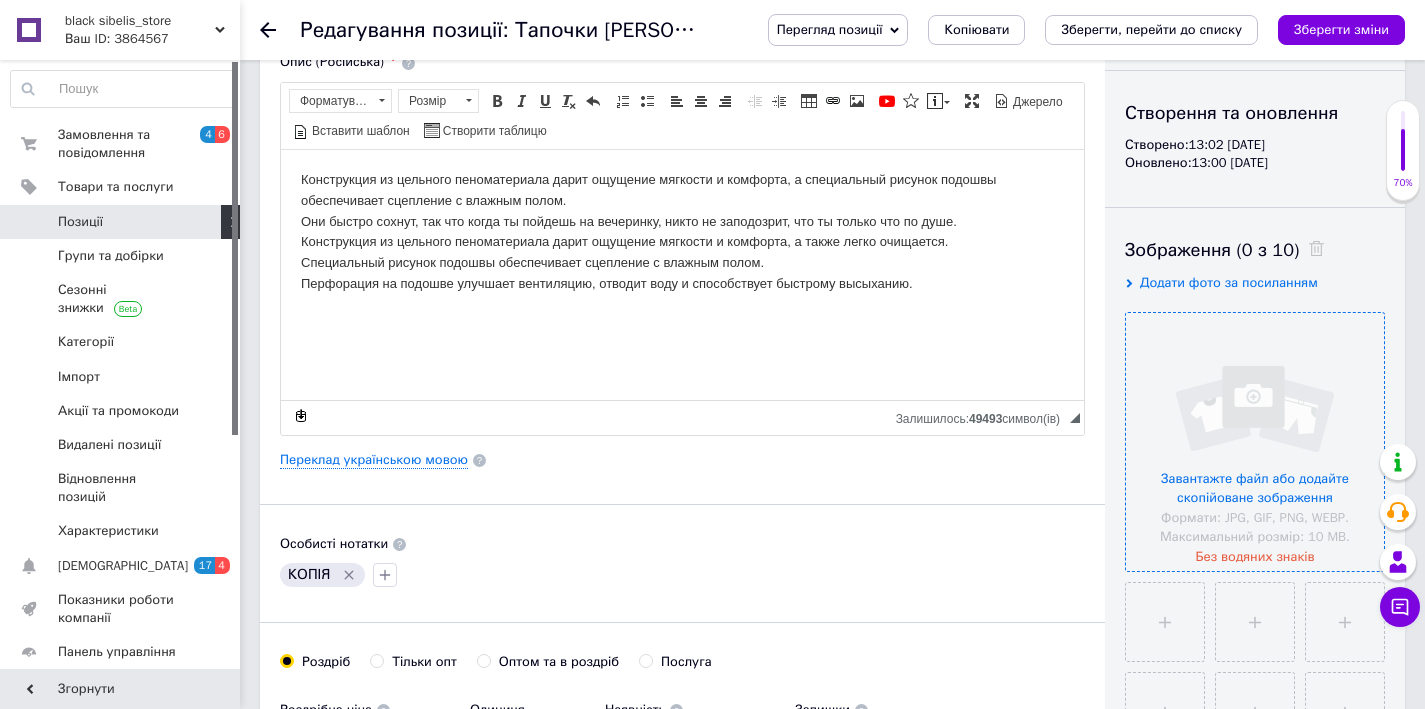 click at bounding box center (1255, 442) 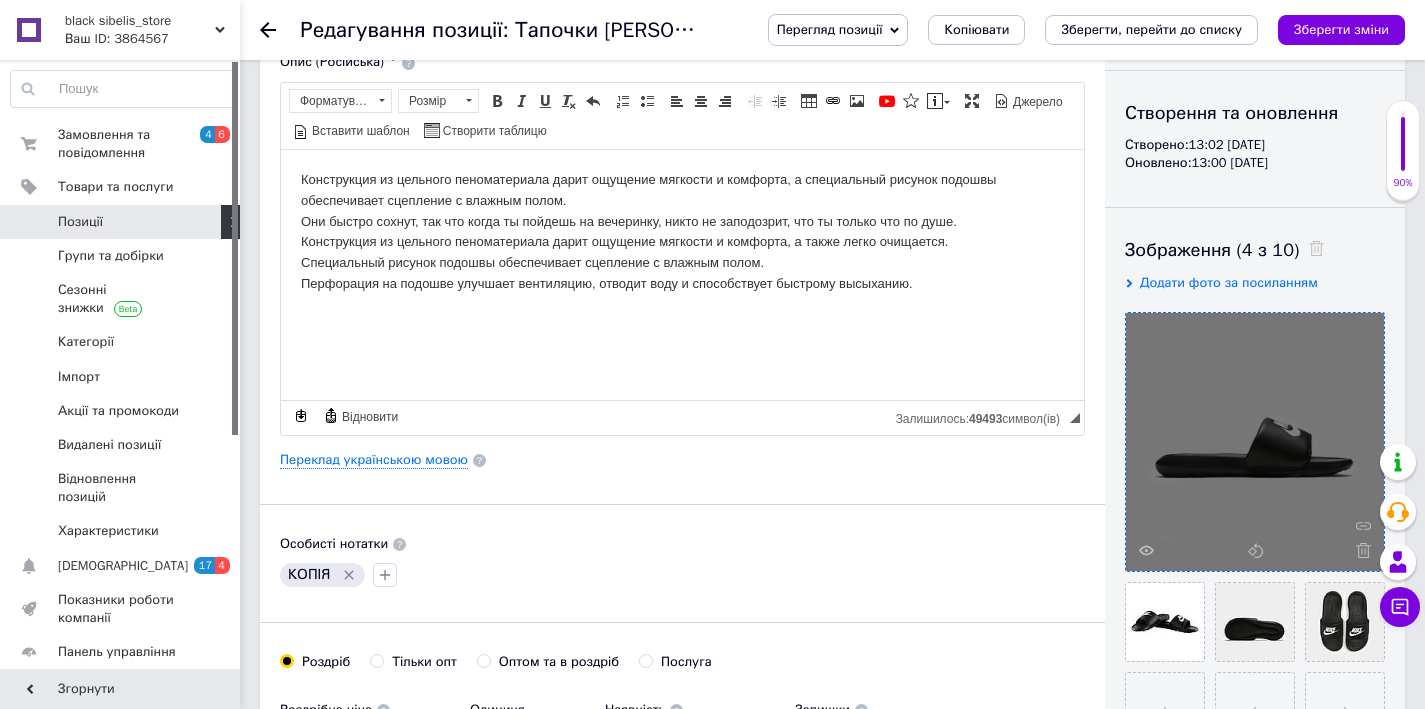 click at bounding box center [1255, 442] 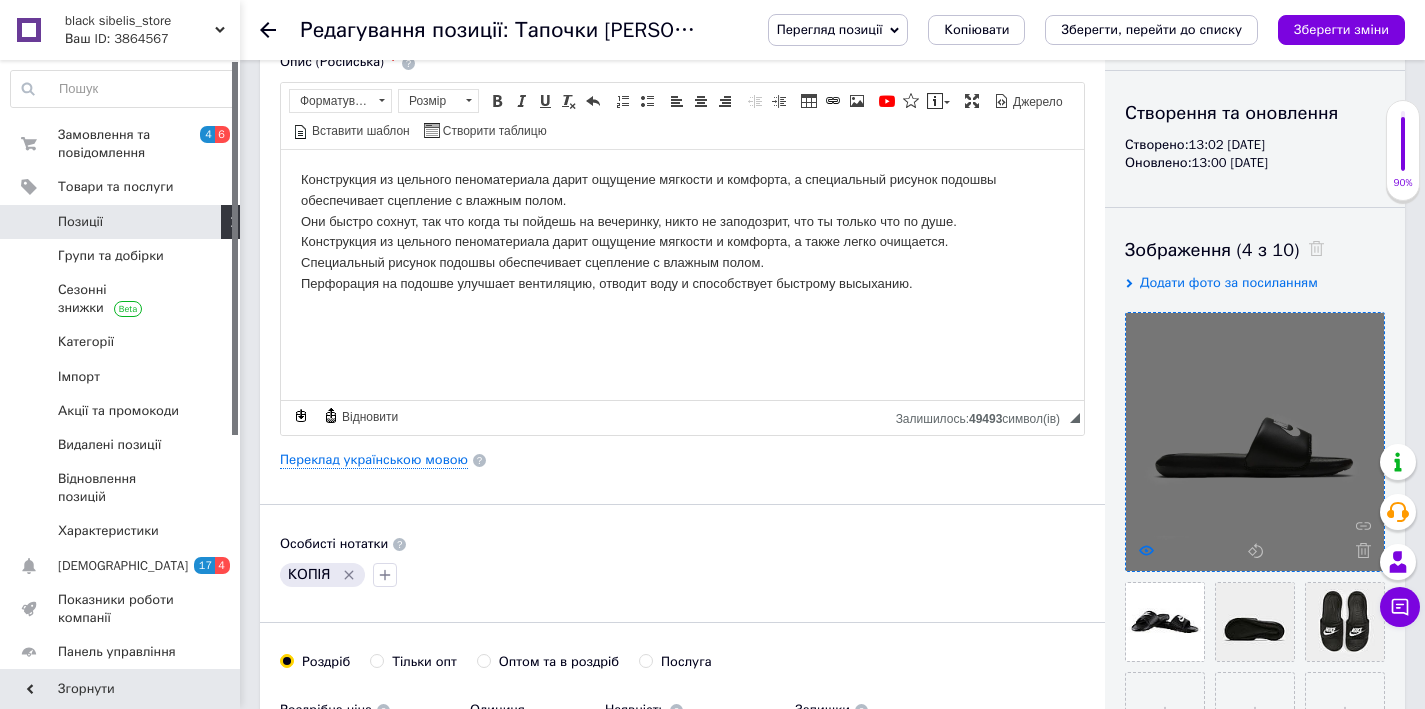 click 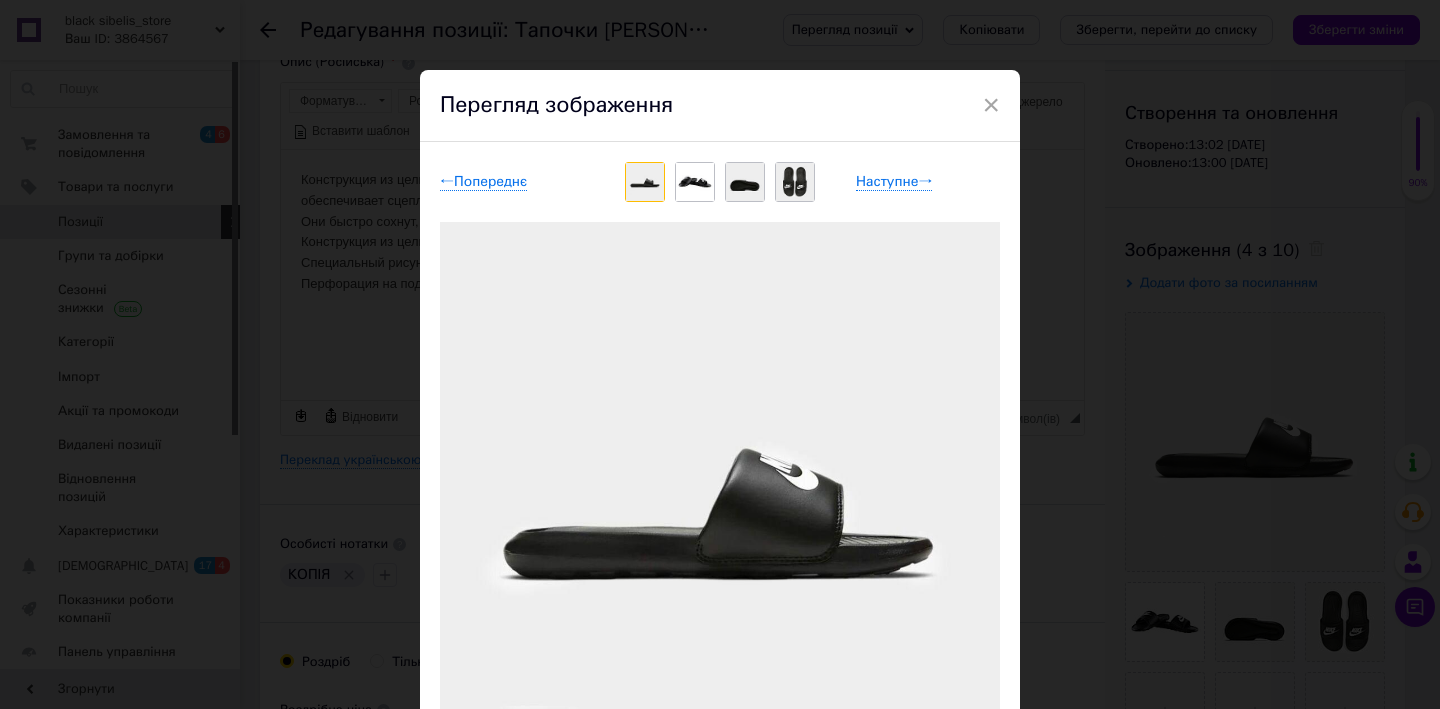 click at bounding box center (695, 182) 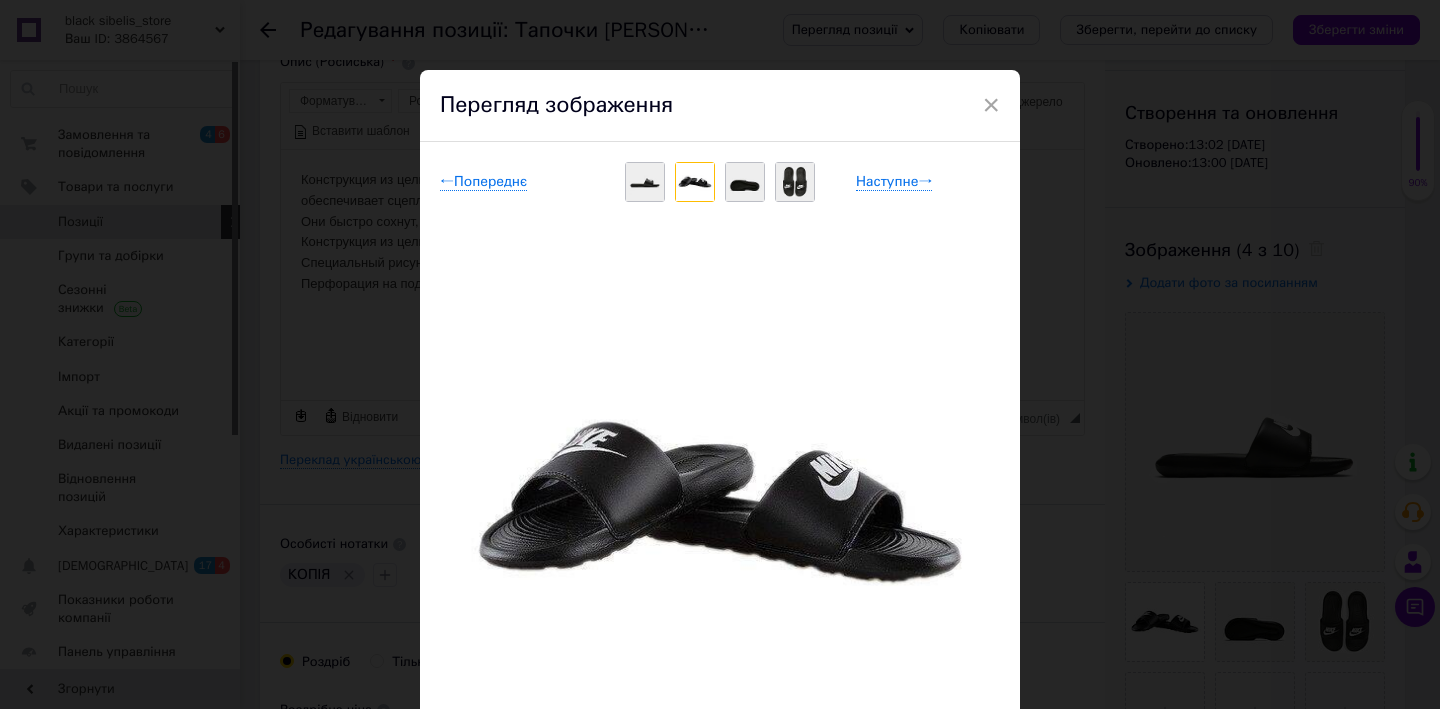 click at bounding box center [745, 182] 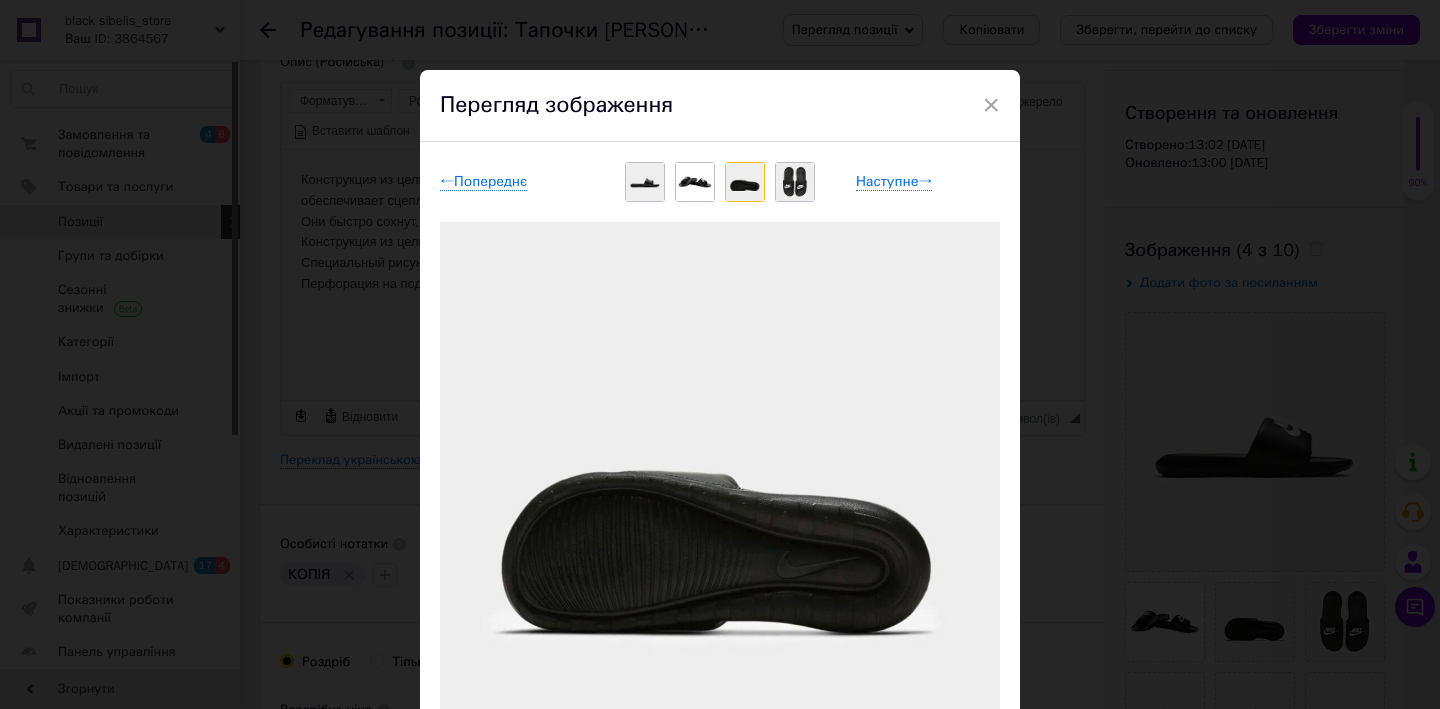 click at bounding box center [795, 182] 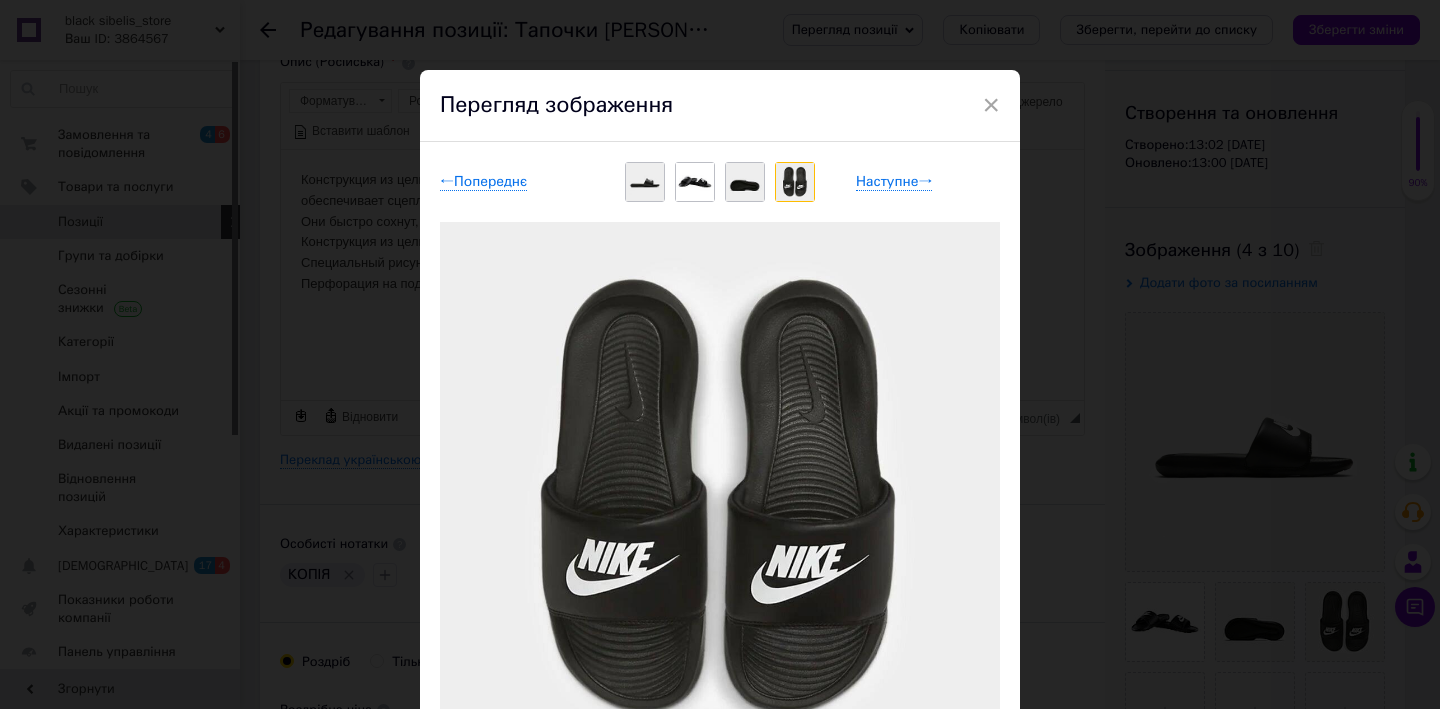 click on "× Перегляд зображення ← Попереднє Наступне → Видалити зображення Видалити всі зображення" at bounding box center (720, 354) 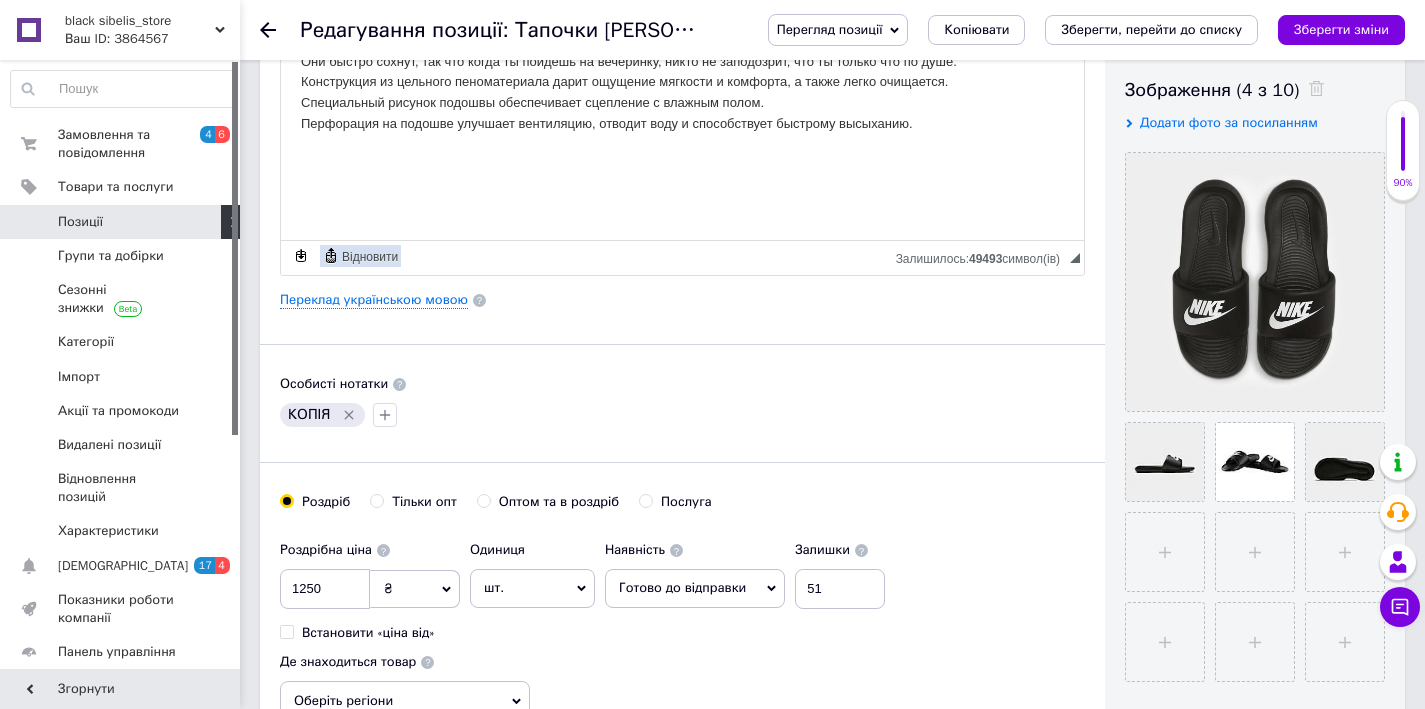 scroll, scrollTop: 598, scrollLeft: 0, axis: vertical 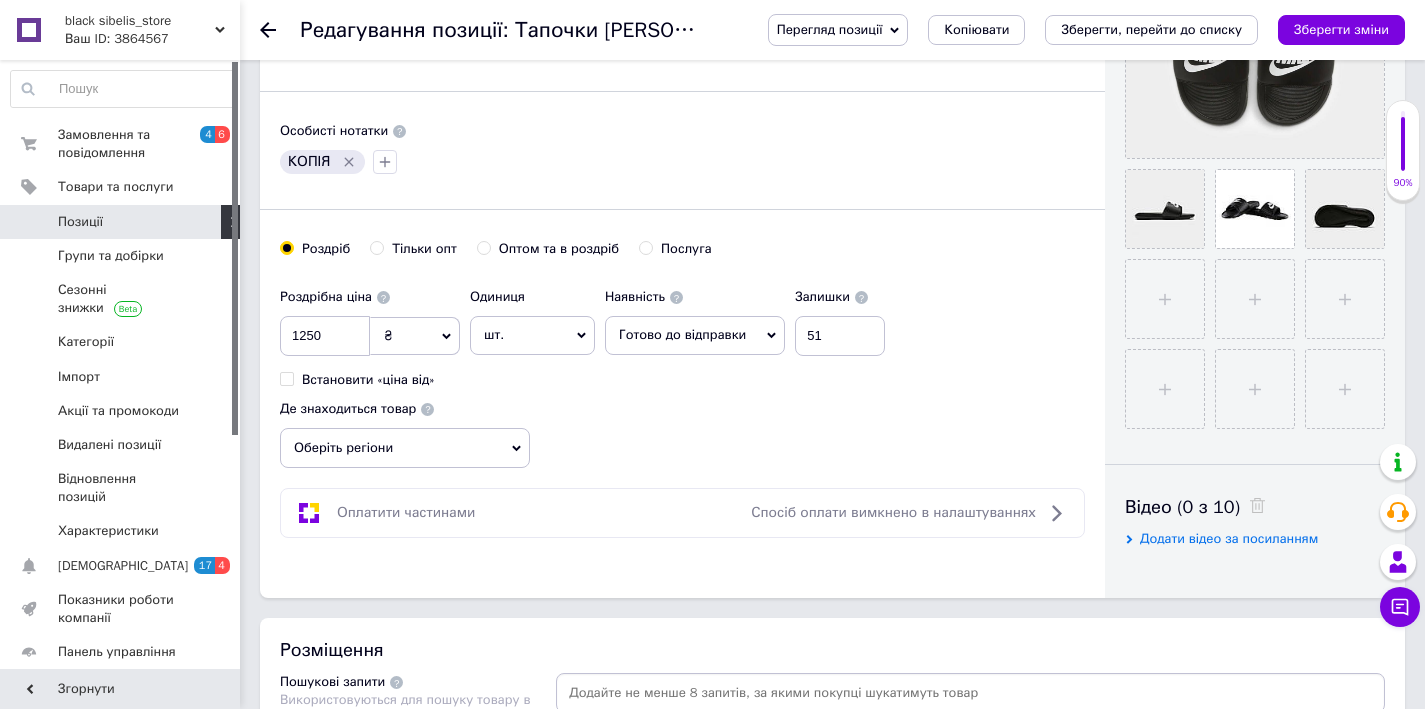 click 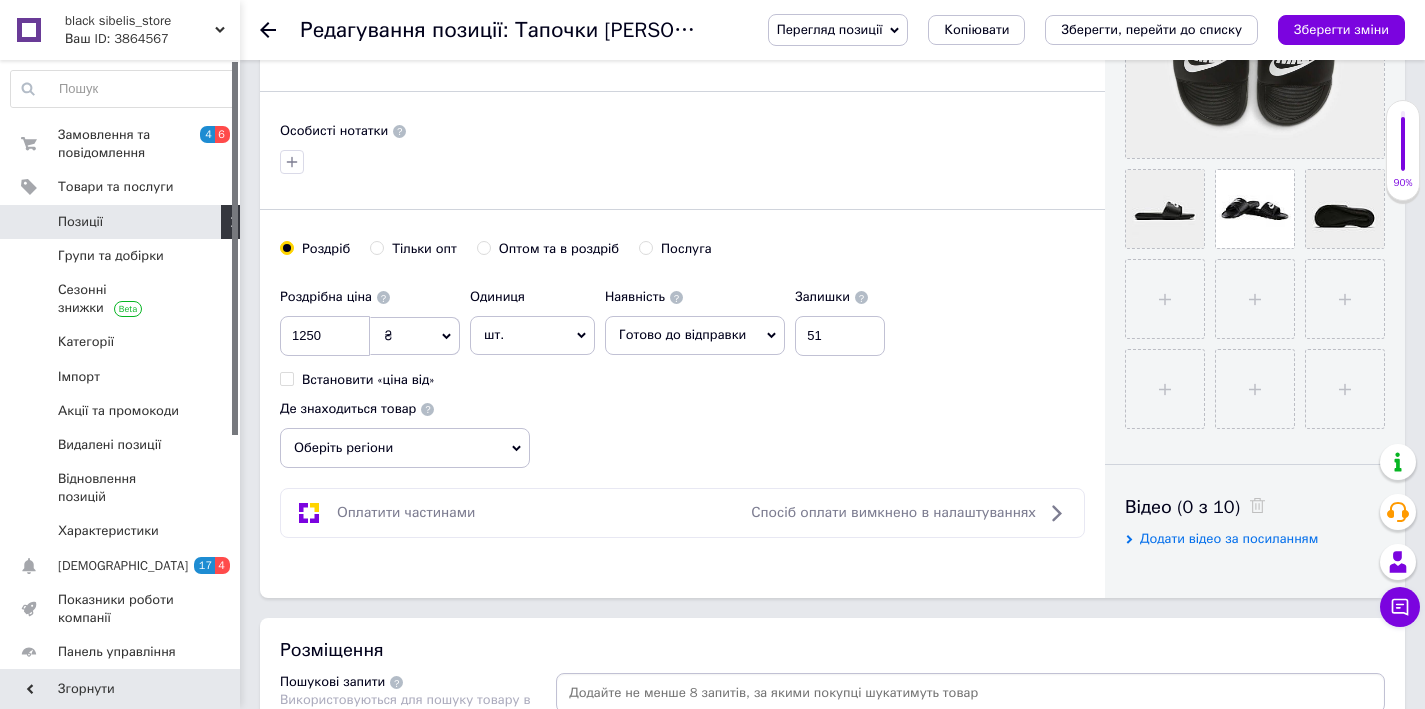 click on "Основна інформація Назва позиції (Російська) ✱ Тапочки [PERSON_NAME] One Shower Slide Black Nike victory one Код/Артикул nik03 Опис (Російська) ✱ Конструкция из цельного пеноматериала дарит ощущение мягкости и комфорта, а специальный рисунок подошвы обеспечивает сцепление с влажным полом.
Они быстро сохнут, так что когда ты пойдешь на вечеринку, никто не заподозрит, что ты только что по душе.
Конструкция из цельного пеноматериала дарит ощущение мягкости и комфорта, а также легко очищается.
Специальный рисунок подошвы обеспечивает сцепление с влажным полом. Форматування Розмір   $" at bounding box center (682, 40) 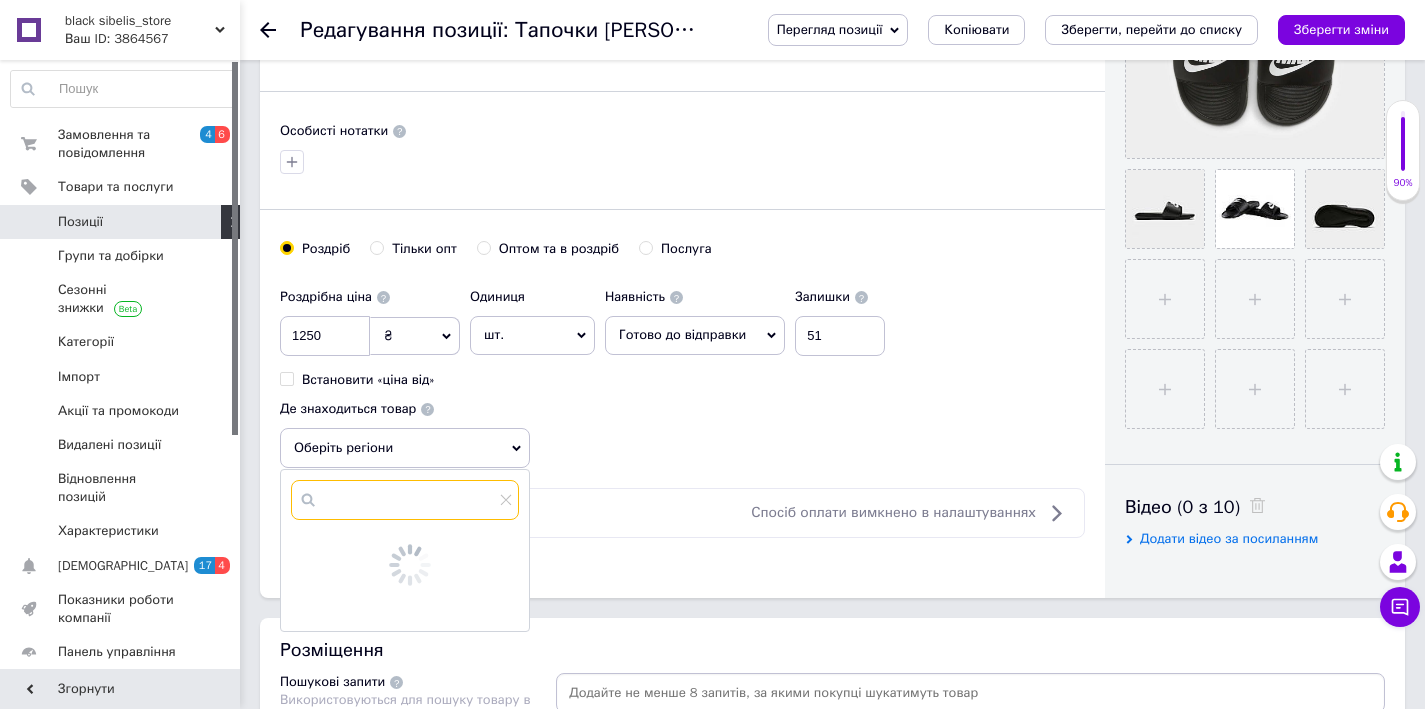 click at bounding box center (405, 500) 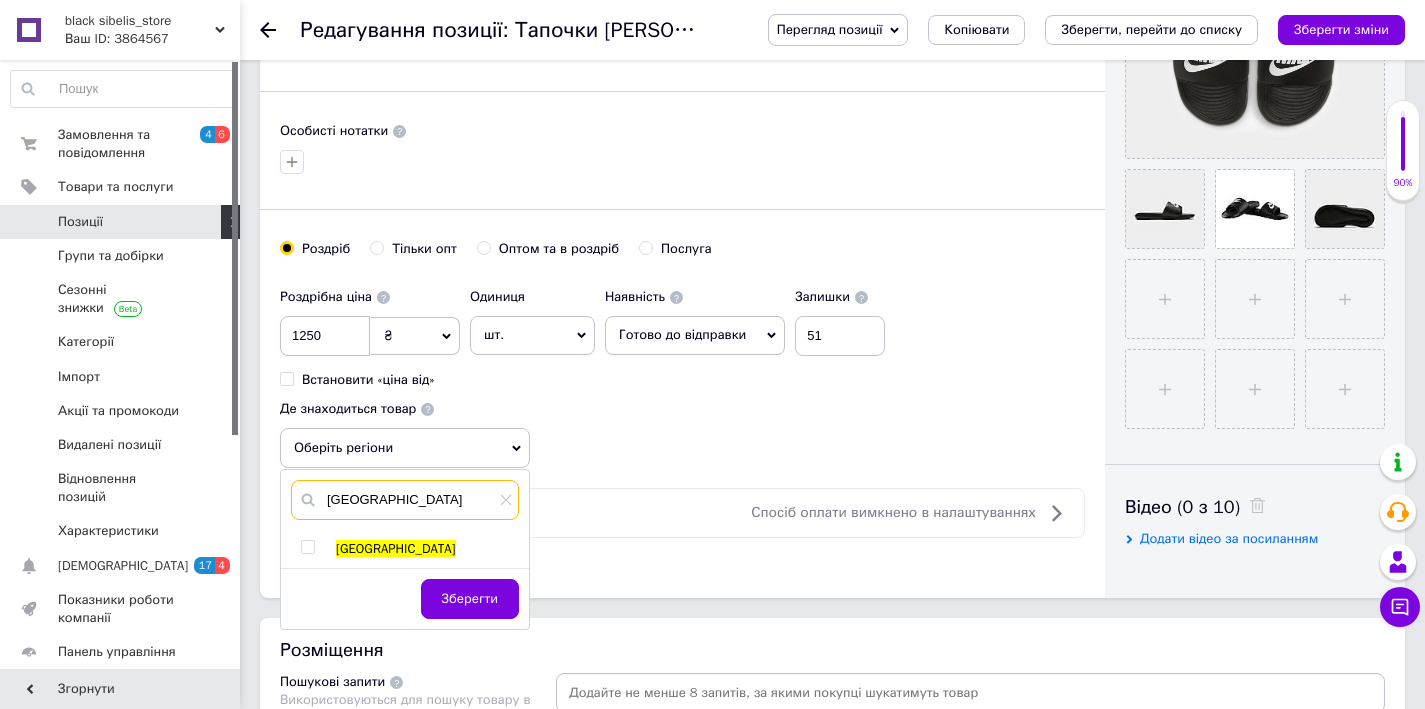 type on "[GEOGRAPHIC_DATA]" 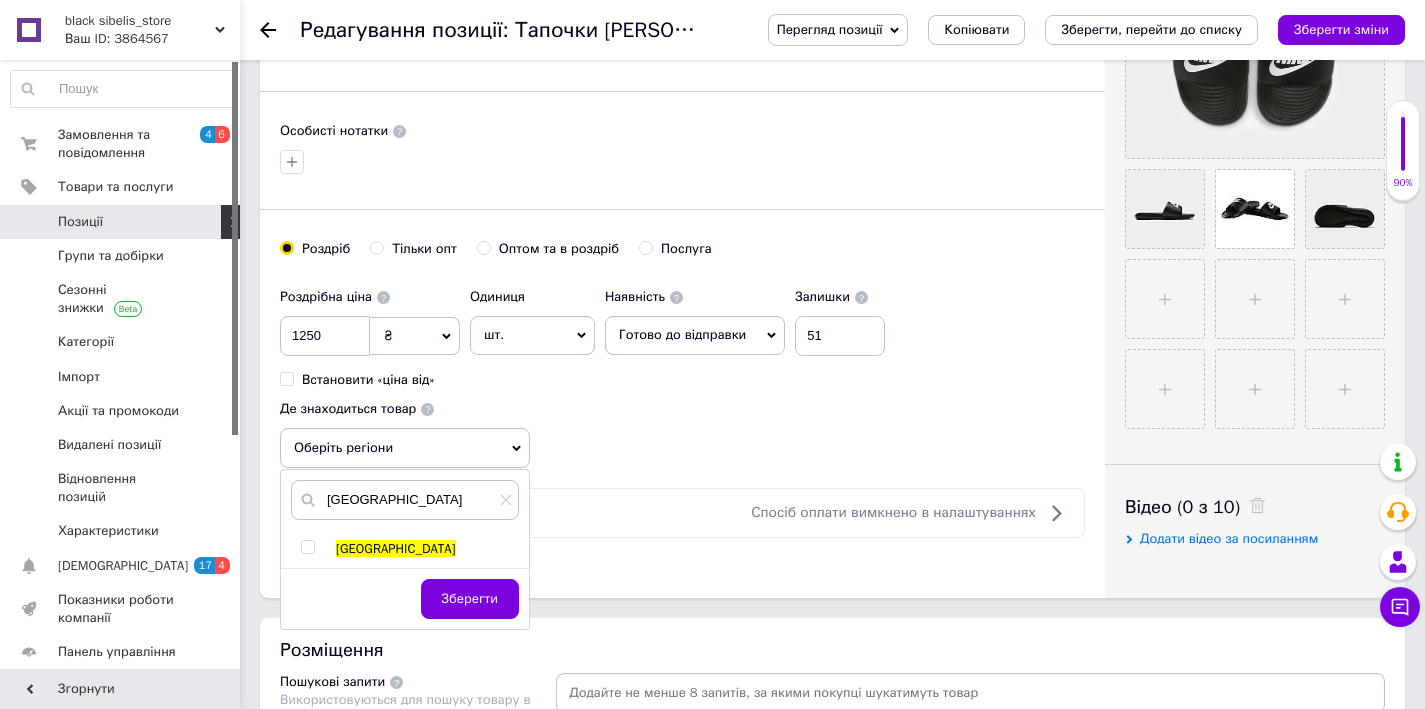 click at bounding box center [311, 549] 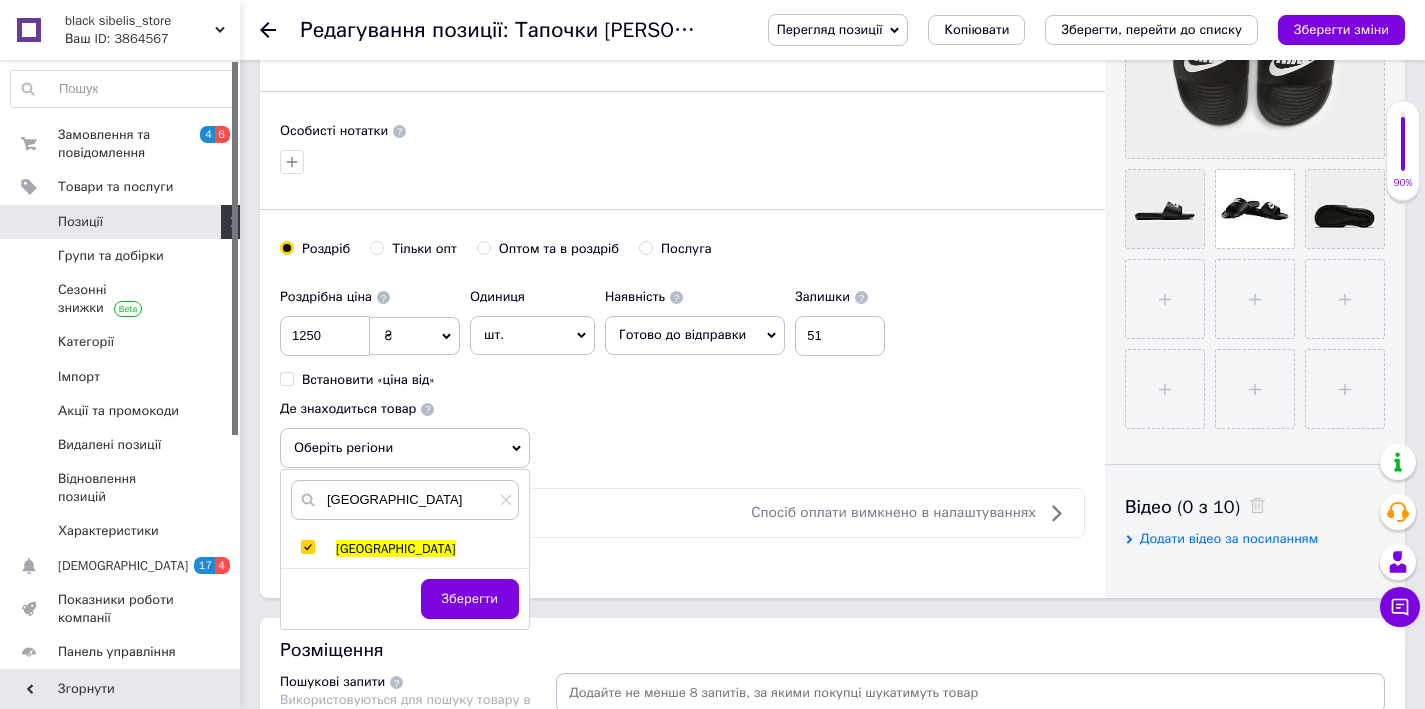 checkbox on "true" 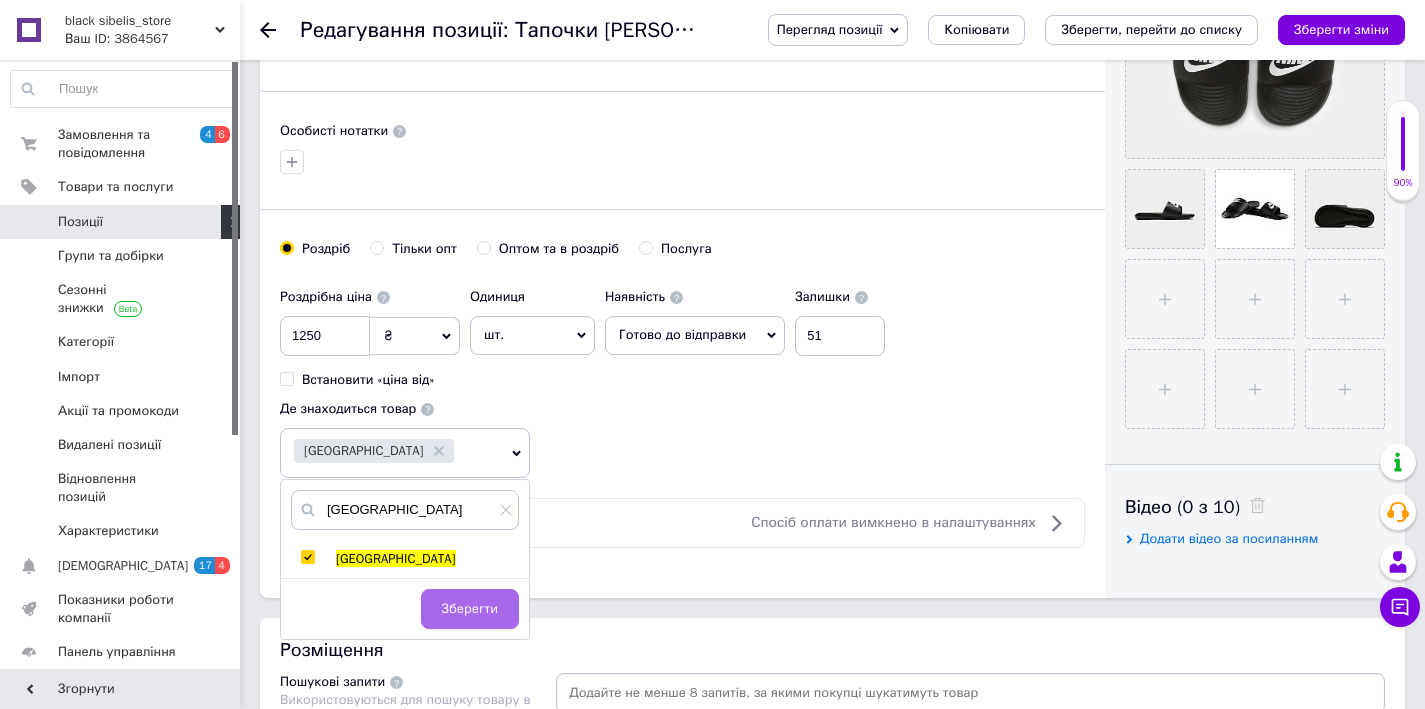 click on "Зберегти" at bounding box center [470, 609] 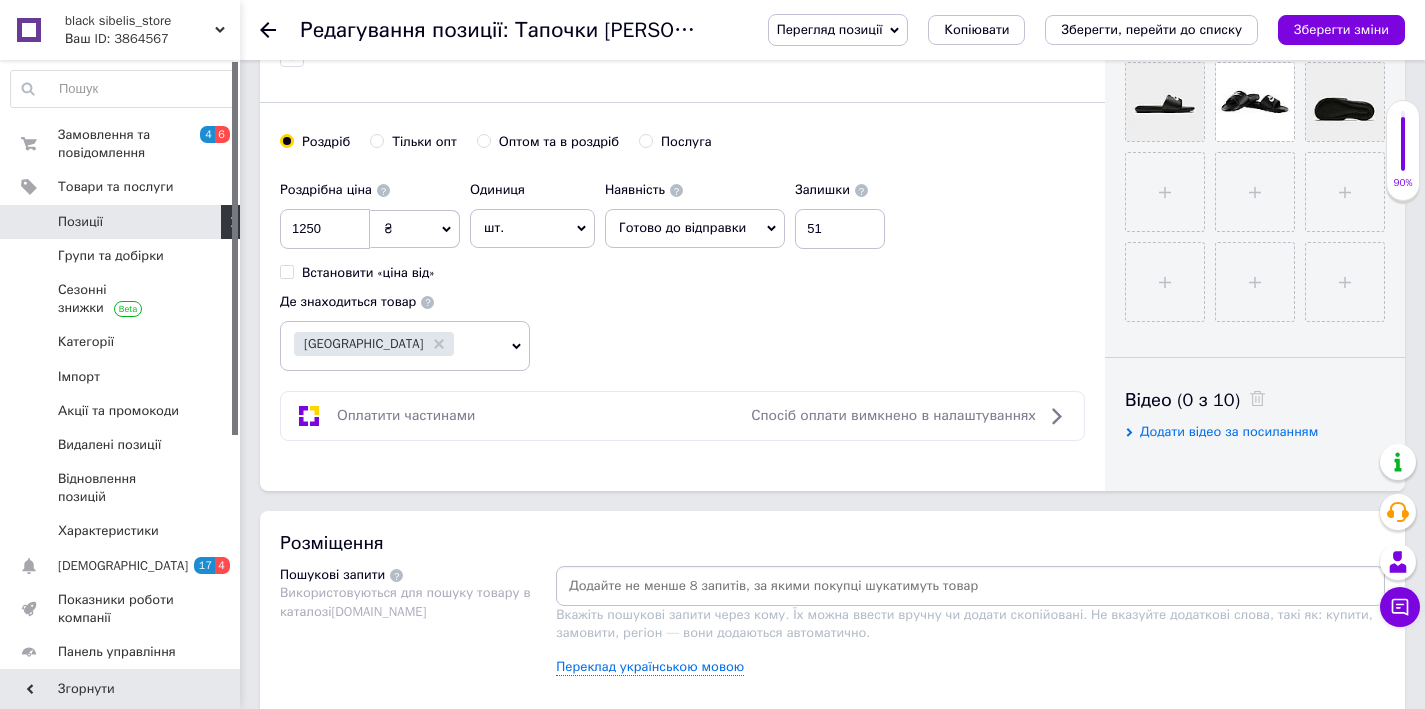 scroll, scrollTop: 788, scrollLeft: 0, axis: vertical 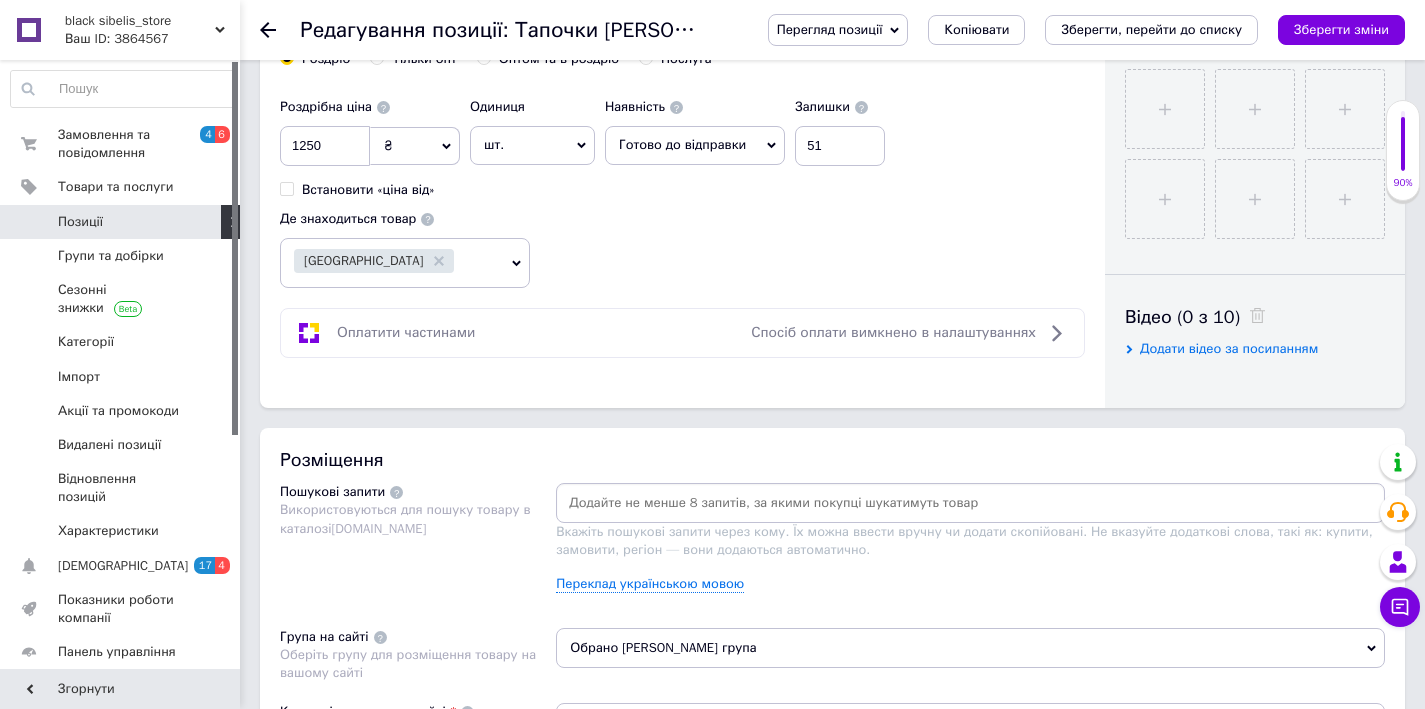 click on "Розміщення" at bounding box center (832, 460) 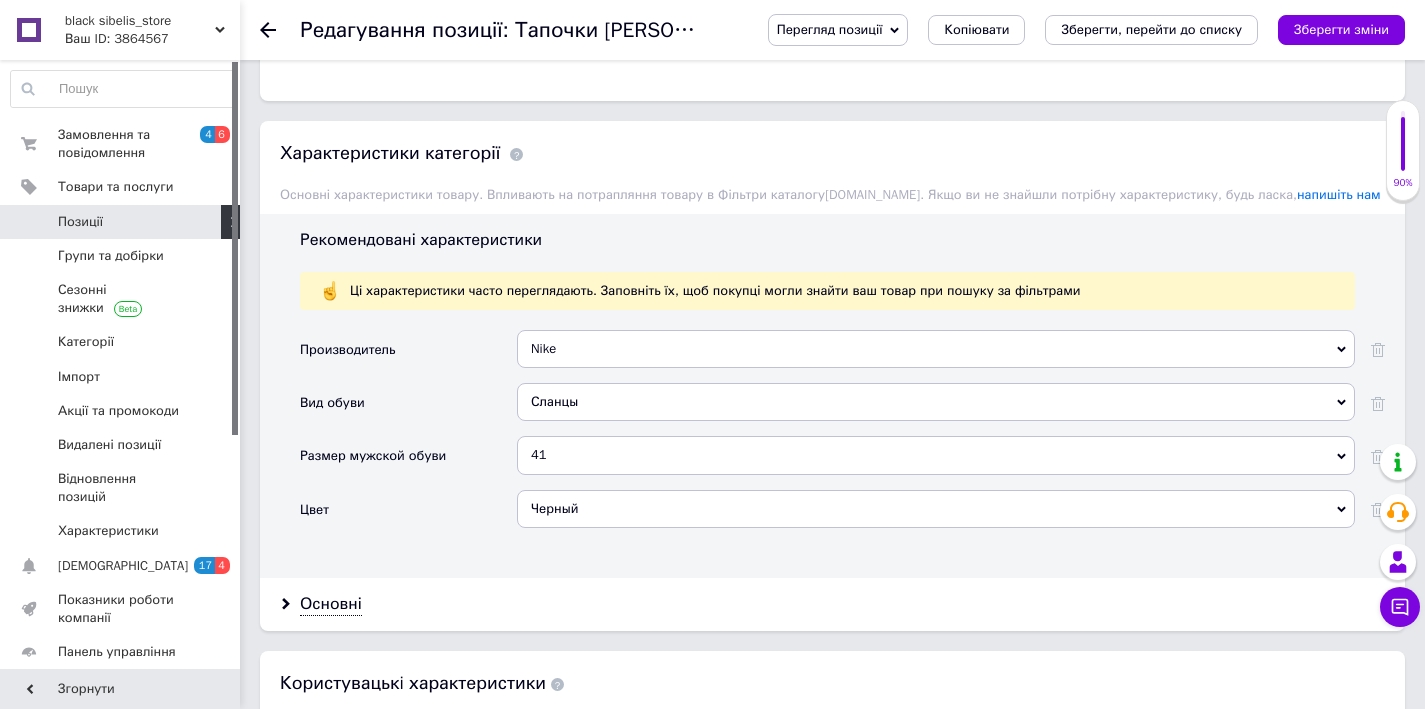 scroll, scrollTop: 1693, scrollLeft: 0, axis: vertical 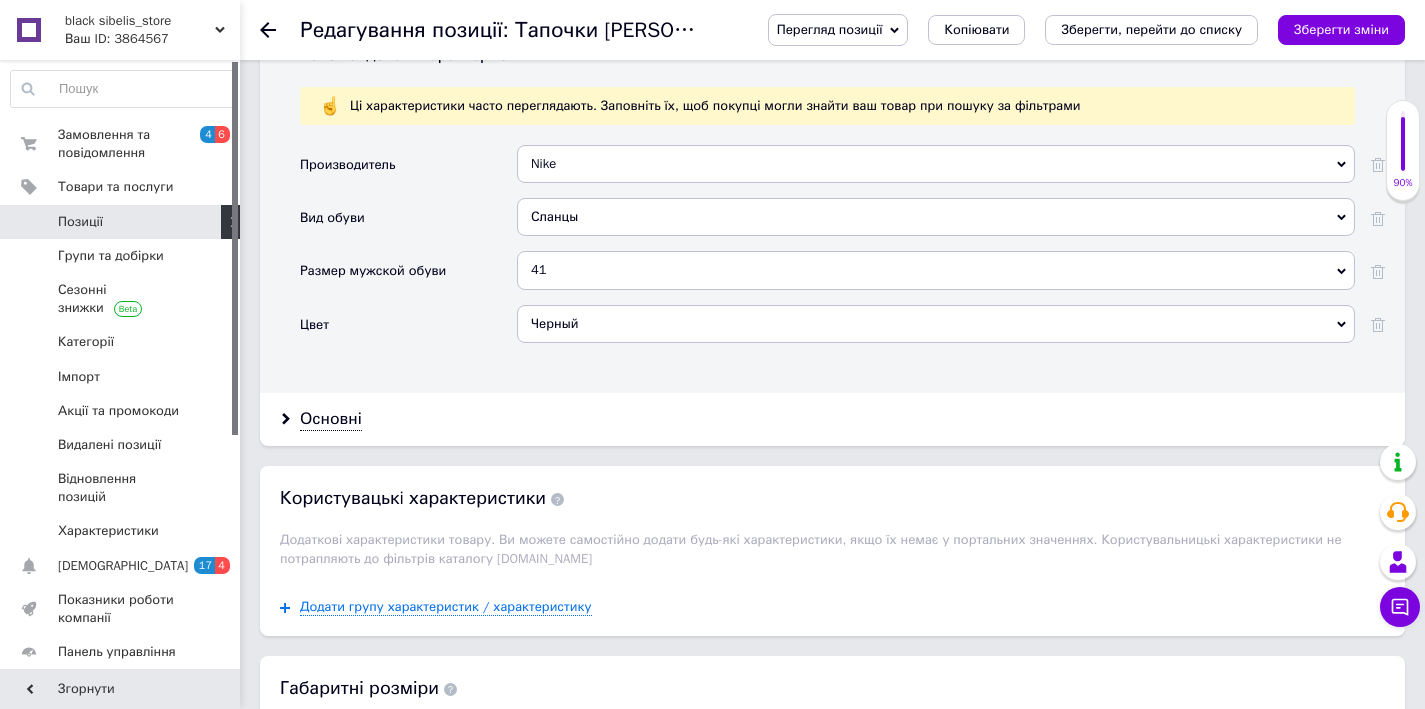 click on "Основні" at bounding box center (832, 419) 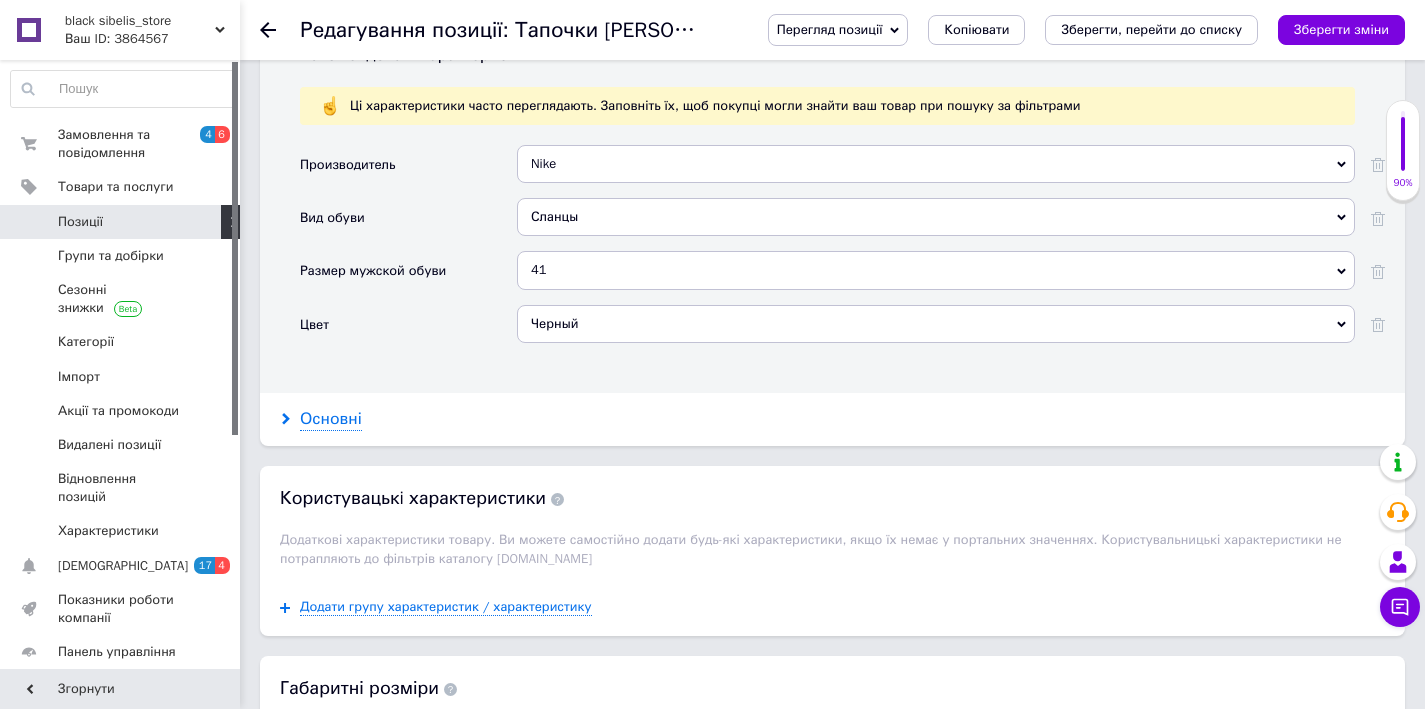 click on "Основні" at bounding box center (331, 419) 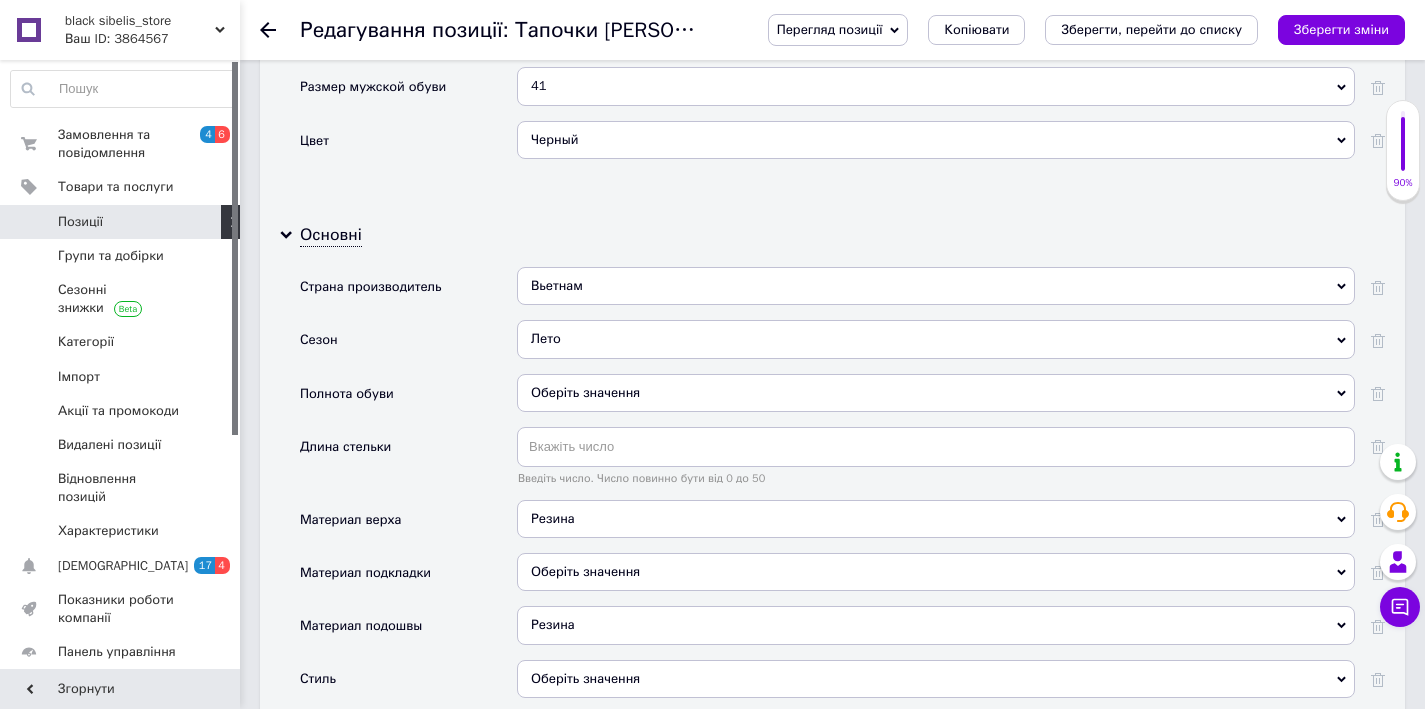 scroll, scrollTop: 2210, scrollLeft: 0, axis: vertical 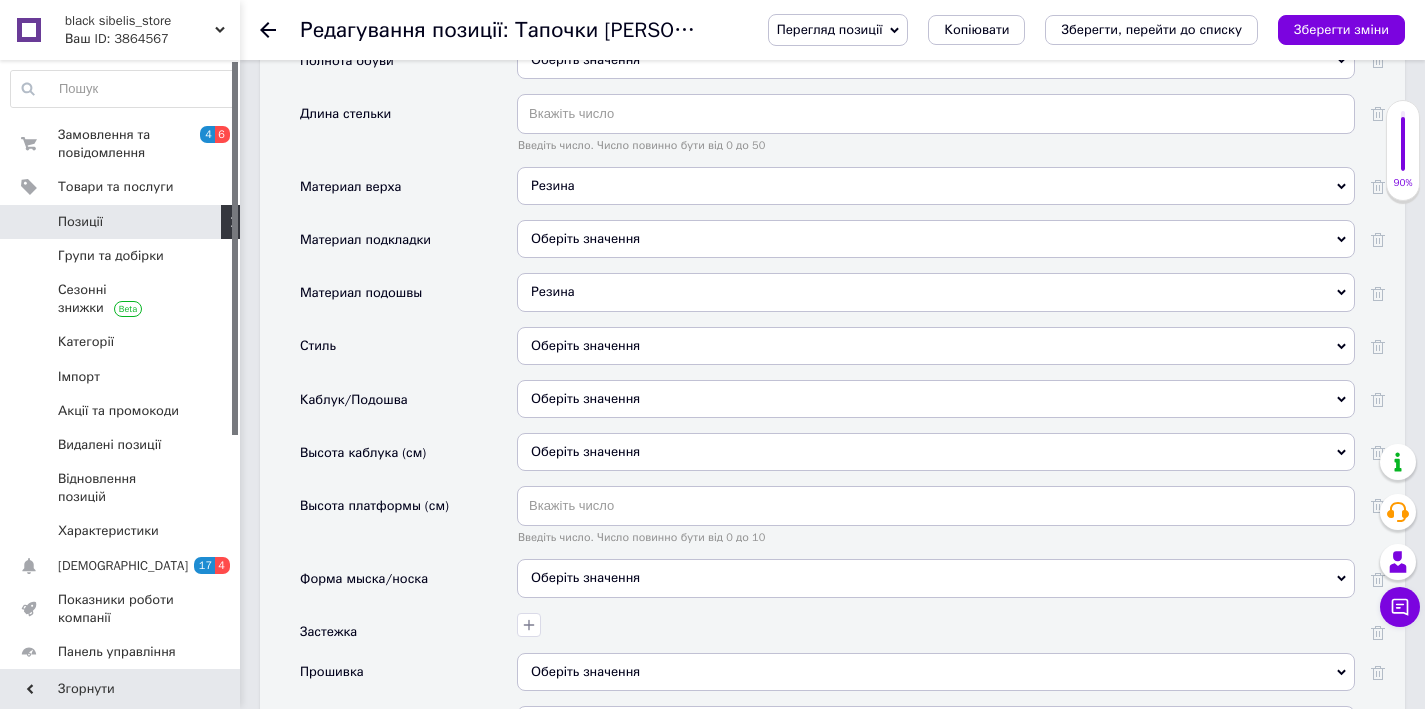click on "Резина" at bounding box center (936, 186) 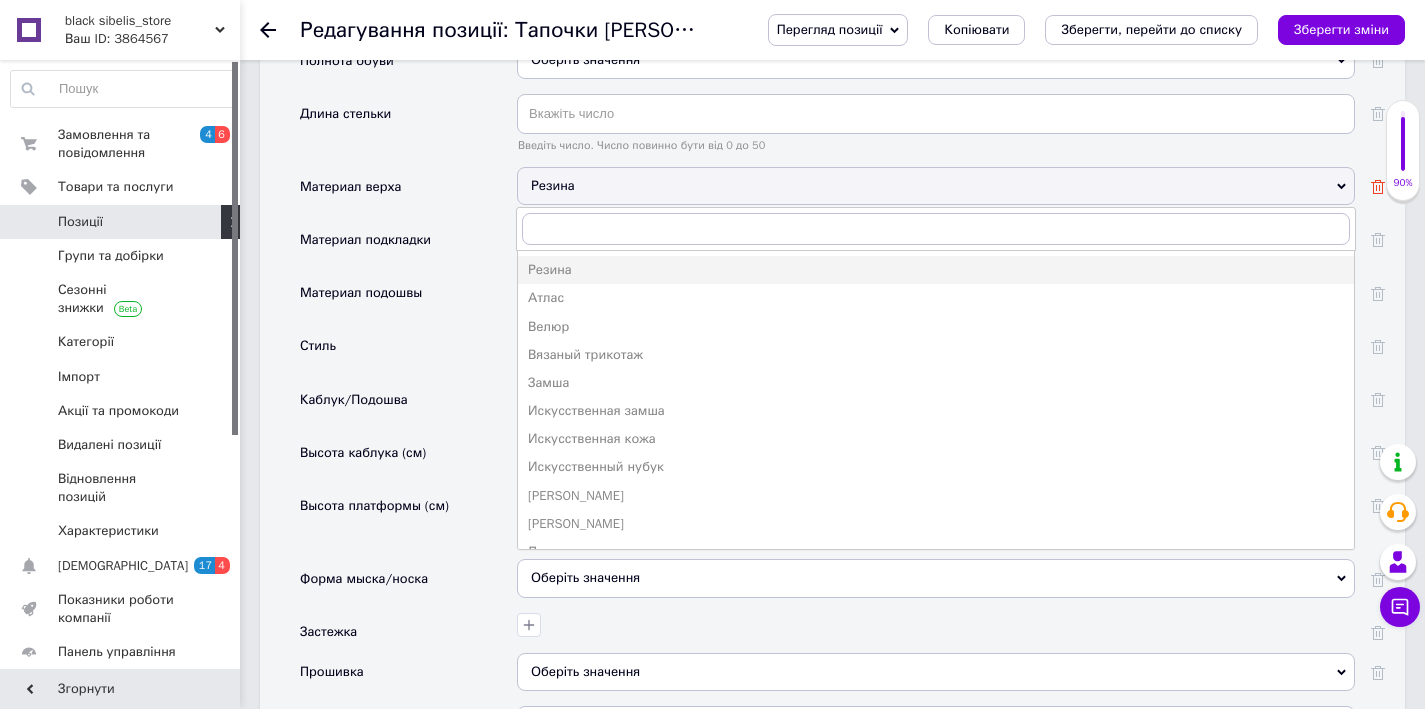 click 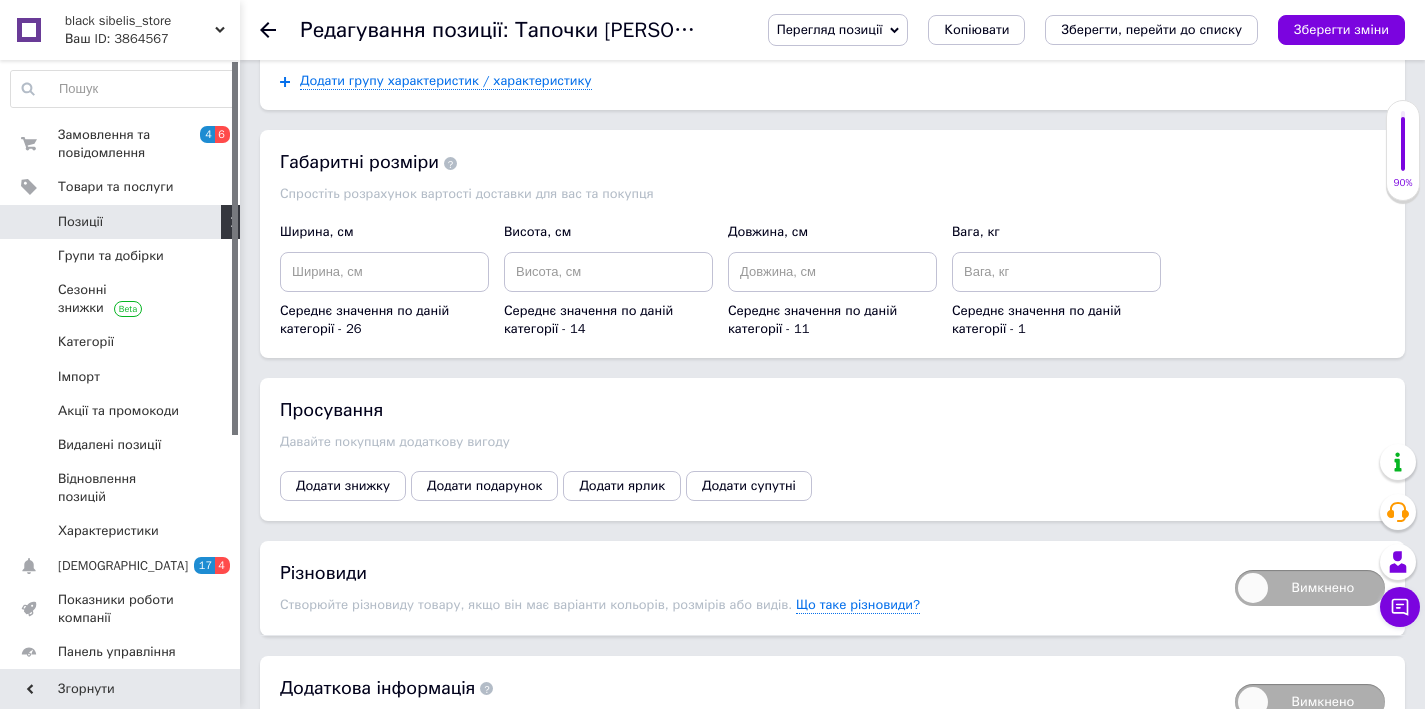 scroll, scrollTop: 3605, scrollLeft: 0, axis: vertical 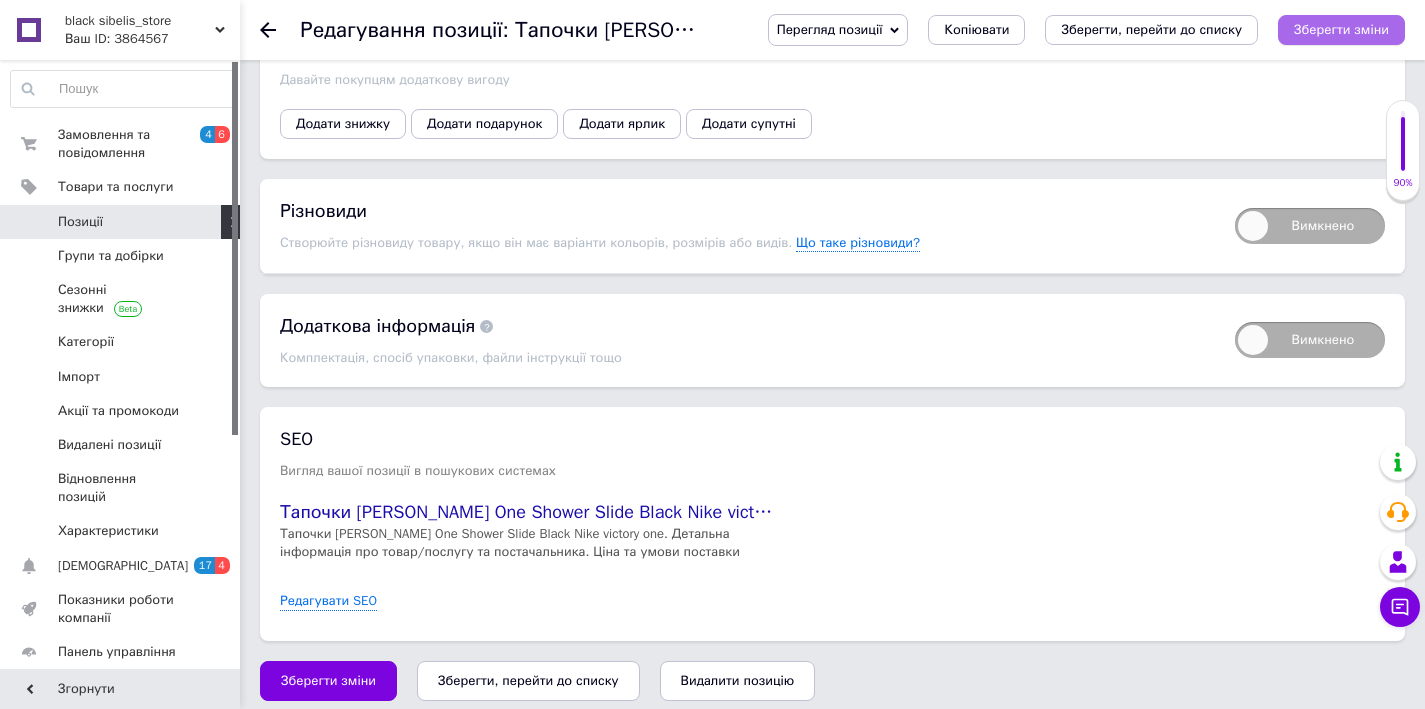 click on "Зберегти зміни" at bounding box center [1341, 30] 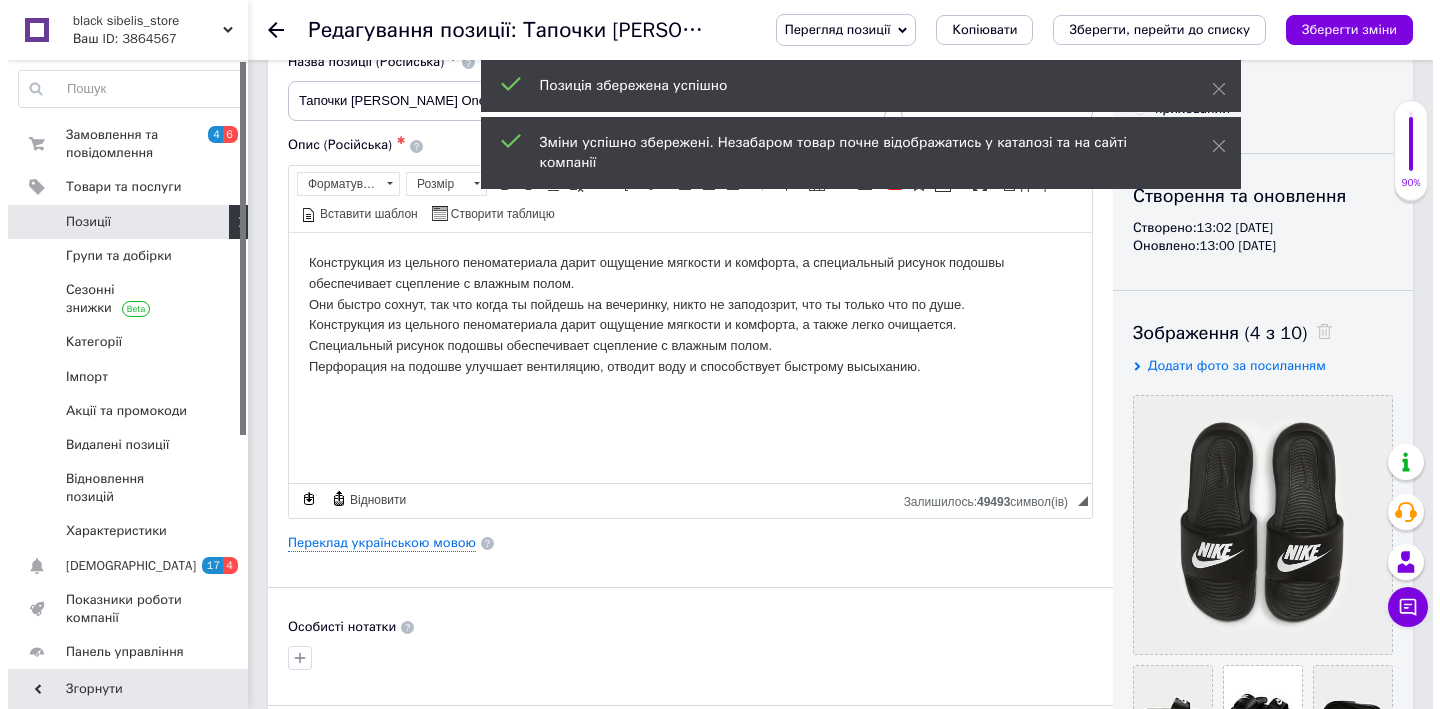 scroll, scrollTop: 0, scrollLeft: 0, axis: both 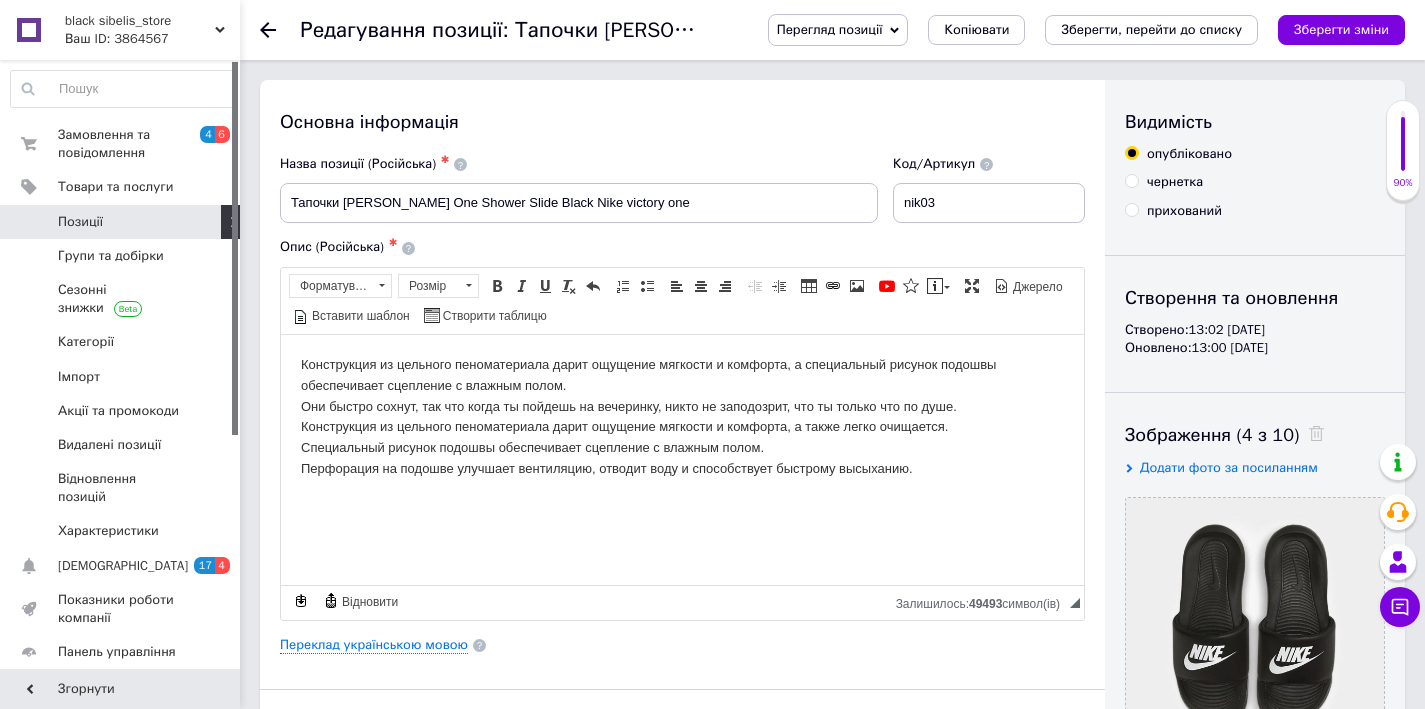 click on "Позиції" at bounding box center (121, 222) 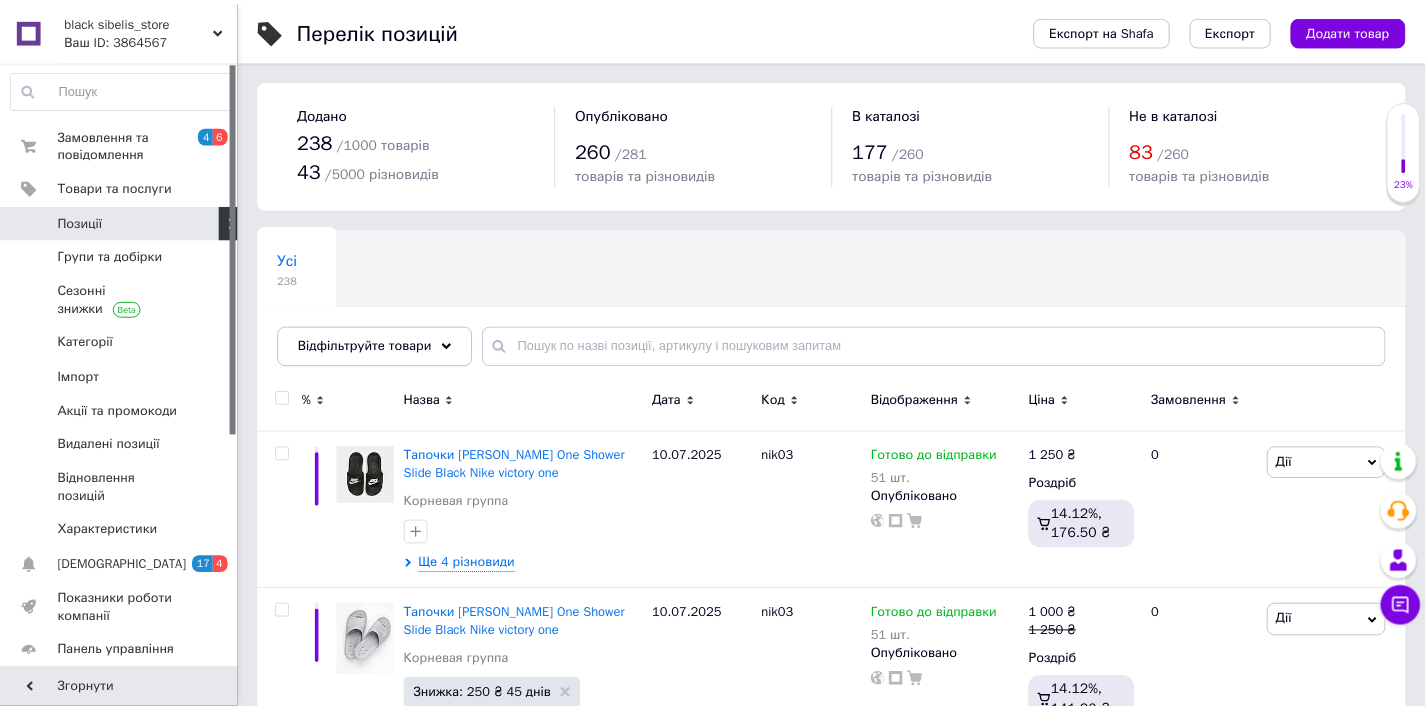 scroll, scrollTop: 44, scrollLeft: 0, axis: vertical 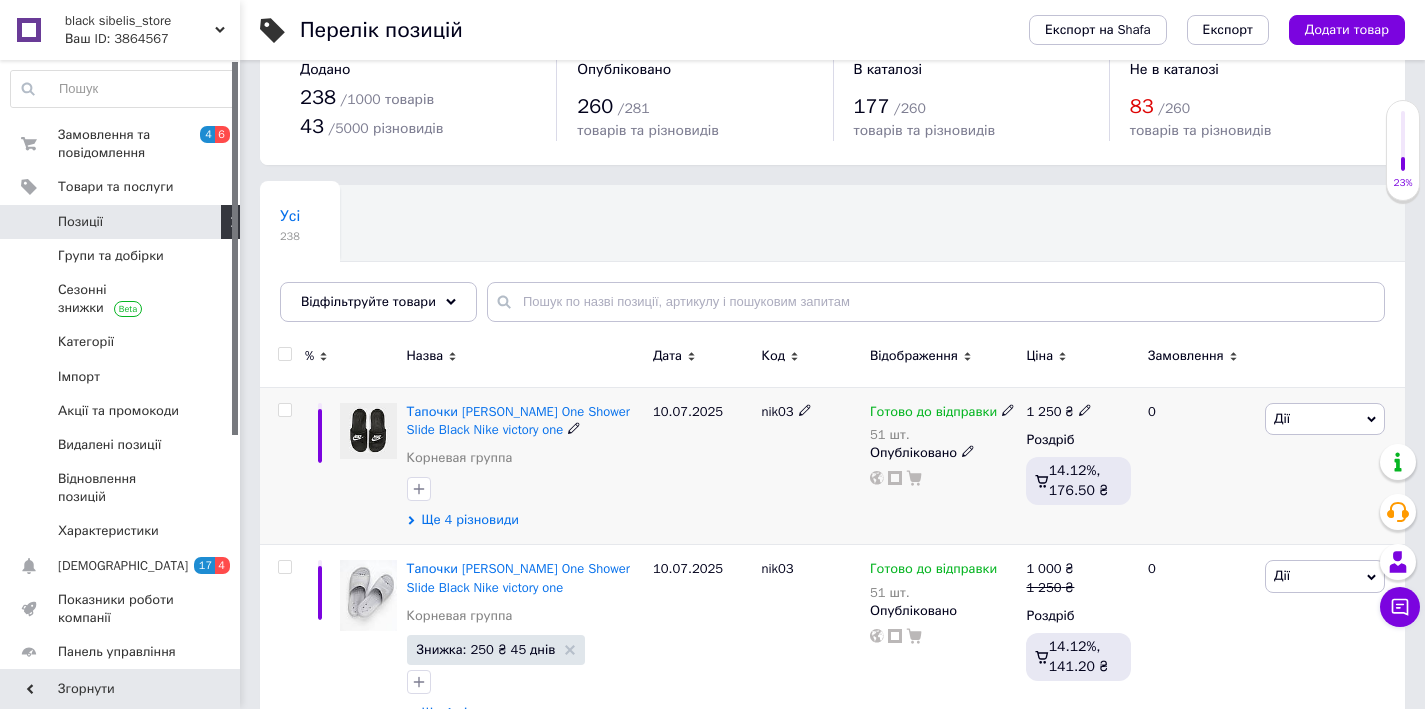 click on "Ще 4 різновиди" at bounding box center [470, 520] 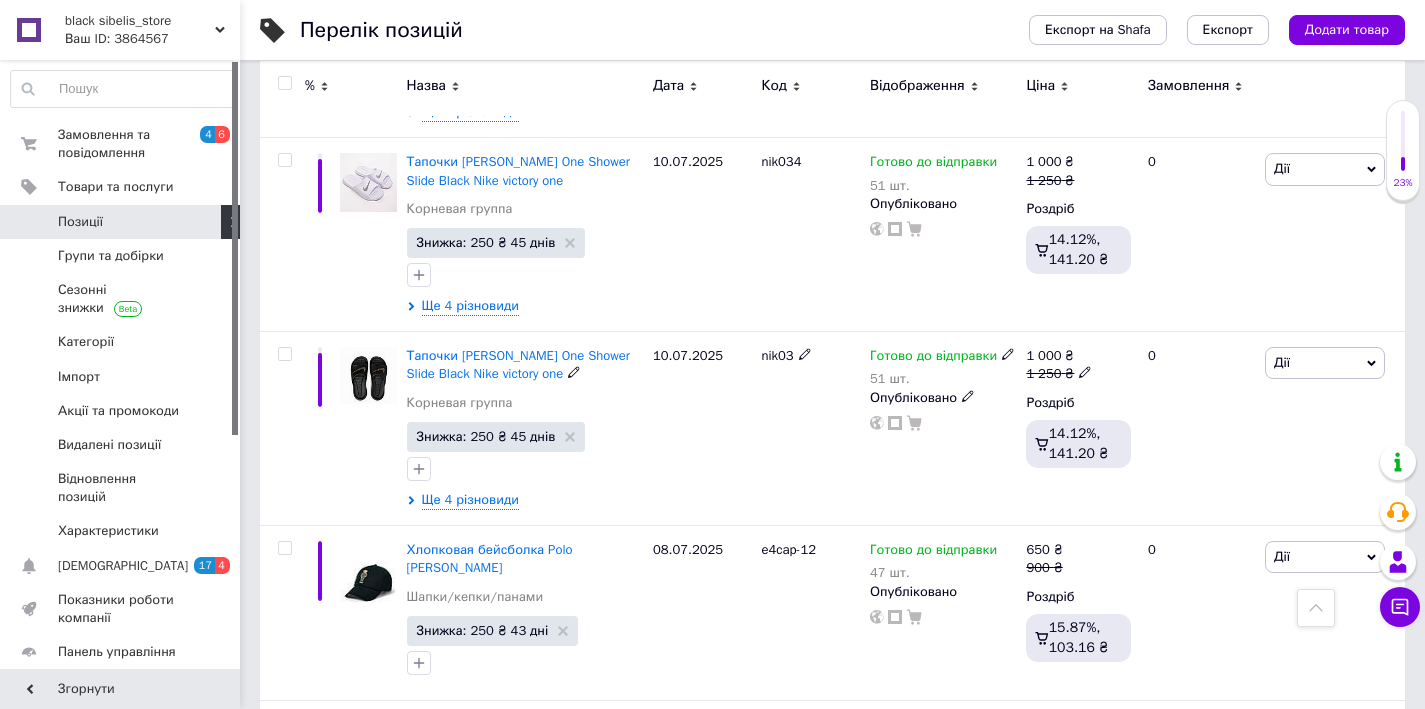 scroll, scrollTop: 894, scrollLeft: 0, axis: vertical 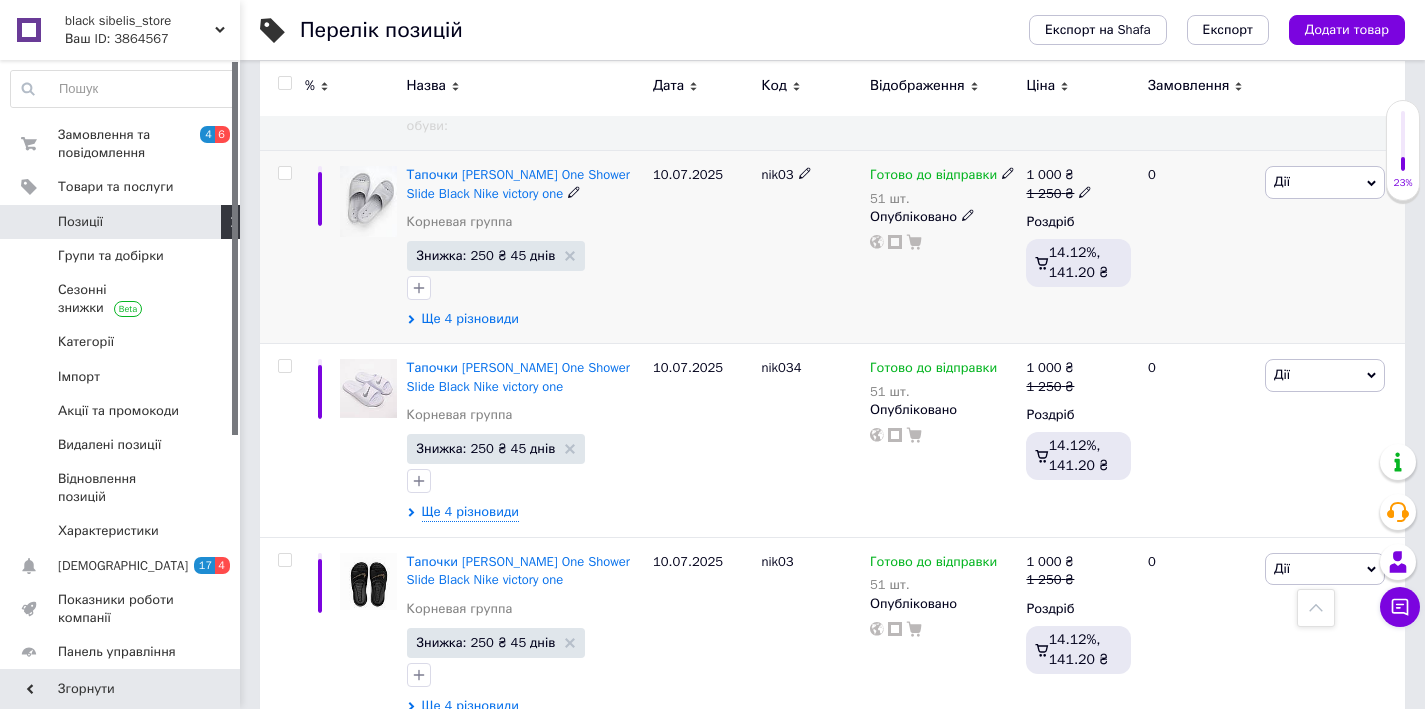 click on "Ще 4 різновиди" at bounding box center (470, 319) 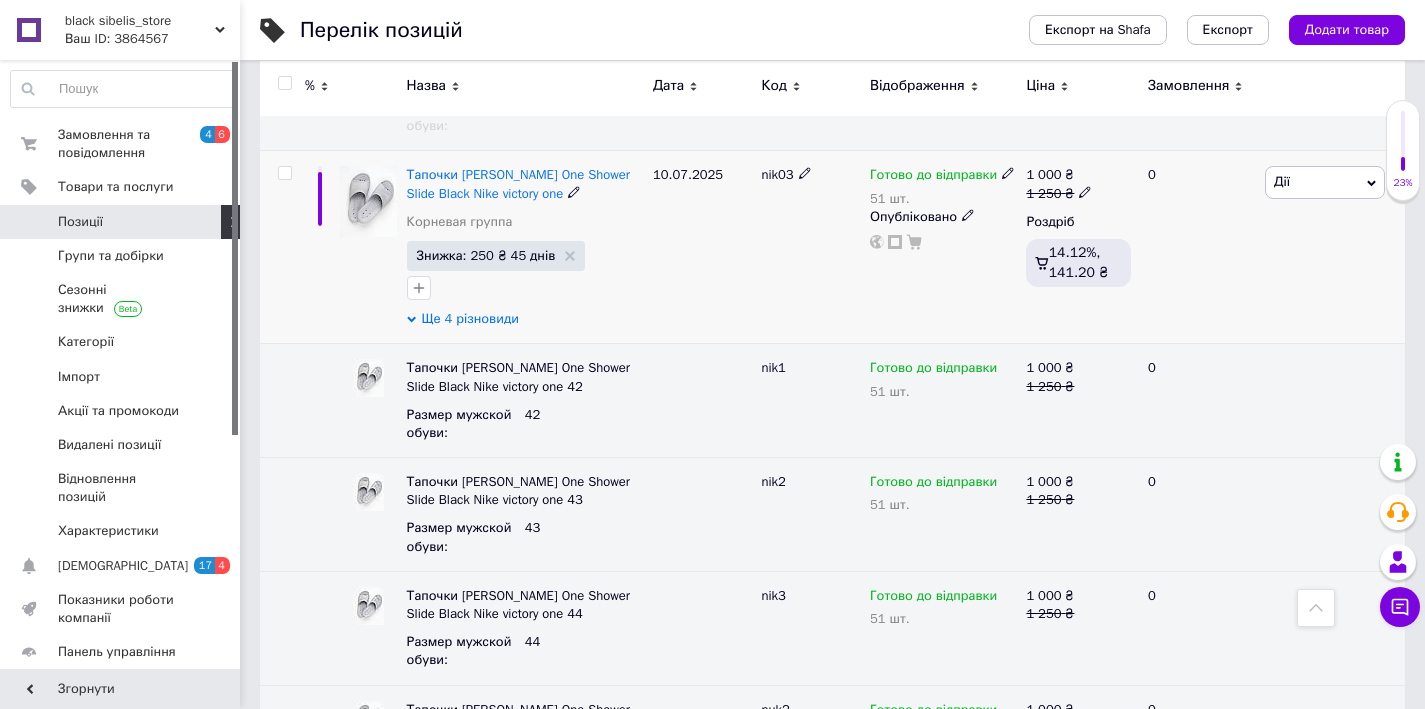 click on "Ще 4 різновиди" at bounding box center (470, 319) 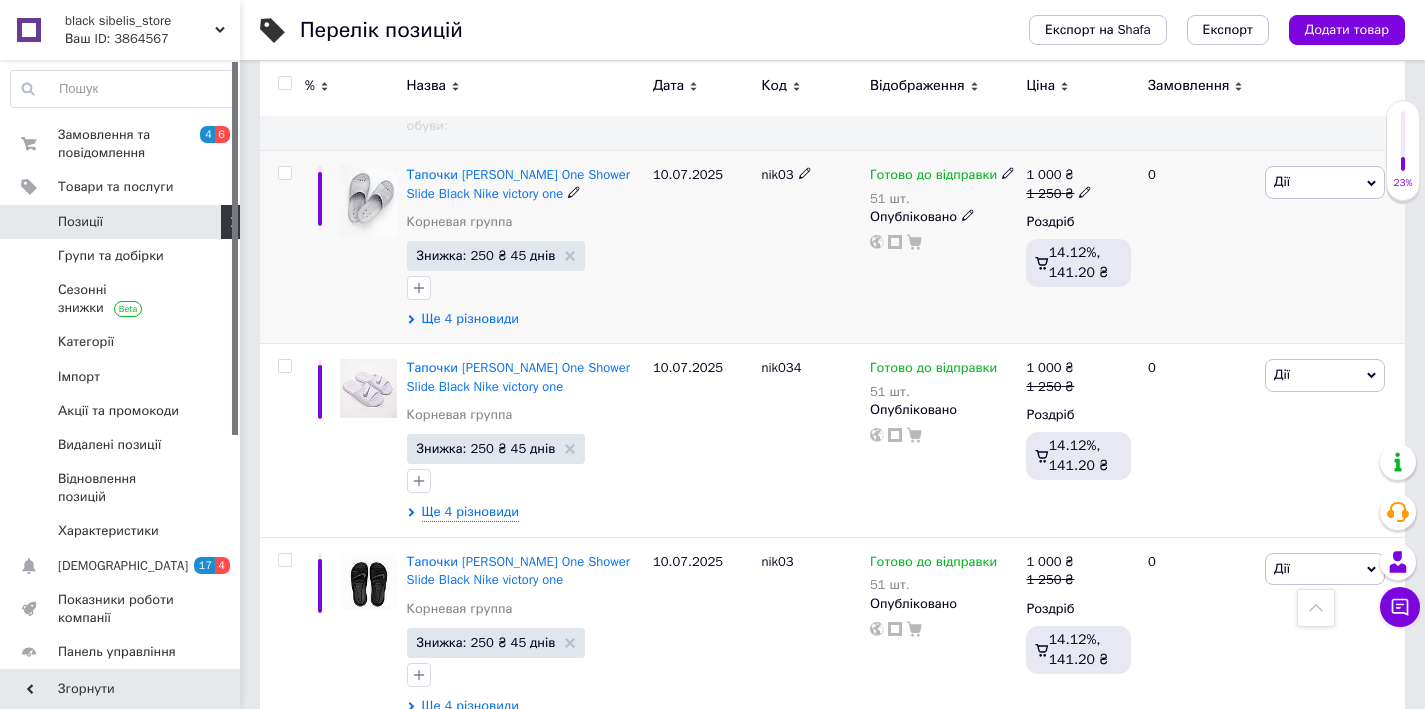 scroll, scrollTop: 69, scrollLeft: 0, axis: vertical 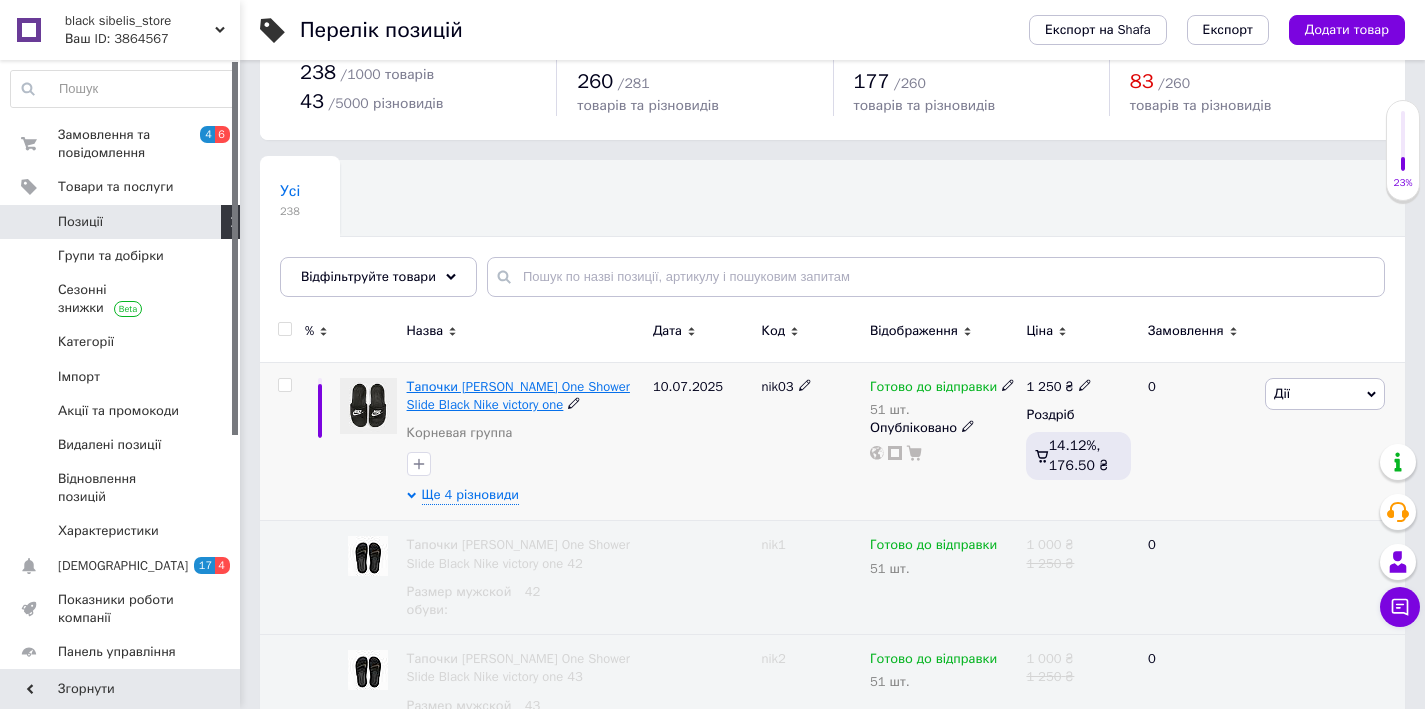 click on "Тапочки [PERSON_NAME] One Shower Slide Black Nike victory one" at bounding box center [518, 395] 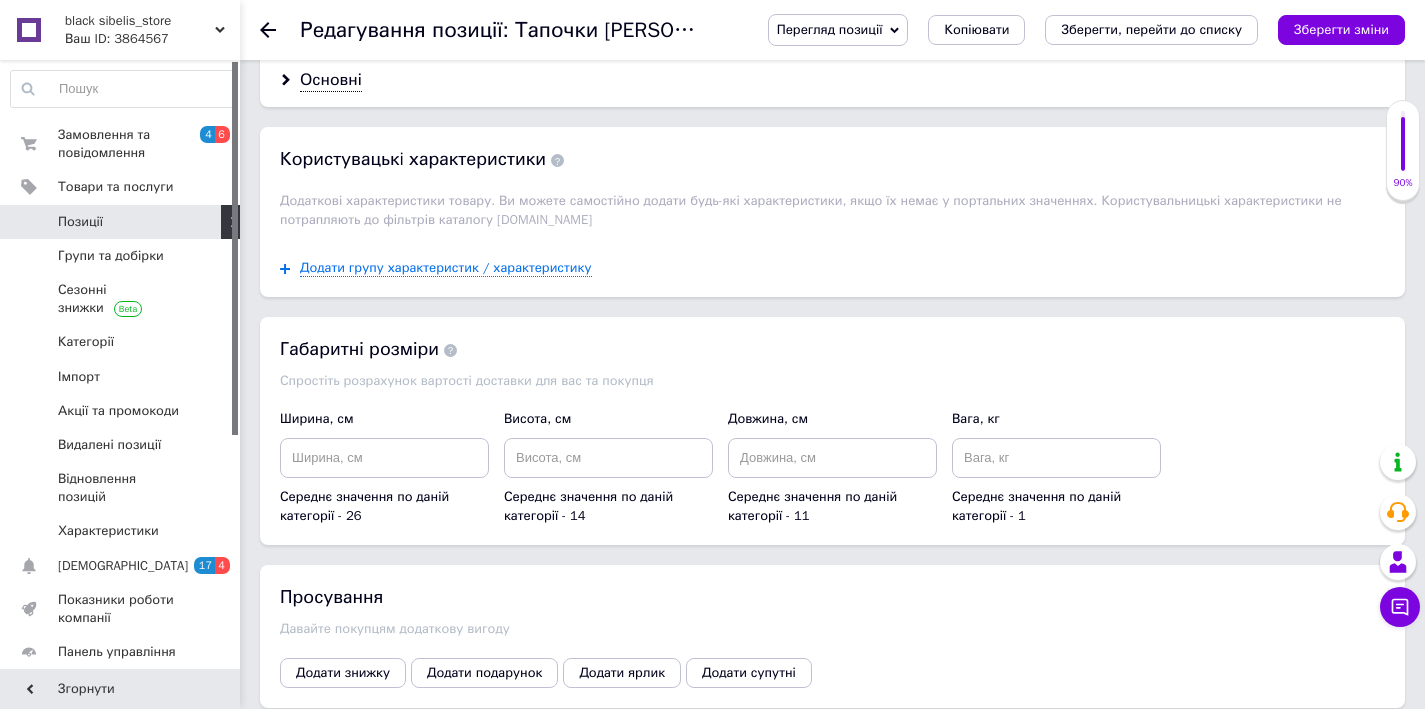 scroll, scrollTop: 2579, scrollLeft: 0, axis: vertical 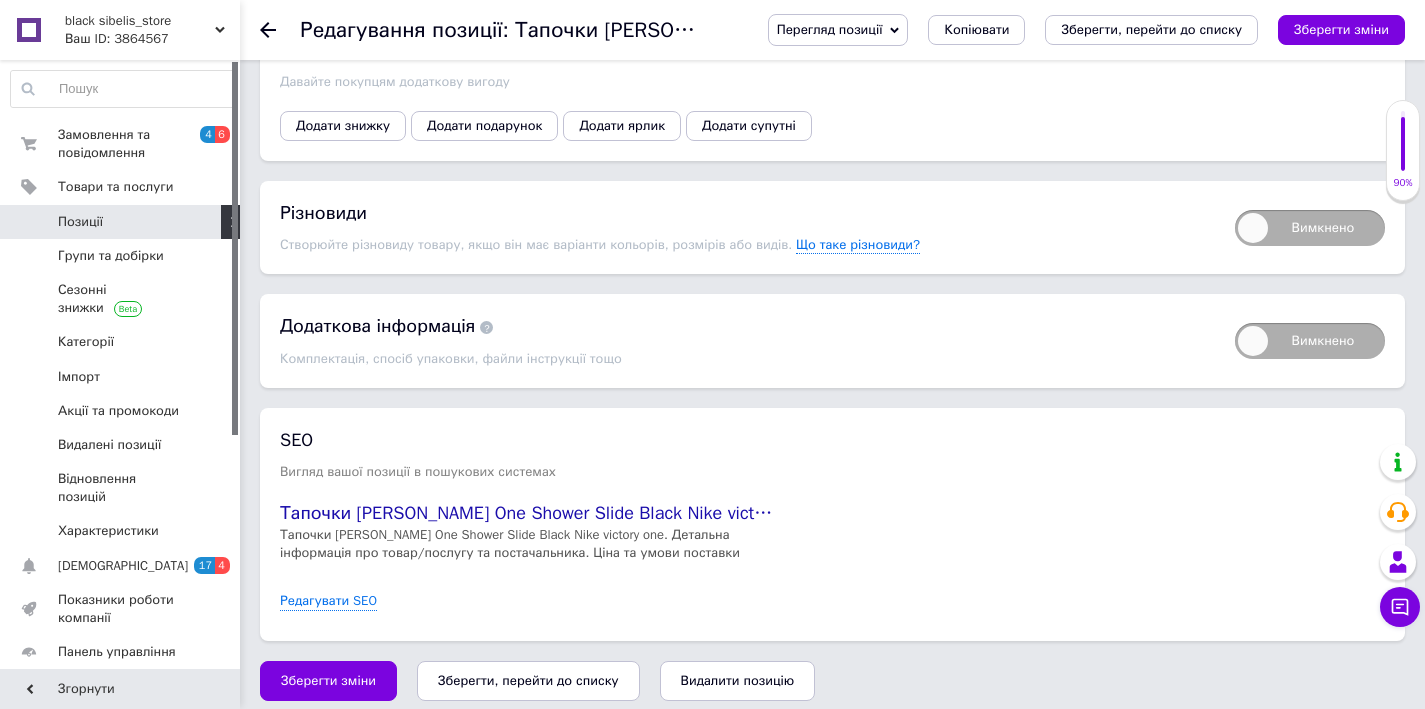 click on "Вимкнено" at bounding box center [1310, 228] 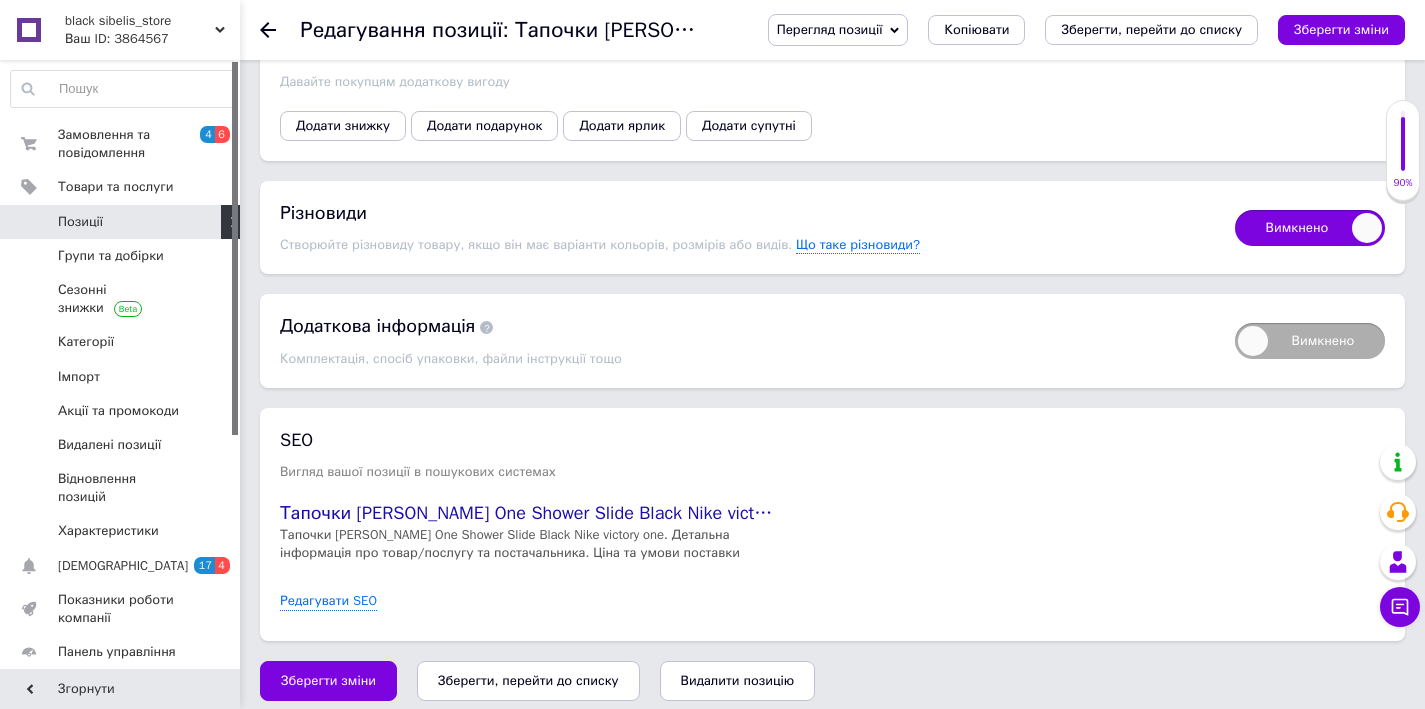 checkbox on "true" 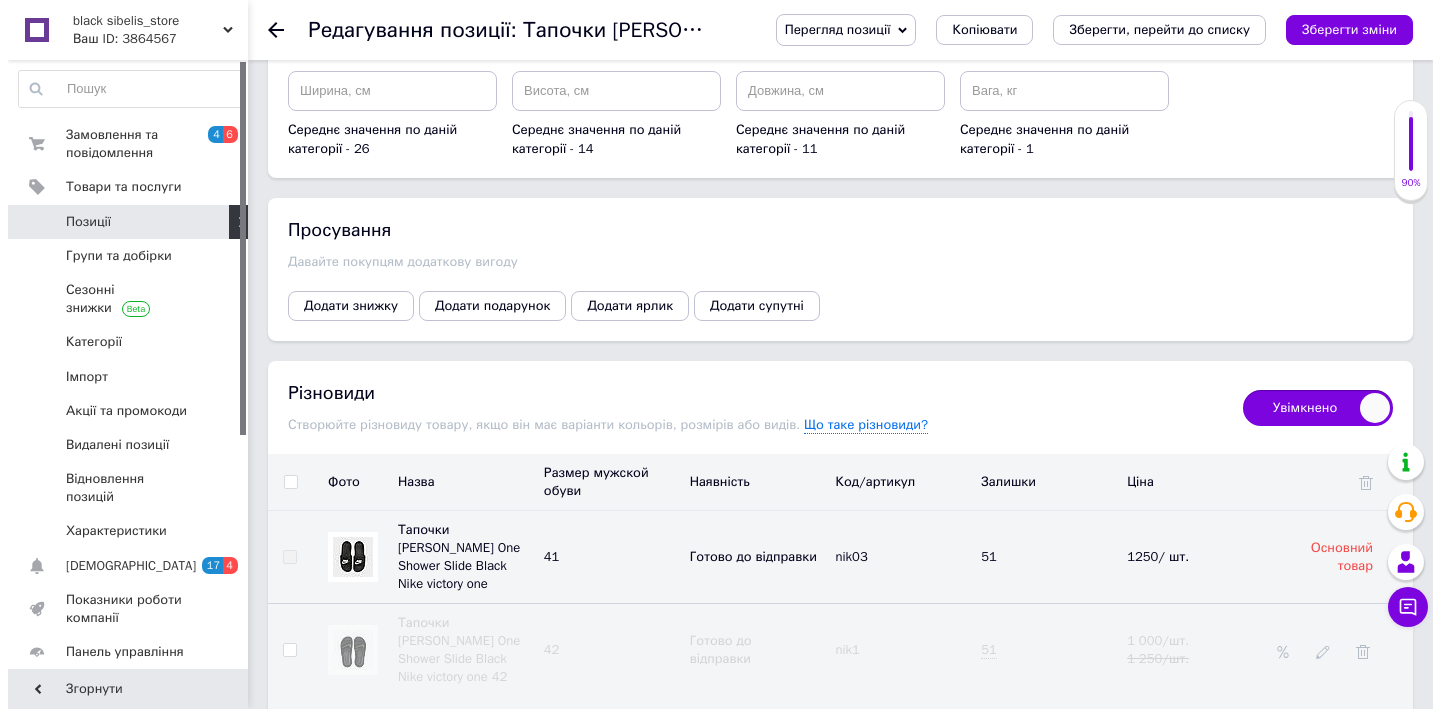 scroll, scrollTop: 2711, scrollLeft: 0, axis: vertical 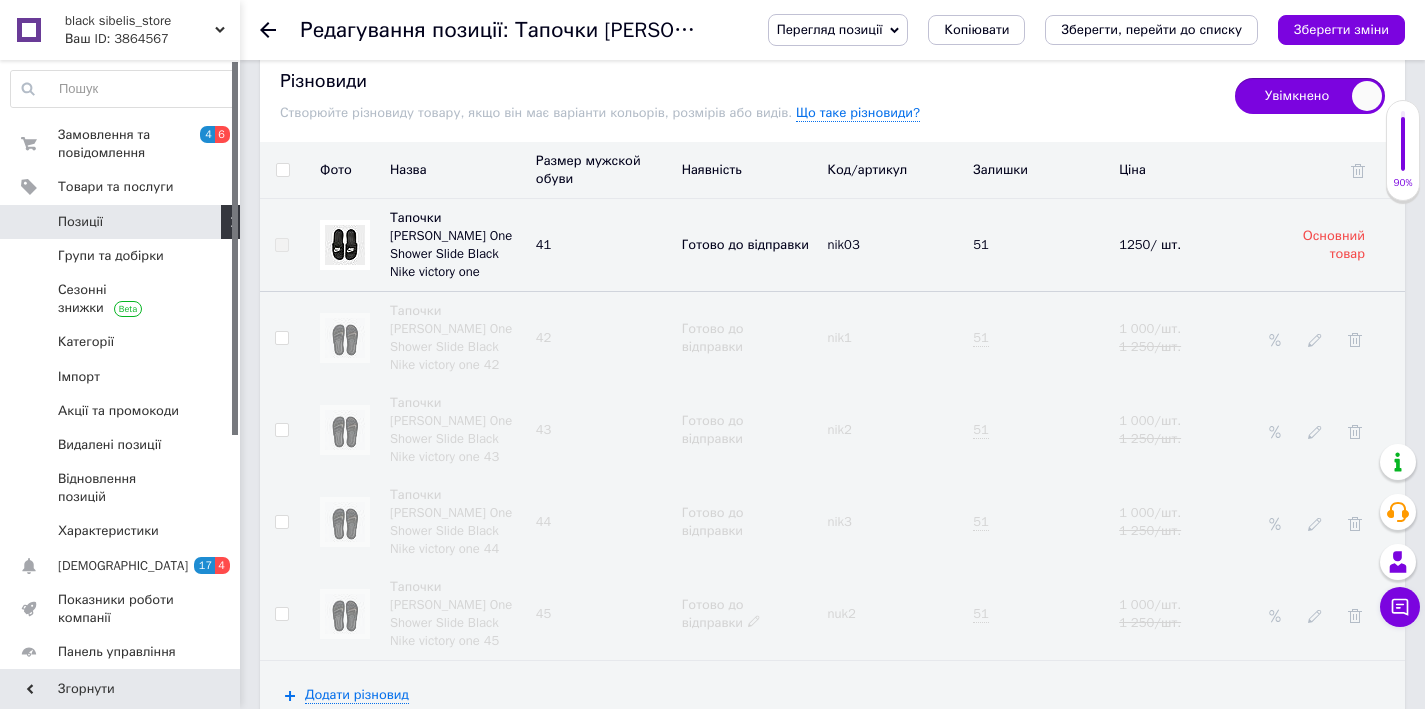 click on "Готово до відправки" at bounding box center [750, 614] 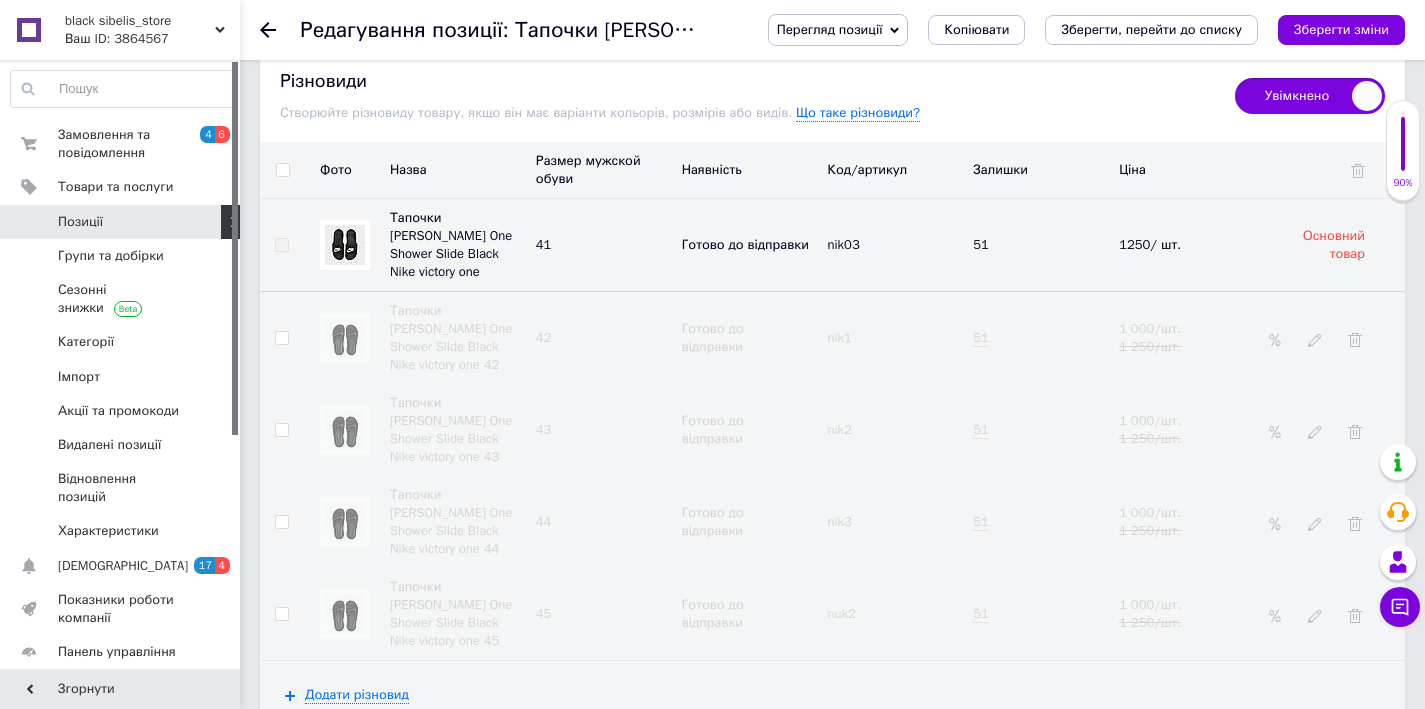 click on "nik2" at bounding box center [895, 430] 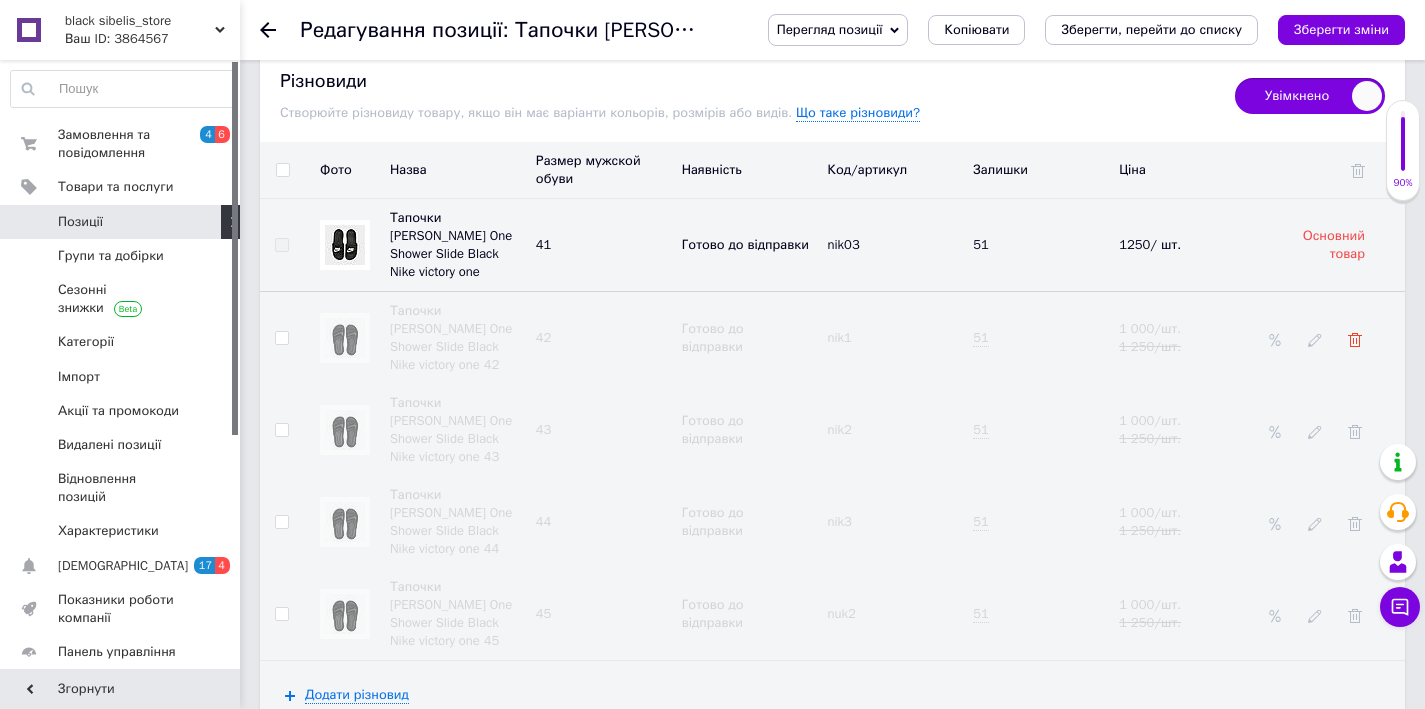 click 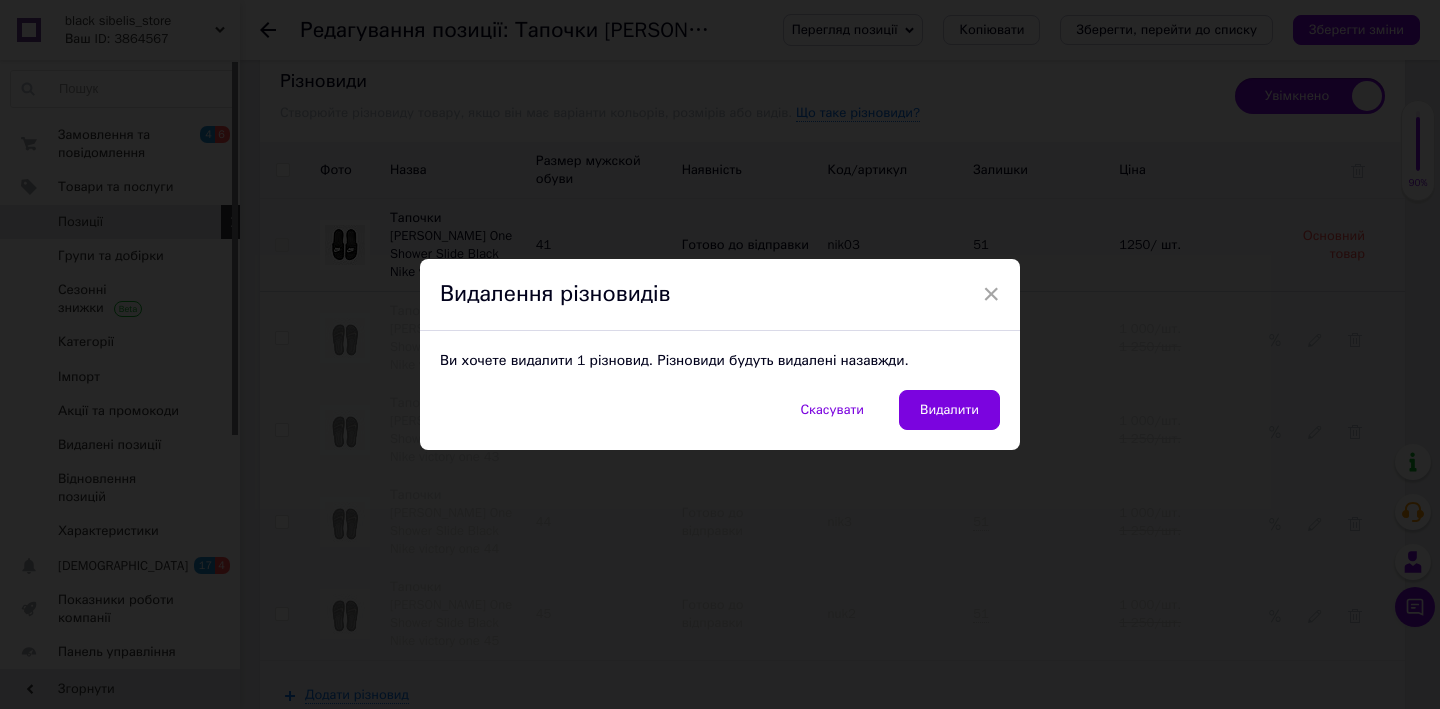 click on "Видалення різновидів" at bounding box center [720, 294] 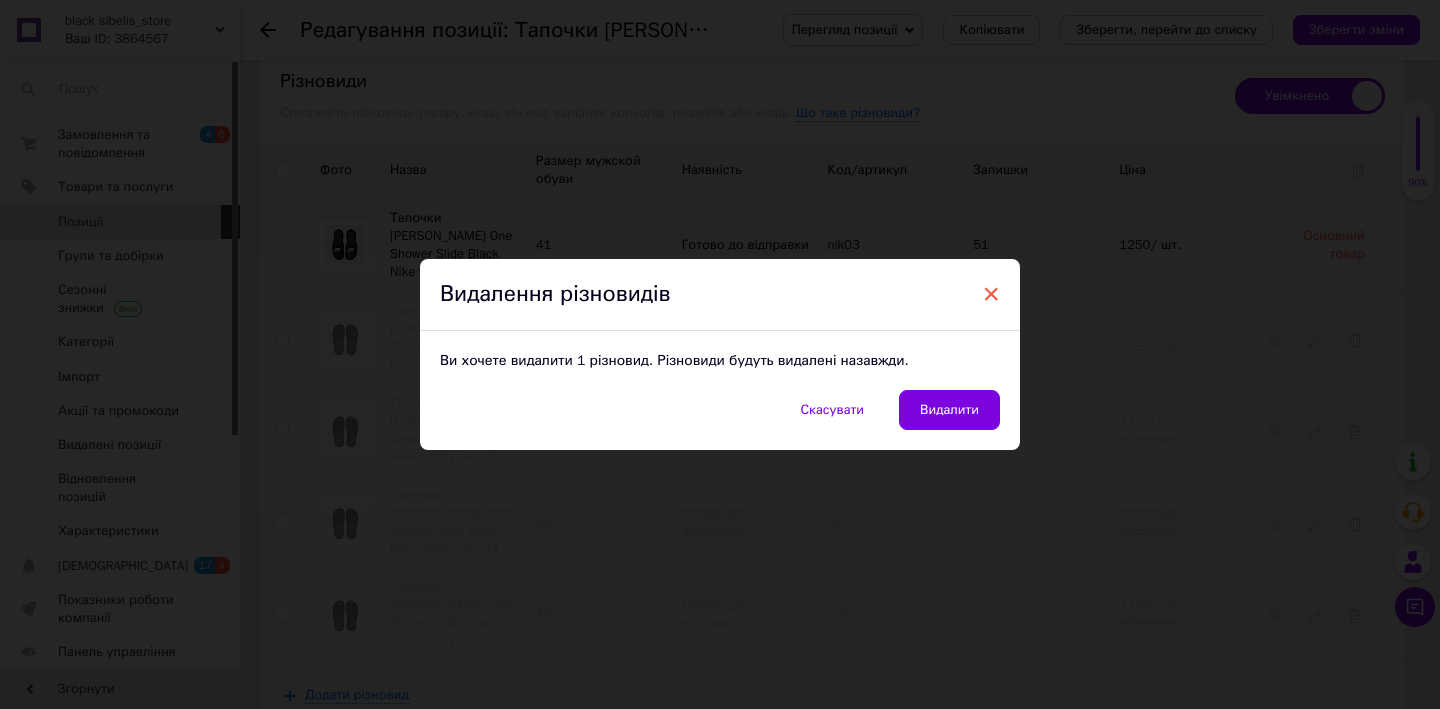 click on "×" at bounding box center (991, 294) 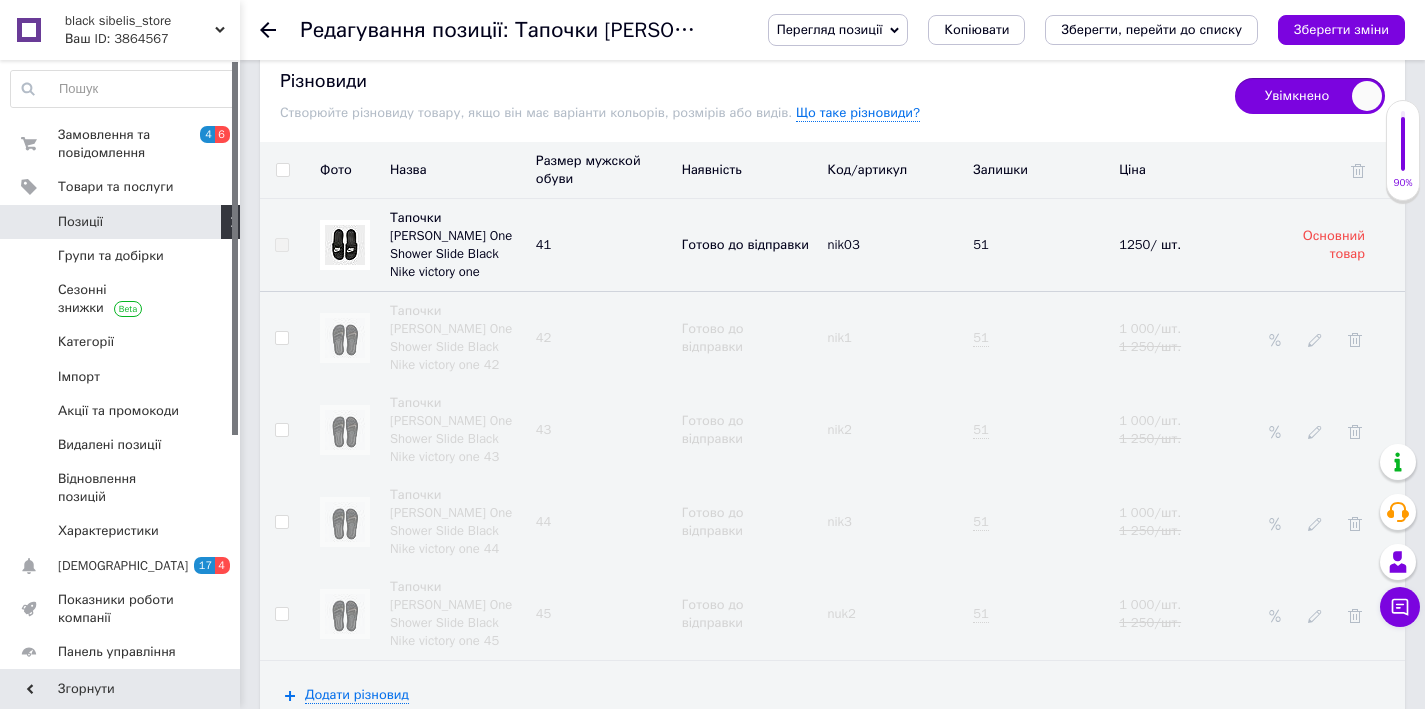 click at bounding box center (281, 338) 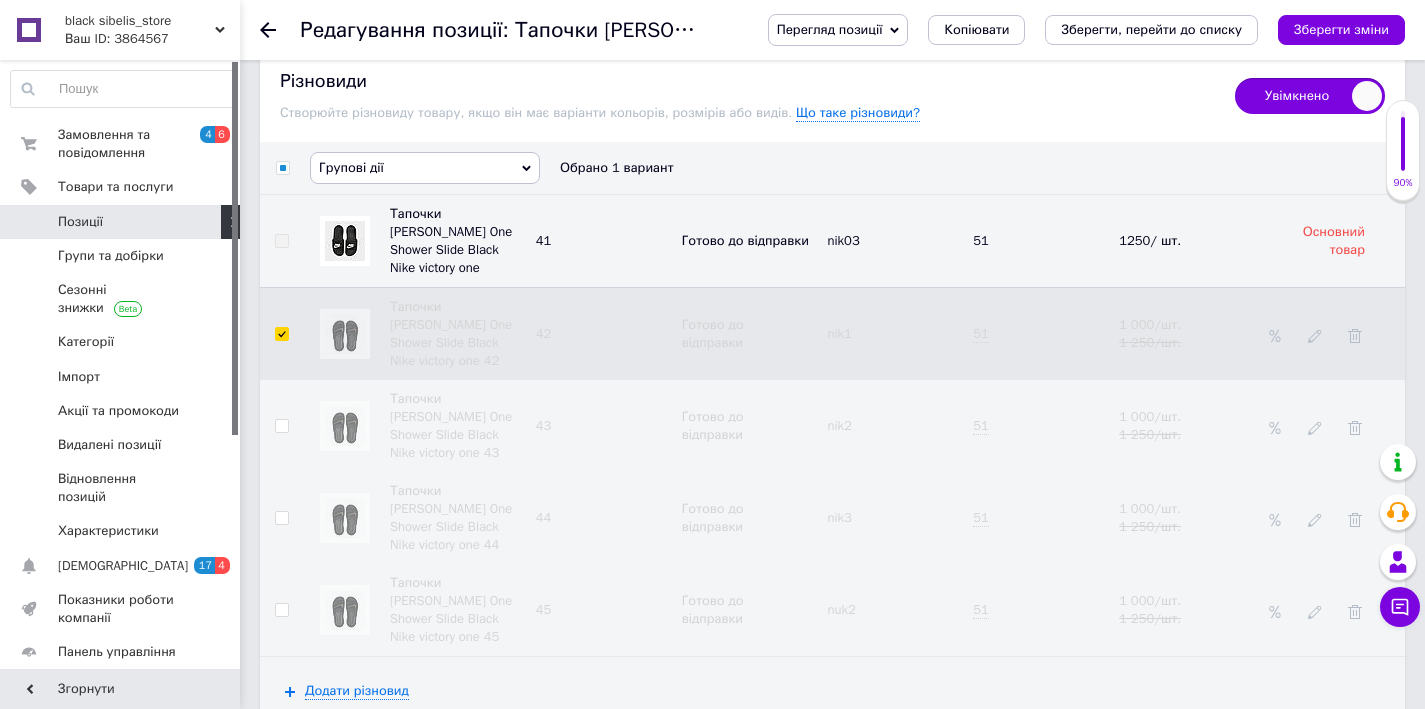 click at bounding box center (281, 334) 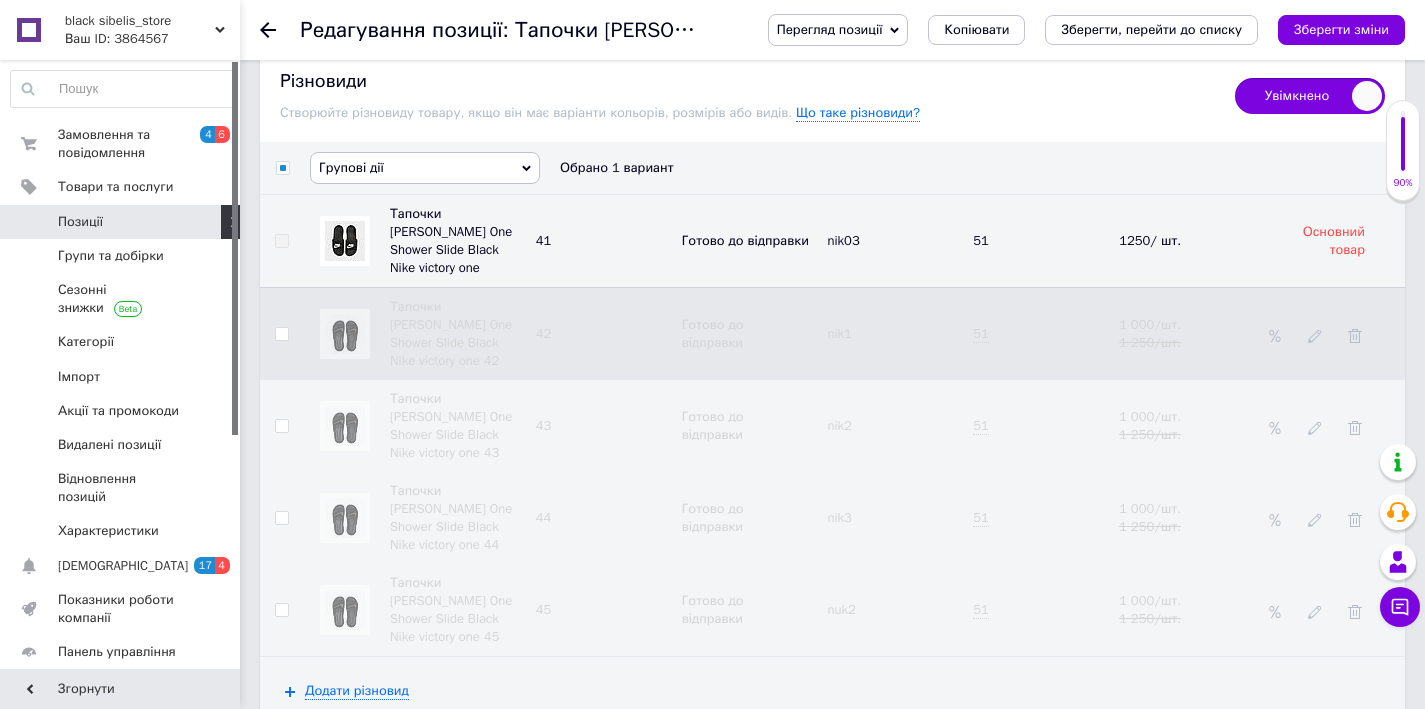 checkbox on "false" 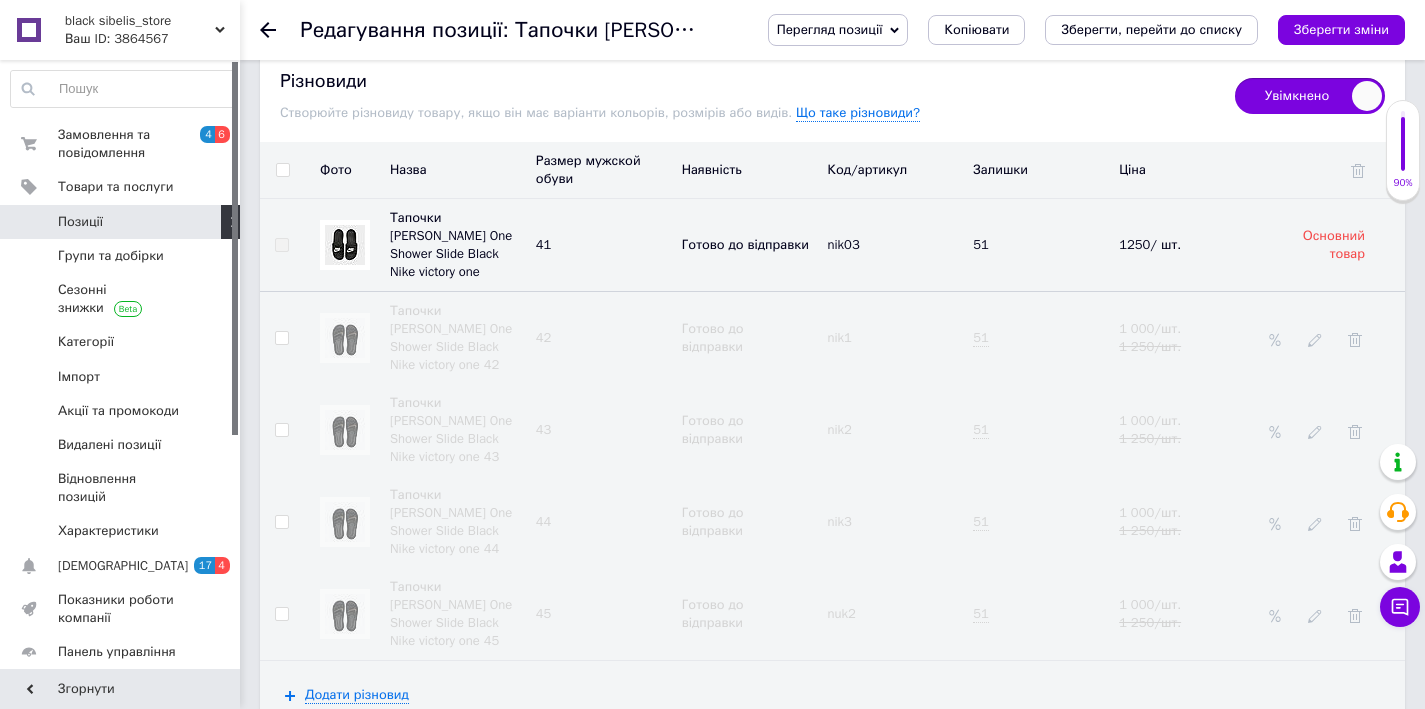 click at bounding box center [282, 170] 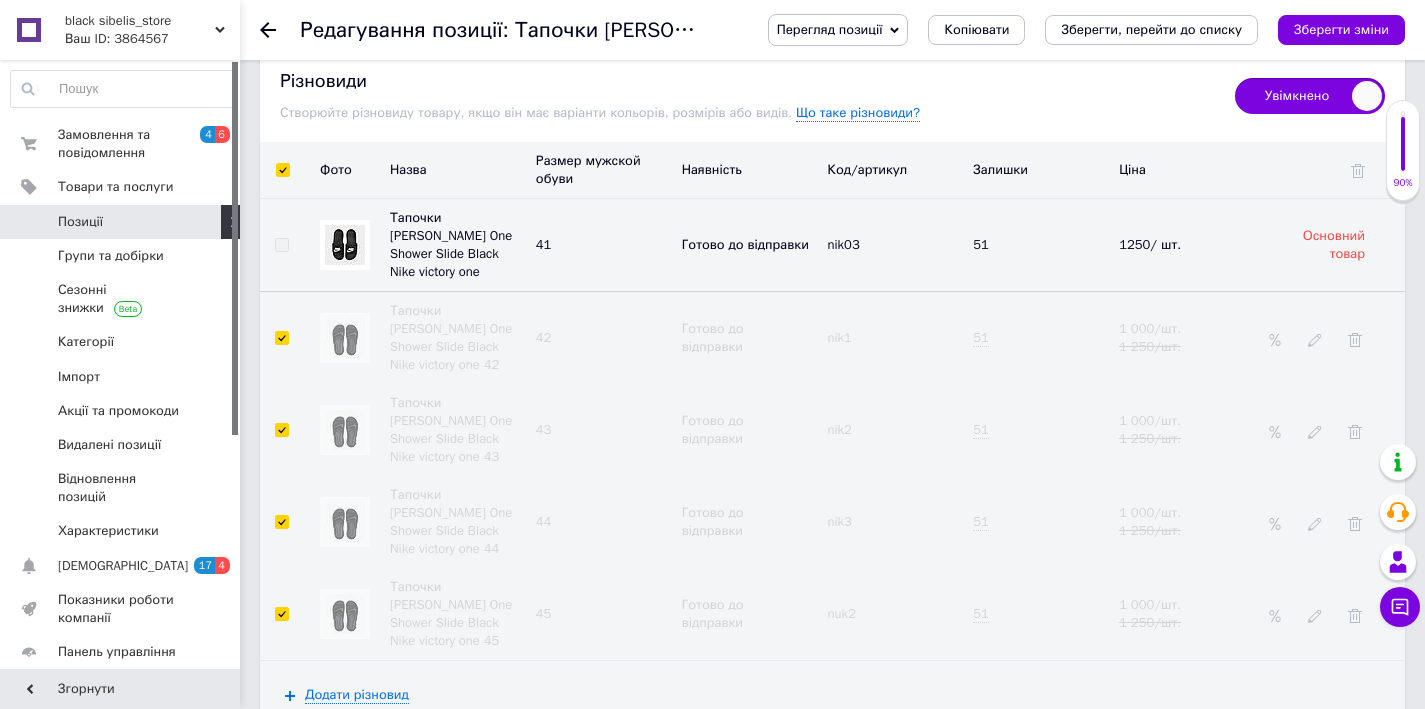 checkbox on "true" 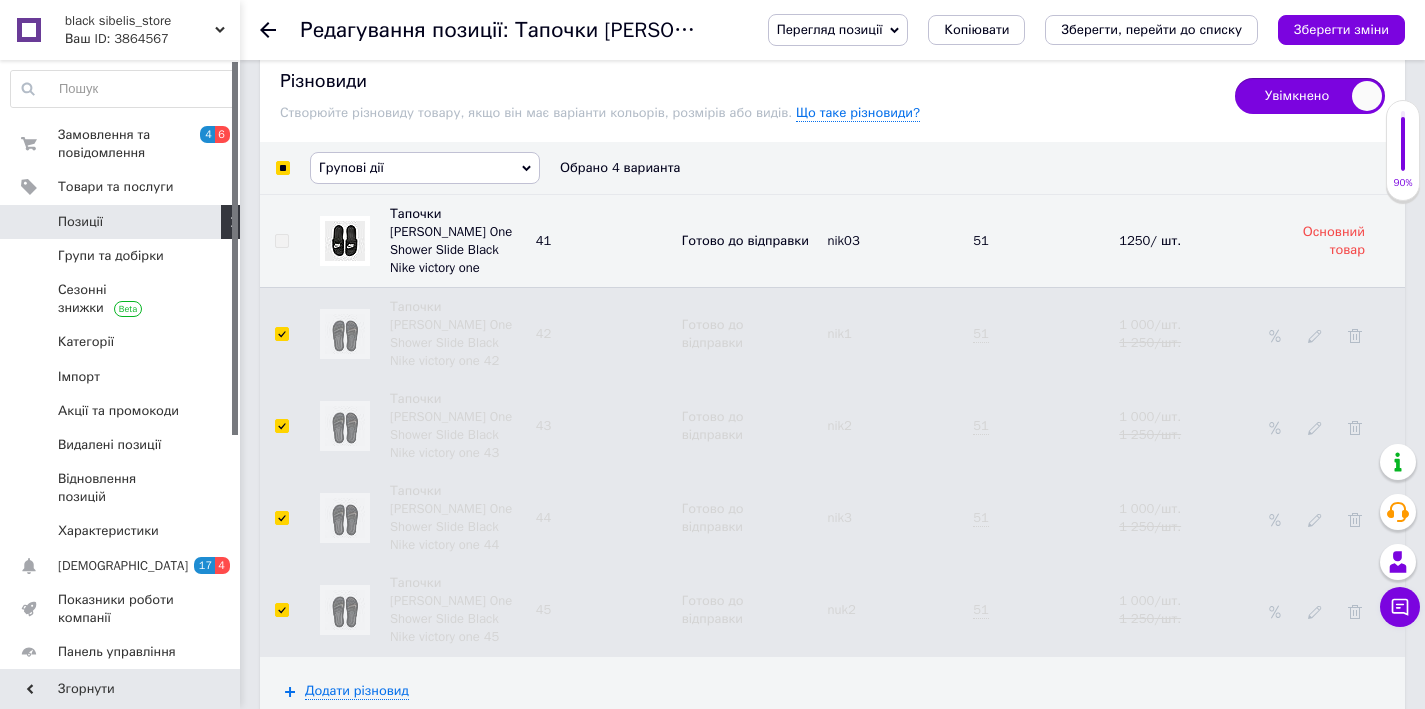 click at bounding box center (282, 168) 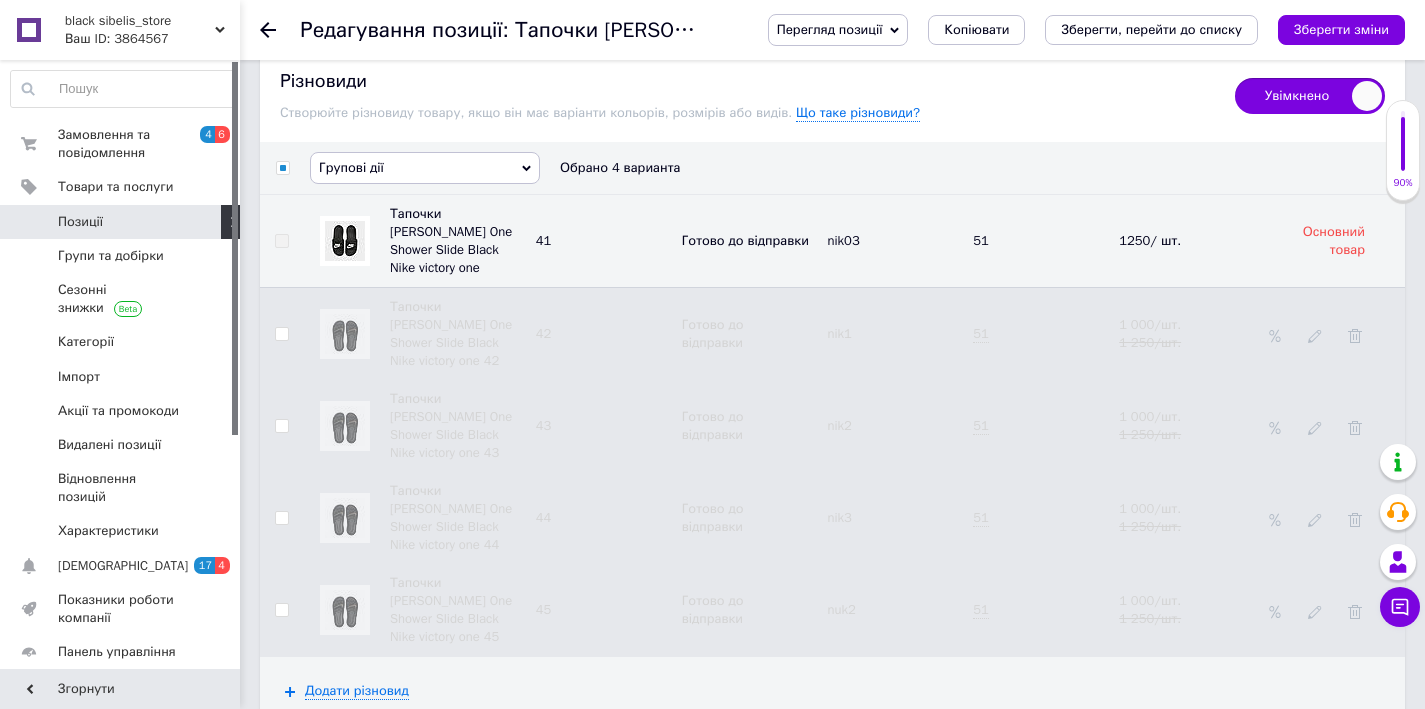 checkbox on "false" 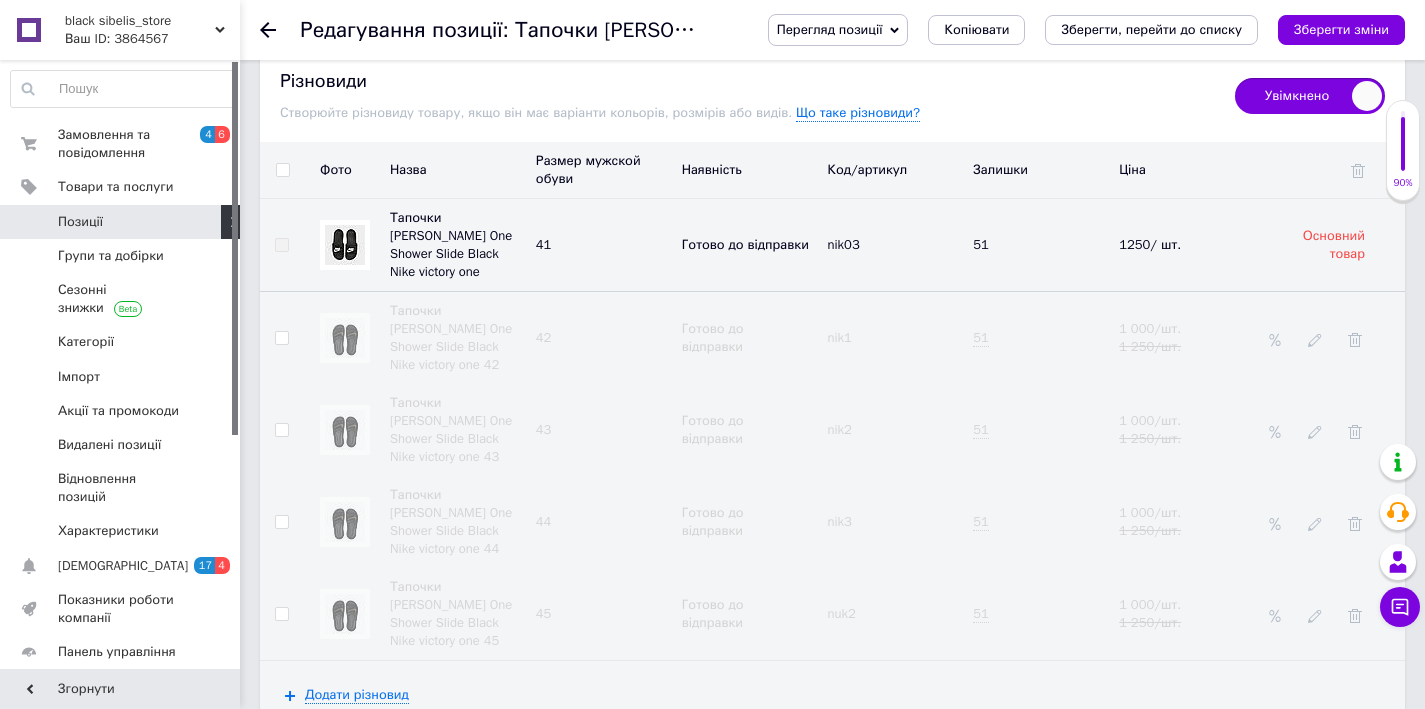 click at bounding box center [345, 522] 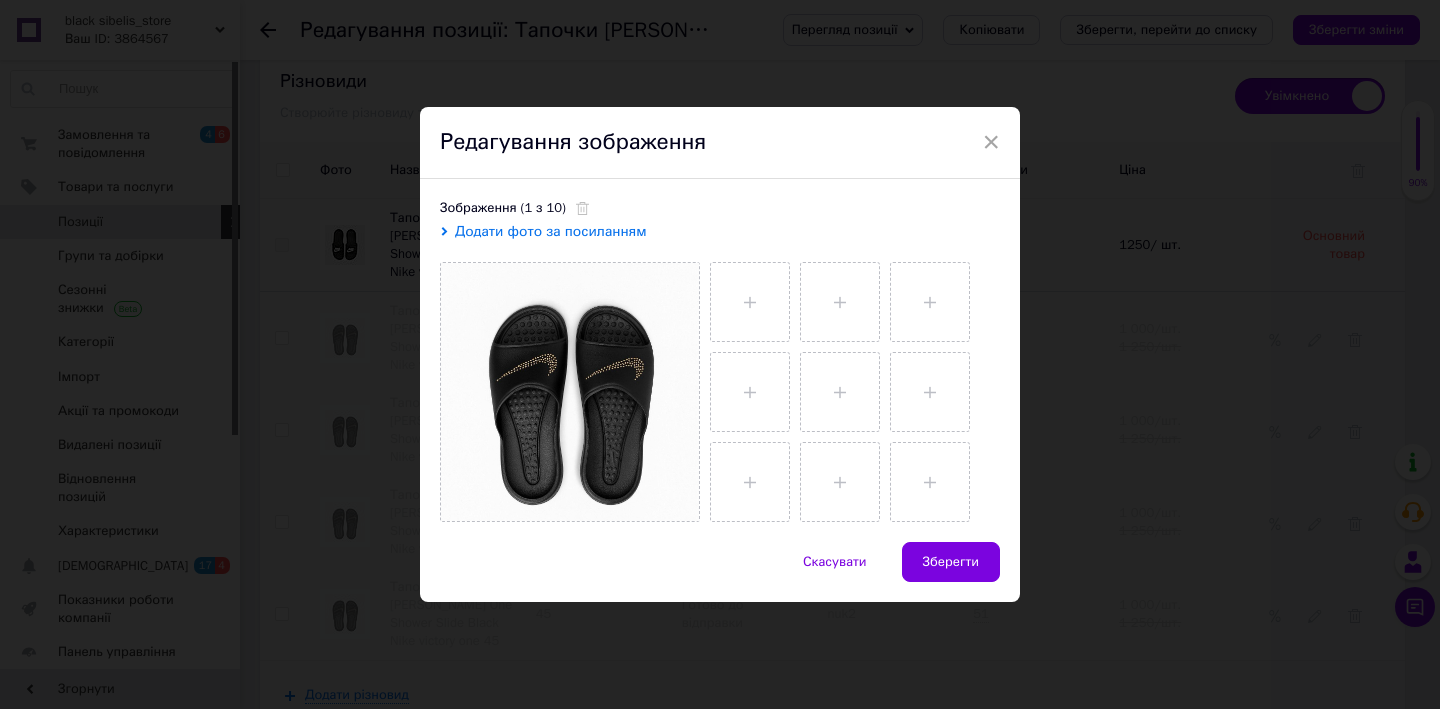 click on "Редагування зображення" at bounding box center (720, 143) 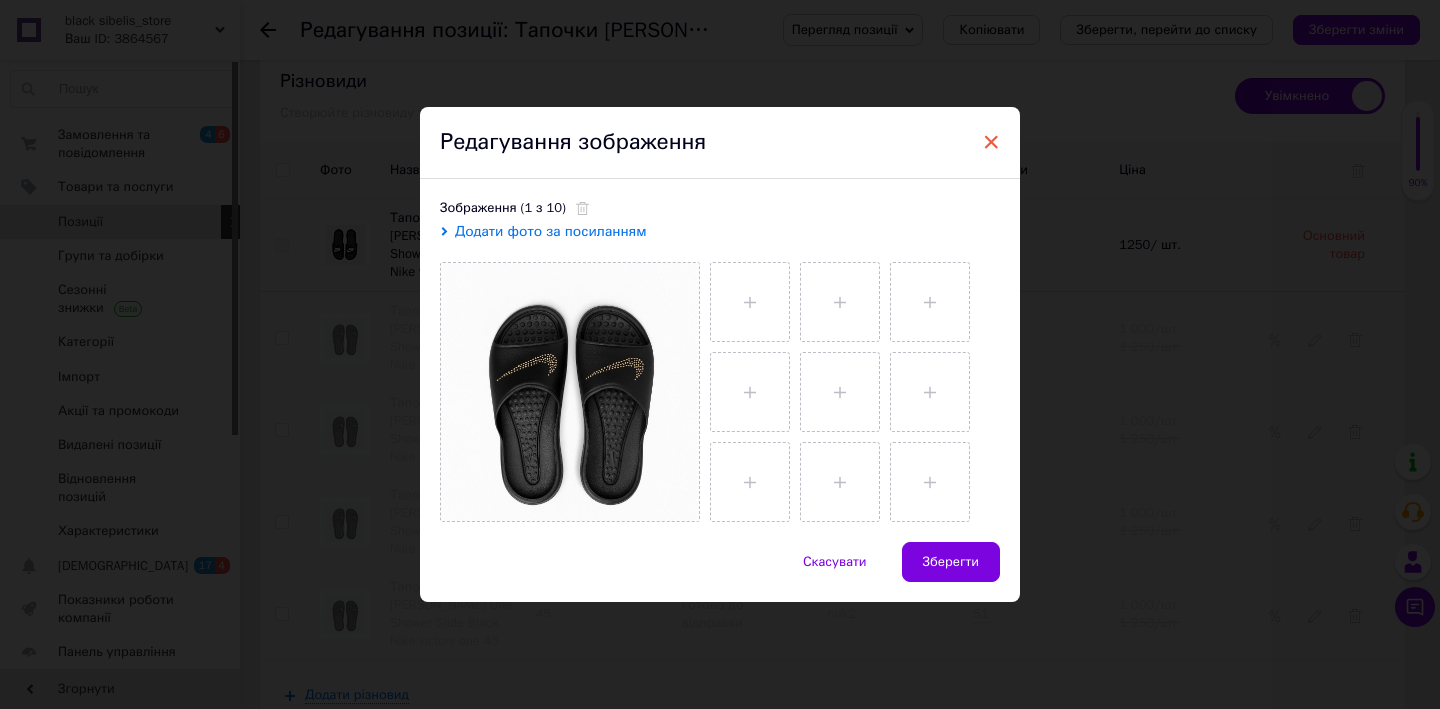 click on "×" at bounding box center (991, 142) 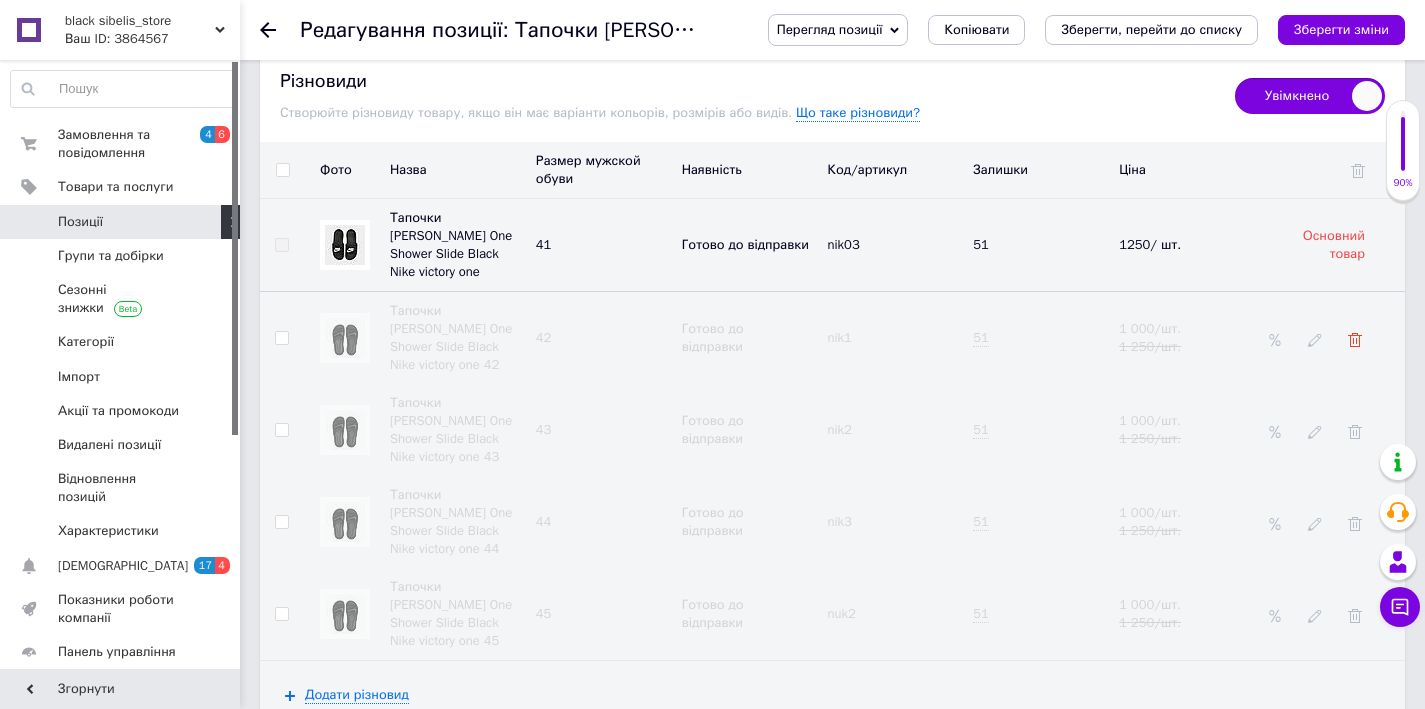 click 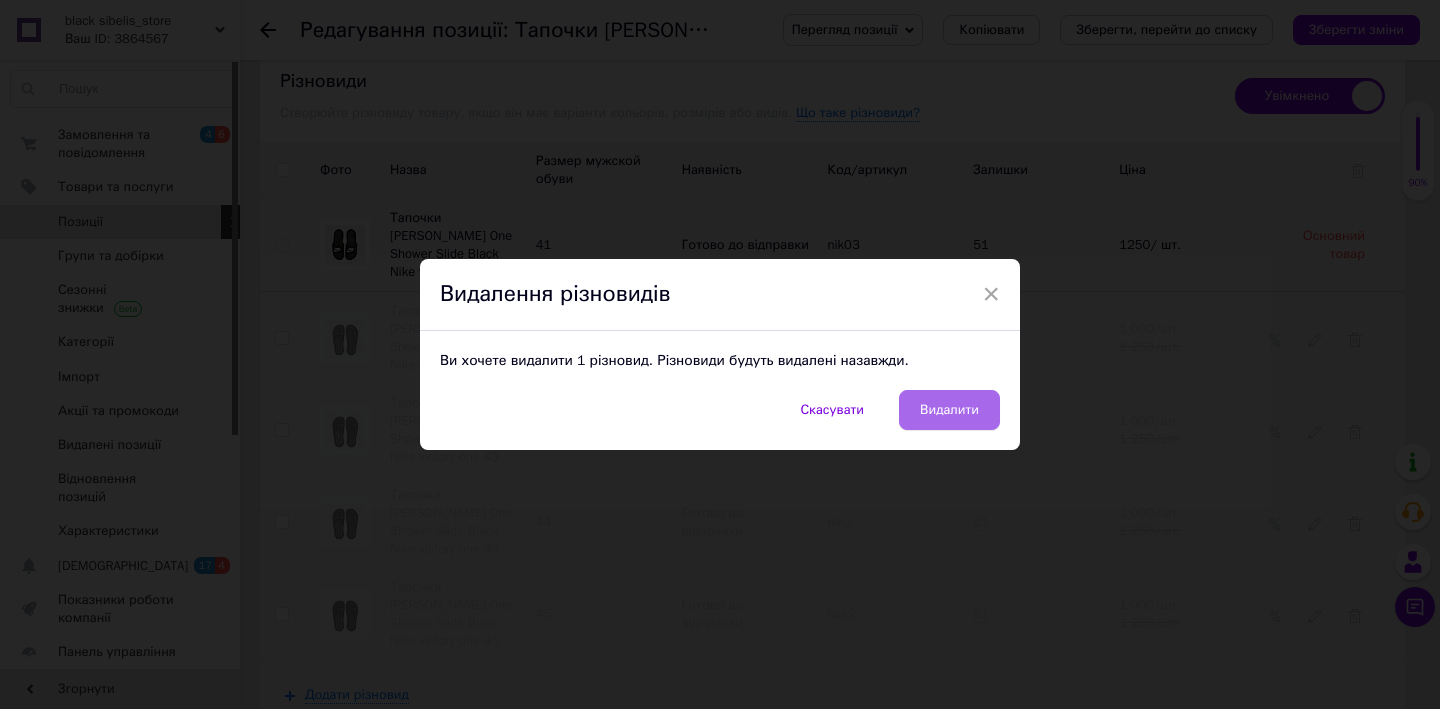 click on "Видалити" at bounding box center [949, 410] 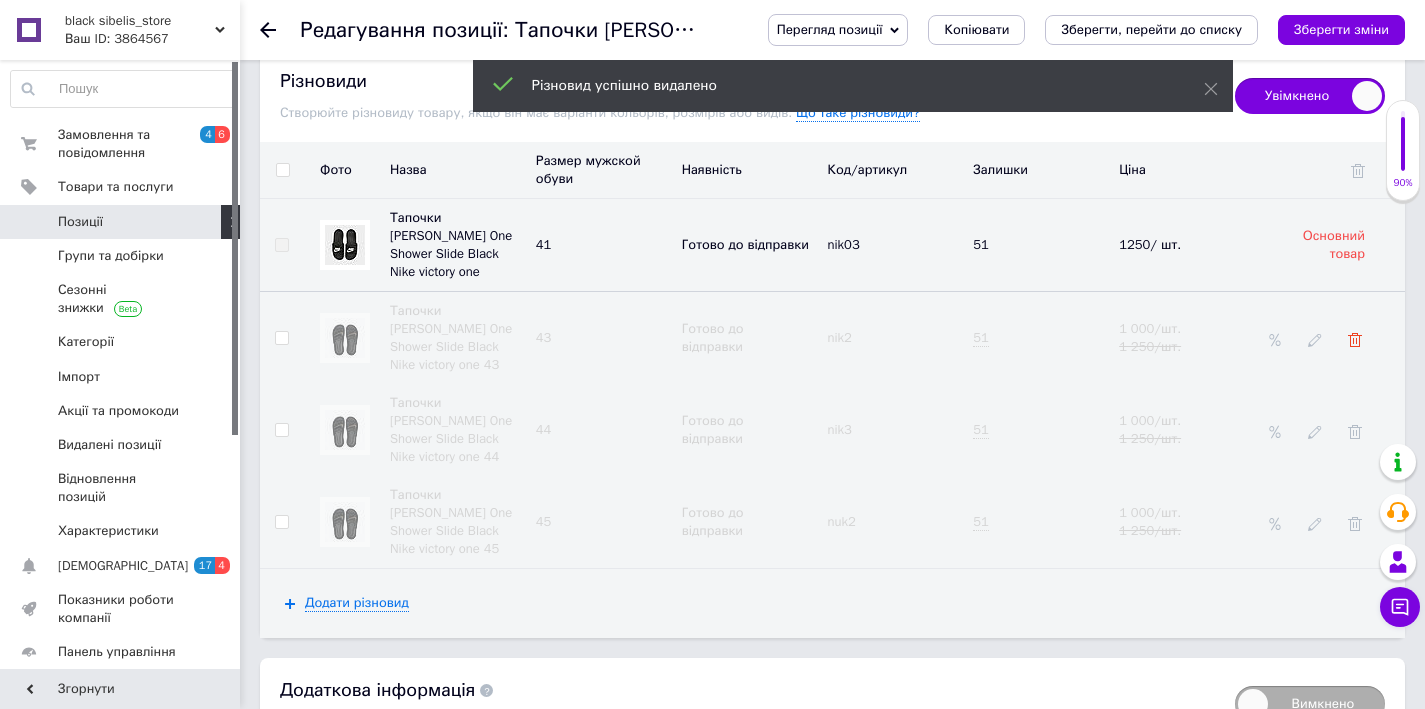 click 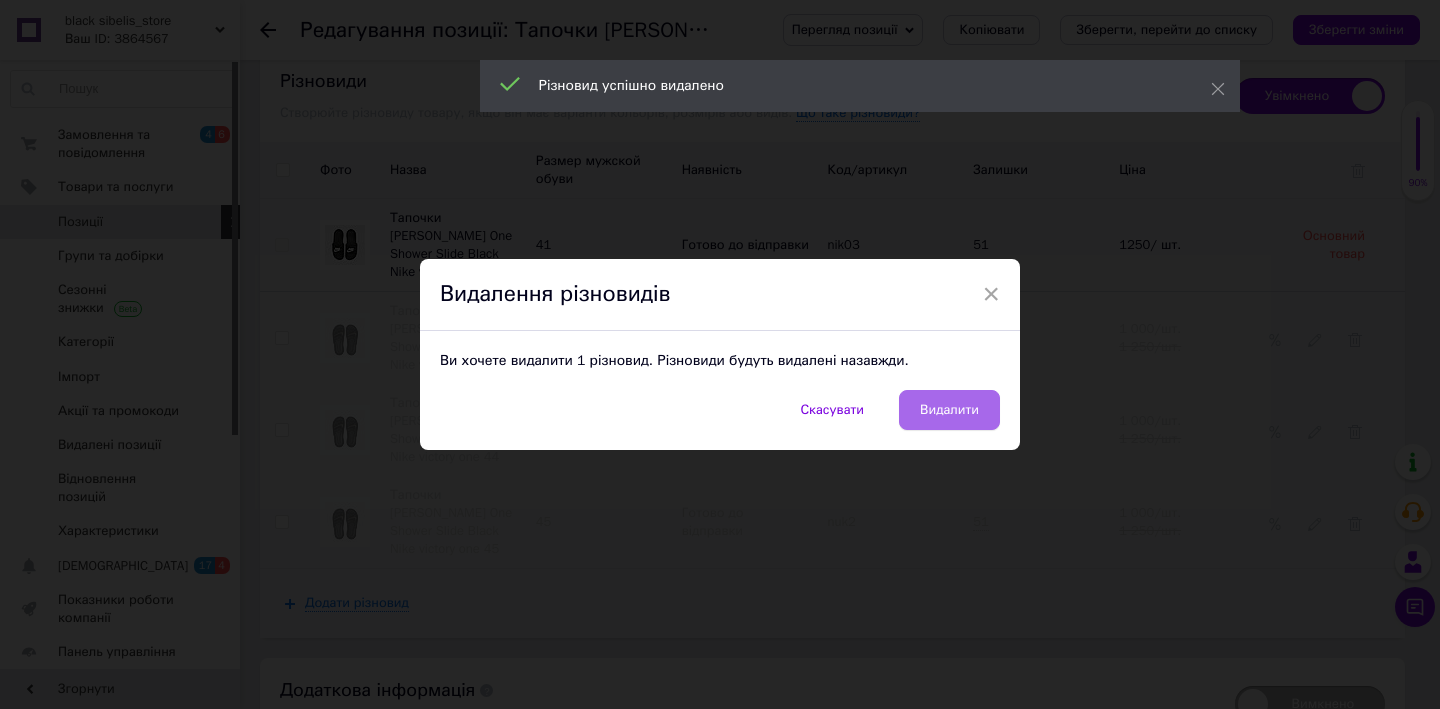 click on "Видалити" at bounding box center [949, 410] 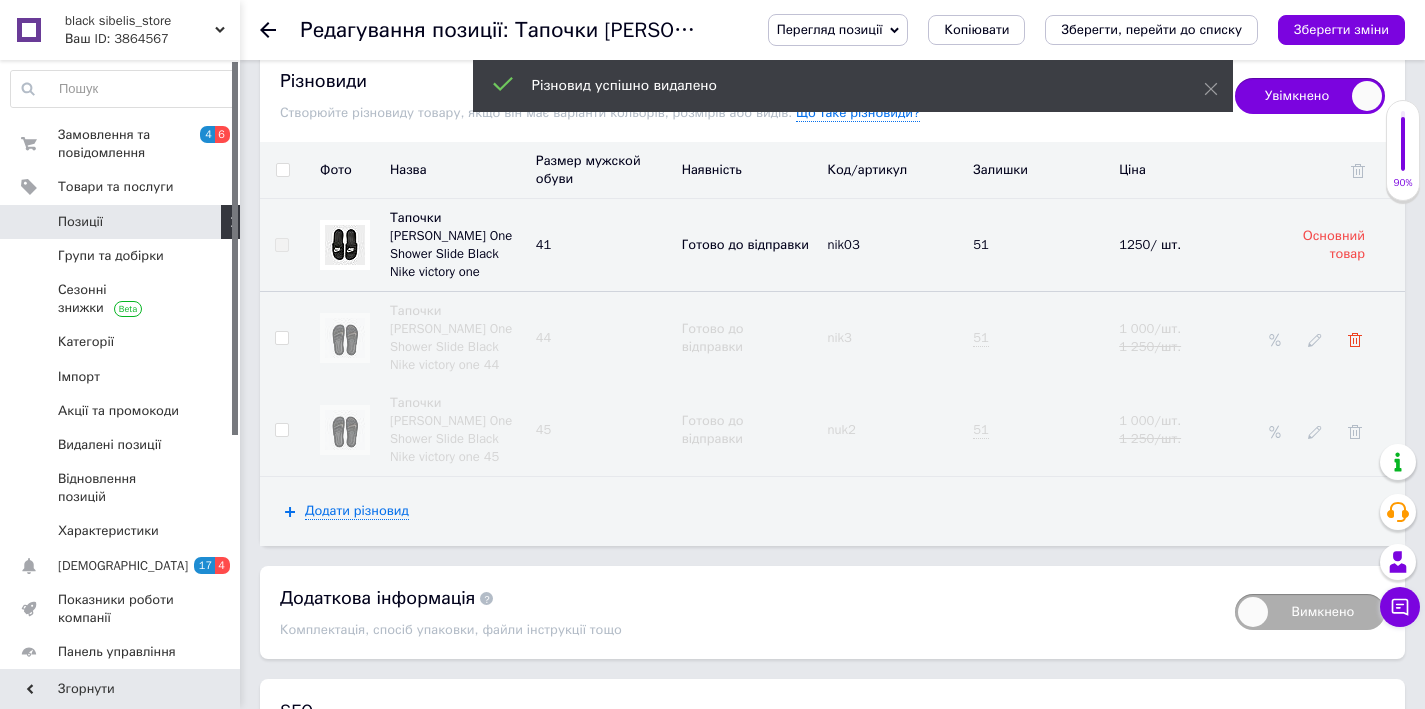 click 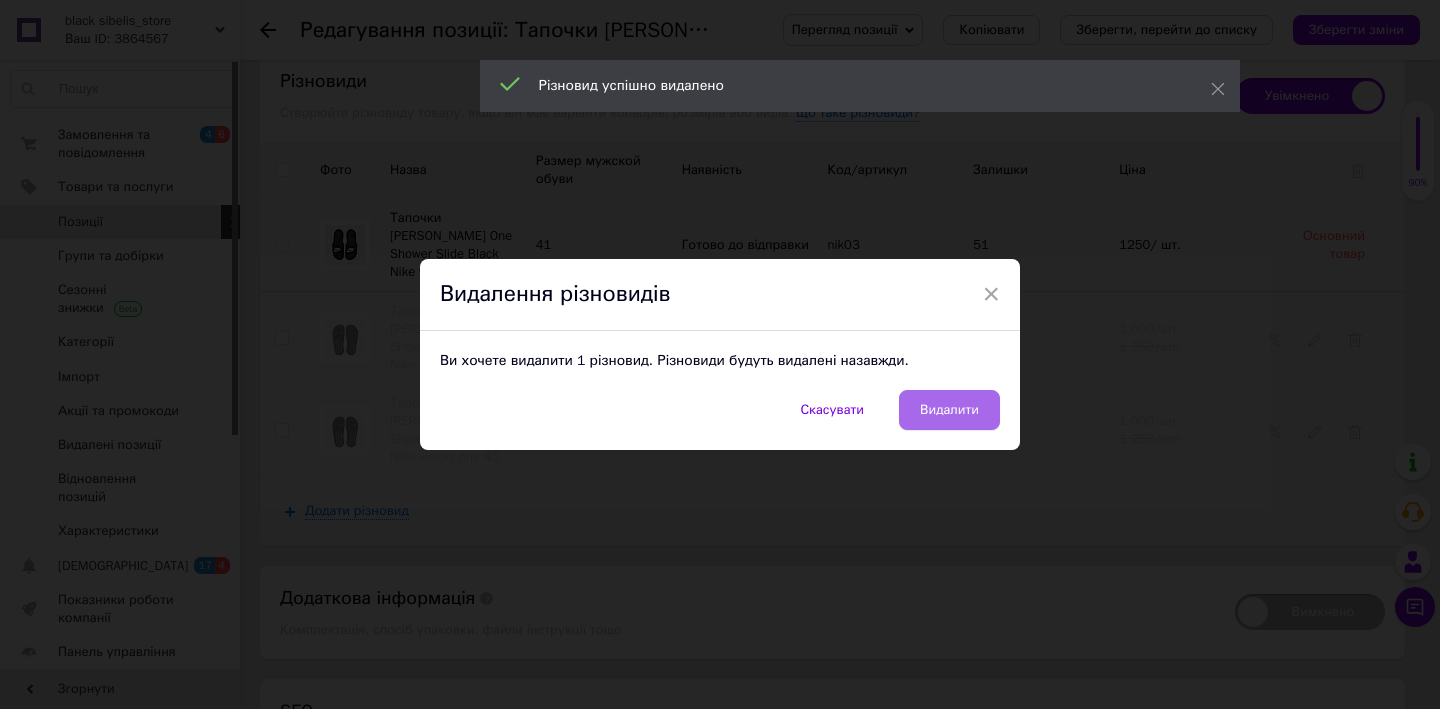 click on "Видалити" at bounding box center [949, 410] 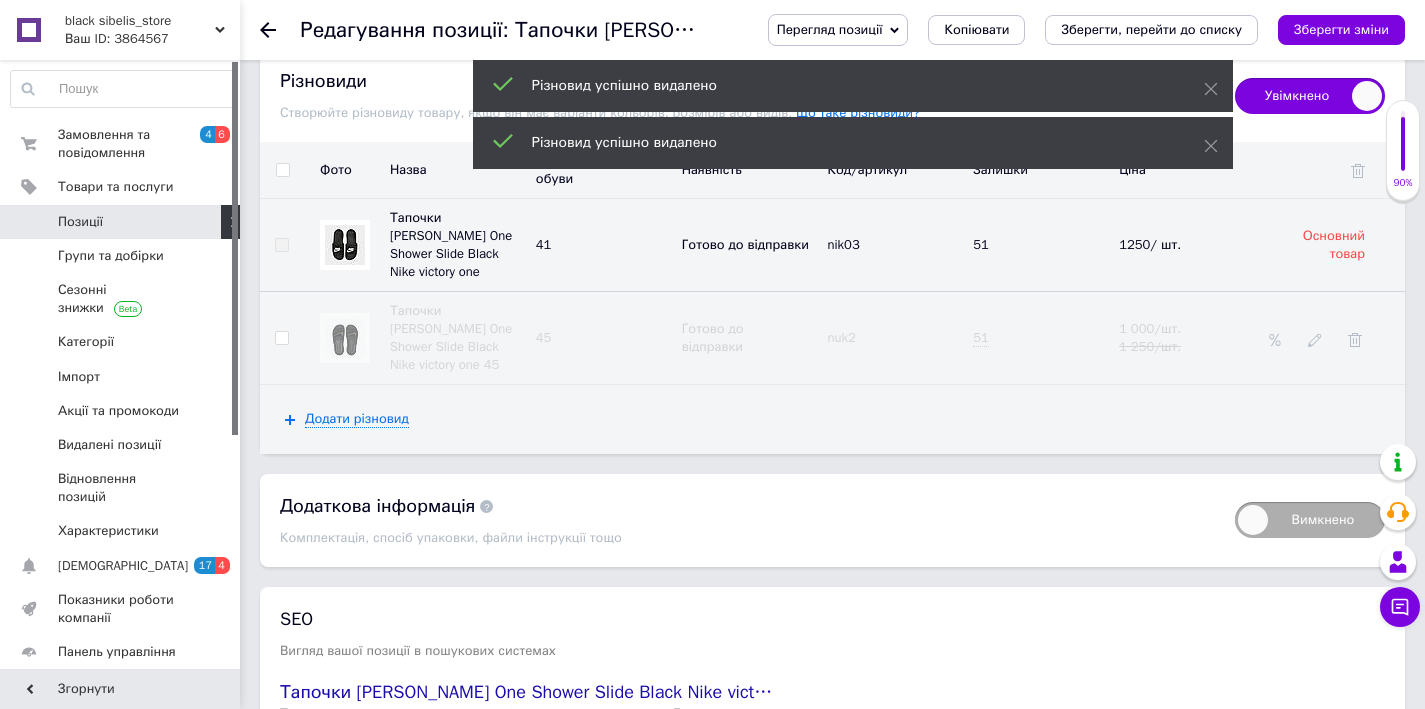 click at bounding box center (1332, 338) 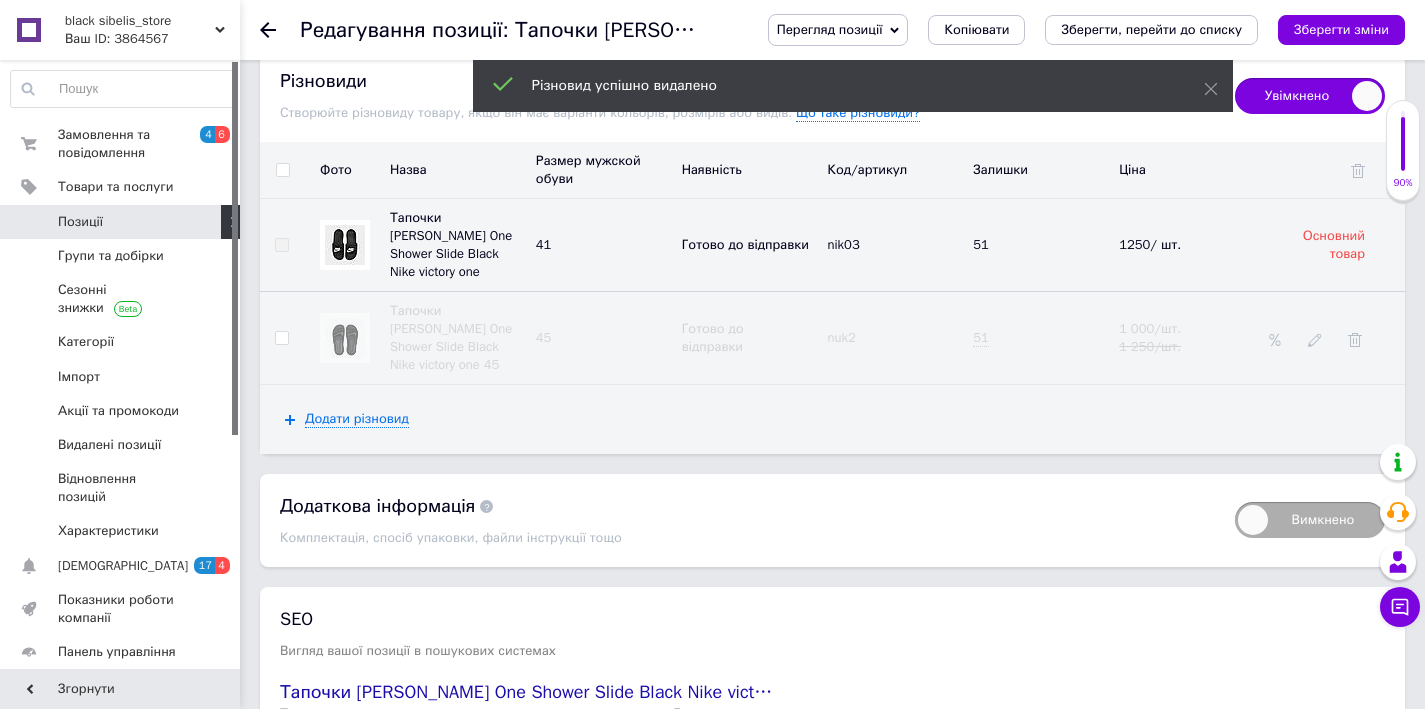 click at bounding box center (1332, 338) 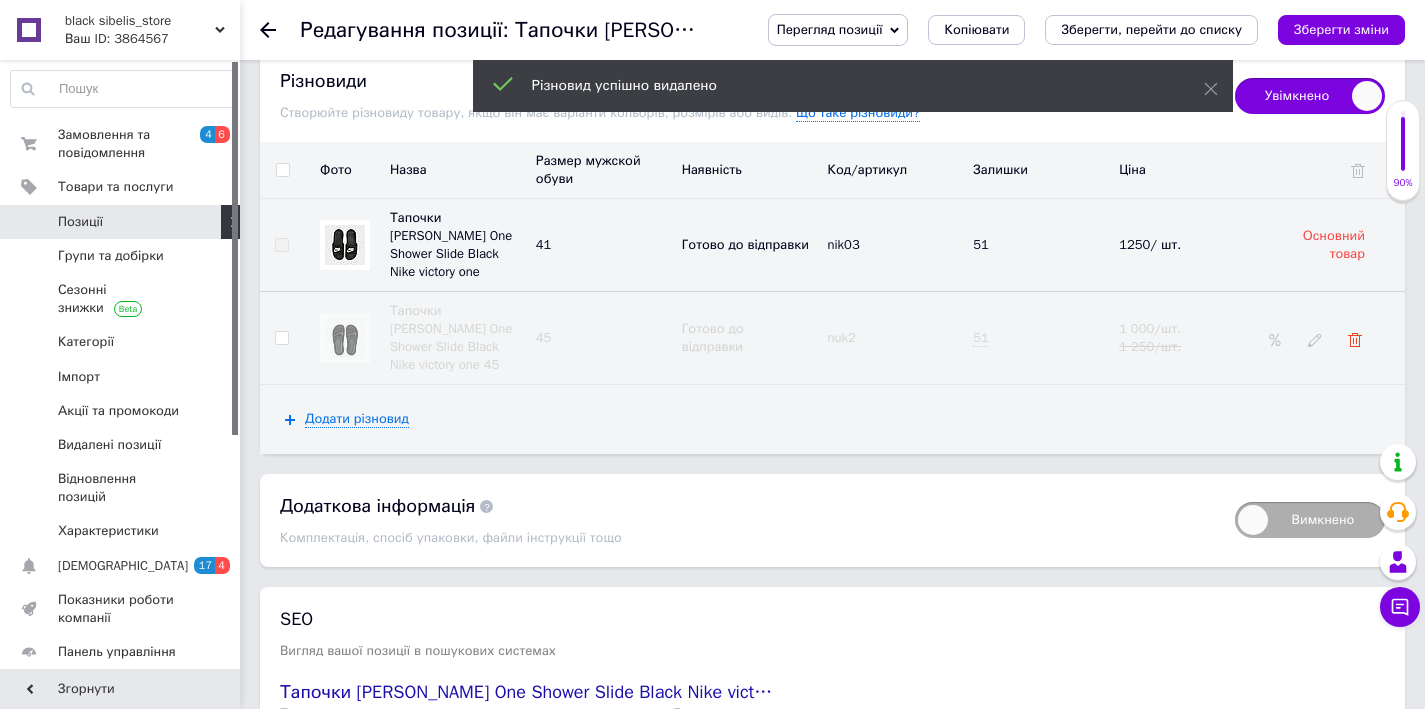 click 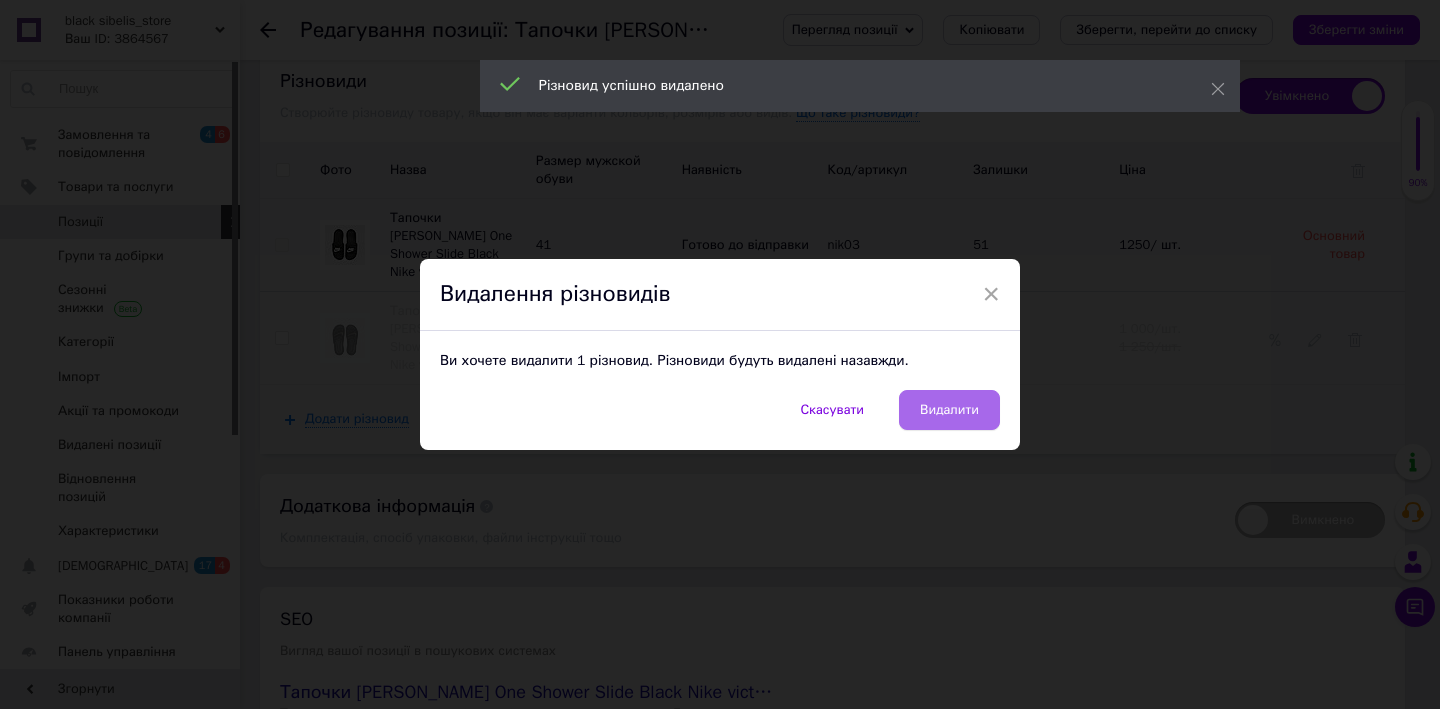 click on "Видалити" at bounding box center [949, 410] 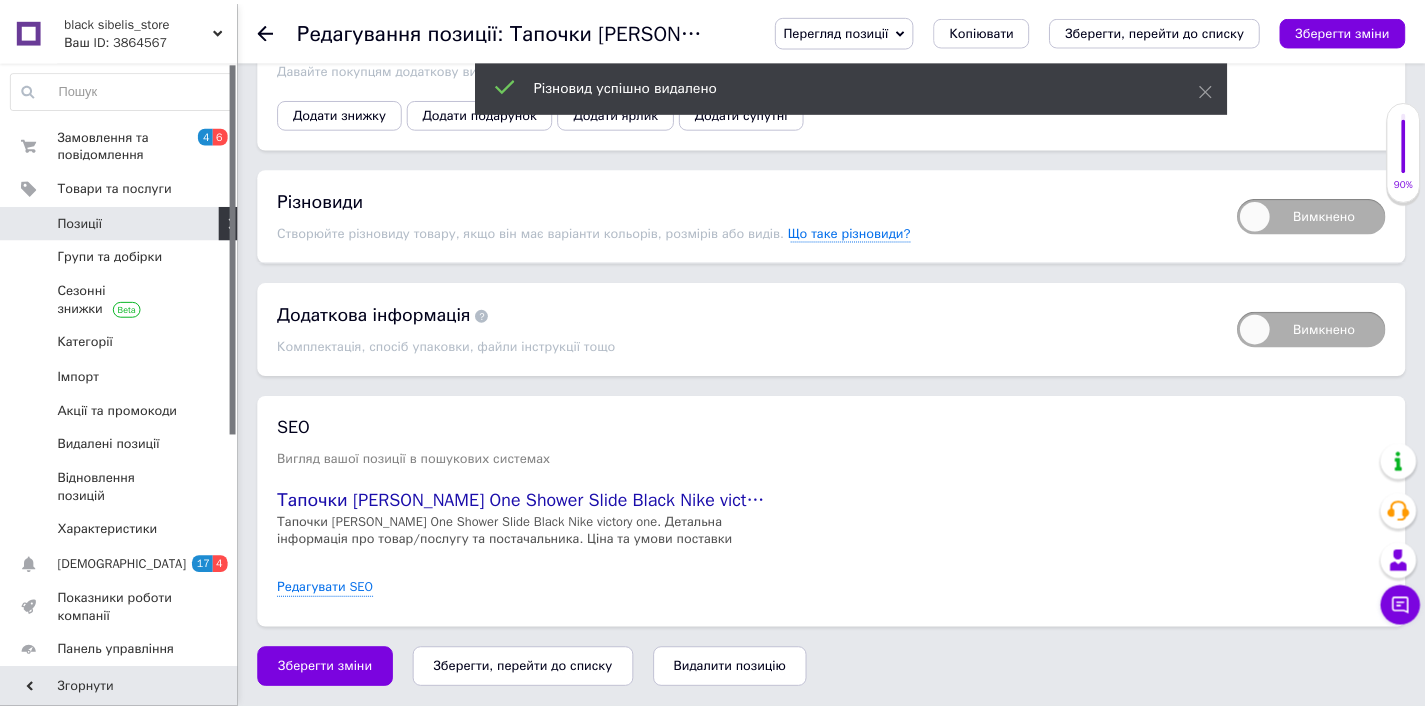 scroll, scrollTop: 2580, scrollLeft: 0, axis: vertical 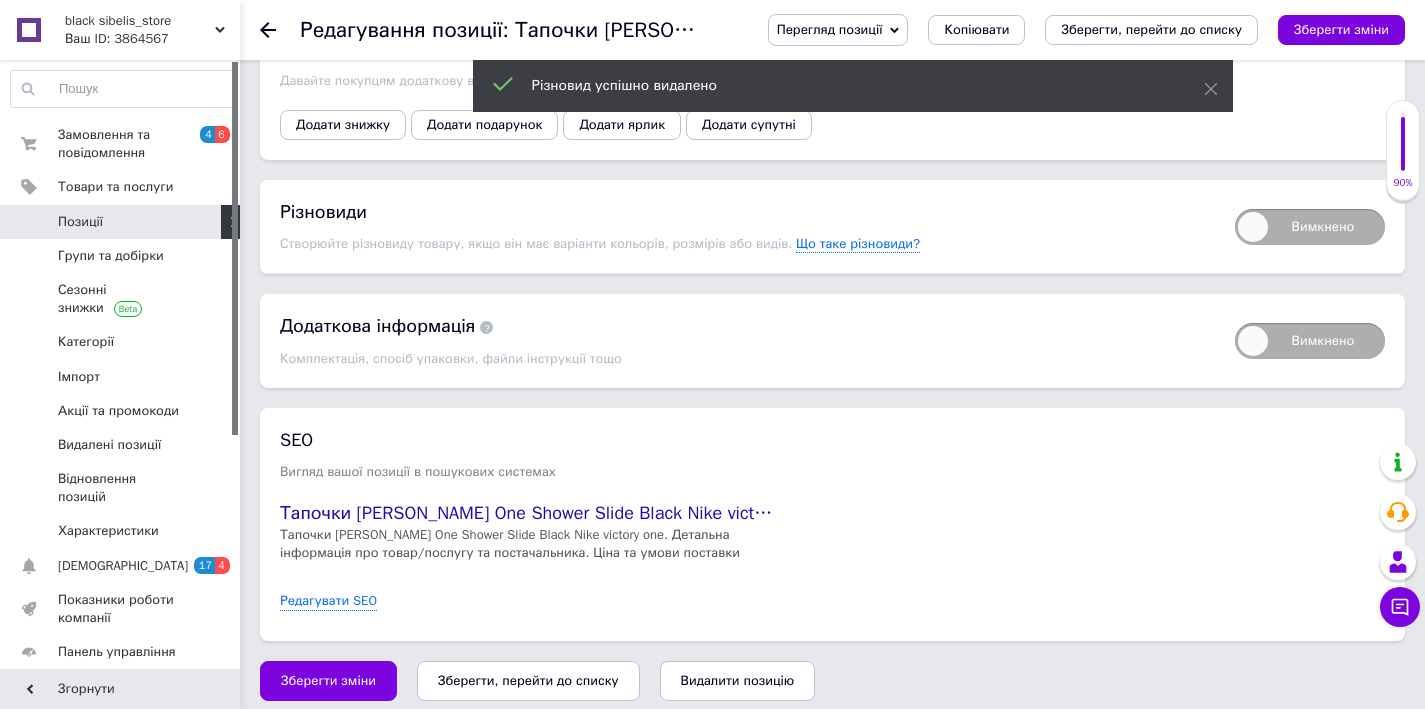 click on "Вимкнено" at bounding box center [1310, 227] 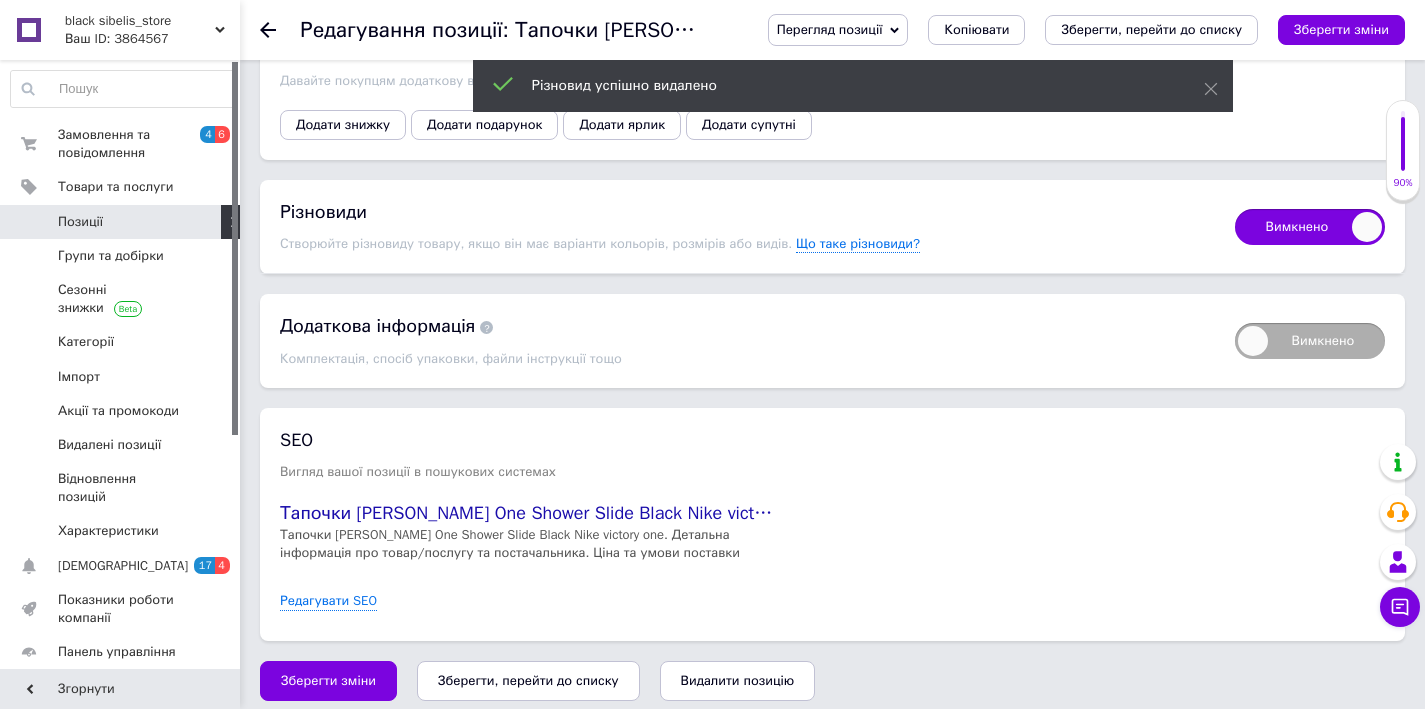 checkbox on "true" 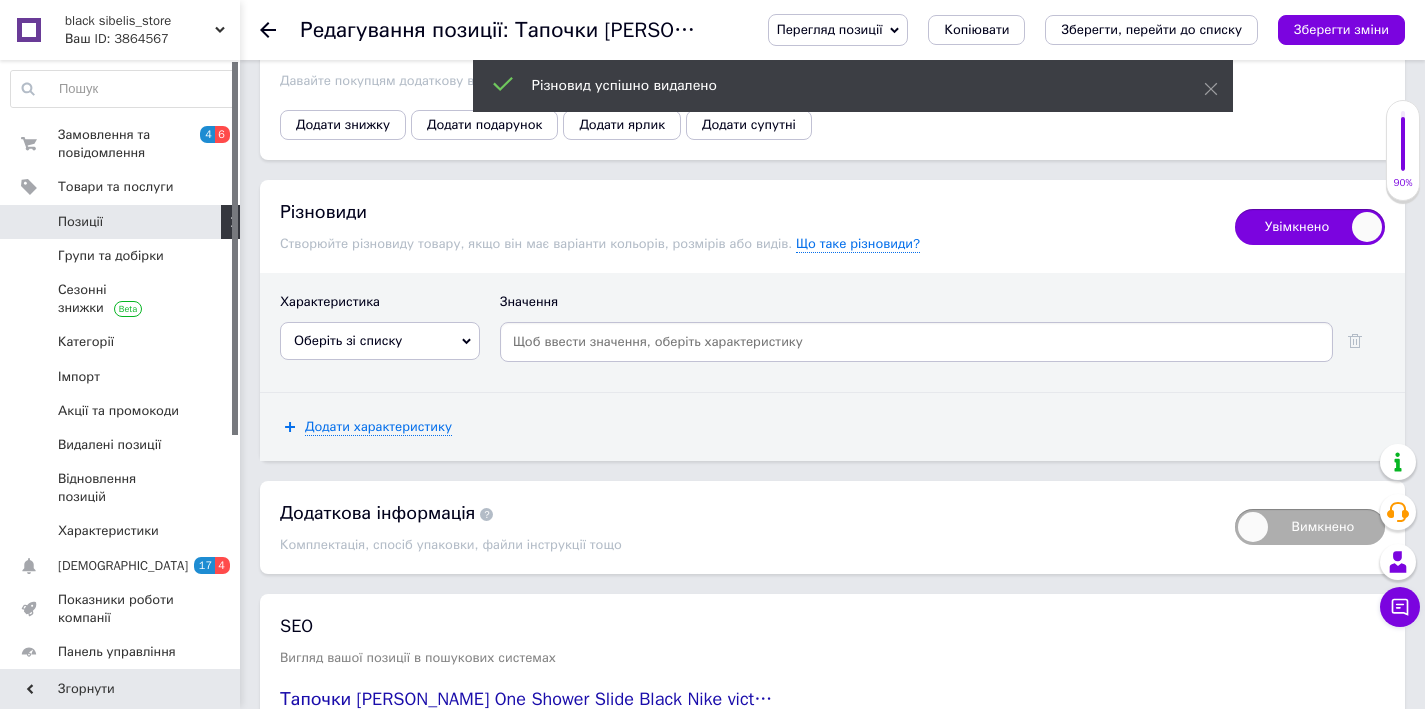 click on "Оберіть зі списку Производитель Страна производитель Сезон Вид обуви Материал подошвы Ортопедические Цвет Состояние Размер мужской обуви" at bounding box center [380, 347] 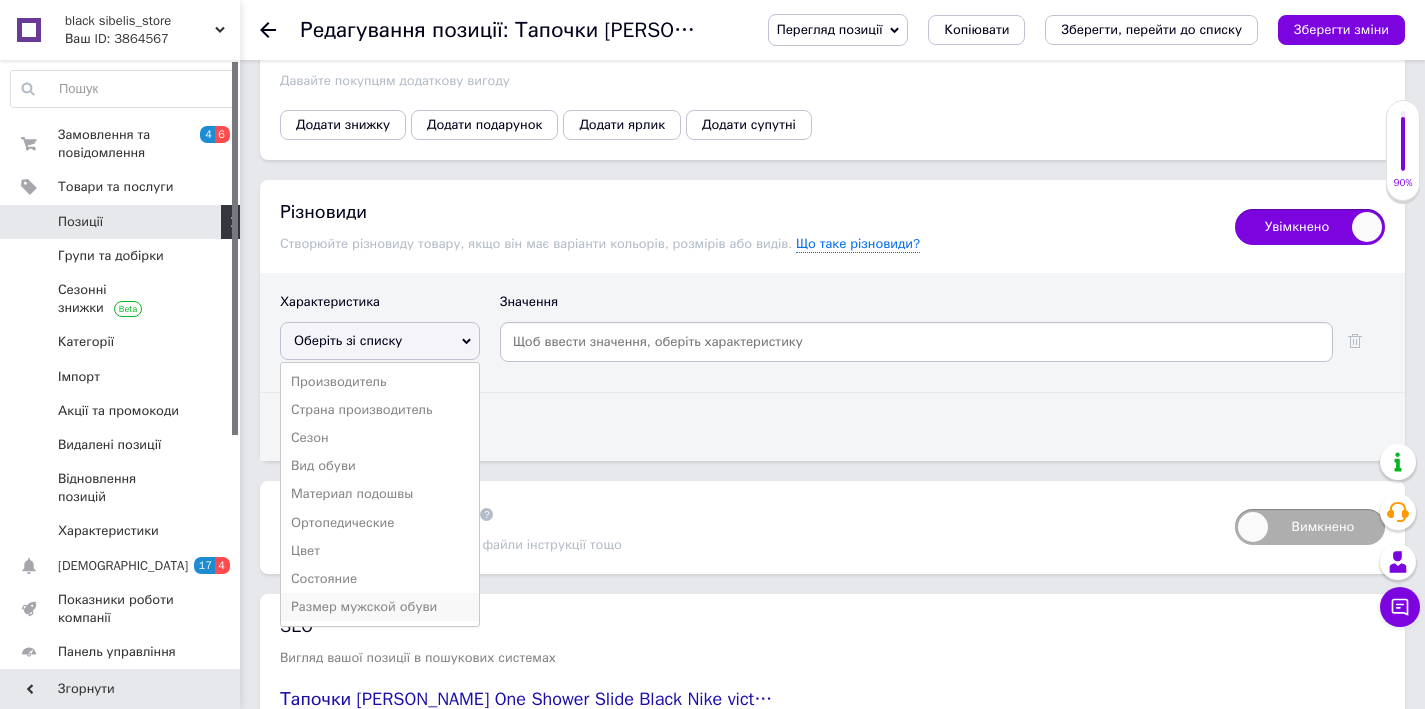 click on "Размер мужской обуви" at bounding box center (380, 607) 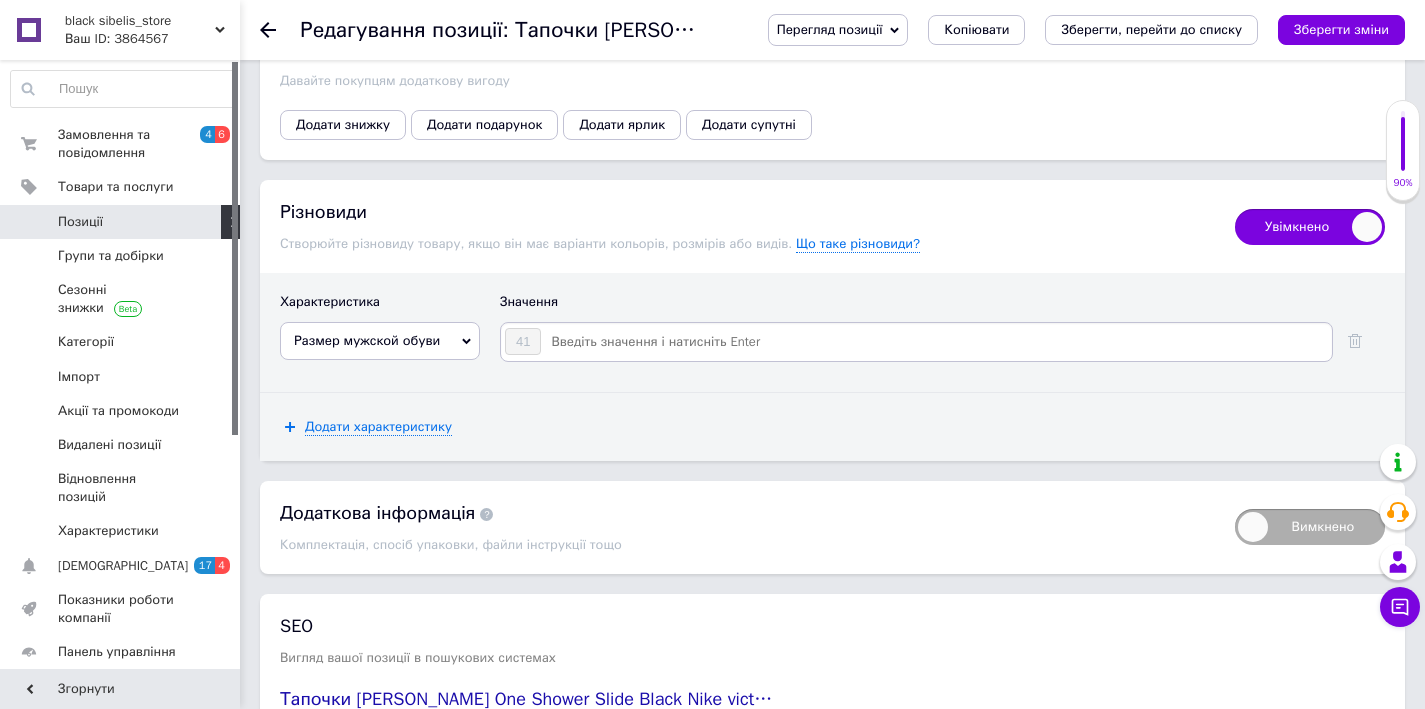 click at bounding box center (935, 342) 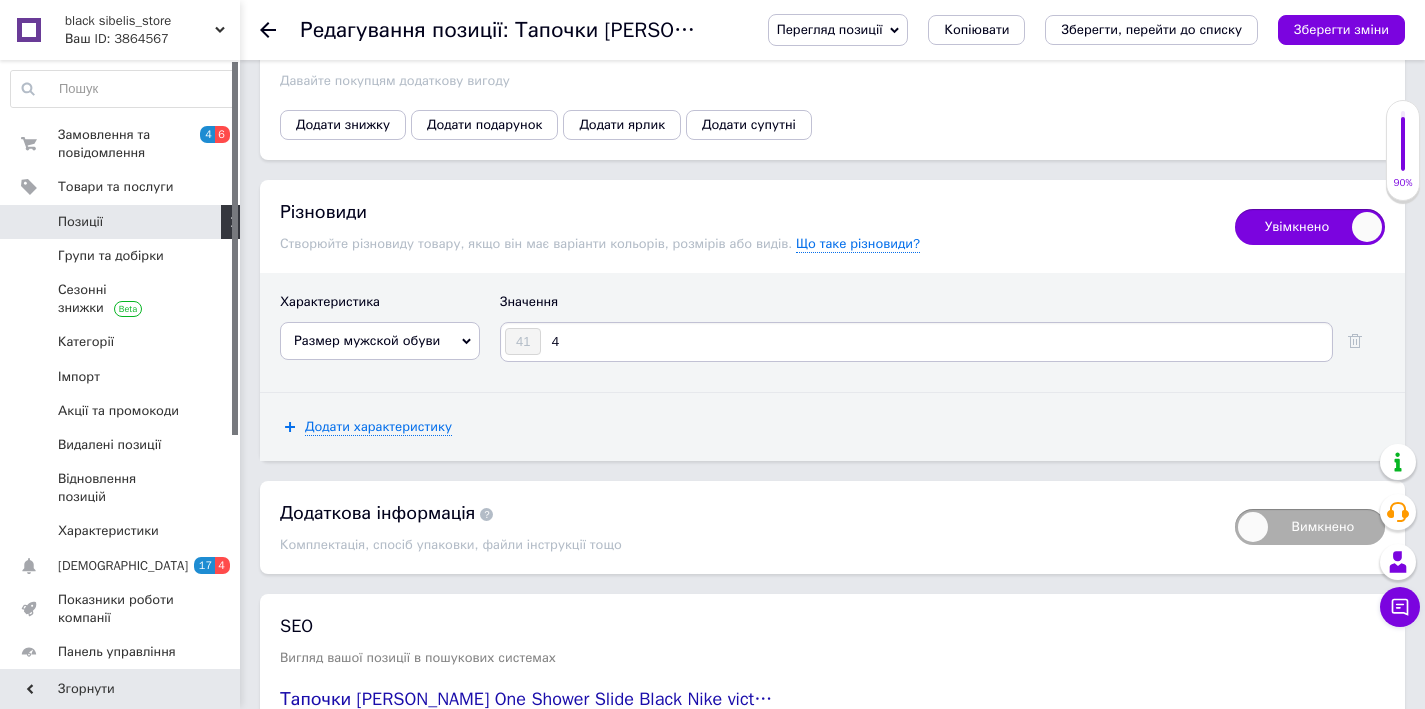 type on "42" 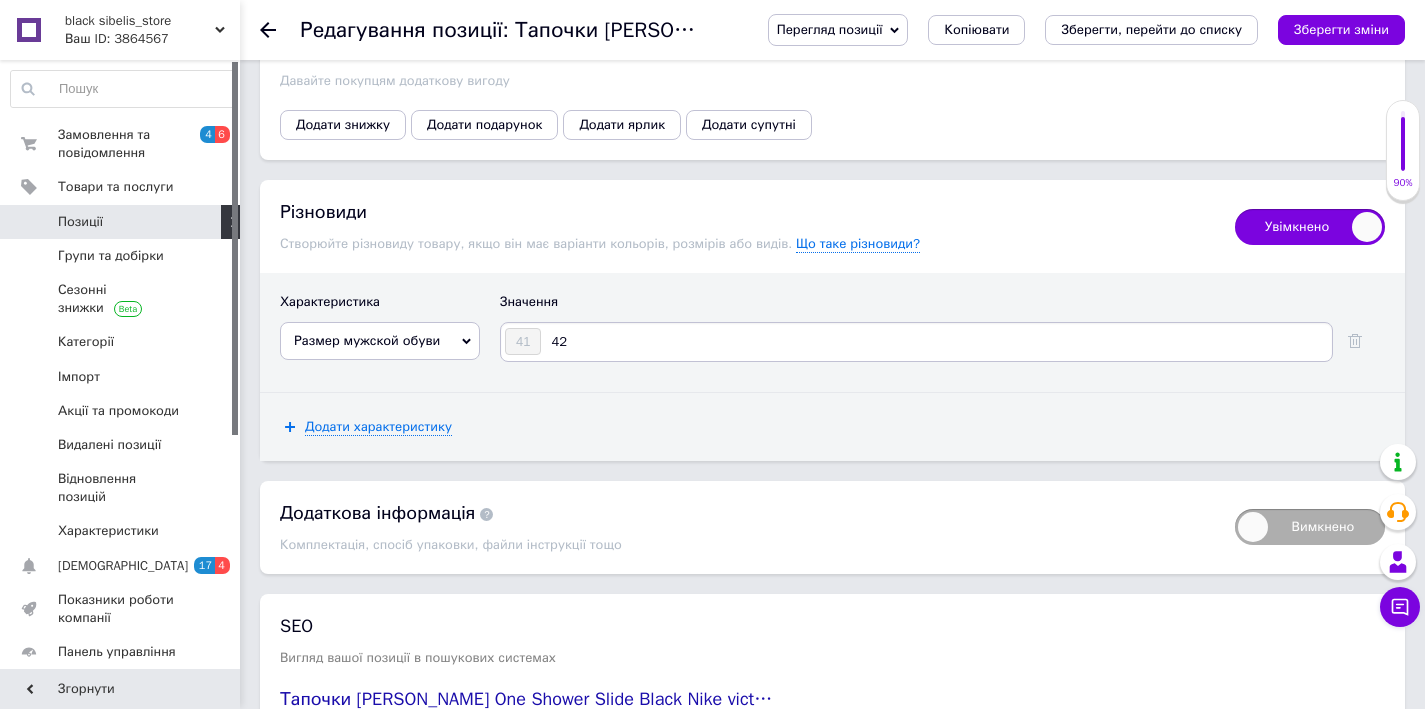 click on "42" at bounding box center (935, 342) 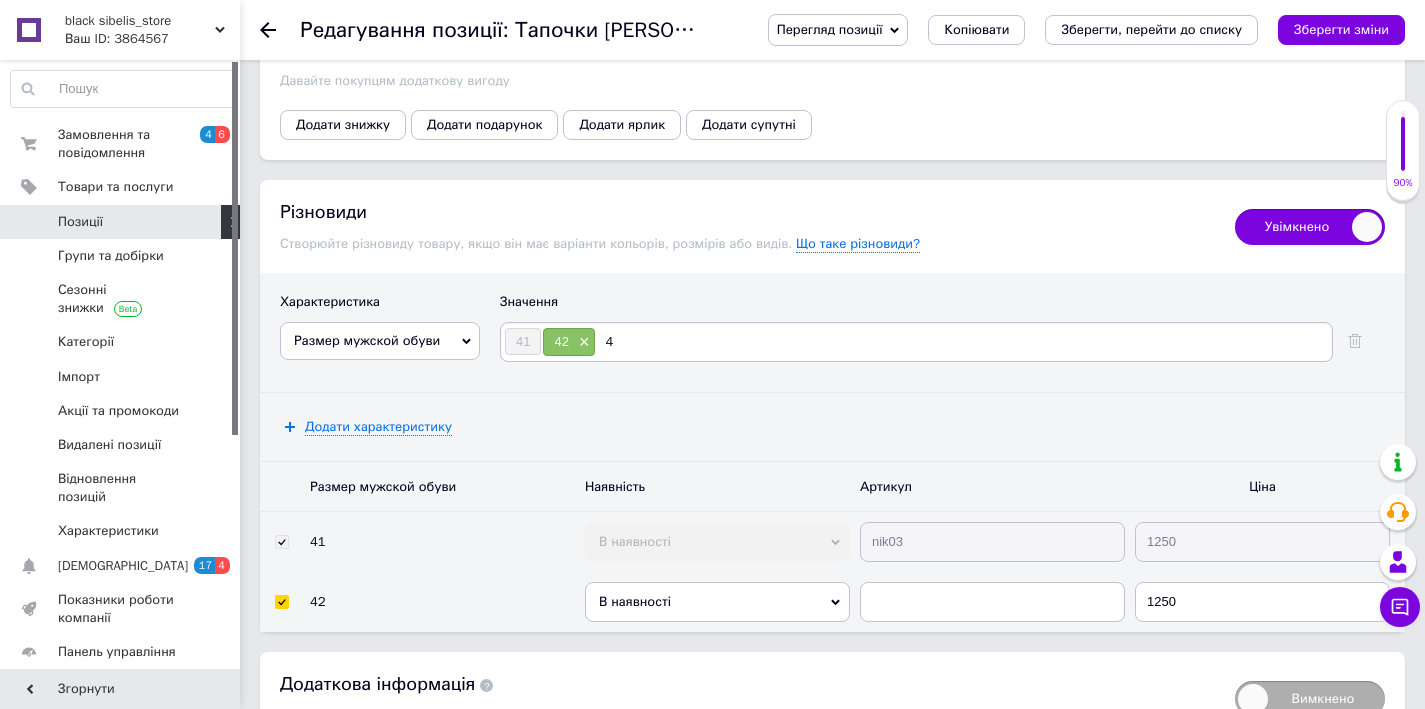 type on "43" 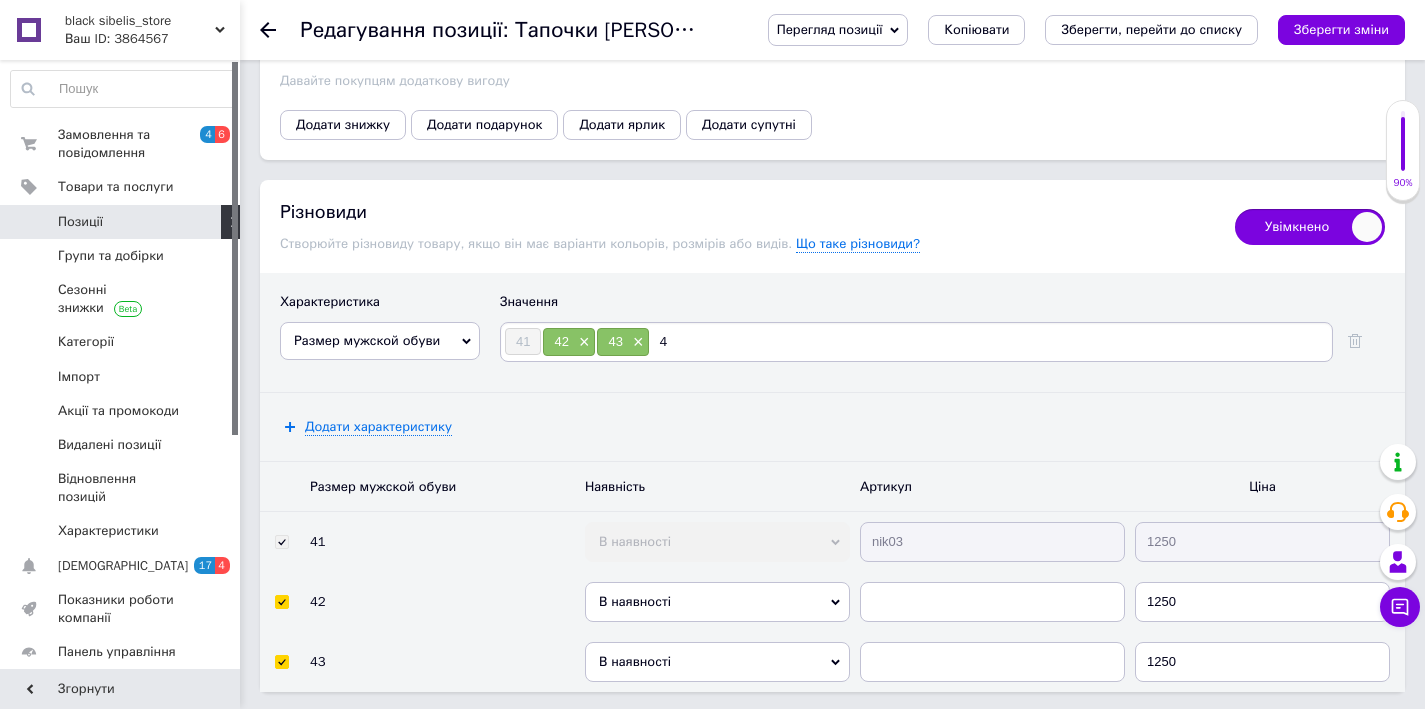 type on "44" 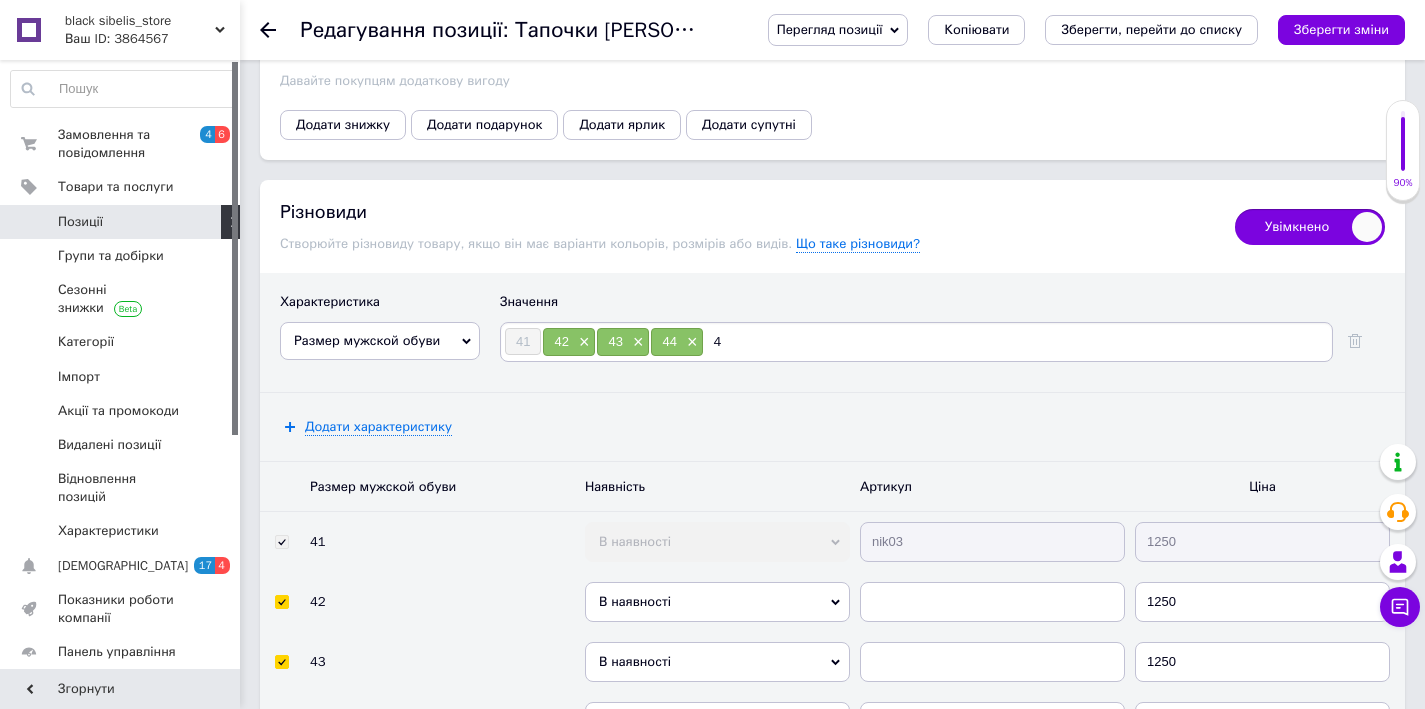 type on "45" 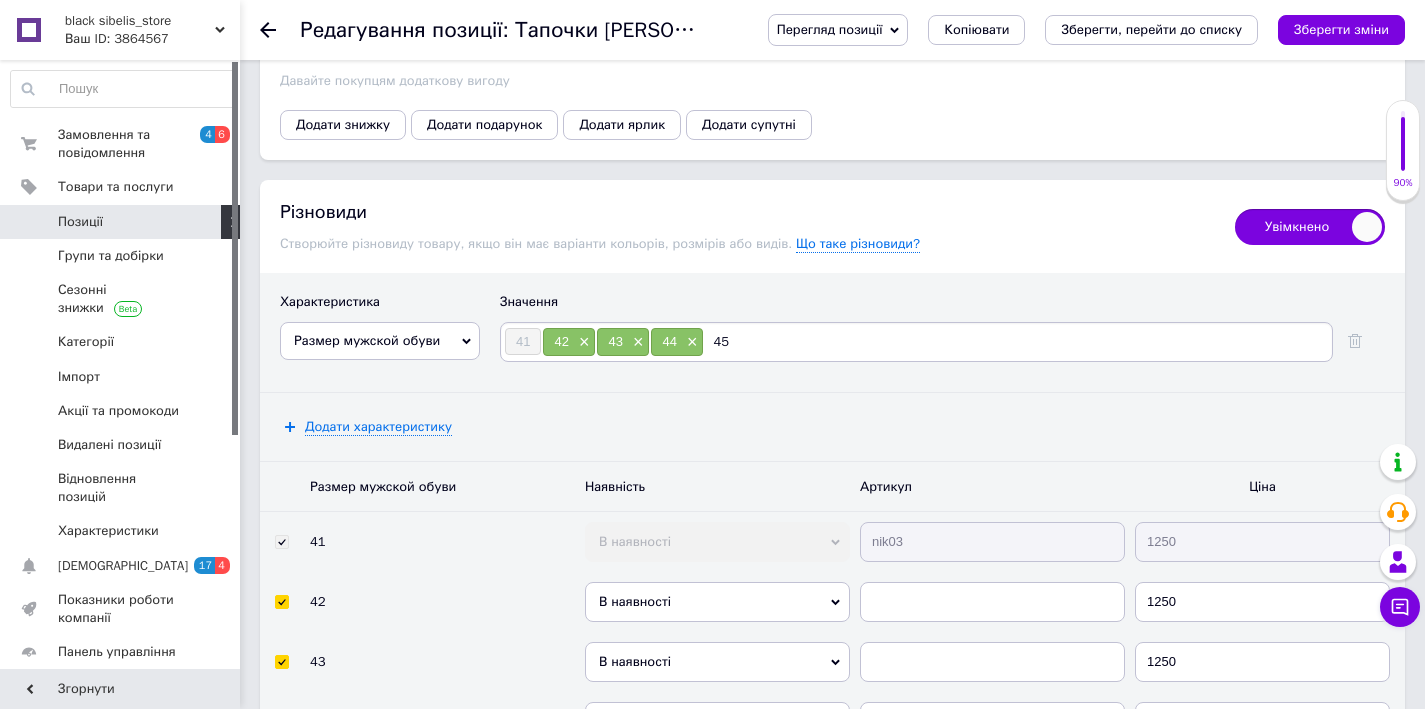 type 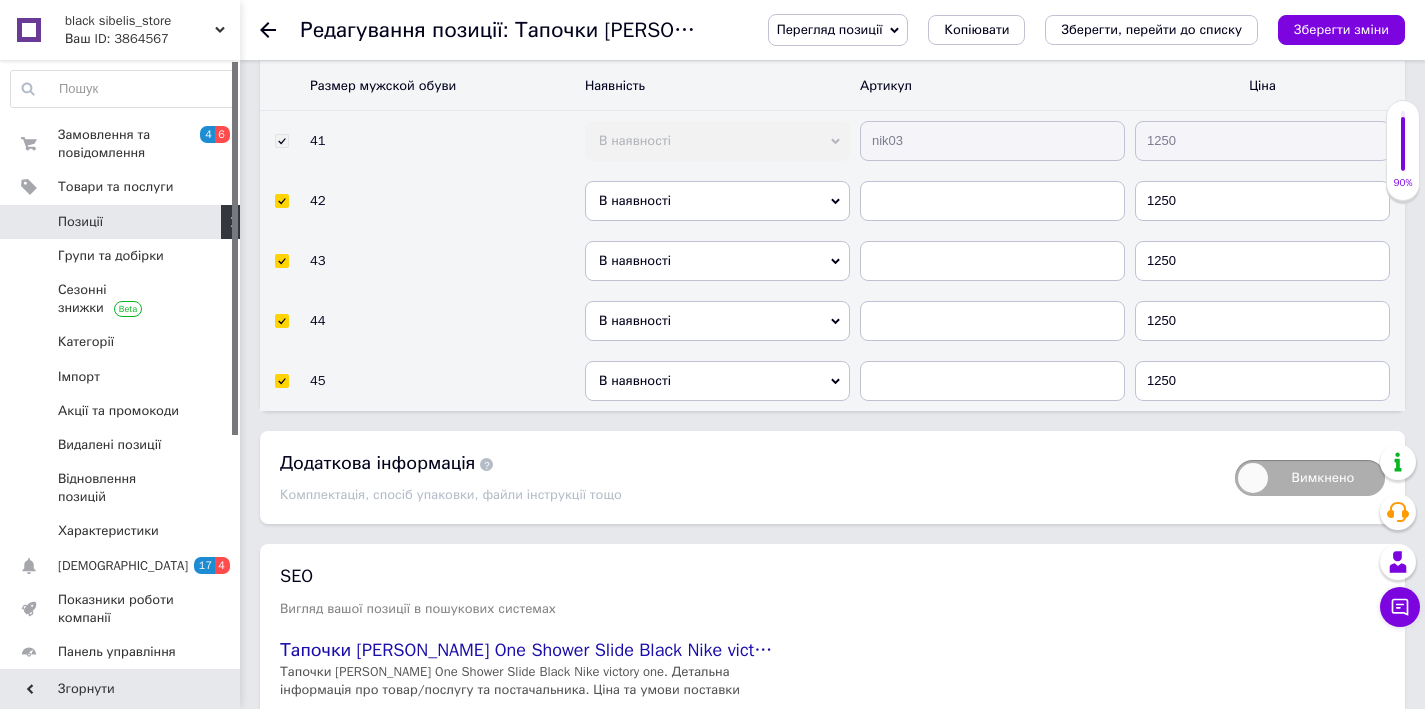 scroll, scrollTop: 2824, scrollLeft: 0, axis: vertical 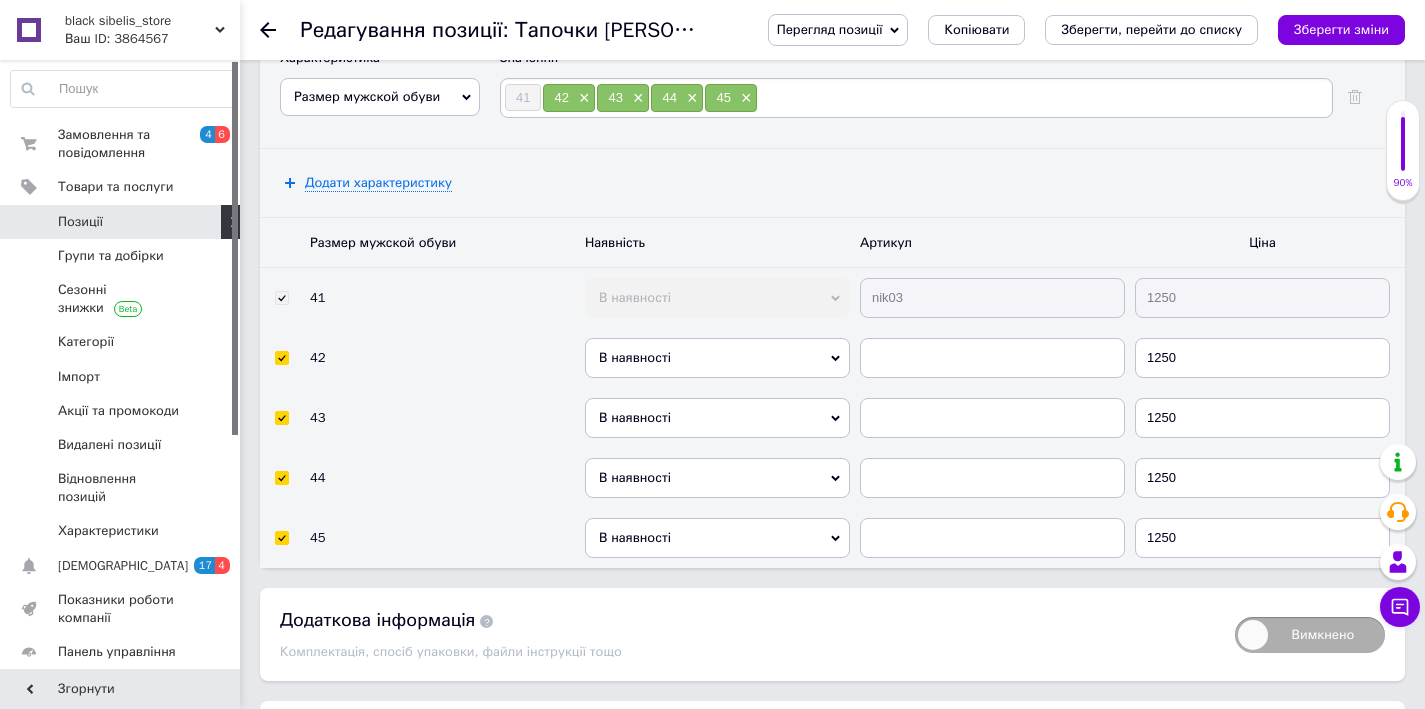 click on "41" at bounding box center [442, 298] 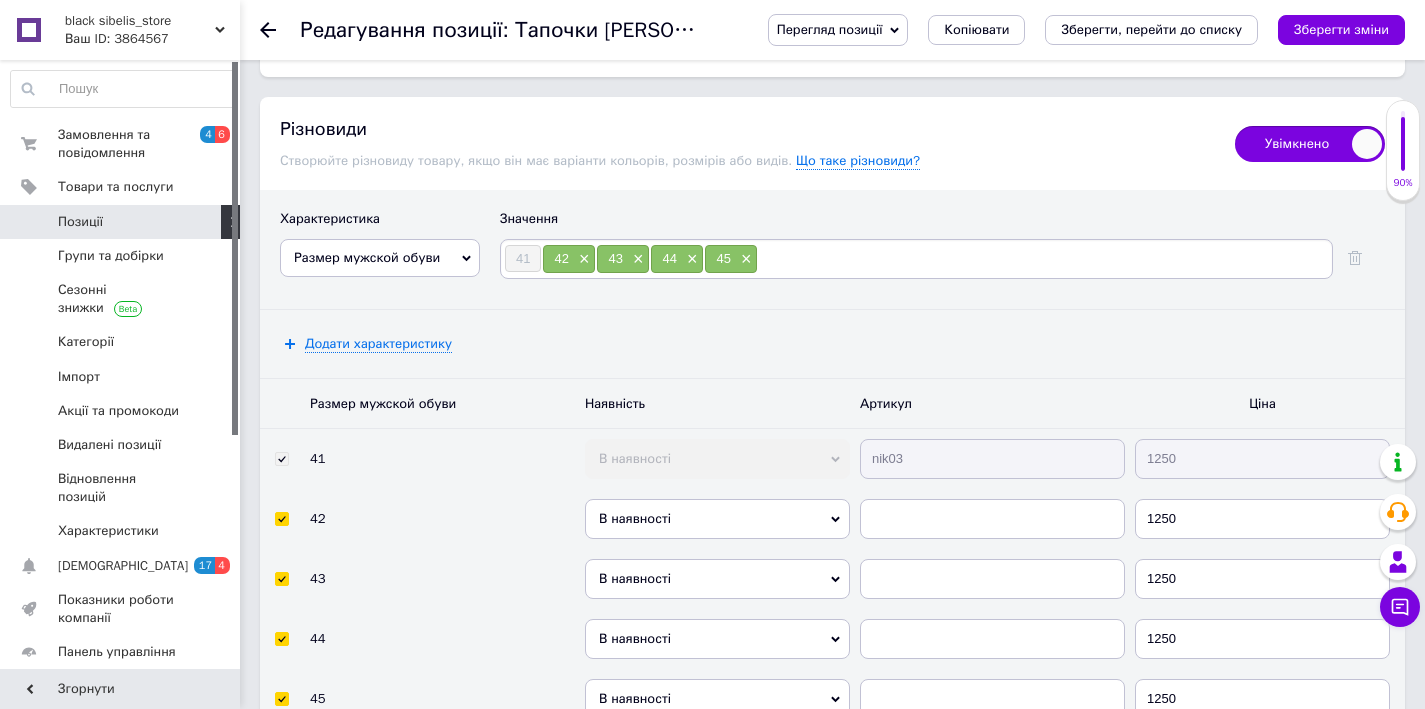 scroll, scrollTop: 2618, scrollLeft: 0, axis: vertical 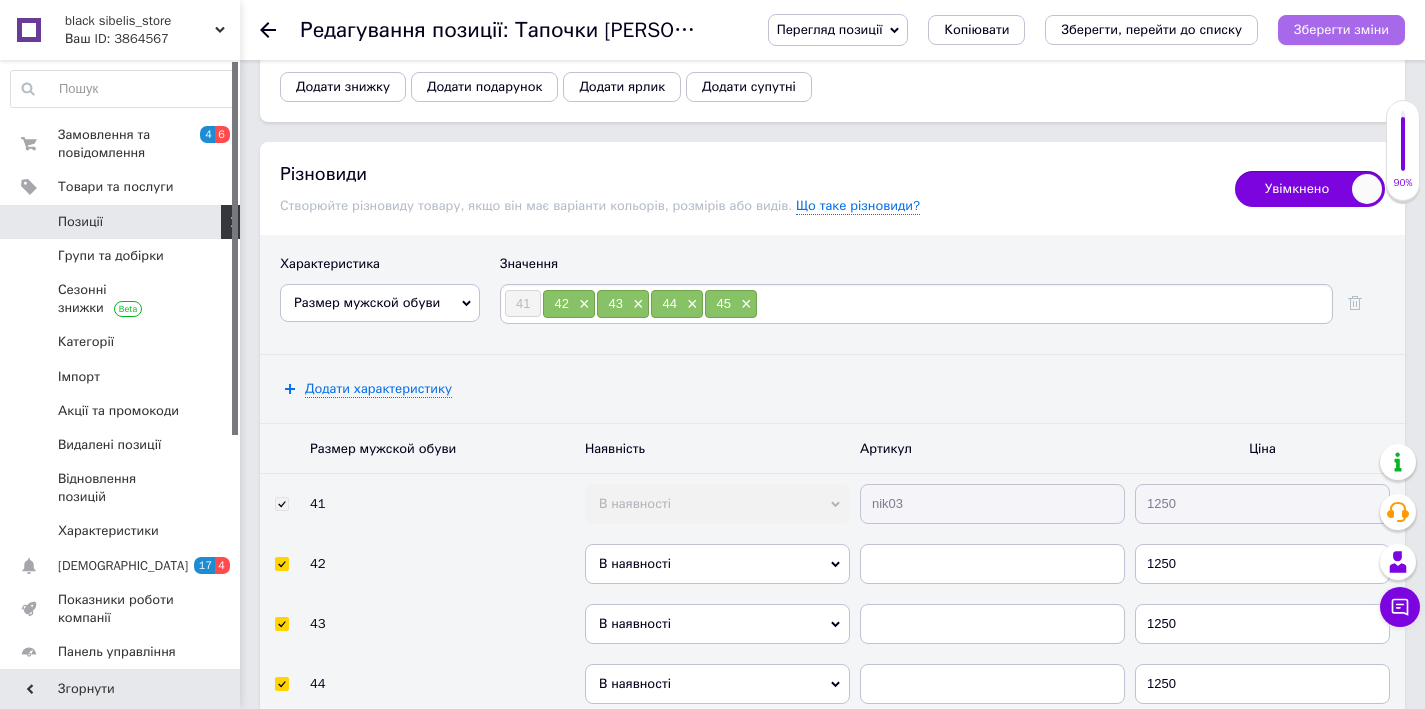 click on "Зберегти зміни" at bounding box center [1341, 29] 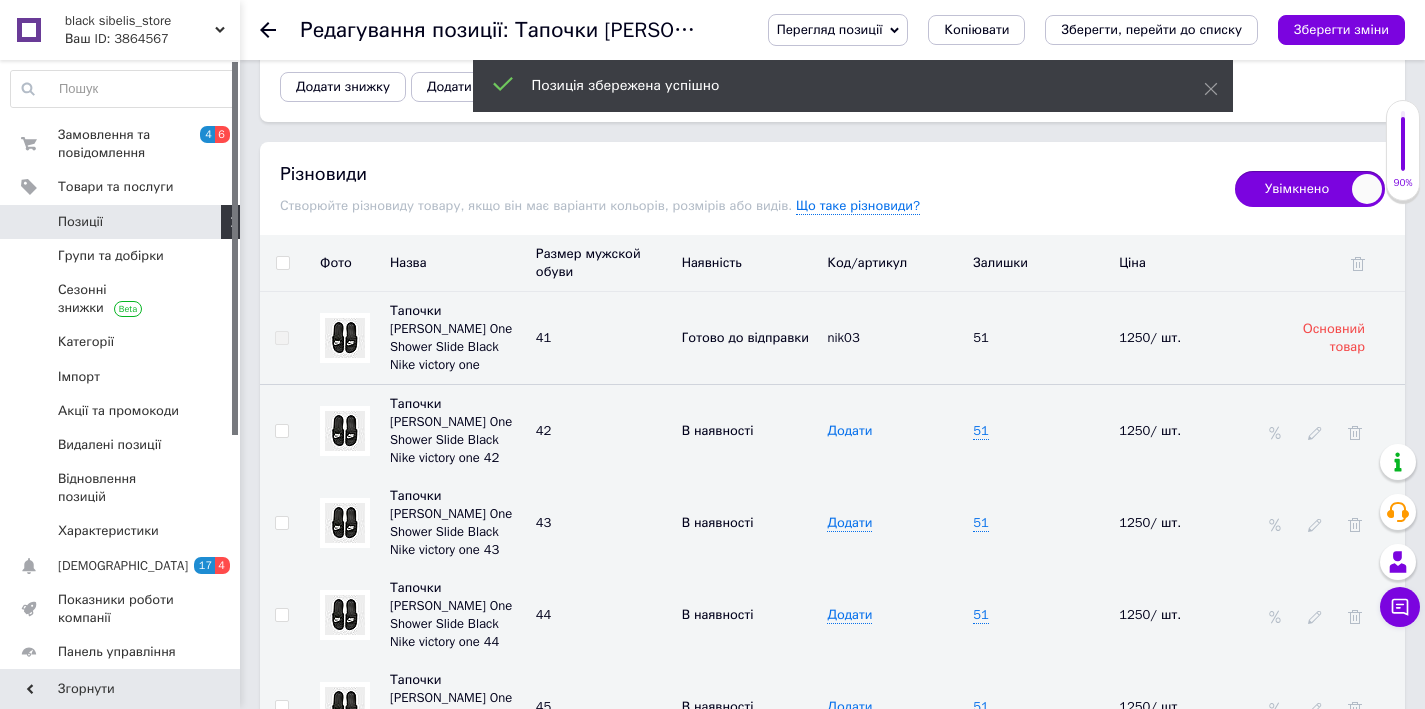 click on "Додати" at bounding box center (849, 431) 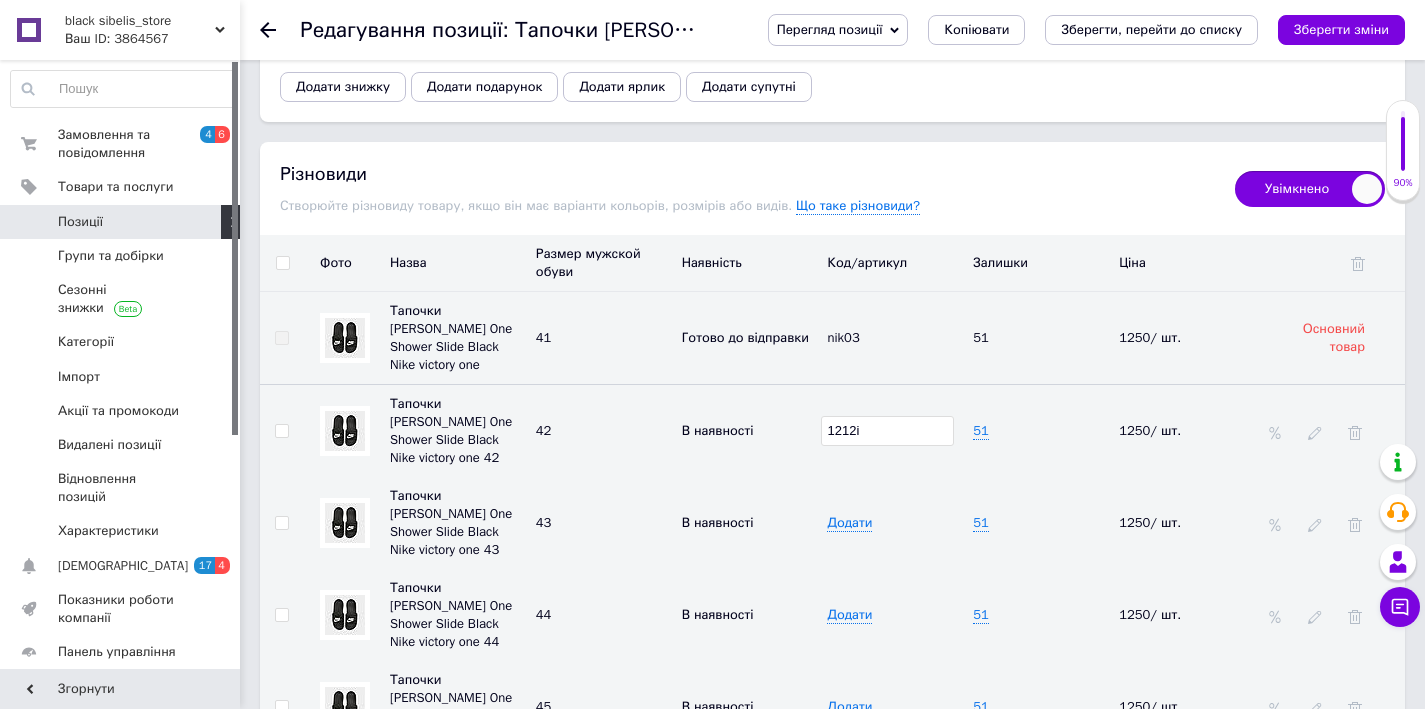 type on "1212" 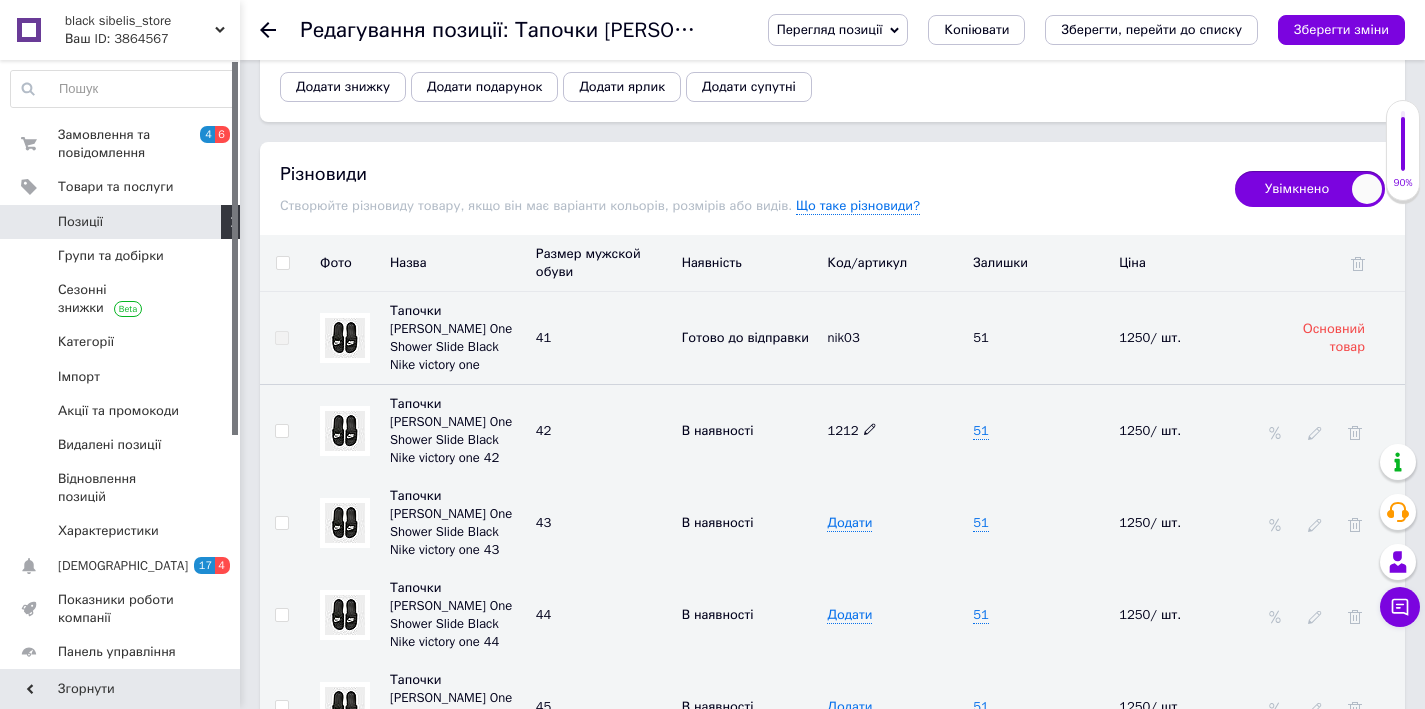 click 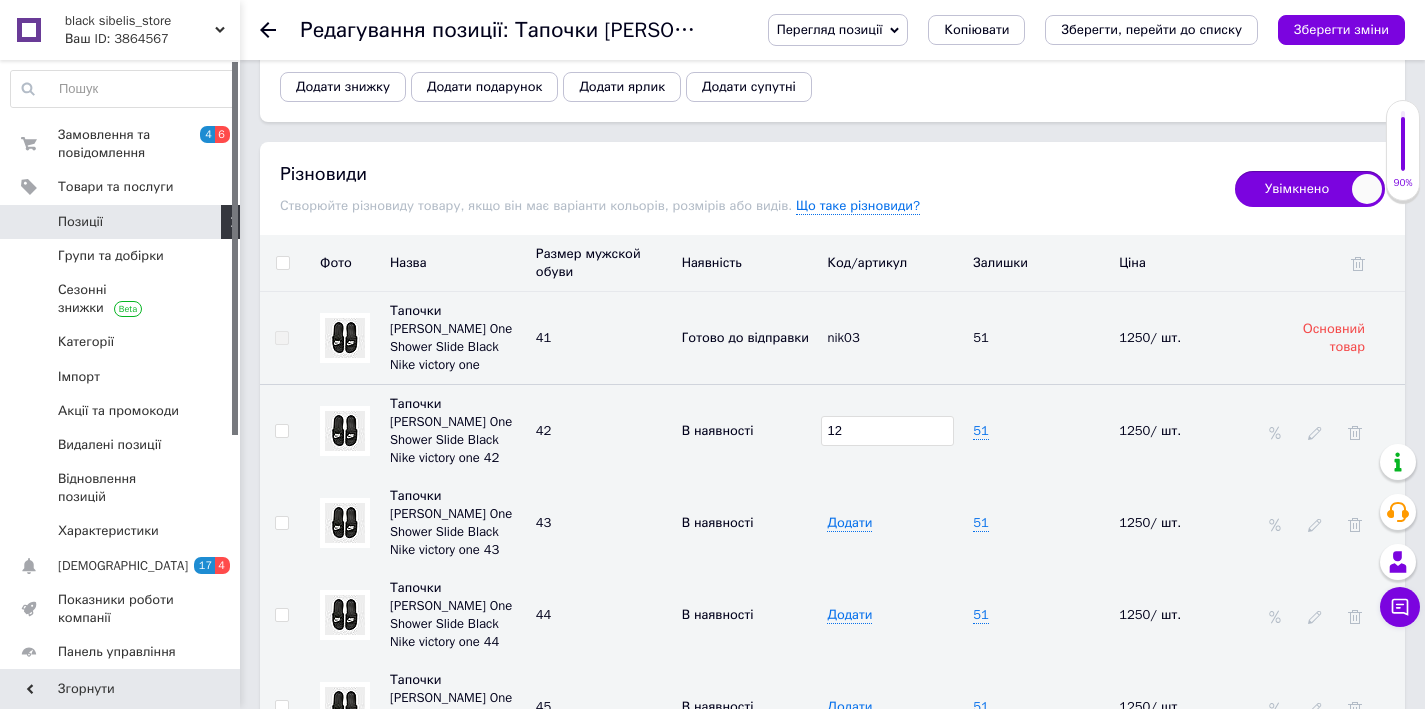 type on "1" 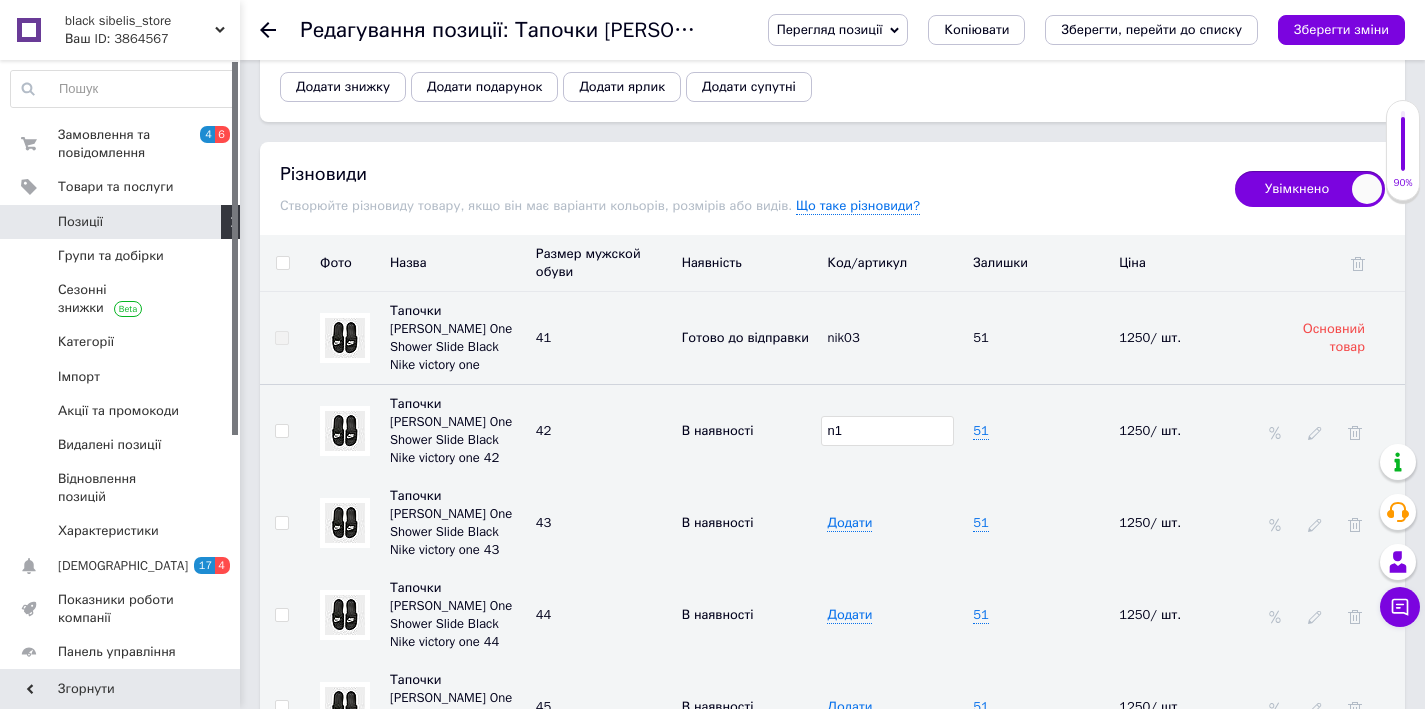 type on "n1" 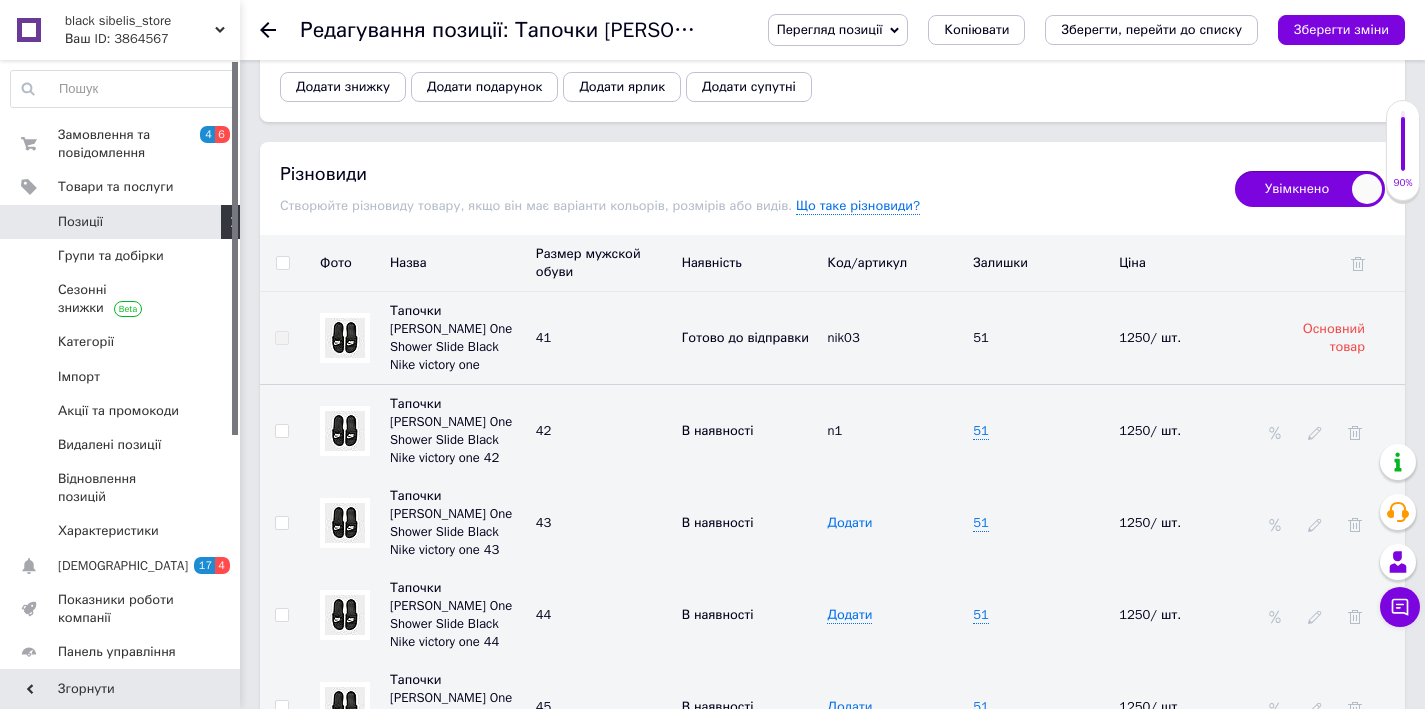 click on "Додати" at bounding box center (849, 523) 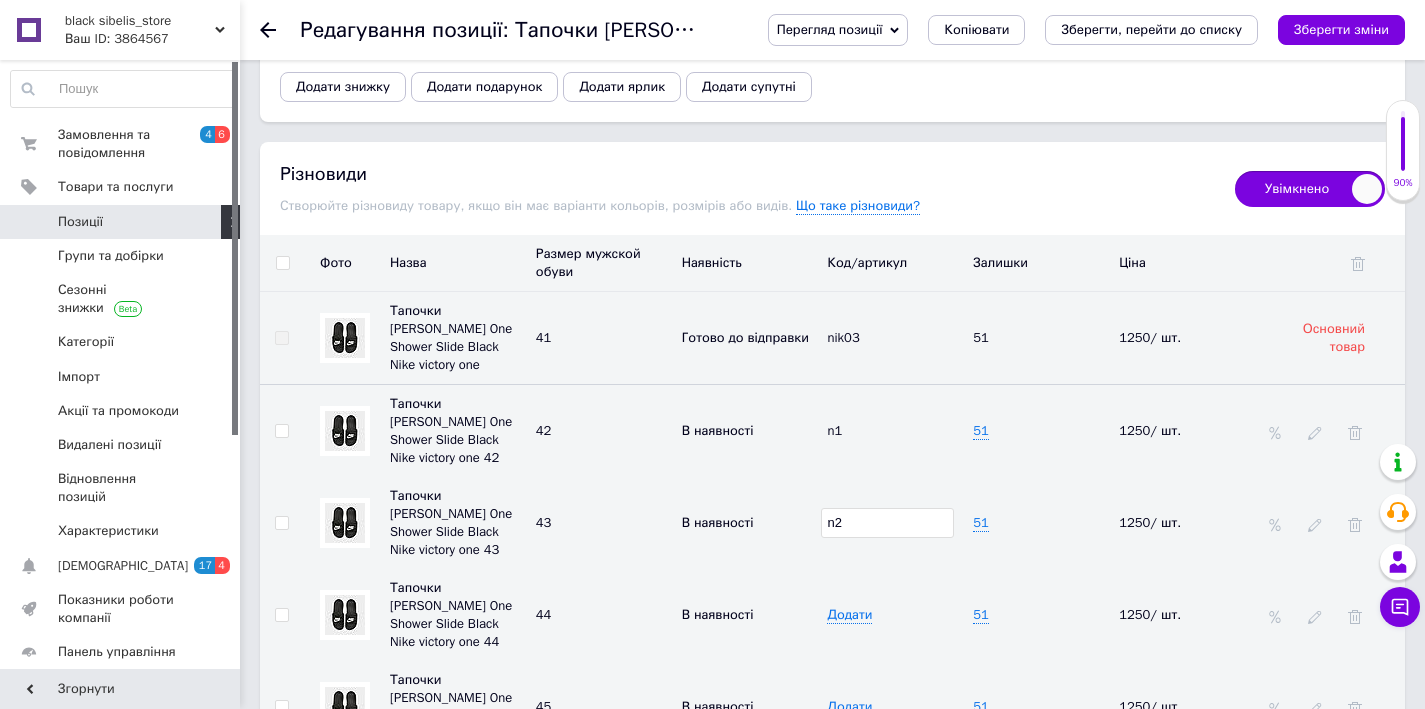 type on "n2" 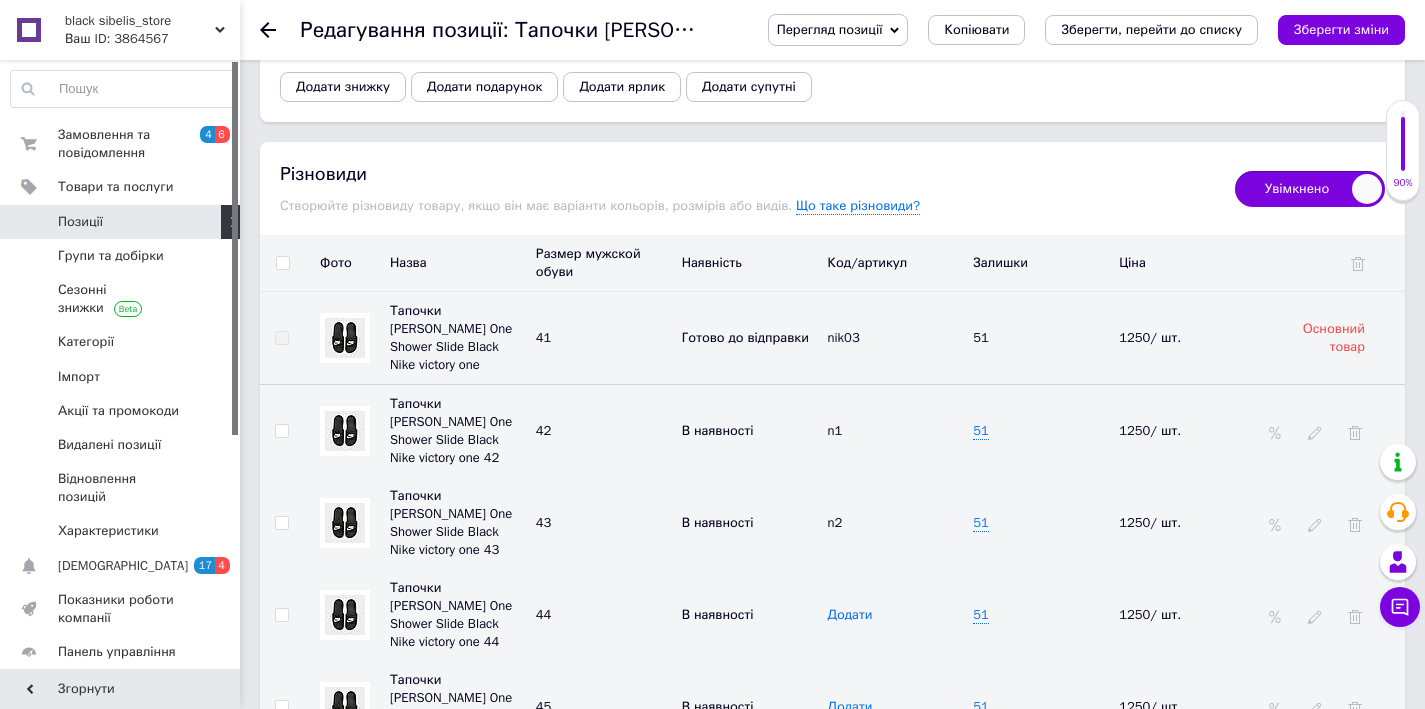 click on "Додати" at bounding box center [849, 615] 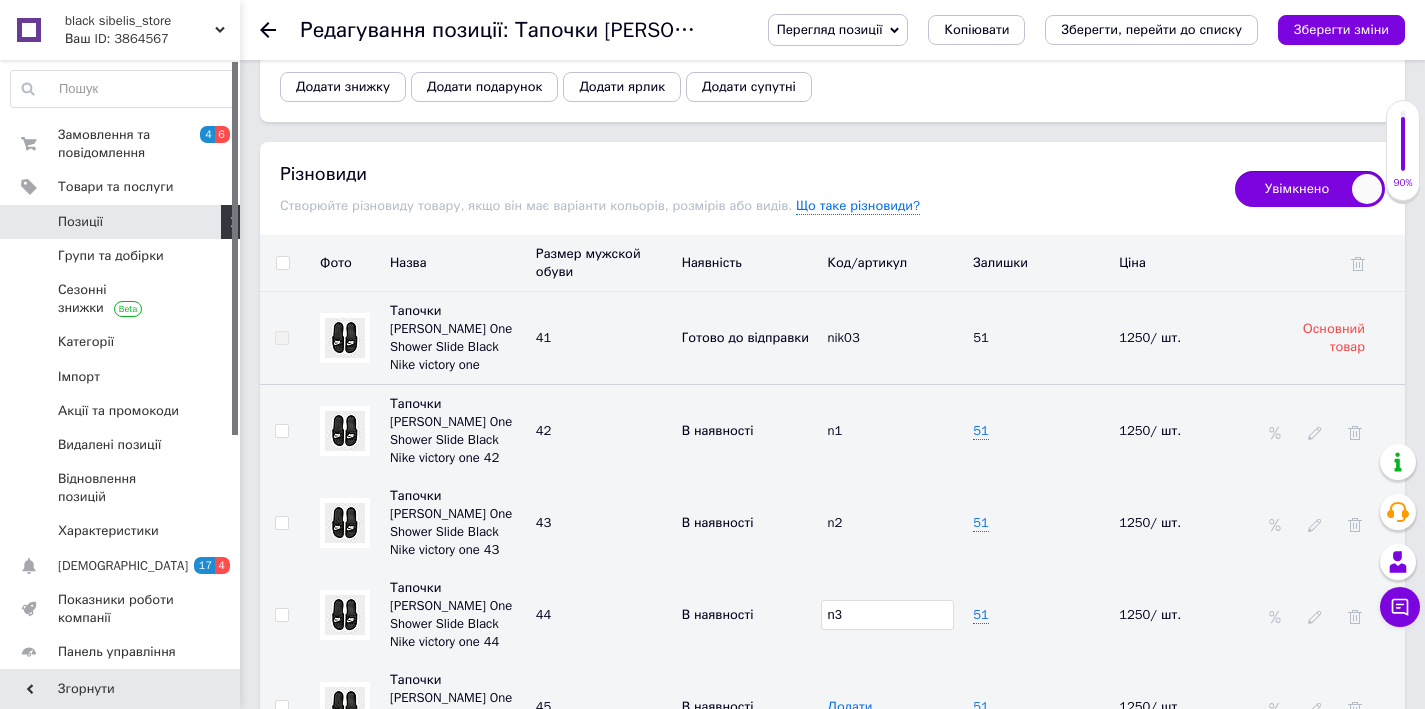 type on "n3" 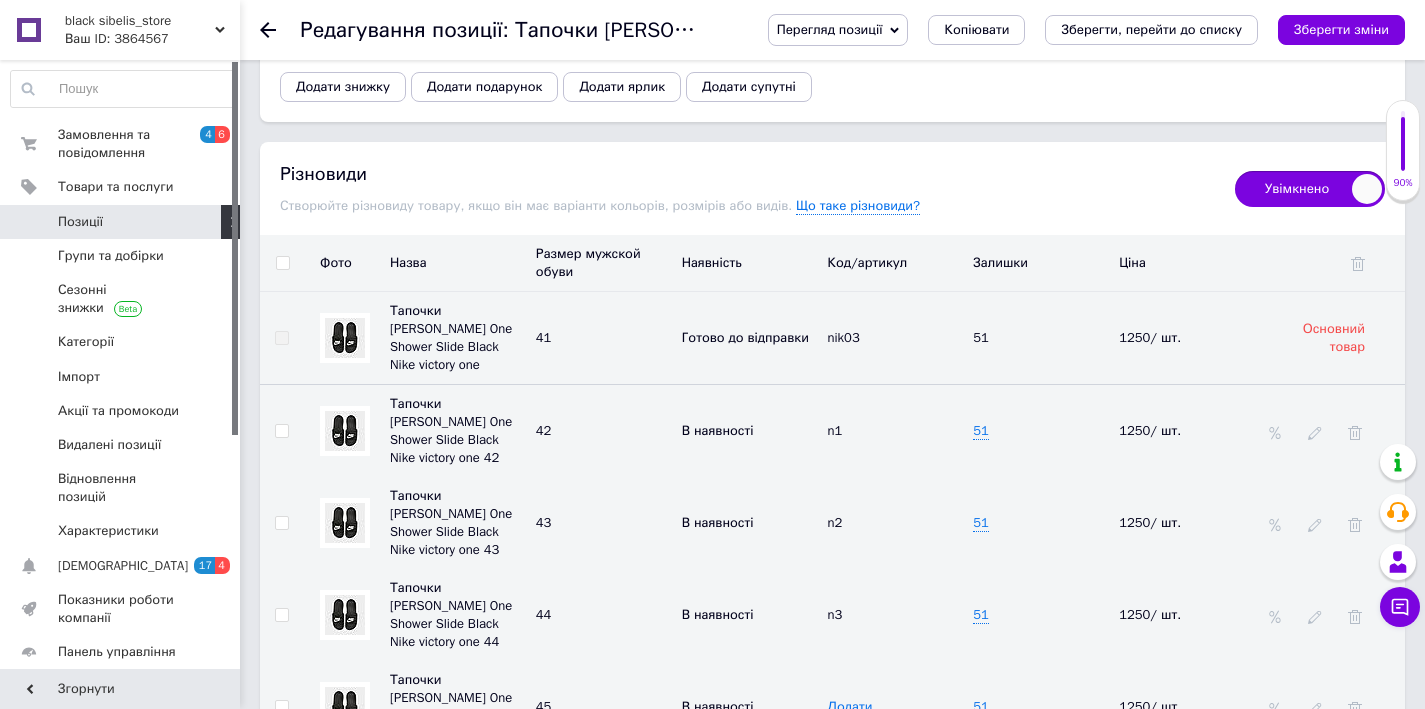 click on "Додати" at bounding box center [849, 707] 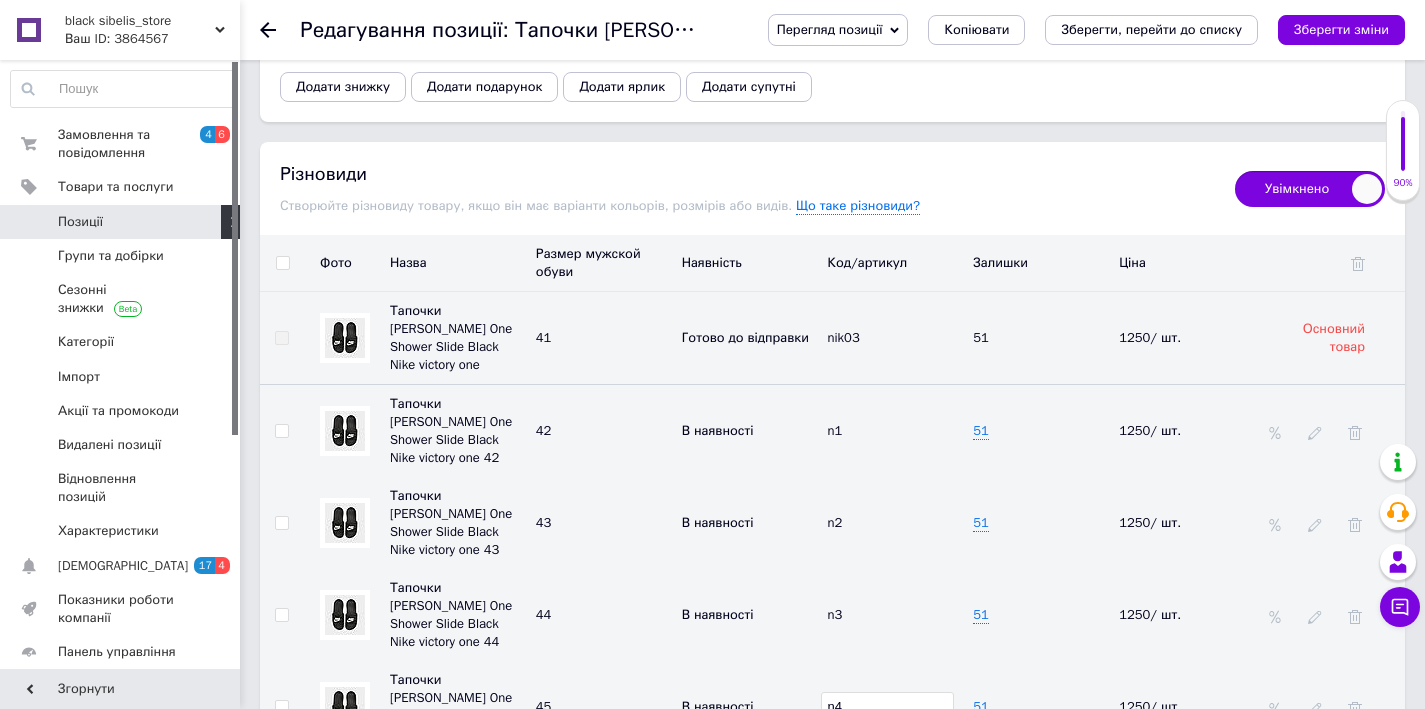 type on "n4" 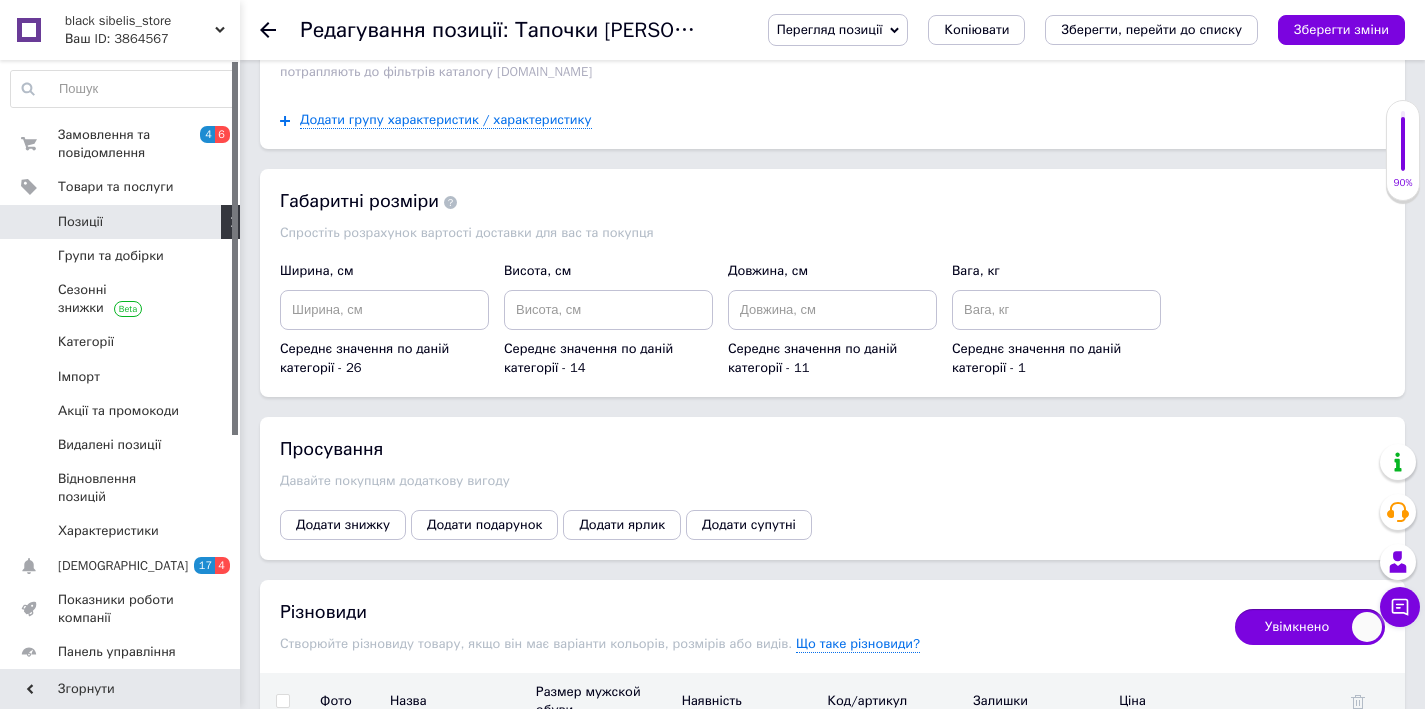 scroll, scrollTop: 2167, scrollLeft: 0, axis: vertical 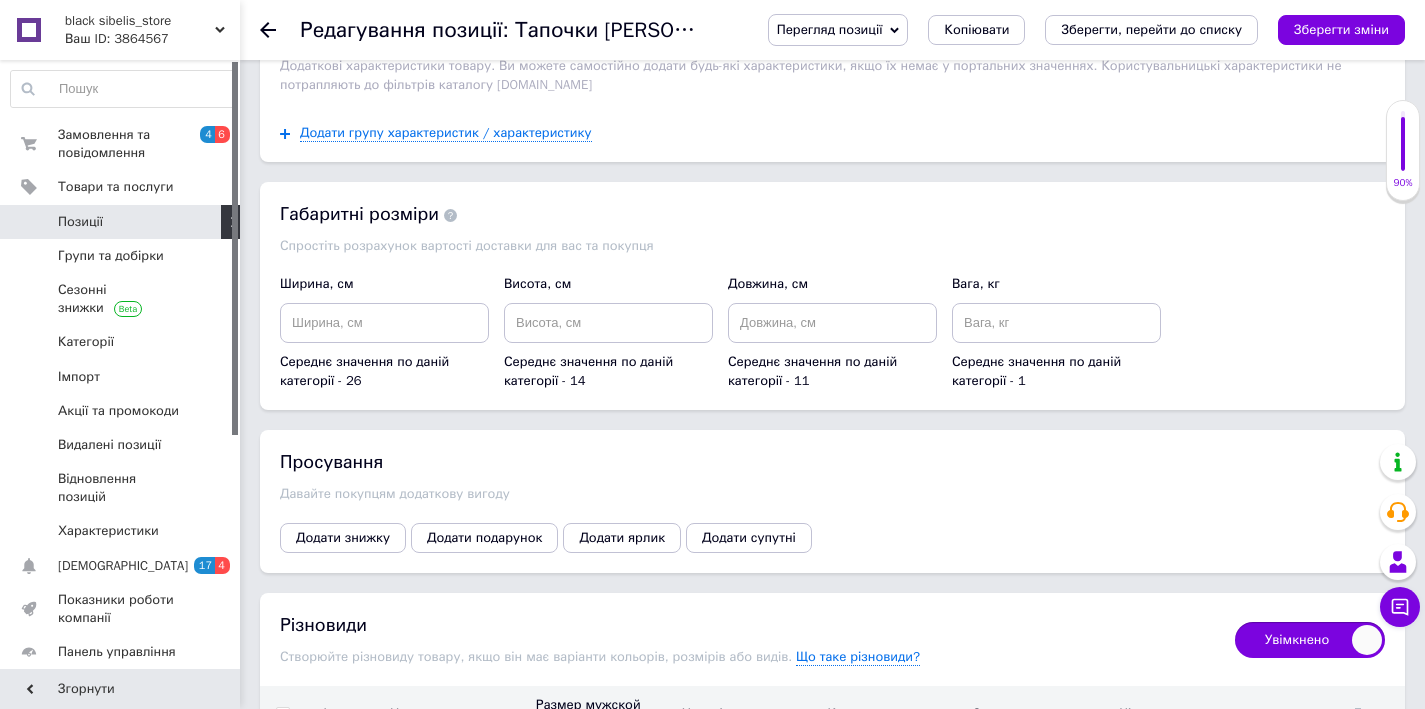 click on "Перегляд позиції Зберегти та переглянути на сайті Зберегти та переглянути на маркетплейсі Копіювати Зберегти, перейти до списку Зберегти зміни" at bounding box center (1066, 30) 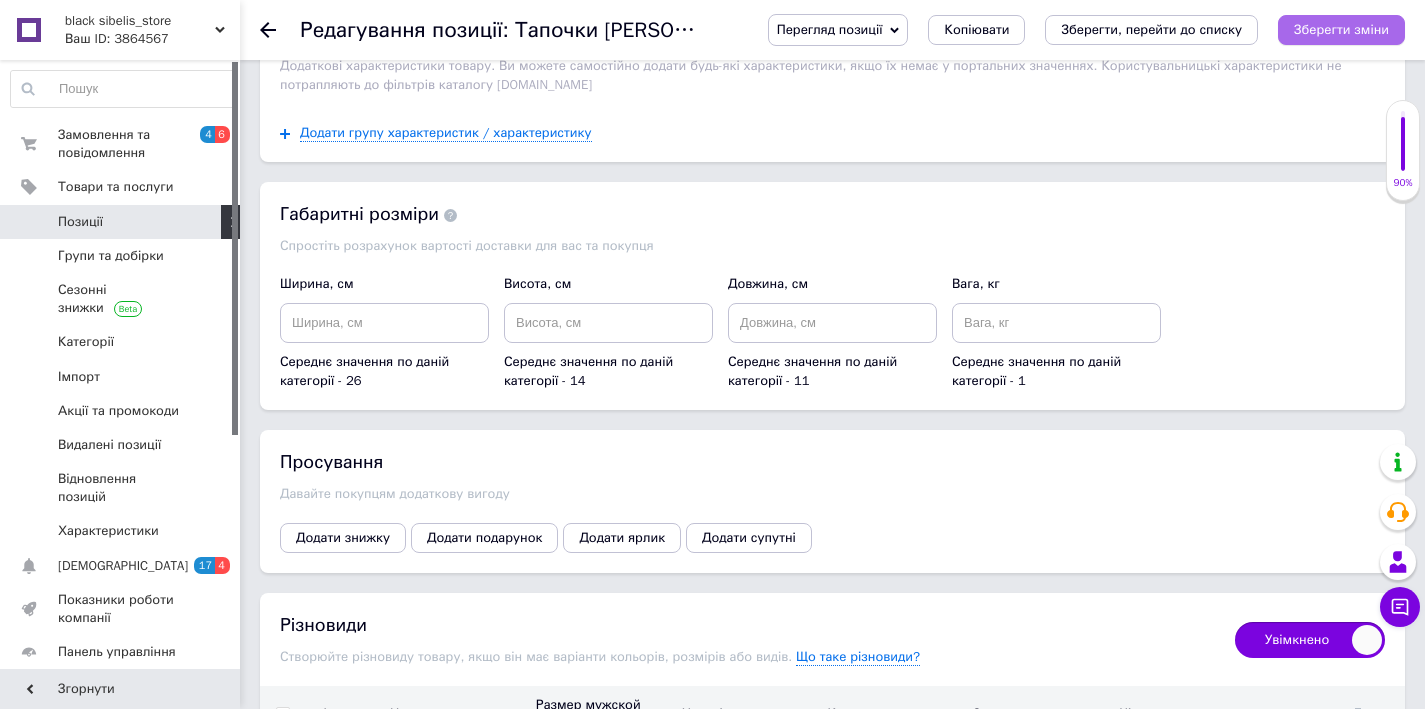 click on "Зберегти зміни" at bounding box center (1341, 29) 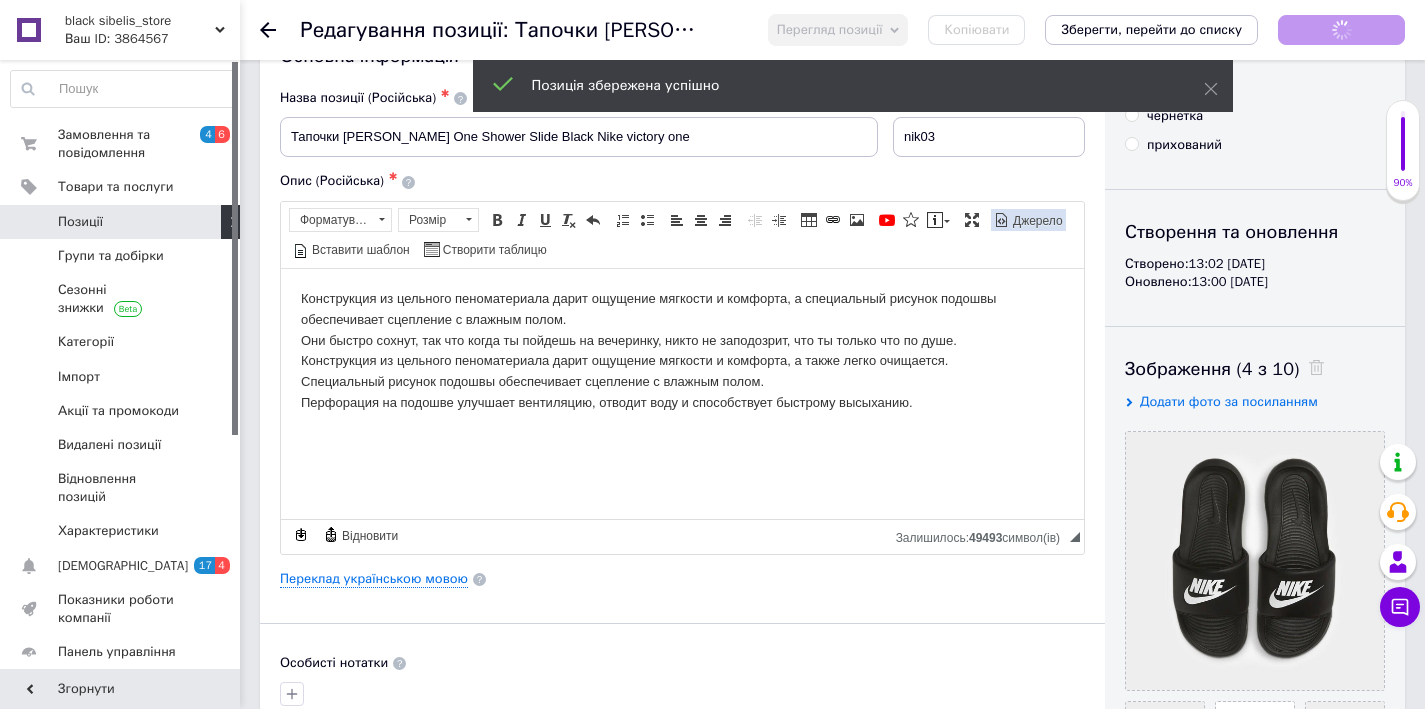 scroll, scrollTop: 66, scrollLeft: 0, axis: vertical 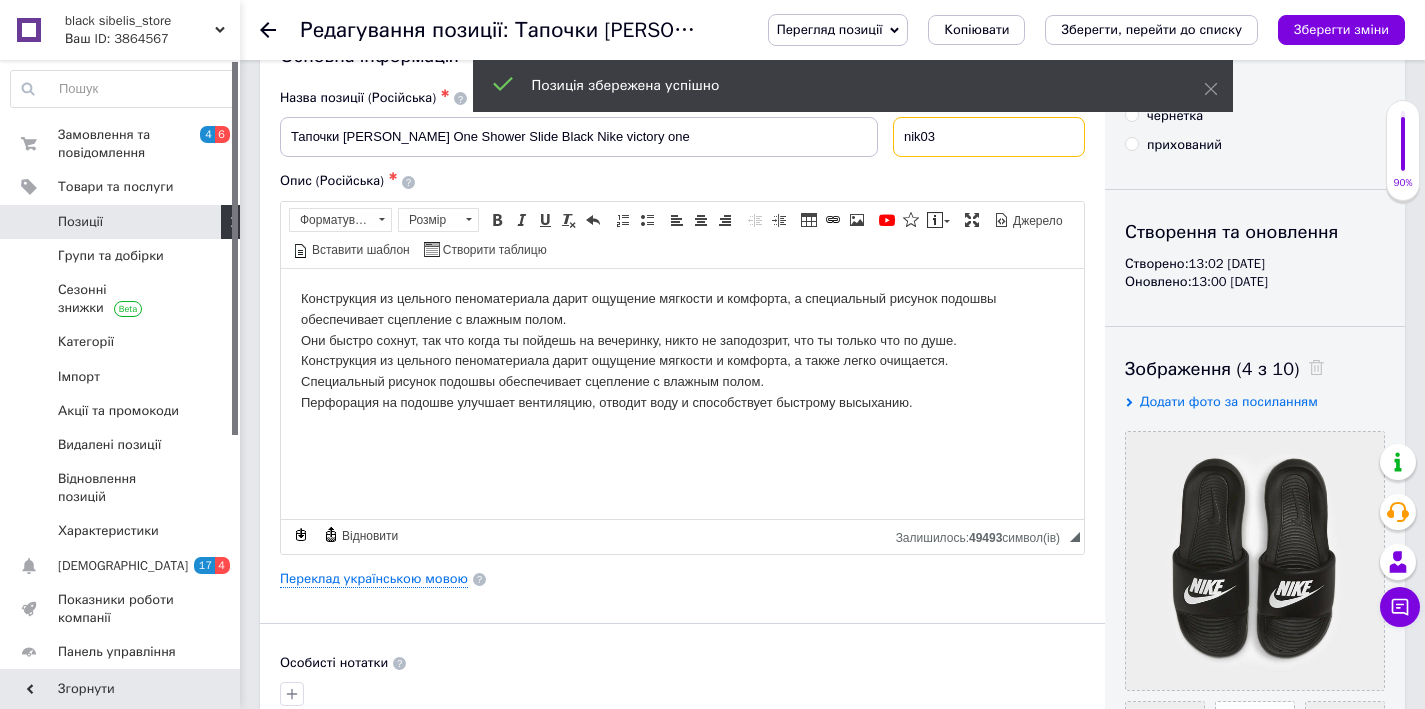 click on "nik03" at bounding box center (989, 137) 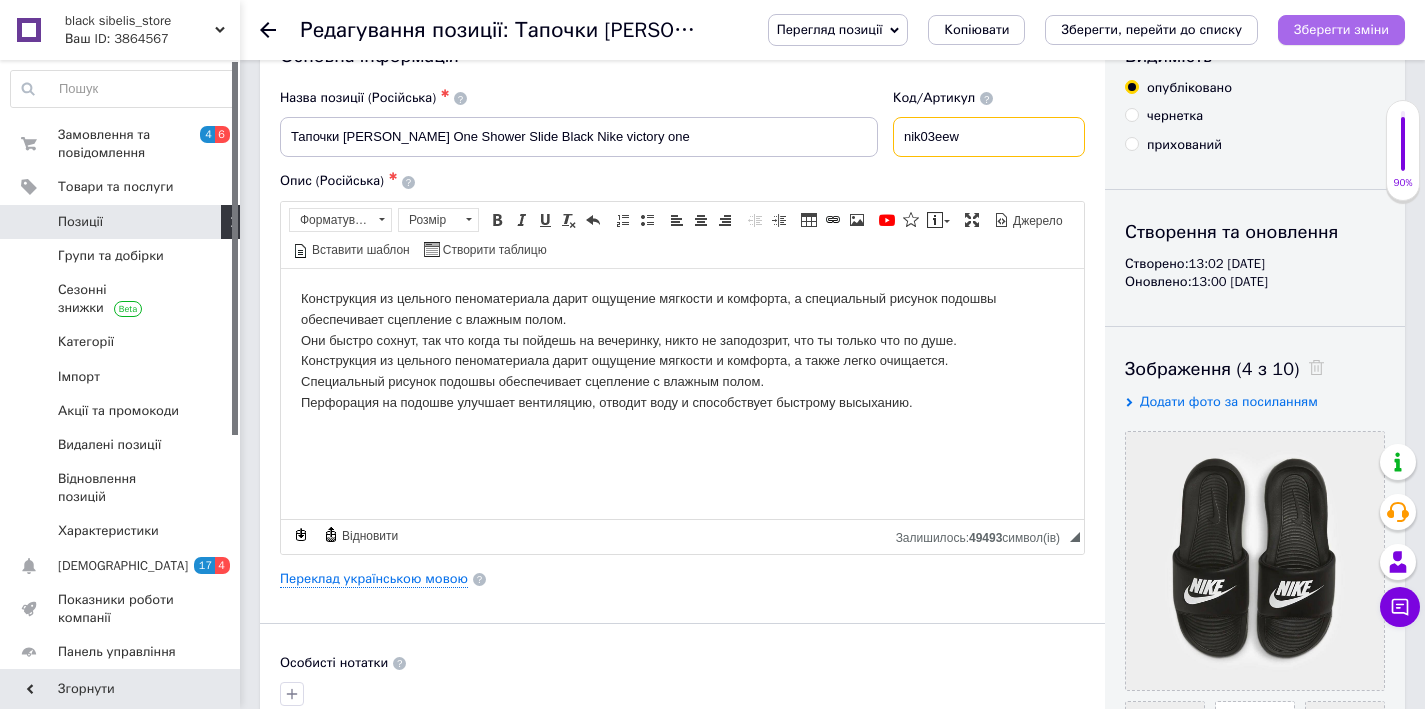 type on "nik03eew" 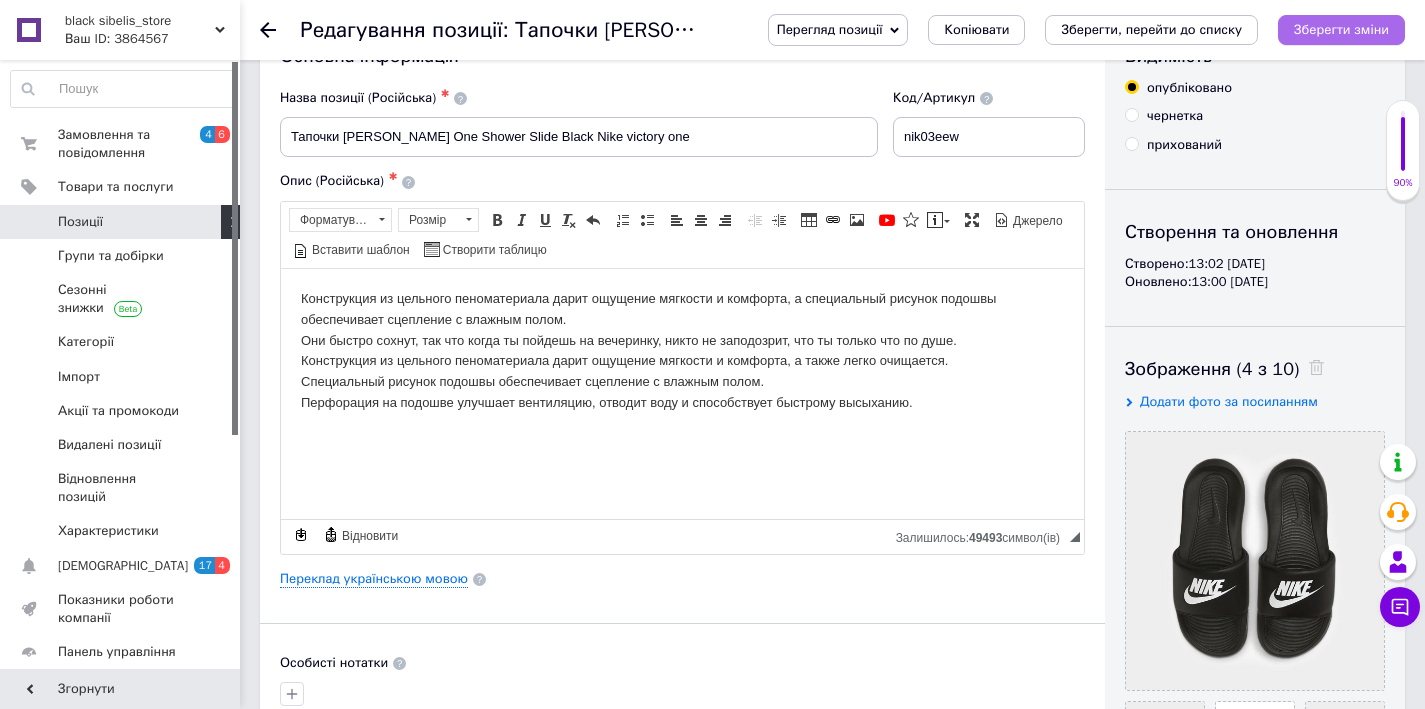 click on "Зберегти зміни" at bounding box center (1341, 30) 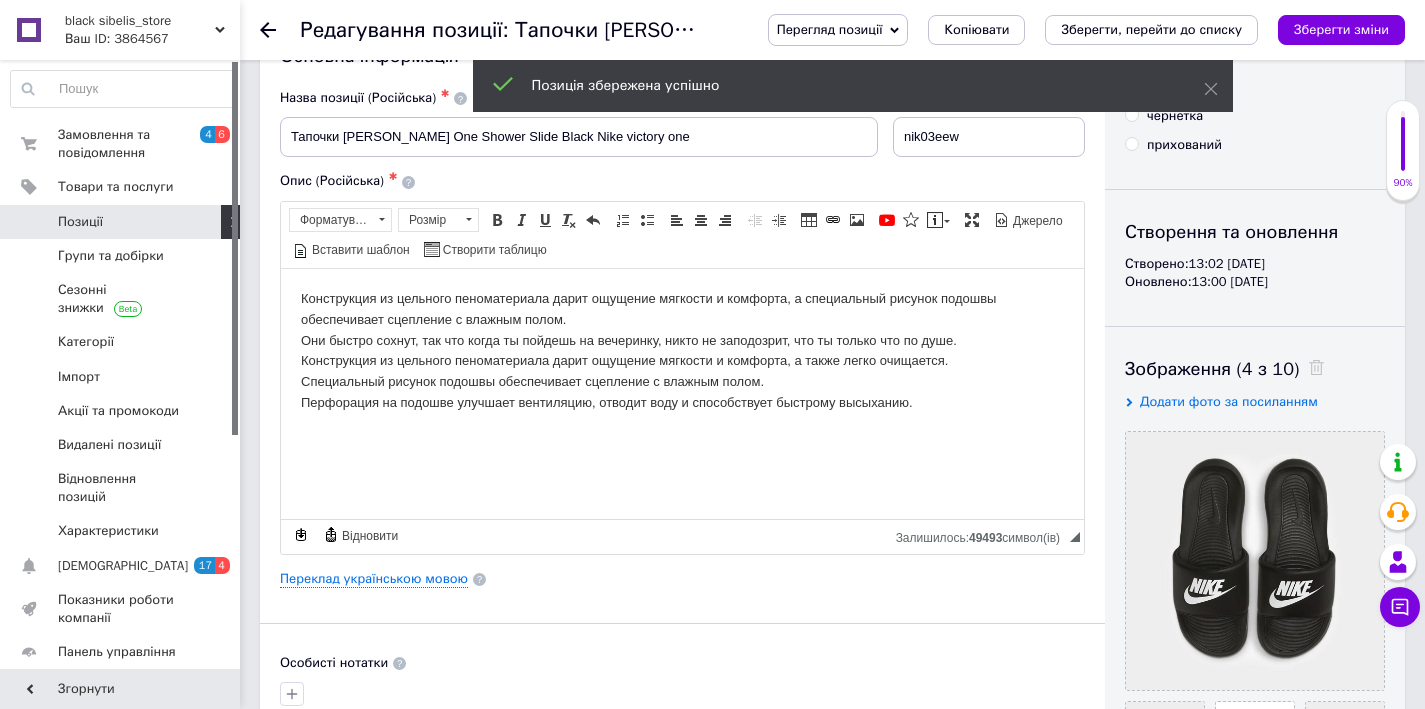 click on "Позиції" at bounding box center (121, 222) 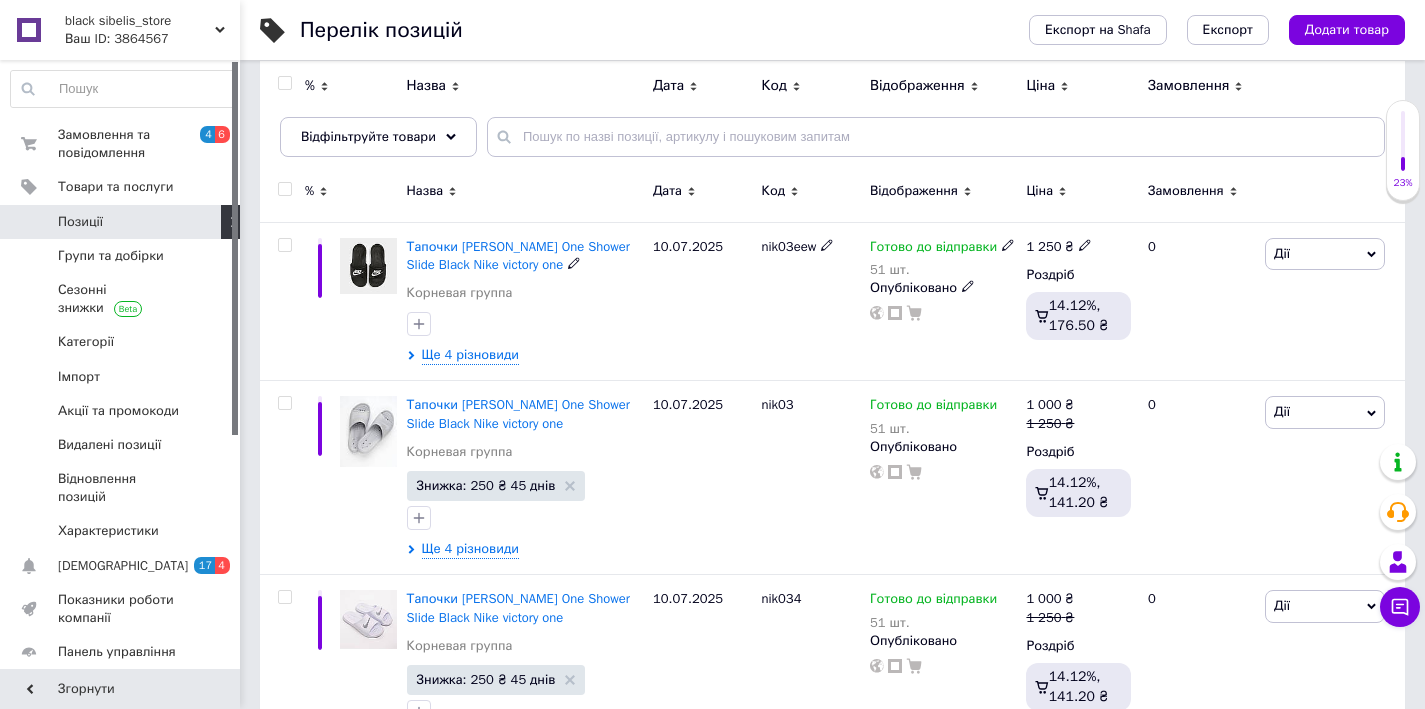 scroll, scrollTop: 208, scrollLeft: 0, axis: vertical 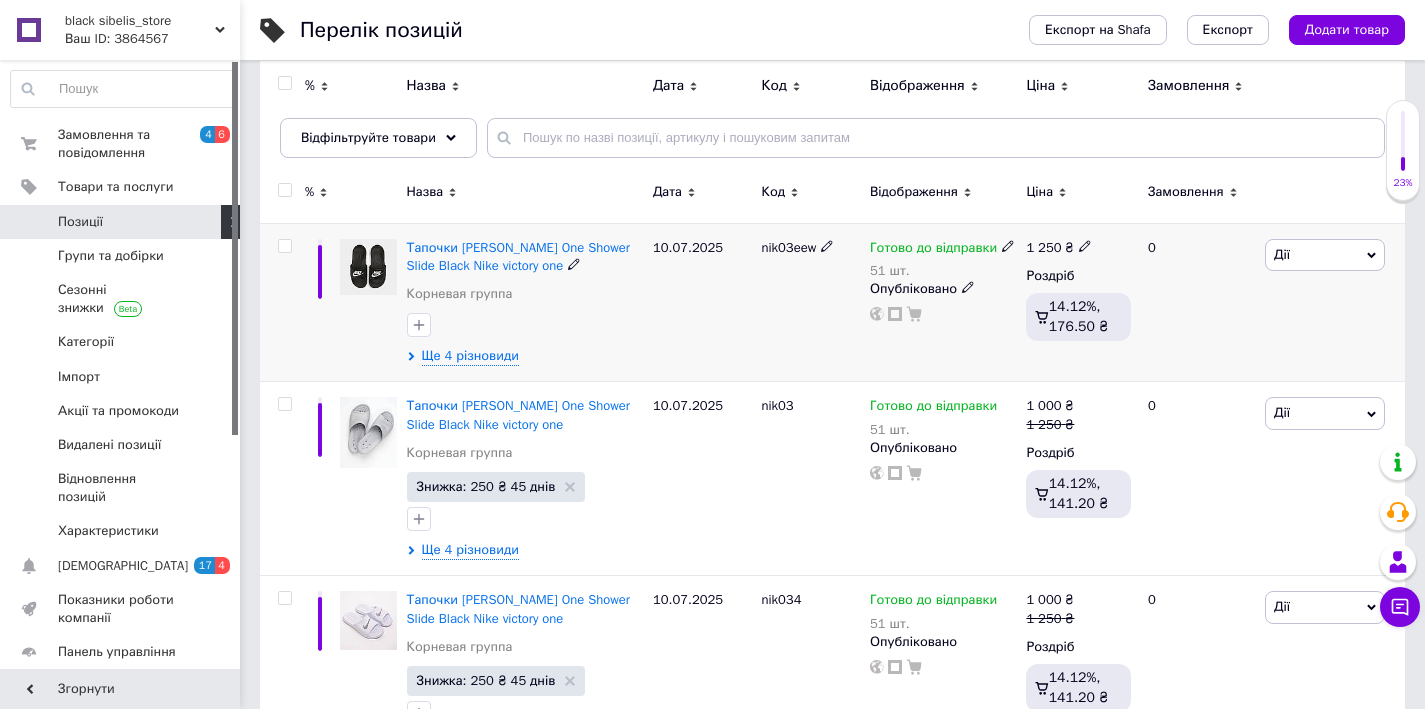 click on "Дії" at bounding box center (1325, 255) 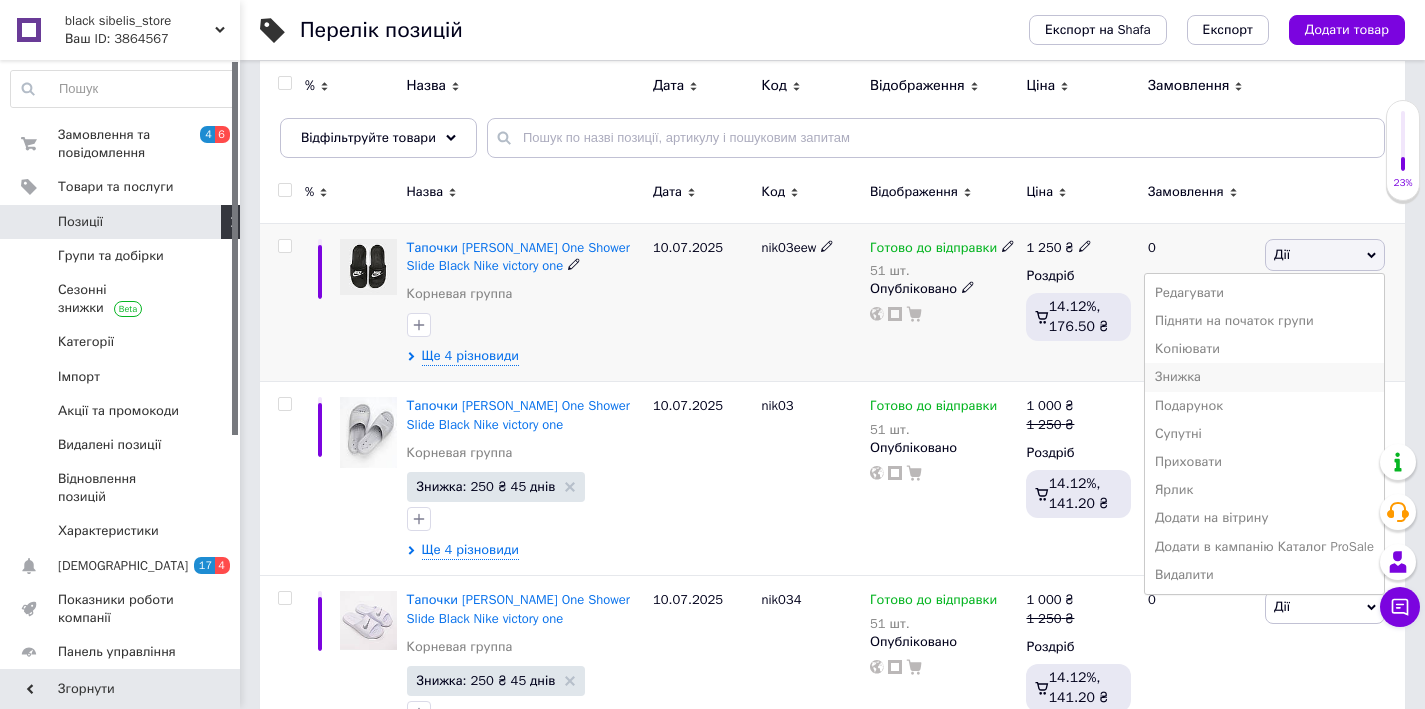 click on "Знижка" at bounding box center (1264, 377) 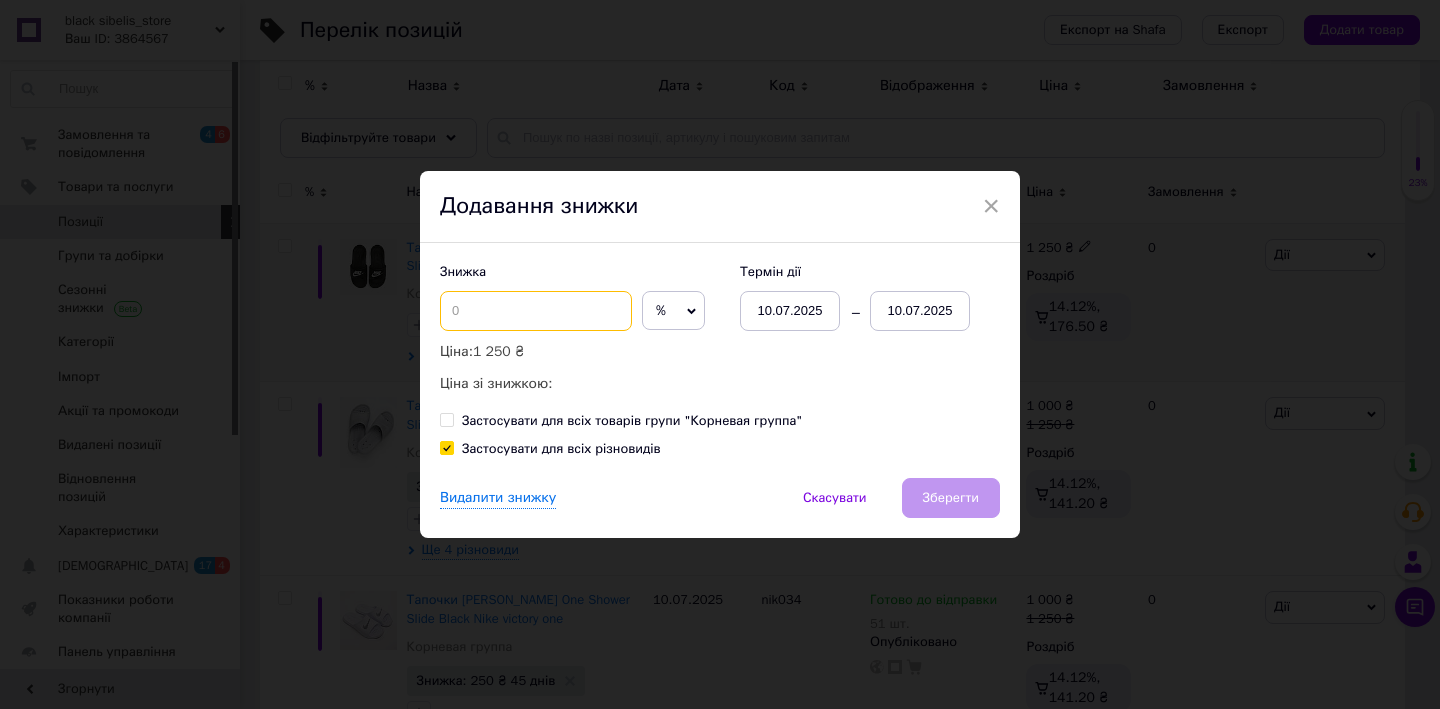 click at bounding box center [536, 311] 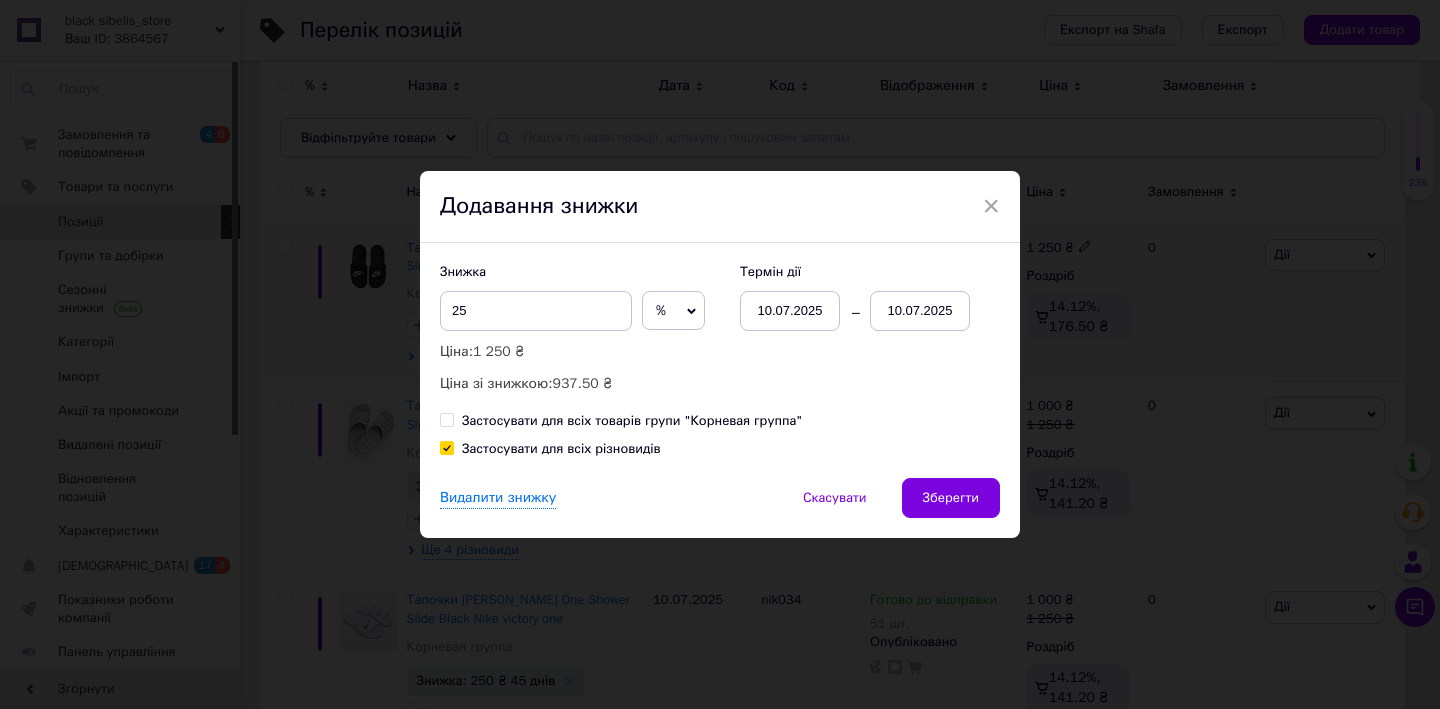 click on "Термін дії [DATE] [DATE]" at bounding box center (860, 297) 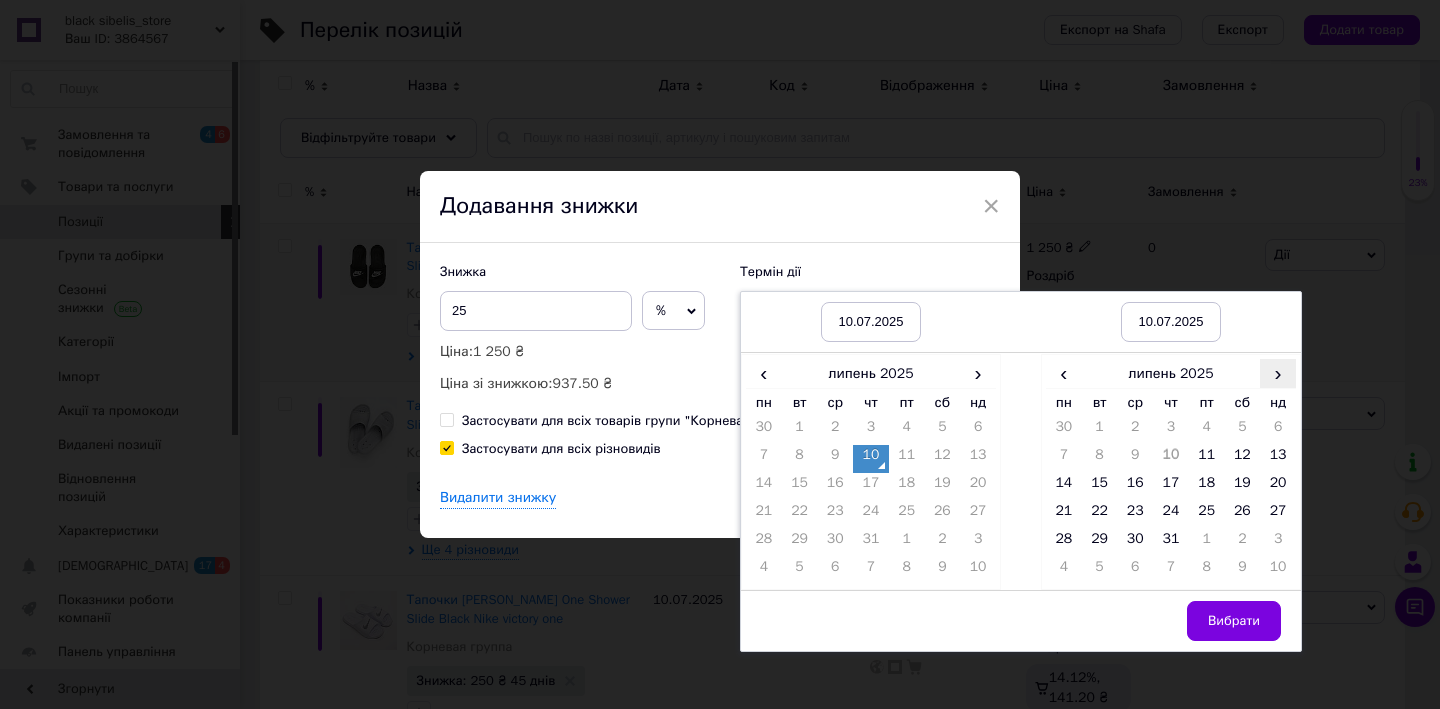 click on "›" at bounding box center [1278, 373] 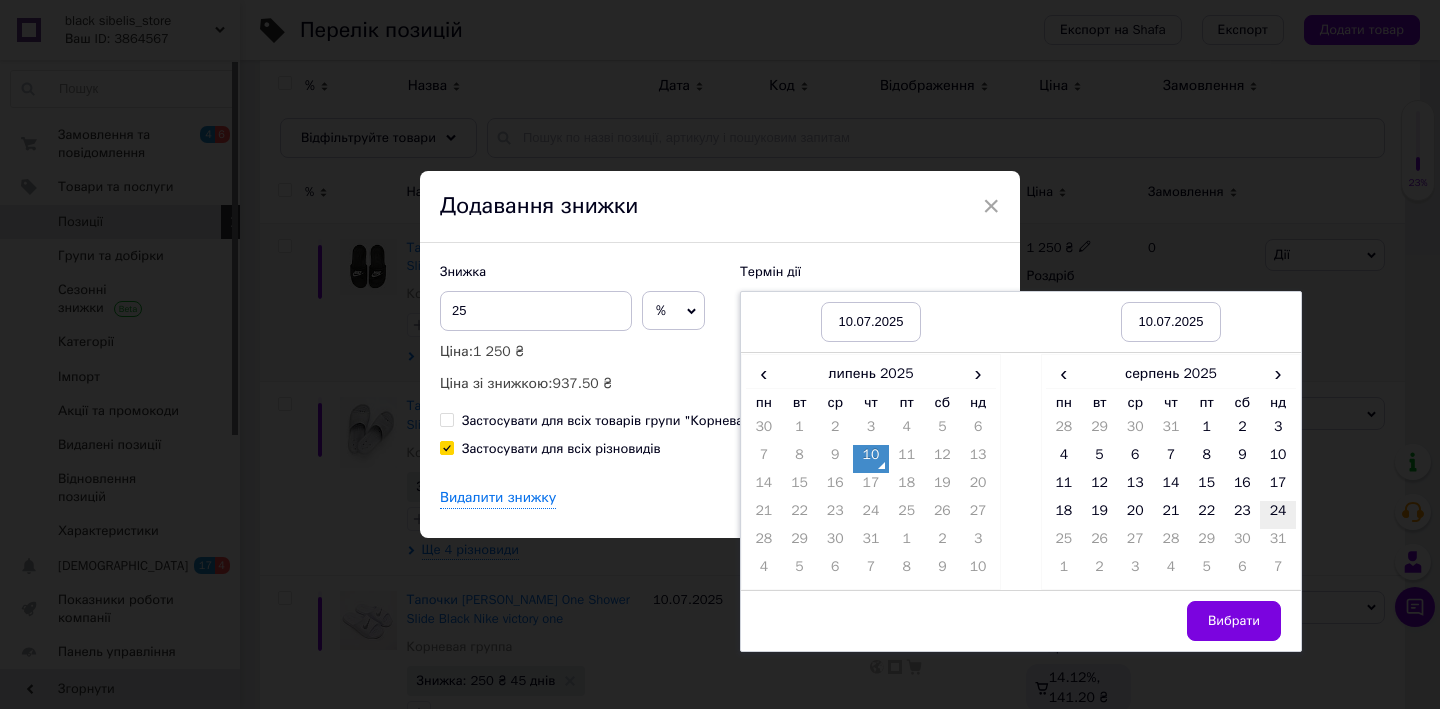 click on "24" at bounding box center [1278, 515] 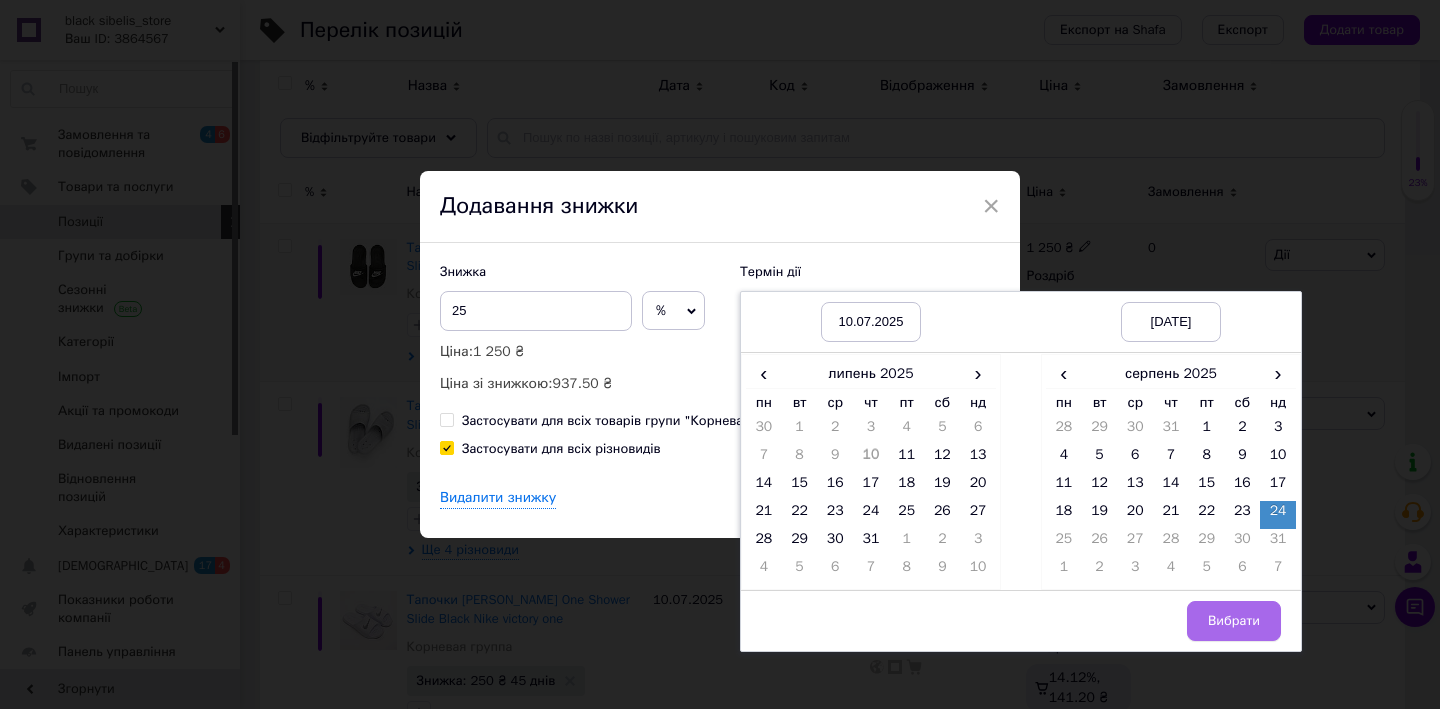 click on "Вибрати" at bounding box center [1234, 621] 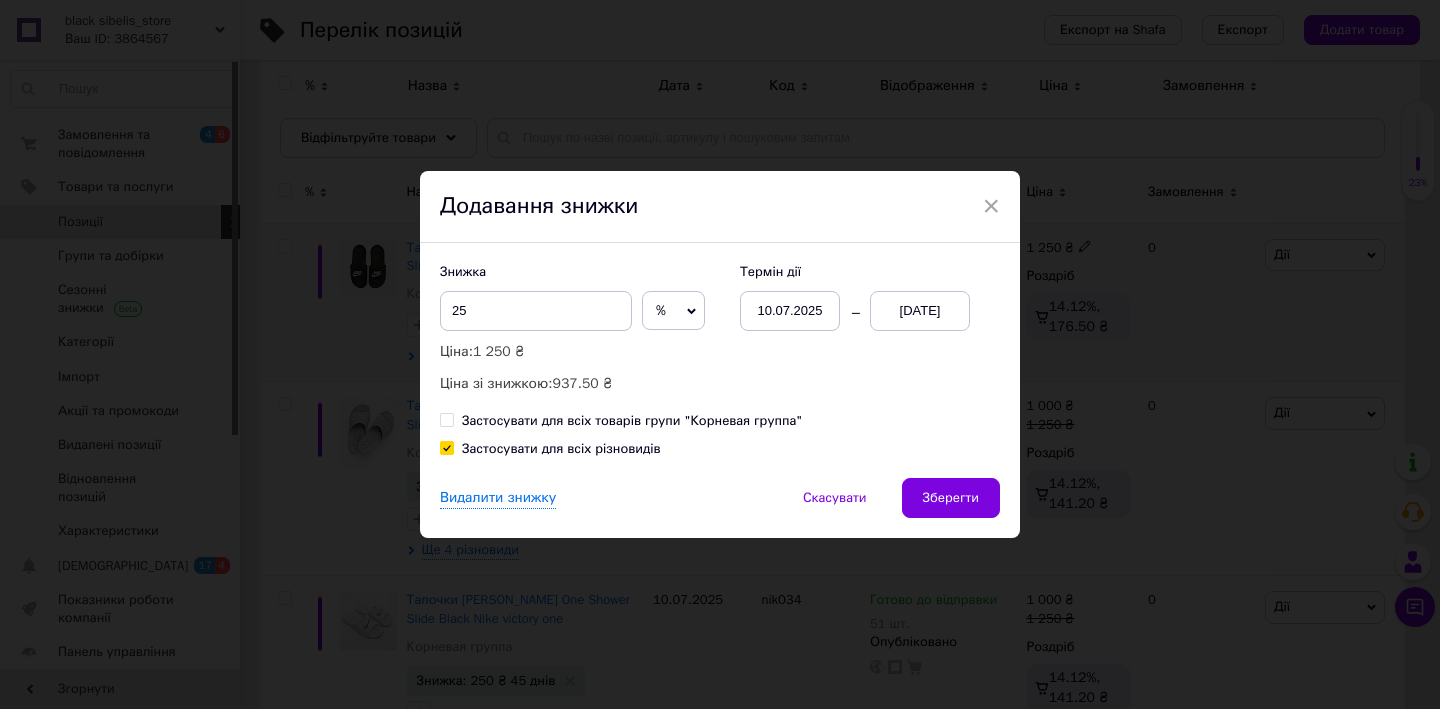 click on "%" at bounding box center [673, 311] 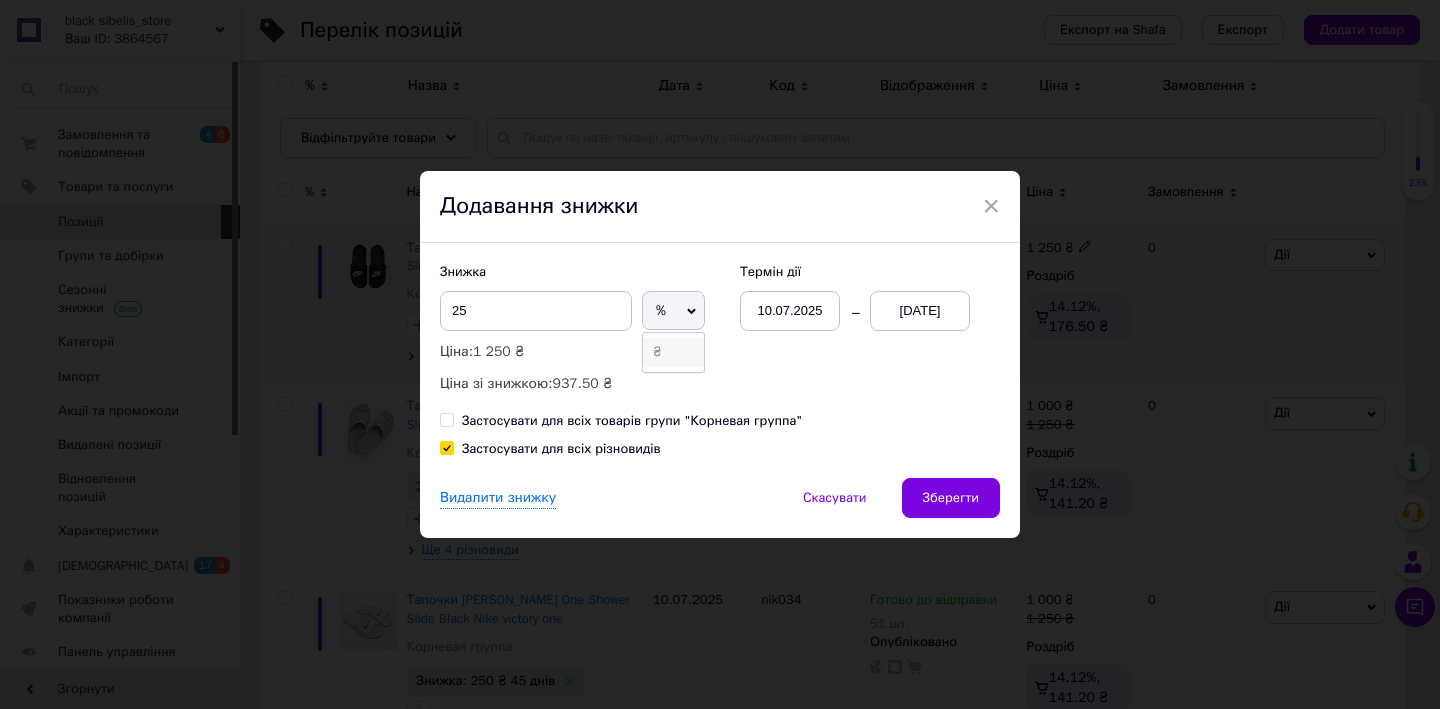 click on "₴" at bounding box center (673, 352) 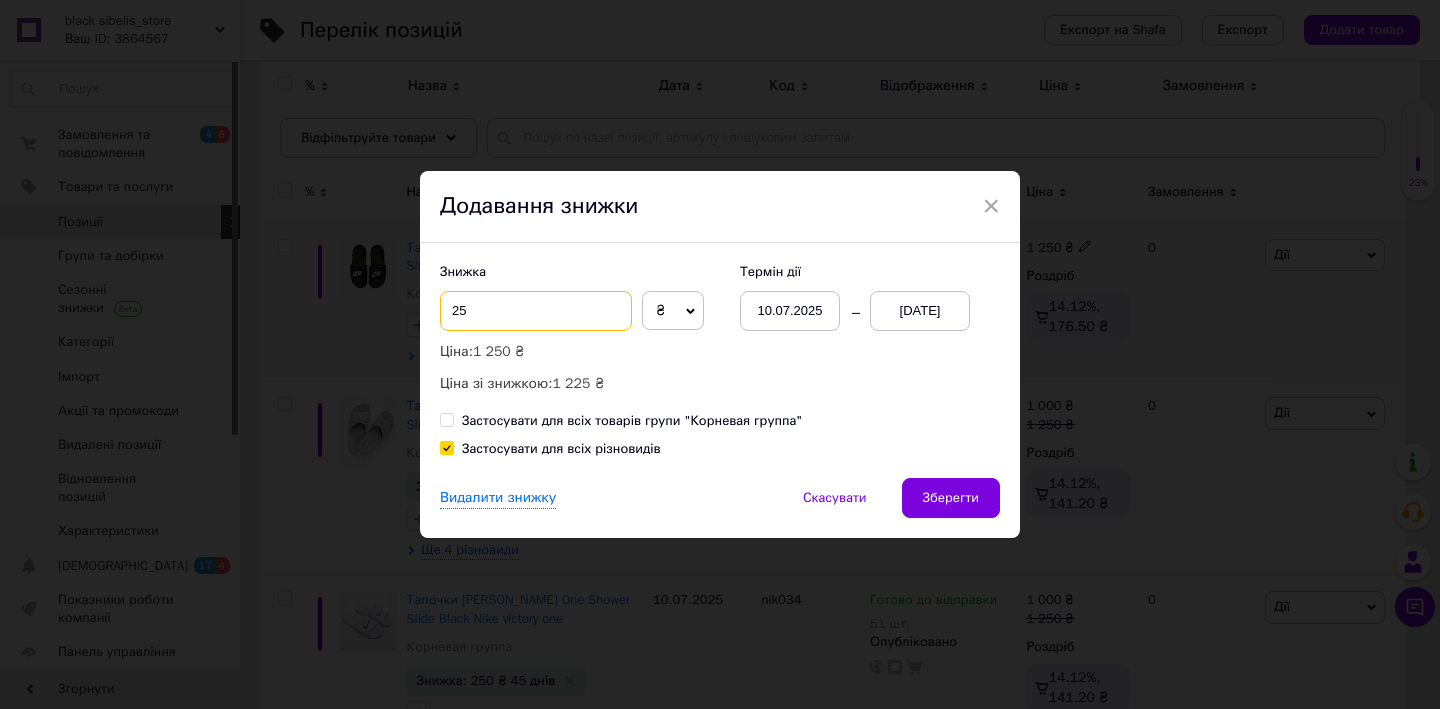 click on "25" at bounding box center [536, 311] 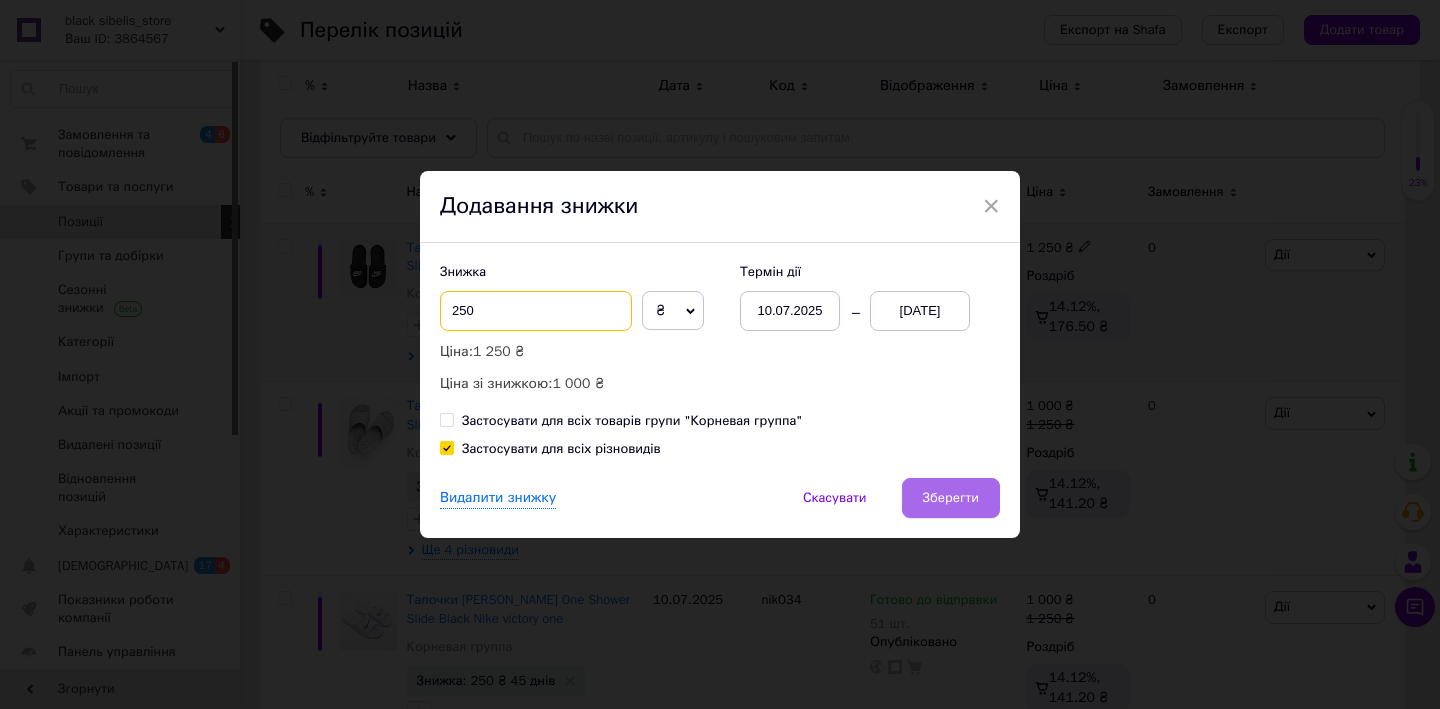 type on "250" 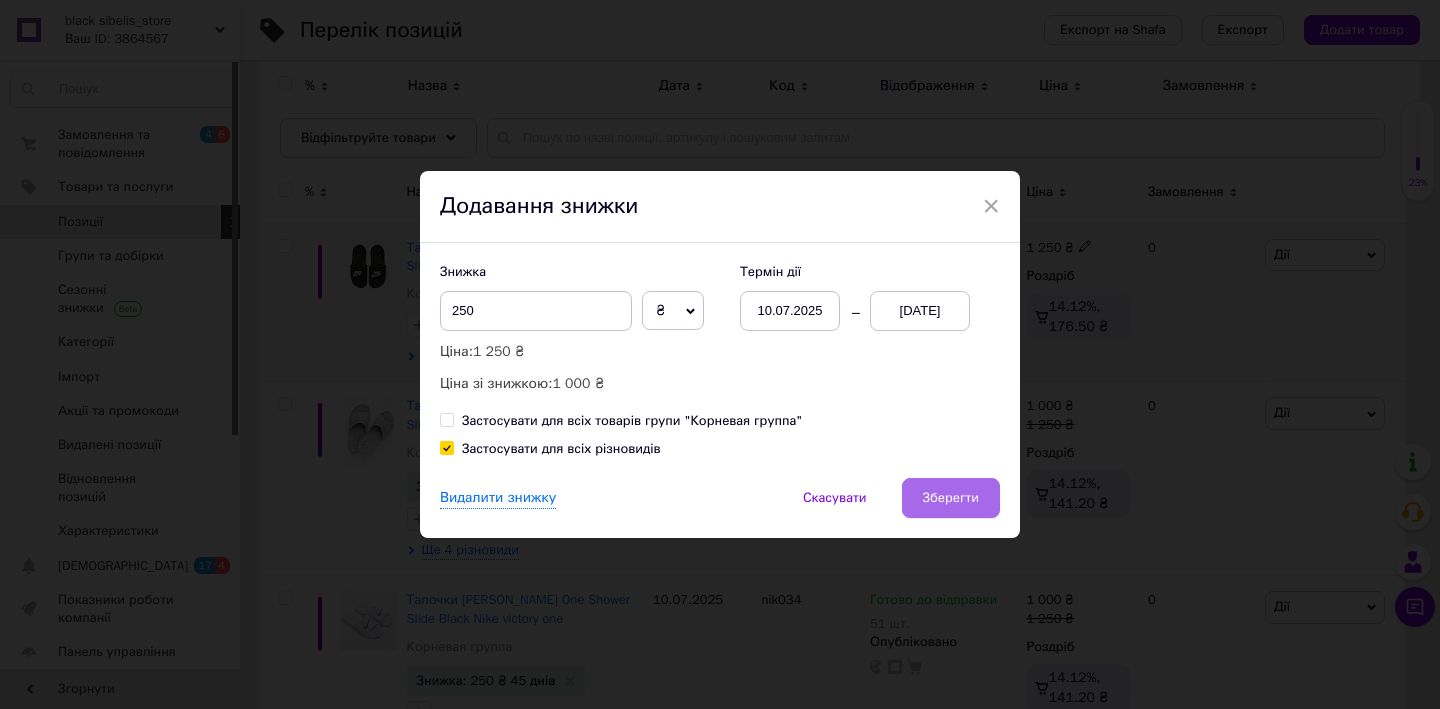 click on "Зберегти" at bounding box center [951, 498] 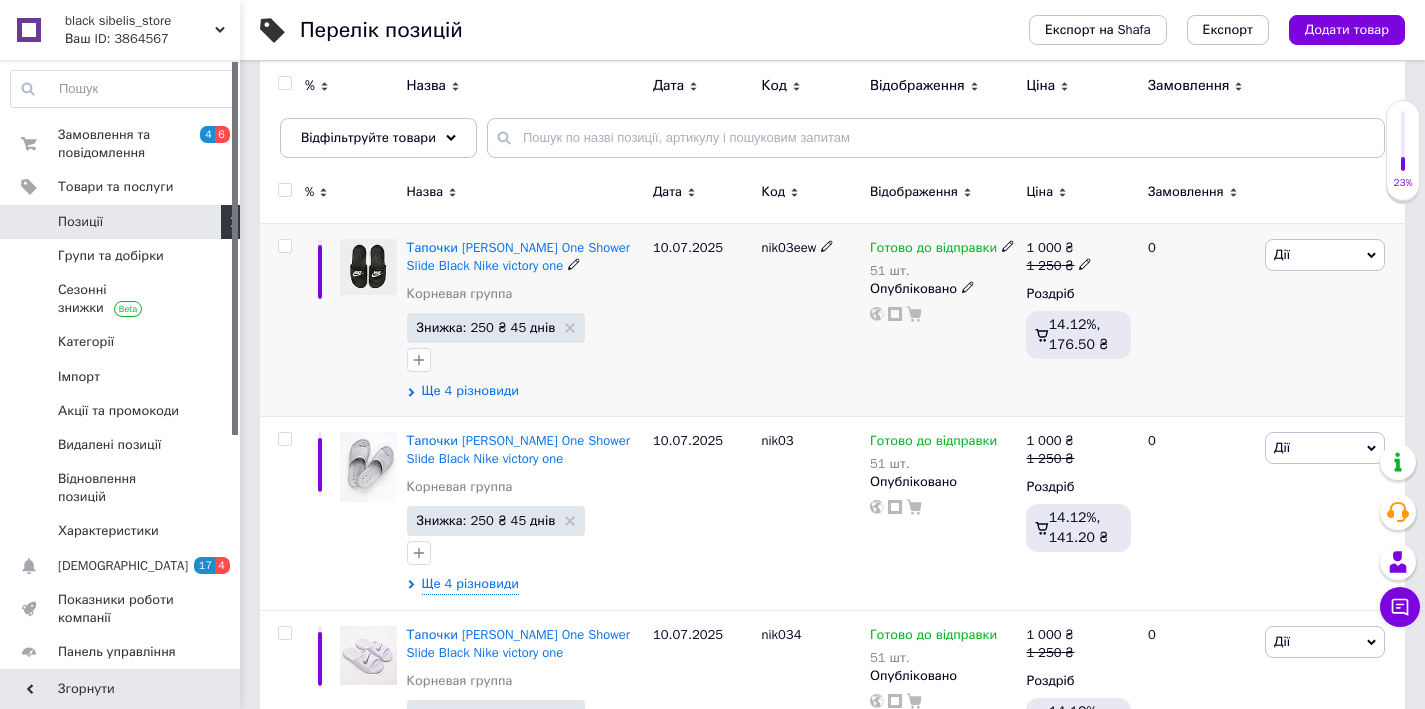 click on "Ще 4 різновиди" at bounding box center (470, 391) 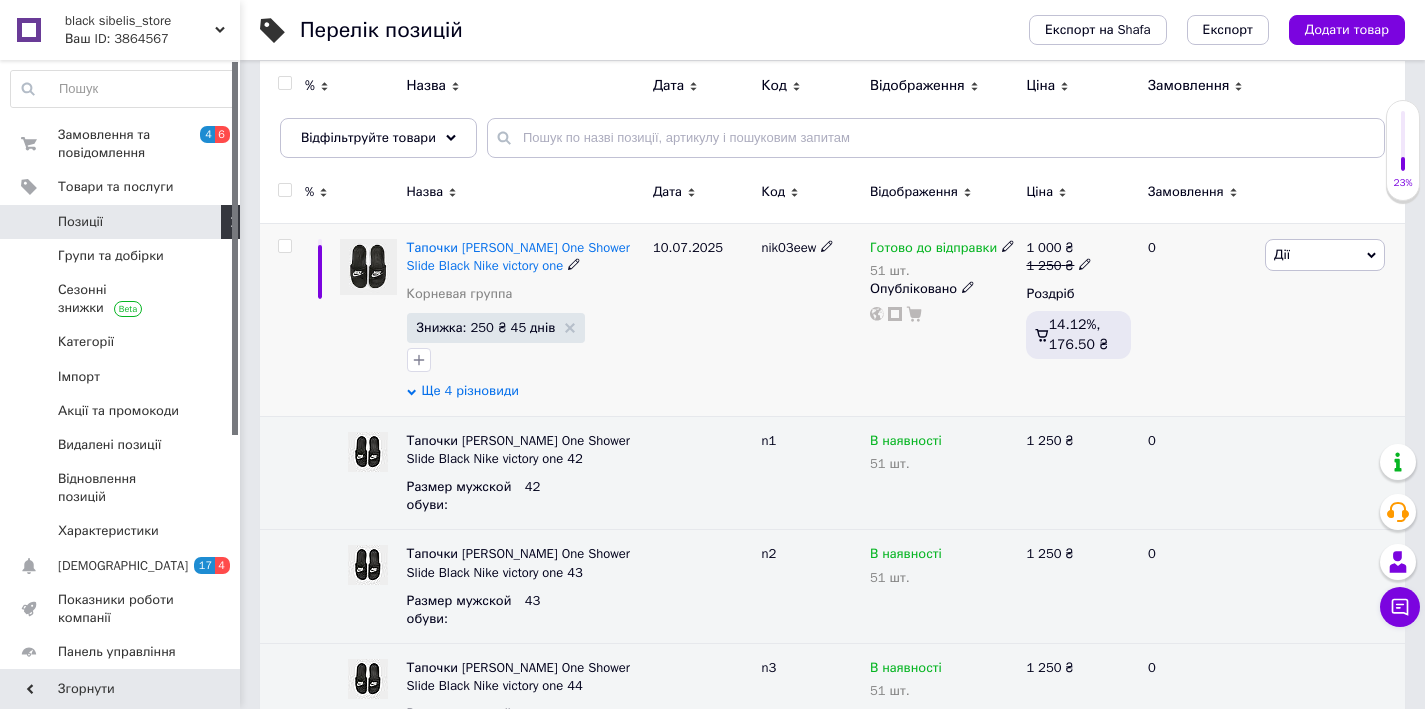 click on "Ще 4 різновиди" at bounding box center (470, 391) 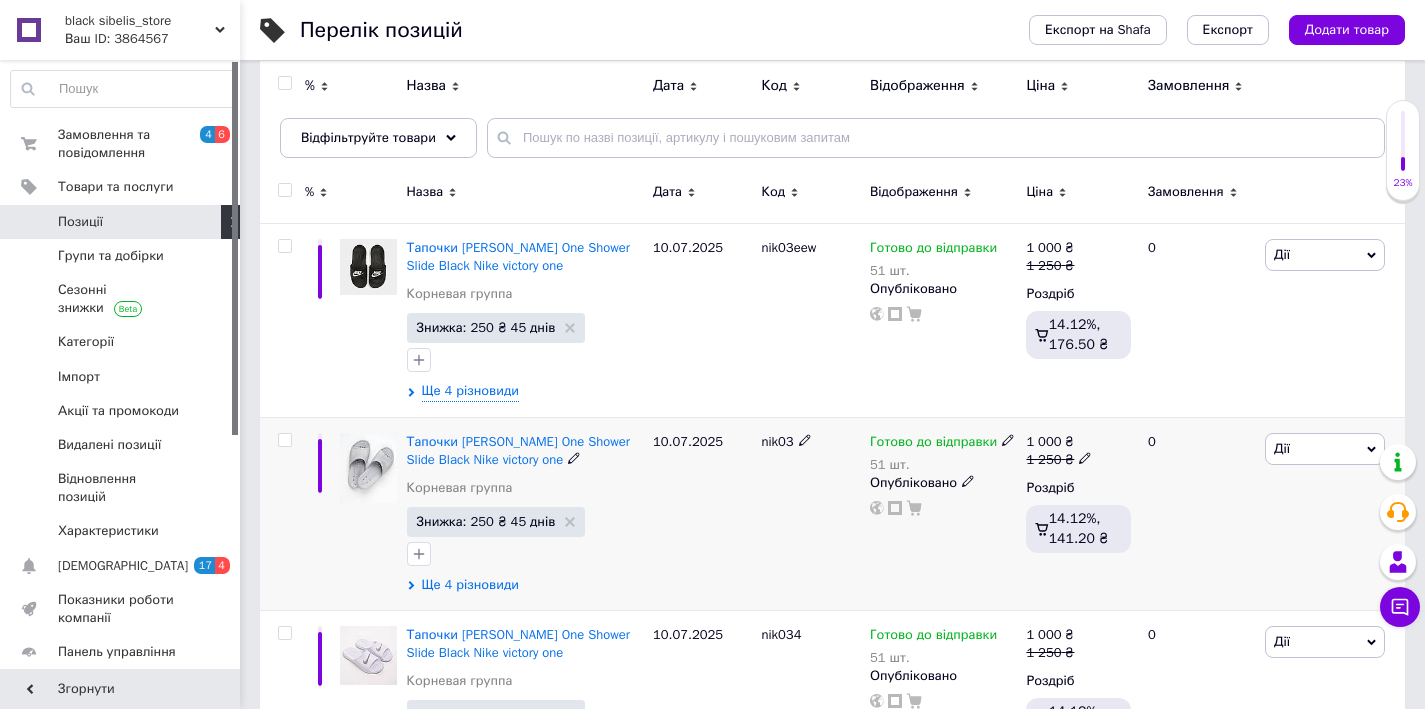 click on "Ще 4 різновиди" at bounding box center (470, 585) 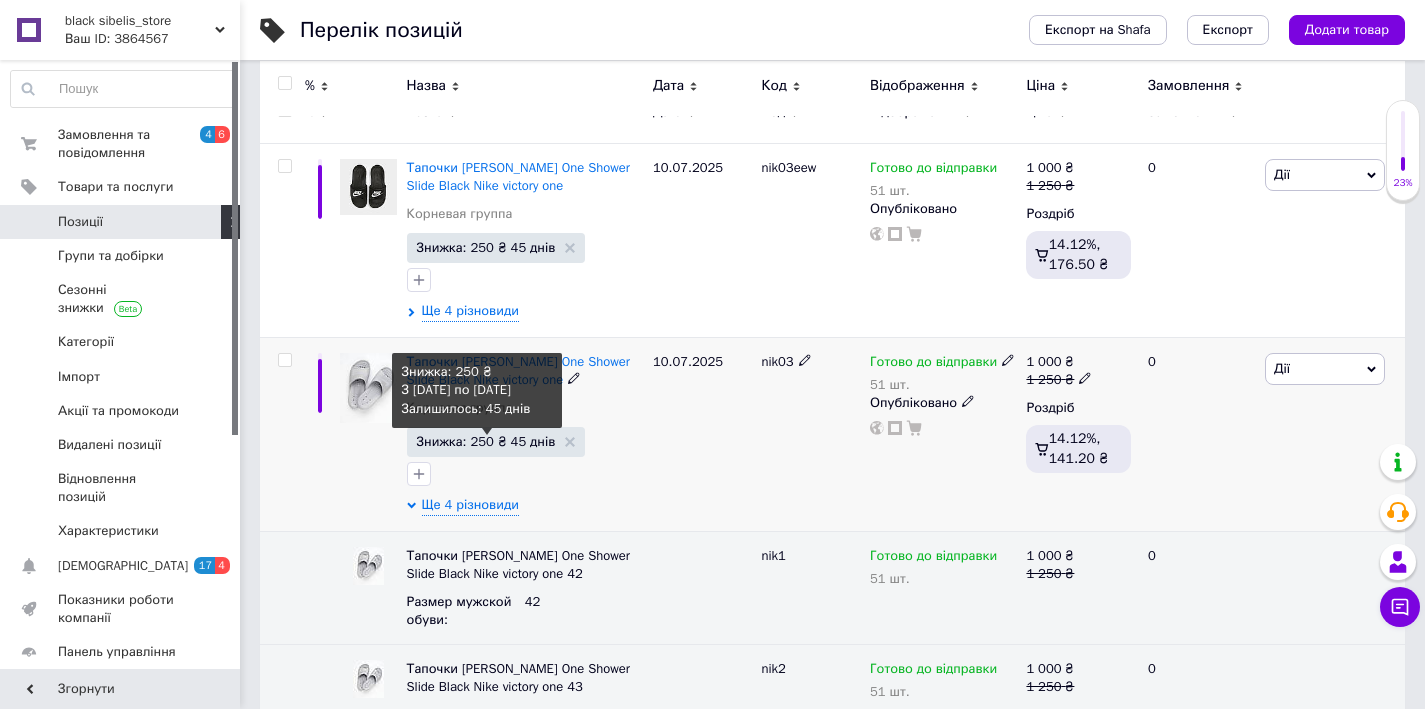 scroll, scrollTop: 292, scrollLeft: 0, axis: vertical 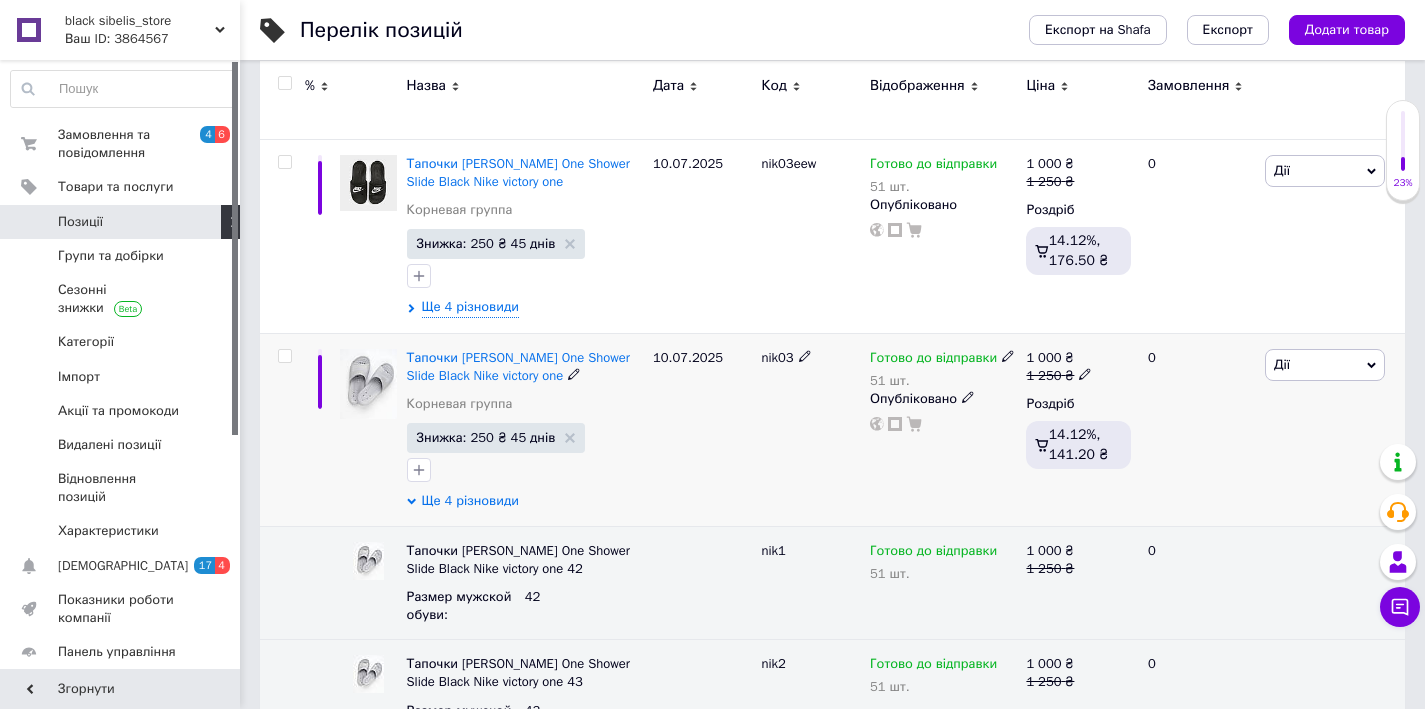 click on "Ще 4 різновиди" at bounding box center (470, 501) 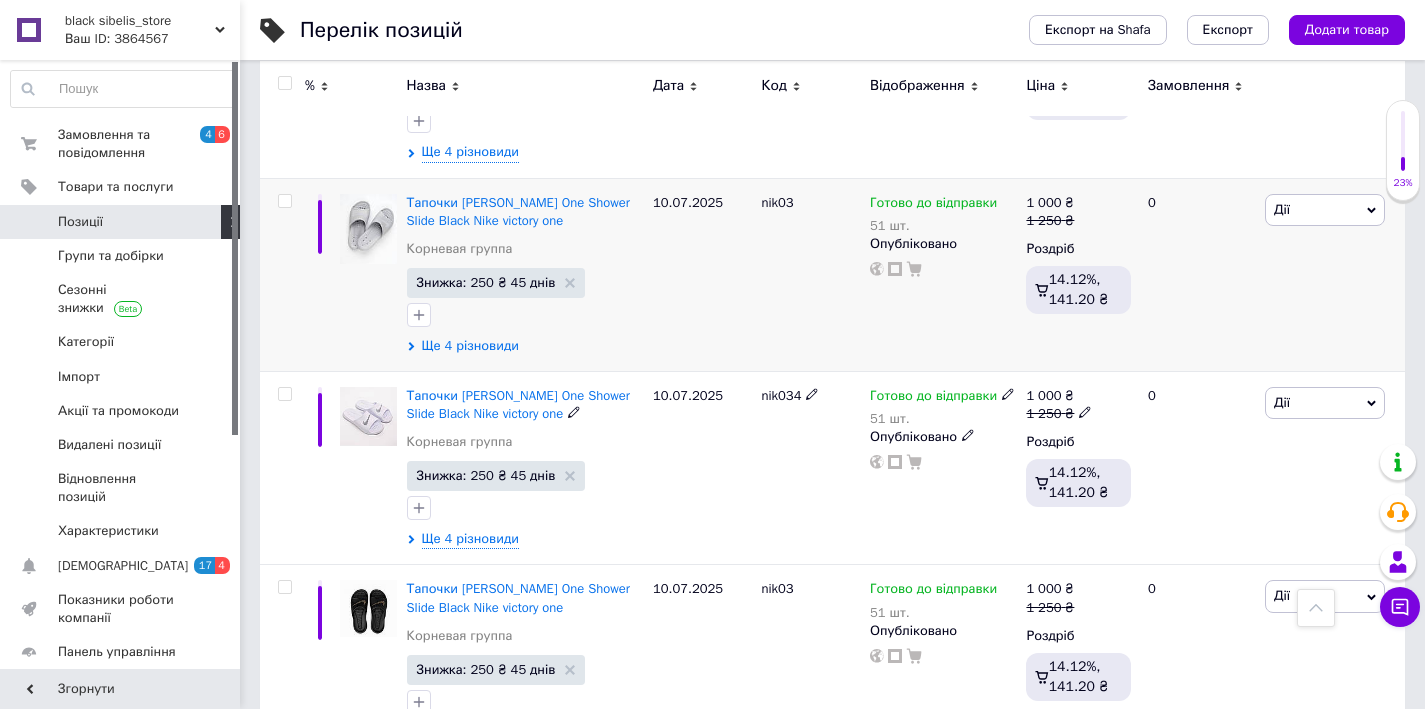 scroll, scrollTop: 456, scrollLeft: 0, axis: vertical 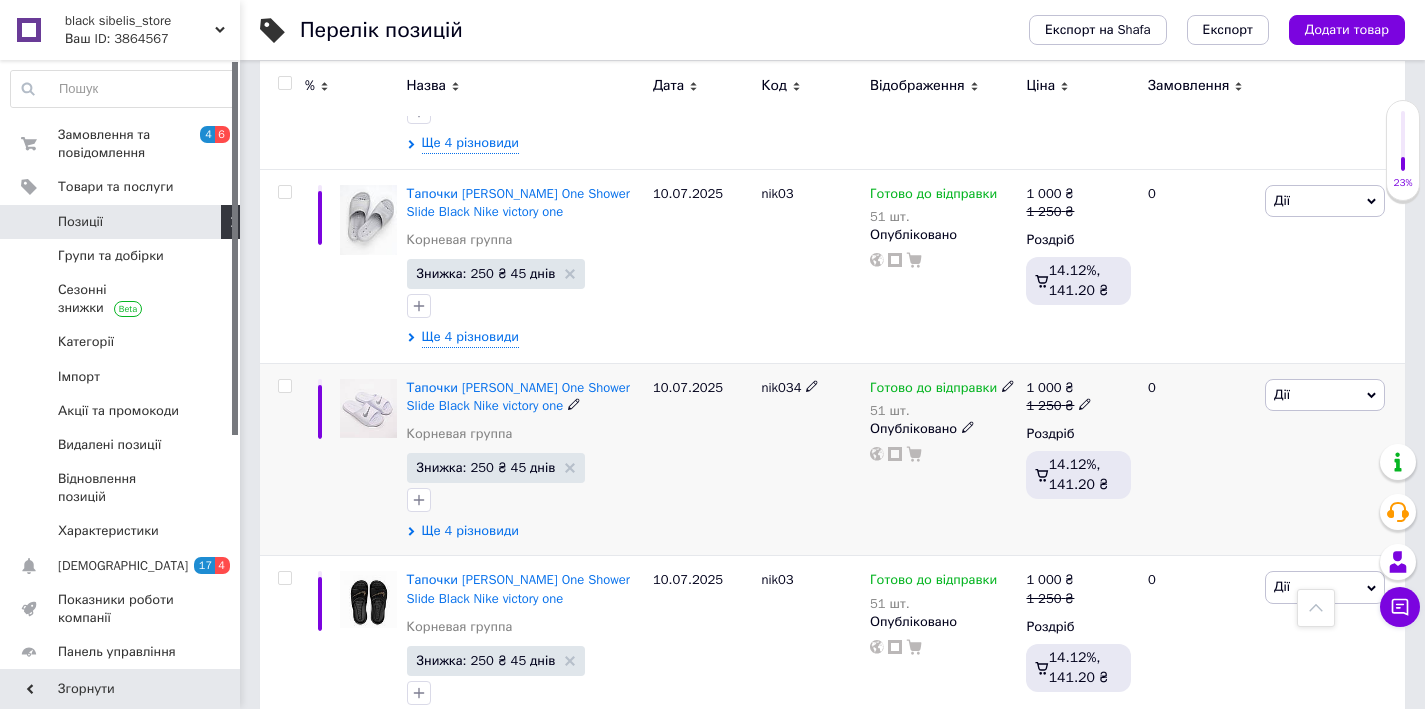 click on "Ще 4 різновиди" at bounding box center [470, 531] 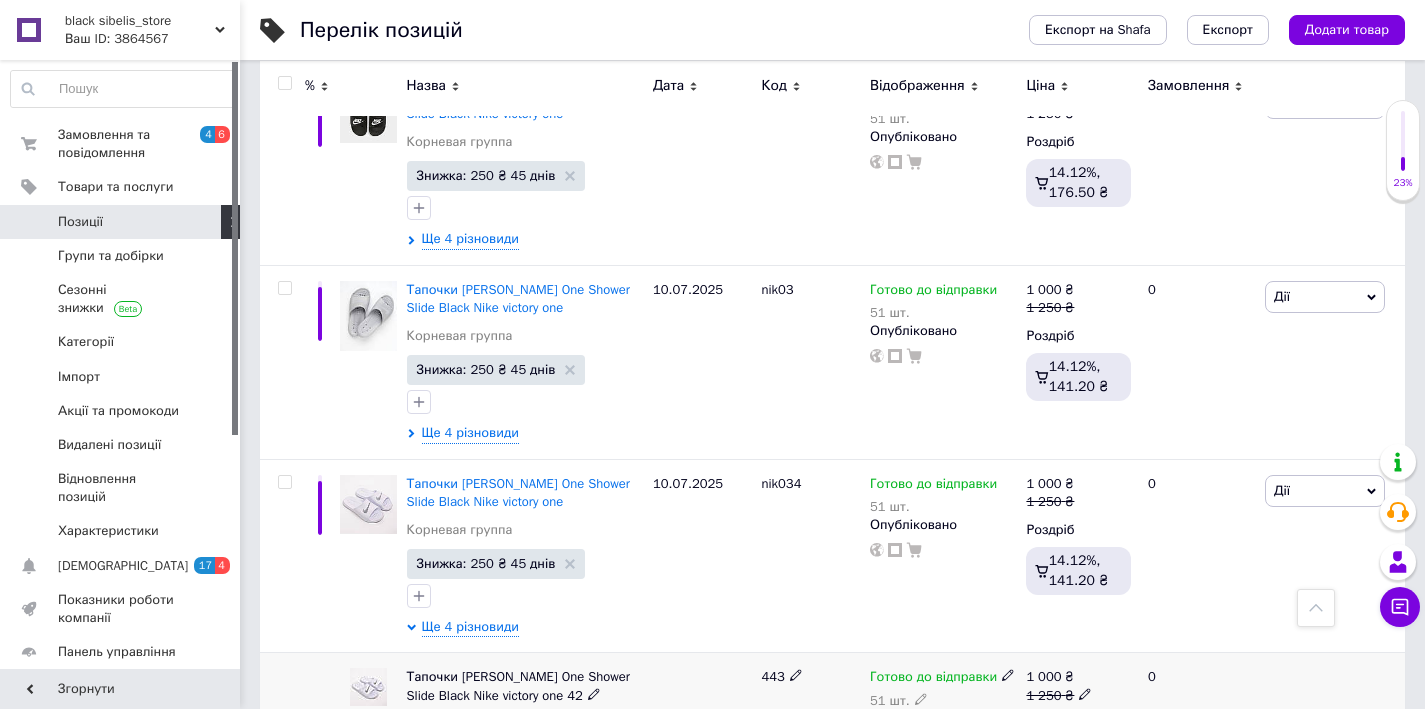 scroll, scrollTop: 0, scrollLeft: 0, axis: both 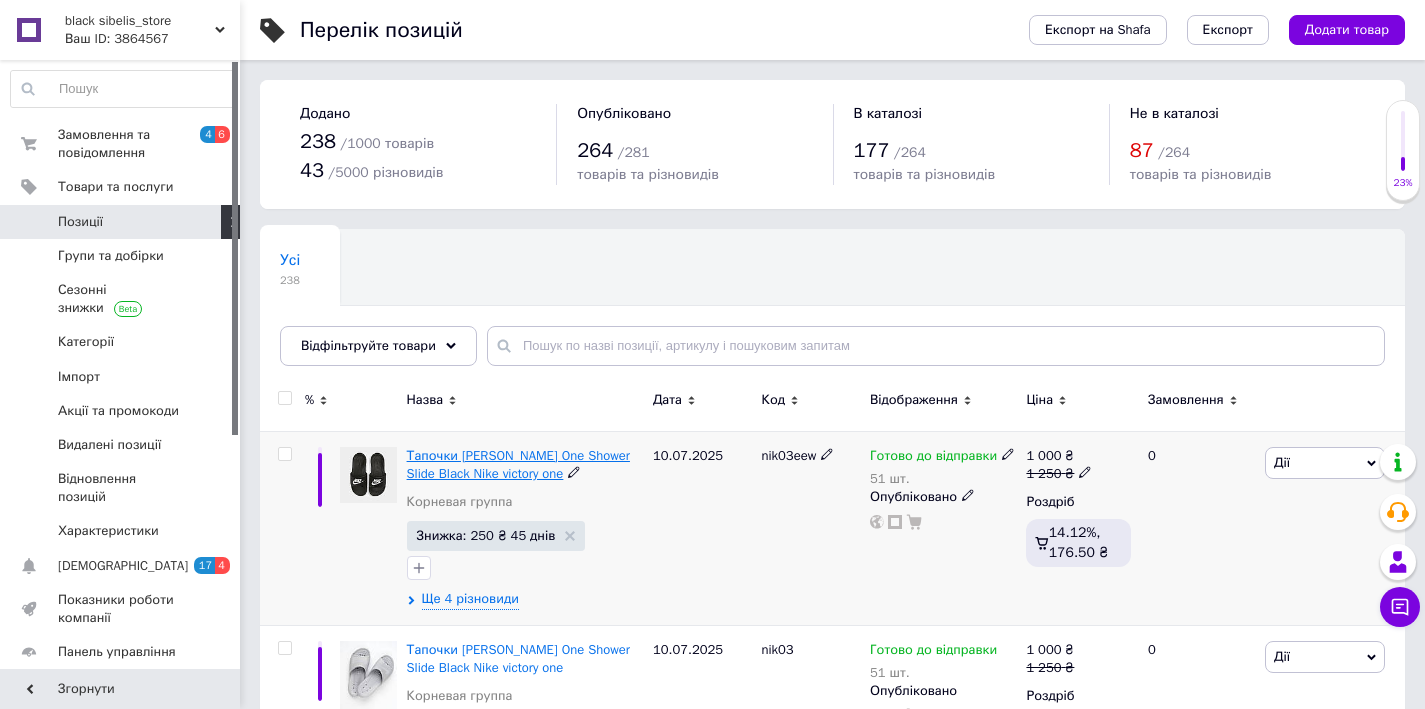 click on "Тапочки [PERSON_NAME] One Shower Slide Black Nike victory one" at bounding box center (518, 464) 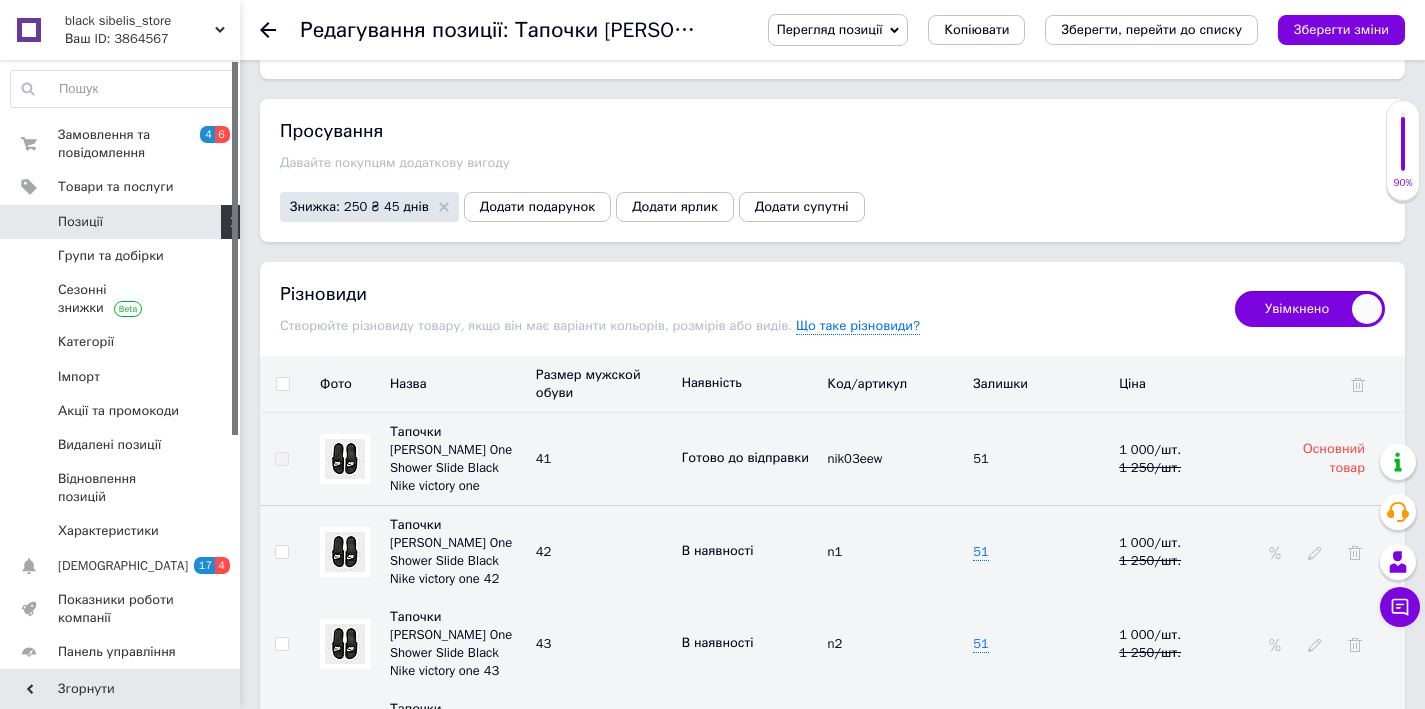 scroll, scrollTop: 2531, scrollLeft: 0, axis: vertical 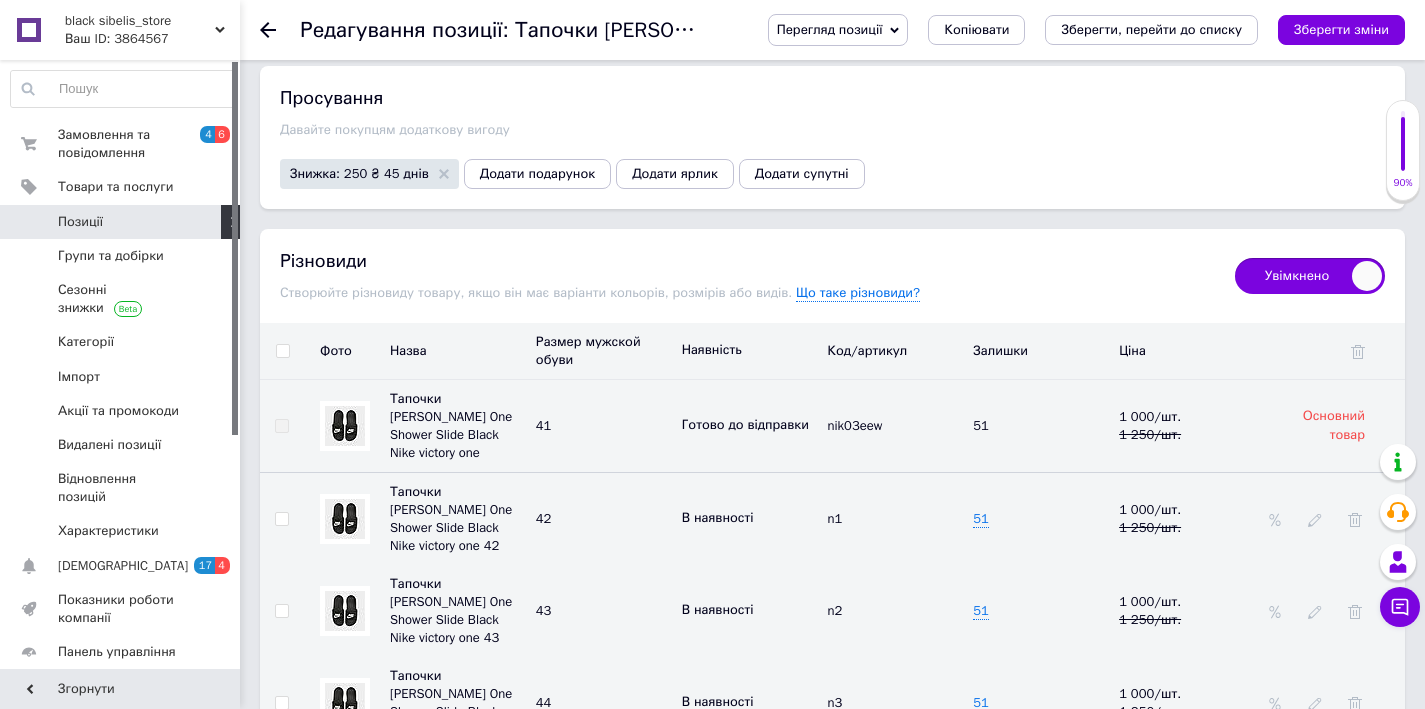 click on "Позиції" at bounding box center [121, 222] 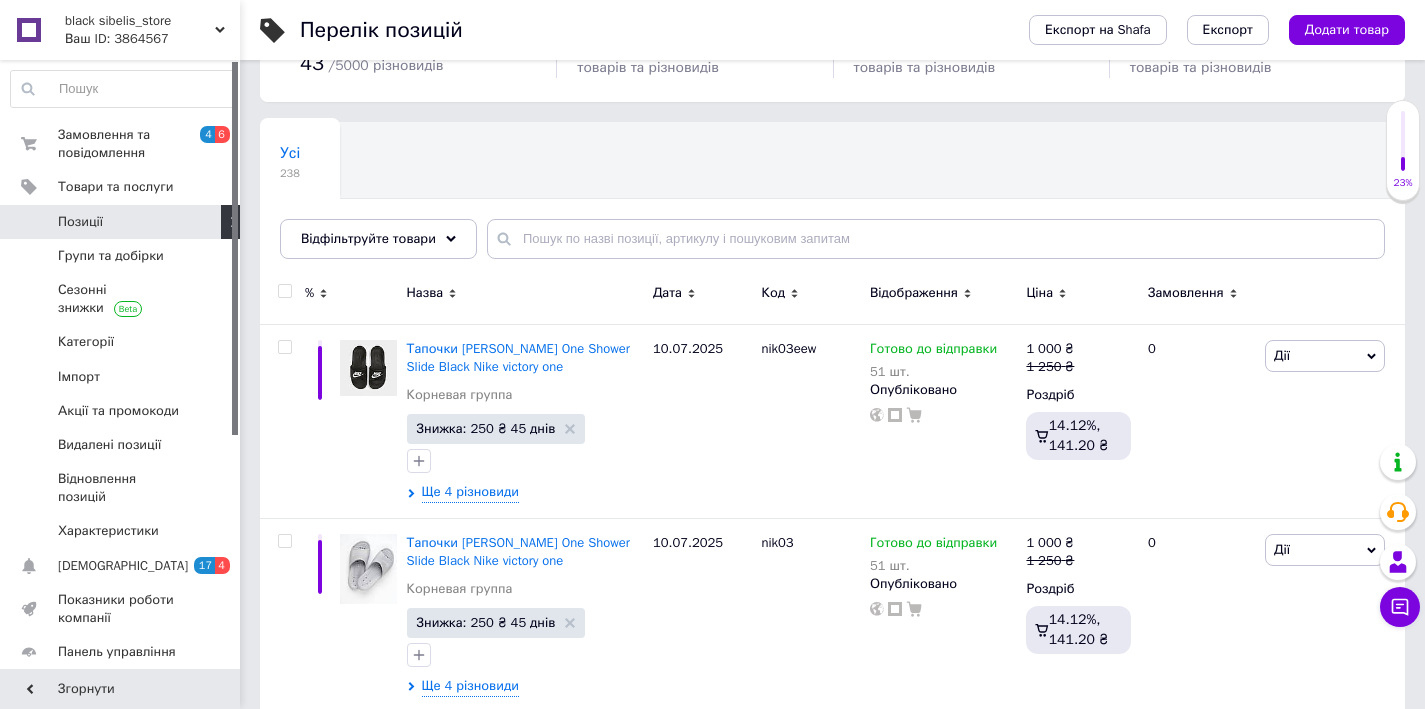 scroll, scrollTop: 118, scrollLeft: 0, axis: vertical 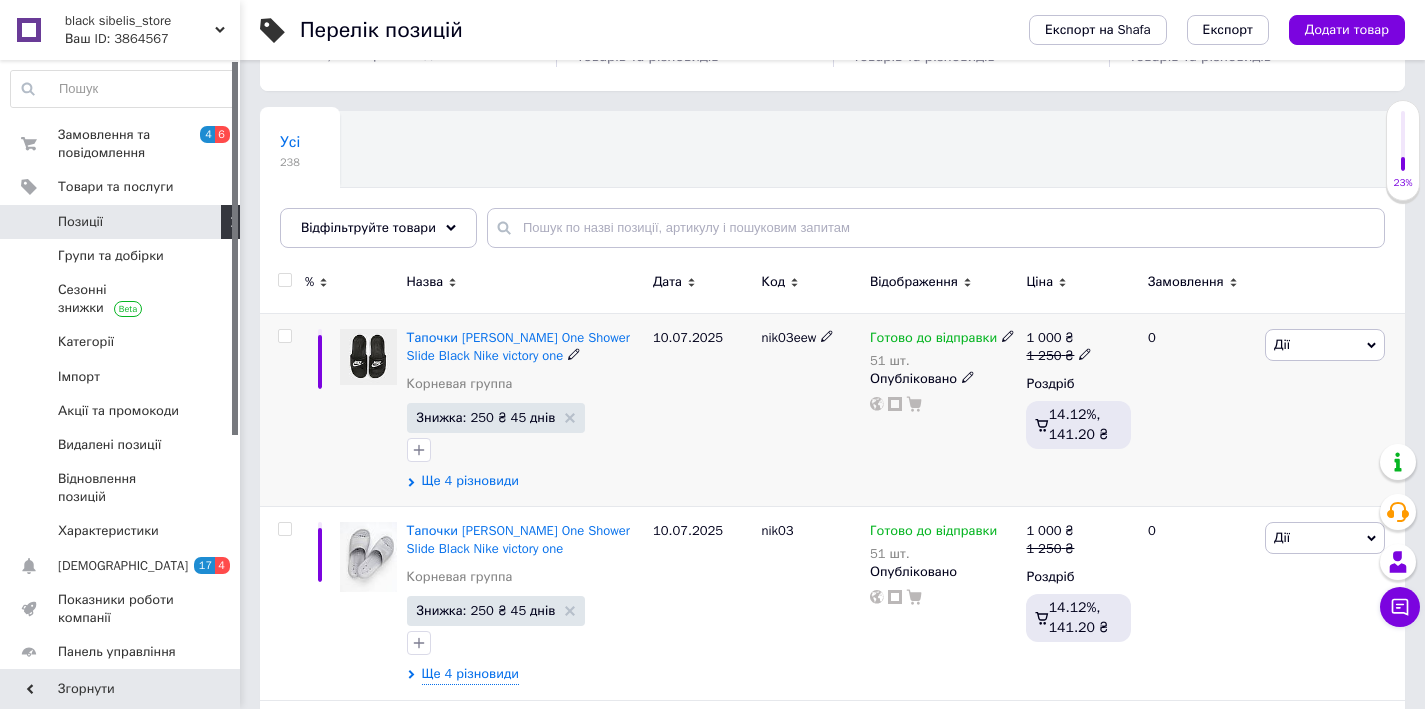 click on "Ще 4 різновиди" at bounding box center (470, 481) 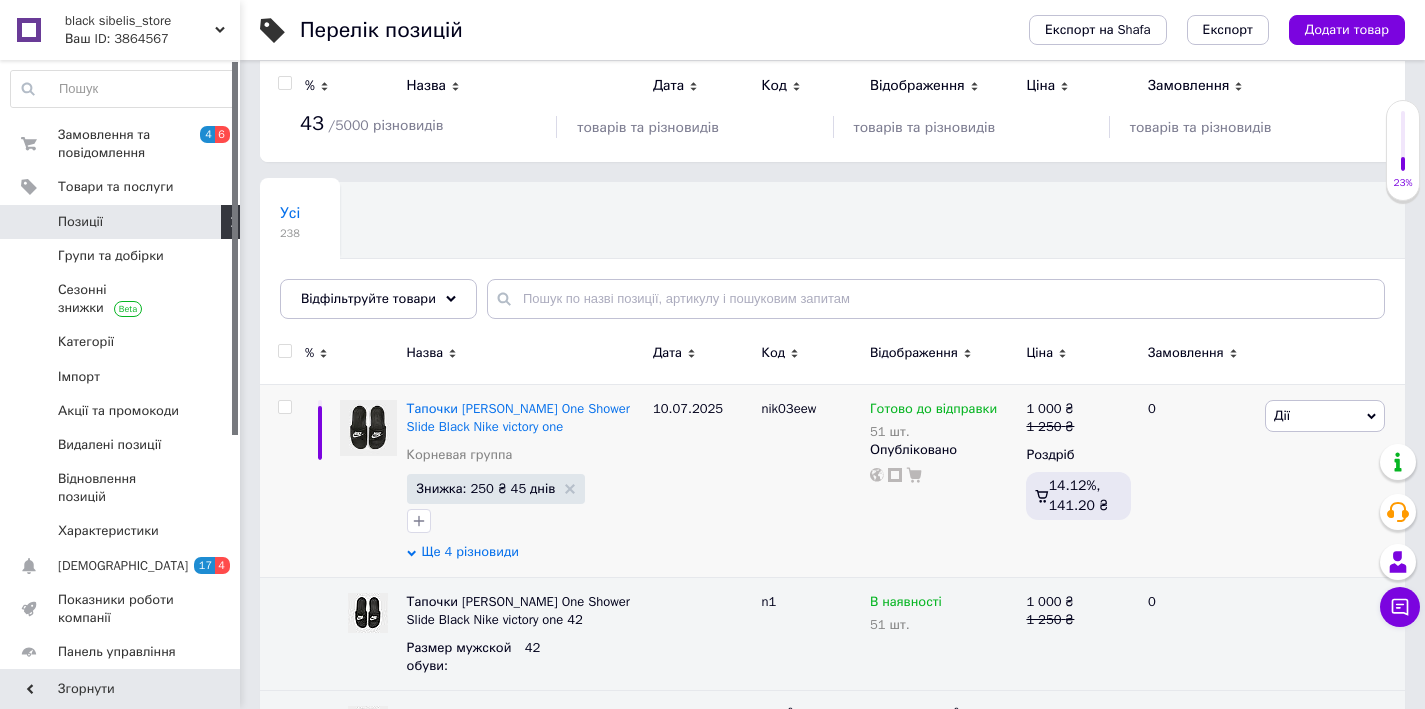 scroll, scrollTop: 0, scrollLeft: 0, axis: both 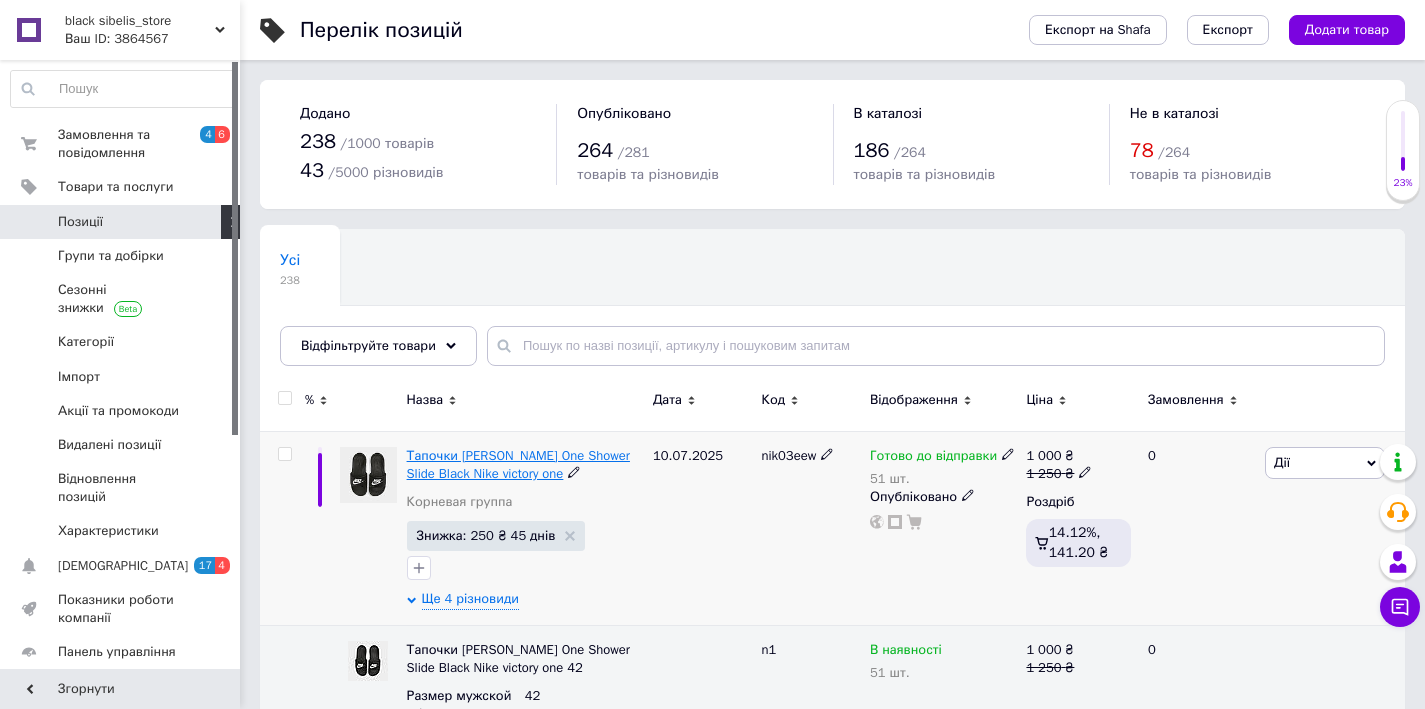 click on "Тапочки [PERSON_NAME] One Shower Slide Black Nike victory one" at bounding box center [518, 464] 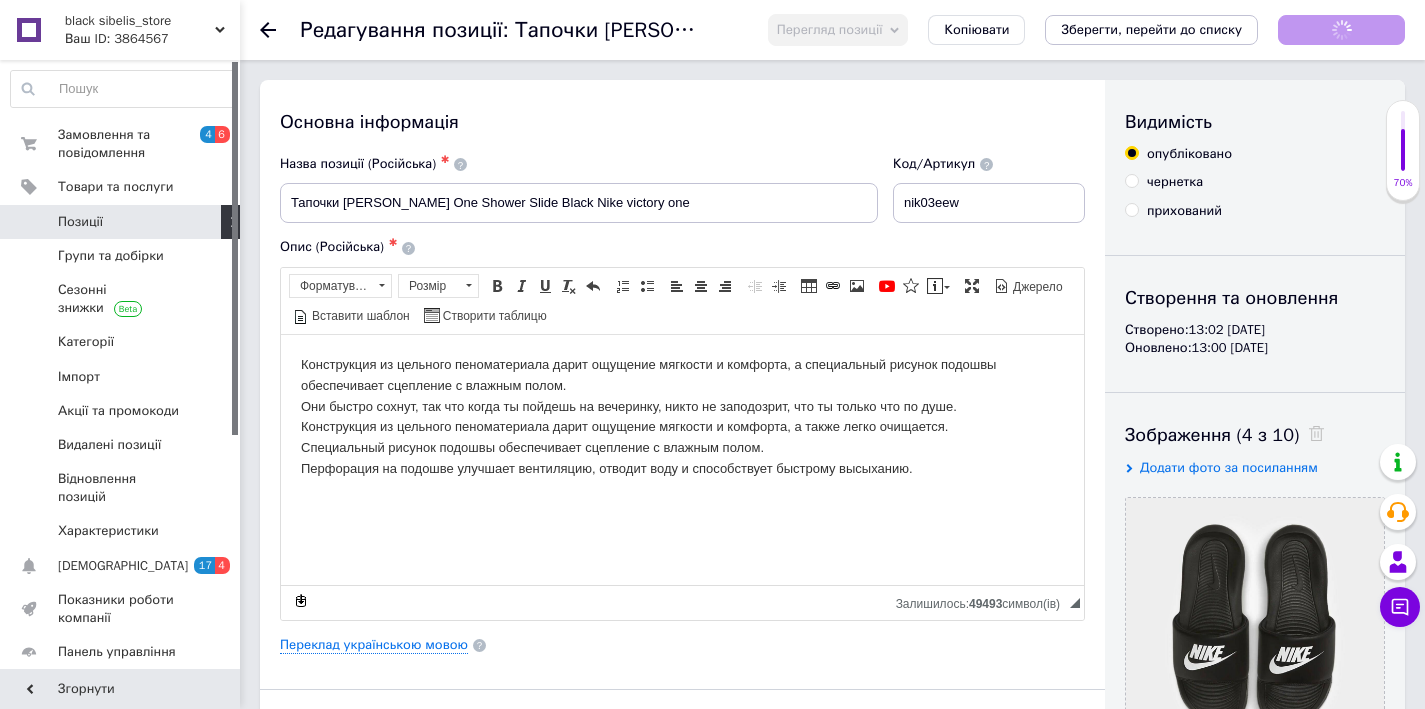 scroll, scrollTop: 0, scrollLeft: 0, axis: both 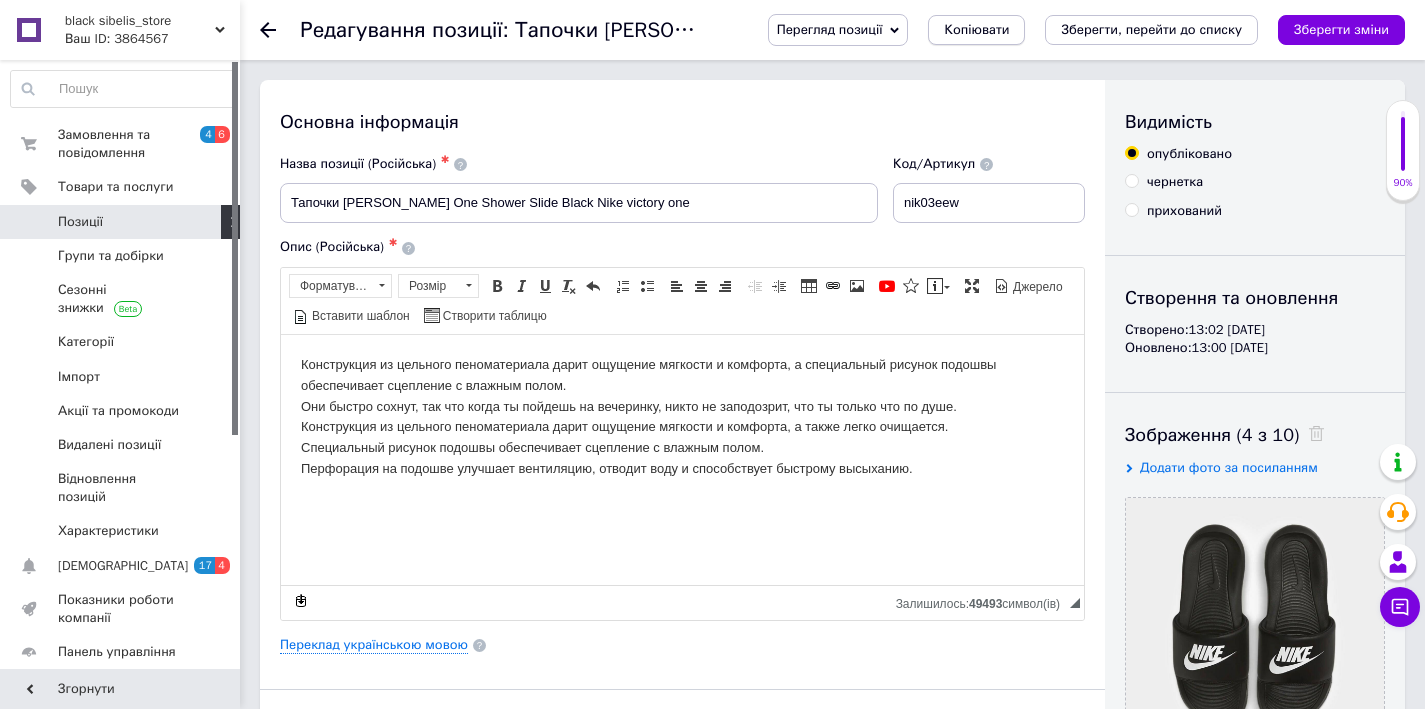 click on "Копіювати" at bounding box center (976, 30) 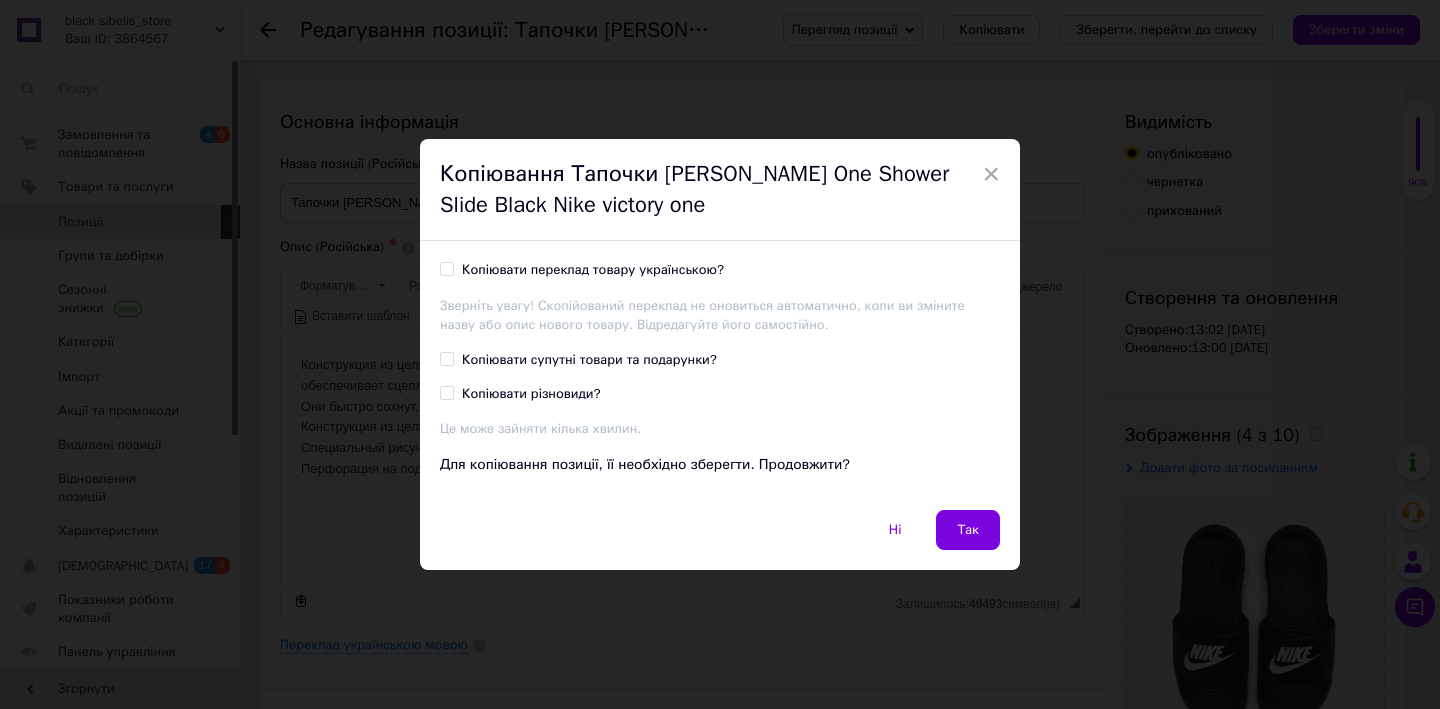 click on "Копіювати переклад товару українською? Зверніть увагу! Скопійований переклад не оновиться автоматично,
коли ви зміните назву або опис нового товару.
Відредагуйте його самостійно. Копіювати супутні товари та подарунки? Копіювати різновиди? Це може зайняти кілька хвилин. Для копіювання позиції, її необхідно зберегти. Продовжити?" at bounding box center (720, 375) 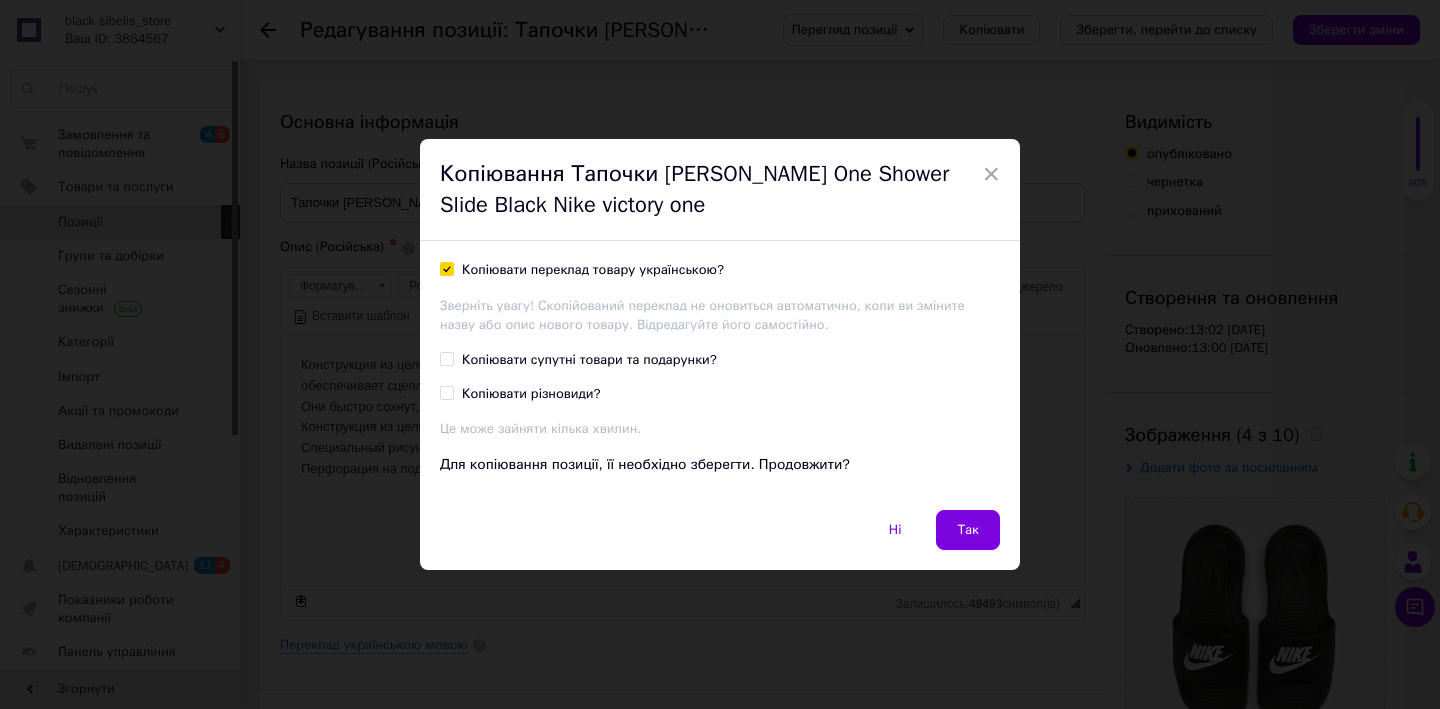 checkbox on "true" 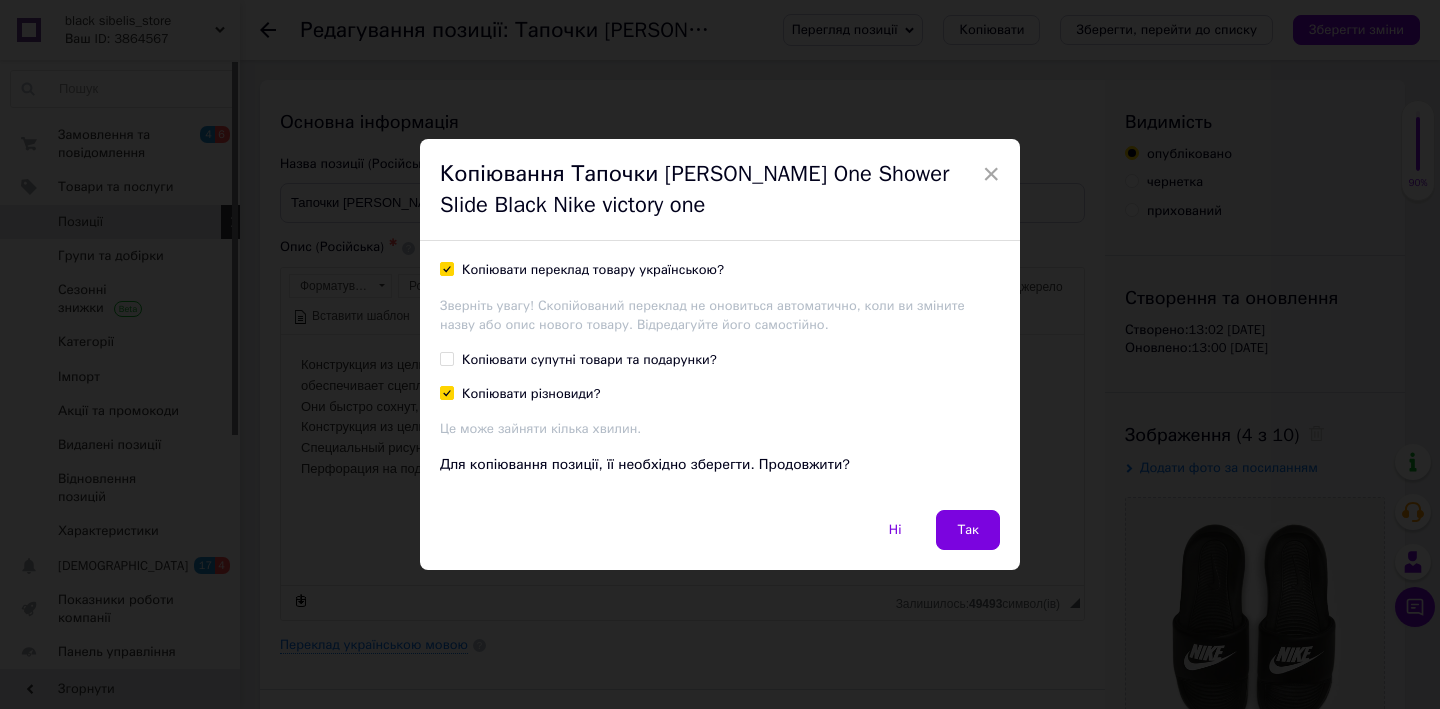 checkbox on "true" 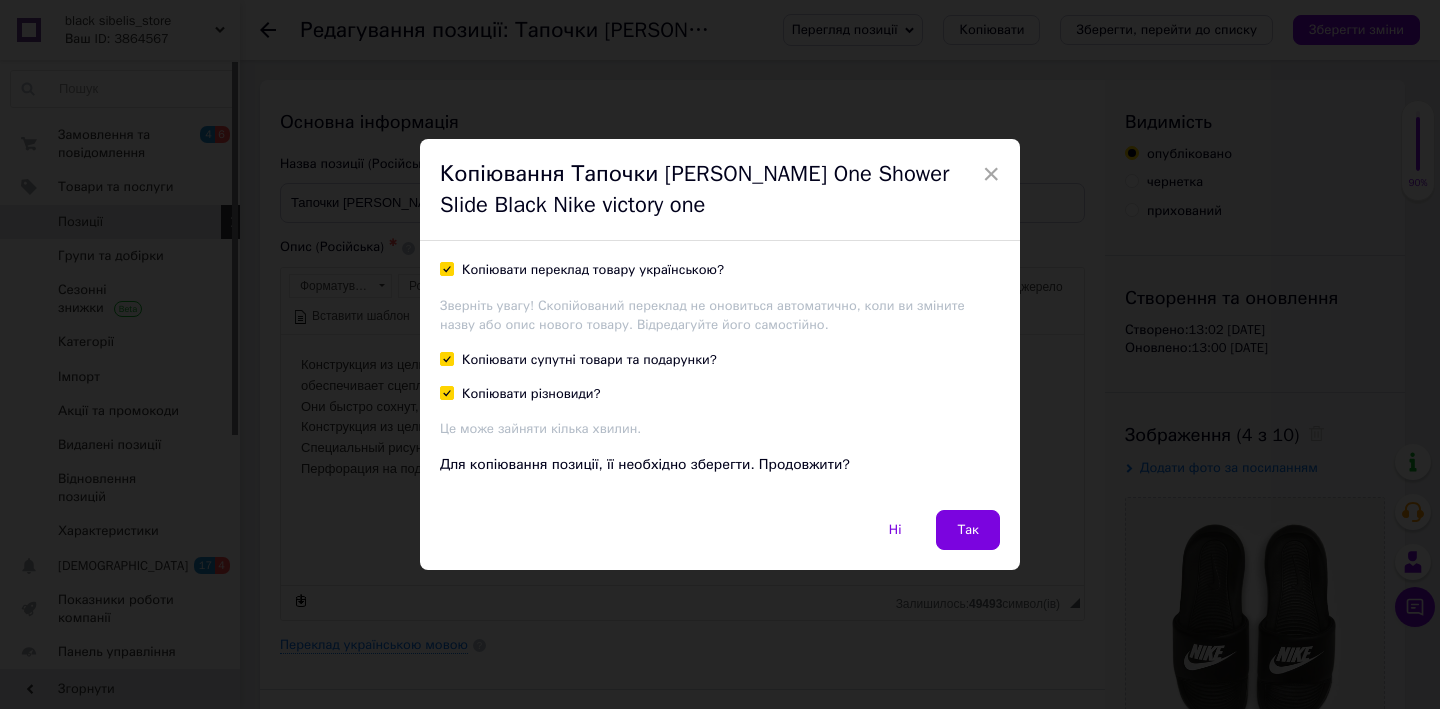 checkbox on "true" 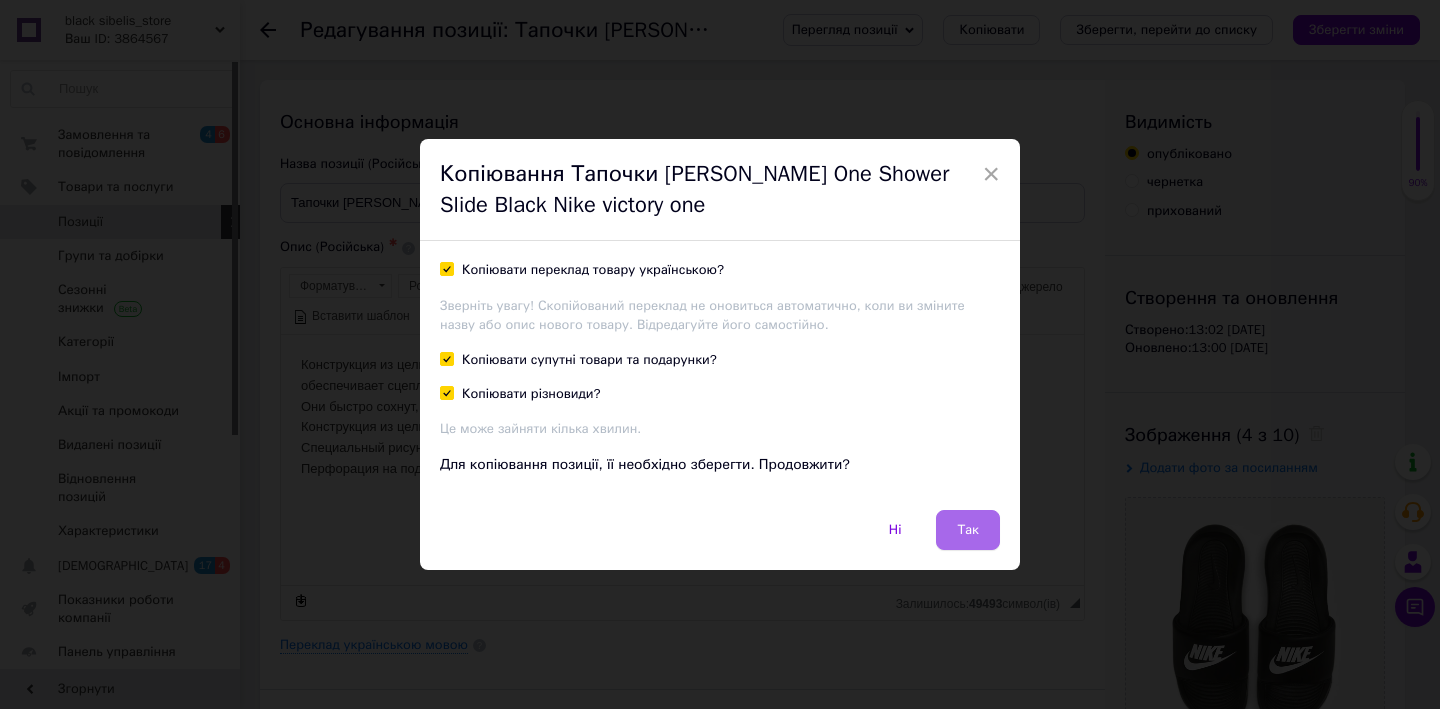 click on "Так" at bounding box center (968, 530) 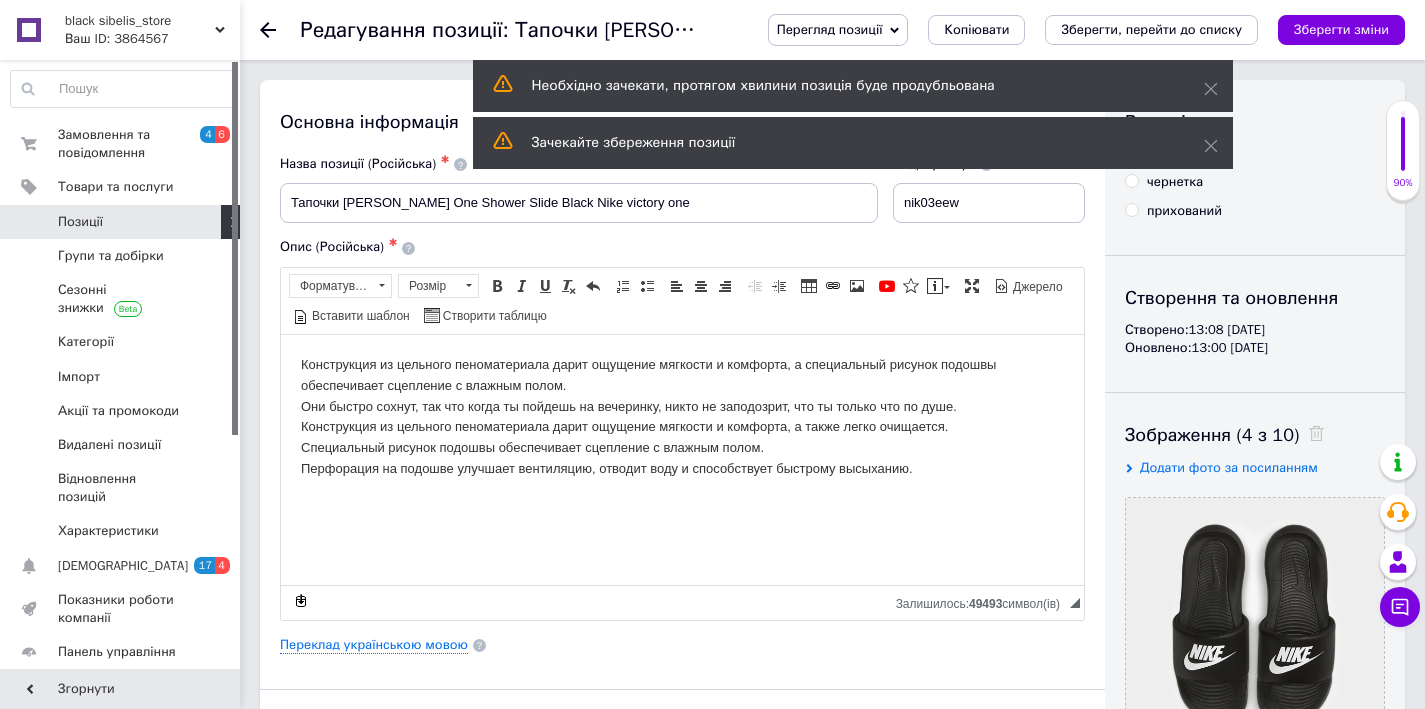 scroll, scrollTop: 414, scrollLeft: 0, axis: vertical 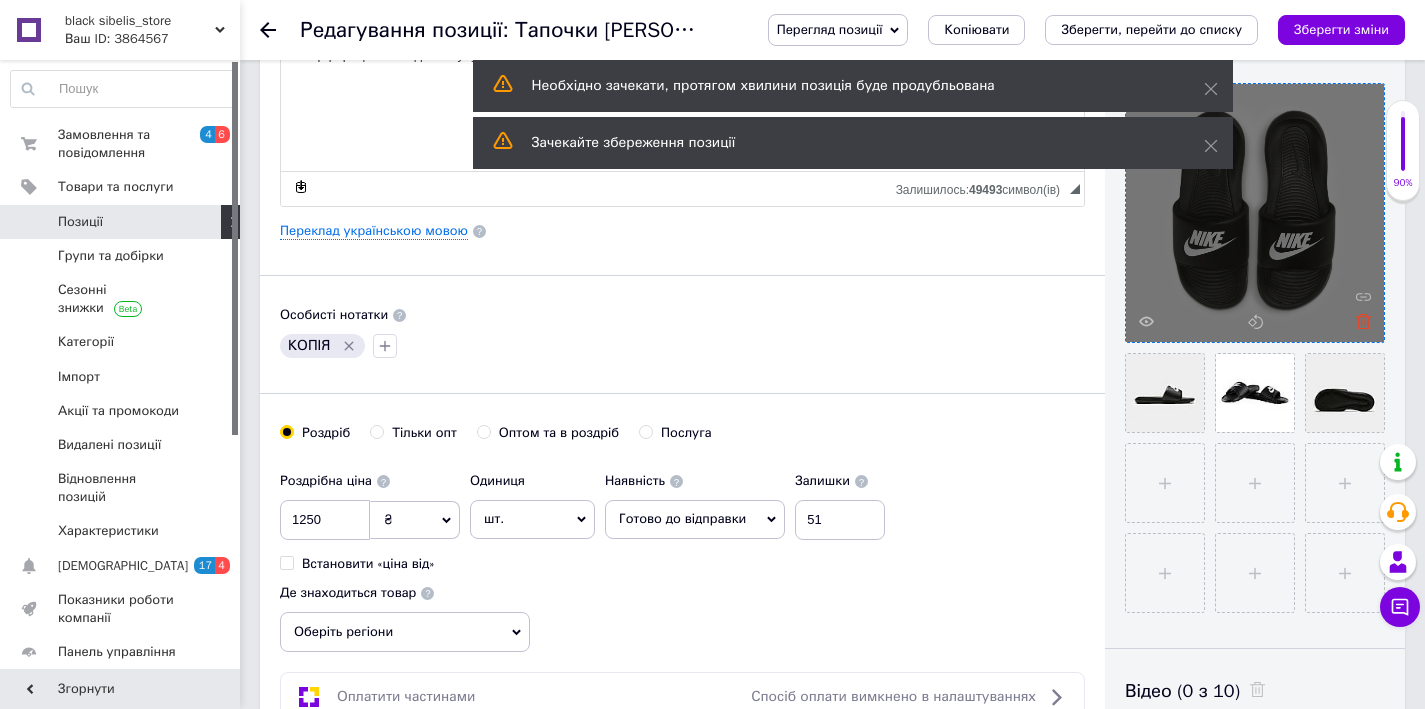click 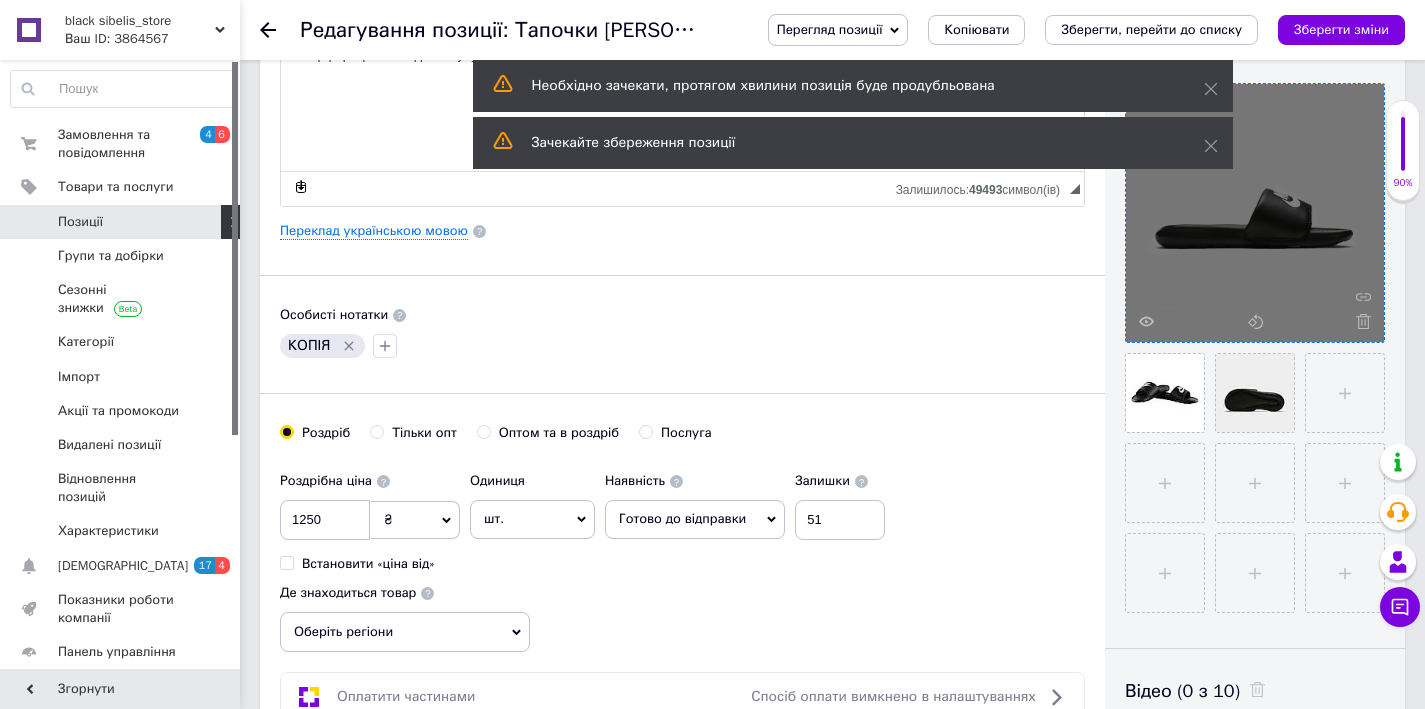click 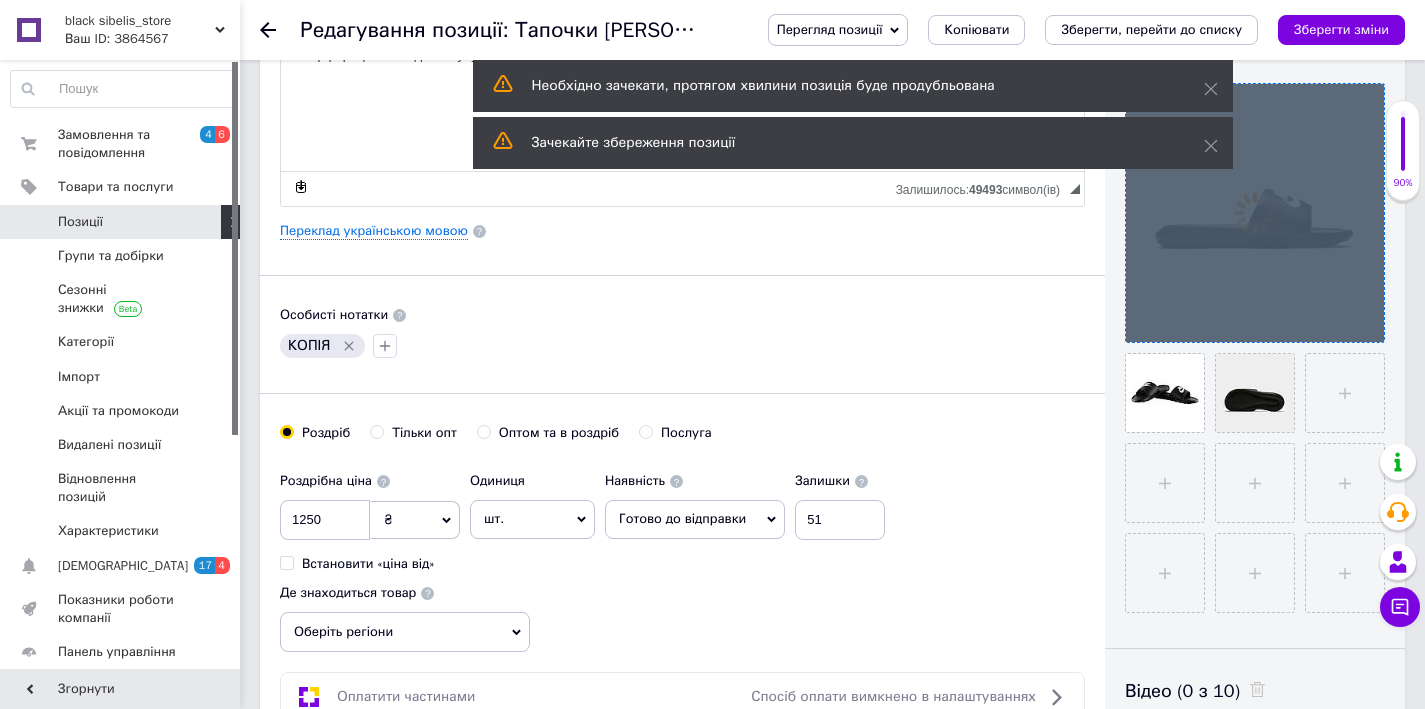 click at bounding box center [1255, 213] 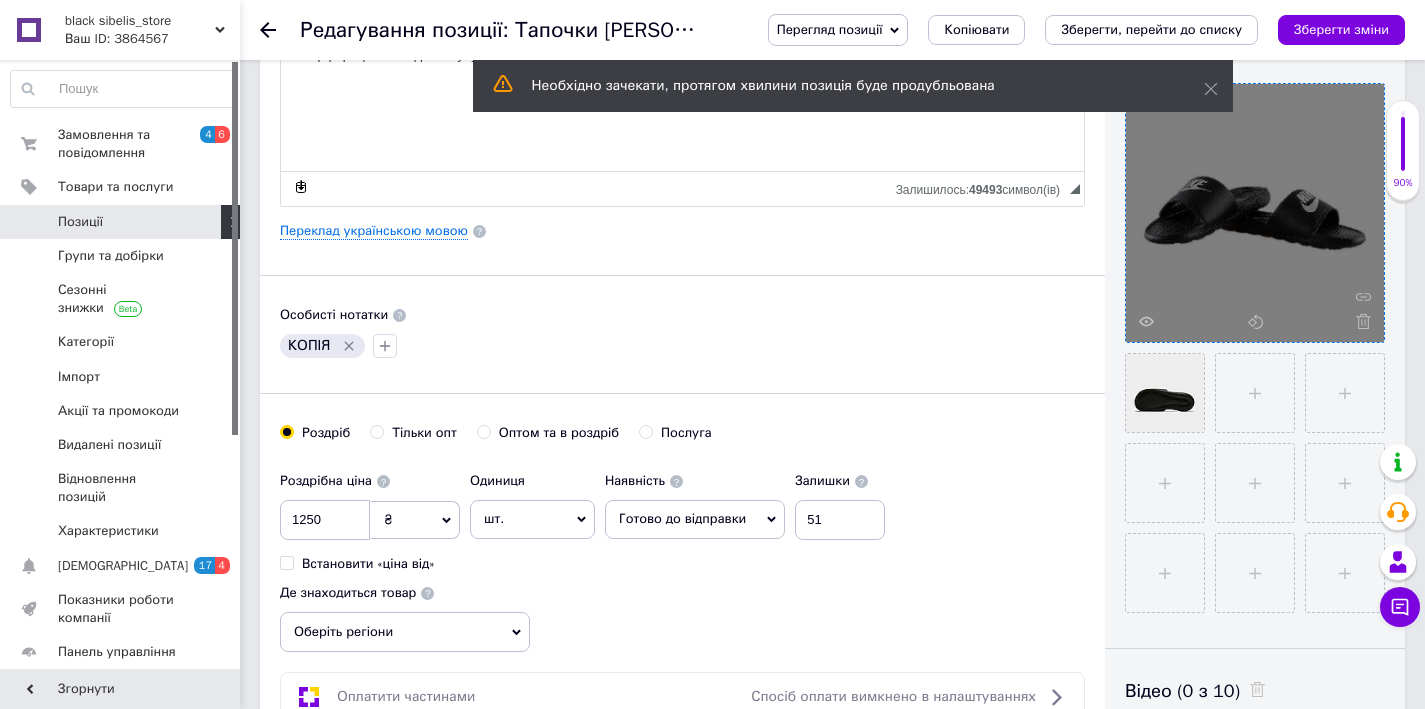 click 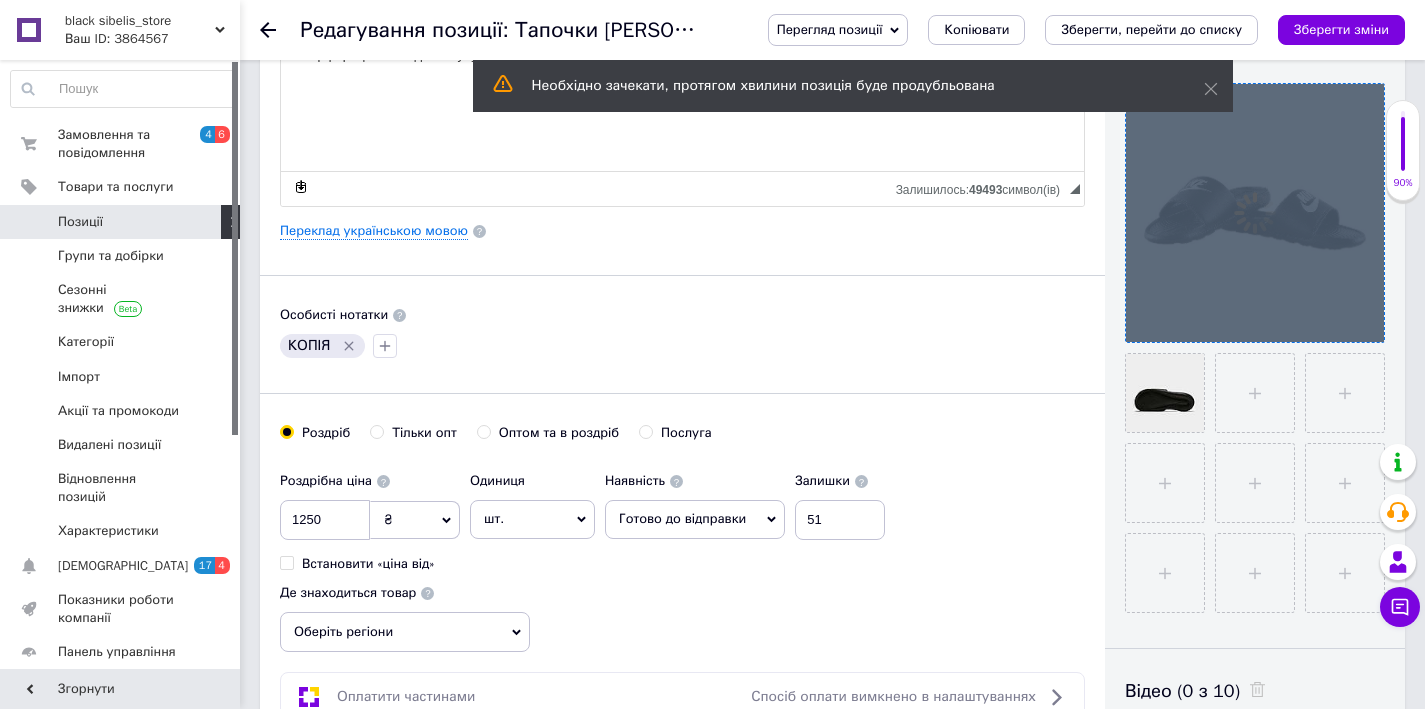click at bounding box center (1255, 213) 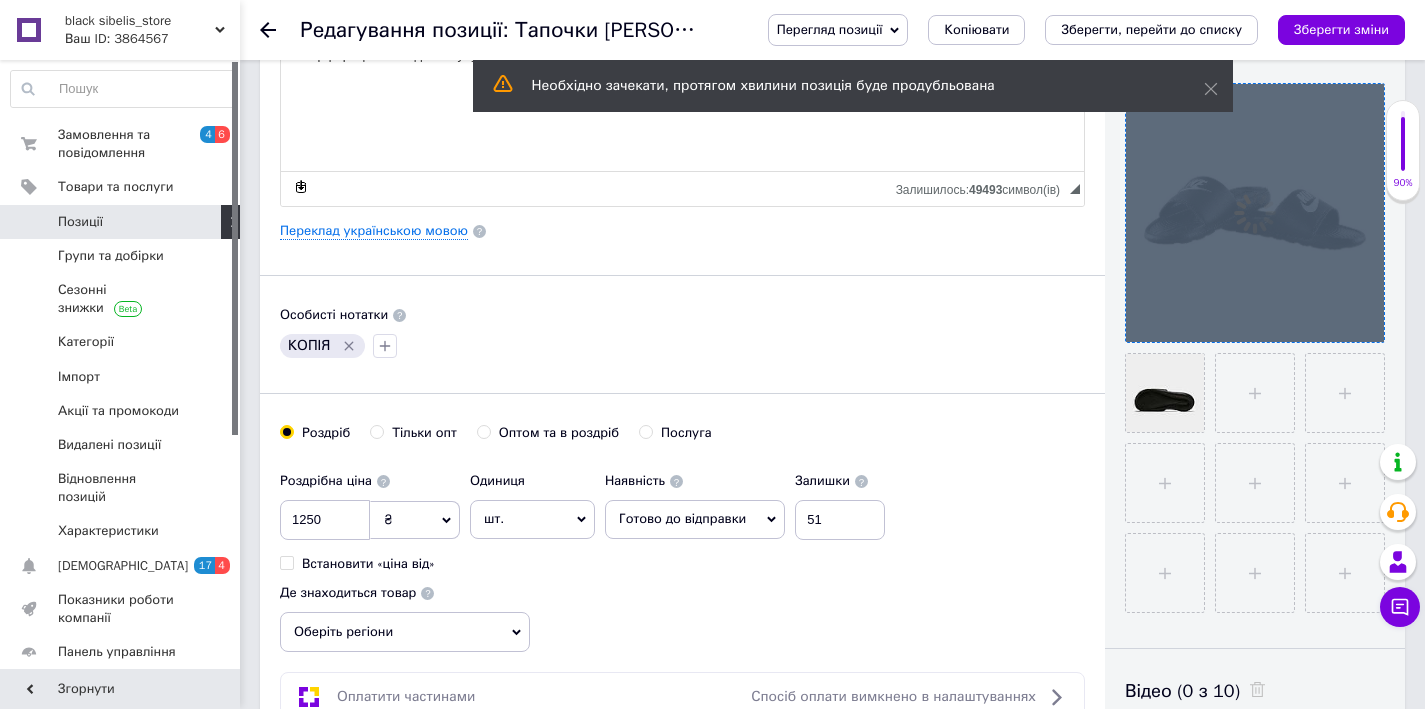 click at bounding box center [1255, 213] 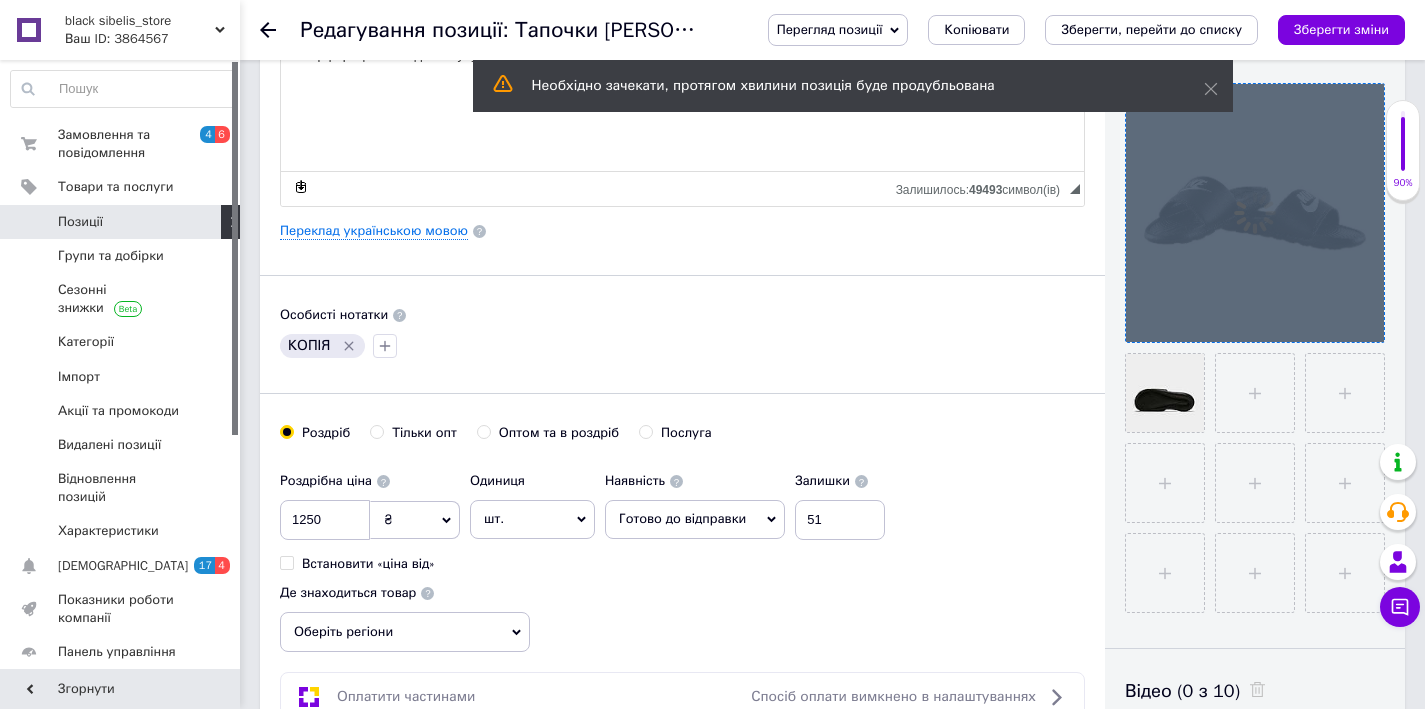 click at bounding box center [1255, 213] 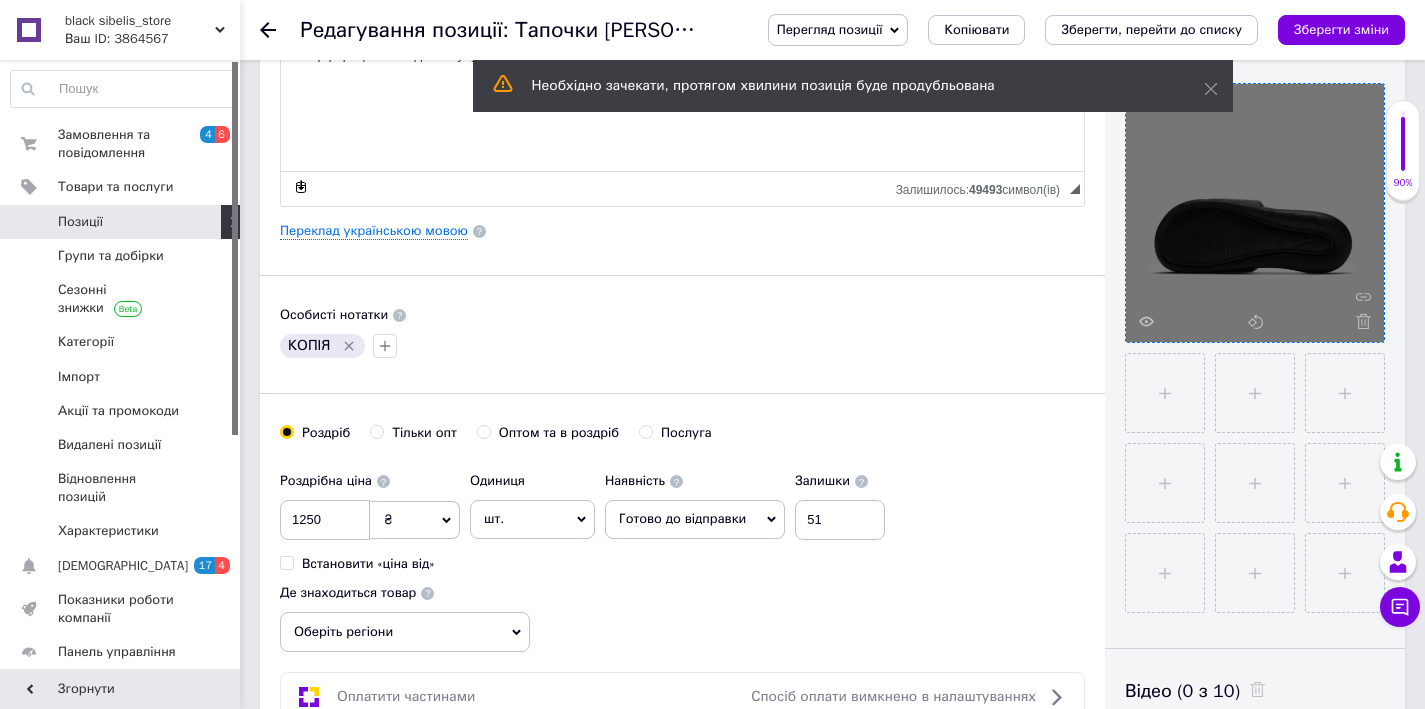 click 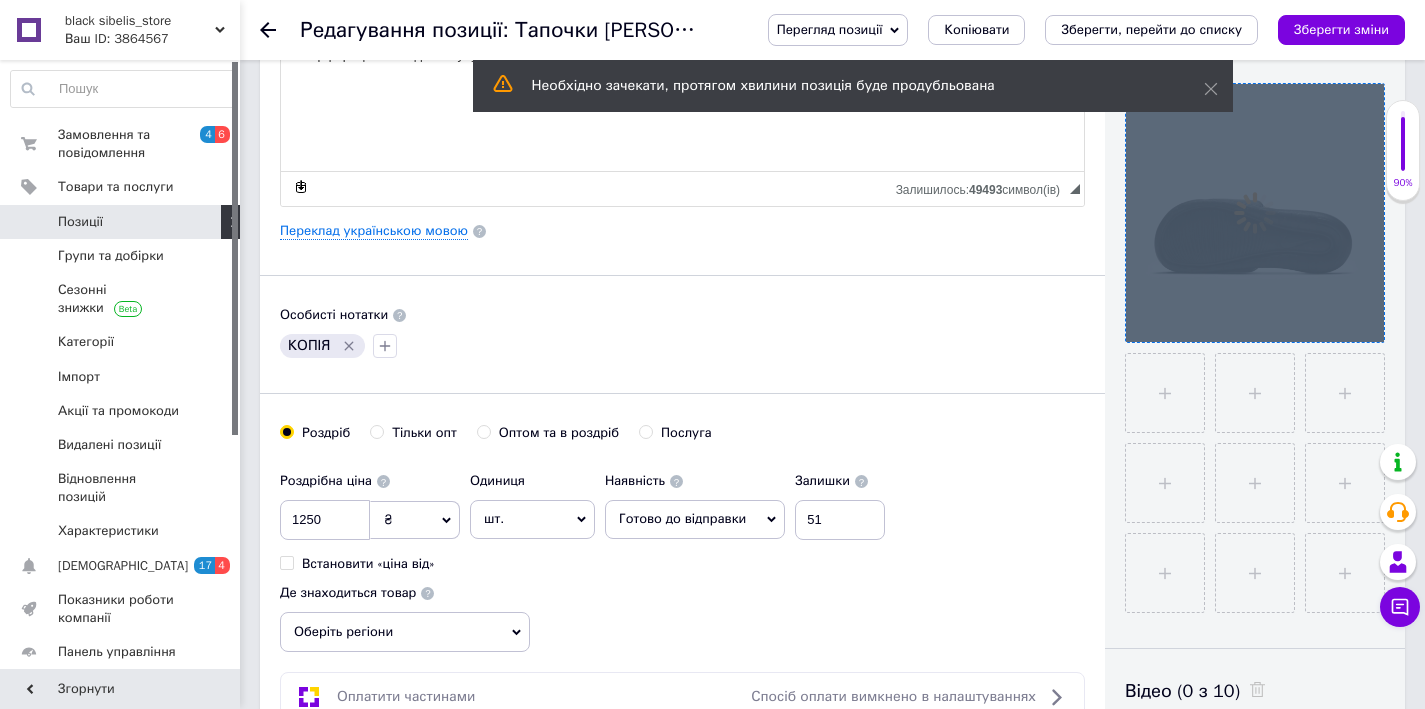 click at bounding box center [1255, 213] 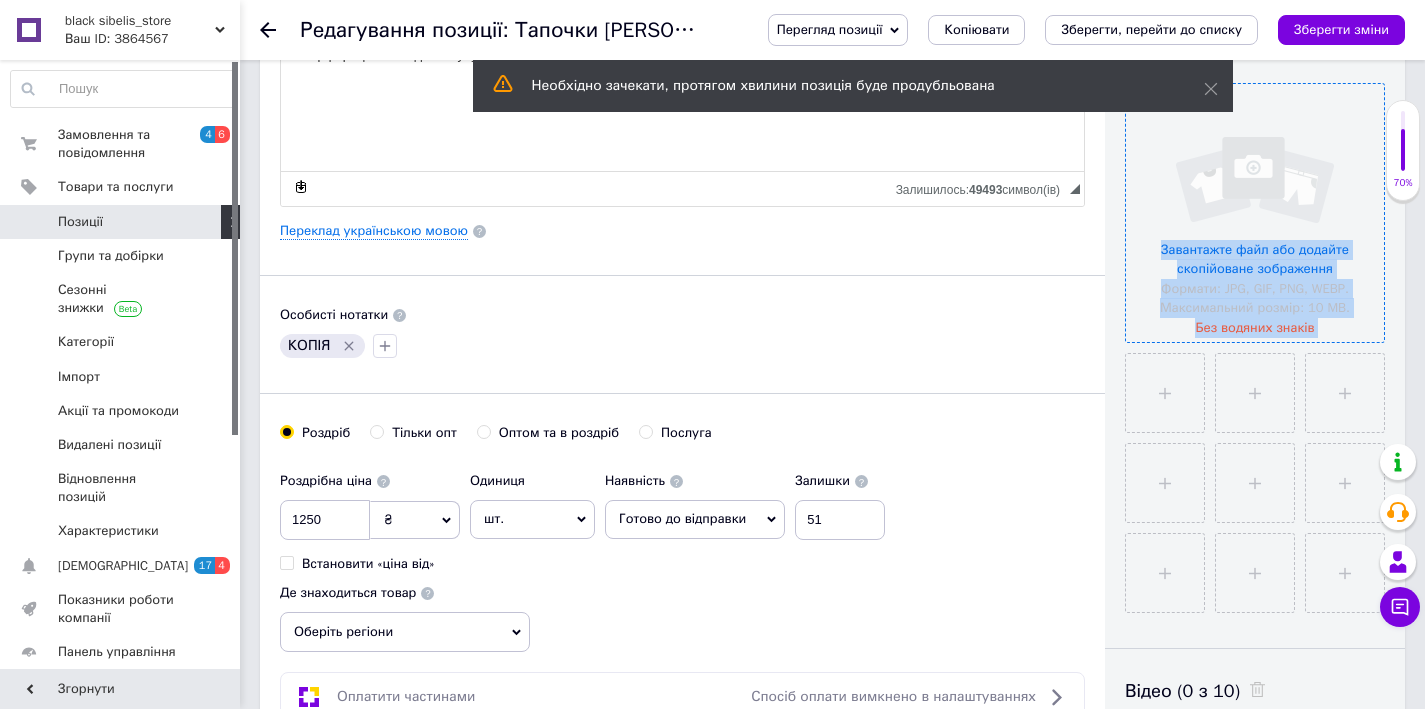 click at bounding box center (1255, 213) 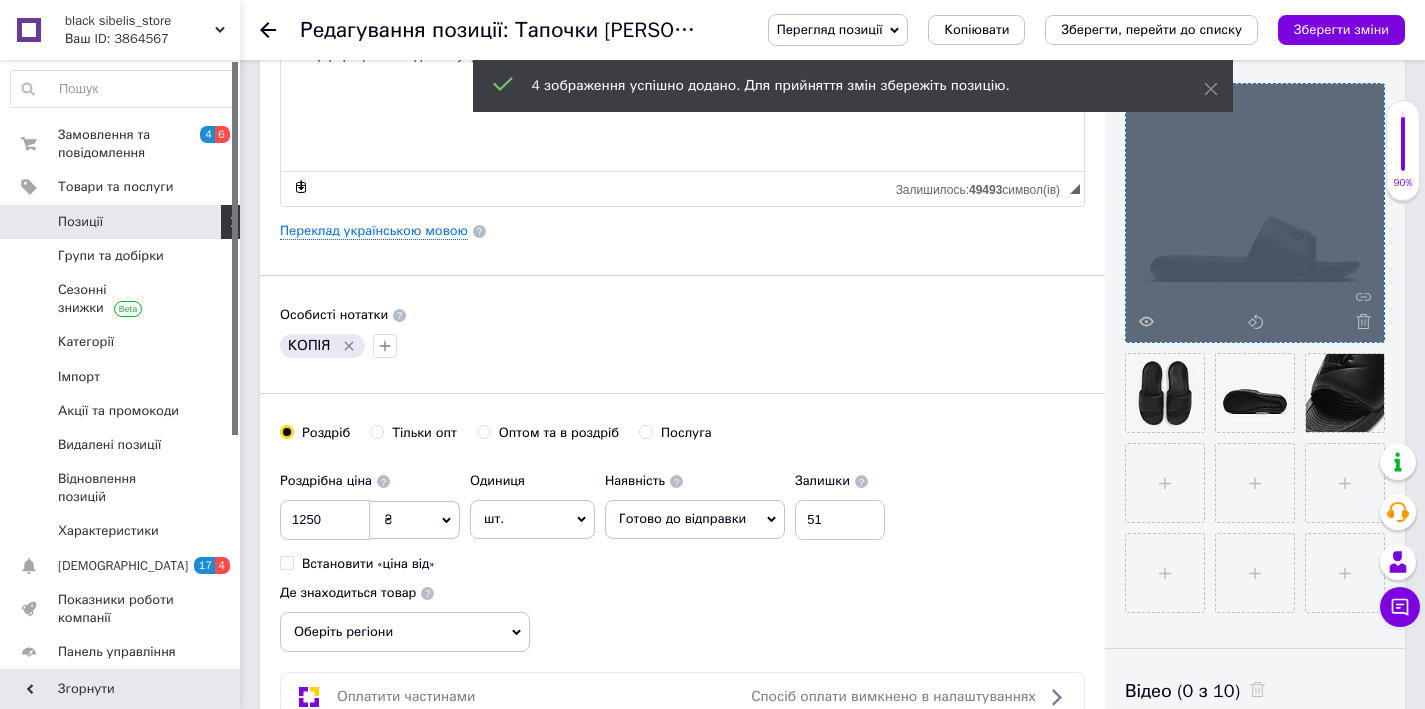 click on "Оберіть регіони" at bounding box center (405, 632) 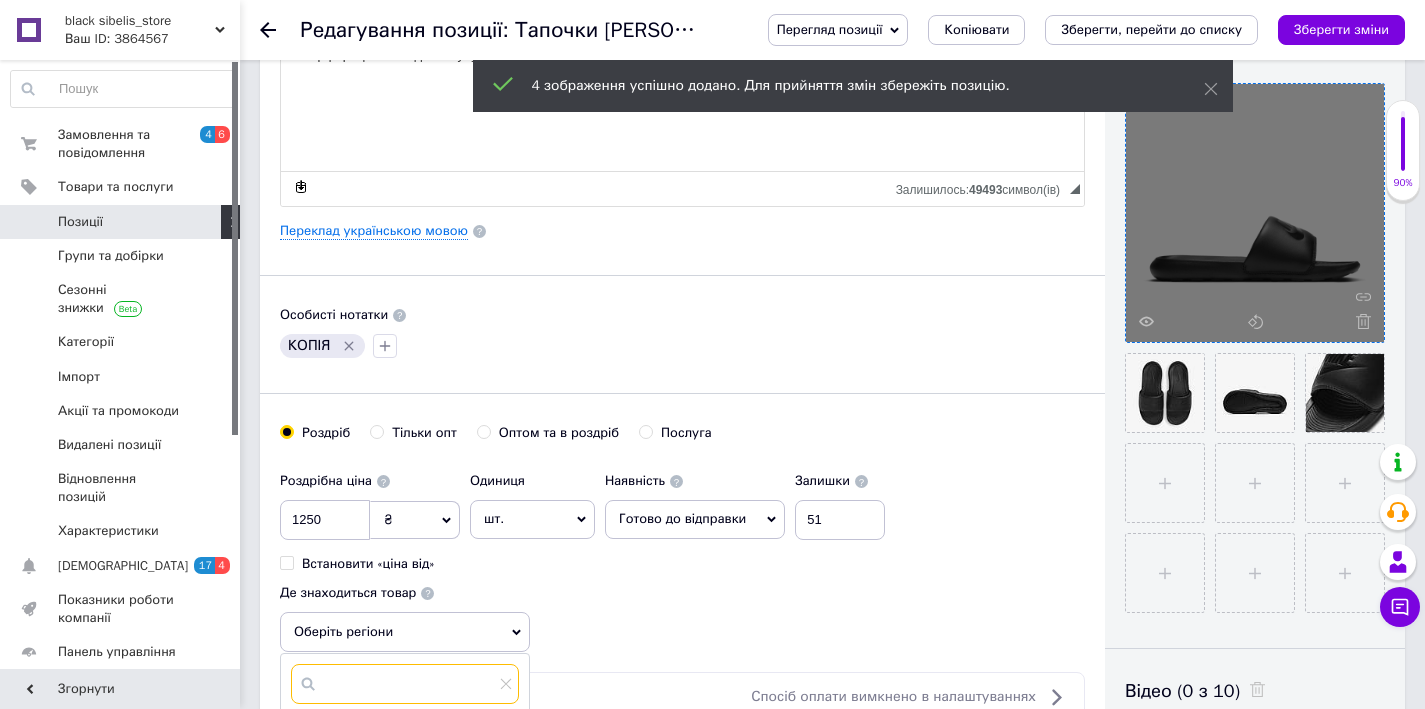 click at bounding box center [405, 684] 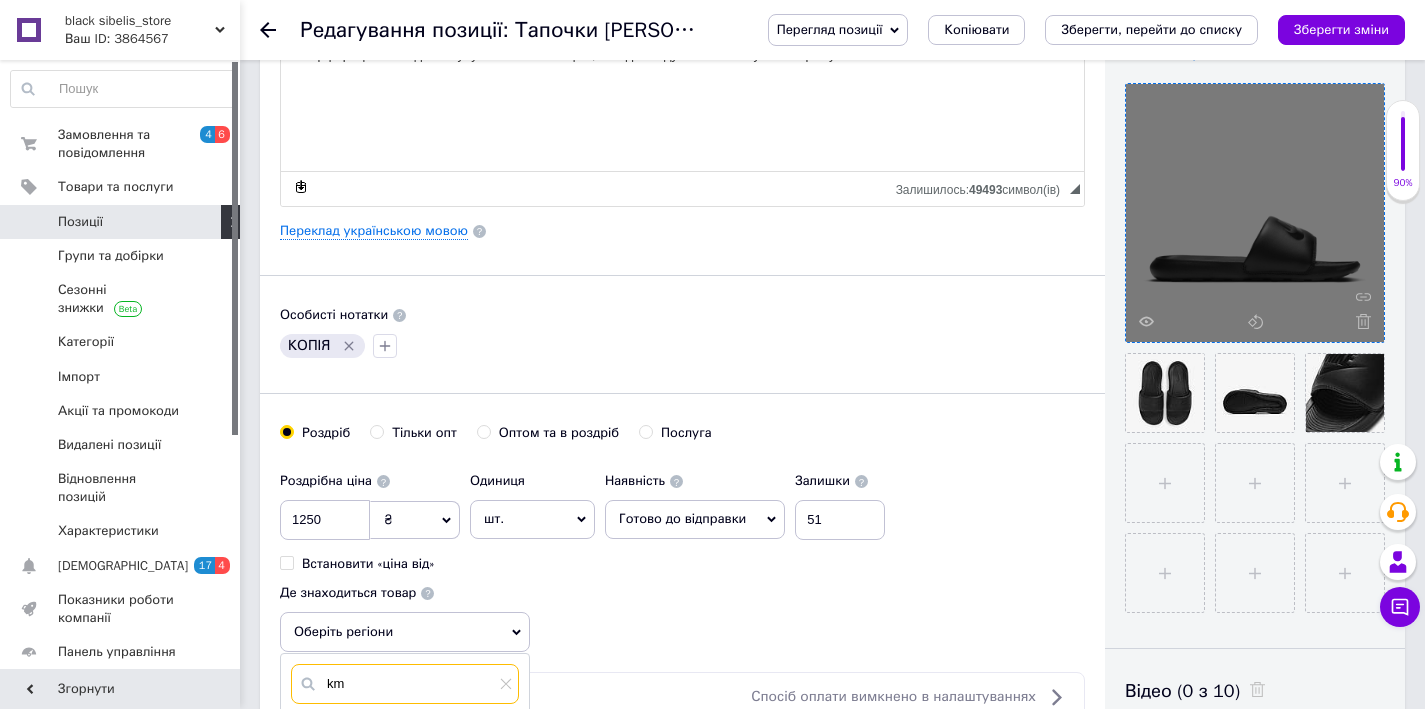 type on "k" 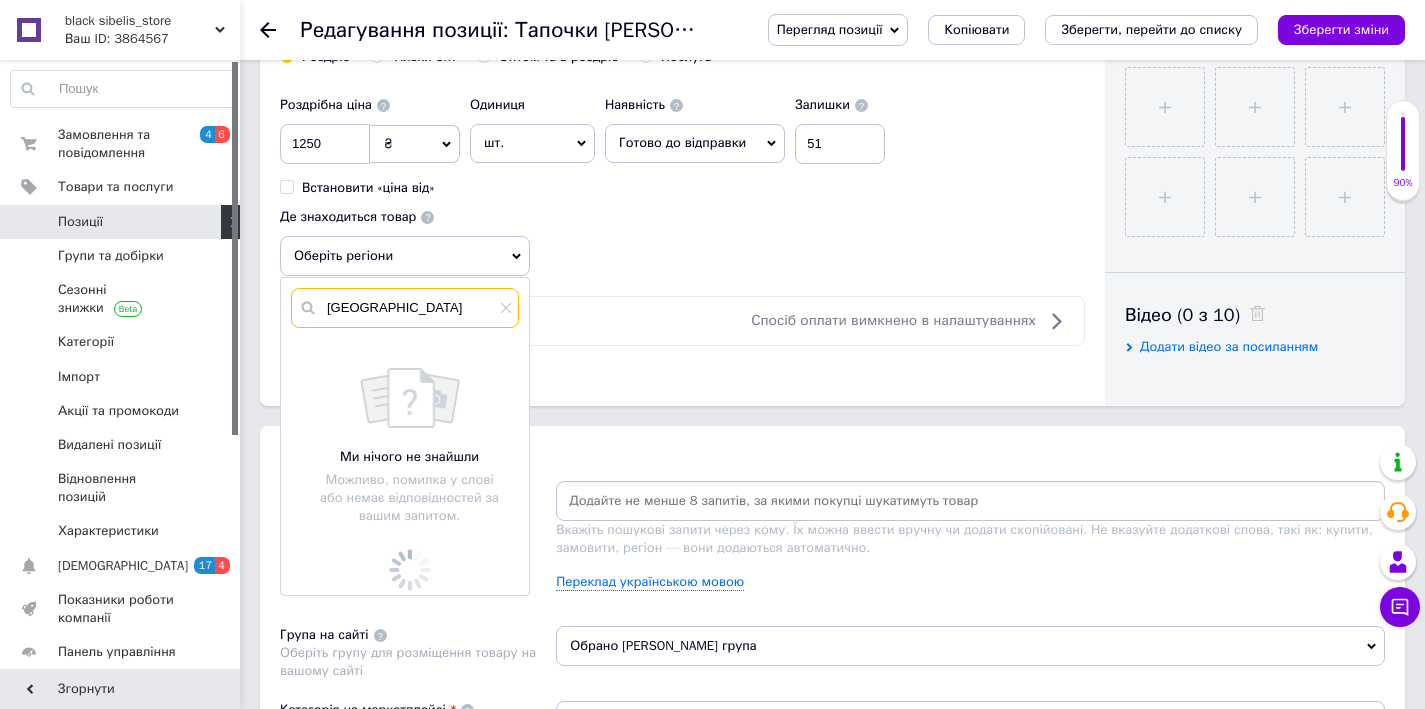 scroll, scrollTop: 862, scrollLeft: 0, axis: vertical 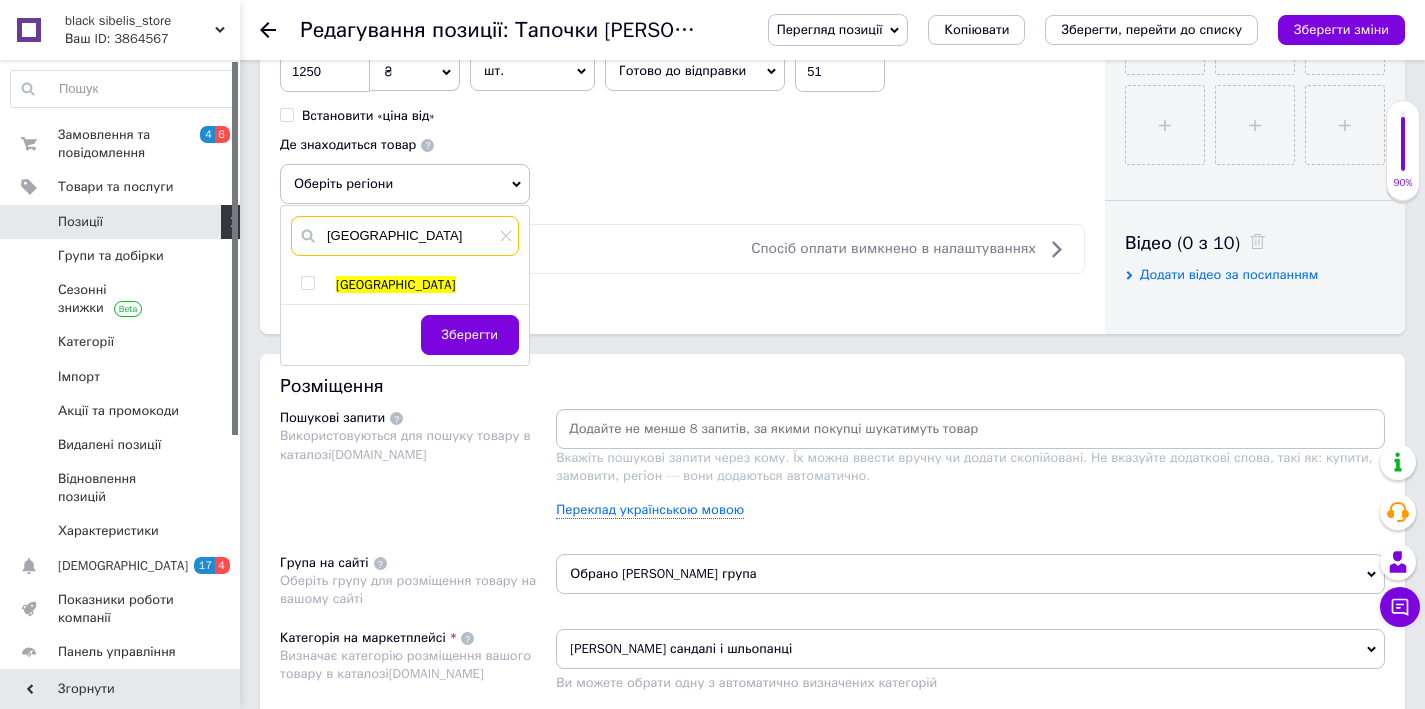 type on "[GEOGRAPHIC_DATA]" 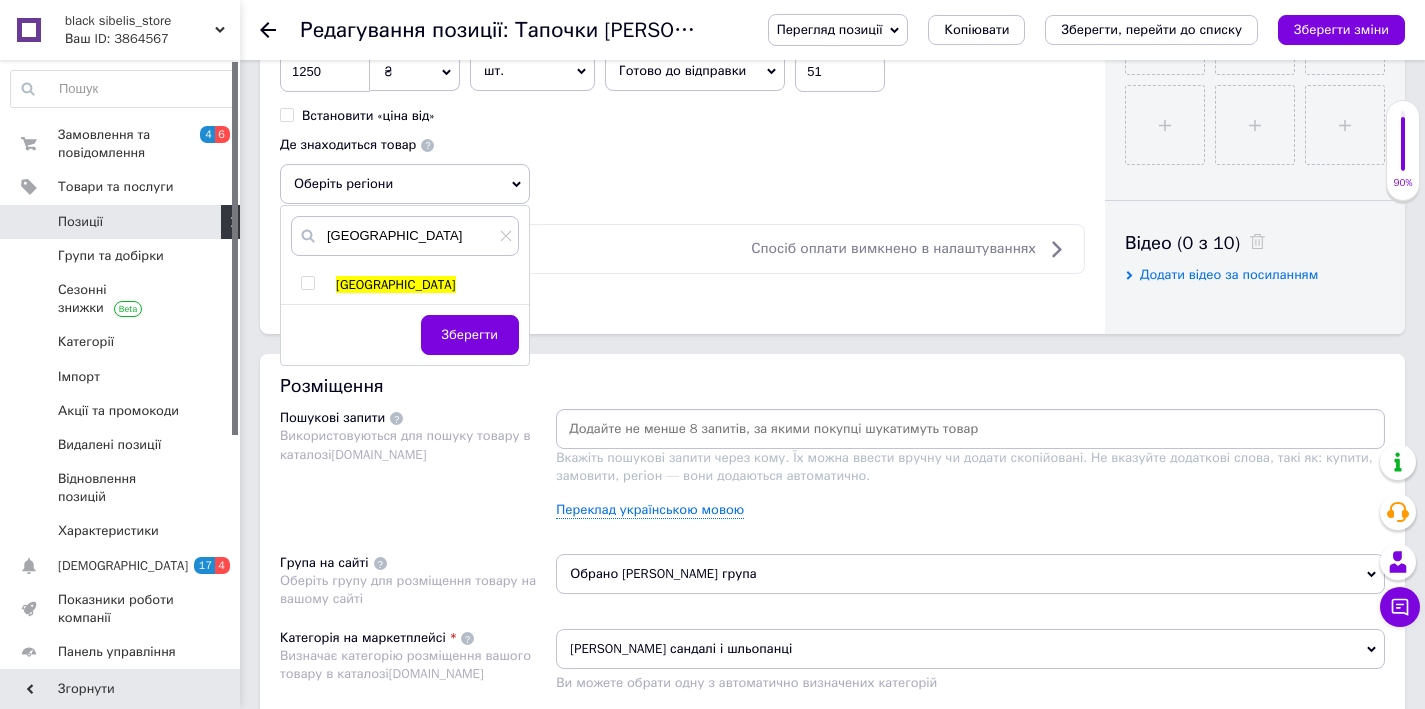 click at bounding box center [307, 283] 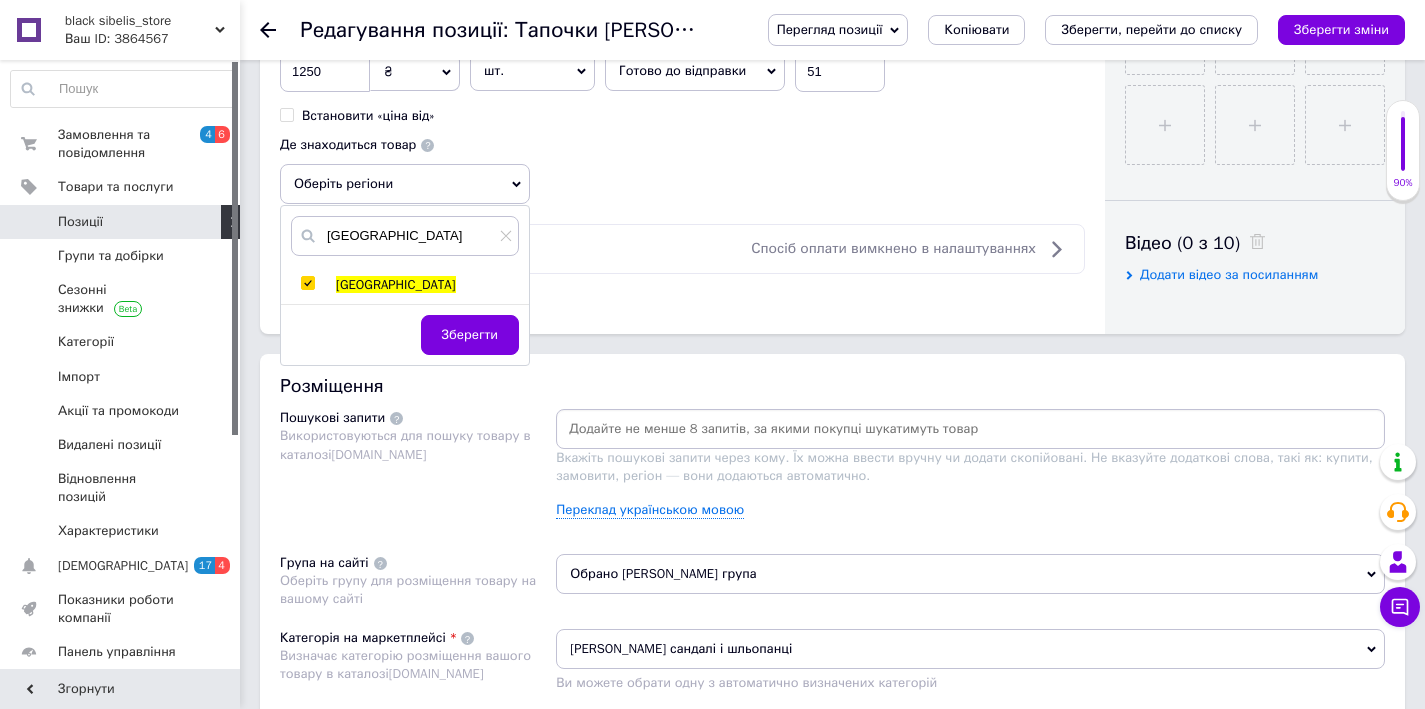 checkbox on "true" 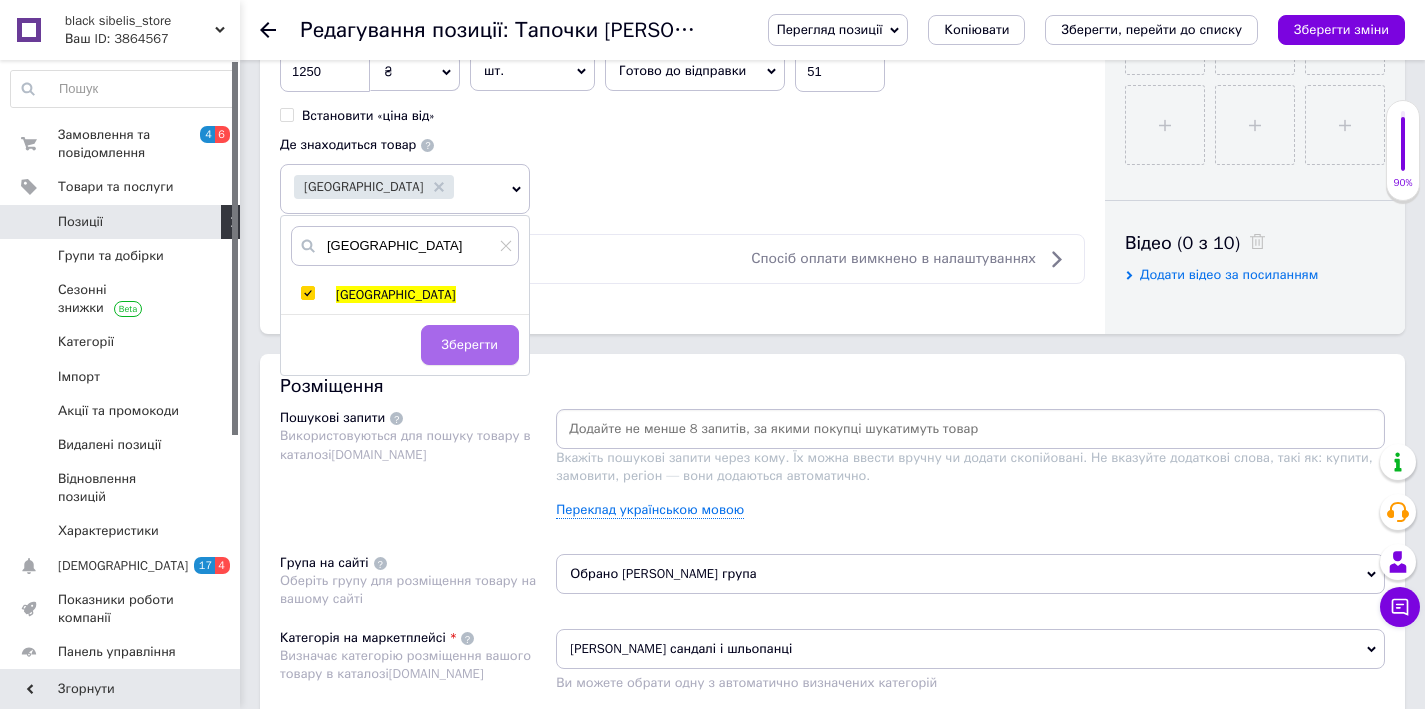 click on "Зберегти" at bounding box center [470, 345] 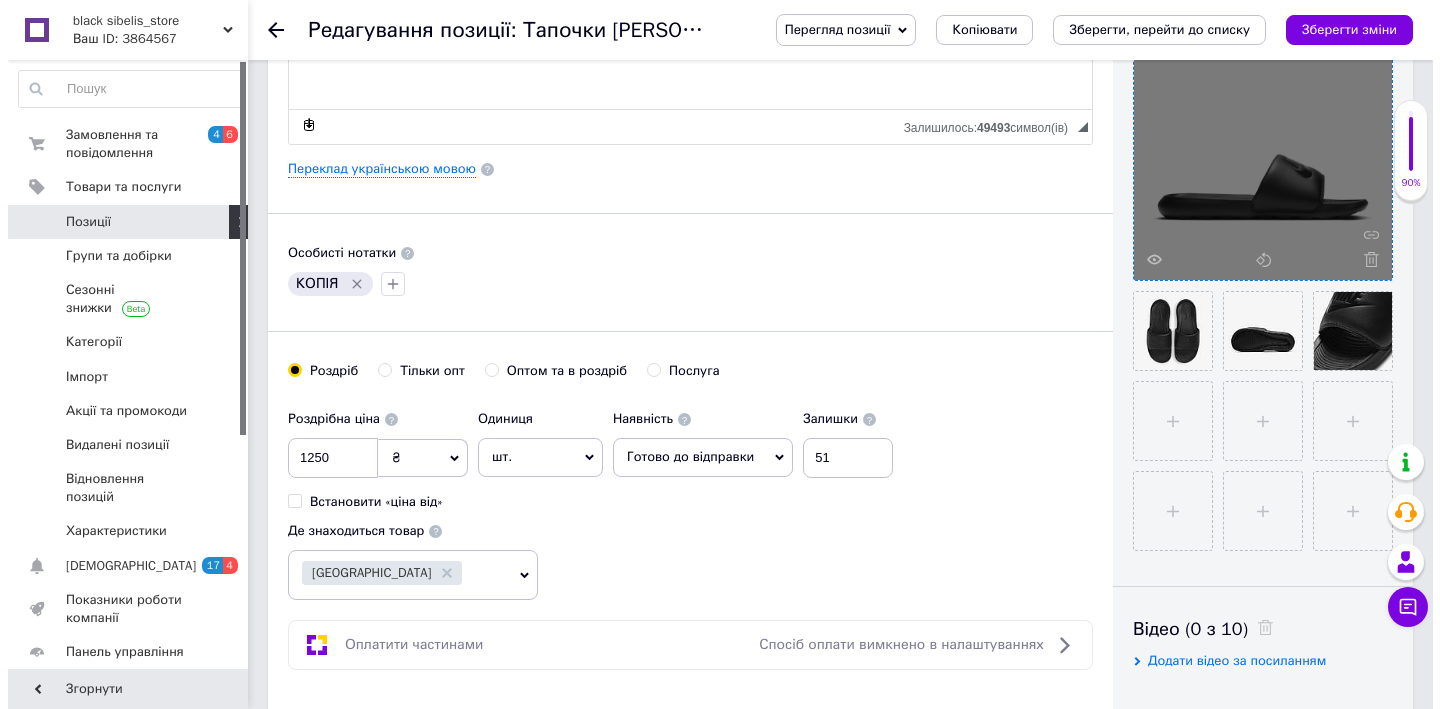 scroll, scrollTop: 444, scrollLeft: 0, axis: vertical 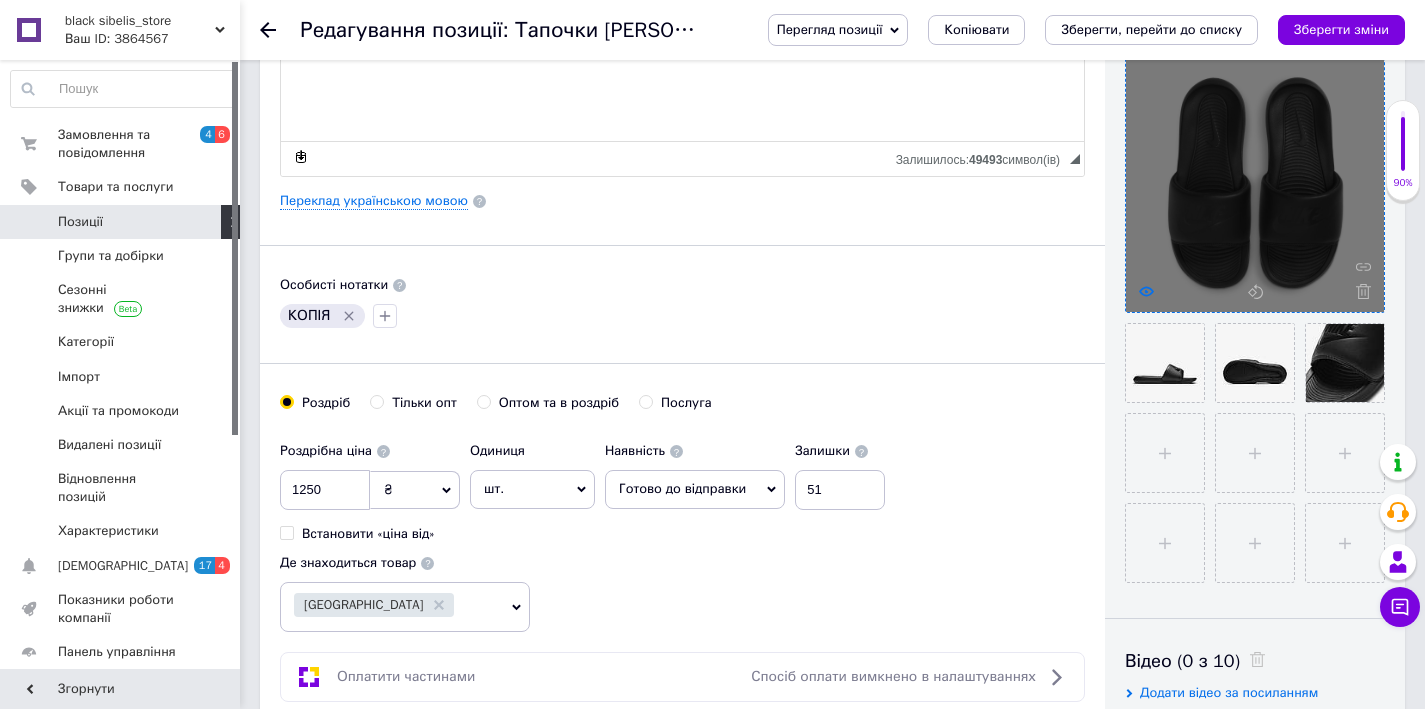 click 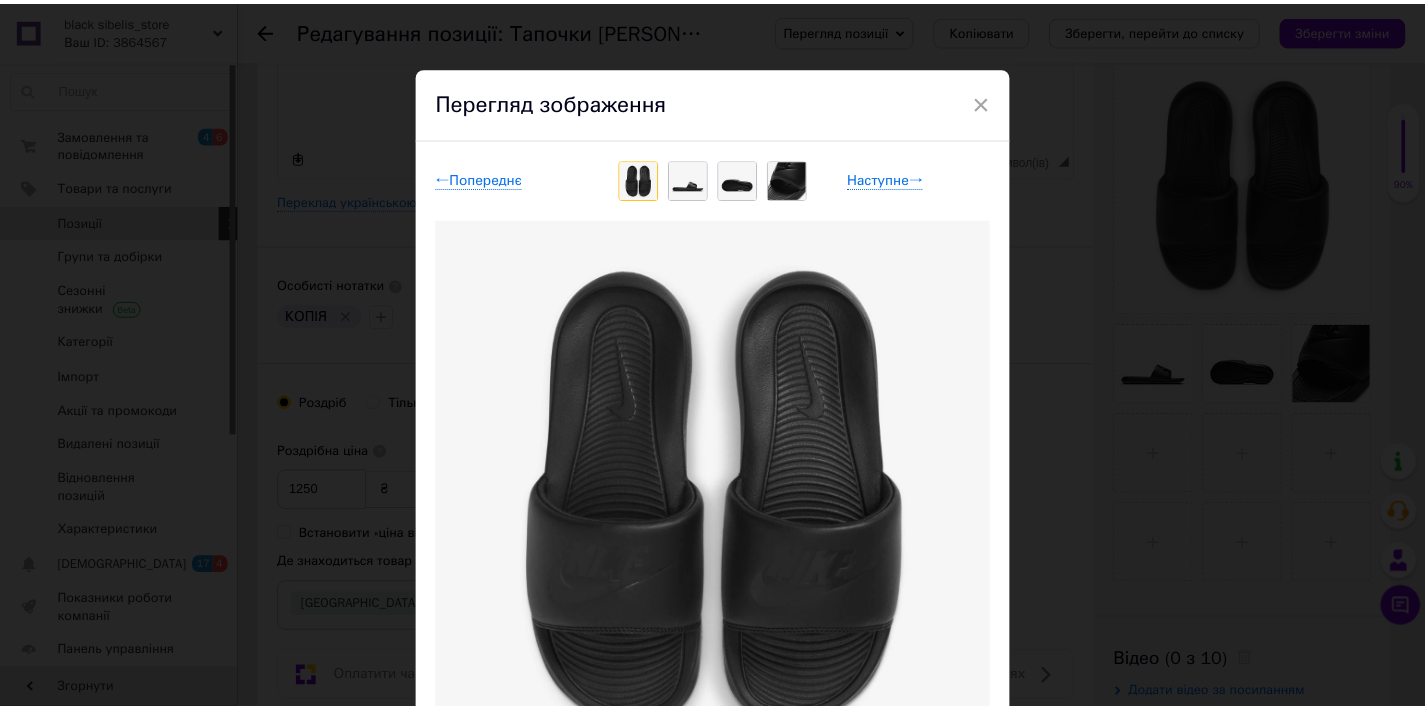 scroll, scrollTop: 4, scrollLeft: 0, axis: vertical 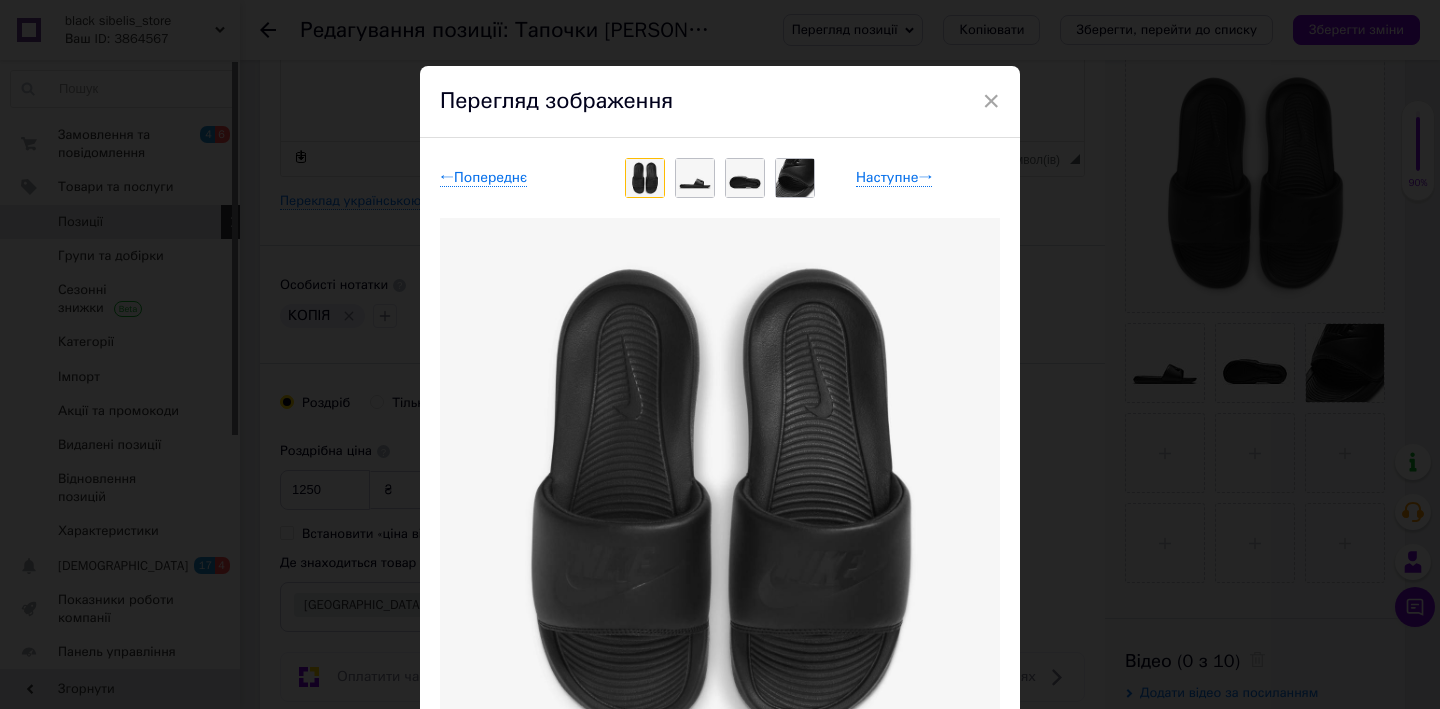 click at bounding box center (695, 178) 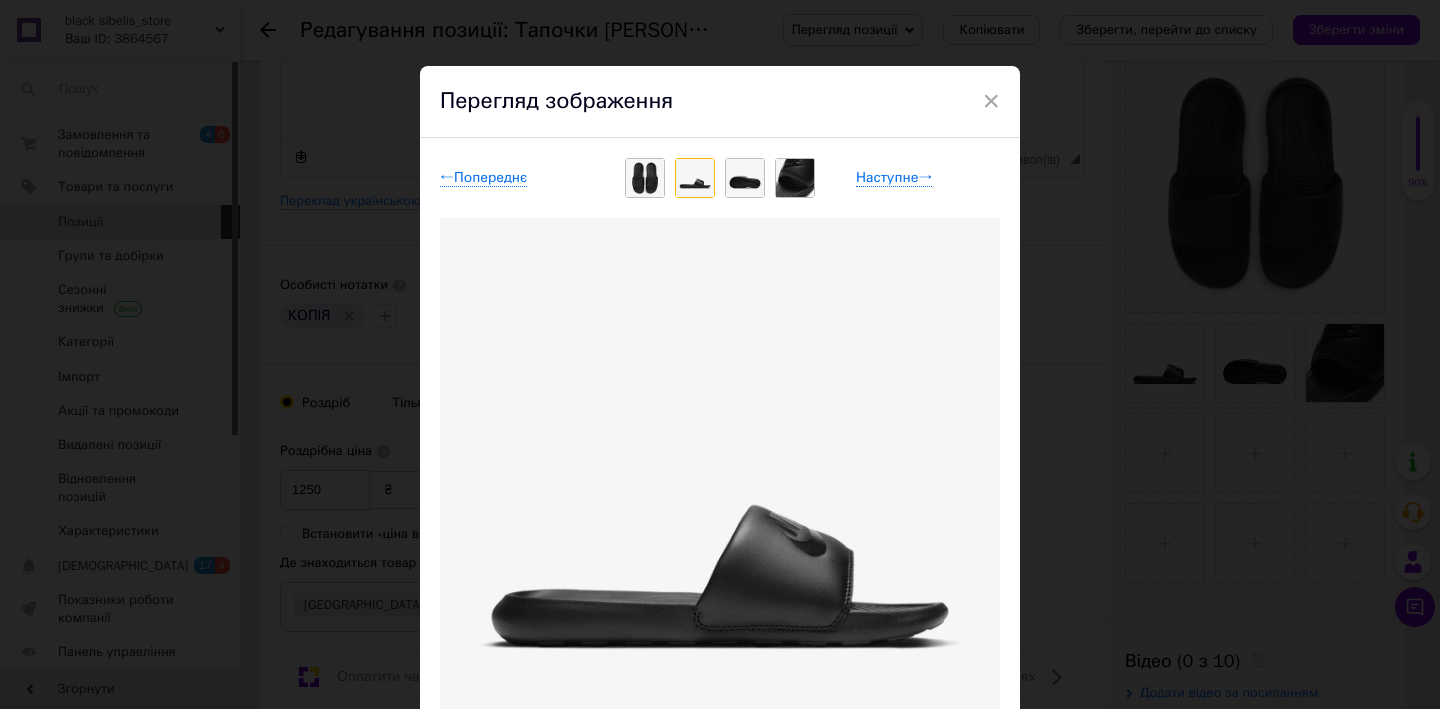 click at bounding box center [745, 178] 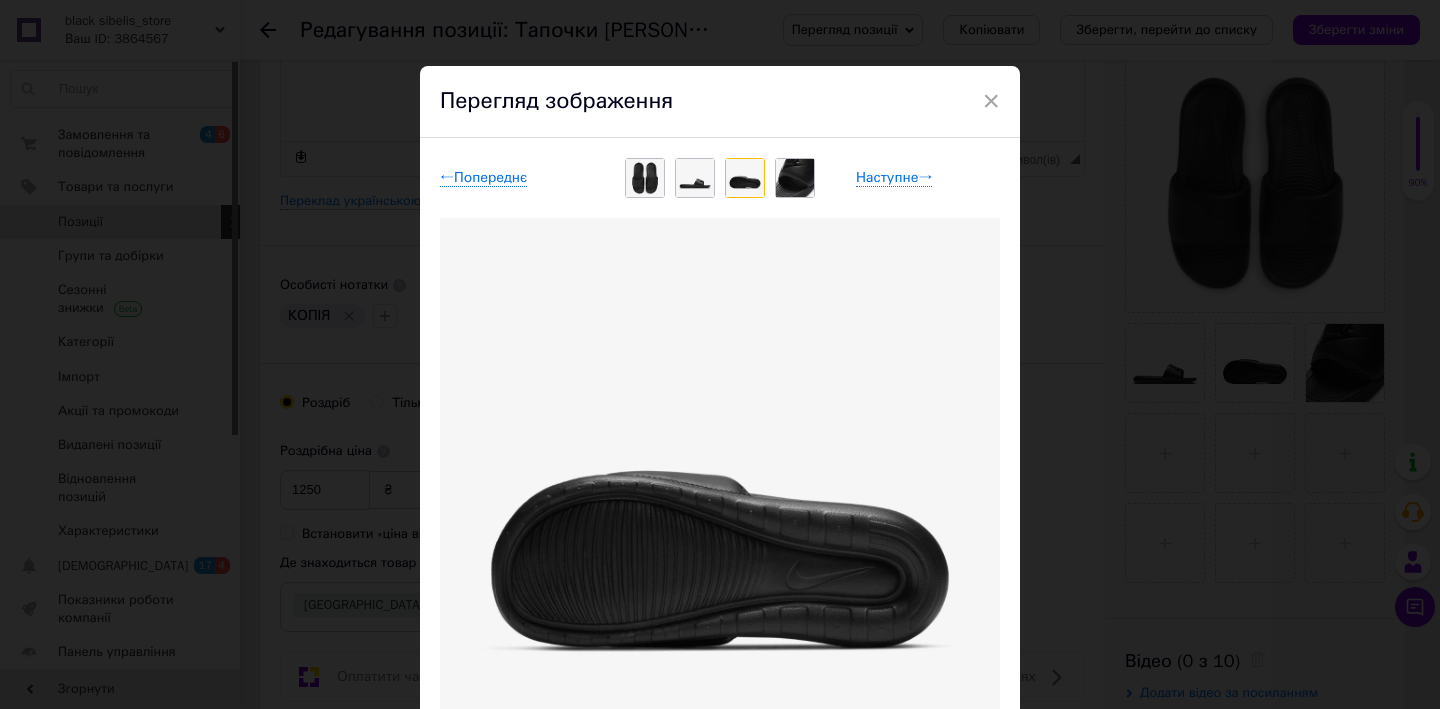 click at bounding box center (795, 178) 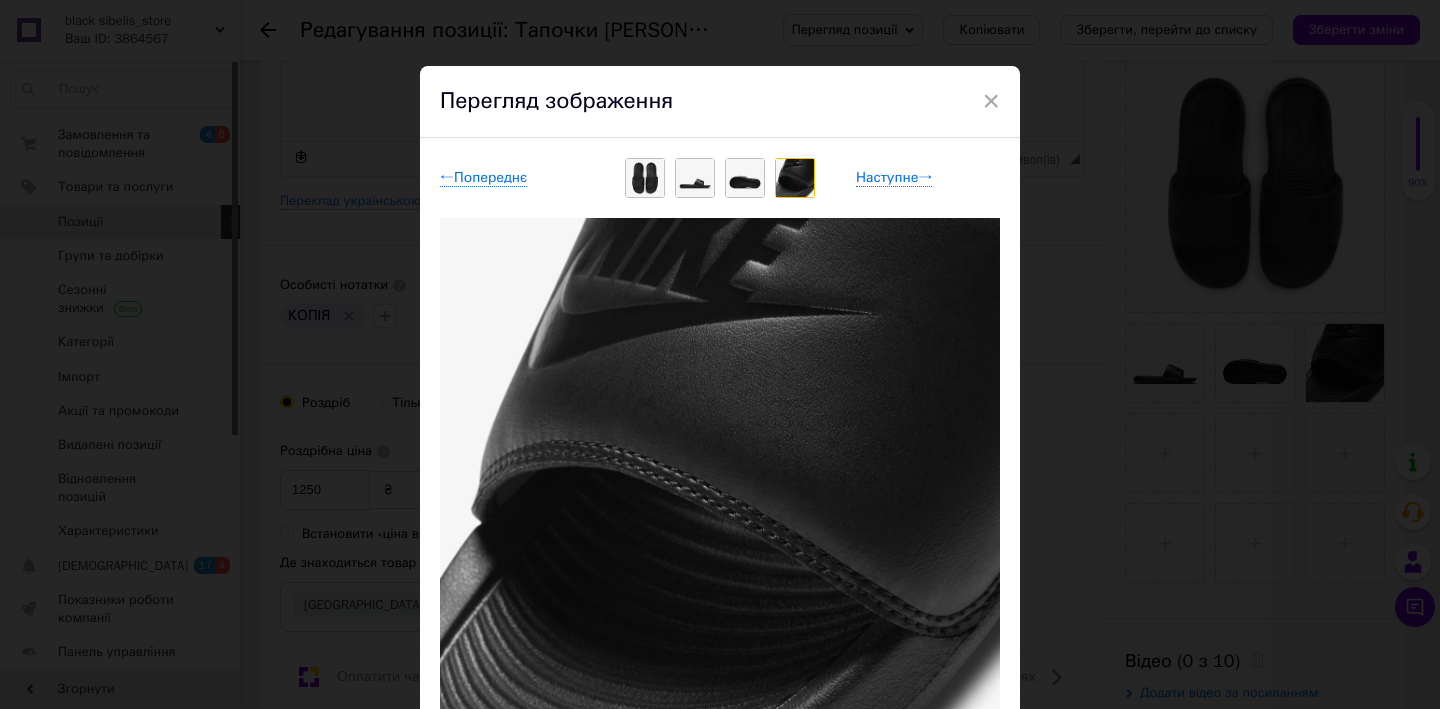 click on "× Перегляд зображення ← Попереднє Наступне → Видалити зображення Видалити всі зображення" at bounding box center [720, 354] 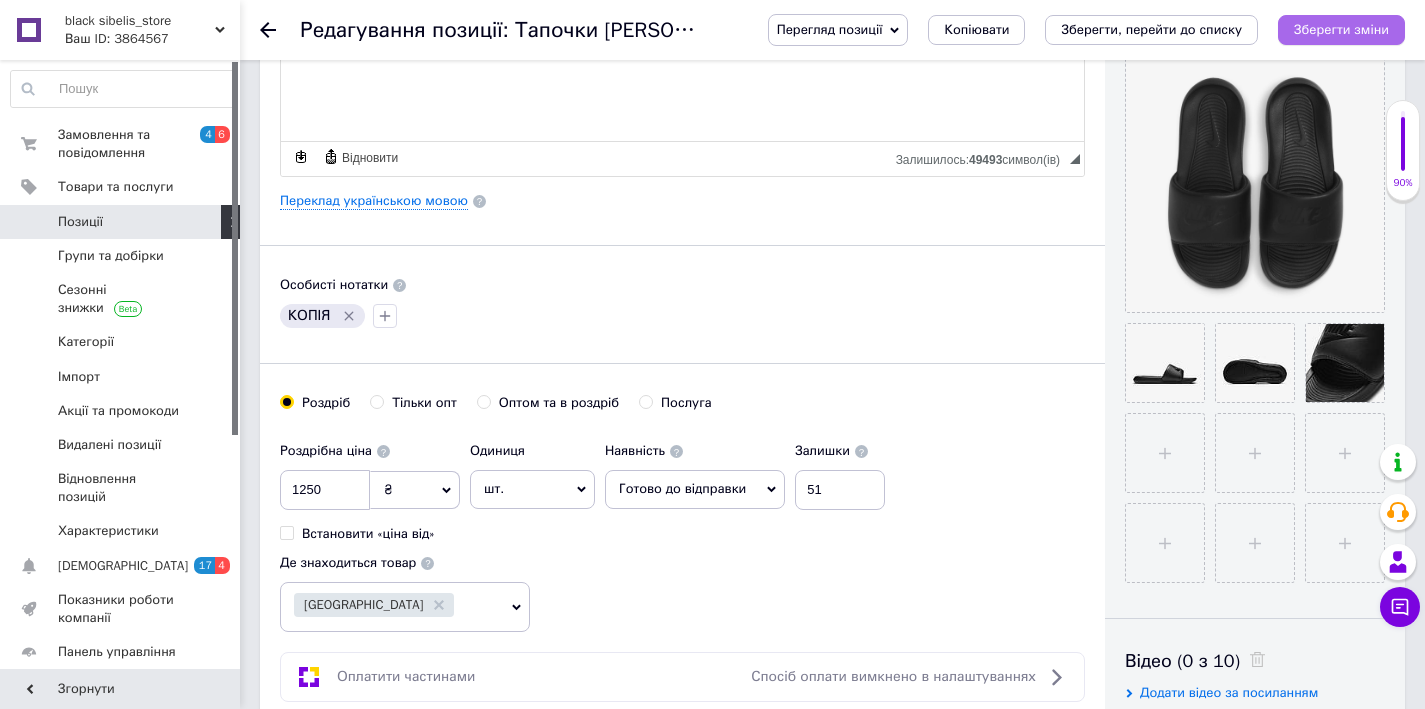click on "Зберегти зміни" at bounding box center [1341, 30] 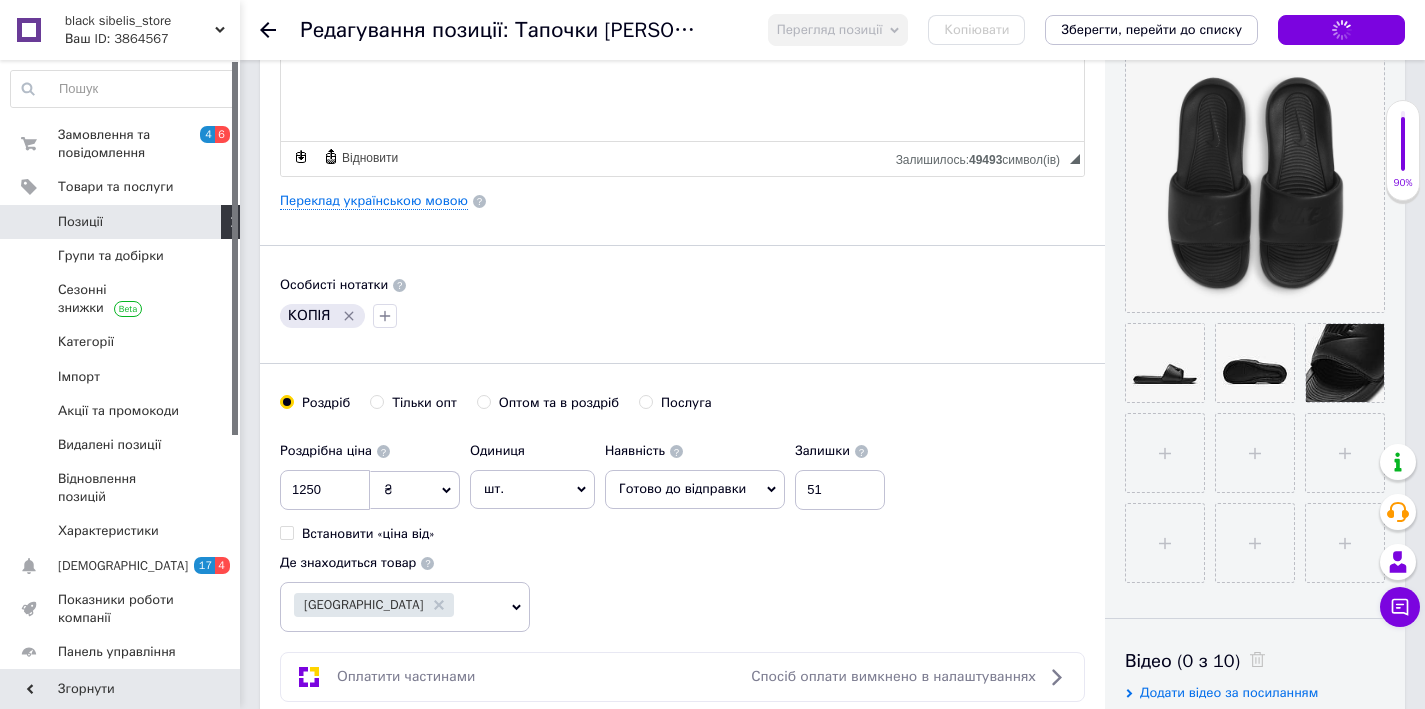 click on "Позиції" at bounding box center [123, 222] 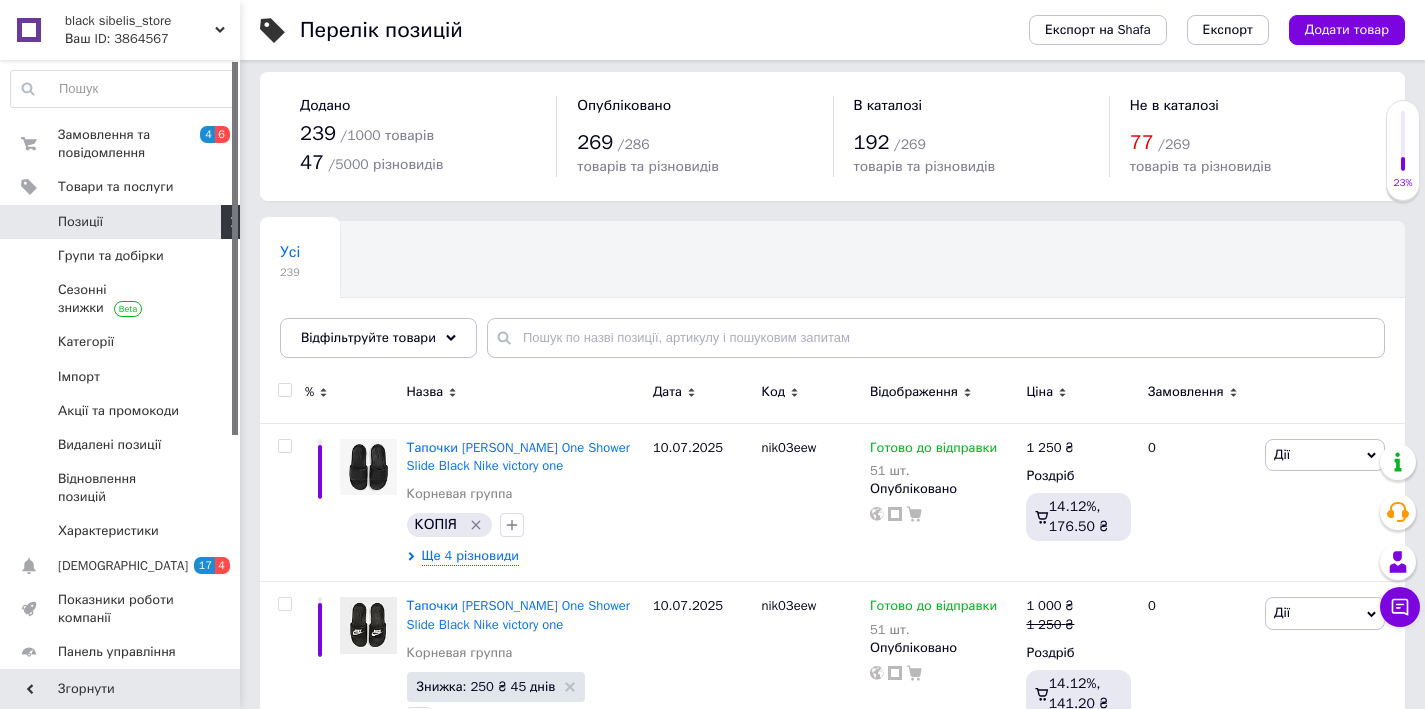 scroll, scrollTop: 22, scrollLeft: 0, axis: vertical 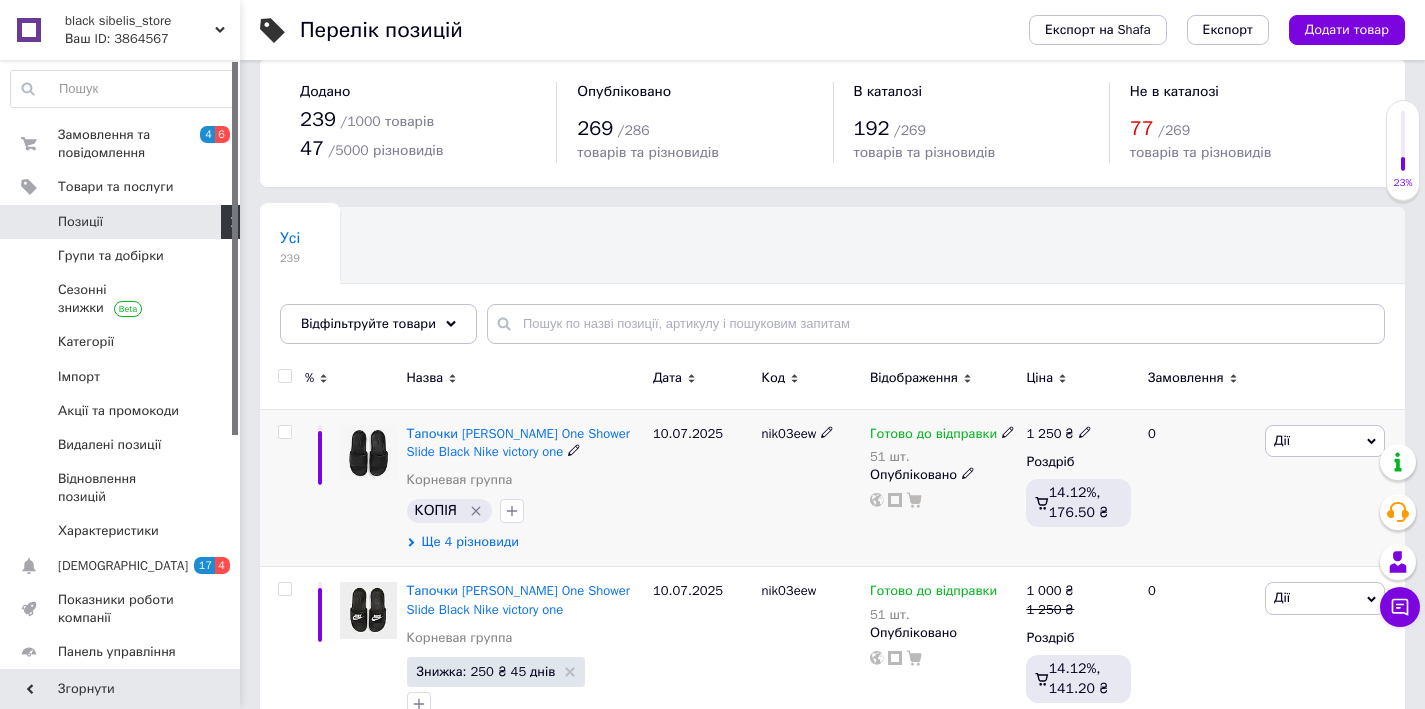 click on "Ще 4 різновиди" at bounding box center [470, 542] 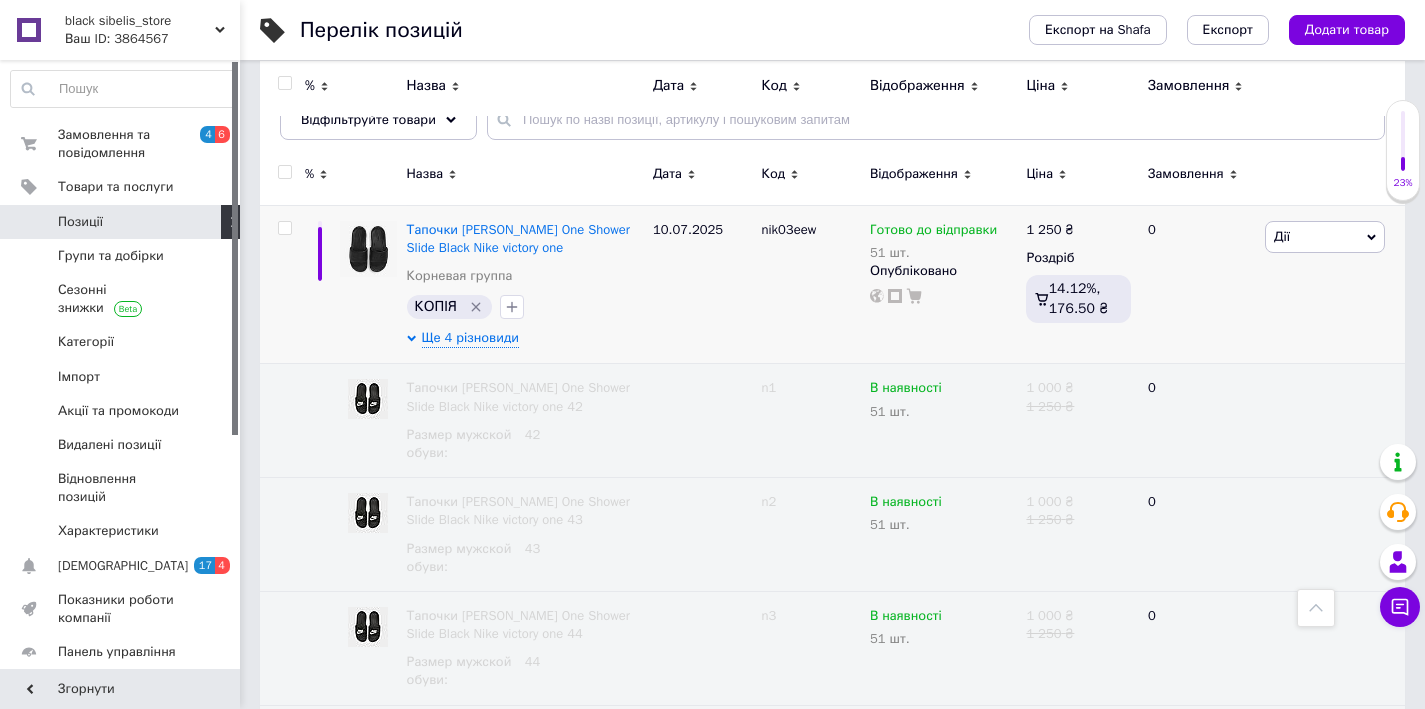 scroll, scrollTop: 87, scrollLeft: 0, axis: vertical 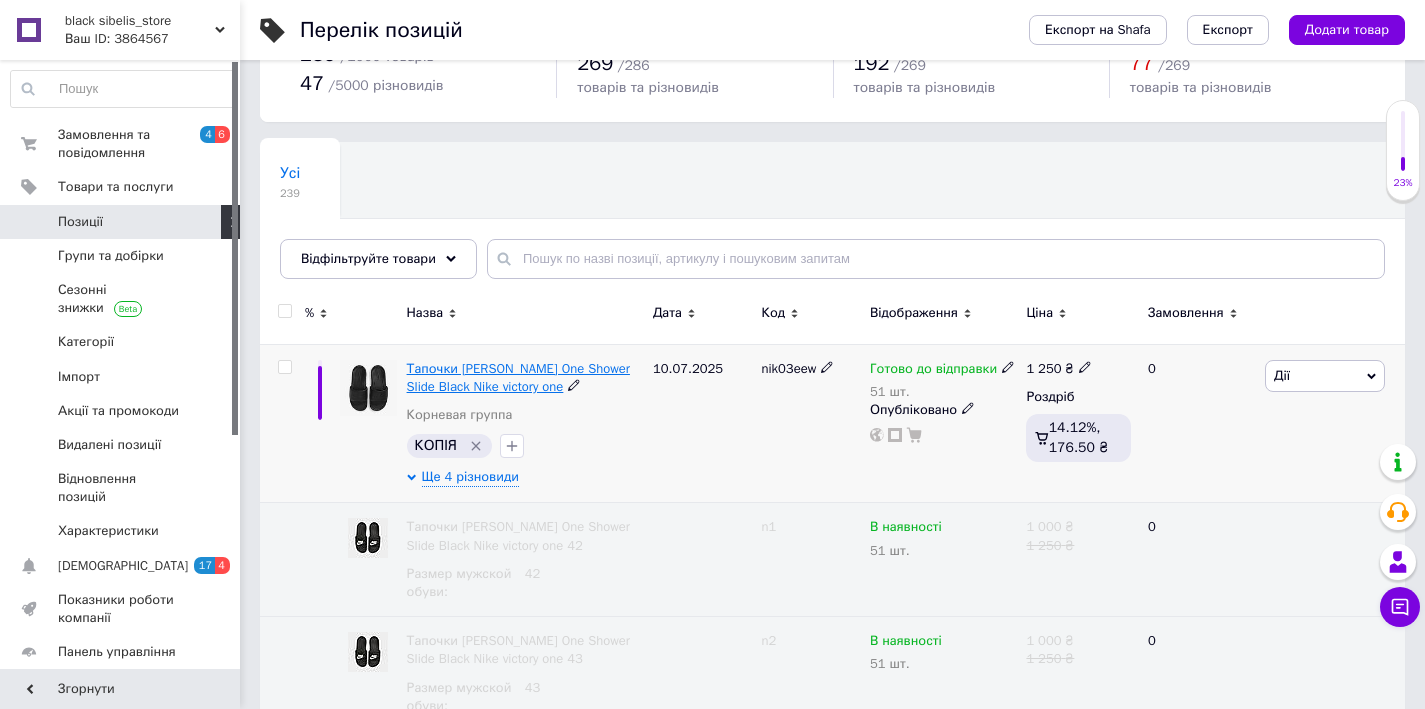 click on "Тапочки [PERSON_NAME] One Shower Slide Black Nike victory one" at bounding box center (518, 377) 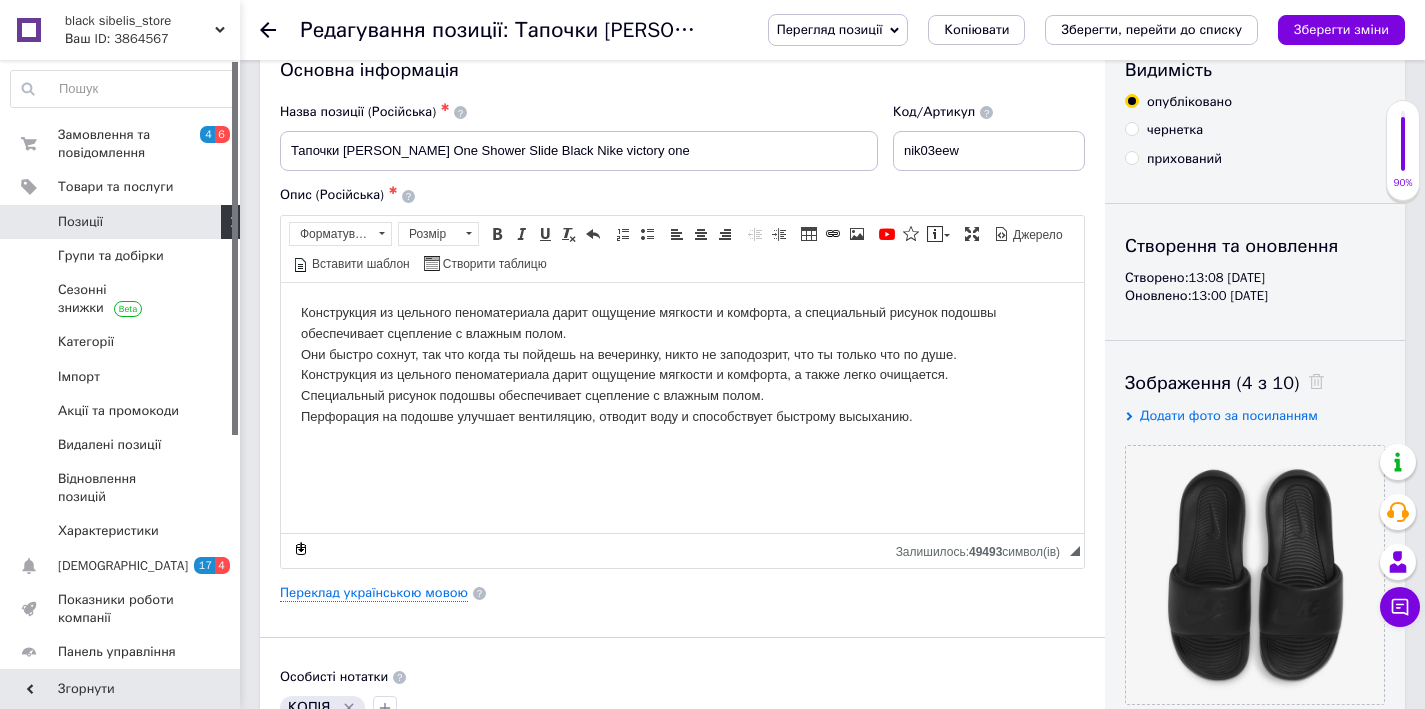 scroll, scrollTop: 0, scrollLeft: 0, axis: both 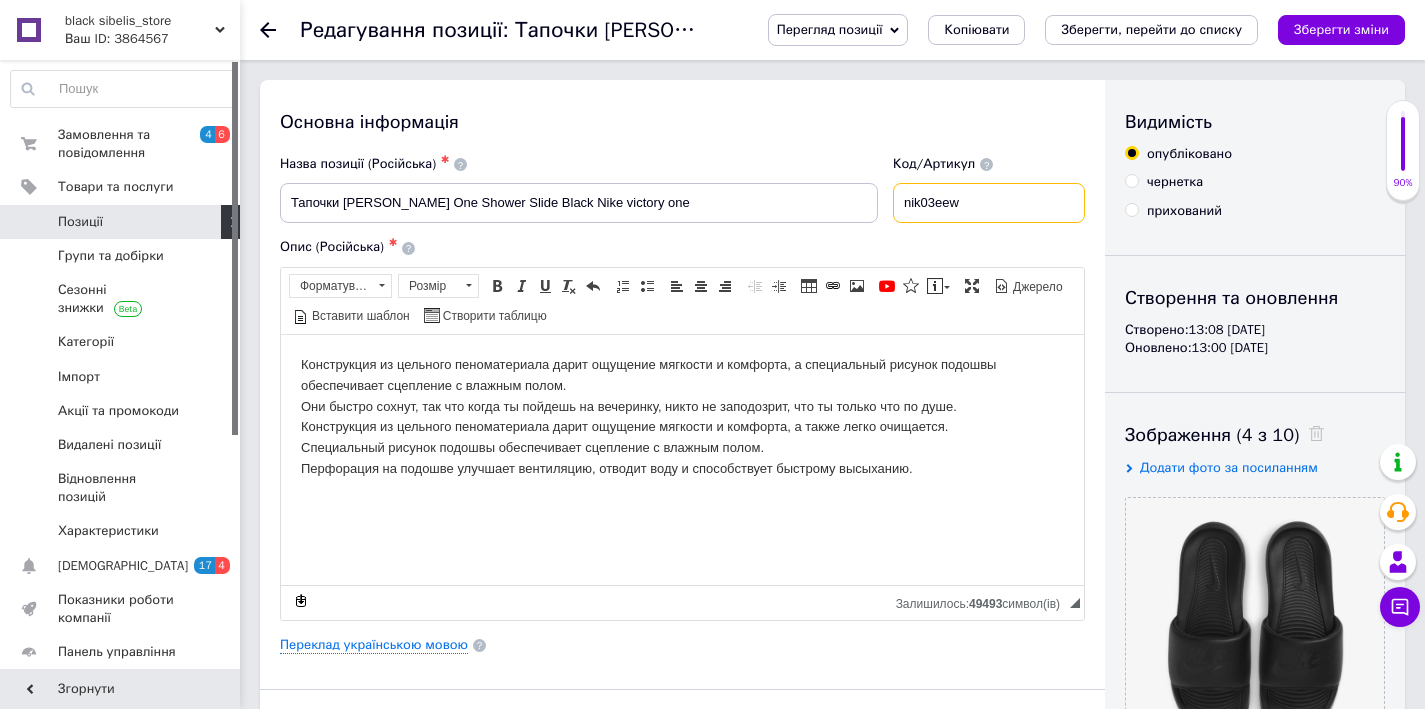 click on "nik03eew" at bounding box center (989, 203) 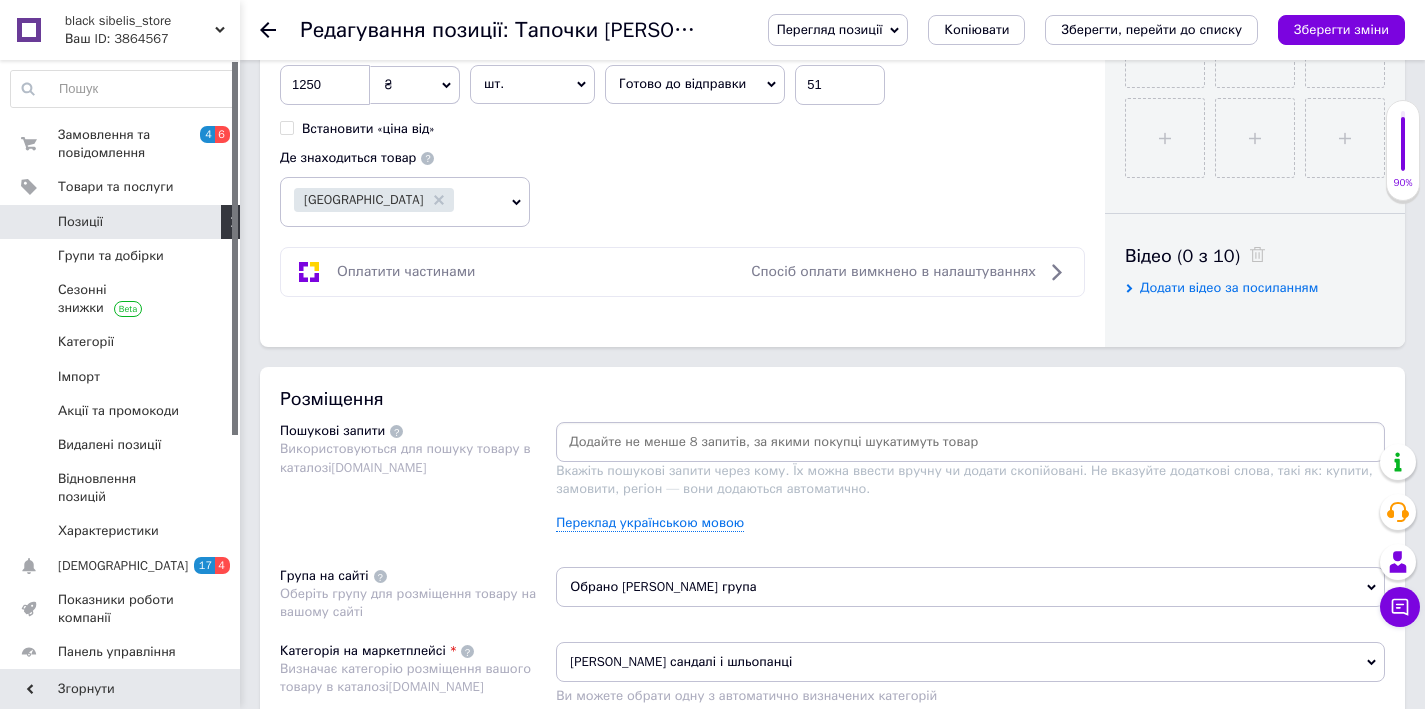 scroll, scrollTop: 745, scrollLeft: 0, axis: vertical 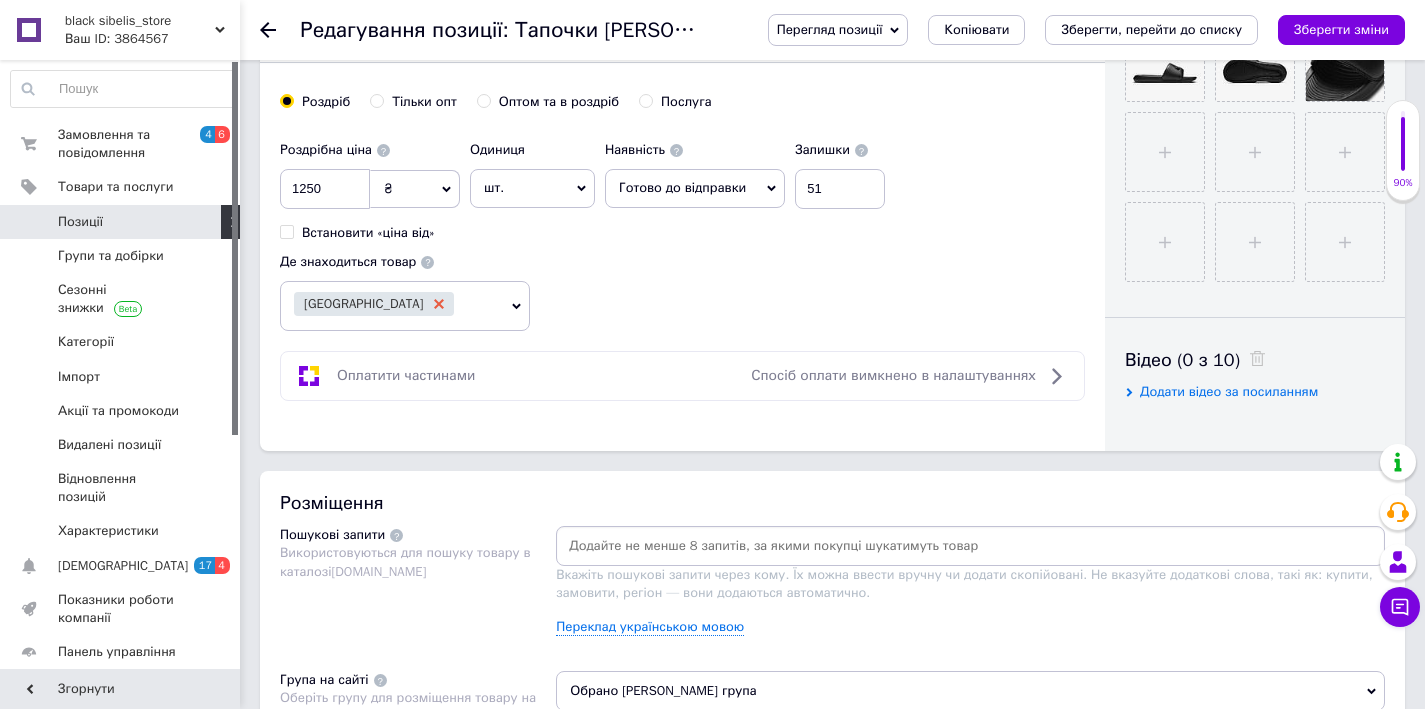 type on "nik03eew43" 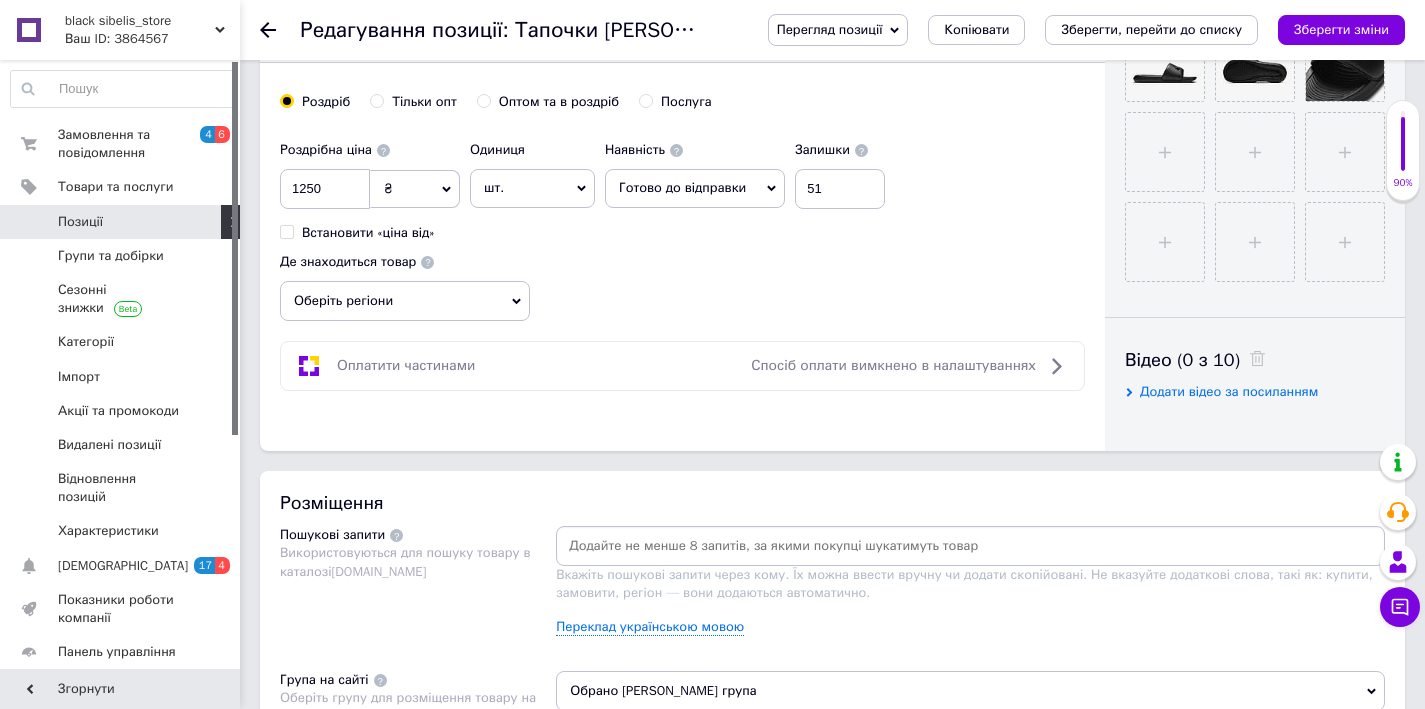 click on "Оберіть регіони" at bounding box center (405, 301) 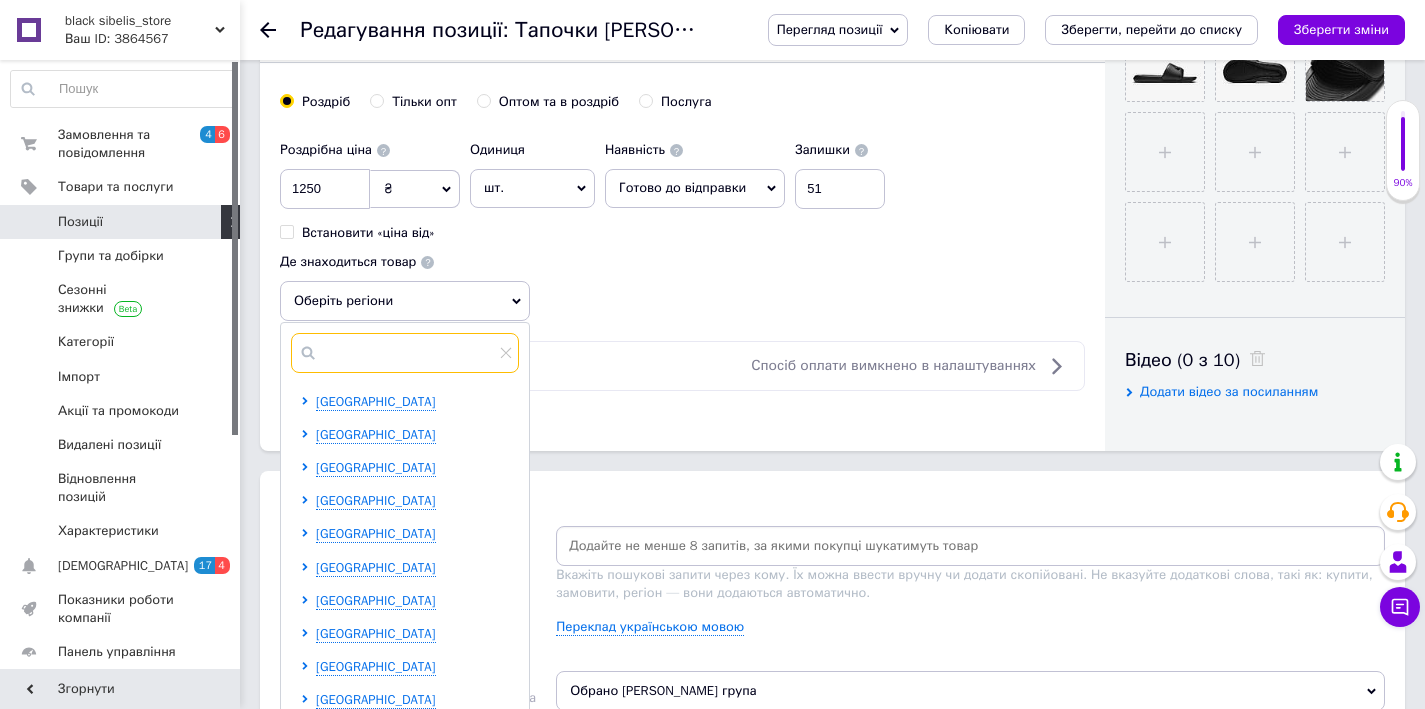 click at bounding box center (405, 353) 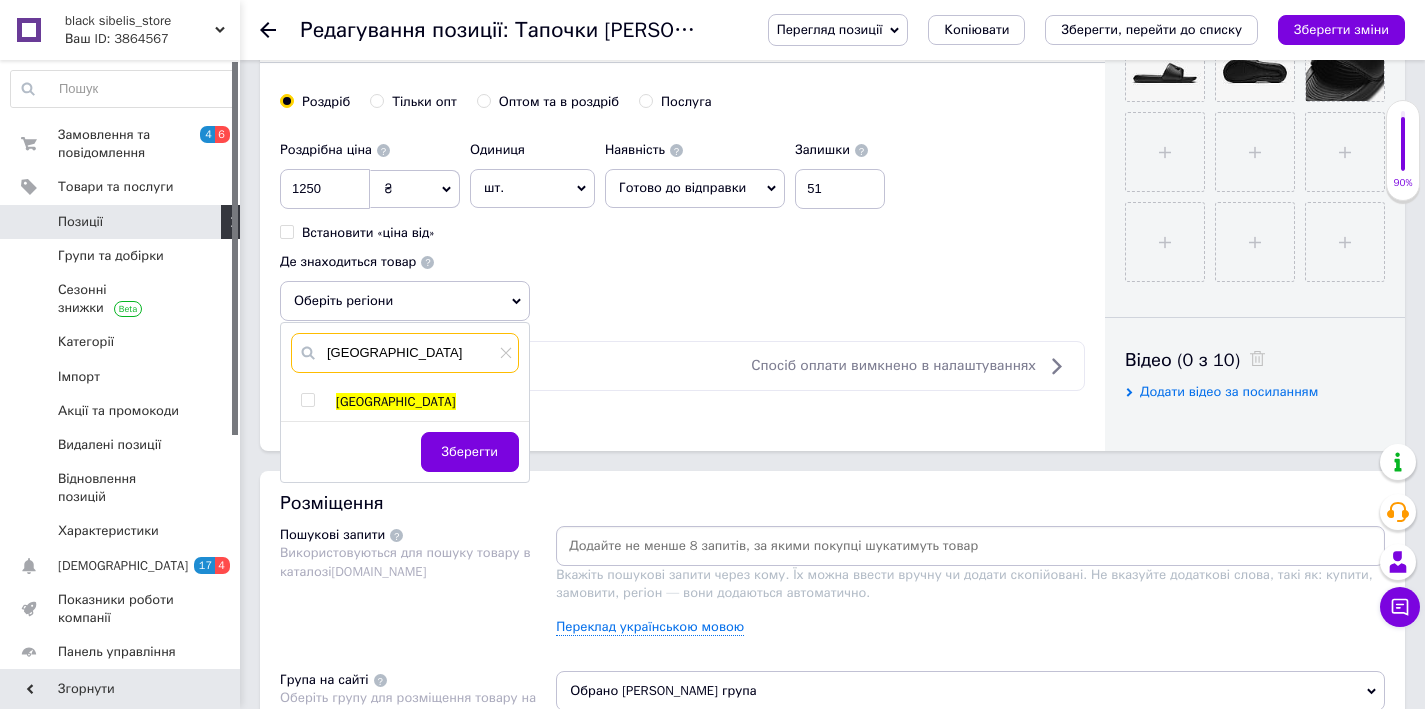 type on "[GEOGRAPHIC_DATA]" 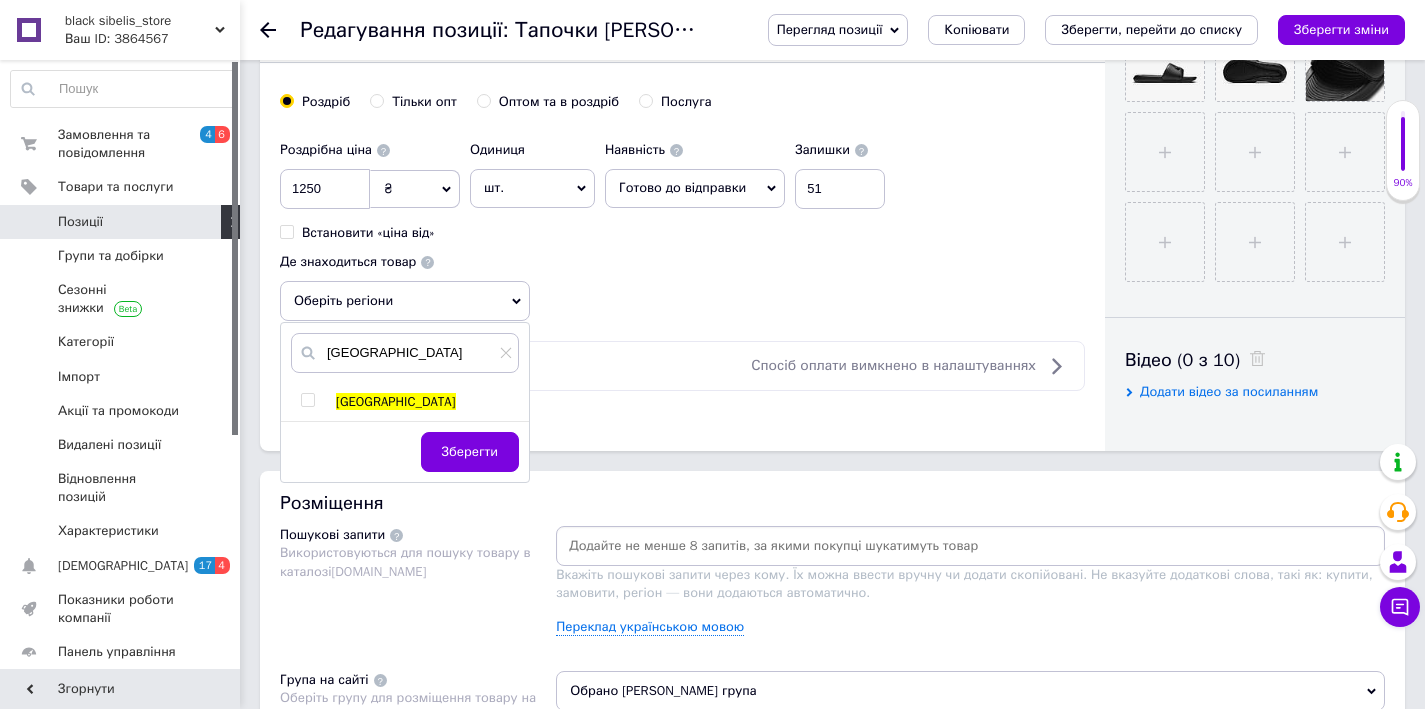 drag, startPoint x: 310, startPoint y: 398, endPoint x: 339, endPoint y: 411, distance: 31.780497 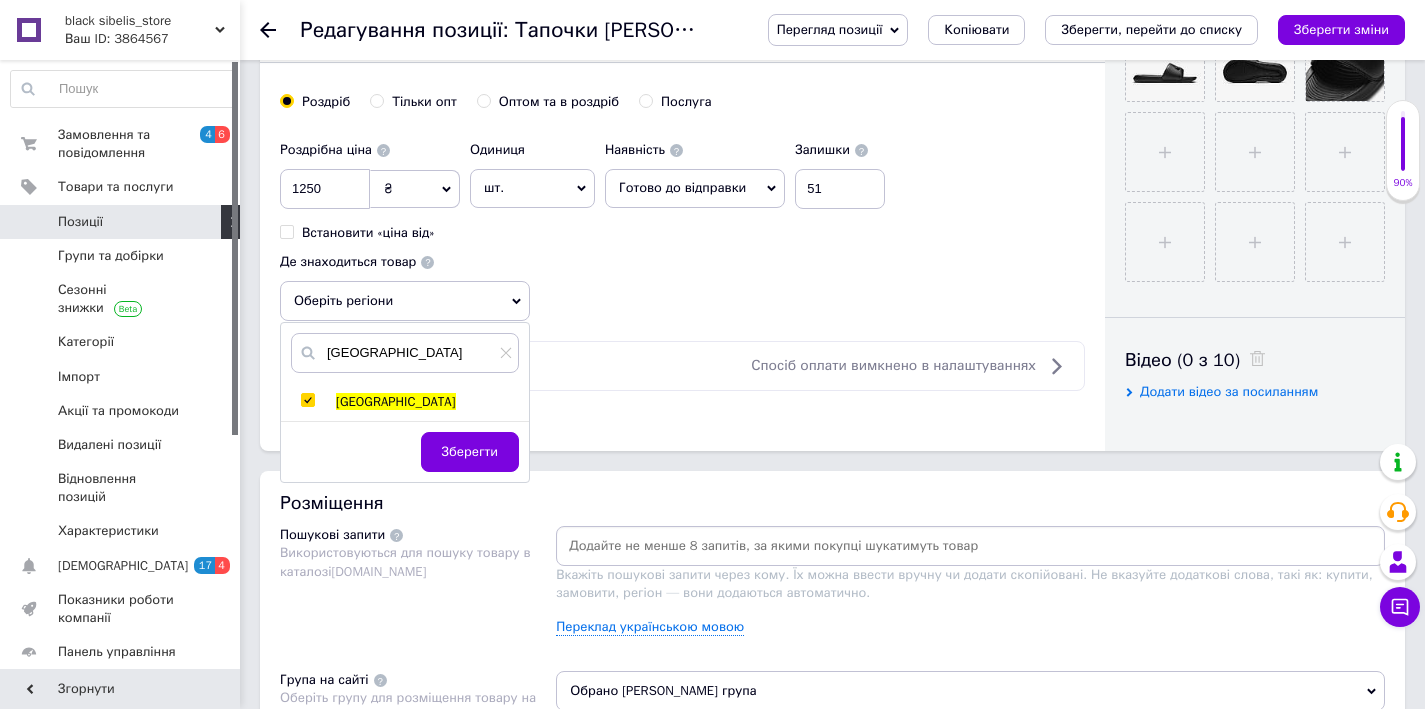 checkbox on "true" 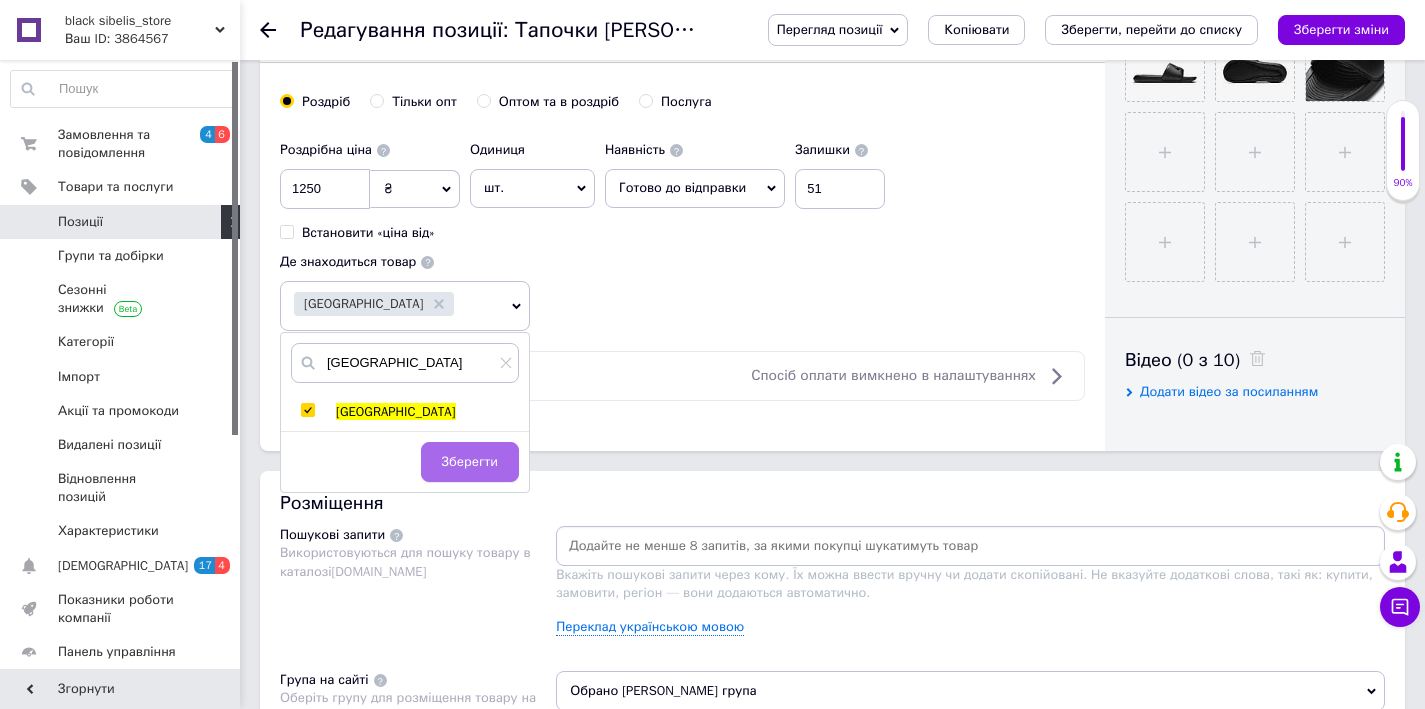 click on "Зберегти" at bounding box center [470, 462] 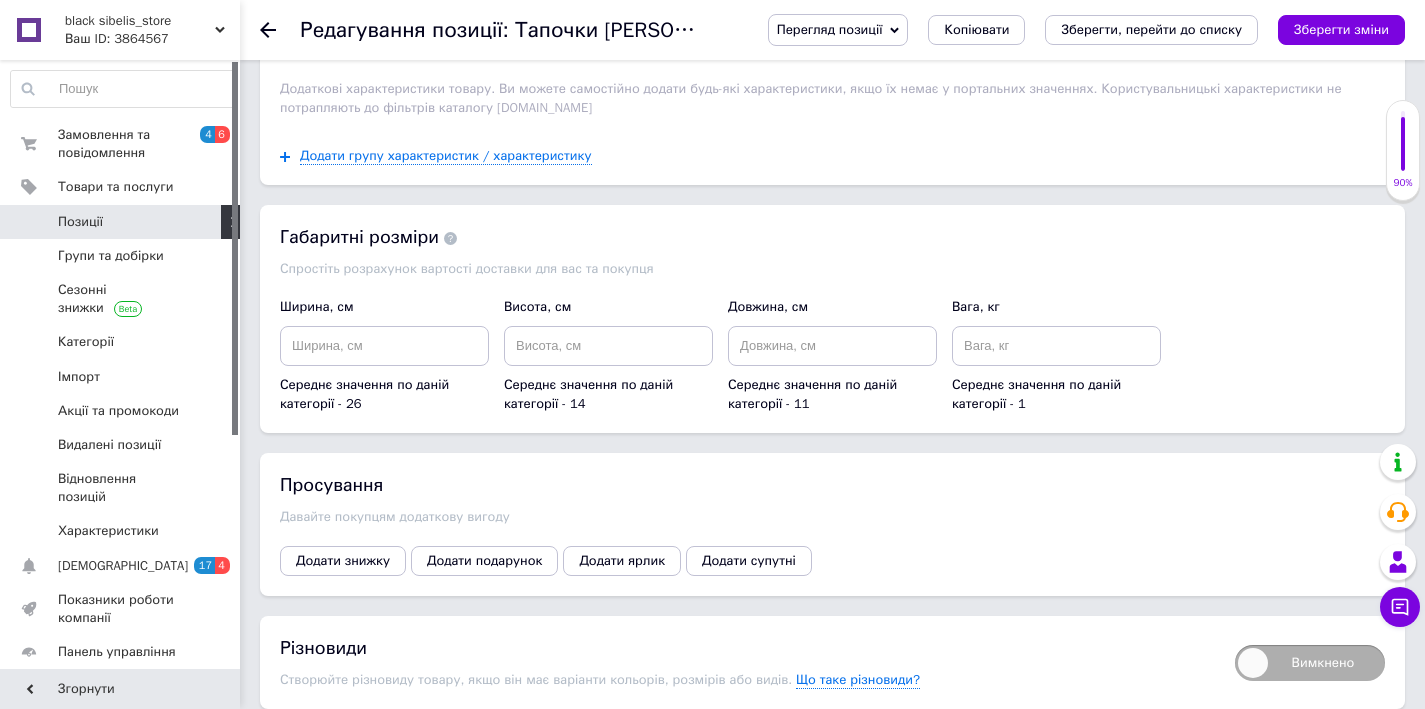 scroll, scrollTop: 1606, scrollLeft: 0, axis: vertical 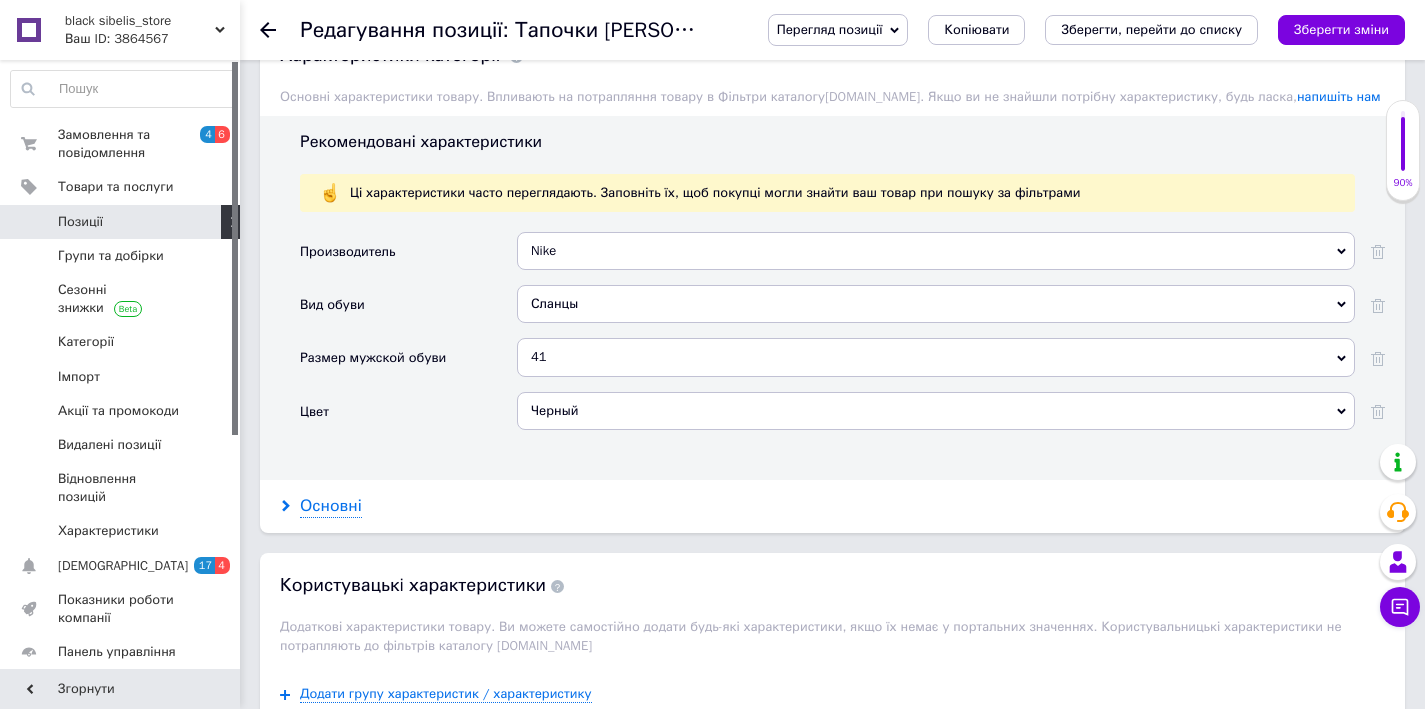 click on "Основні" at bounding box center (331, 506) 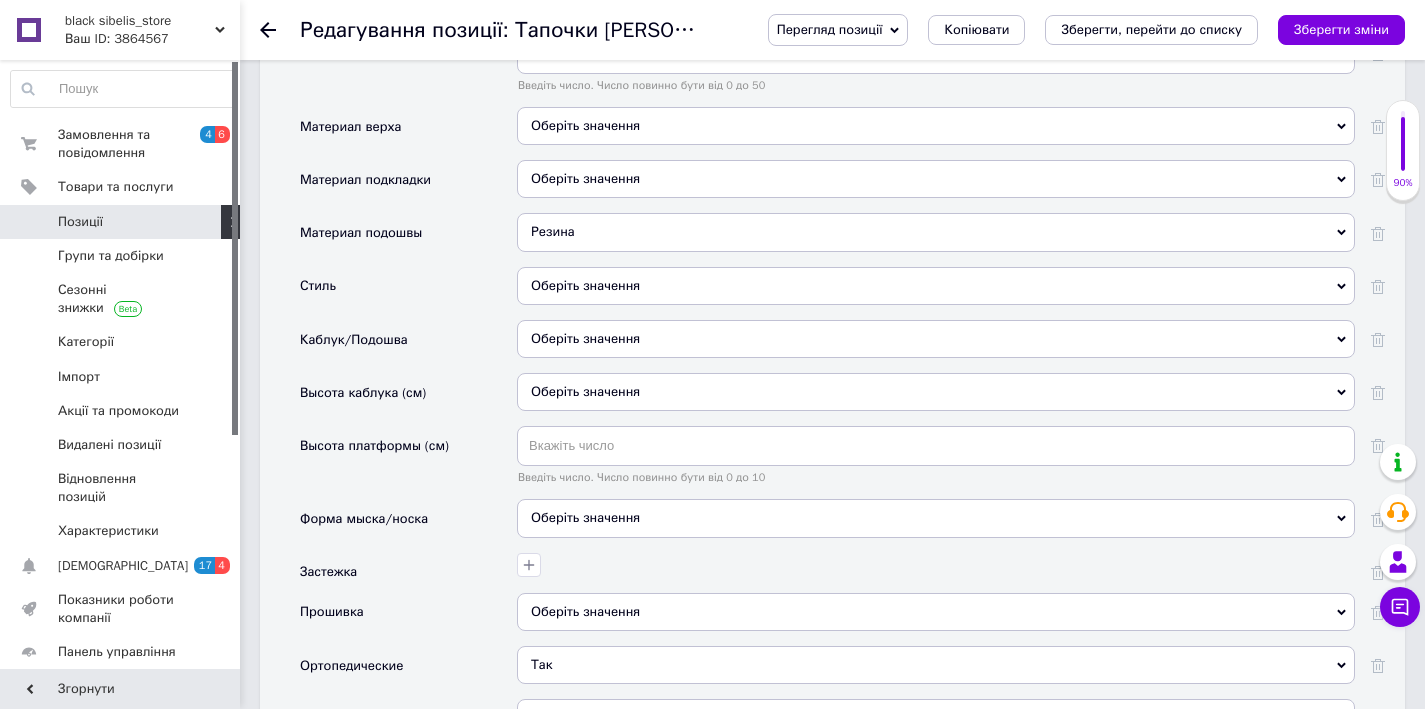 scroll, scrollTop: 2226, scrollLeft: 0, axis: vertical 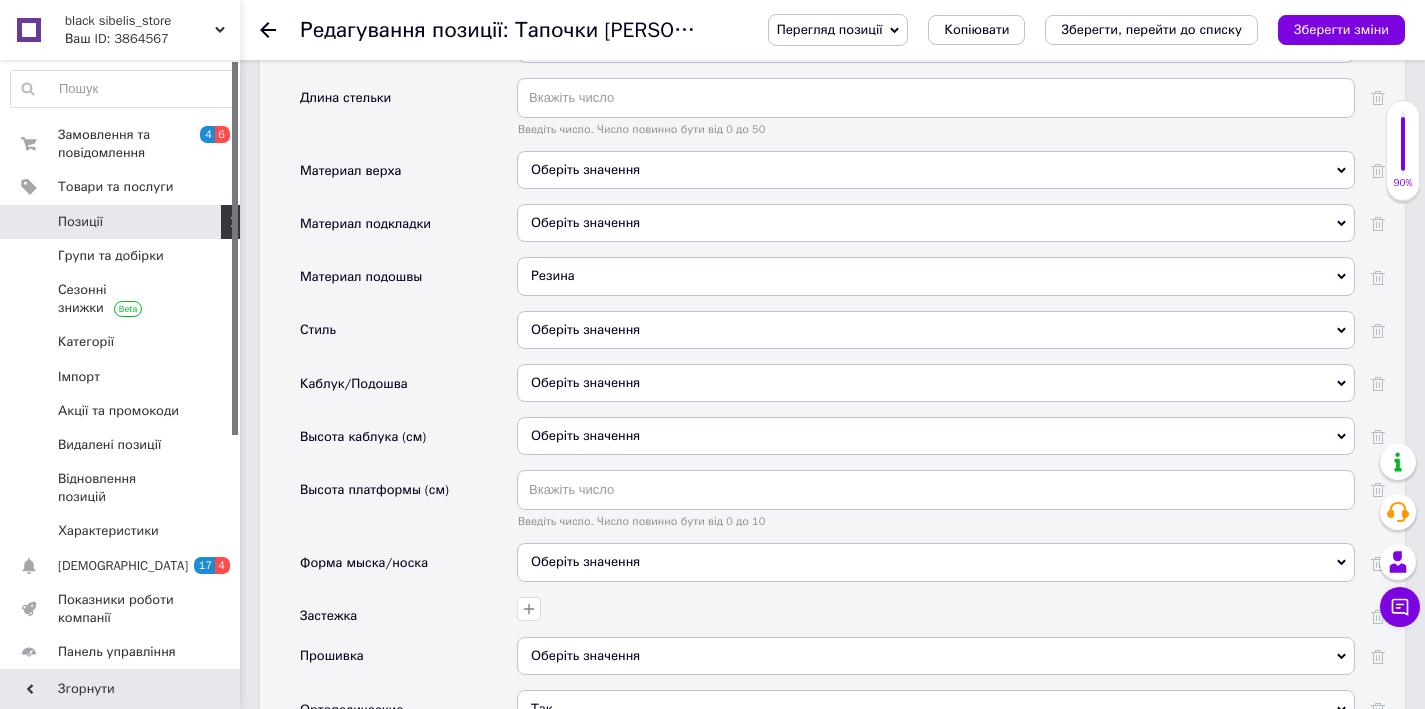 click on "Резина" at bounding box center [936, 276] 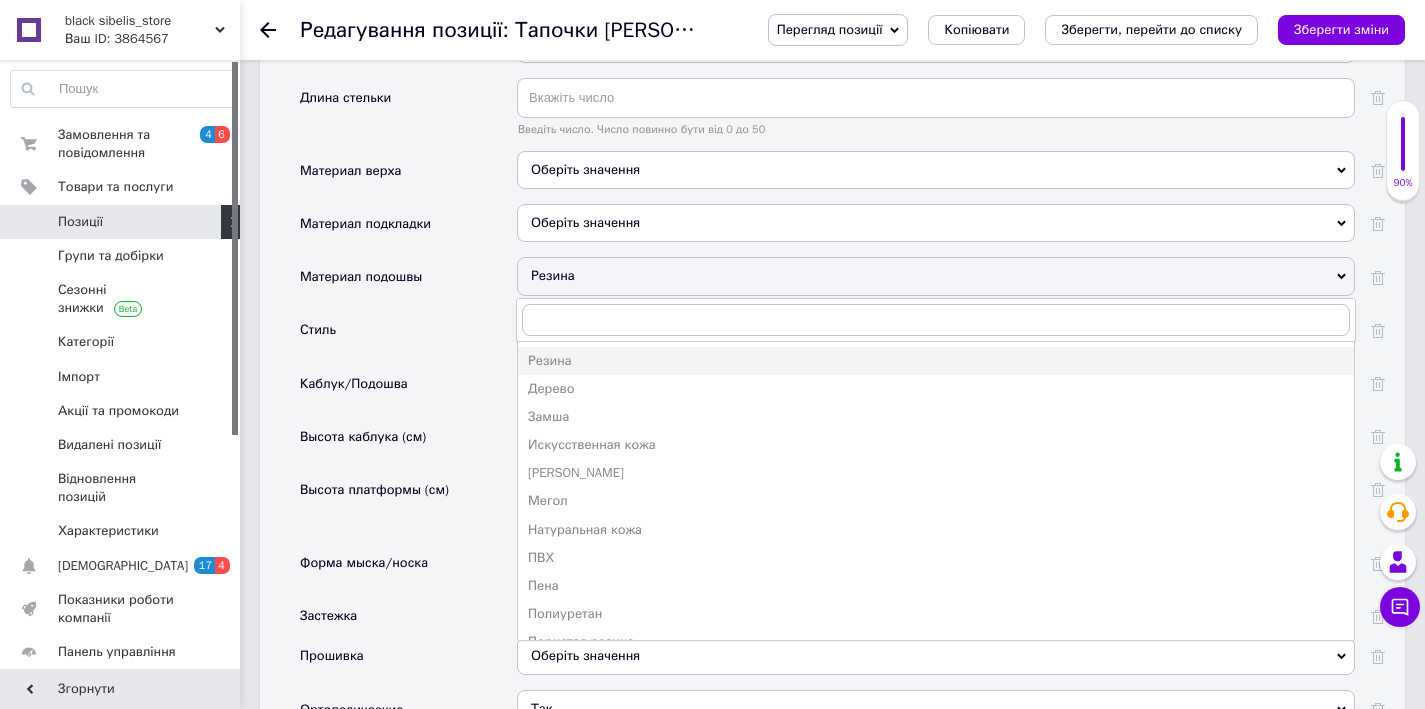 click on "Основна інформація Назва позиції (Російська) ✱ Тапочки [PERSON_NAME] One Shower Slide Black Nike victory one Код/Артикул nik03eew43 Опис (Російська) ✱ Конструкция из цельного пеноматериала дарит ощущение мягкости и комфорта, а специальный рисунок подошвы обеспечивает сцепление с влажным полом.
Они быстро сохнут, так что когда ты пойдешь на вечеринку, никто не заподозрит, что ты только что по душе.
Конструкция из цельного пеноматериала дарит ощущение мягкости и комфорта, а также легко очищается.
Специальный рисунок подошвы обеспечивает сцепление с влажным полом. Форматування Розмір" at bounding box center [832, -34] 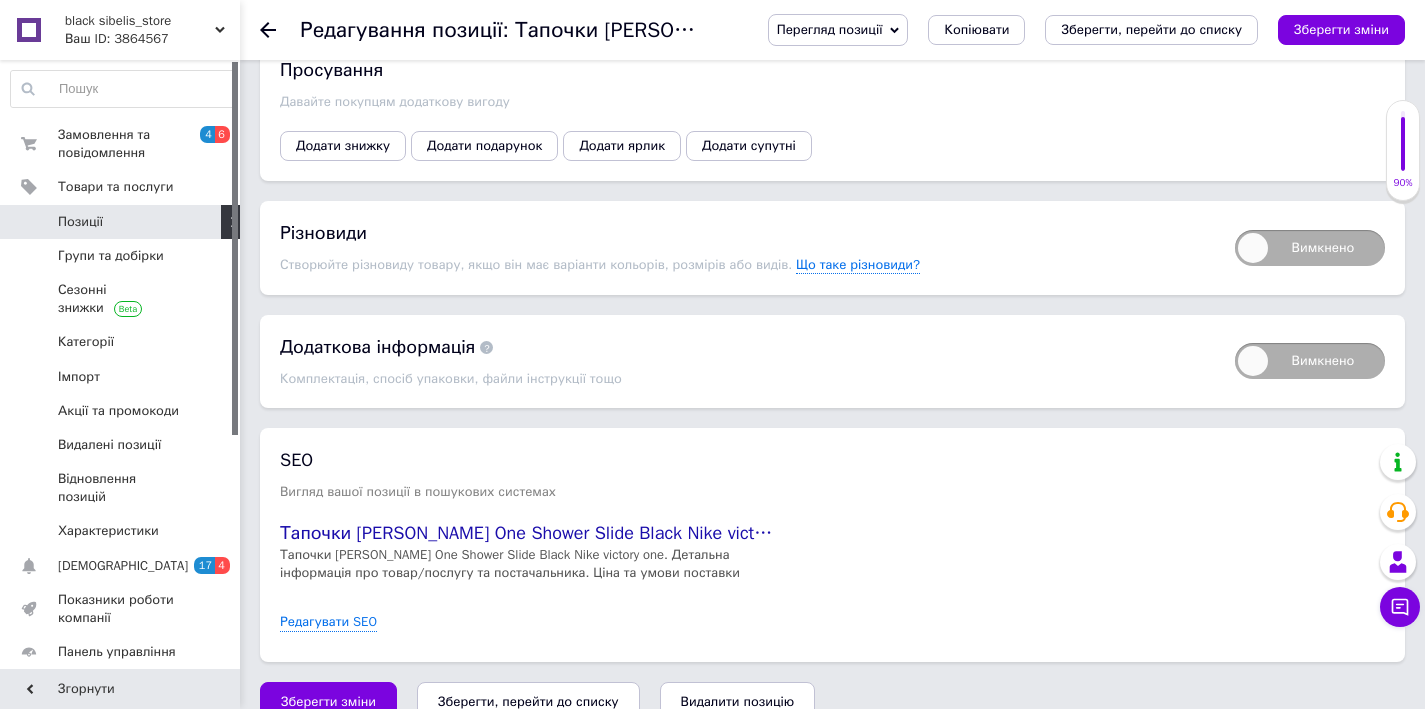 scroll, scrollTop: 3604, scrollLeft: 0, axis: vertical 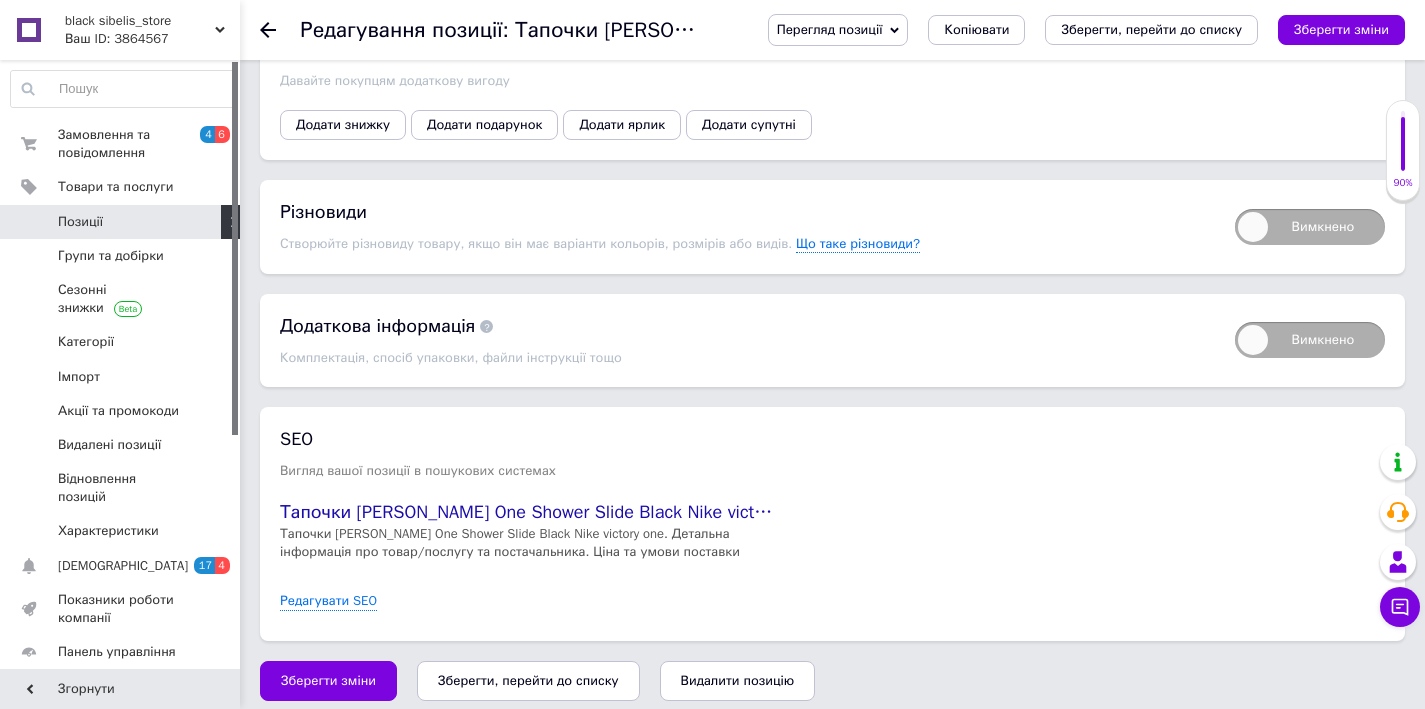click on "Просування Давайте покупцям додаткову вигоду Додати знижку Додати подарунок Додати ярлик Додати супутні" at bounding box center [832, 88] 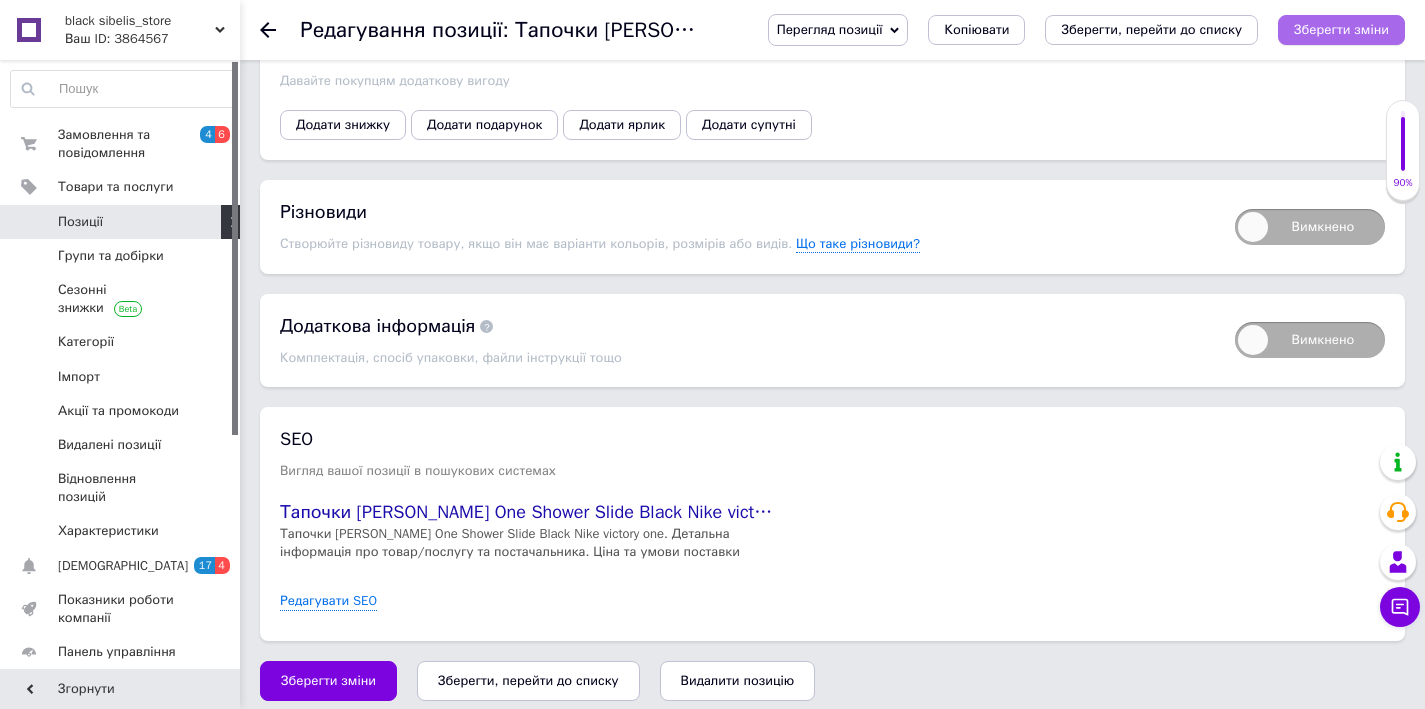 click on "Зберегти зміни" at bounding box center [1341, 30] 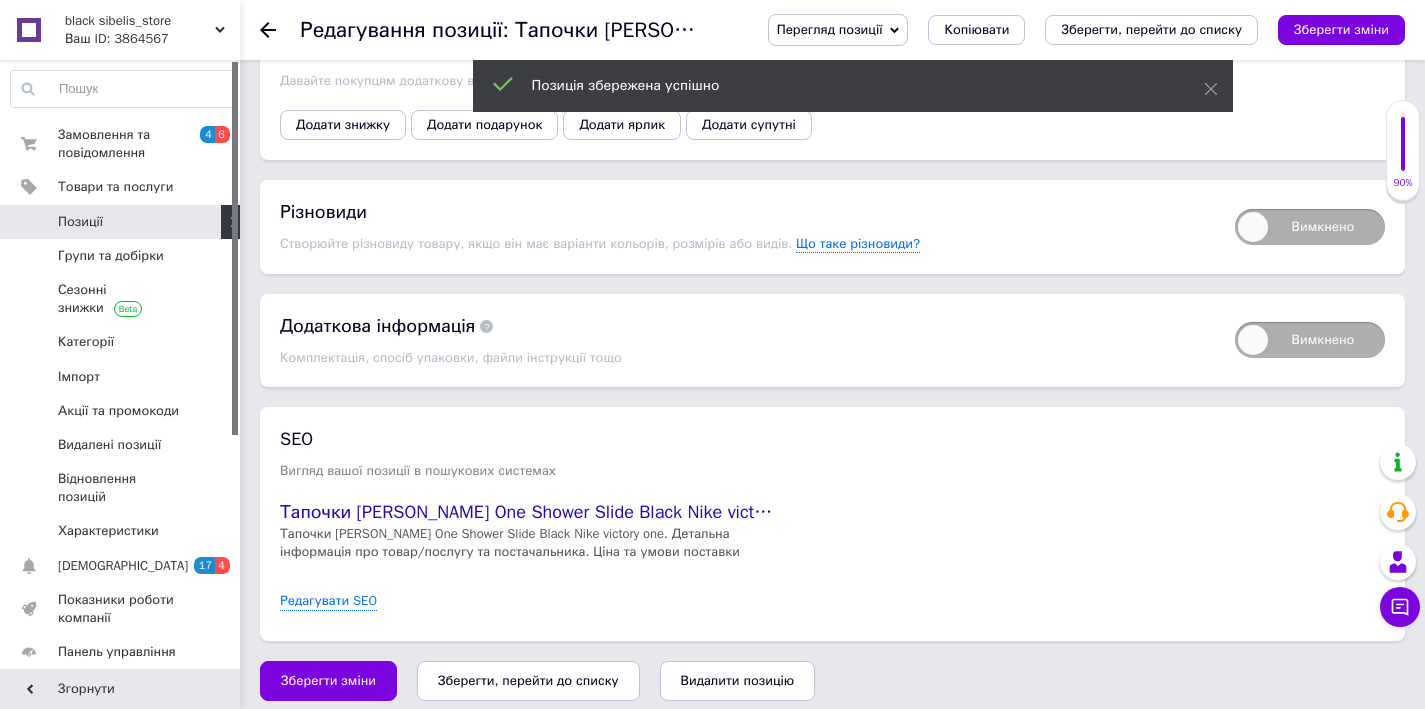 click on "Вимкнено" at bounding box center (1310, 227) 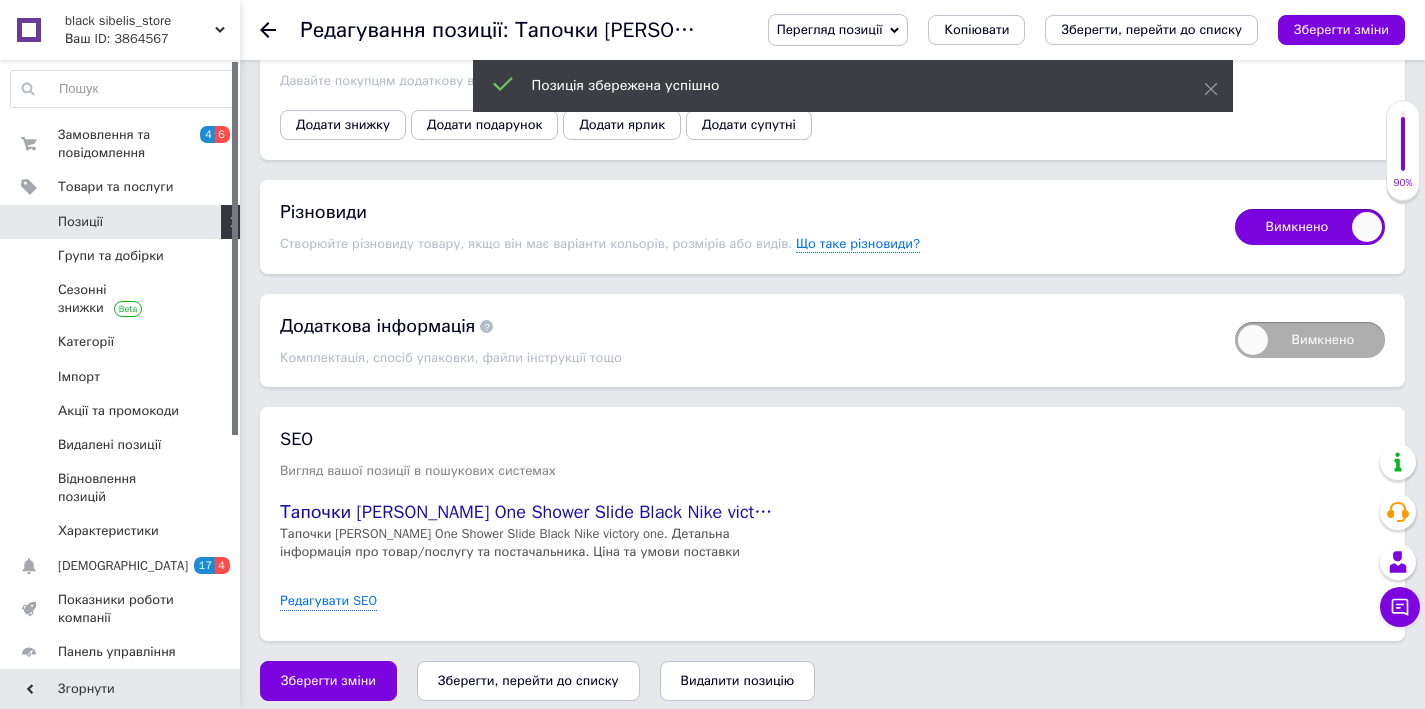 checkbox on "true" 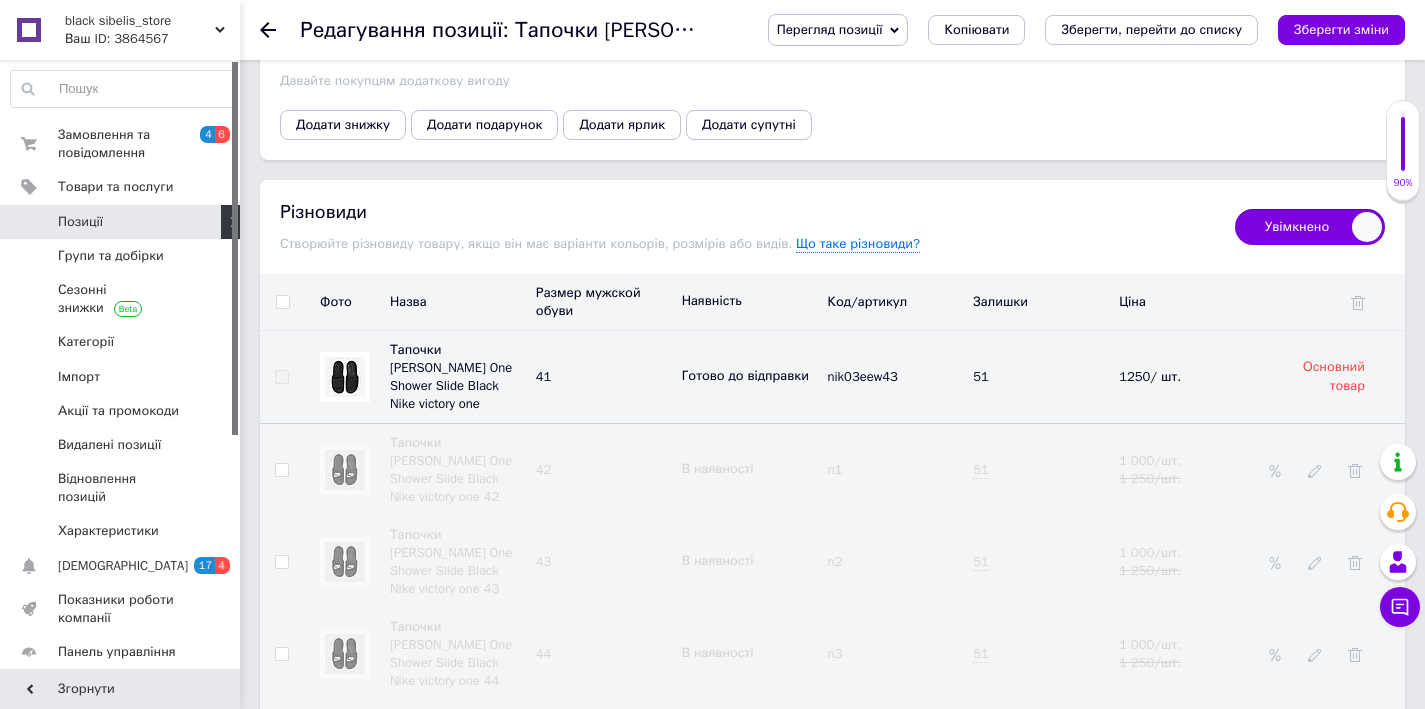 click at bounding box center [281, 470] 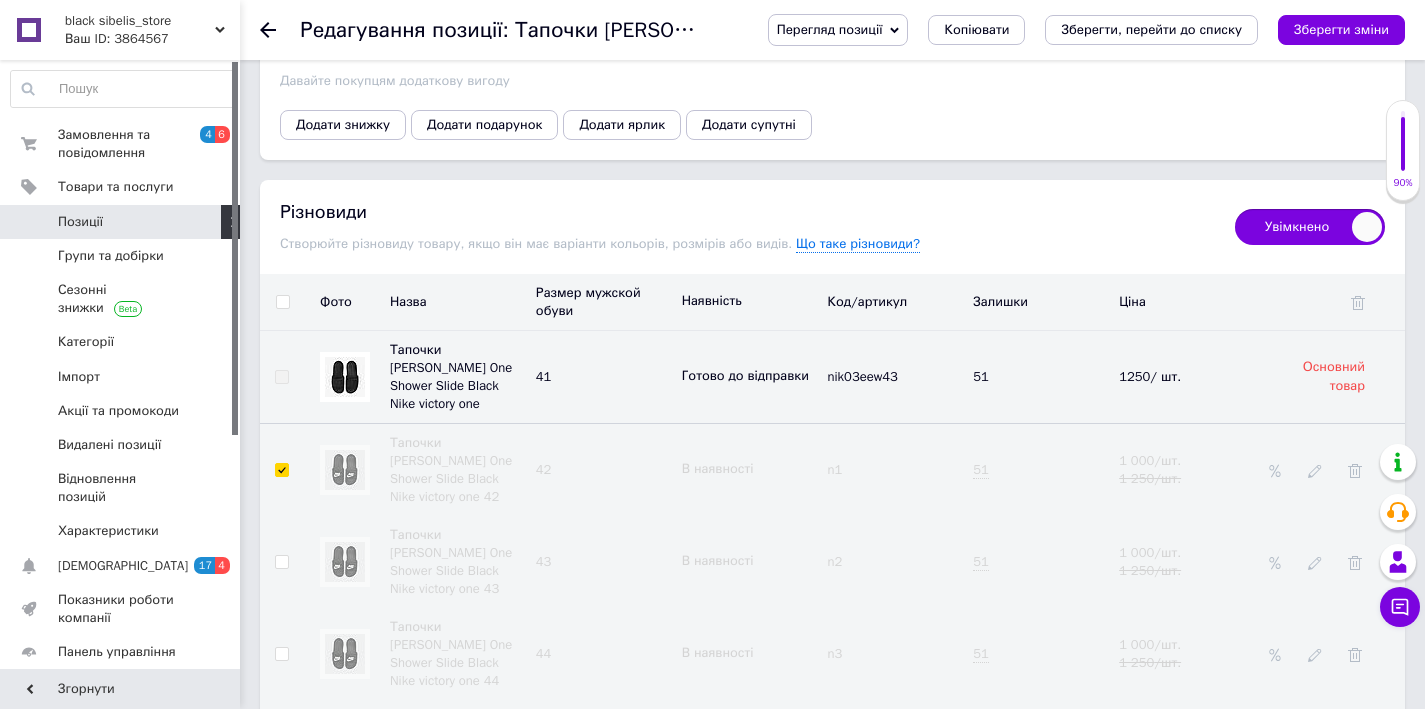checkbox on "true" 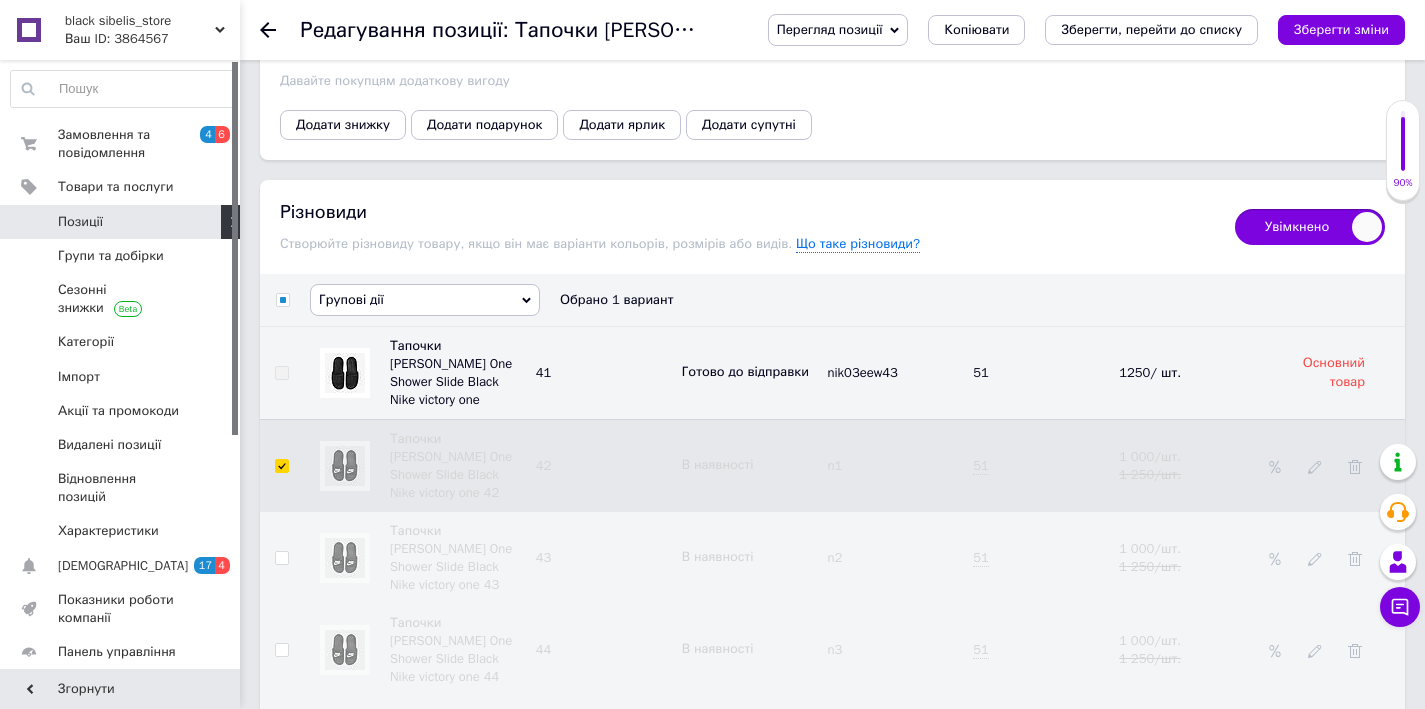 click at bounding box center [282, 300] 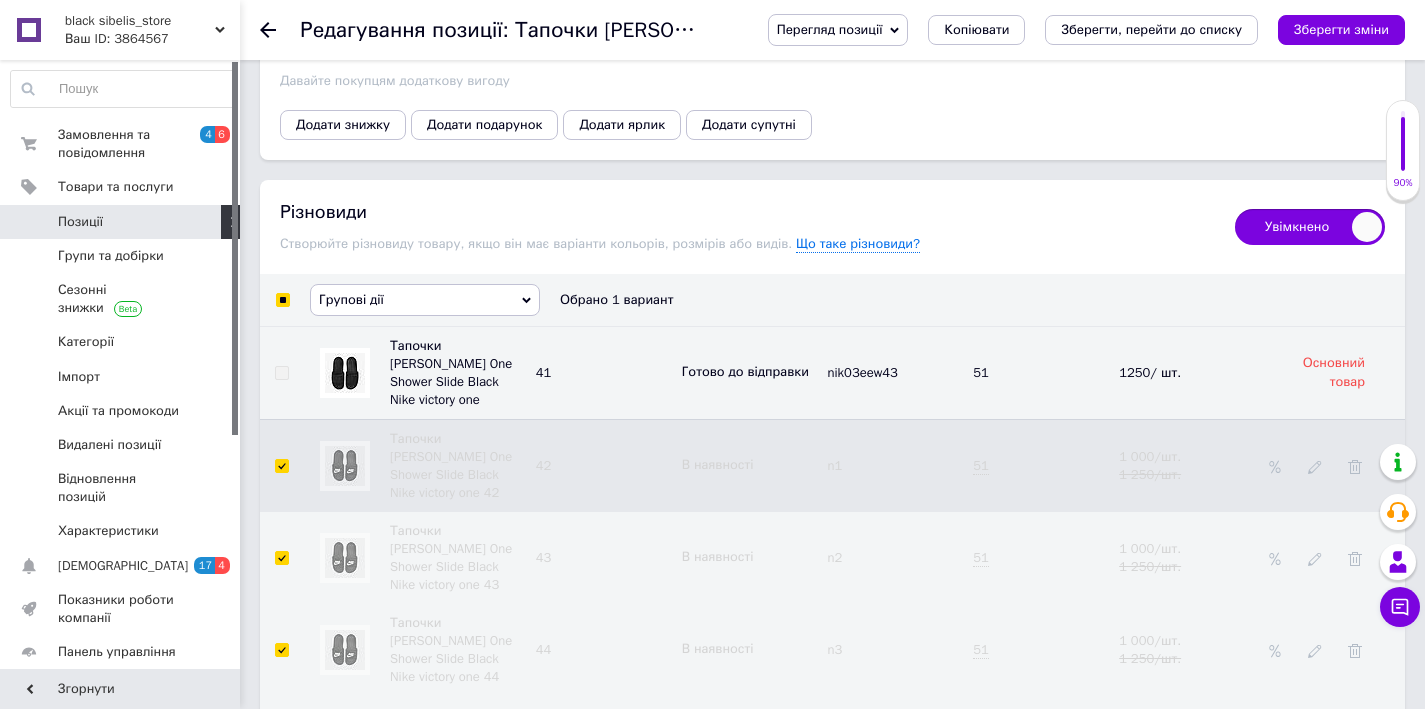 checkbox on "true" 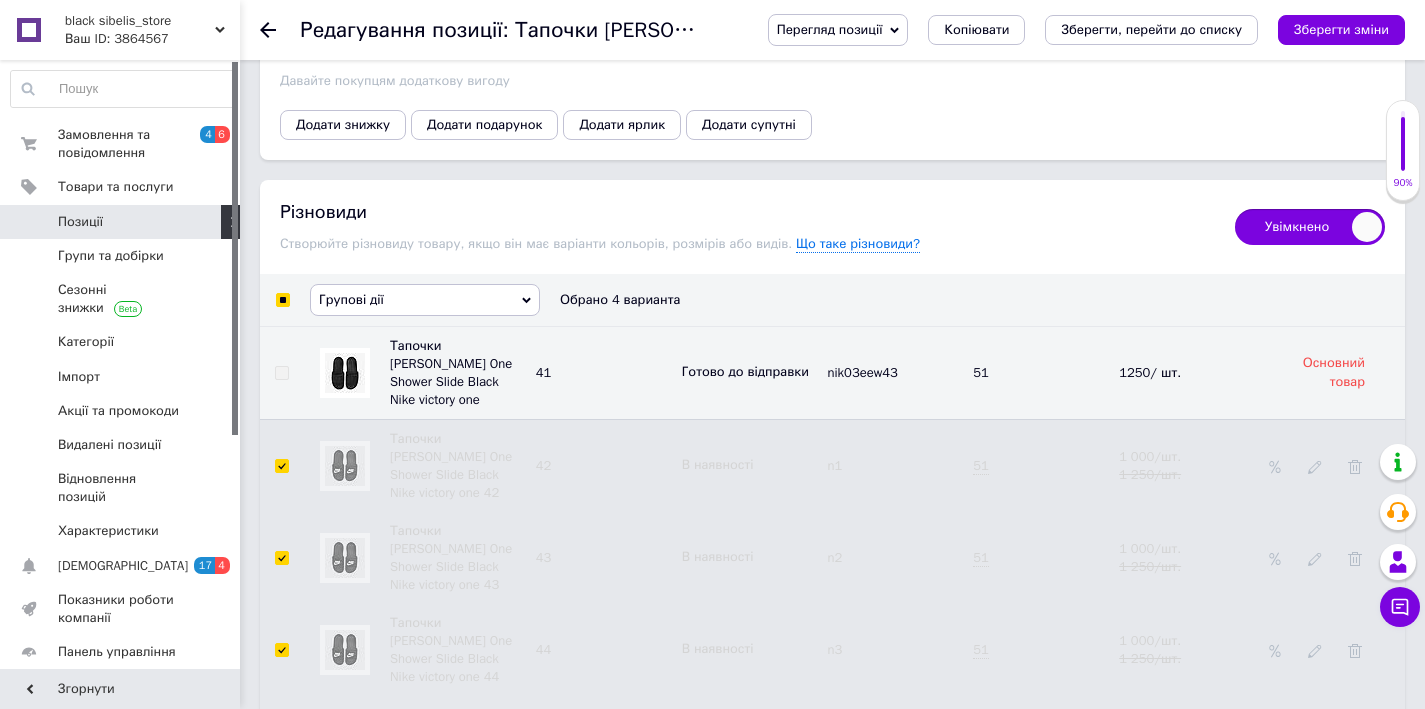 click at bounding box center [282, 300] 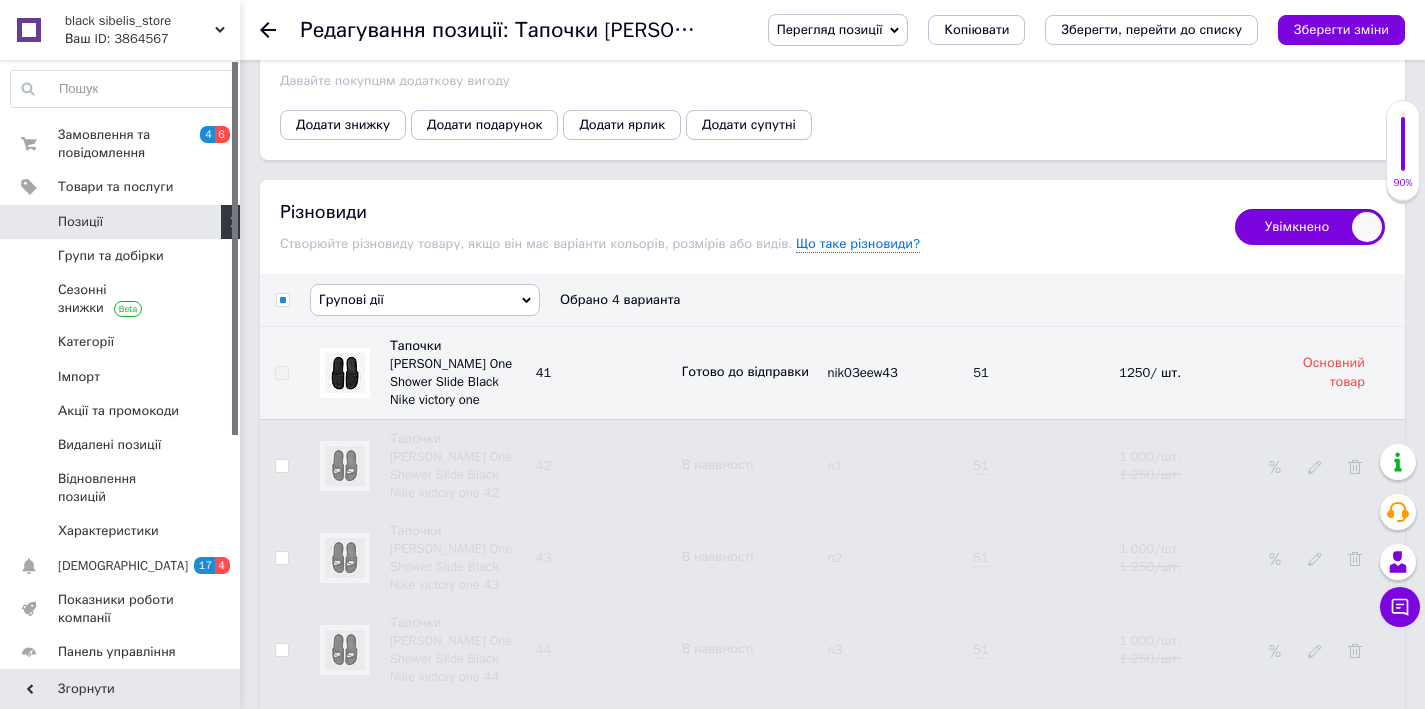 checkbox on "false" 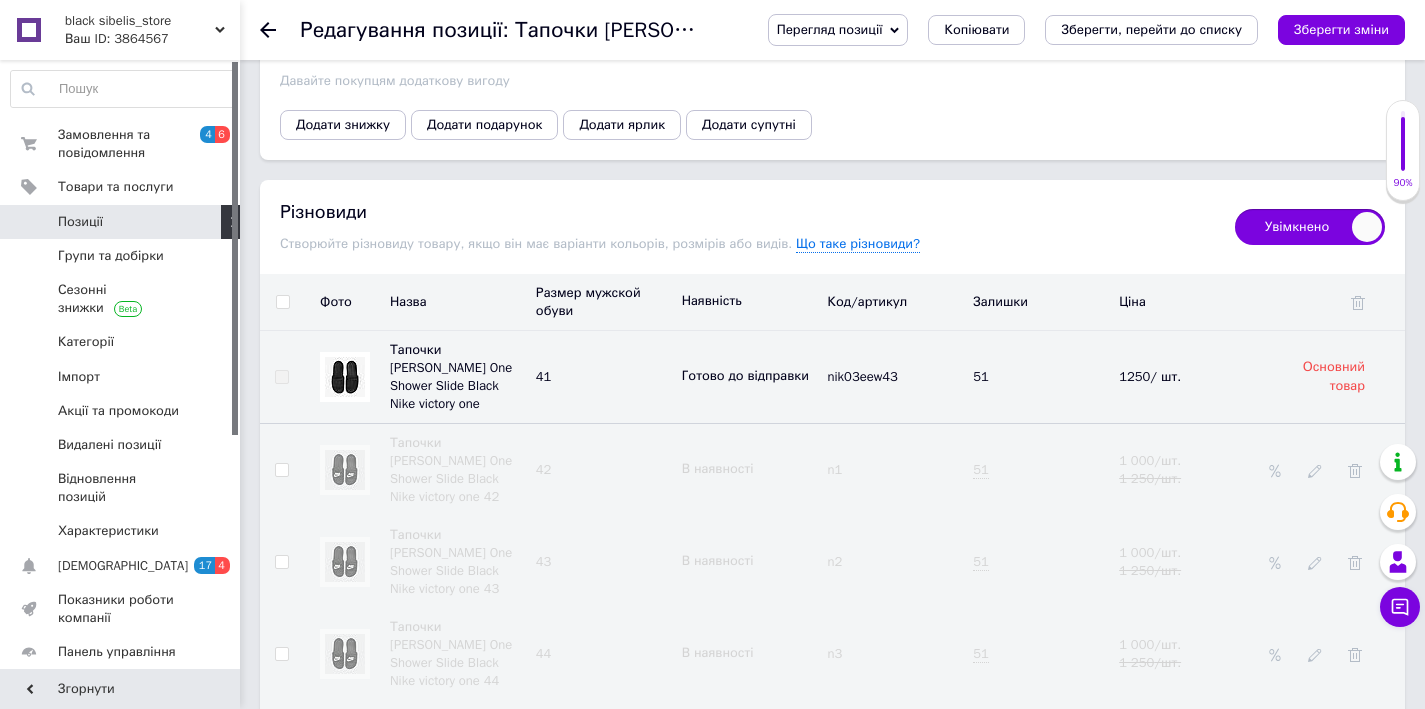 click at bounding box center [282, 302] 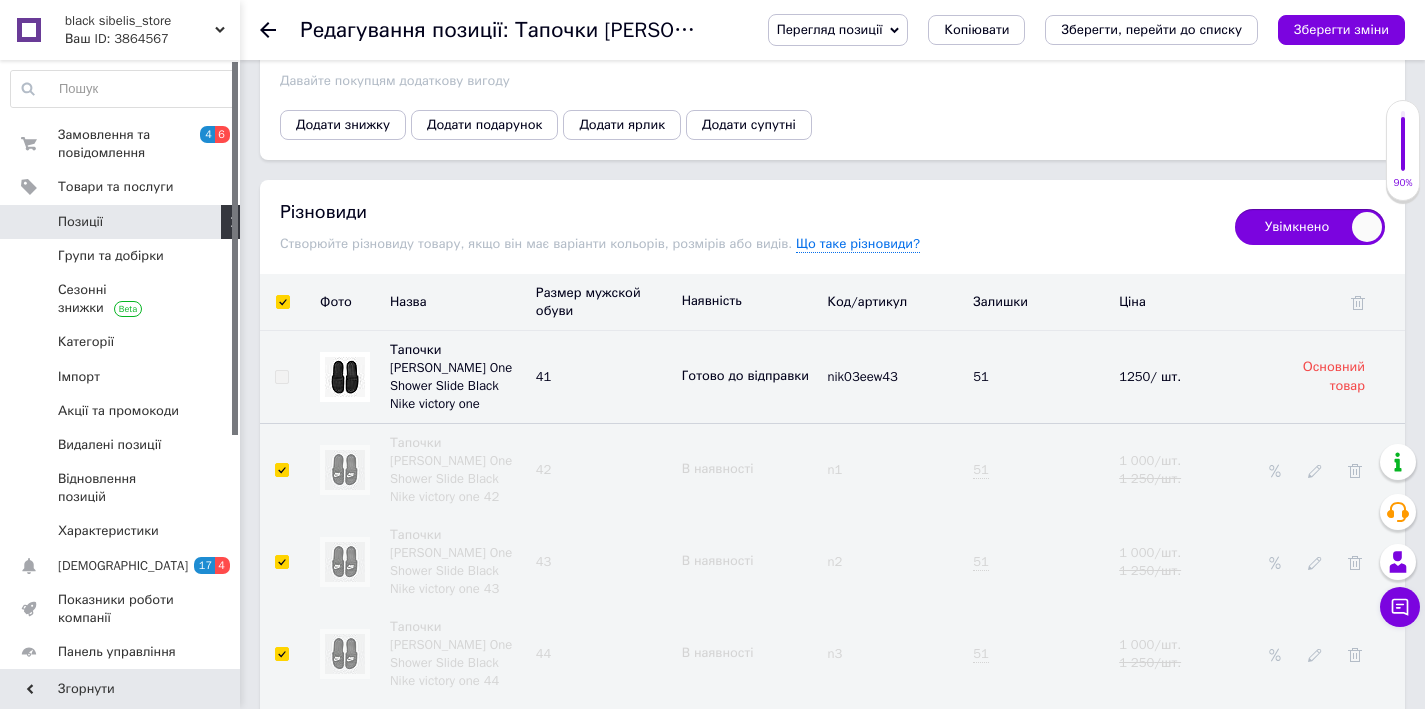 checkbox on "true" 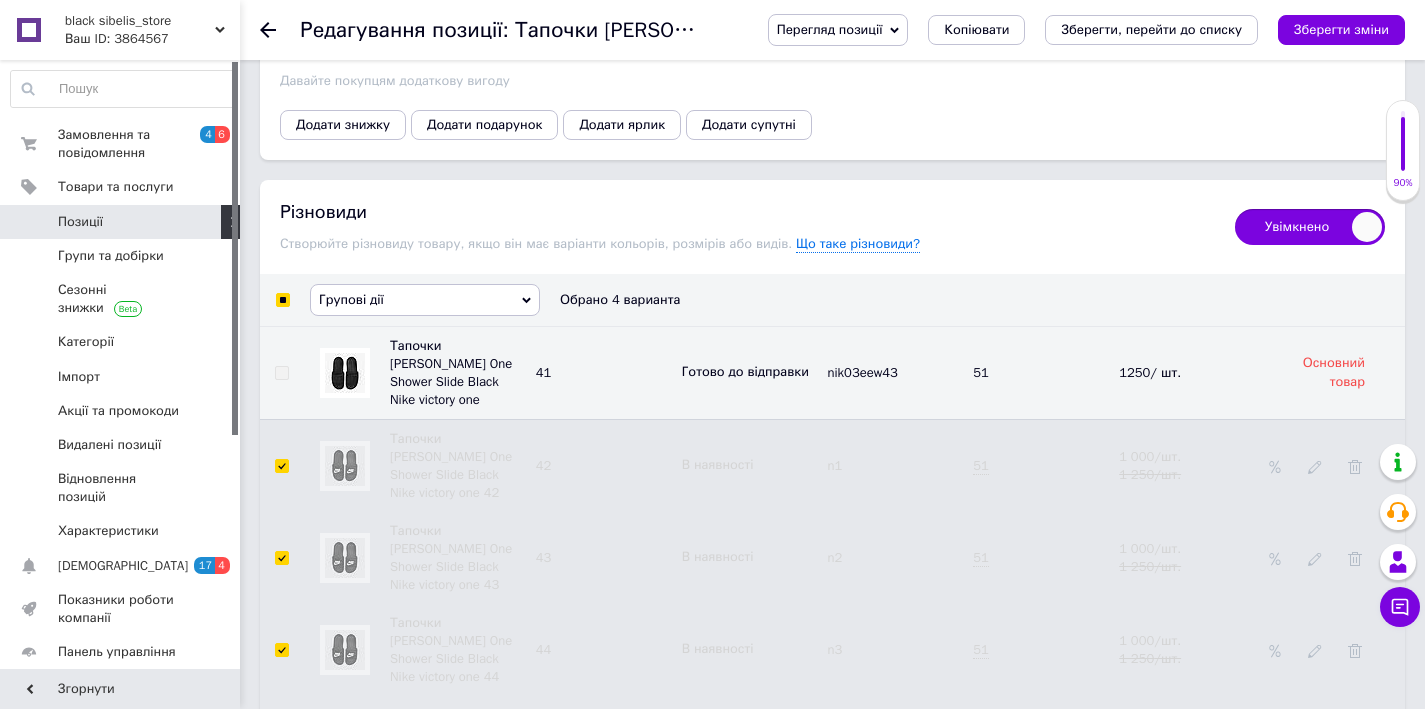 click at bounding box center [1332, 465] 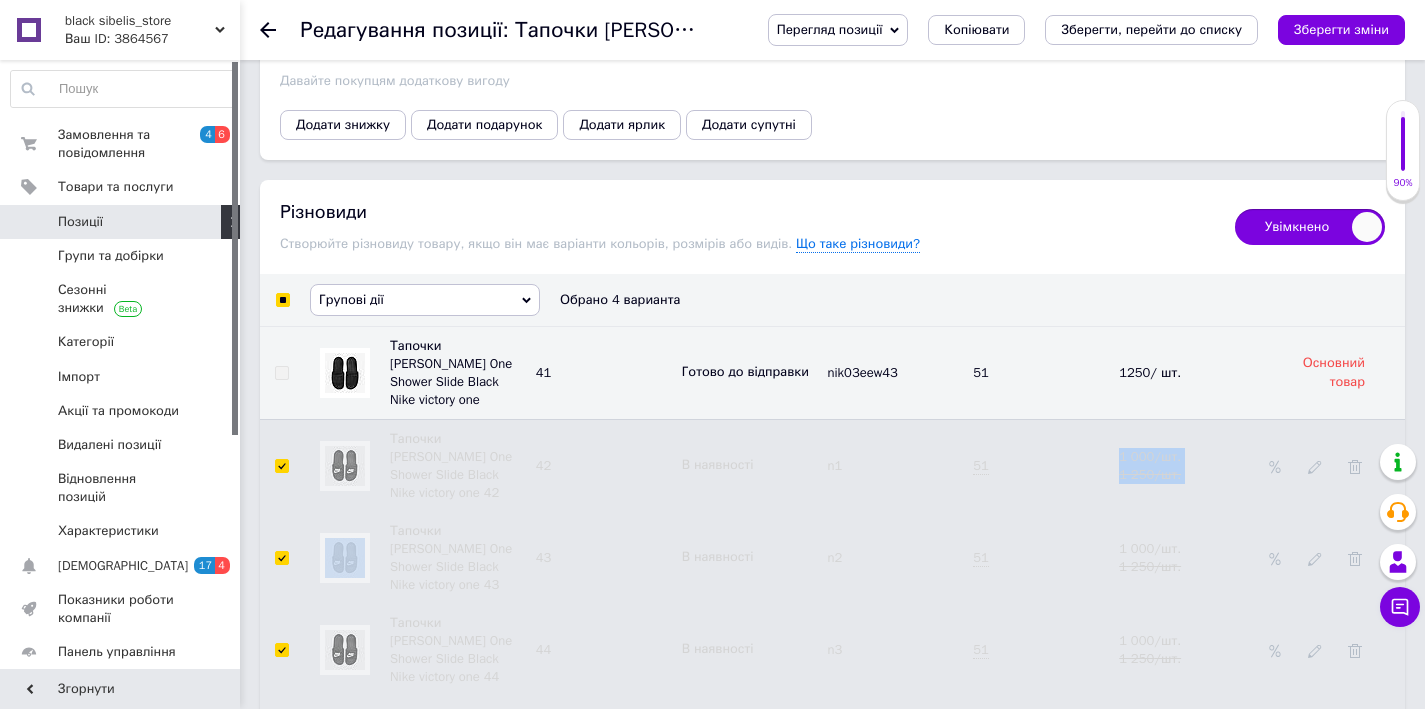 drag, startPoint x: 1353, startPoint y: 439, endPoint x: 634, endPoint y: 368, distance: 722.4971 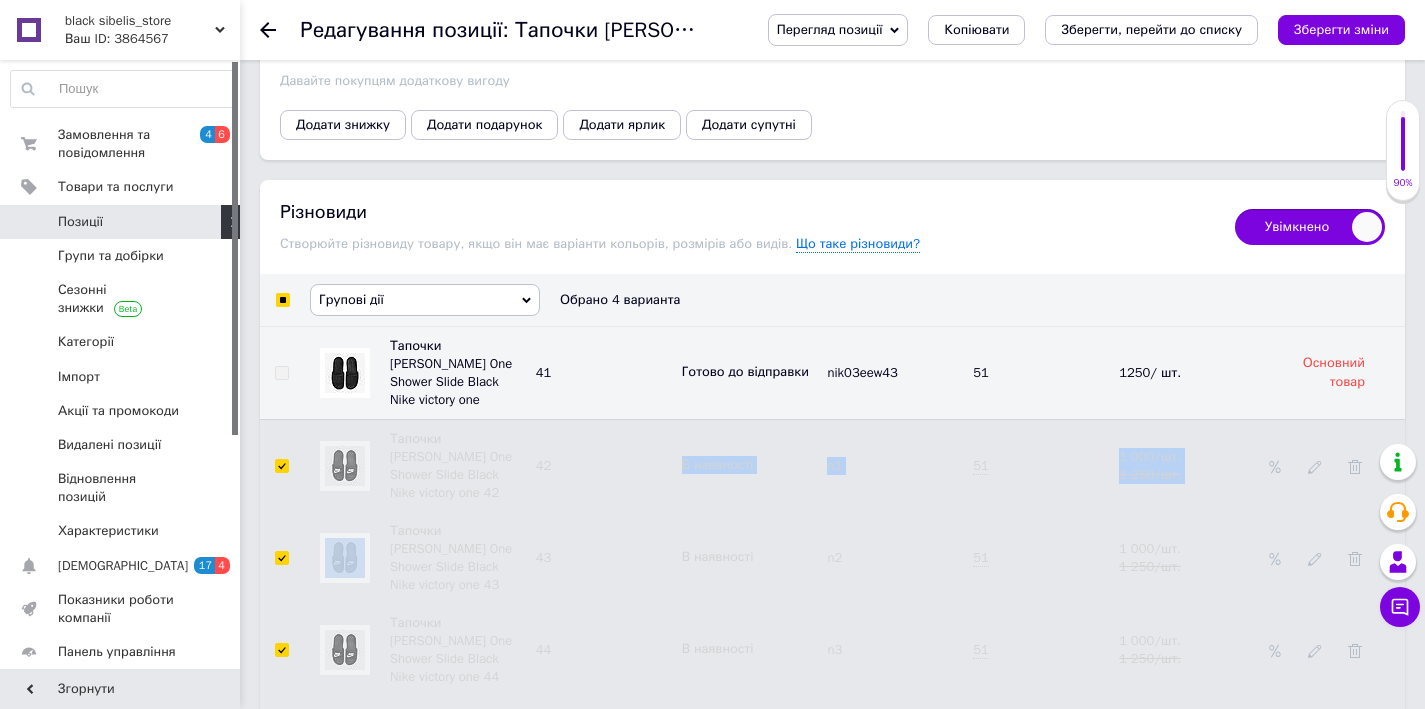 click on "Групові дії" at bounding box center [425, 300] 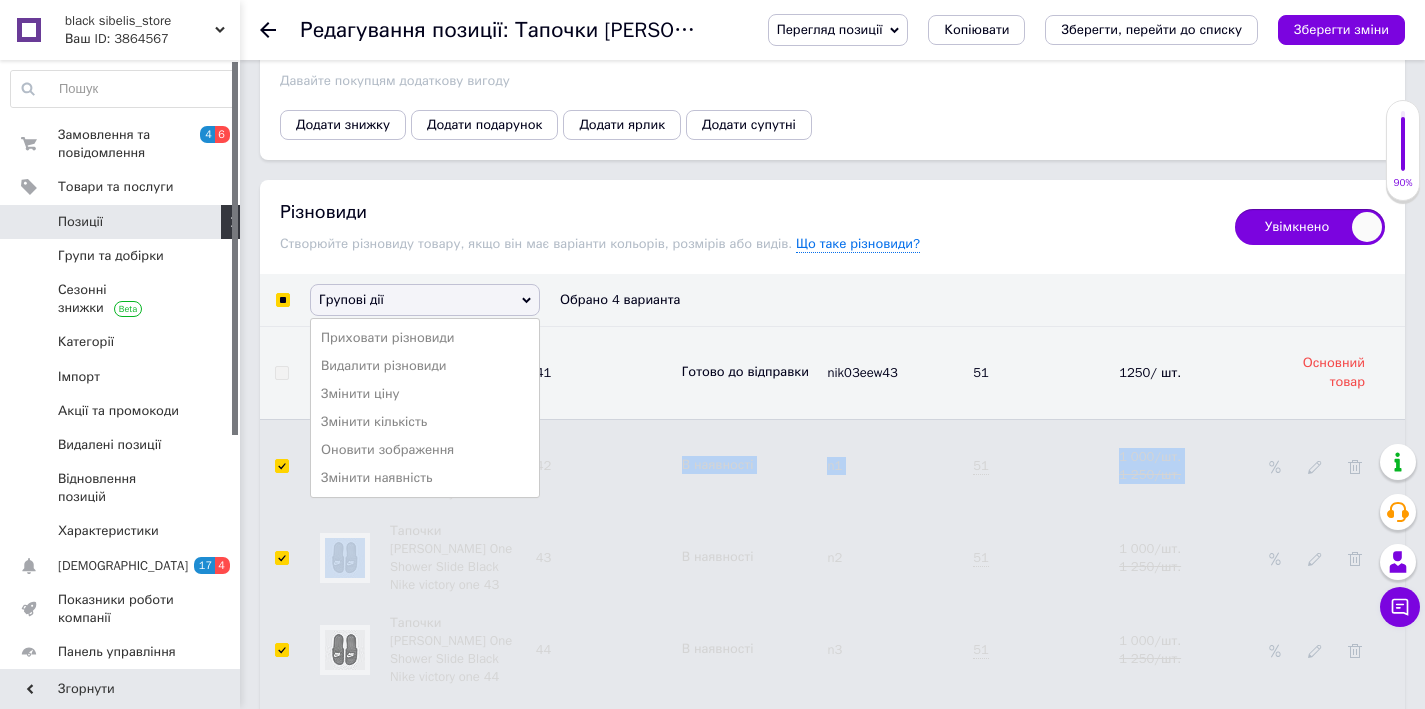 click at bounding box center [1332, 465] 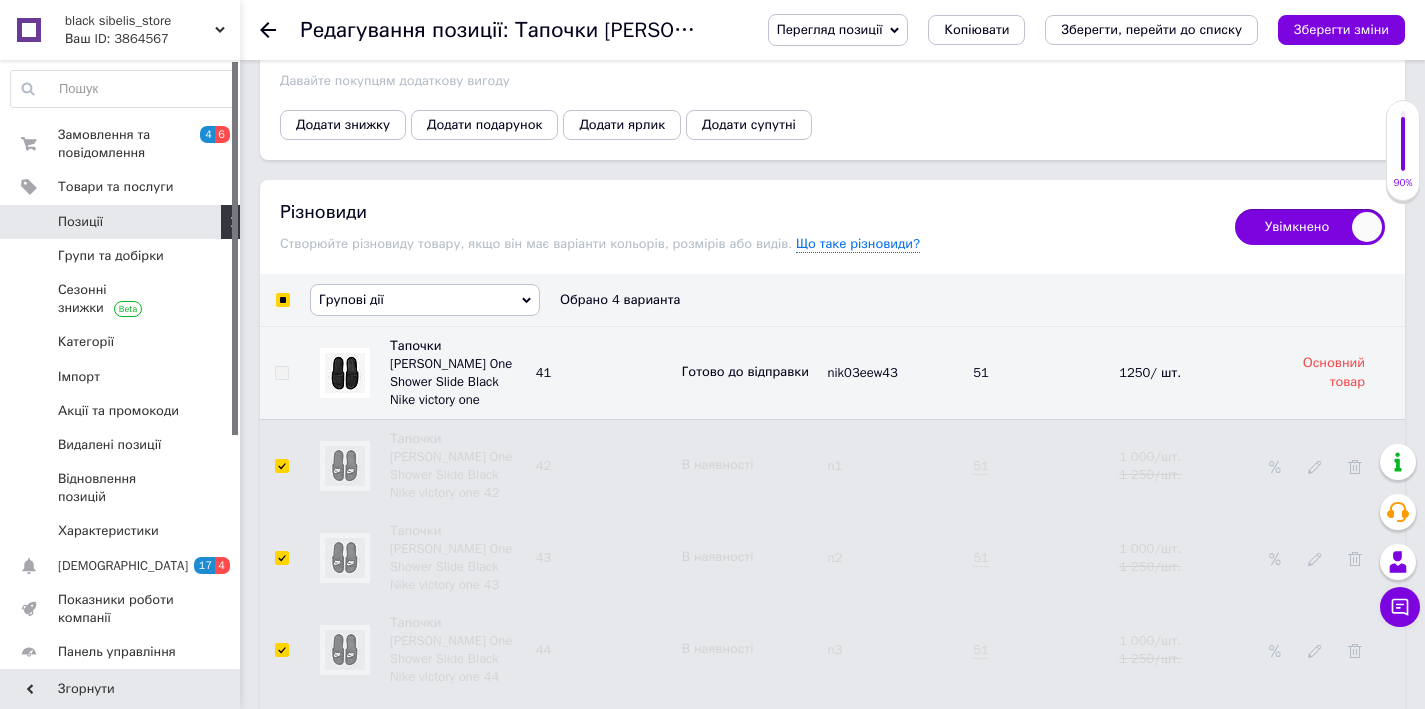 click at bounding box center [1332, 465] 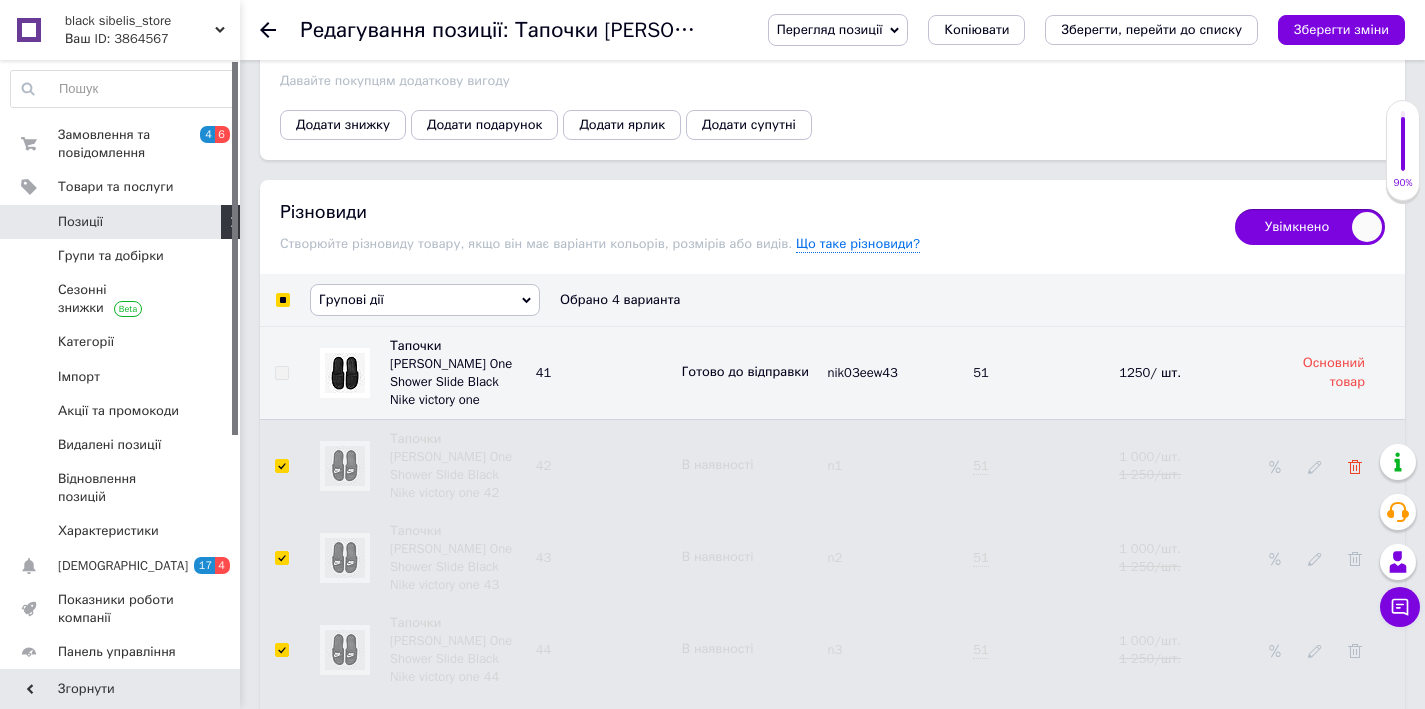 click 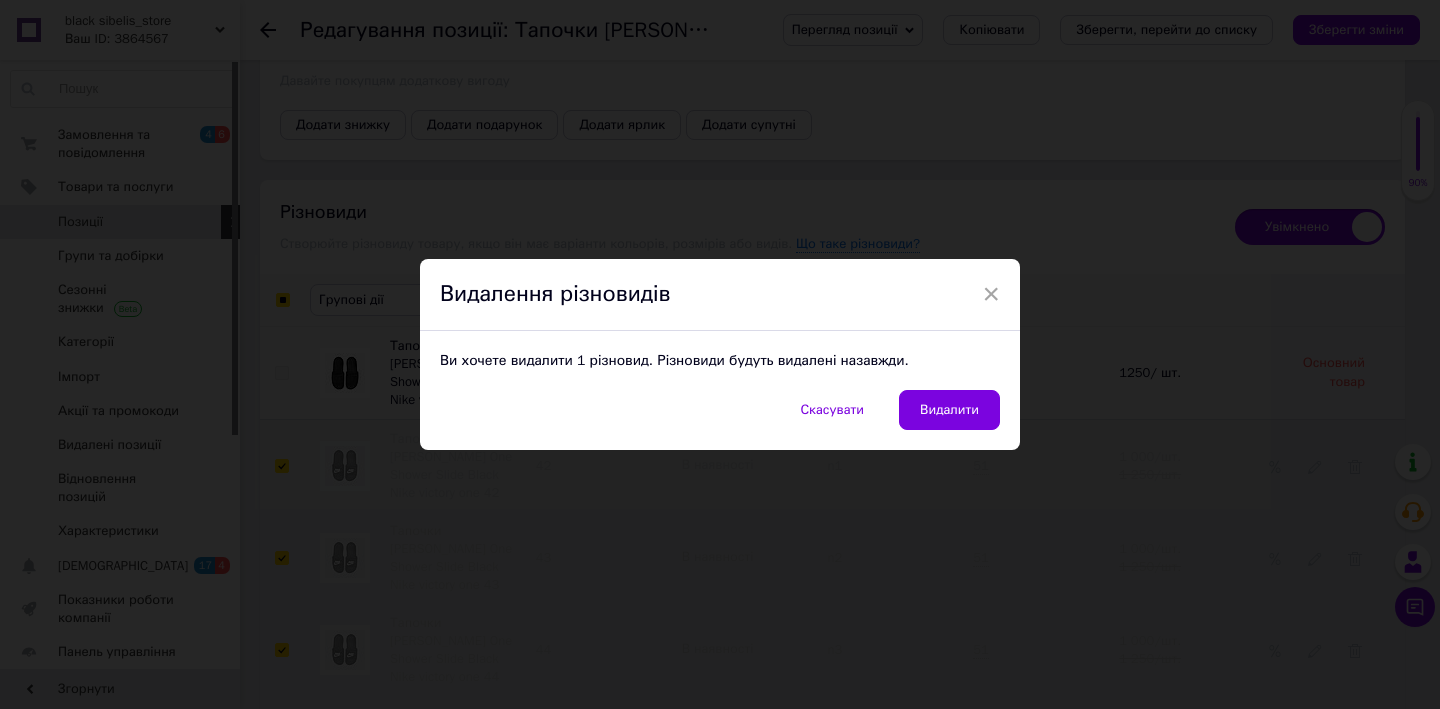click on "Скасувати   Видалити" at bounding box center [720, 420] 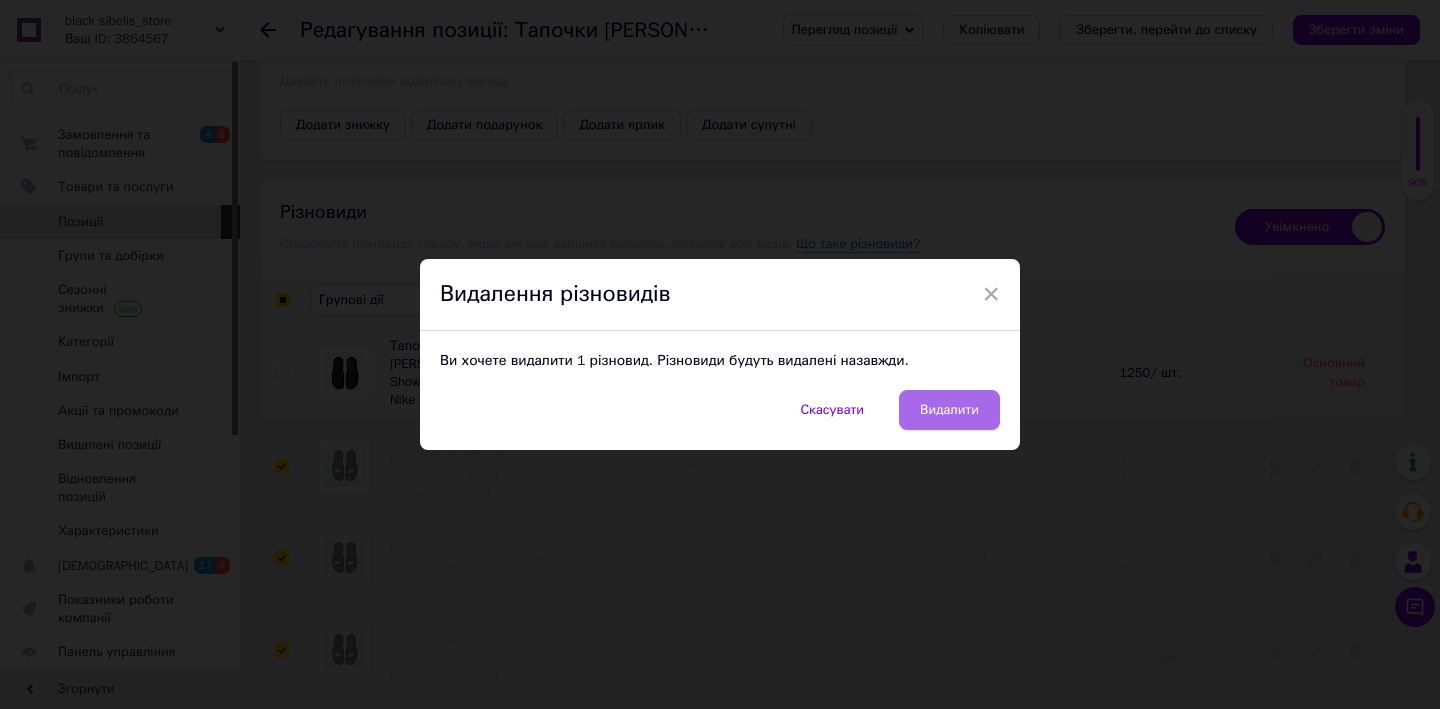 click on "Видалити" at bounding box center (949, 410) 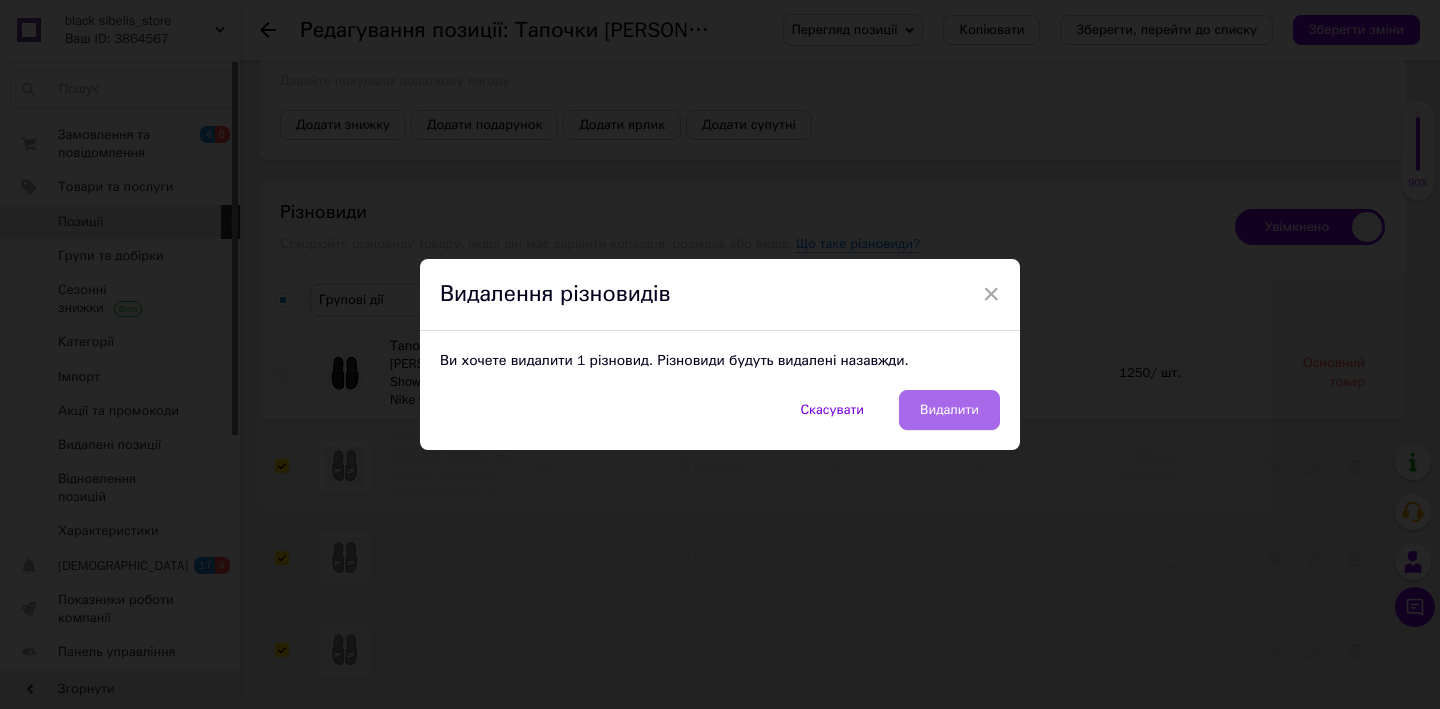 checkbox on "false" 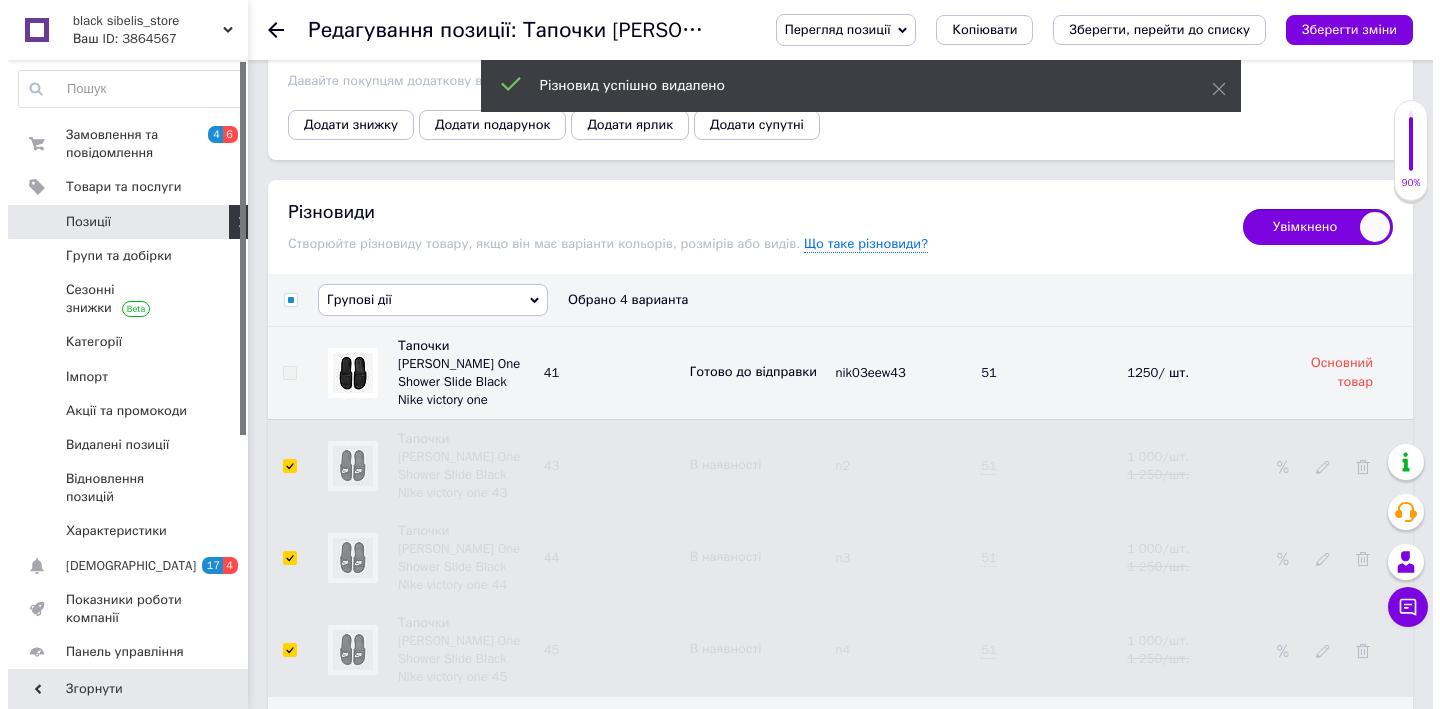 scroll, scrollTop: 3810, scrollLeft: 0, axis: vertical 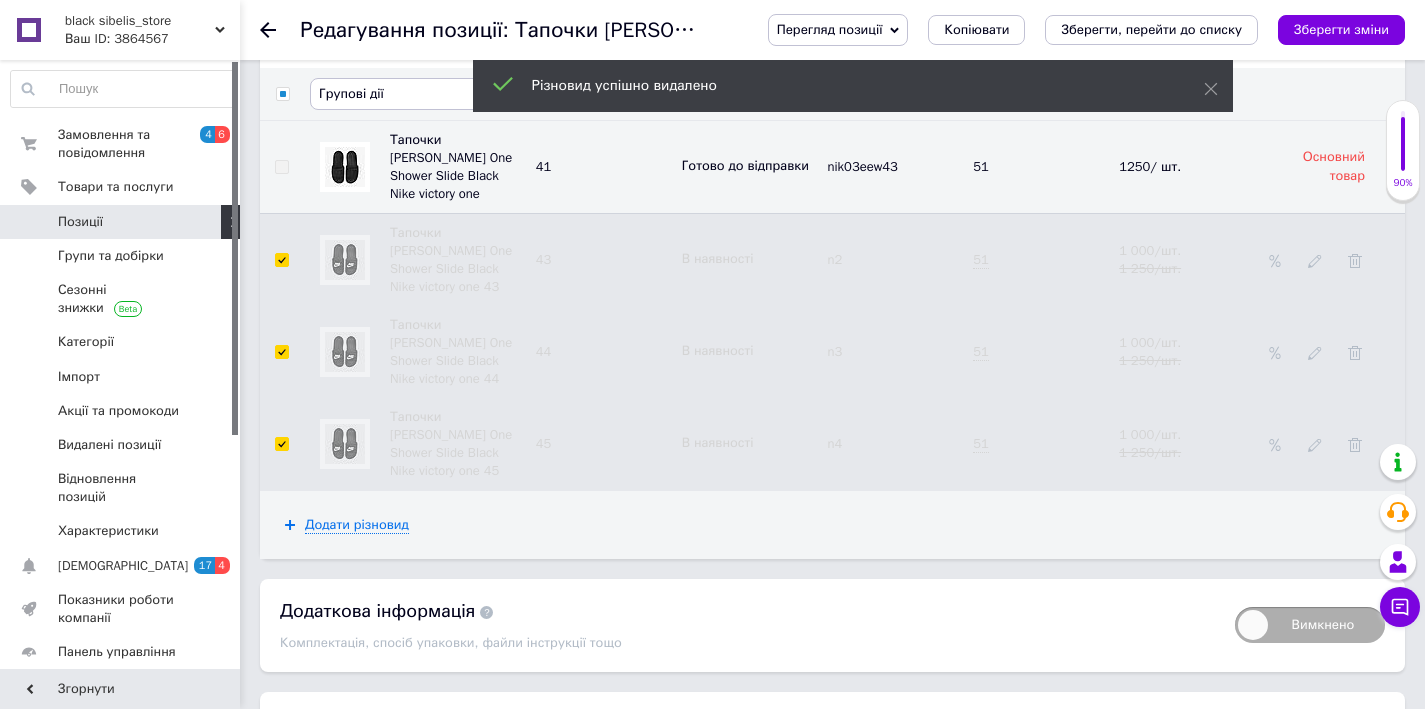 click at bounding box center [1332, 444] 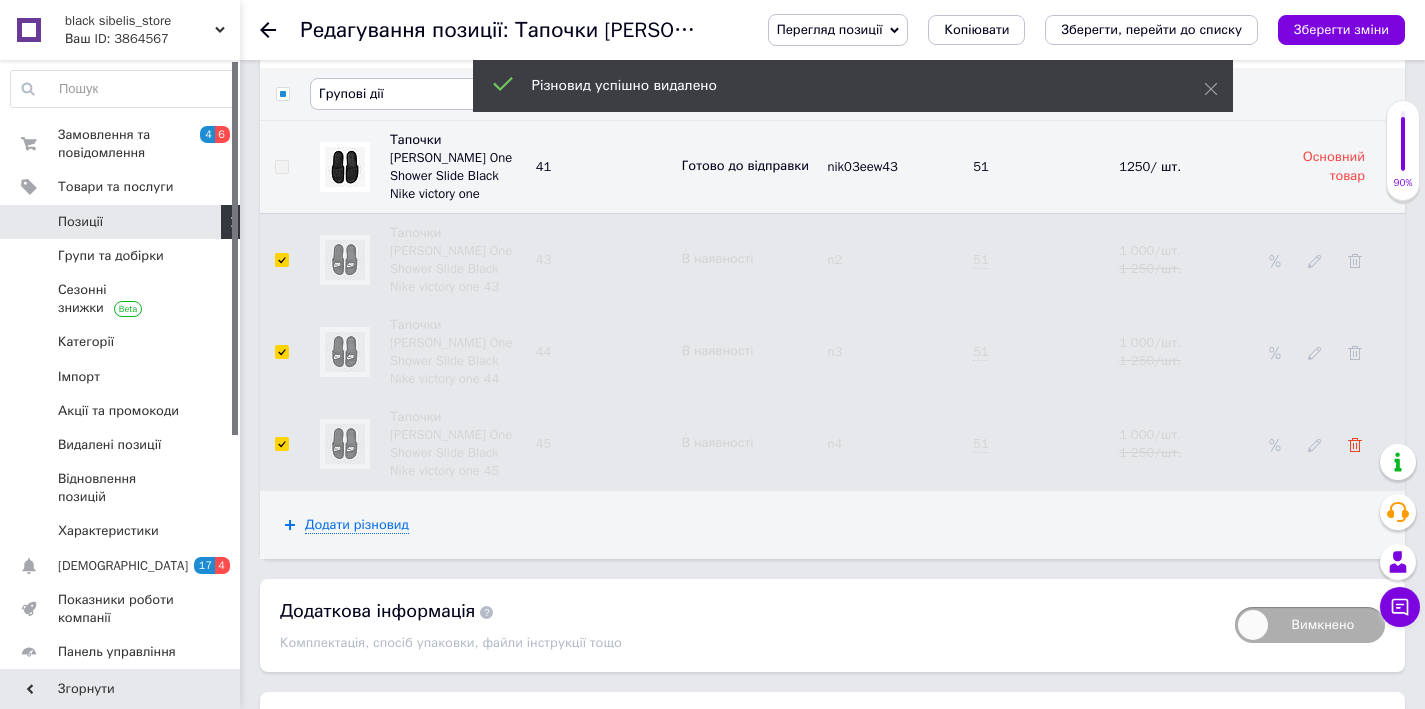 click 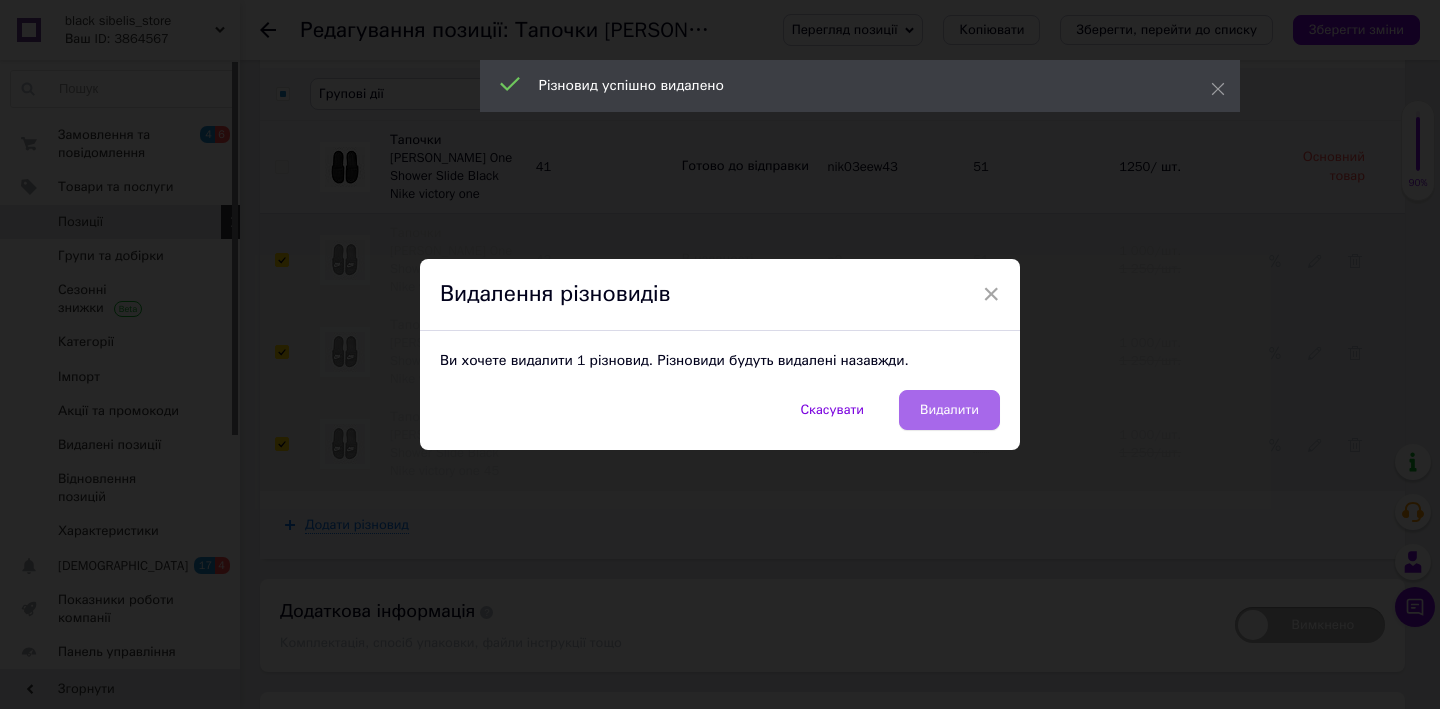 click on "Видалити" at bounding box center [949, 410] 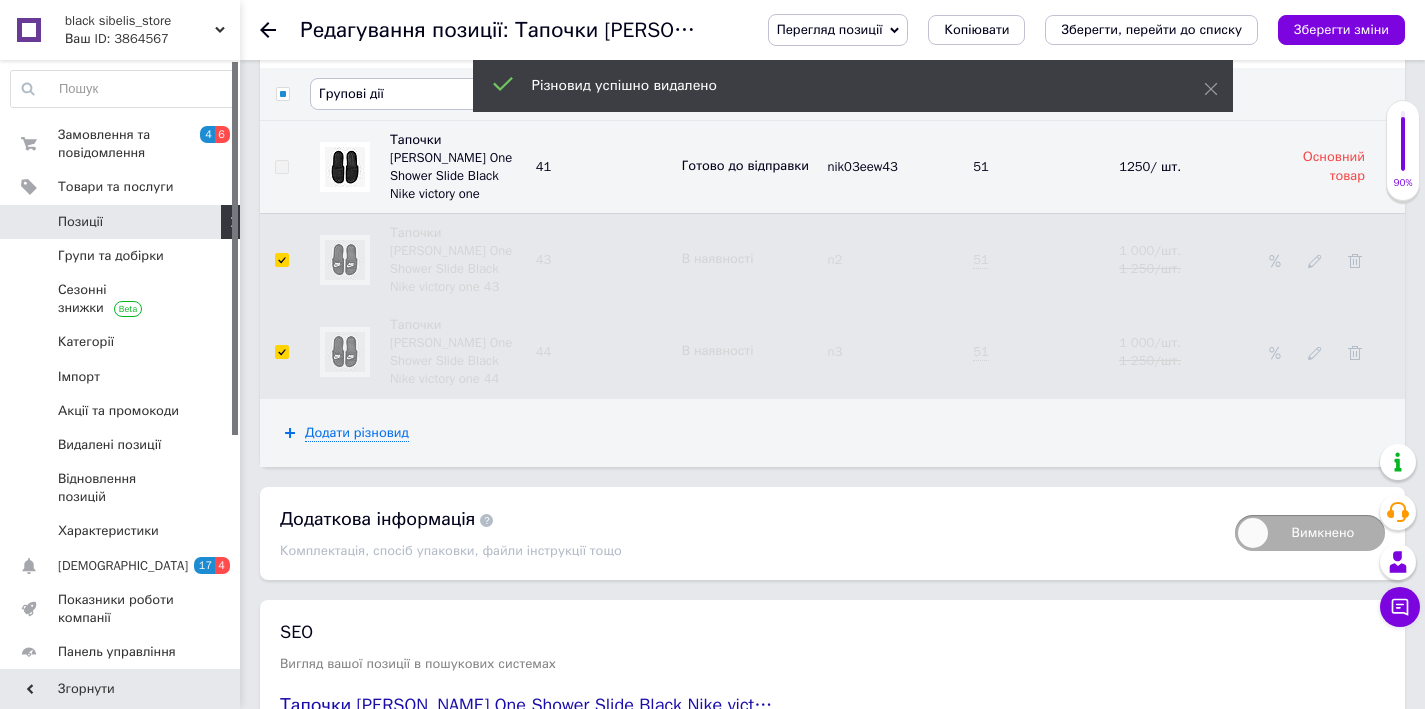 click at bounding box center (1355, 351) 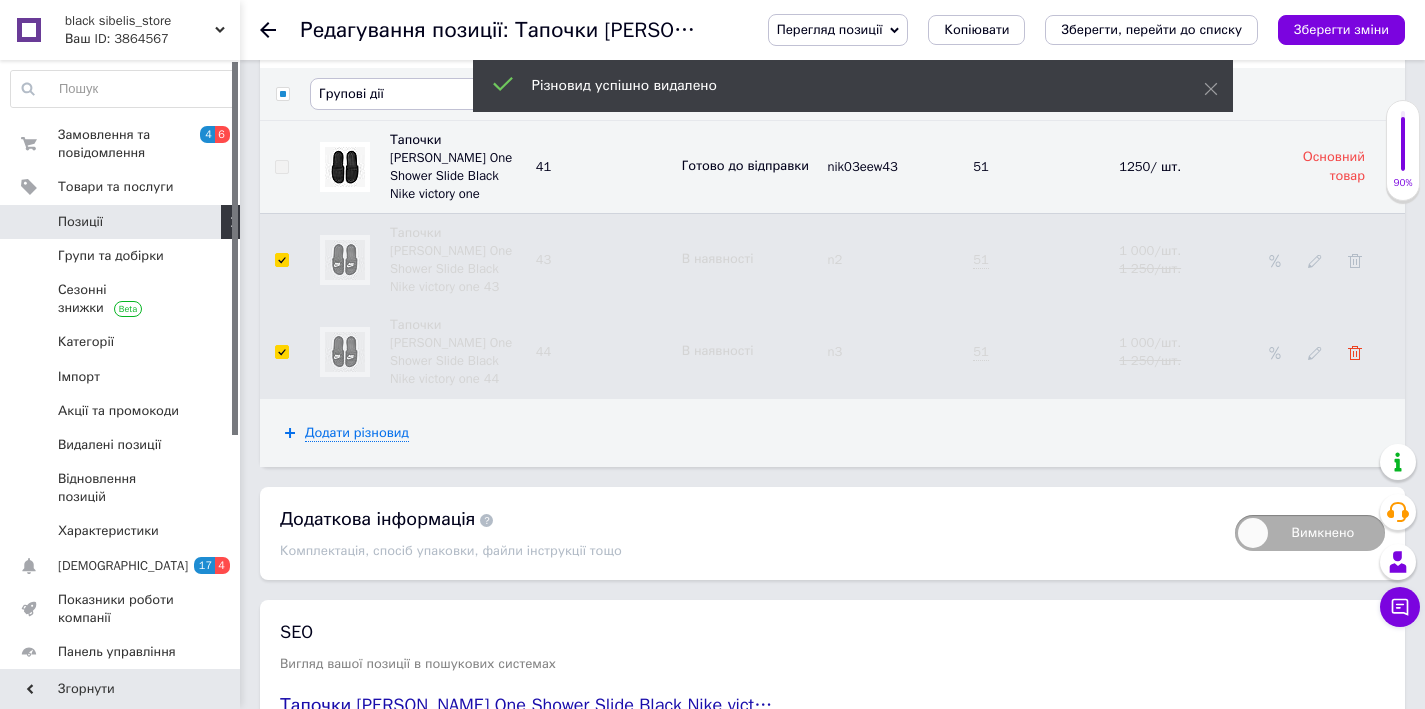 click 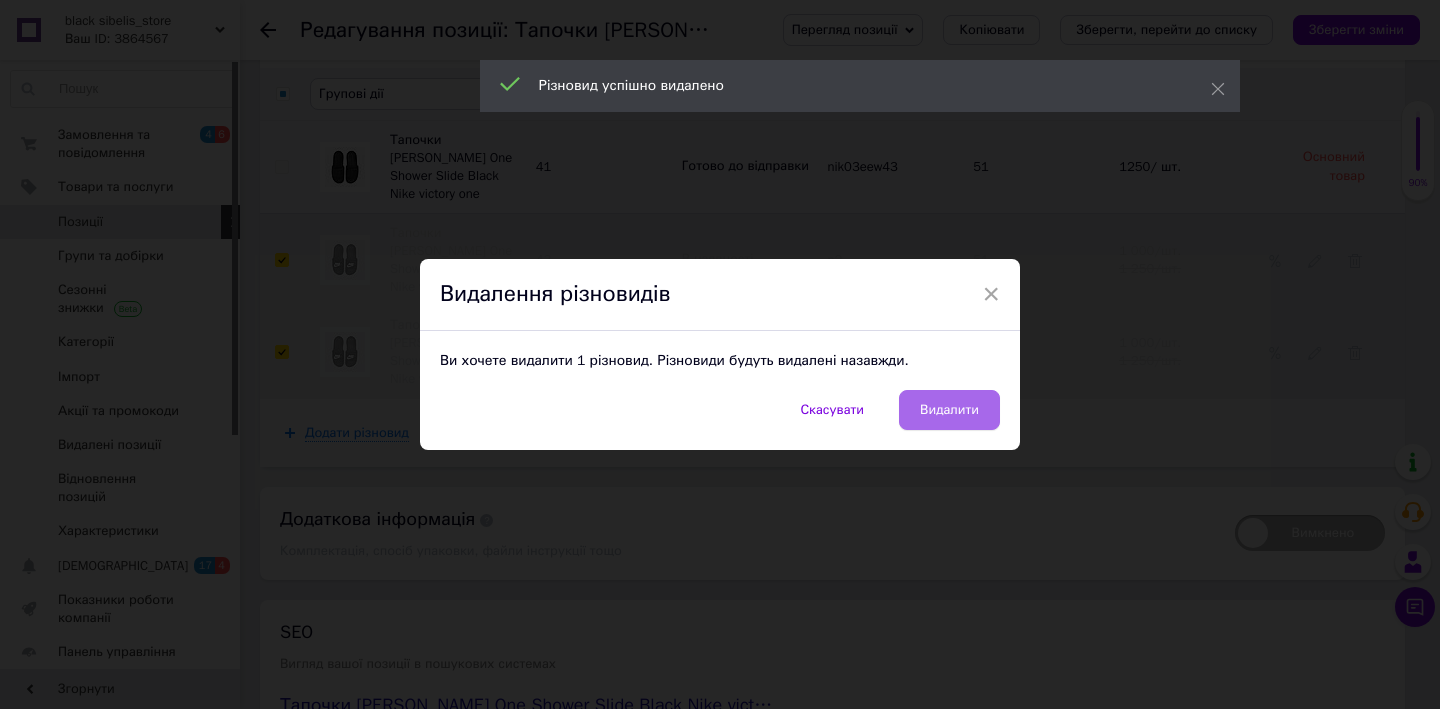 click on "Видалити" at bounding box center [949, 410] 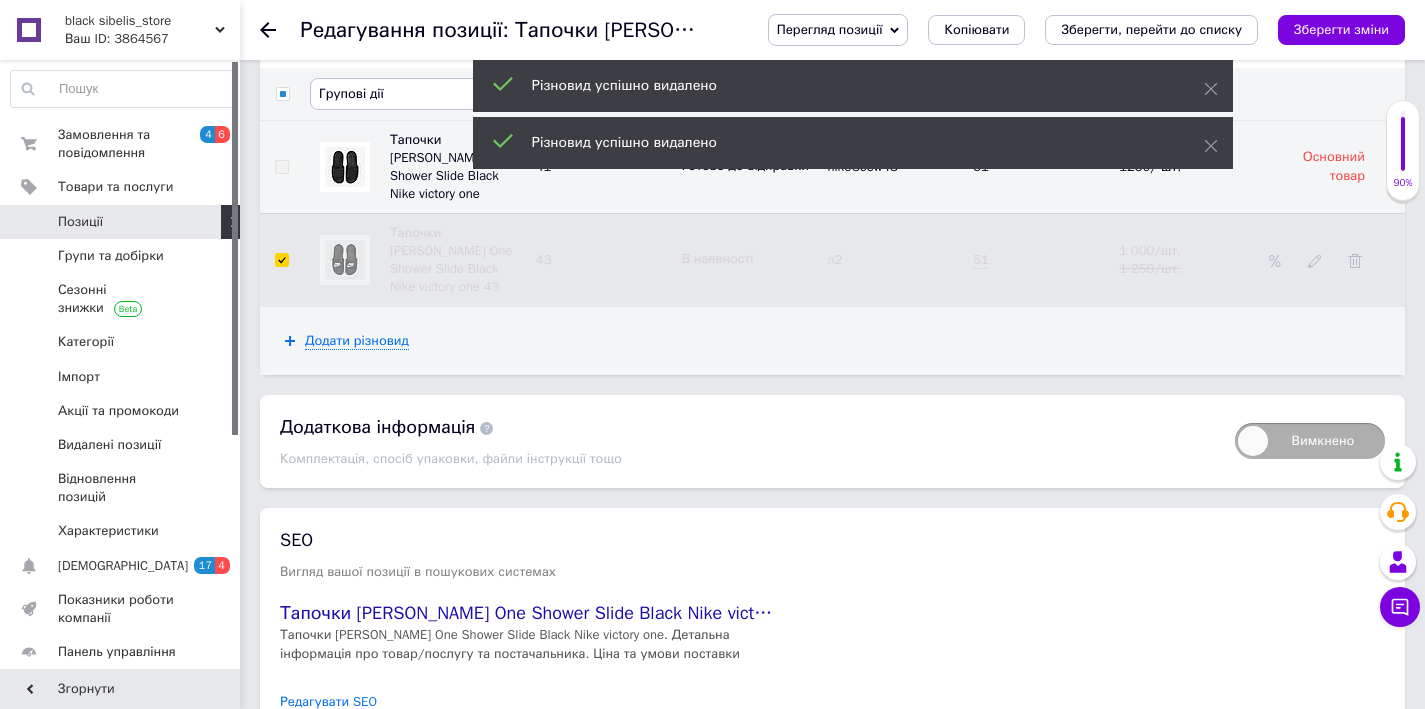 click 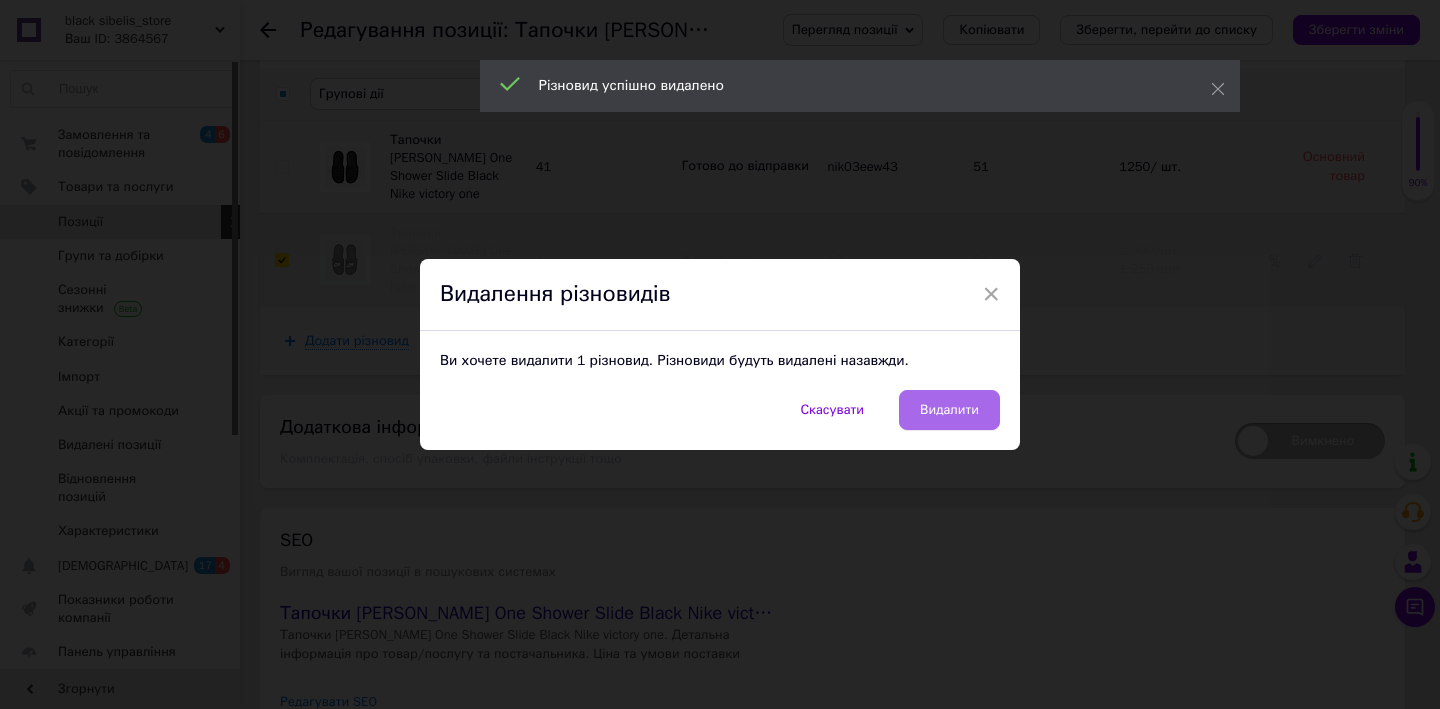 click on "Видалити" at bounding box center [949, 410] 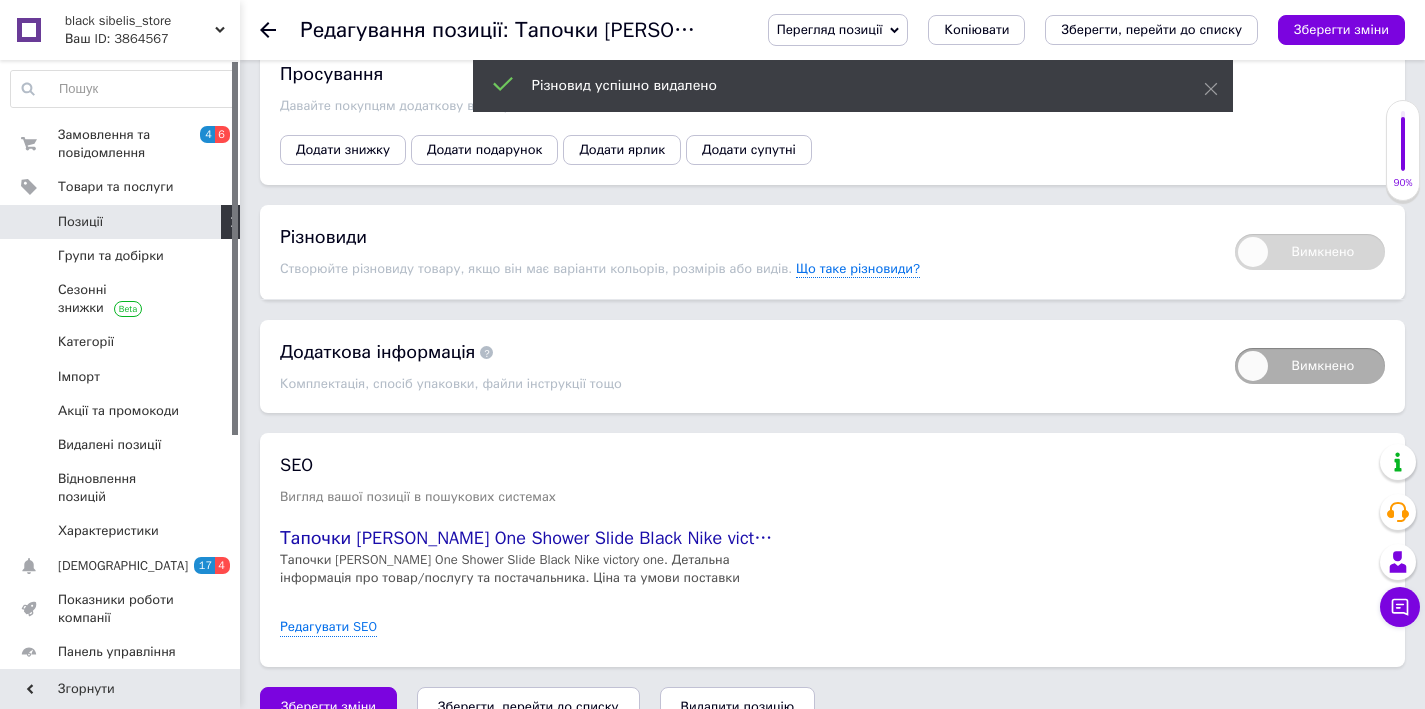 scroll, scrollTop: 3435, scrollLeft: 0, axis: vertical 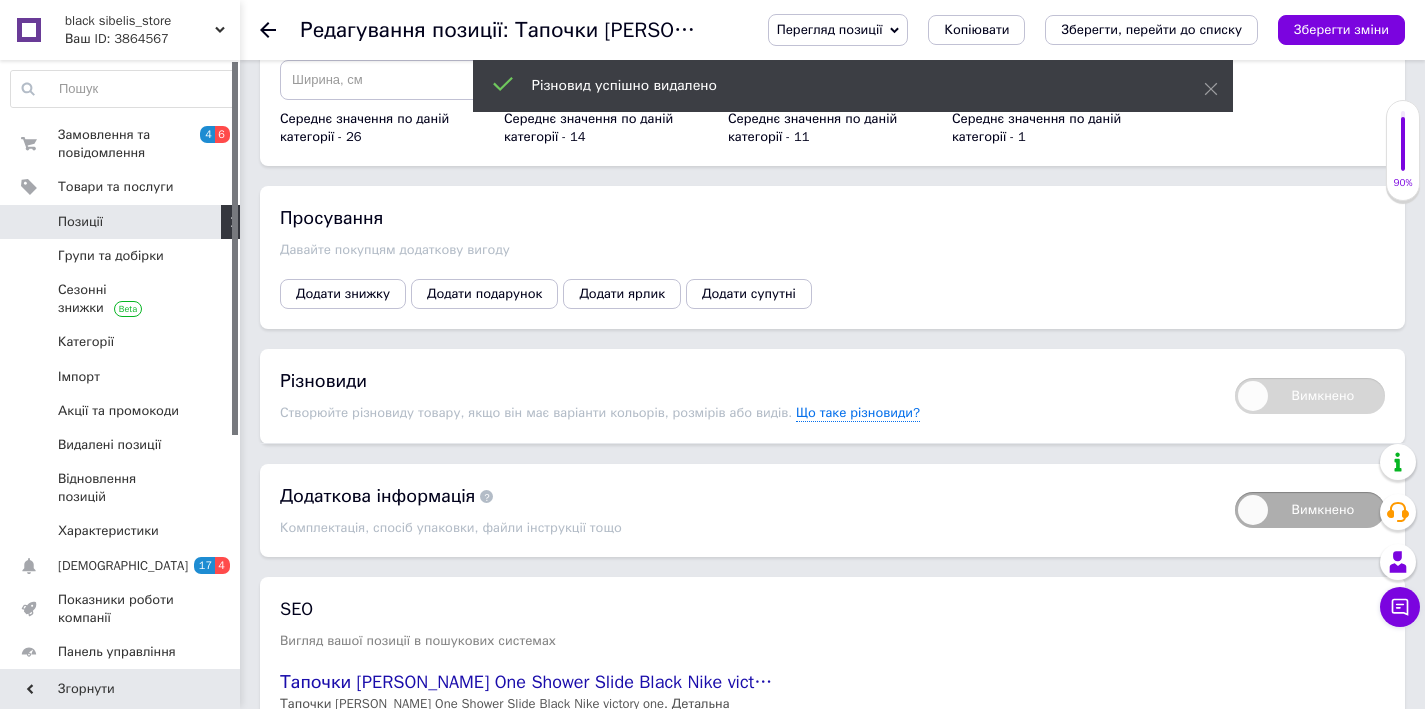click on "Перегляд позиції Зберегти та переглянути на сайті Зберегти та переглянути на маркетплейсі Копіювати Зберегти, перейти до списку Зберегти зміни" at bounding box center (1066, 30) 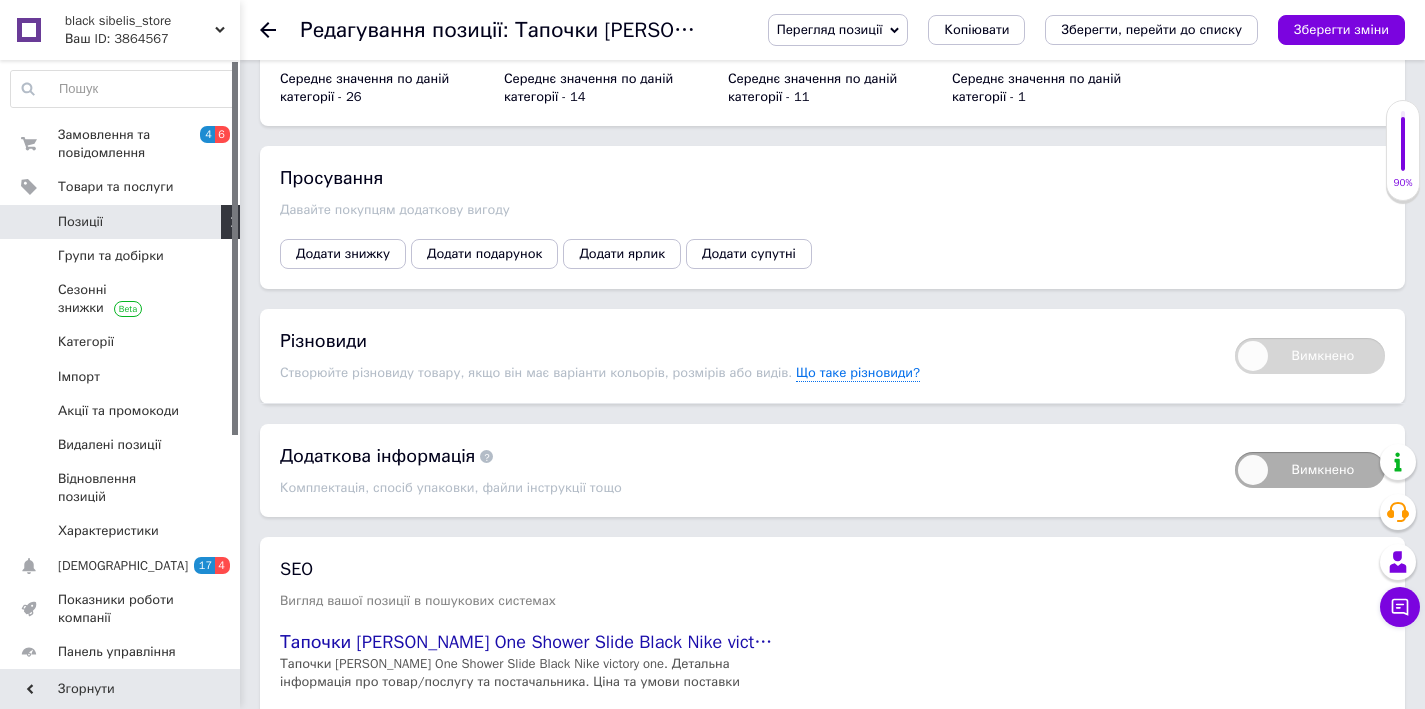 scroll, scrollTop: 3454, scrollLeft: 0, axis: vertical 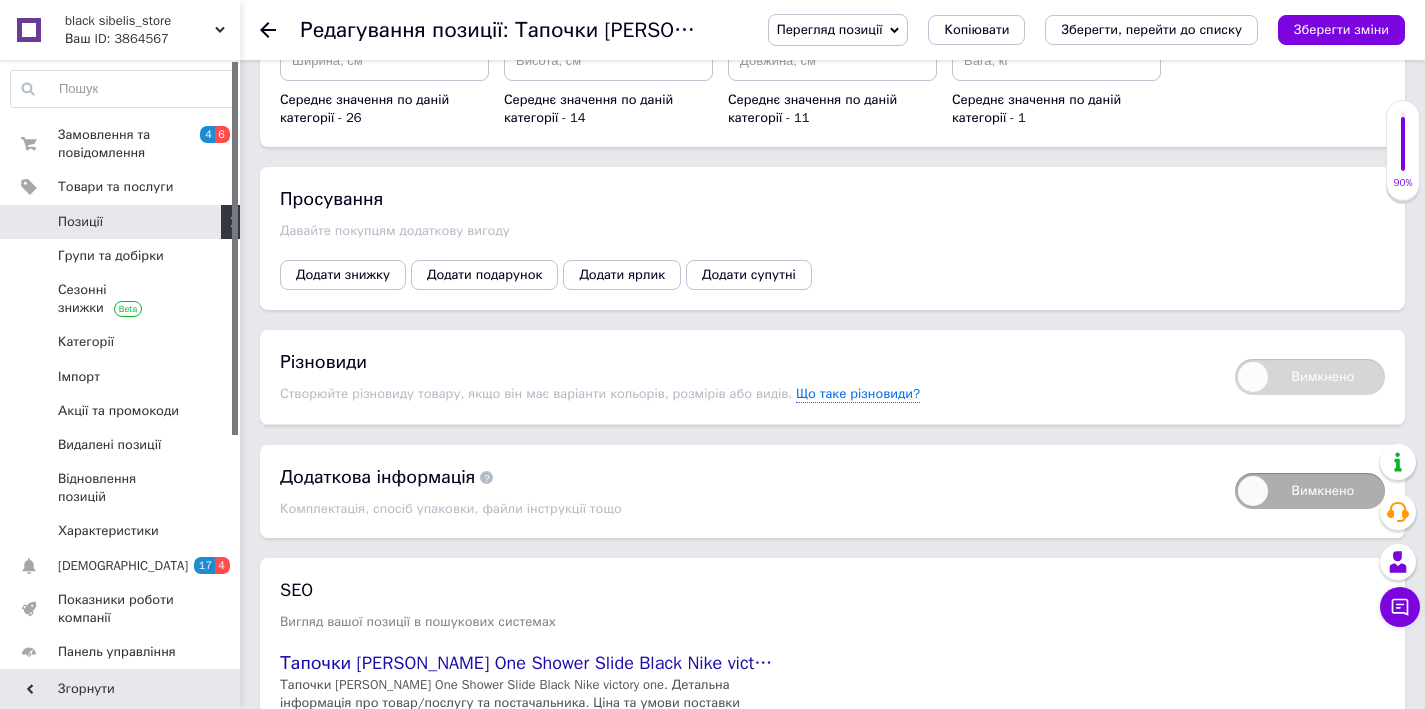 click on "Вимкнено" at bounding box center [1310, 377] 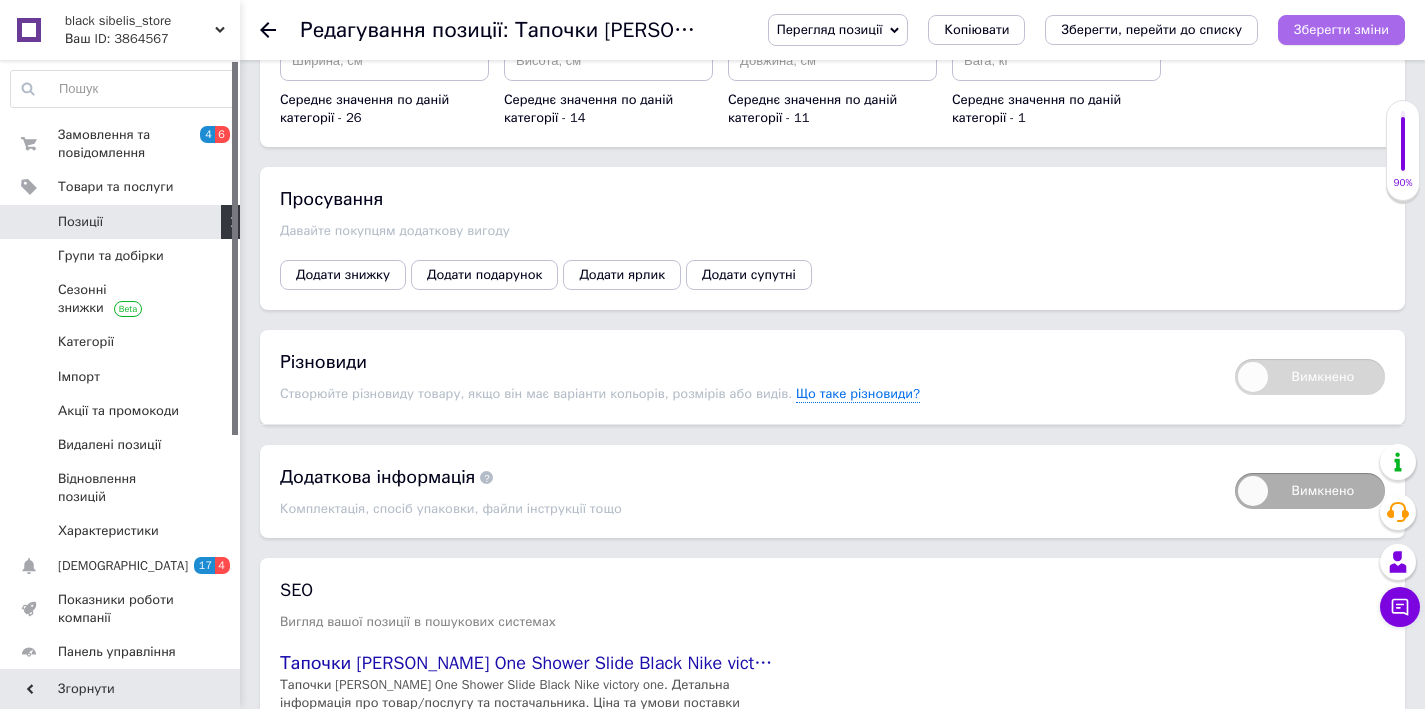 click on "Зберегти зміни" at bounding box center [1341, 30] 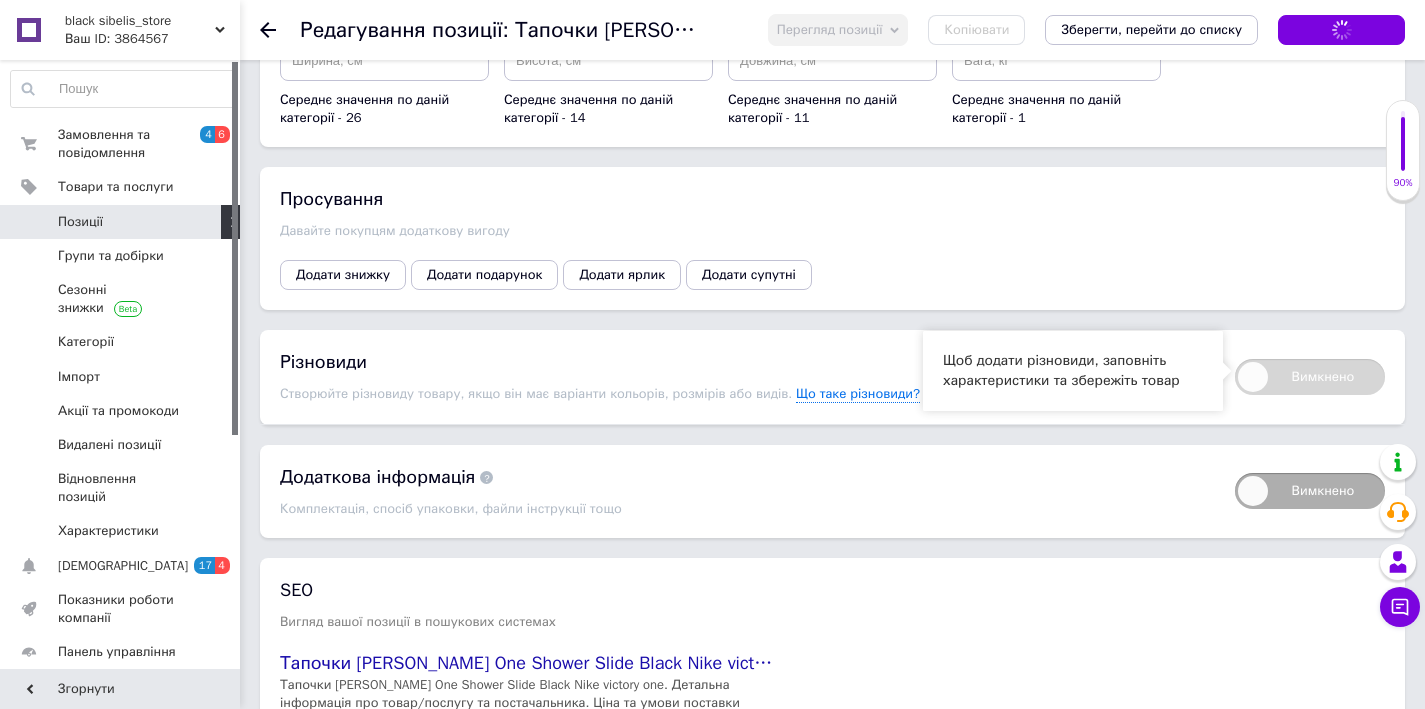 click on "Вимкнено" at bounding box center [1310, 377] 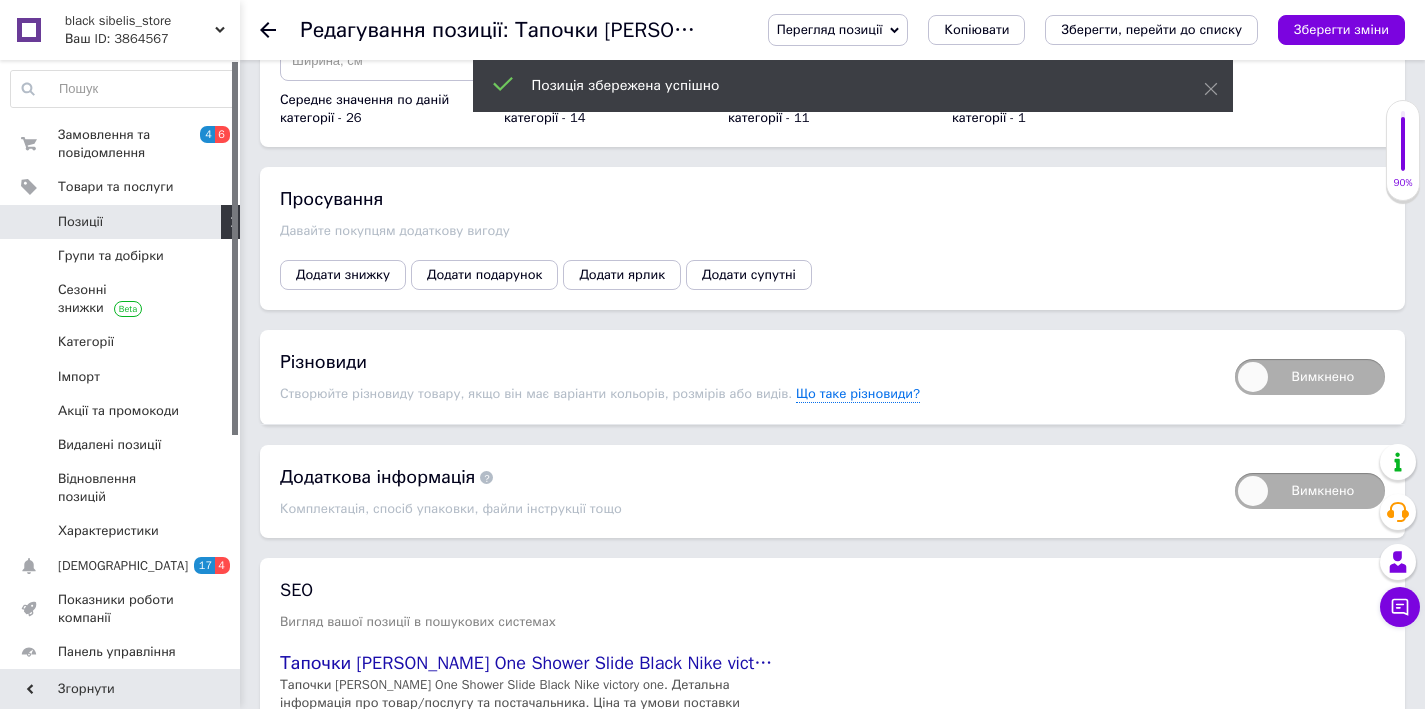 click on "Вимкнено" at bounding box center [1310, 377] 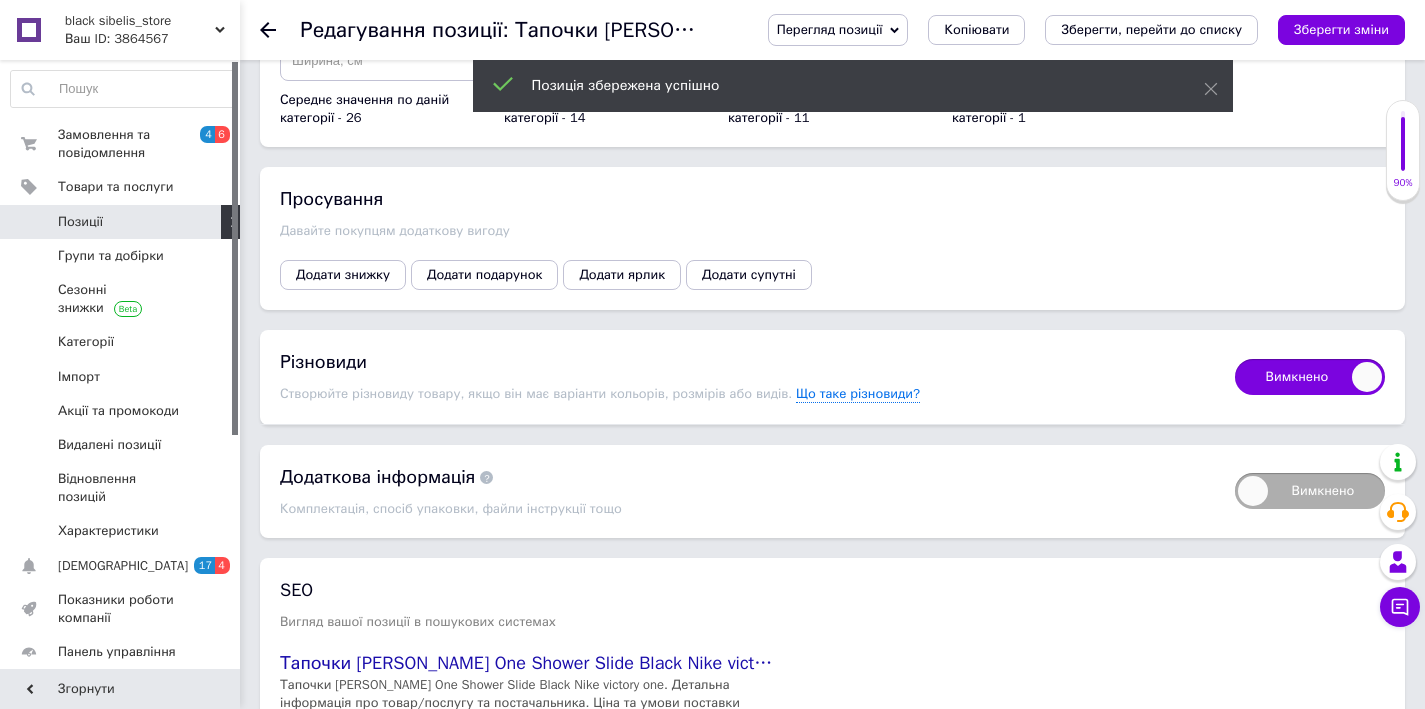 checkbox on "true" 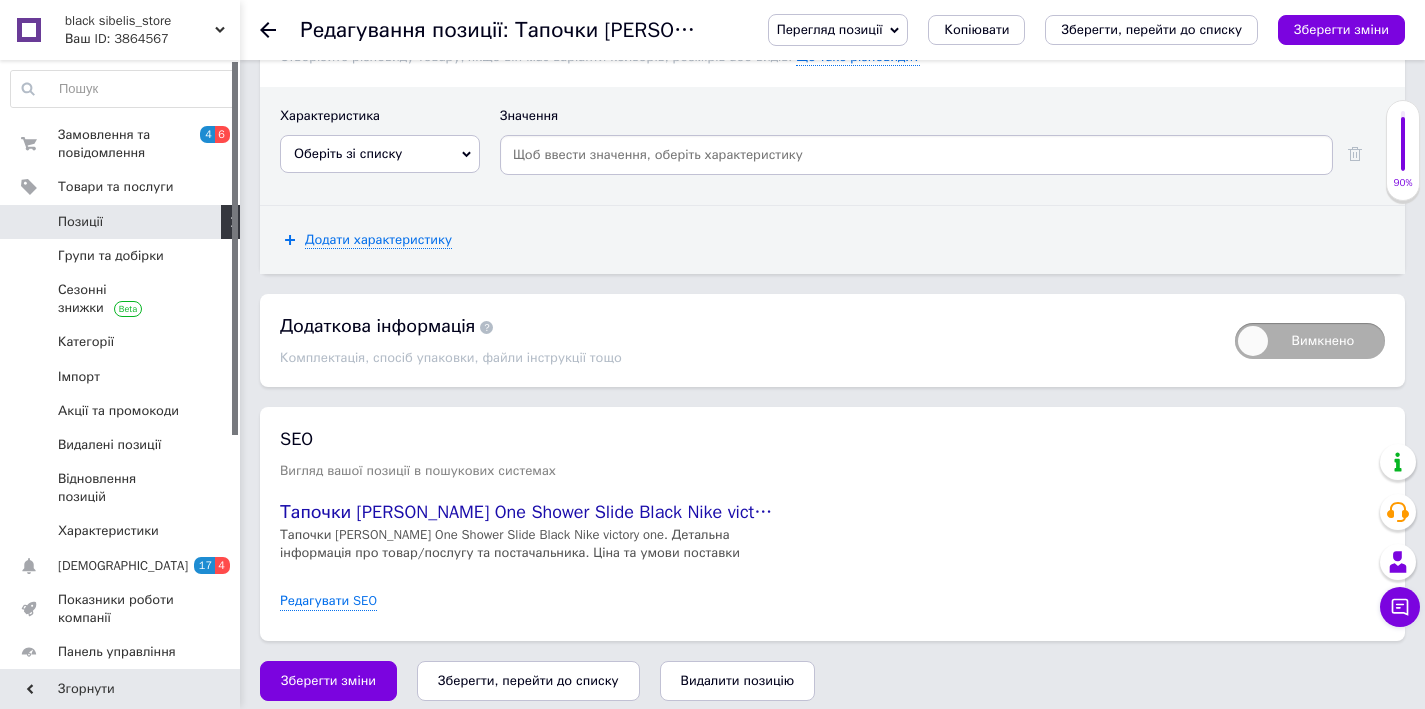 scroll, scrollTop: 3358, scrollLeft: 0, axis: vertical 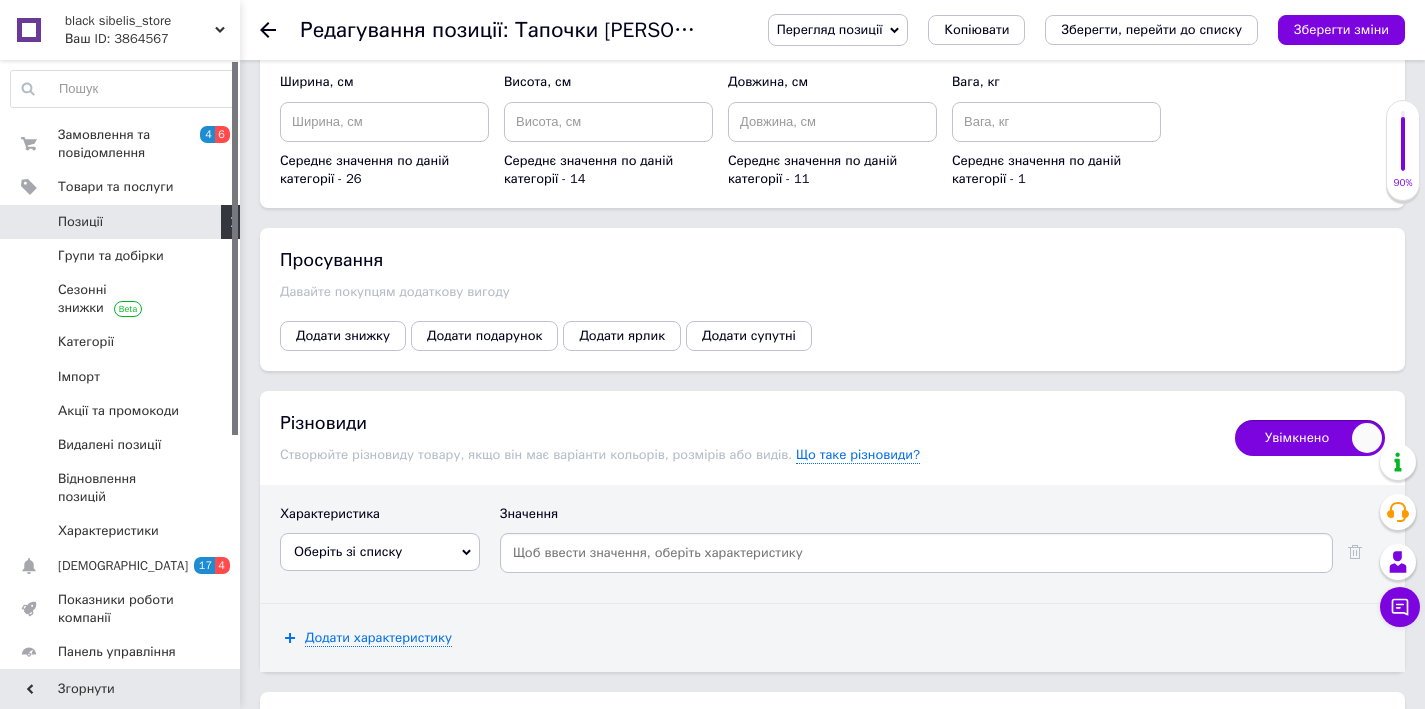 click on "Оберіть зі списку" at bounding box center [380, 552] 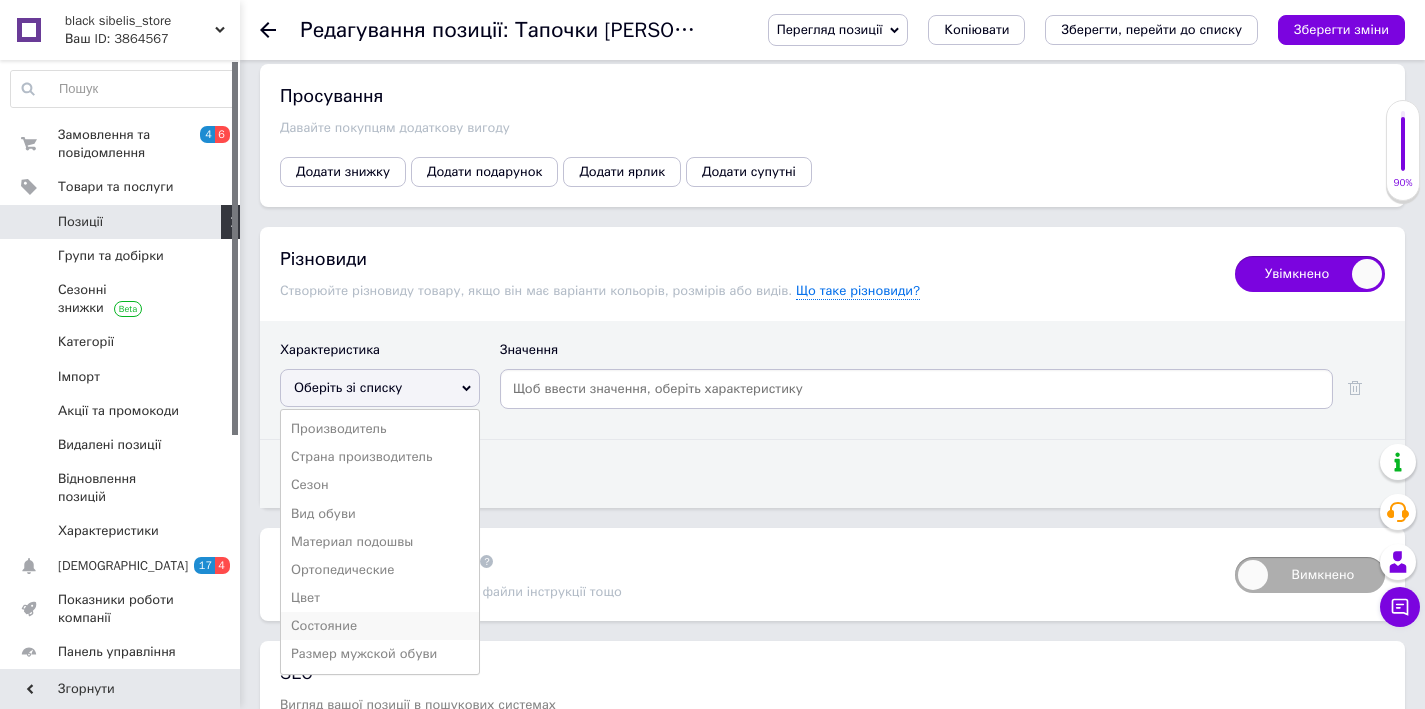scroll, scrollTop: 3583, scrollLeft: 0, axis: vertical 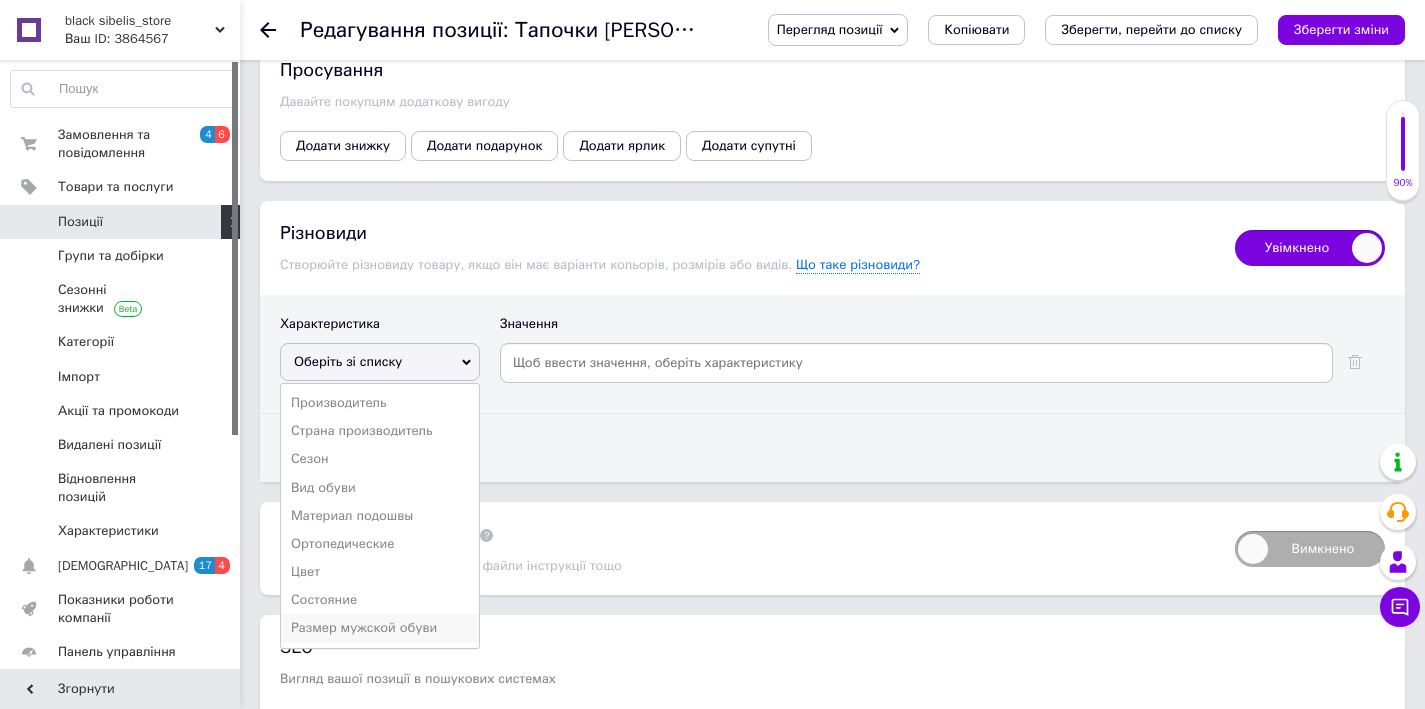 click on "Размер мужской обуви" at bounding box center (380, 628) 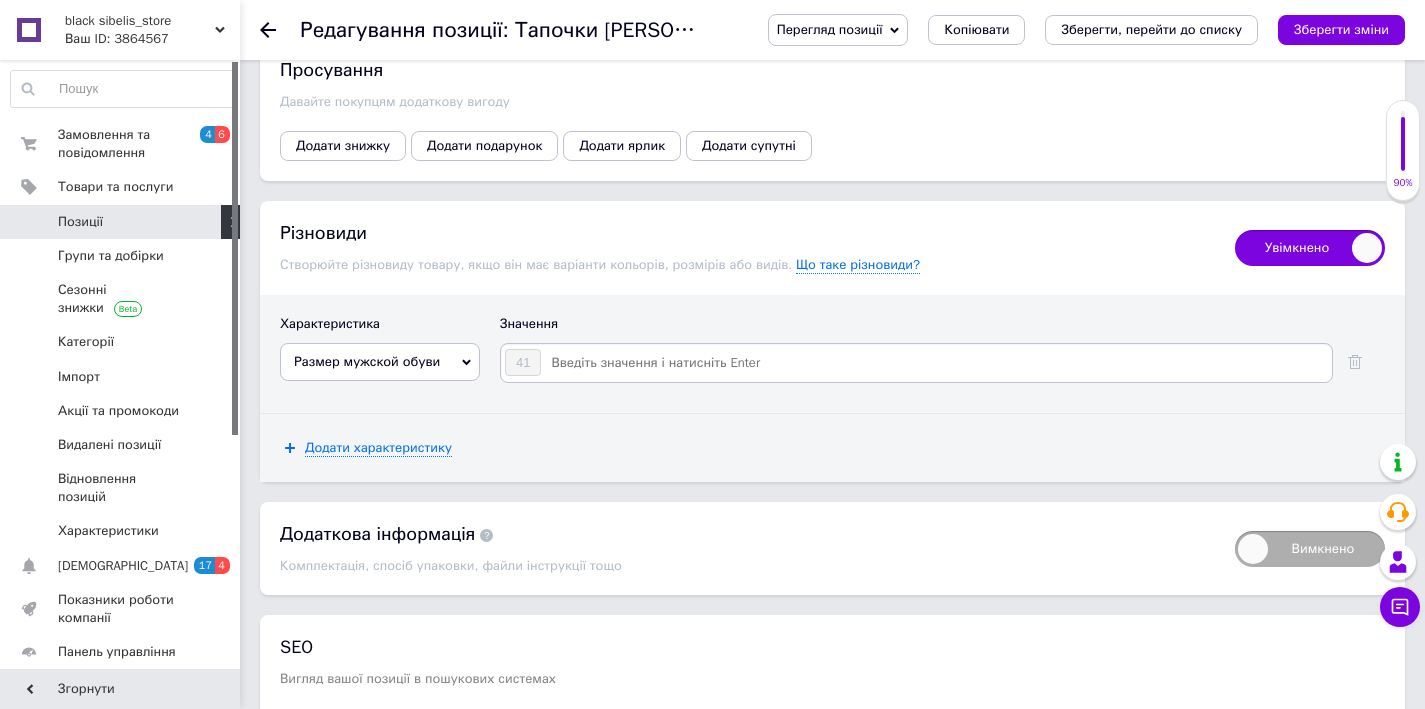 click at bounding box center [935, 363] 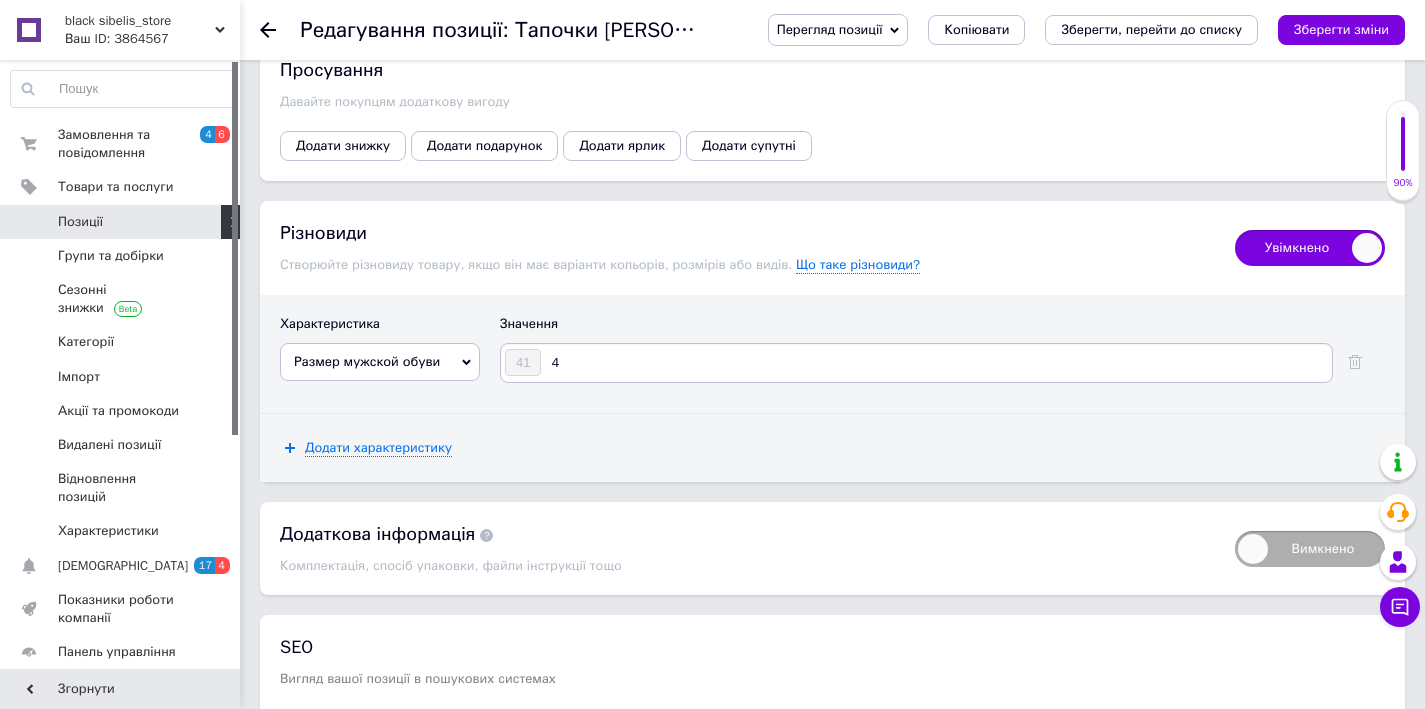 type on "42" 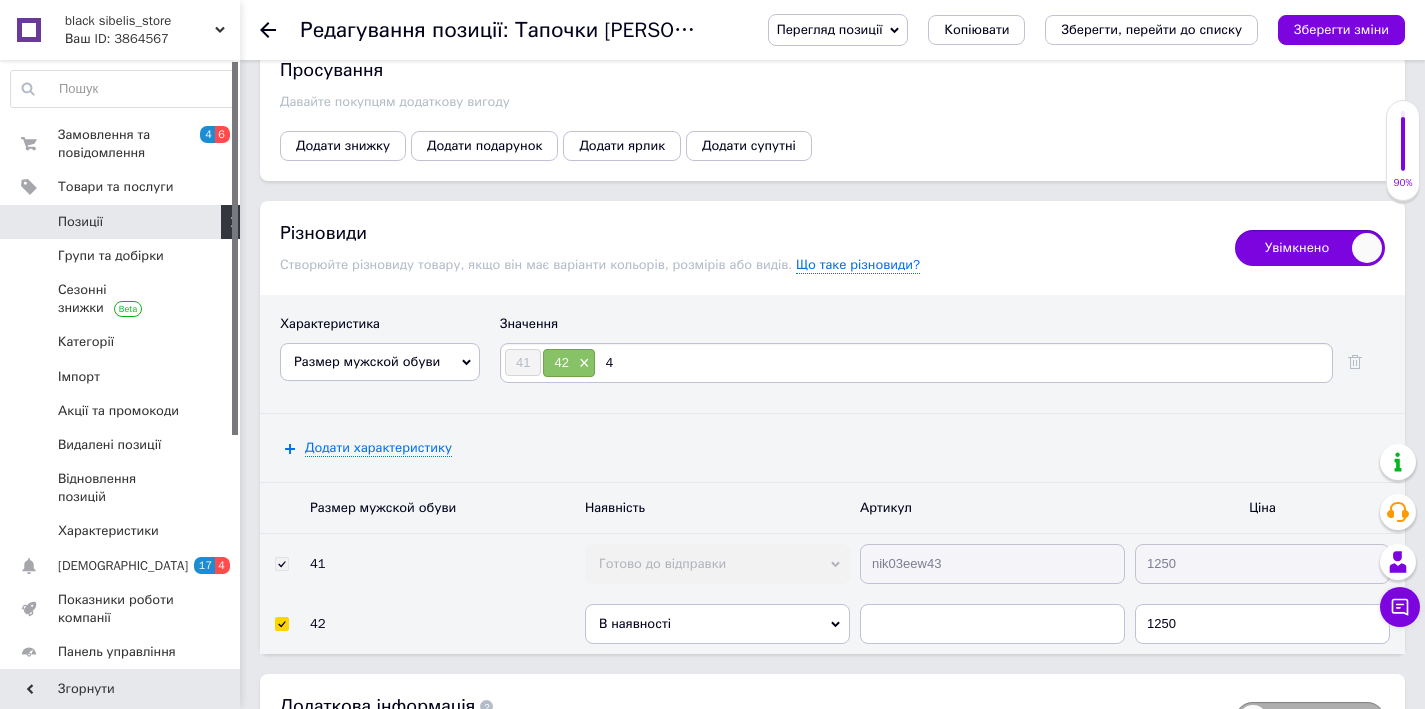 type on "43" 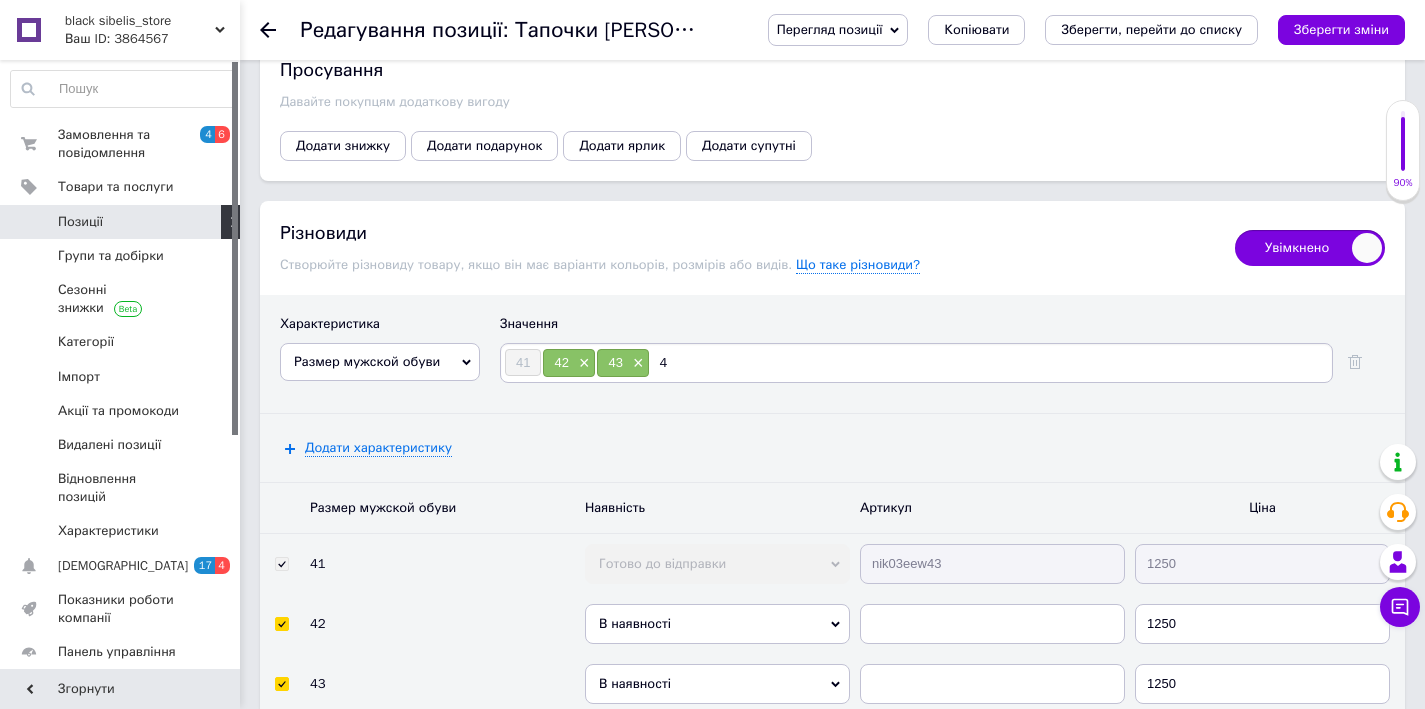 type on "44" 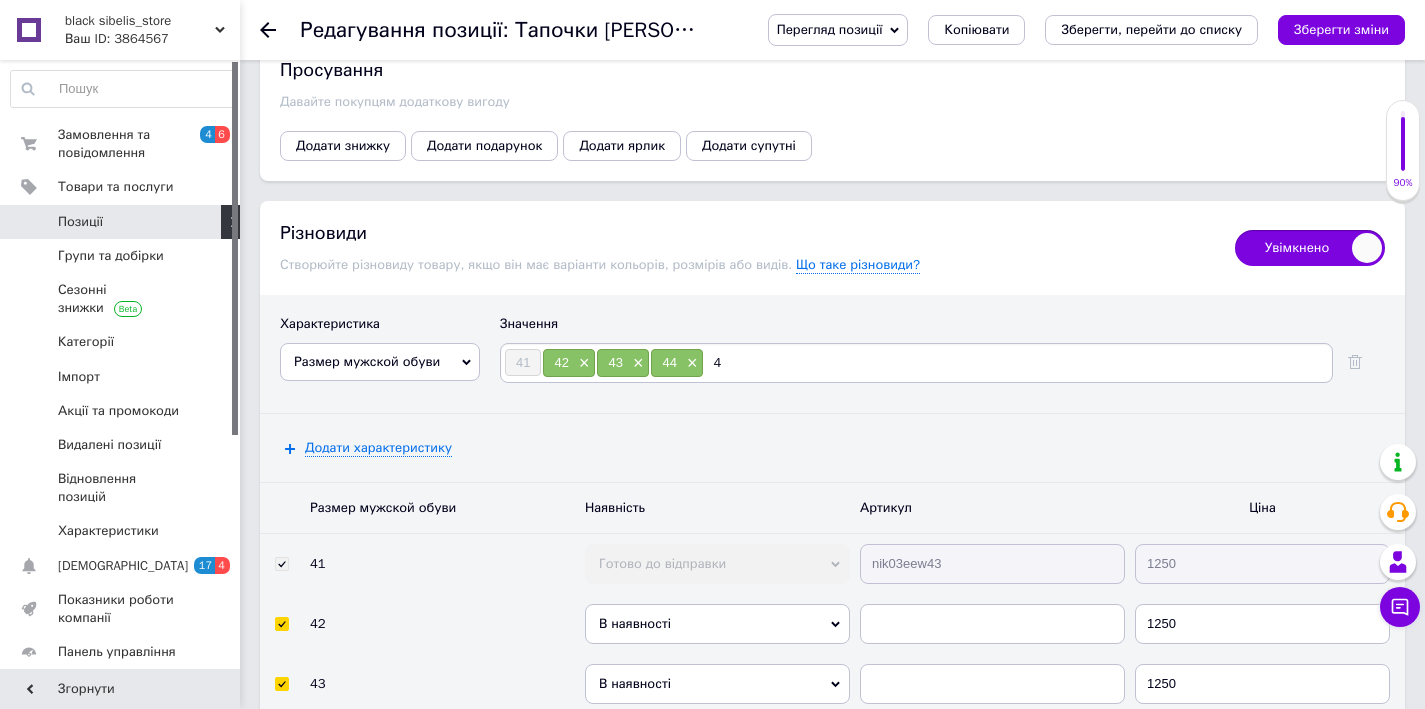 type on "45" 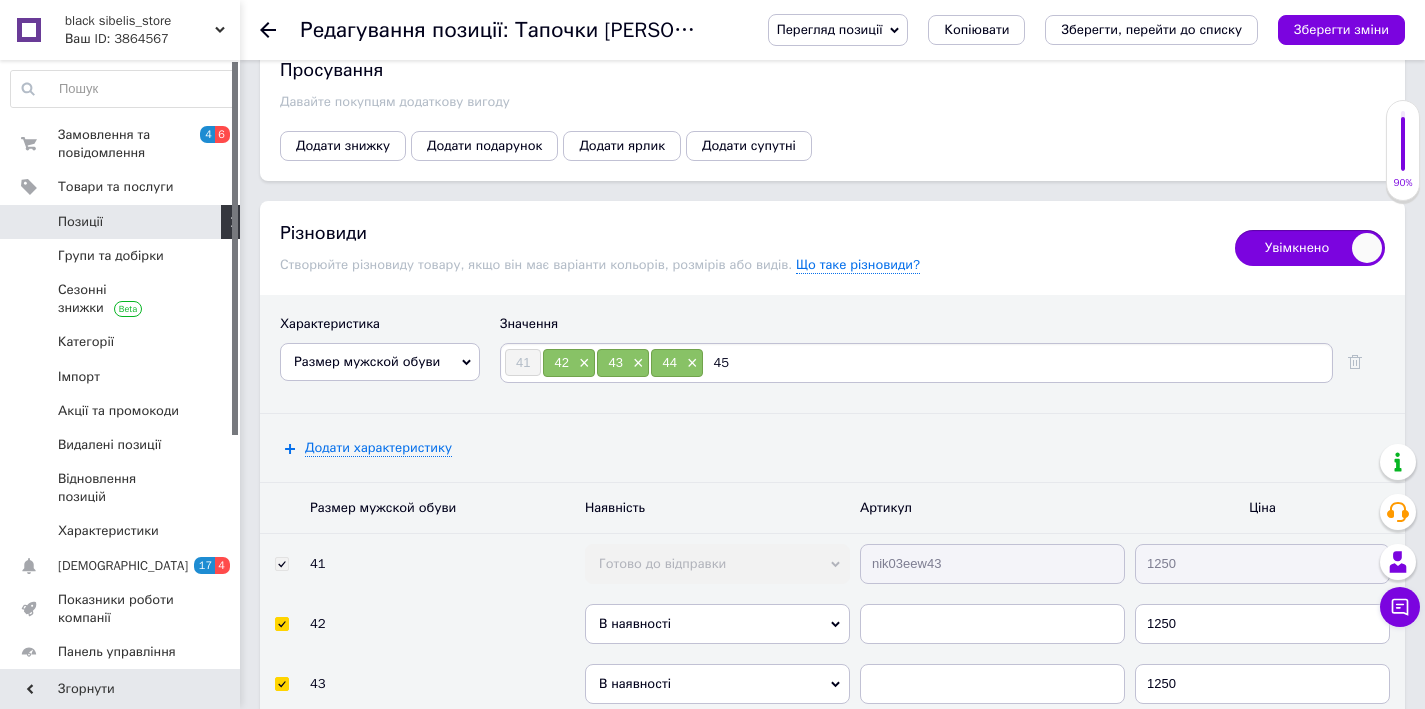type 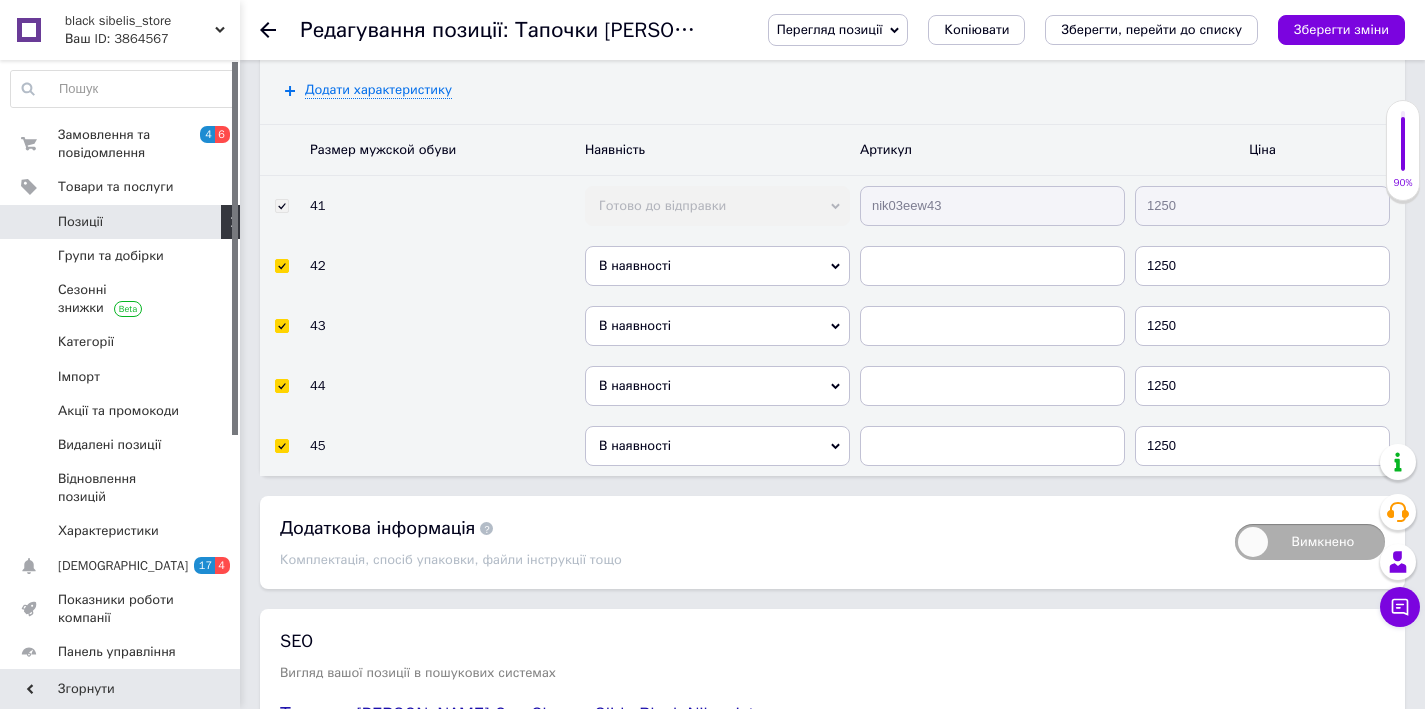scroll, scrollTop: 4017, scrollLeft: 0, axis: vertical 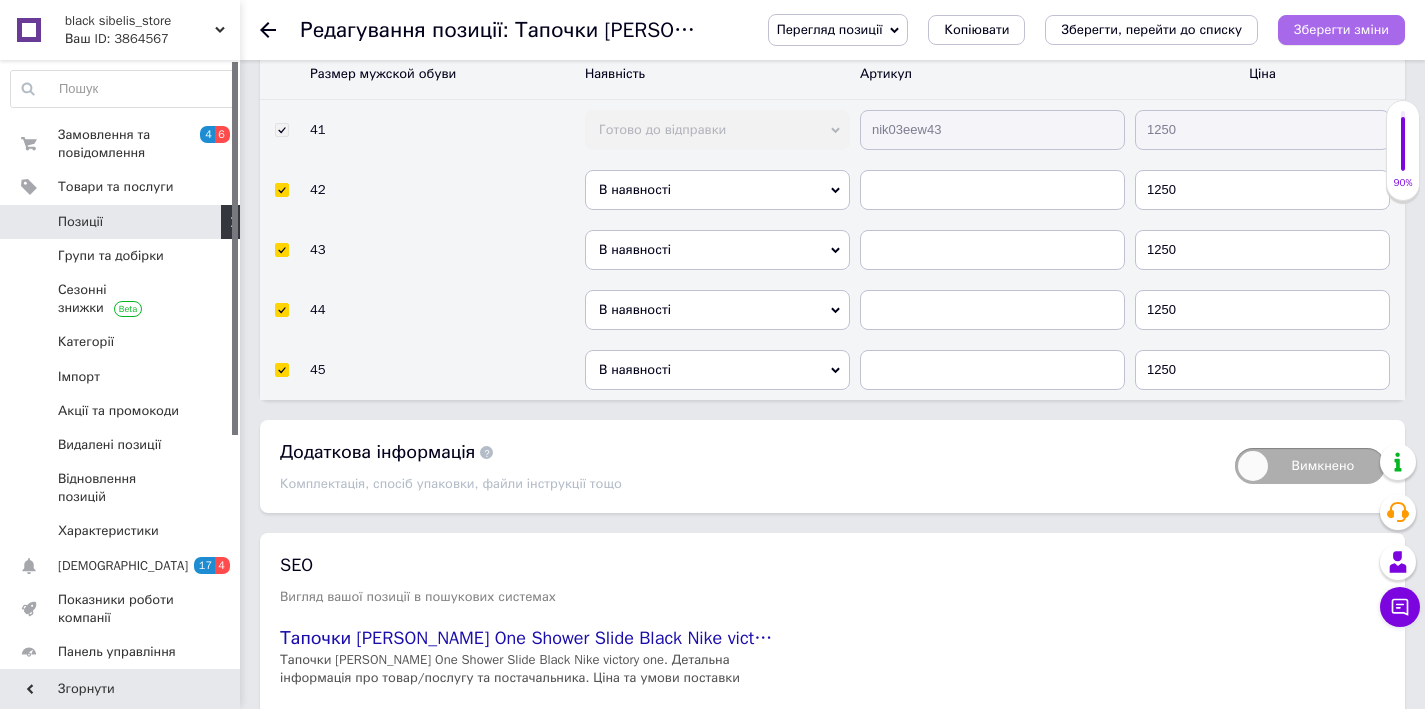 click on "Зберегти зміни" at bounding box center (1341, 29) 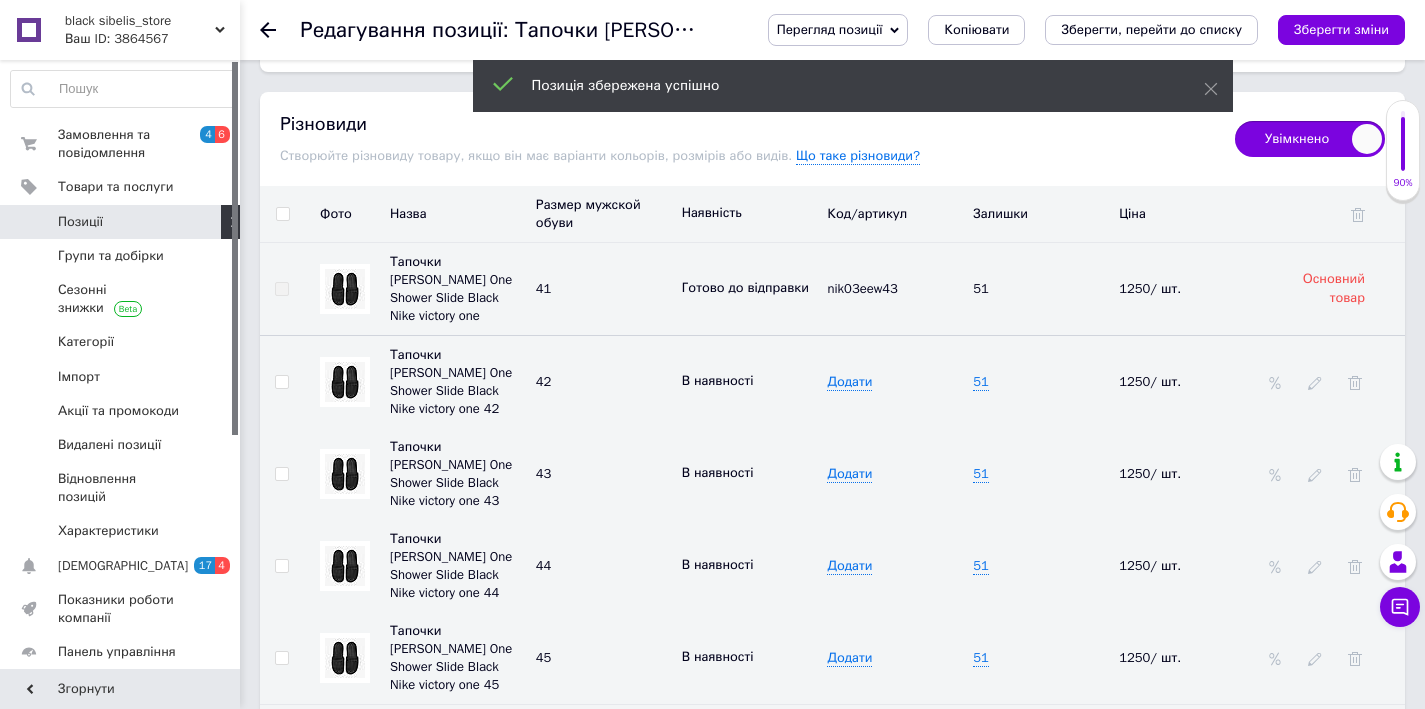 scroll, scrollTop: 3591, scrollLeft: 0, axis: vertical 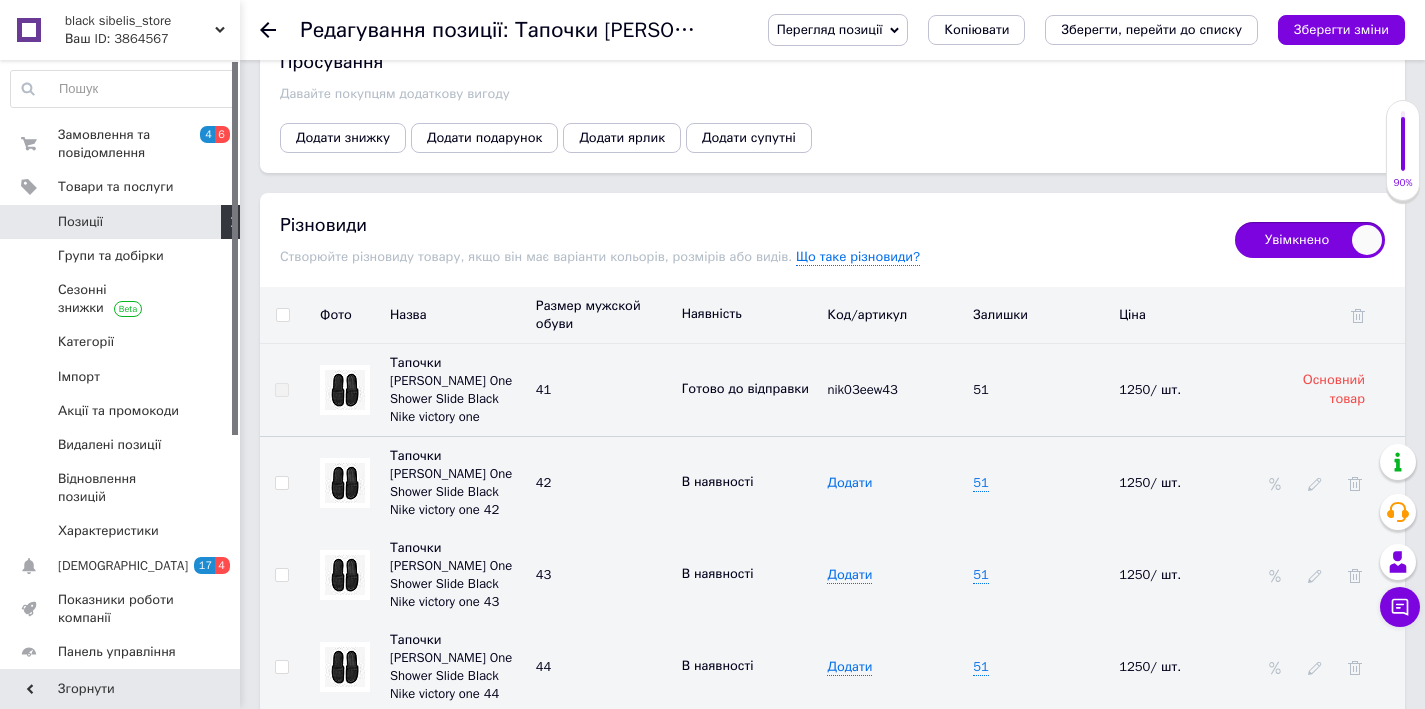 click on "Додати" at bounding box center (849, 483) 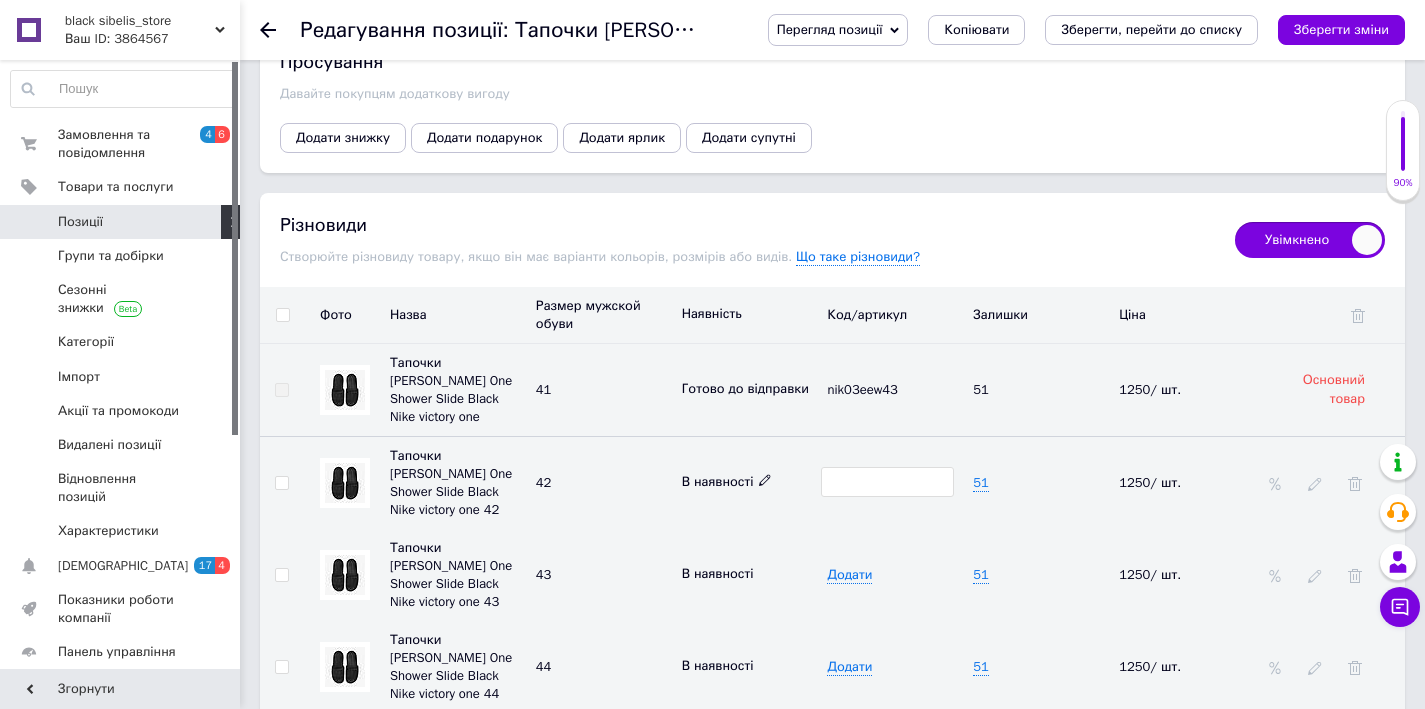 click on "В наявності" at bounding box center [750, 482] 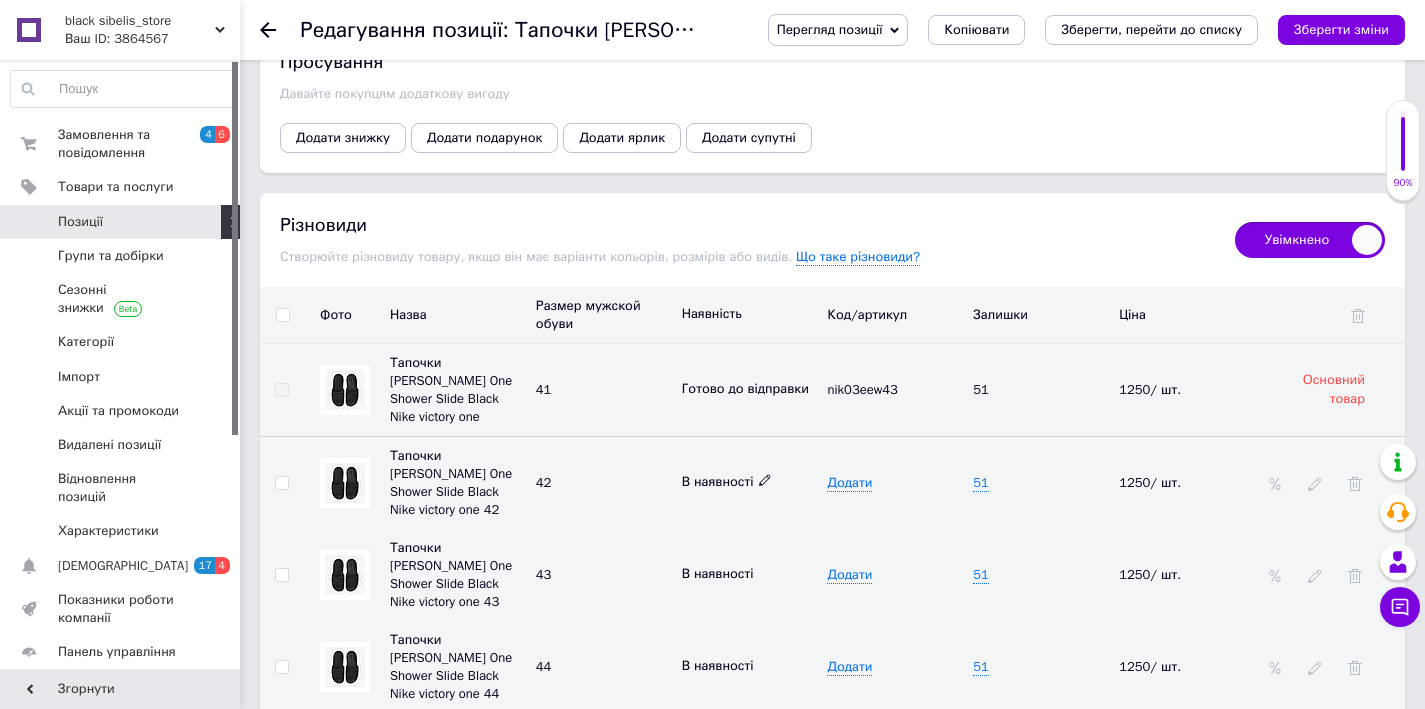 click 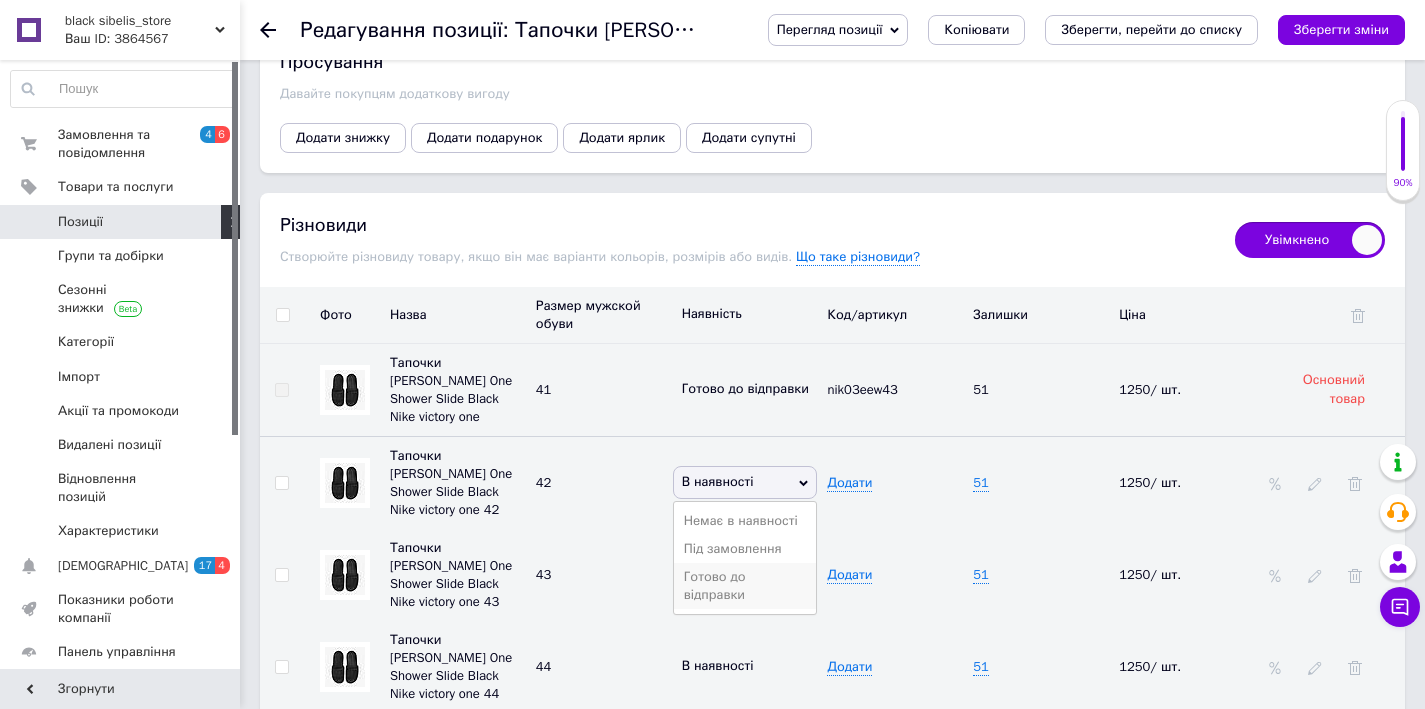 click on "Готово до відправки" at bounding box center (745, 586) 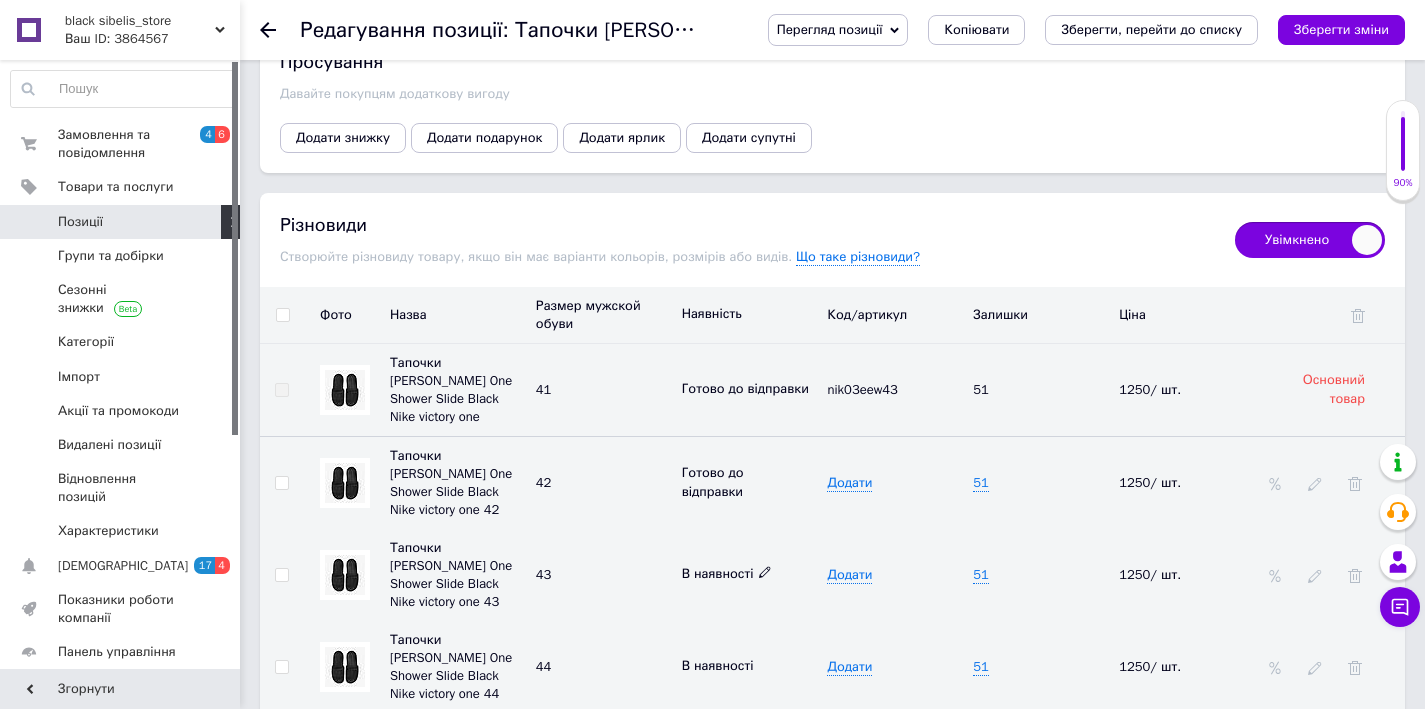 click 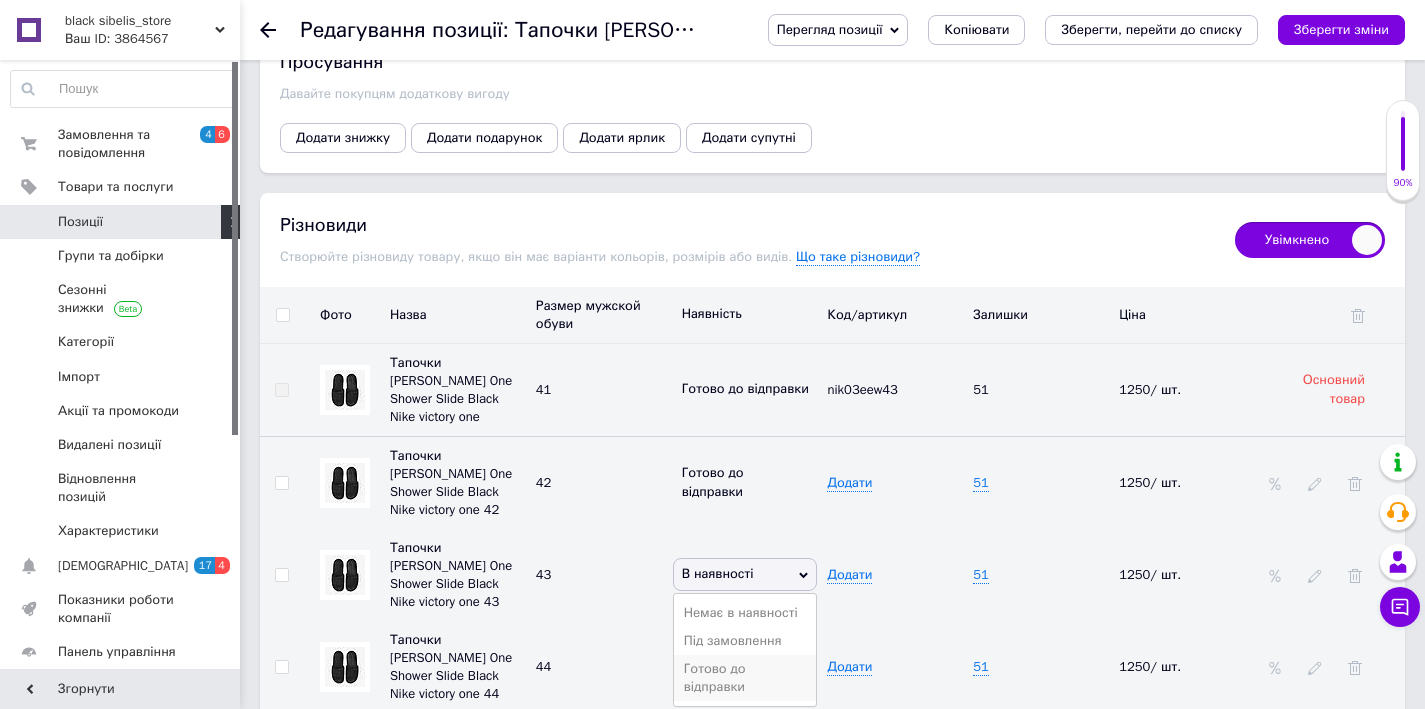 click on "Готово до відправки" at bounding box center [745, 678] 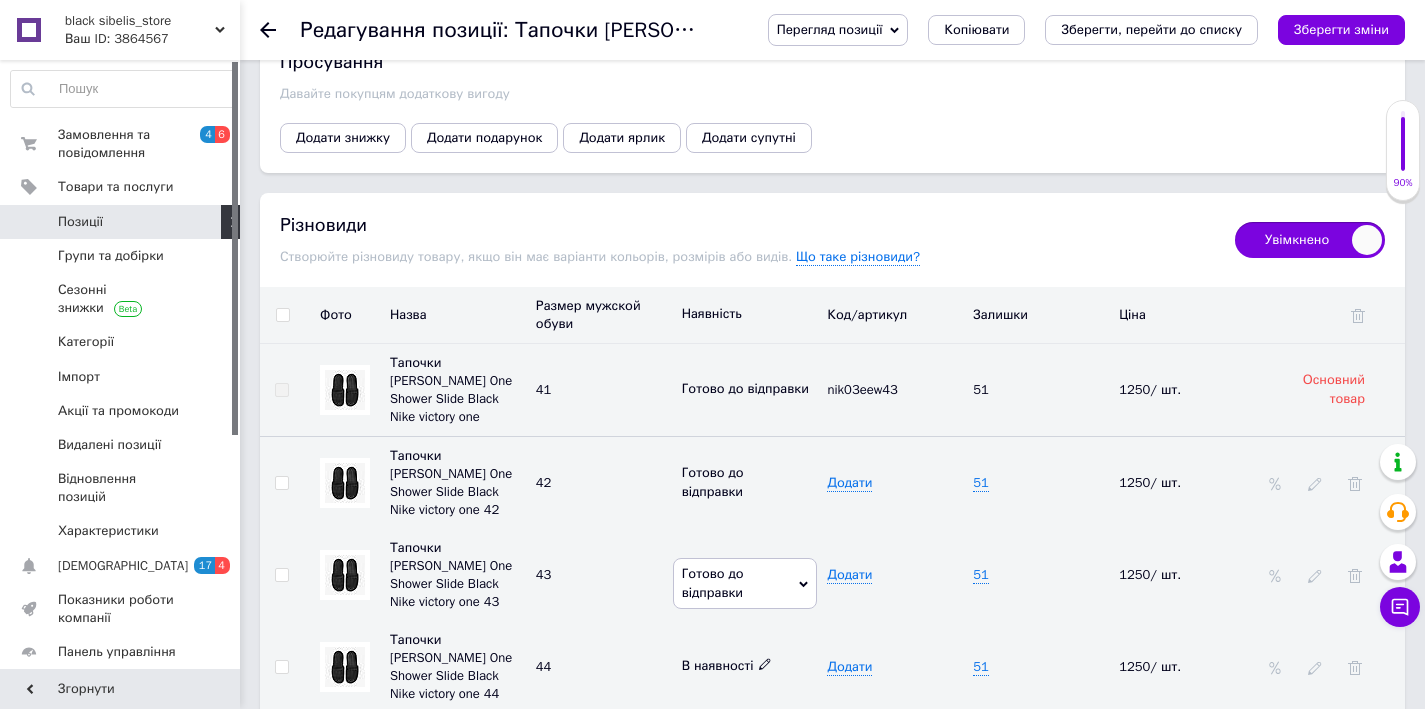 click 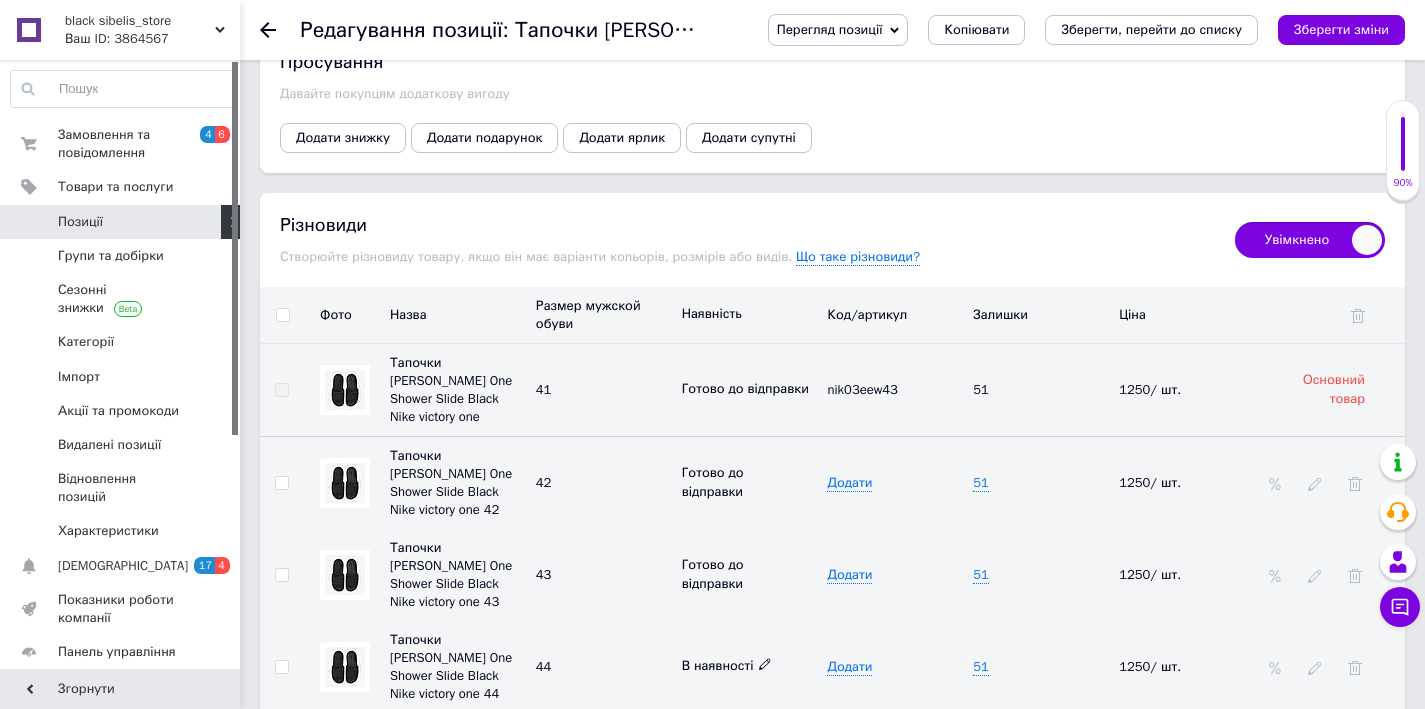 click 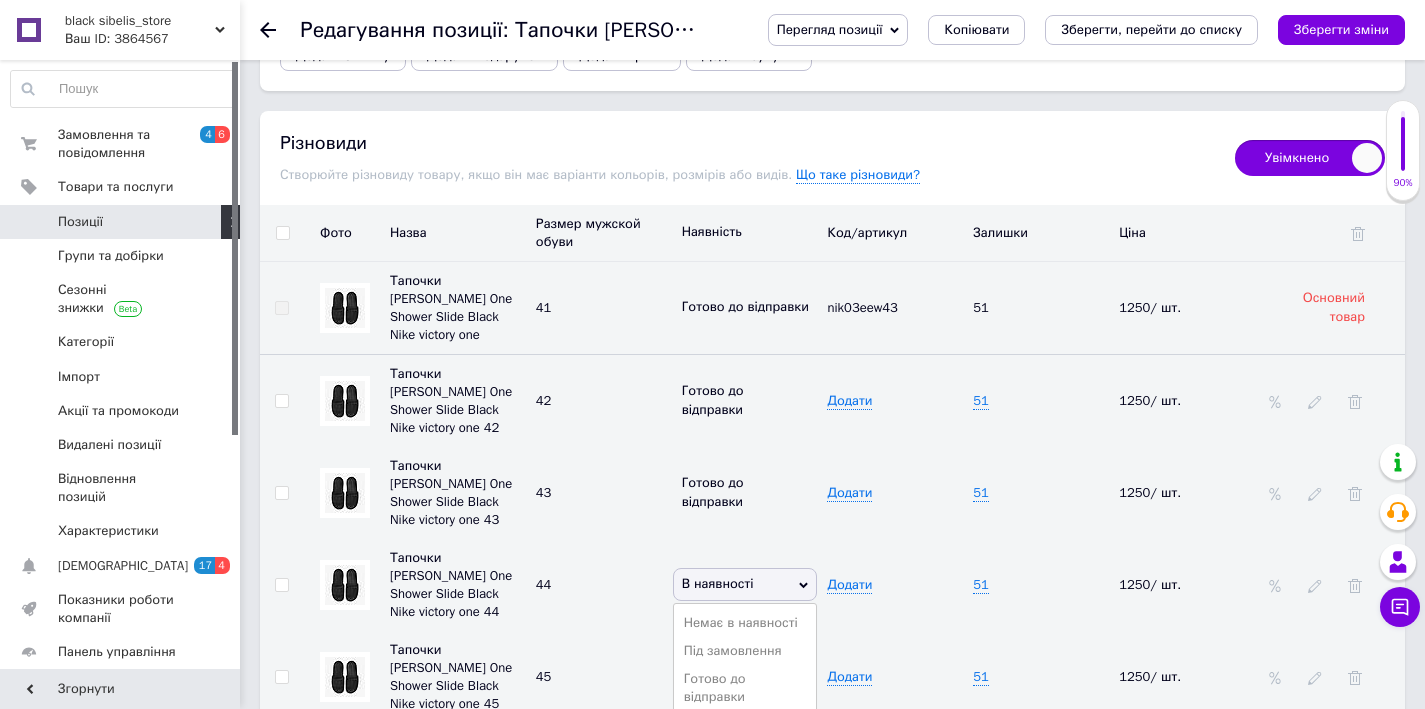 scroll, scrollTop: 3747, scrollLeft: 0, axis: vertical 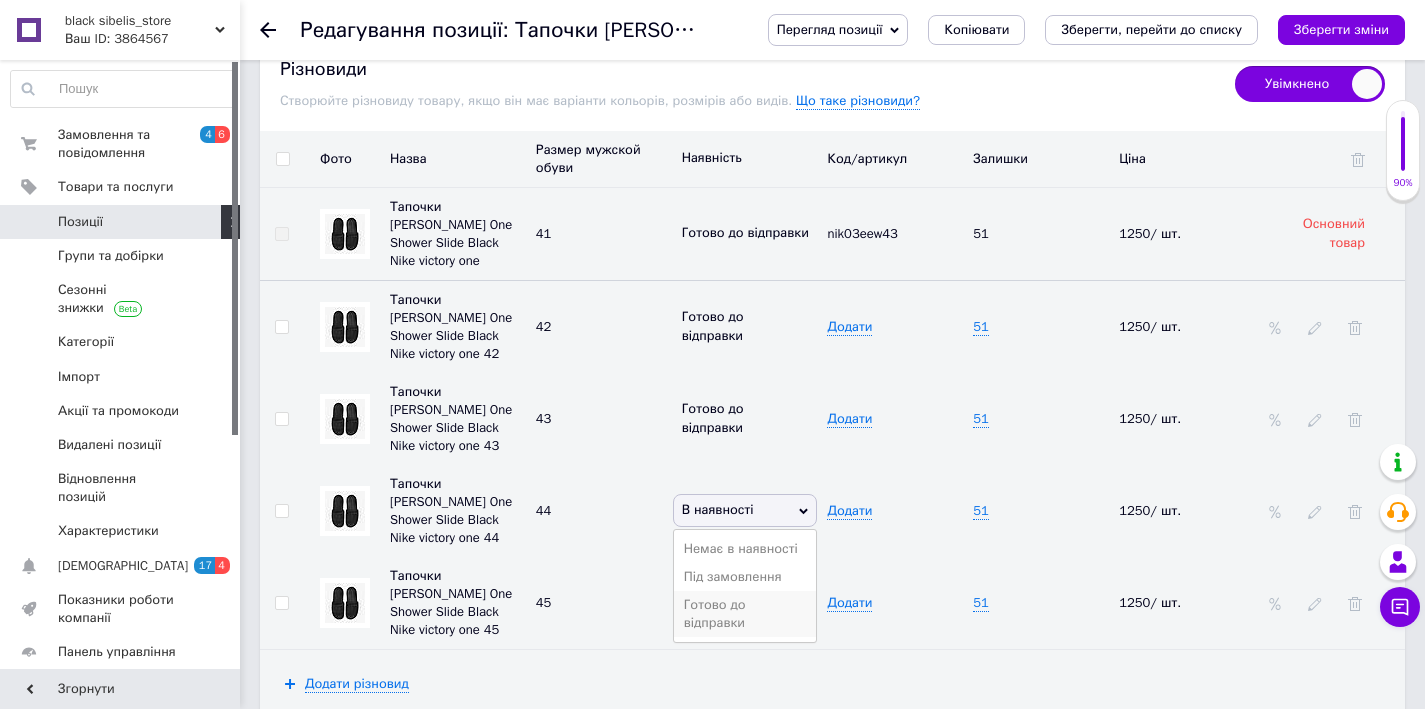 click on "Готово до відправки" at bounding box center [745, 614] 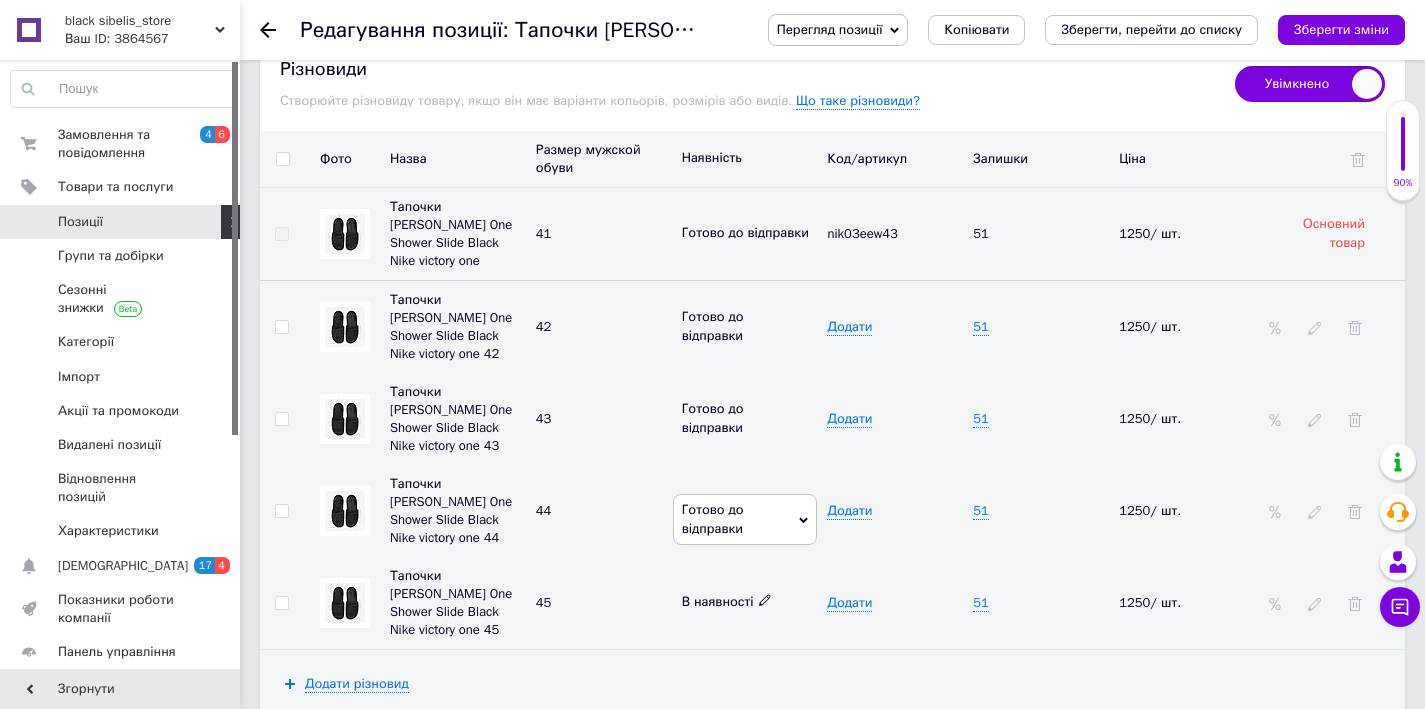click on "В наявності" at bounding box center (750, 602) 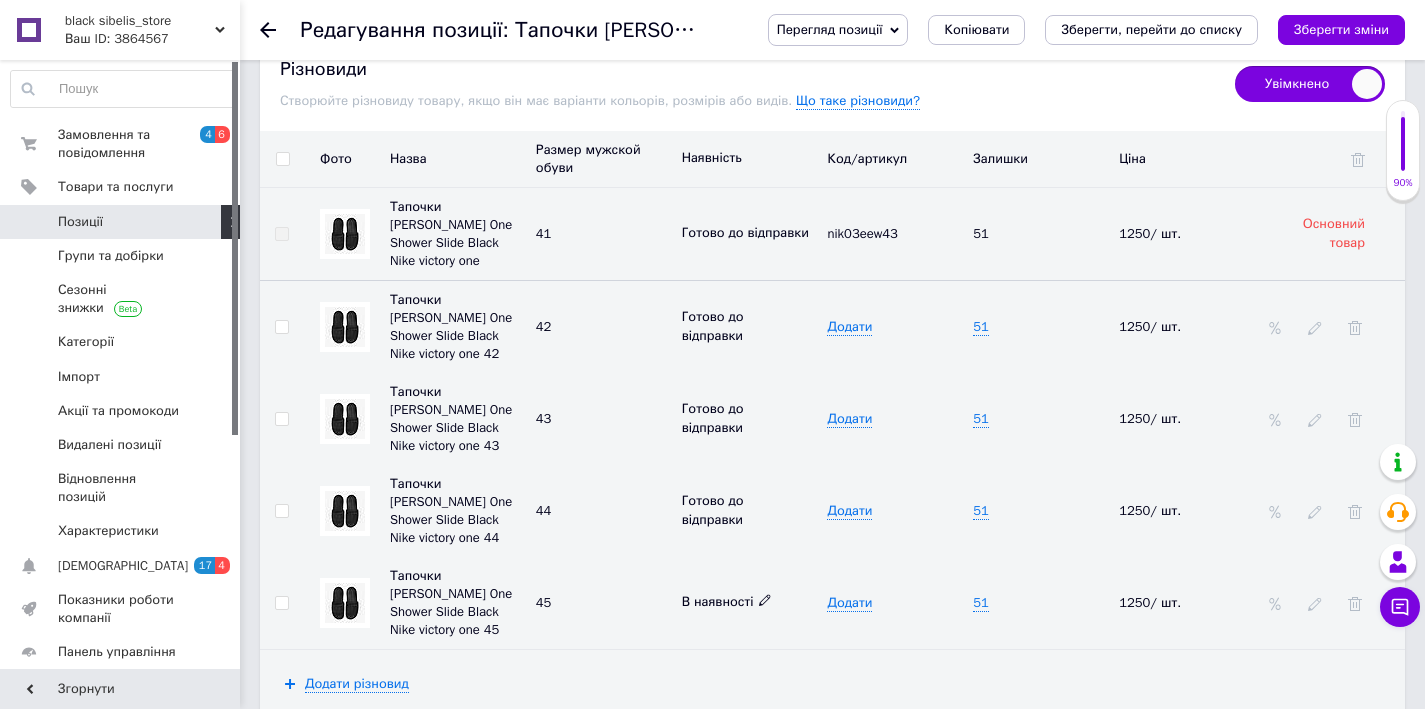 click 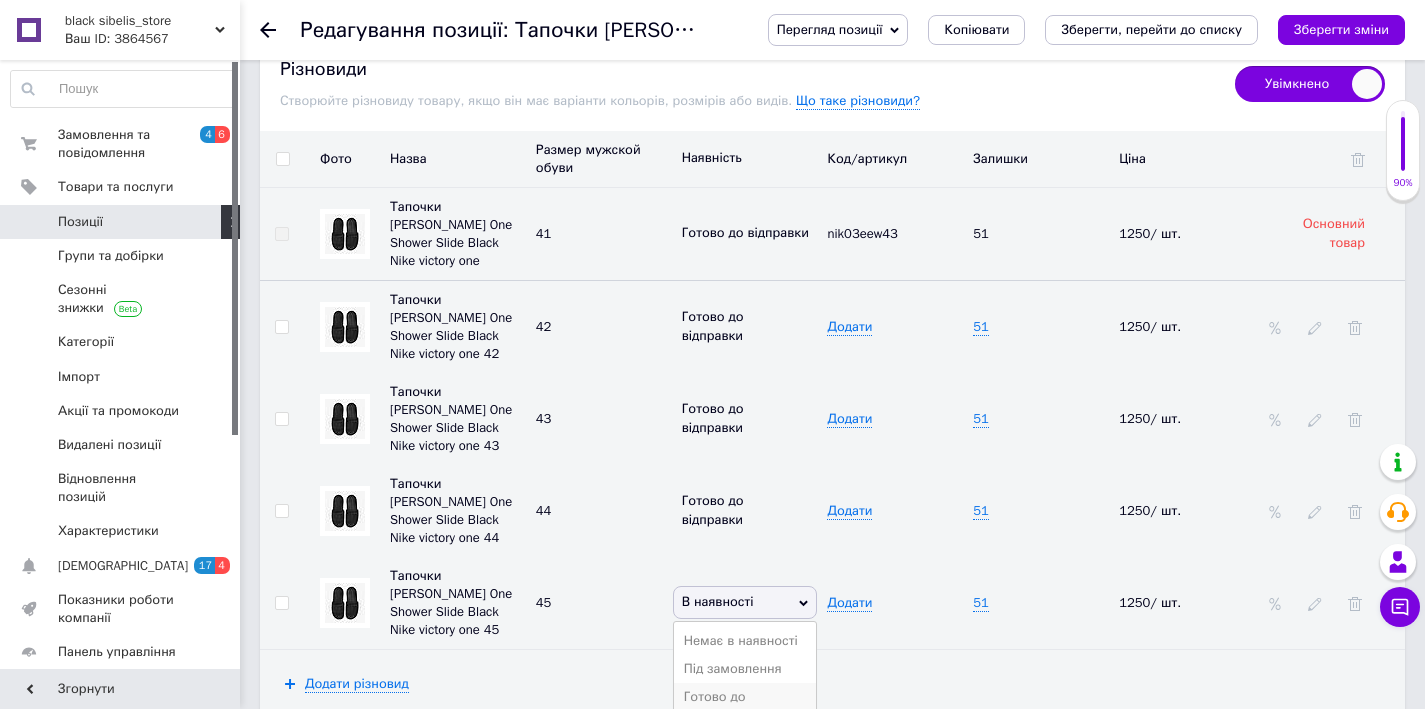 click on "Готово до відправки" at bounding box center [745, 706] 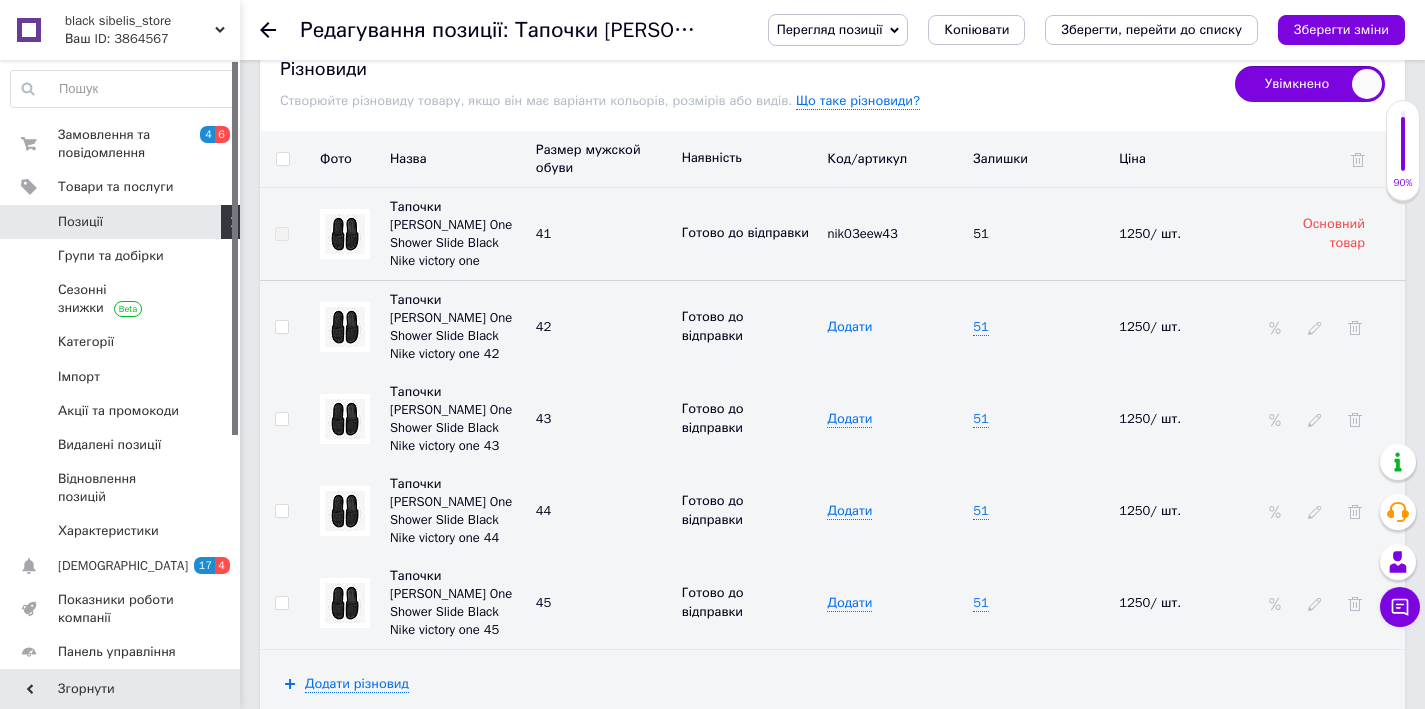 click on "Додати" at bounding box center [849, 327] 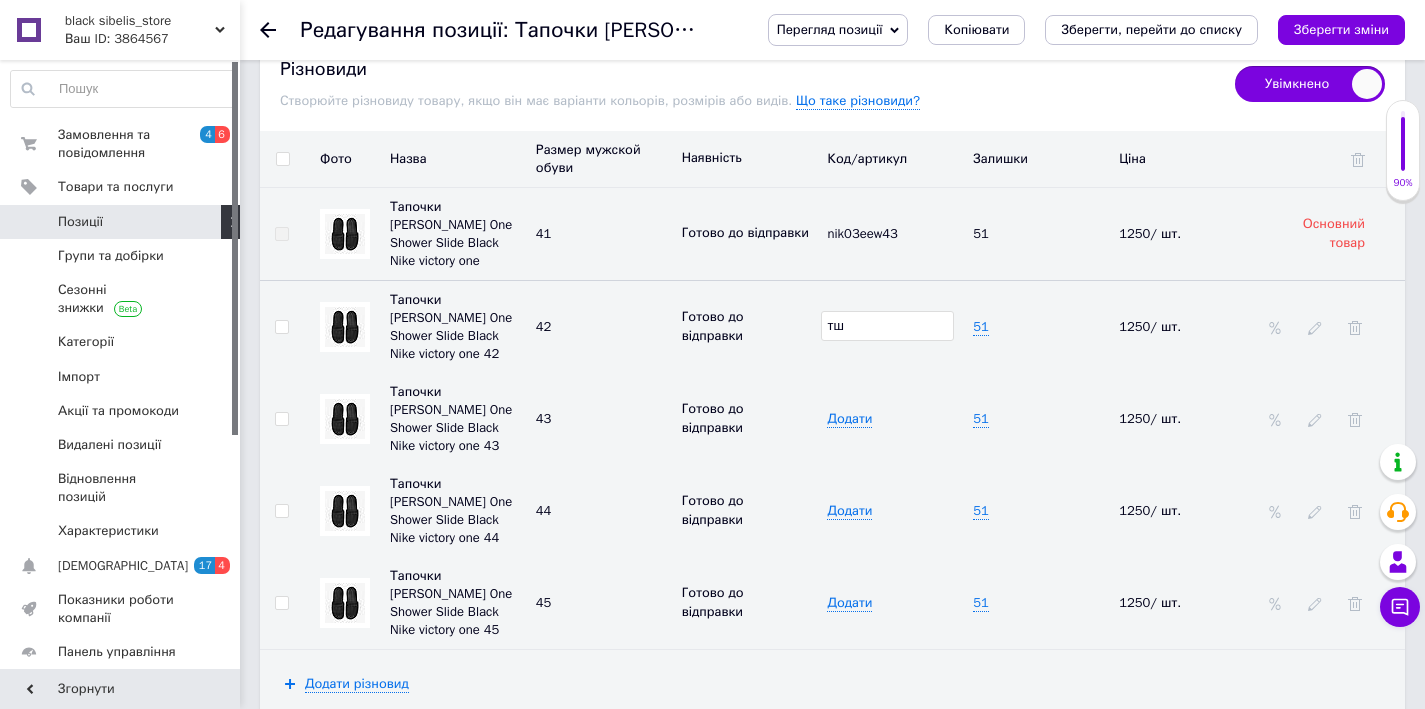 type on "т" 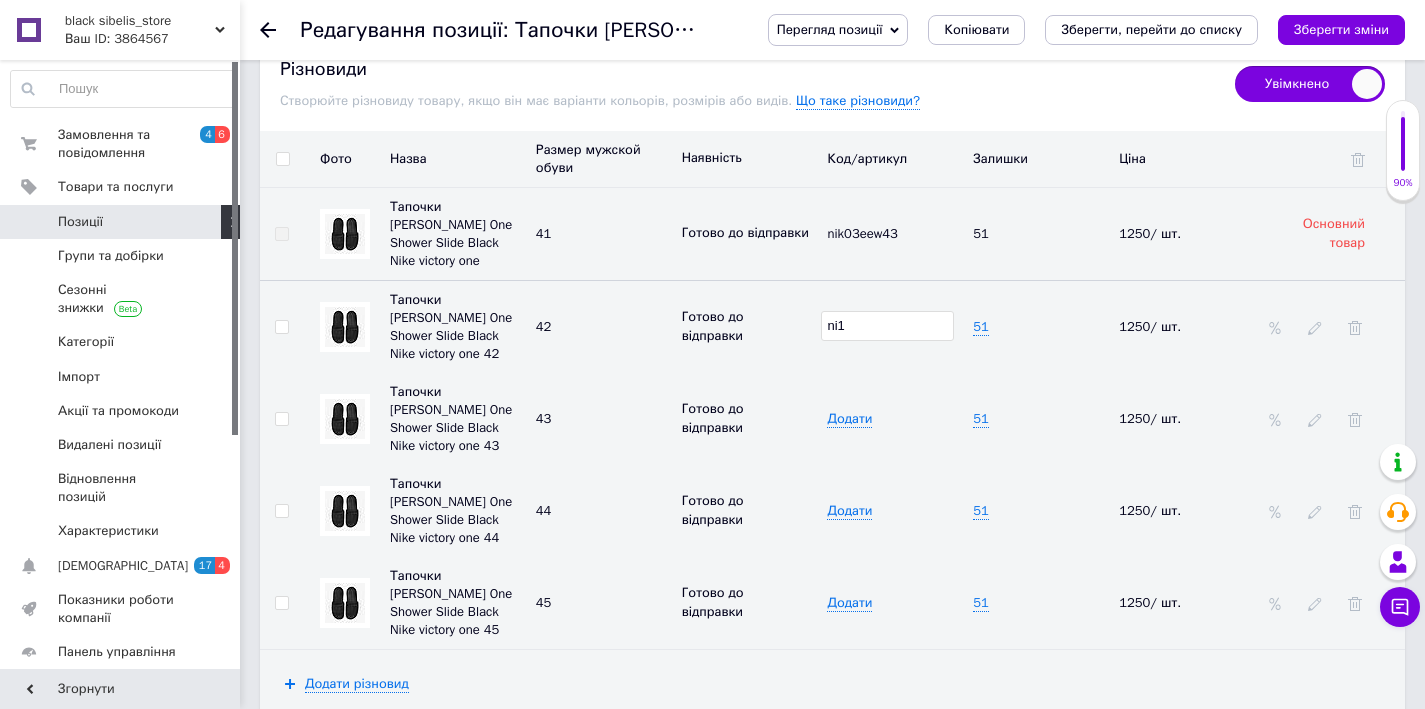 type on "ni1" 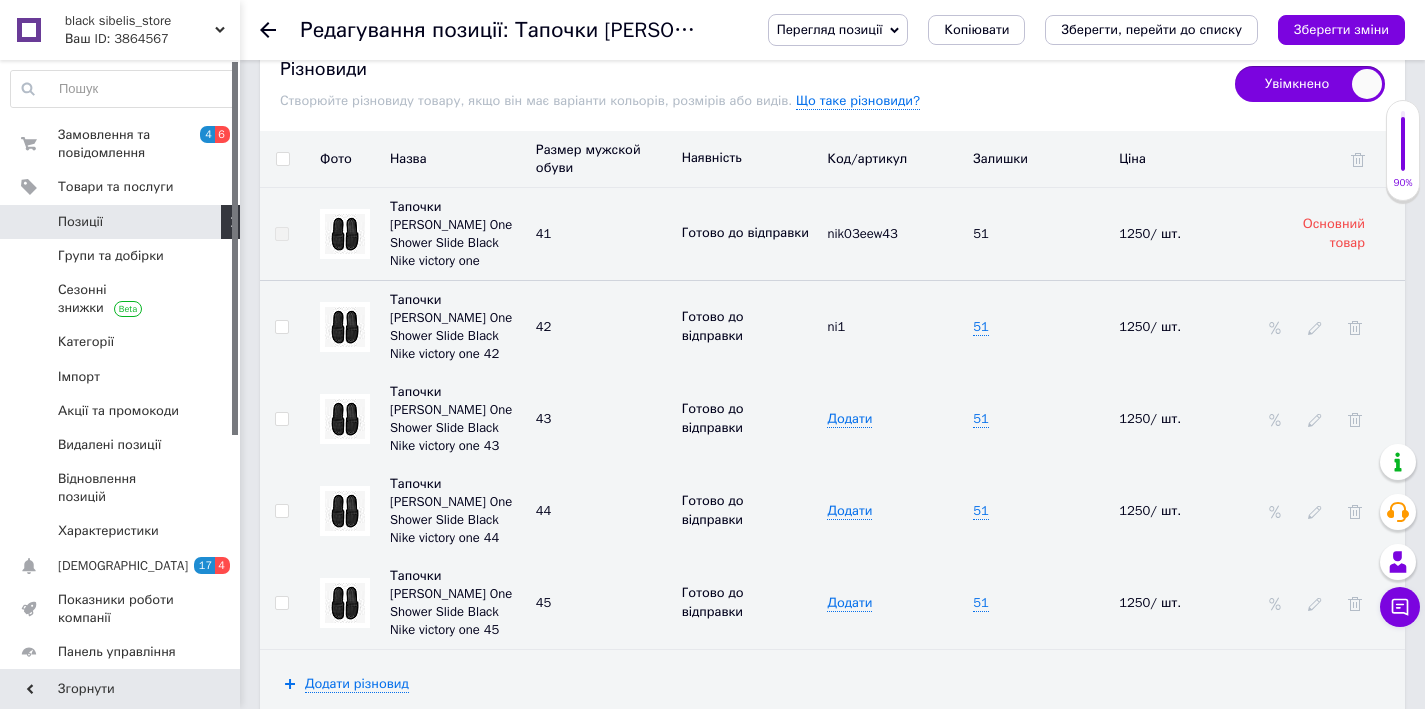 click on "Додати" at bounding box center (895, 419) 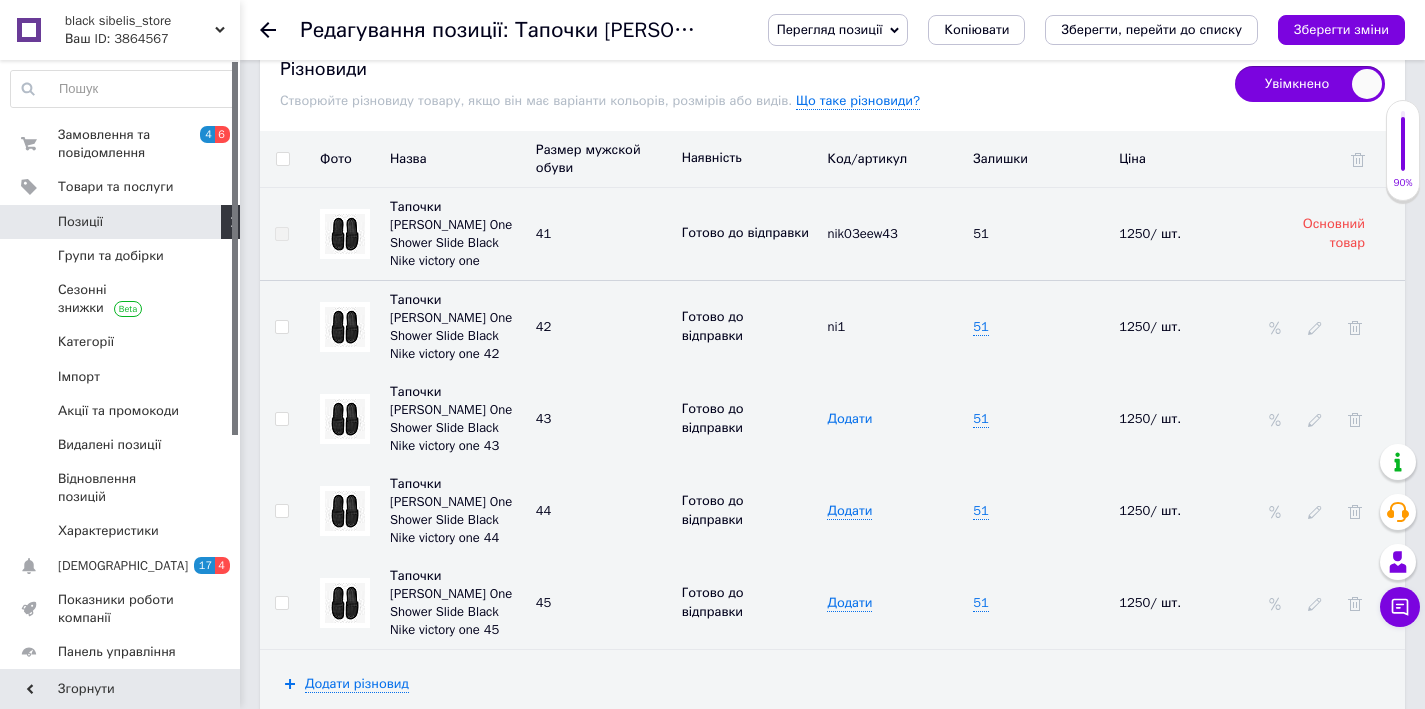 click on "Додати" at bounding box center [849, 419] 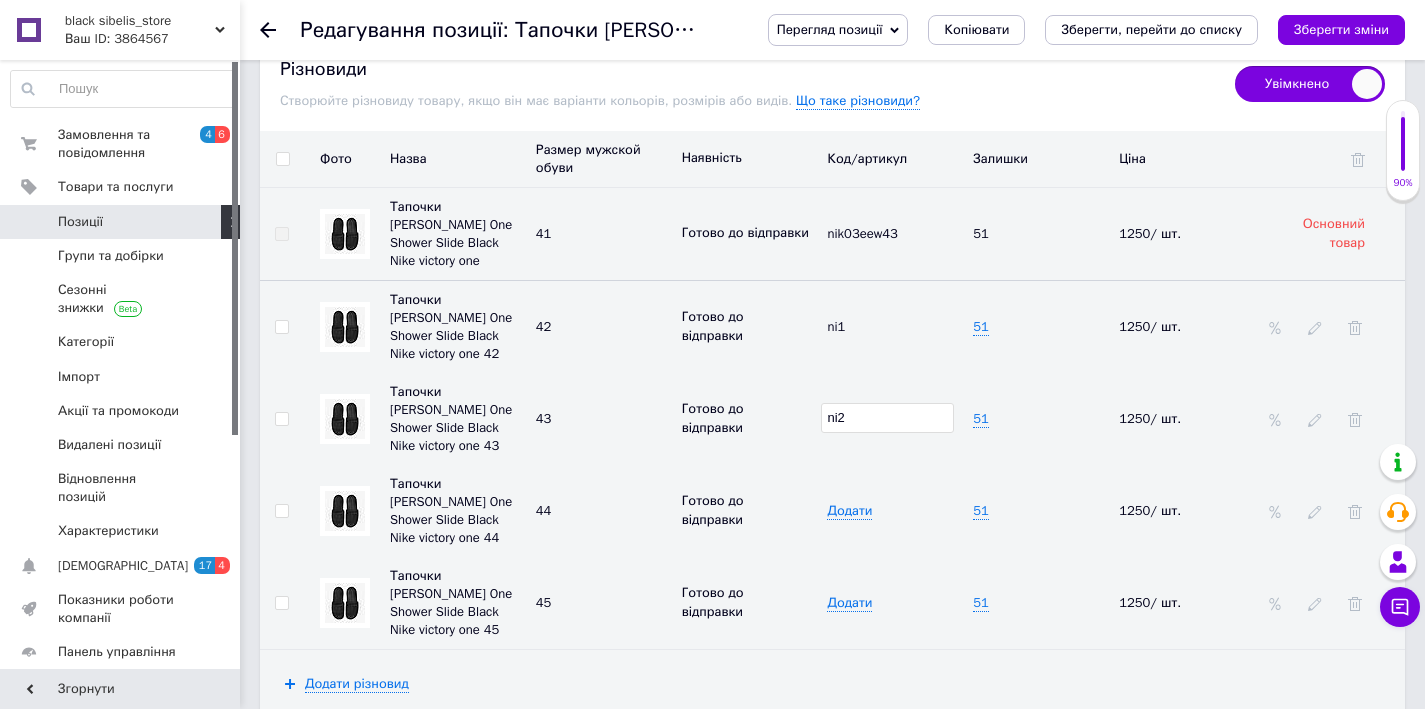 type on "ni2" 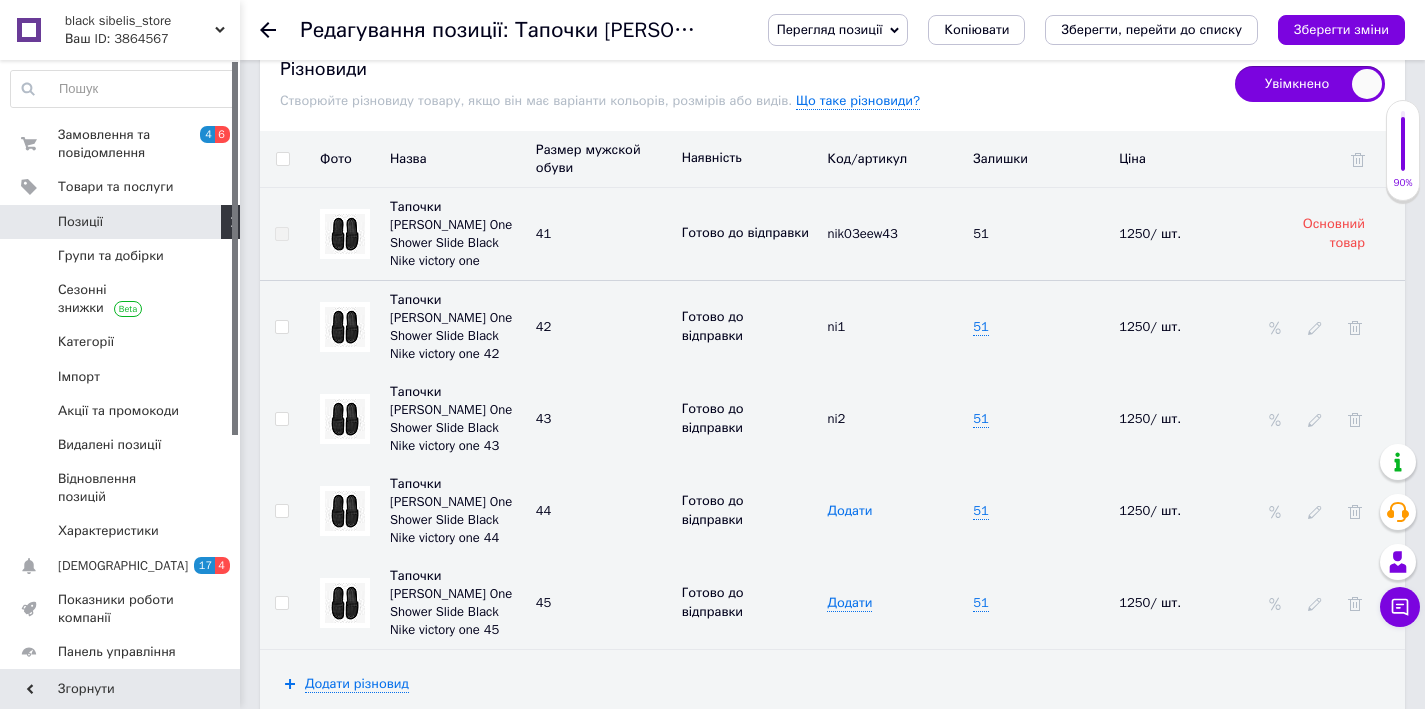 click on "Додати" at bounding box center [849, 511] 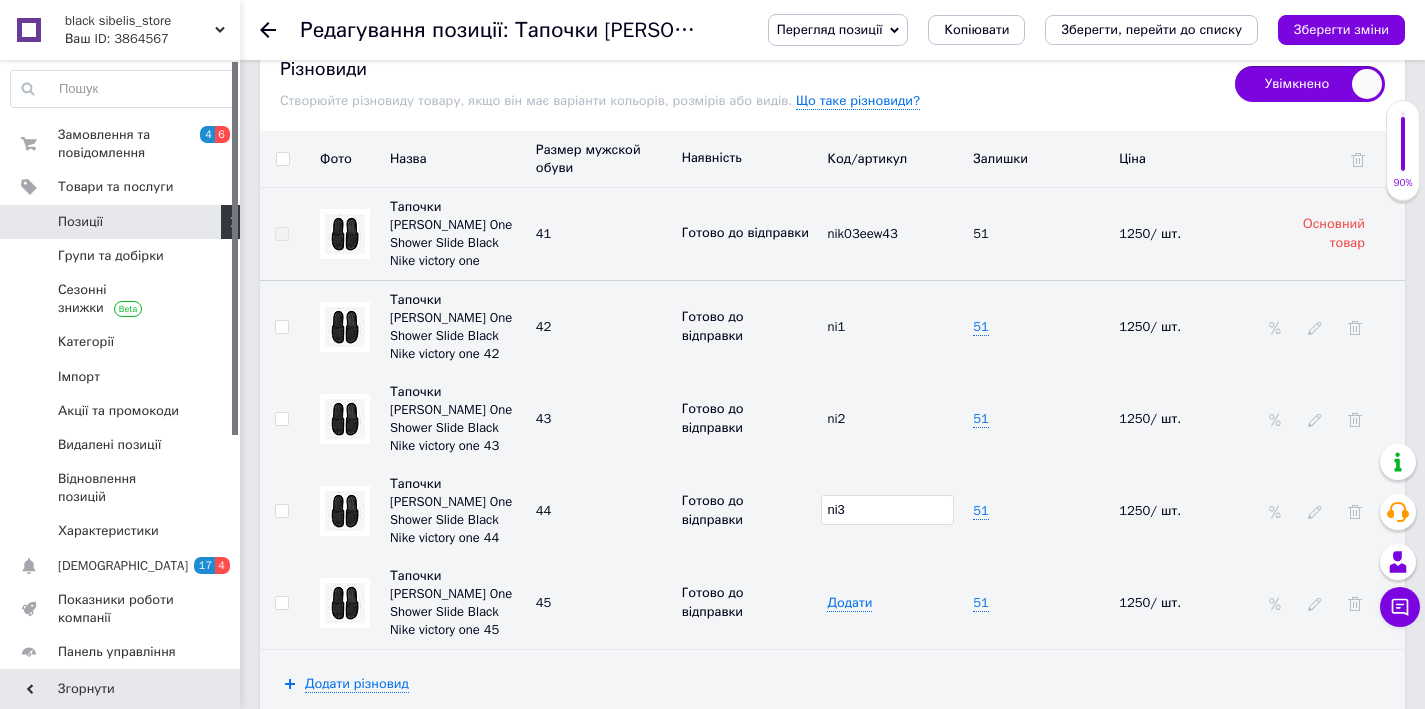type on "ni3" 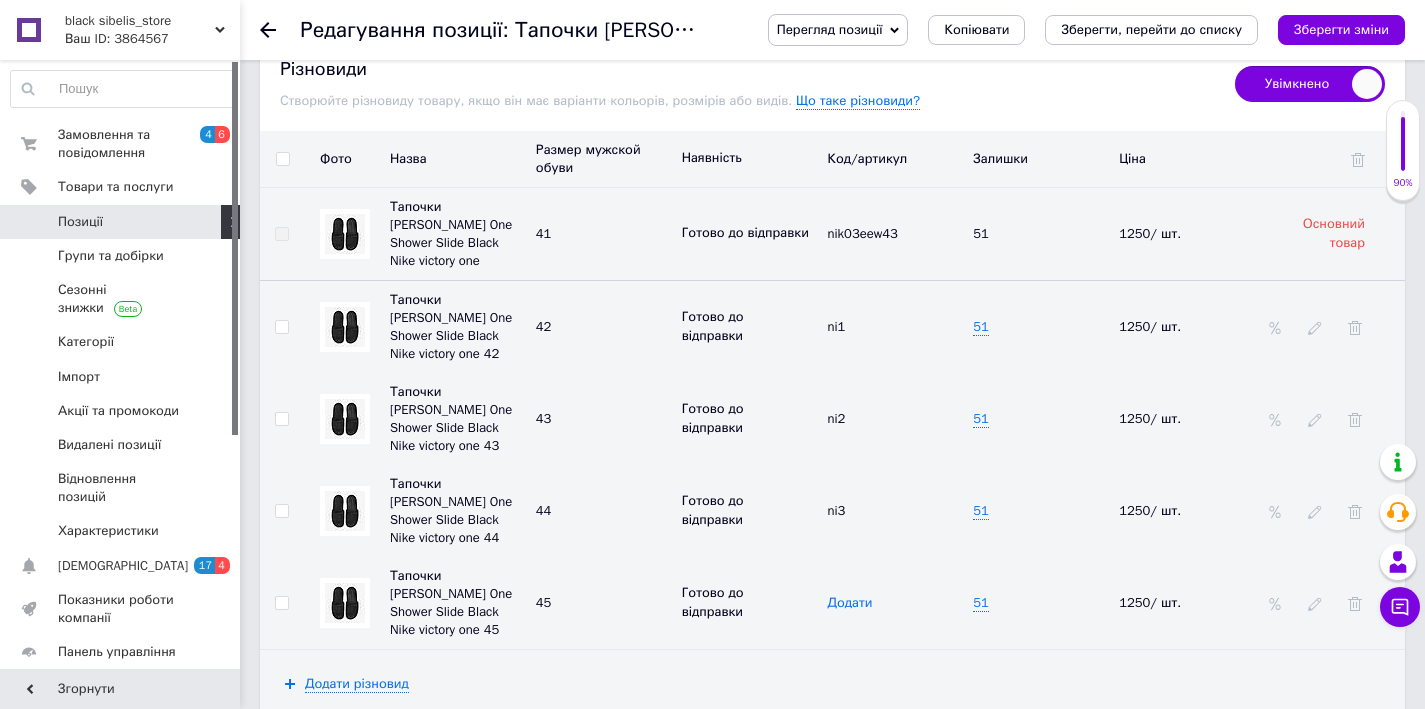 click on "Додати" at bounding box center [849, 603] 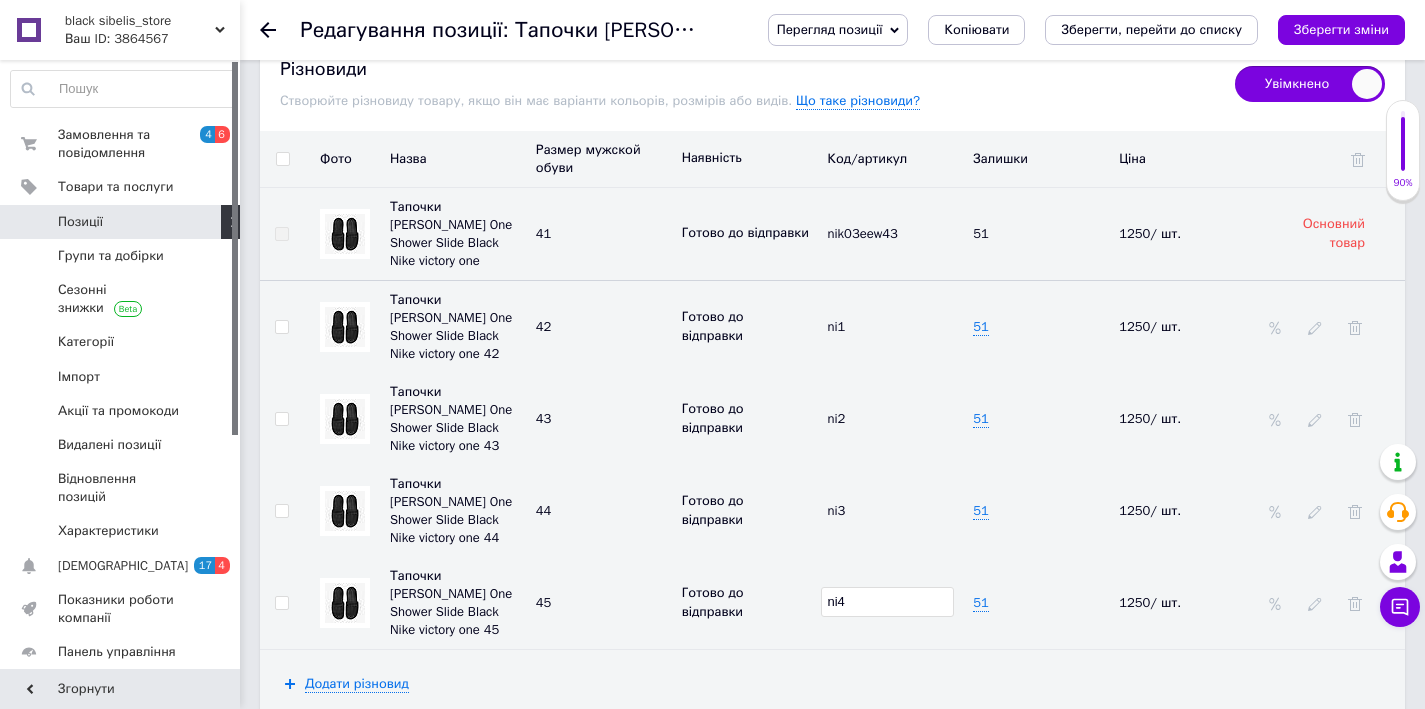 type on "ni4" 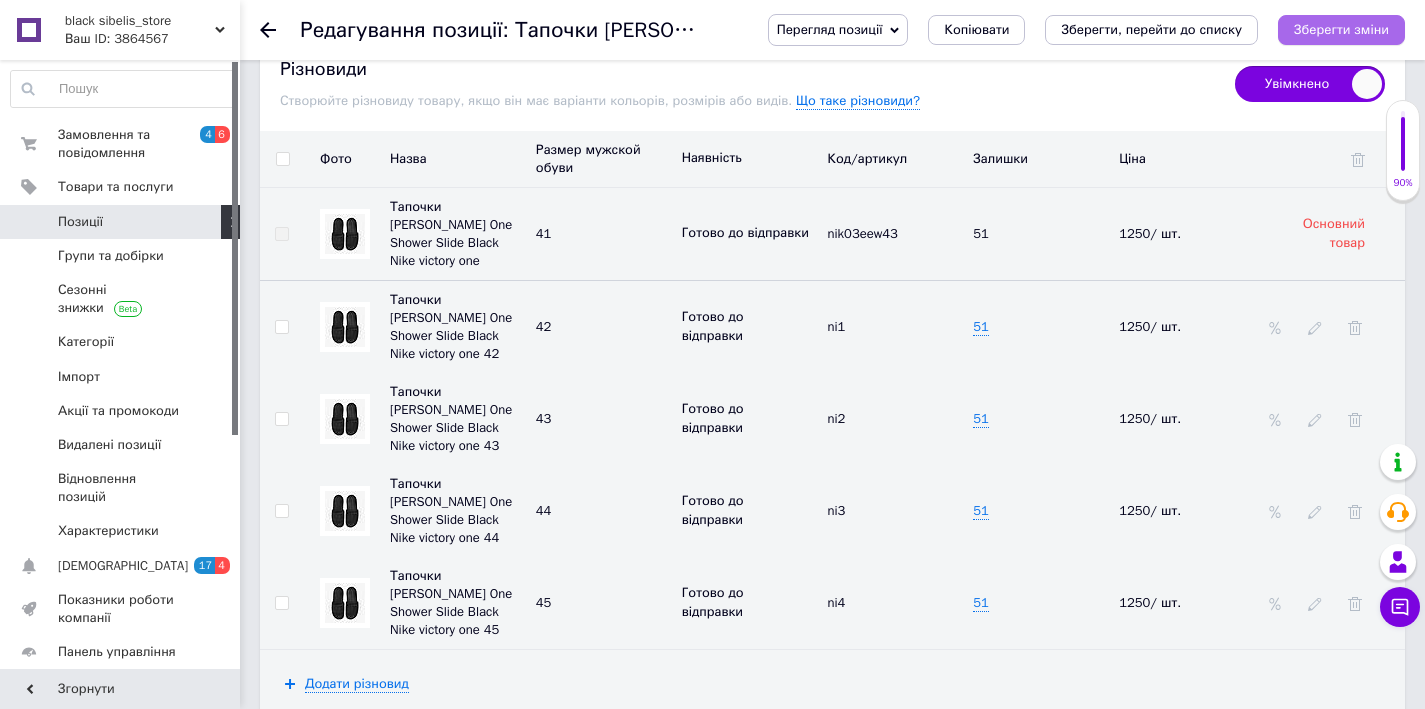 click on "Зберегти зміни" at bounding box center (1341, 29) 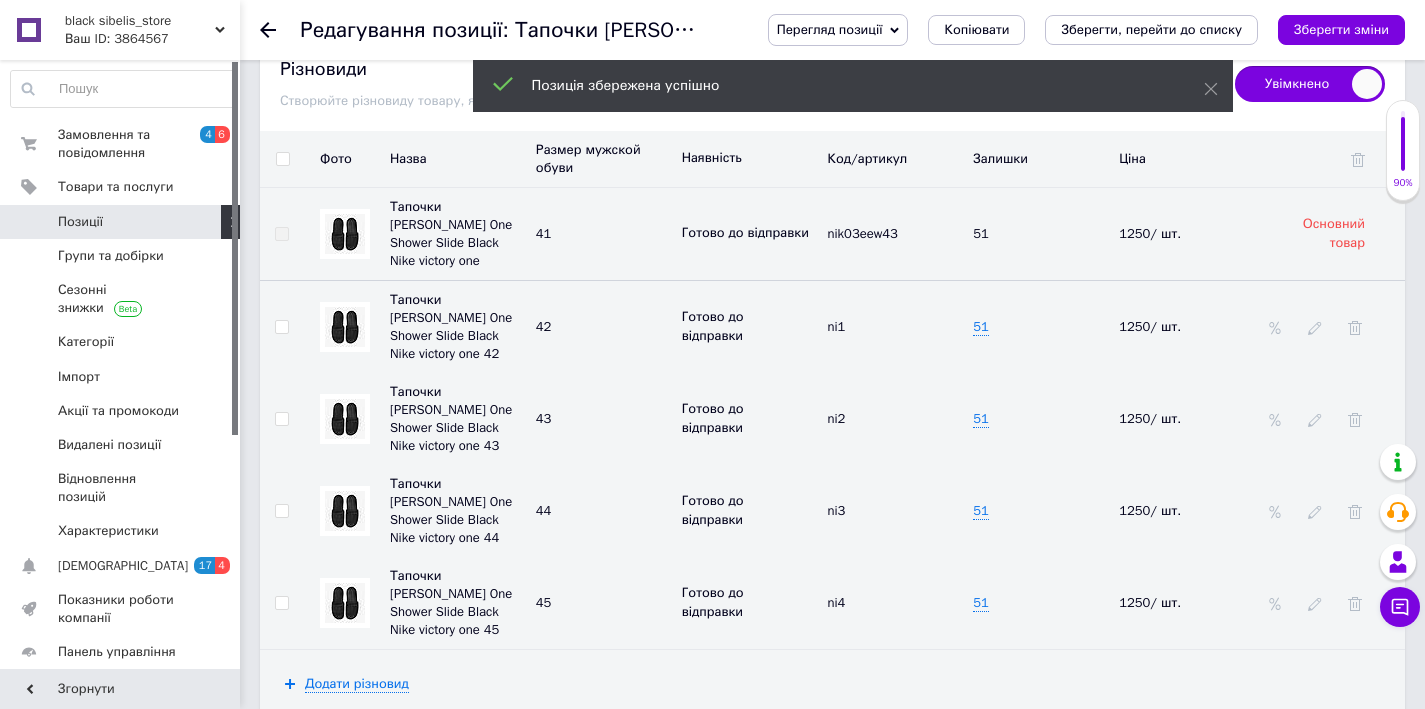 click on "Позиції" at bounding box center [123, 222] 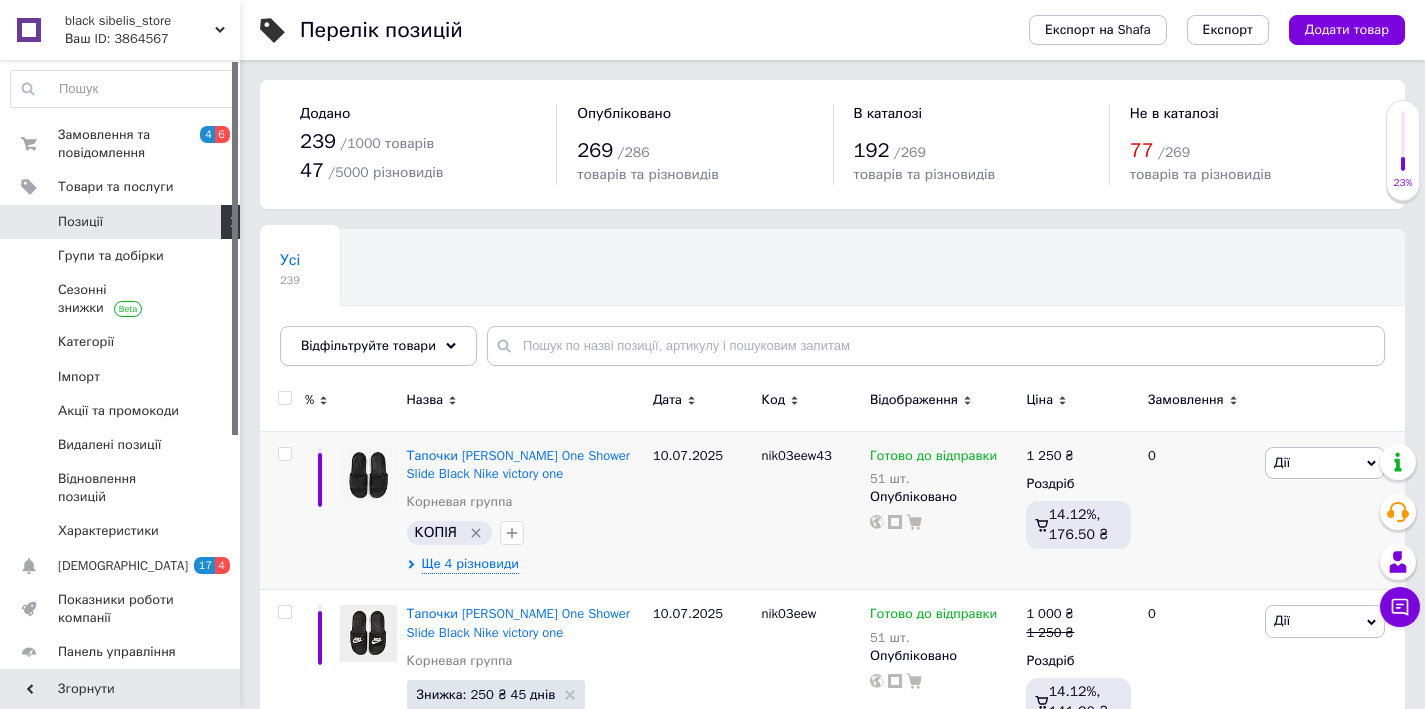 scroll, scrollTop: 38, scrollLeft: 0, axis: vertical 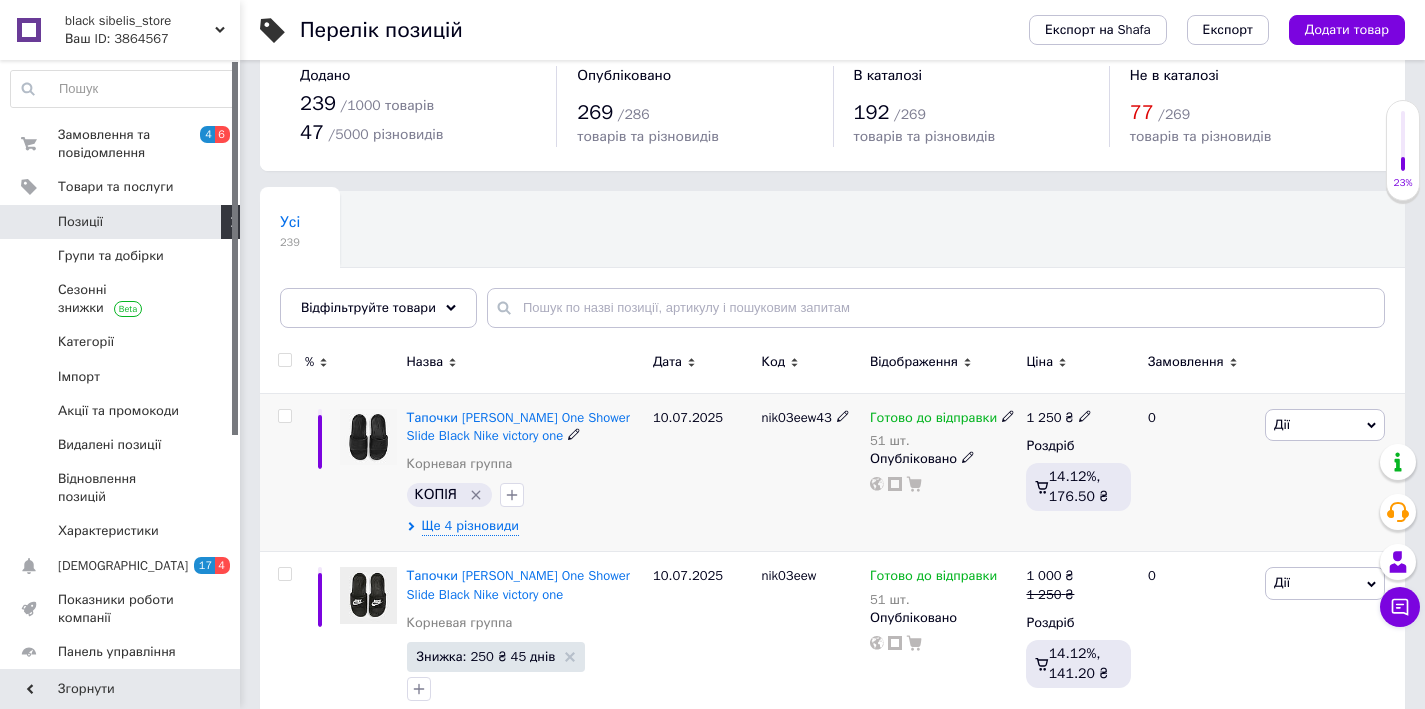 click 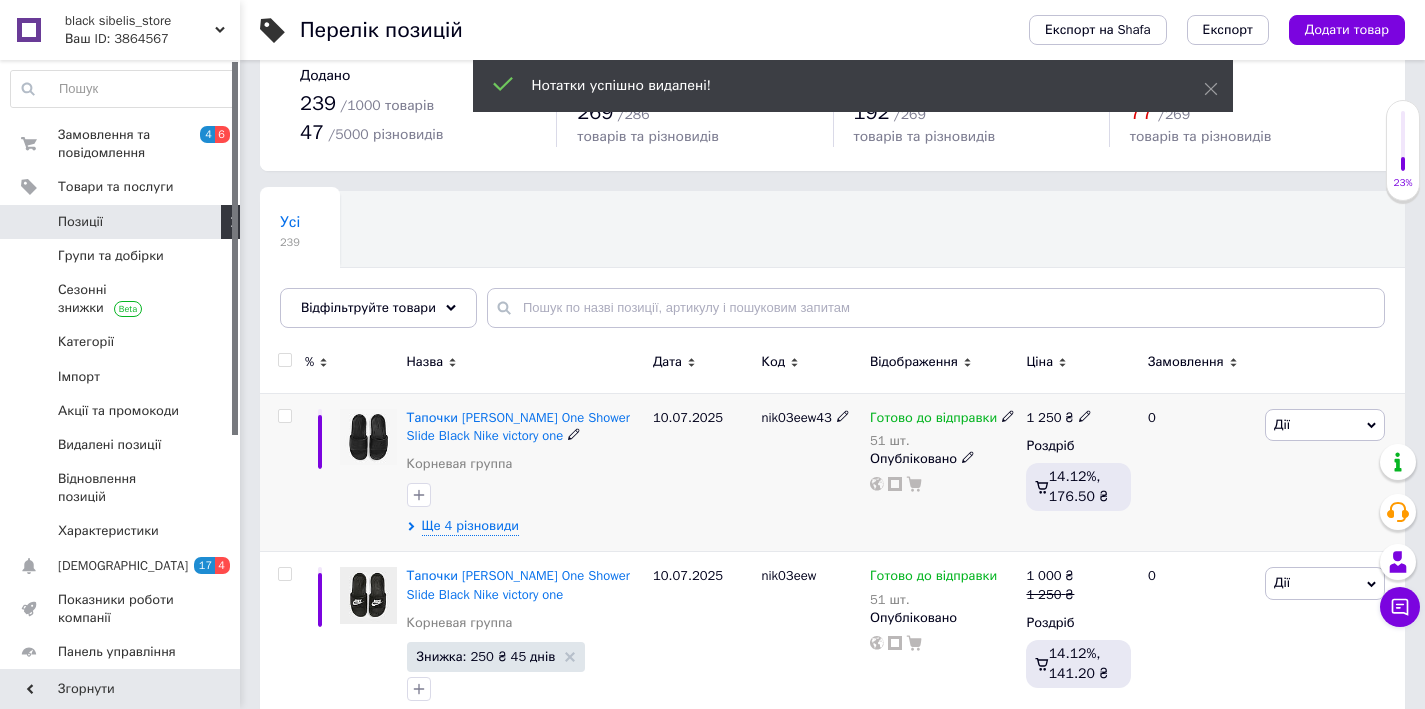 click on "Ще 4 різновиди" at bounding box center (470, 526) 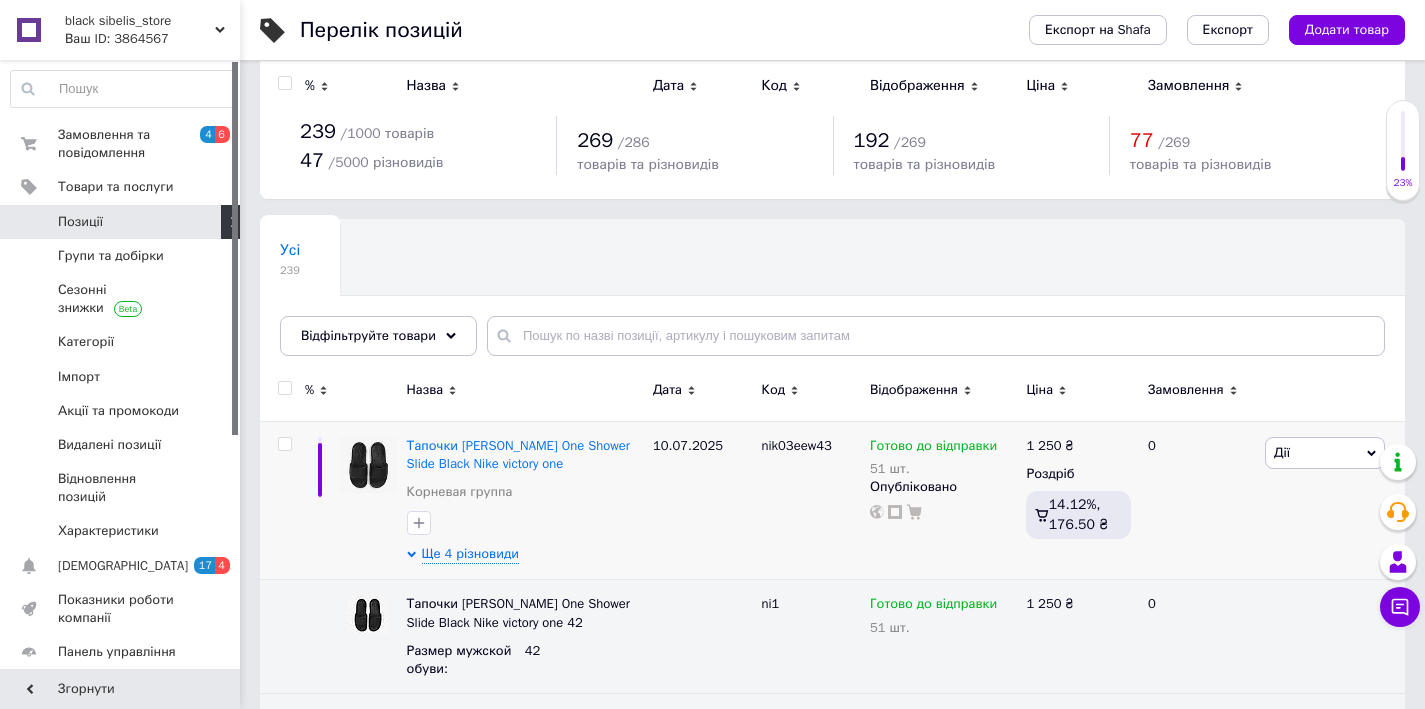 scroll, scrollTop: 0, scrollLeft: 0, axis: both 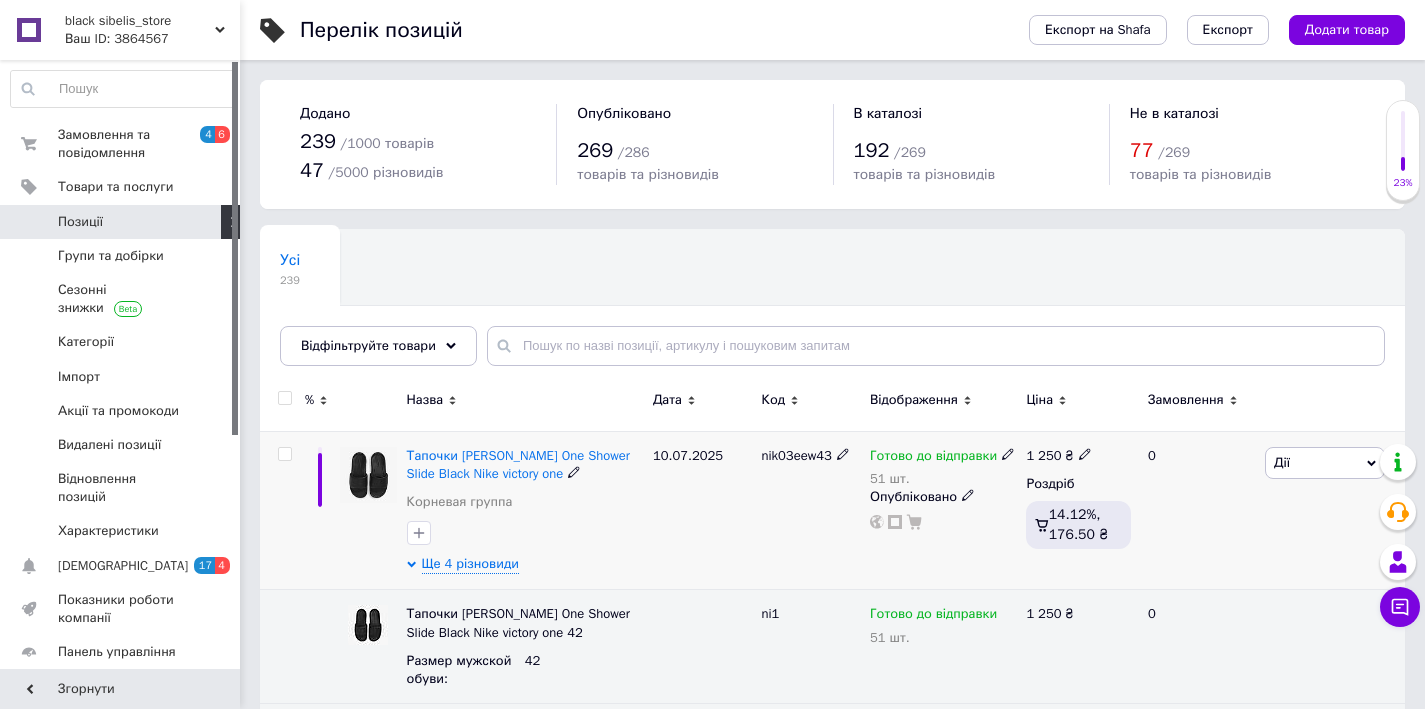 click on "Дії" at bounding box center (1325, 463) 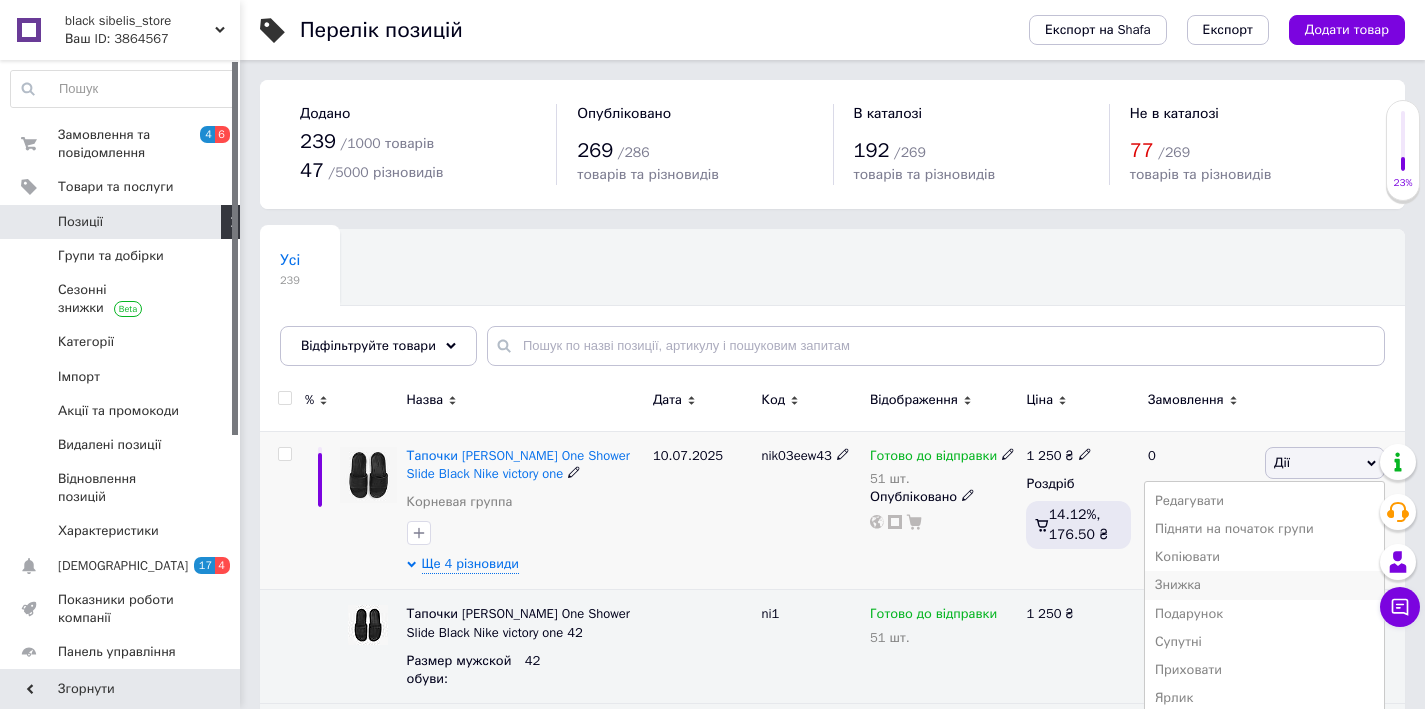 click on "Знижка" at bounding box center (1264, 585) 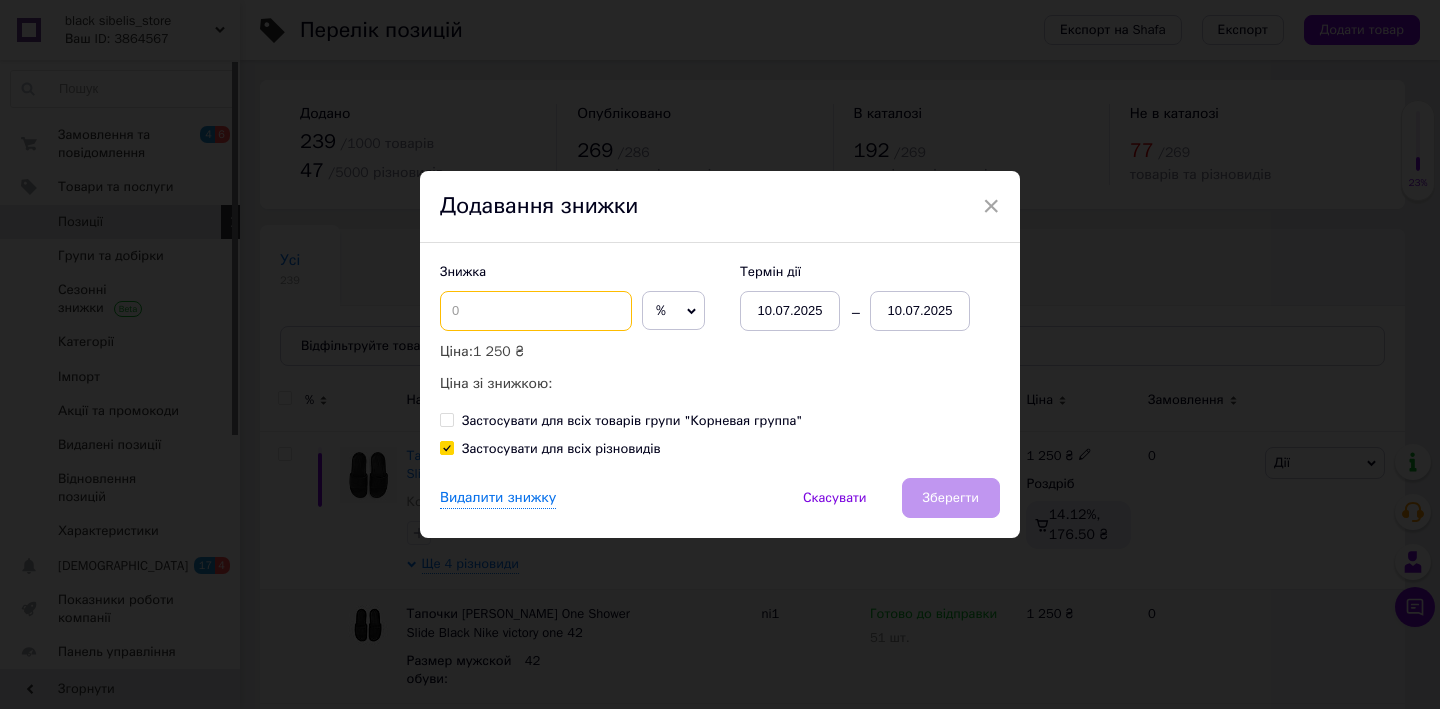 click at bounding box center (536, 311) 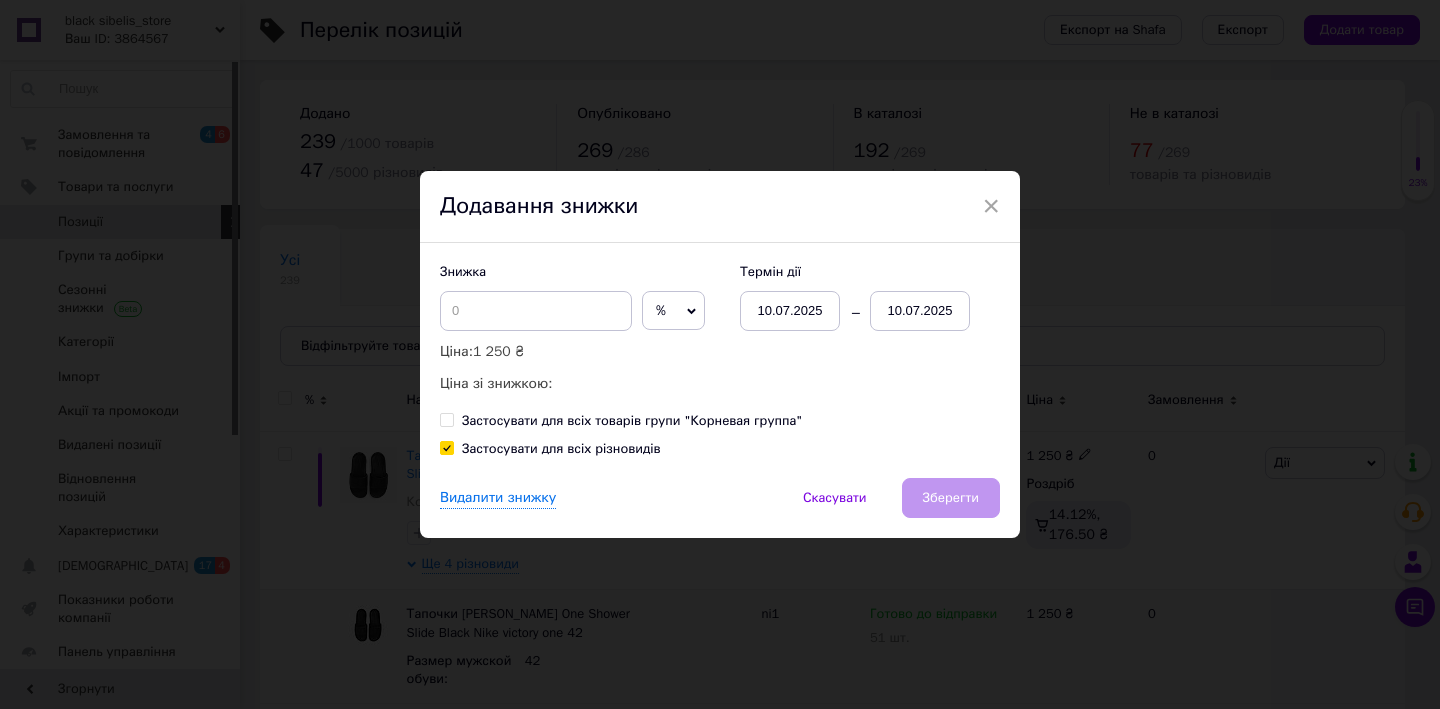 click on "%" at bounding box center (673, 311) 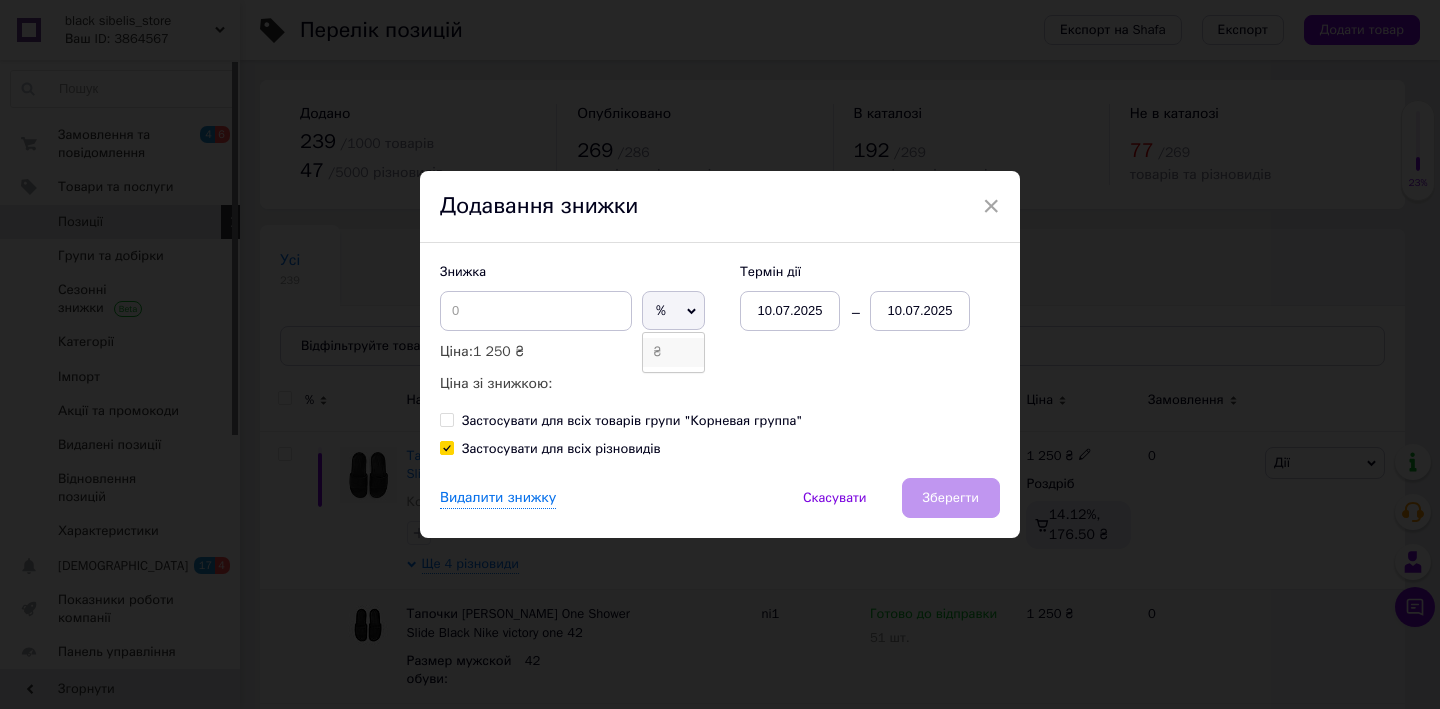 click on "₴" at bounding box center [673, 352] 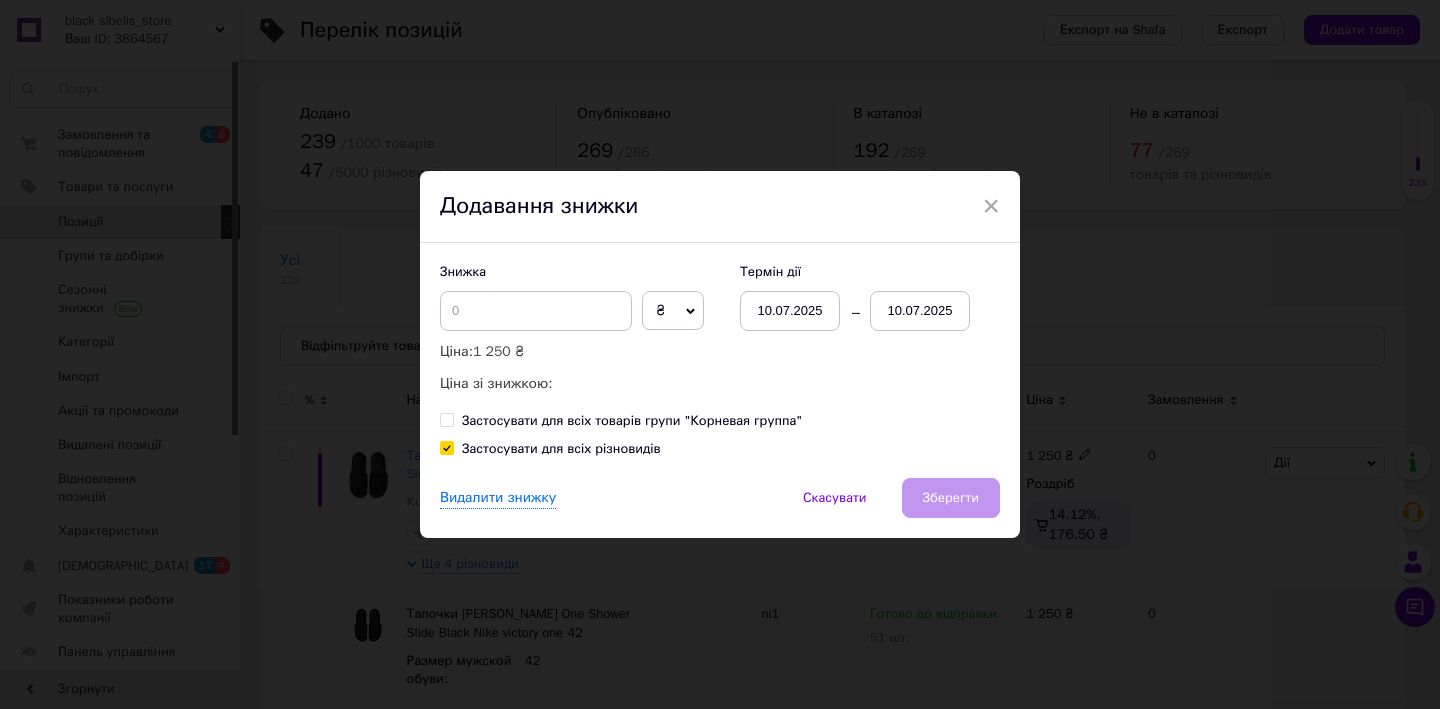 click on "10.07.2025" at bounding box center [920, 311] 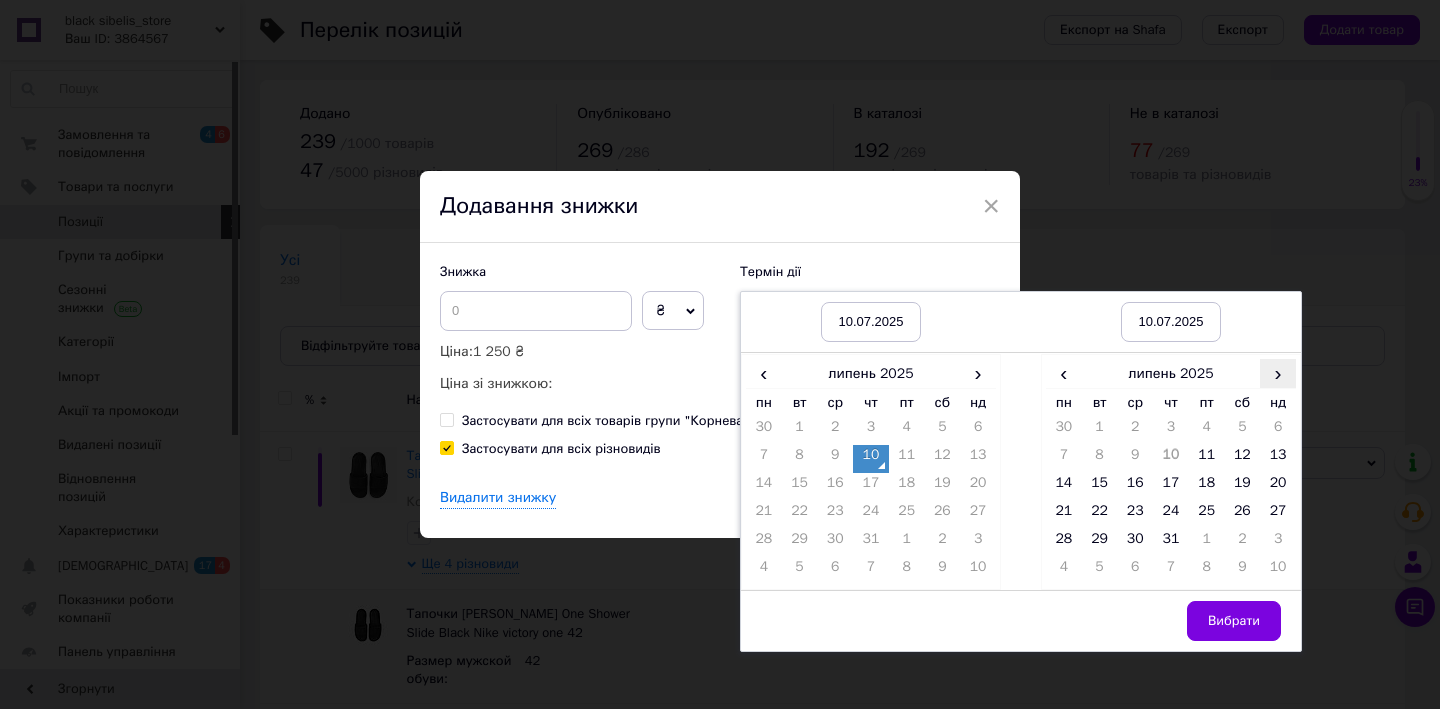 click on "›" at bounding box center [1278, 373] 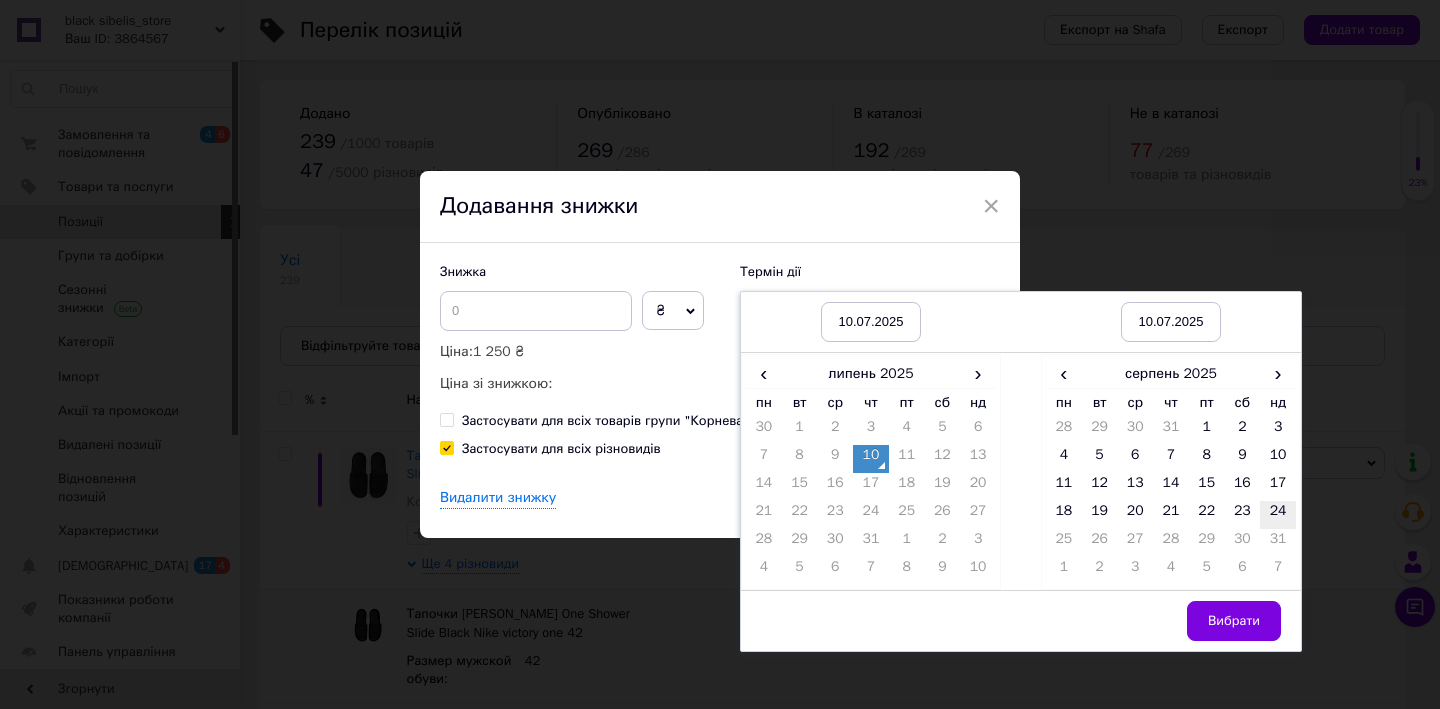 click on "24" at bounding box center [1278, 515] 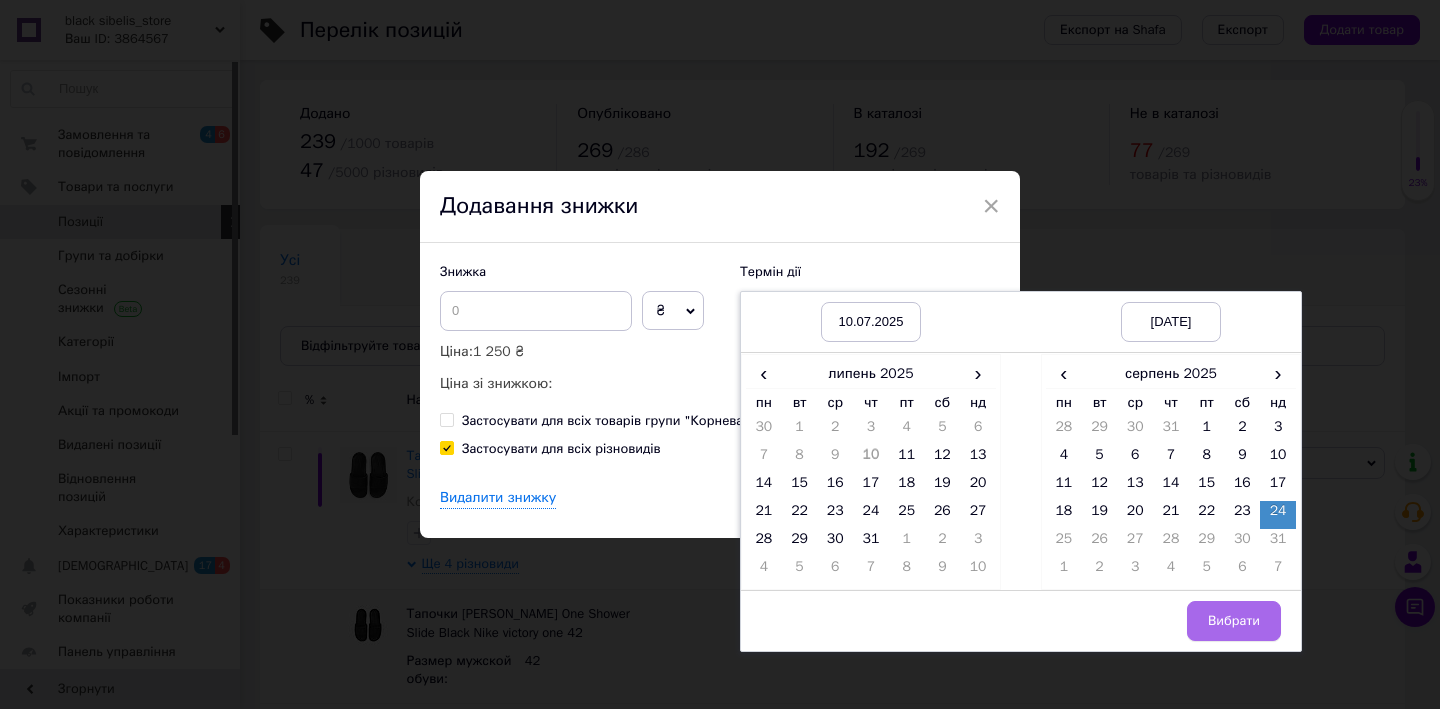 click on "Вибрати" at bounding box center [1234, 621] 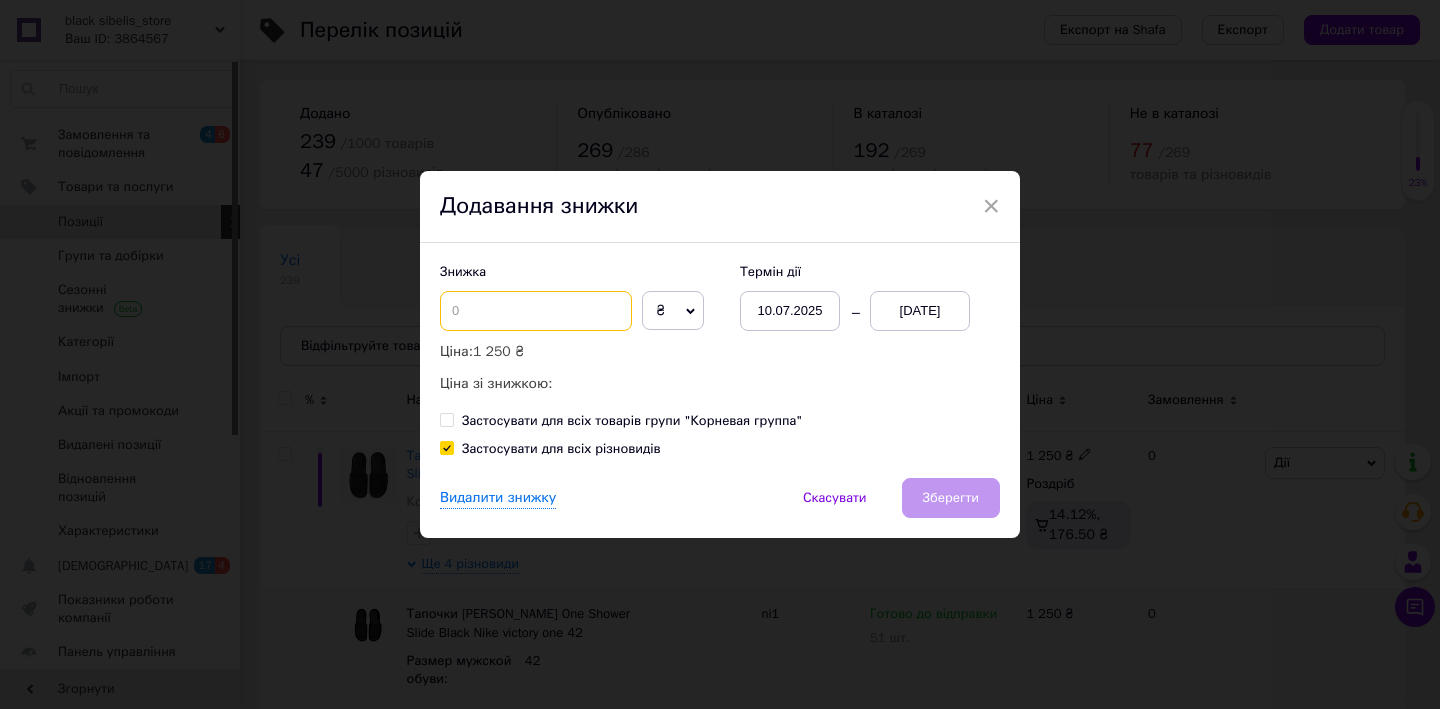 click at bounding box center (536, 311) 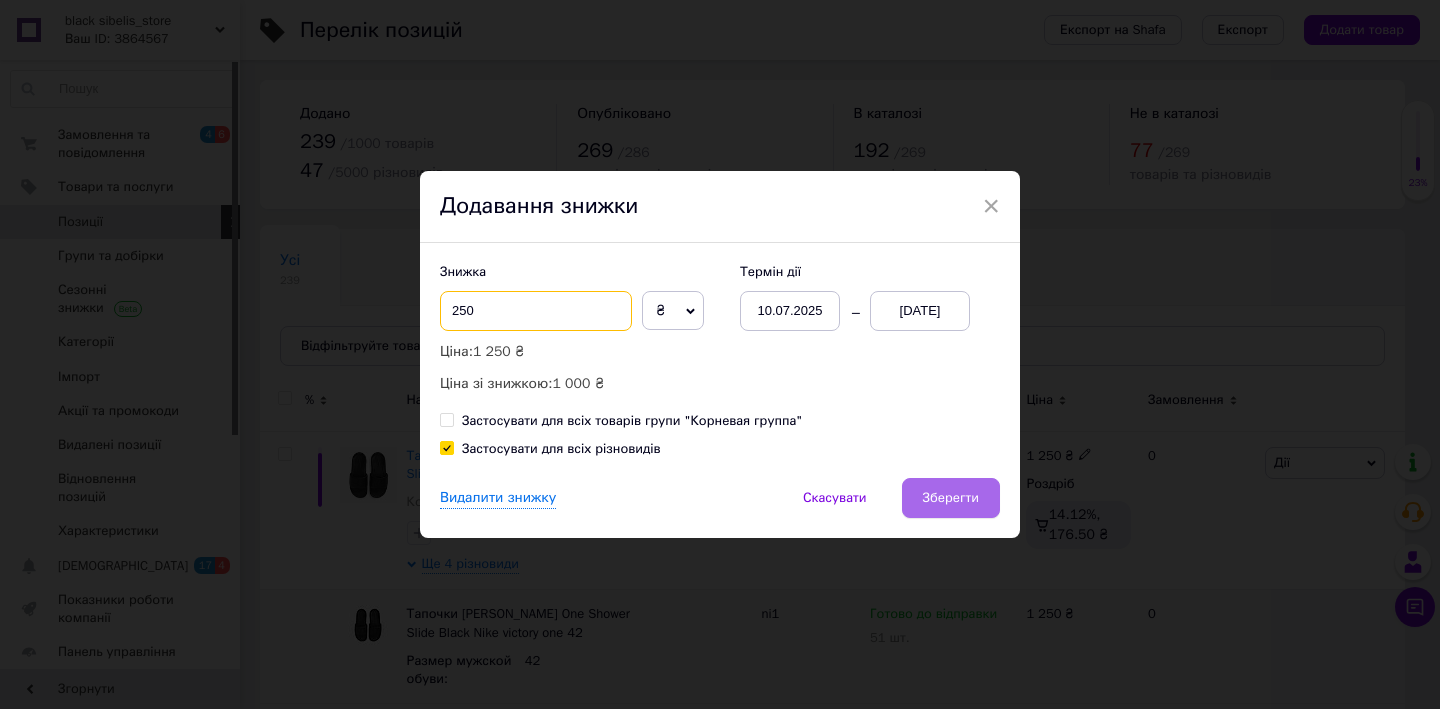 type on "250" 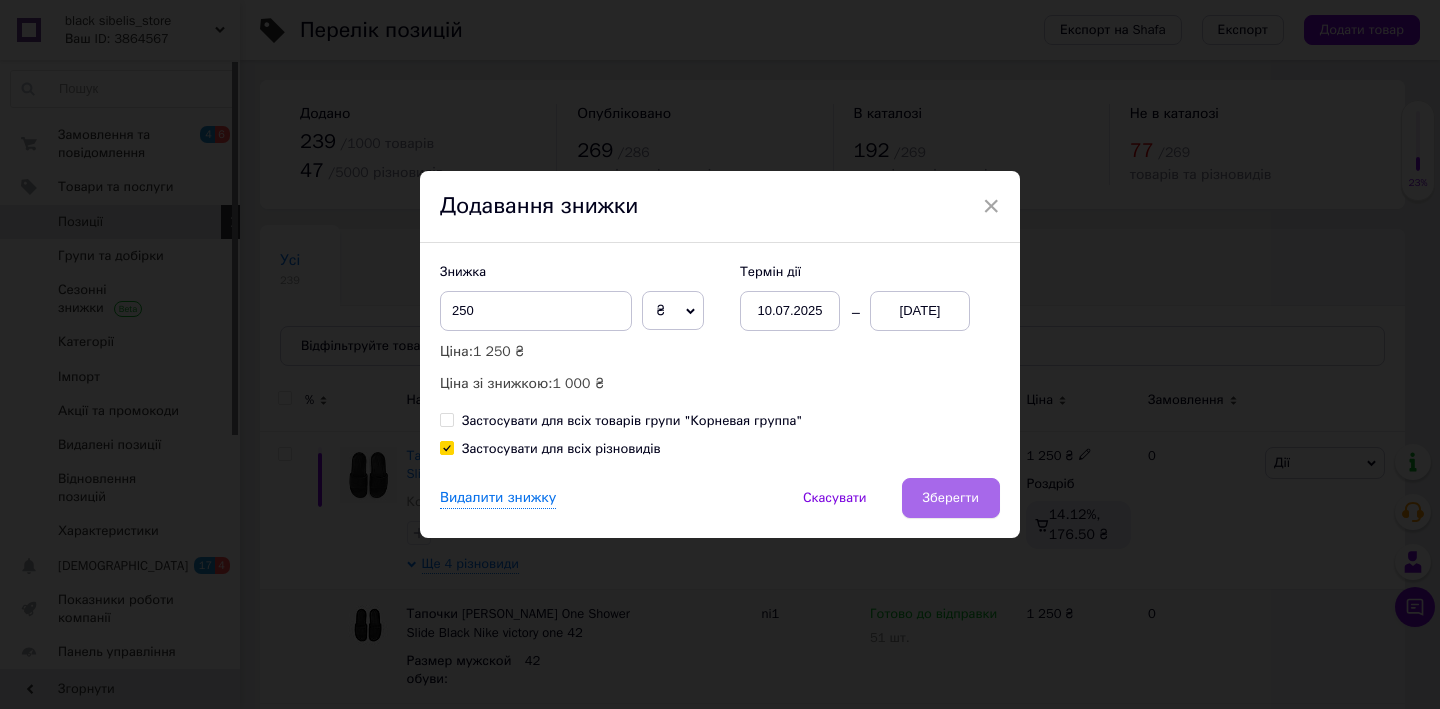 click on "Зберегти" at bounding box center (951, 498) 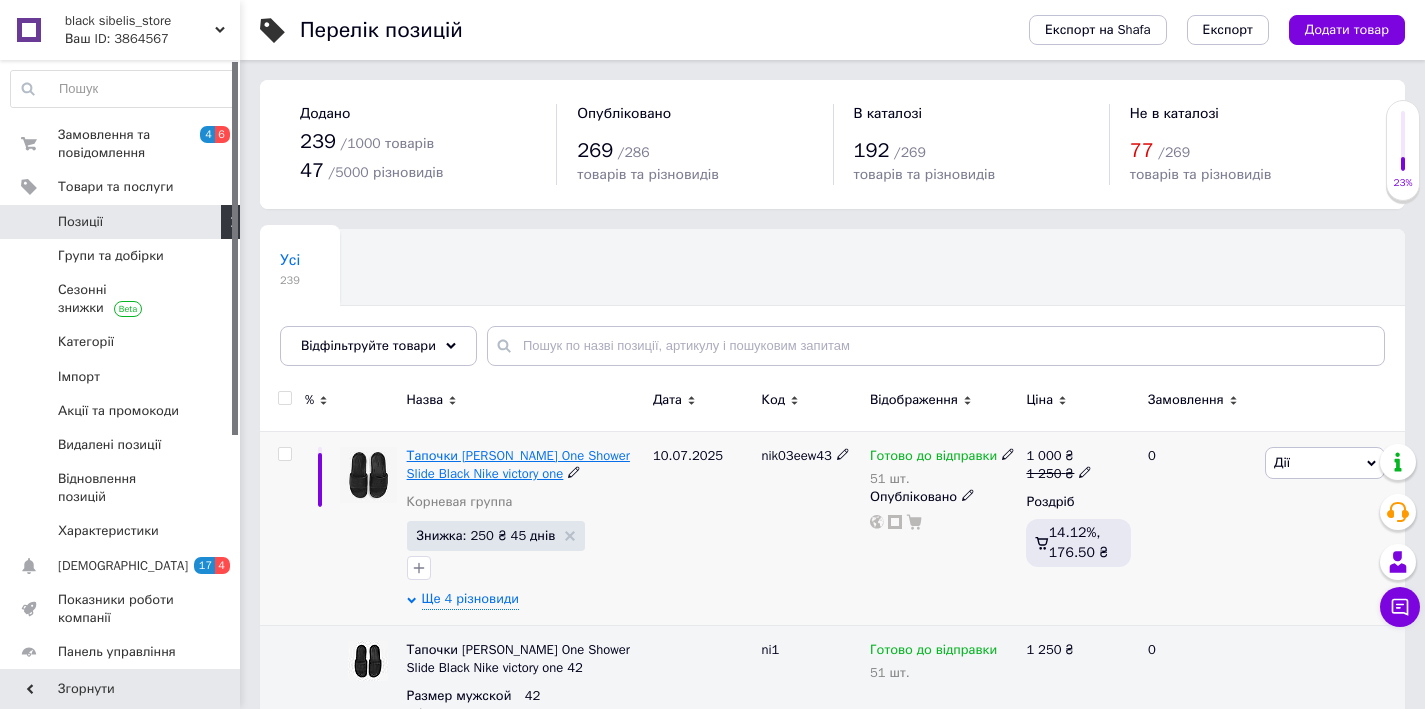 click on "Тапочки [PERSON_NAME] One Shower Slide Black Nike victory one" at bounding box center (518, 464) 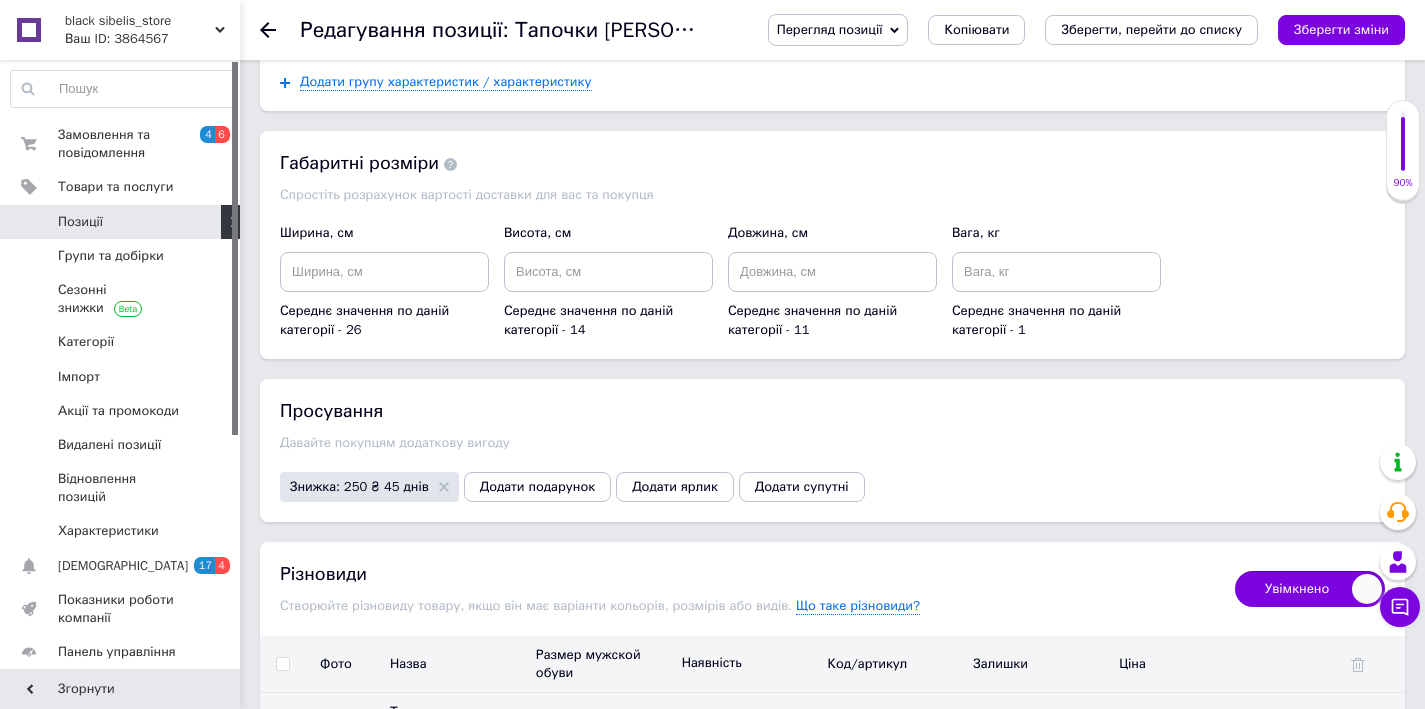 scroll, scrollTop: 2644, scrollLeft: 0, axis: vertical 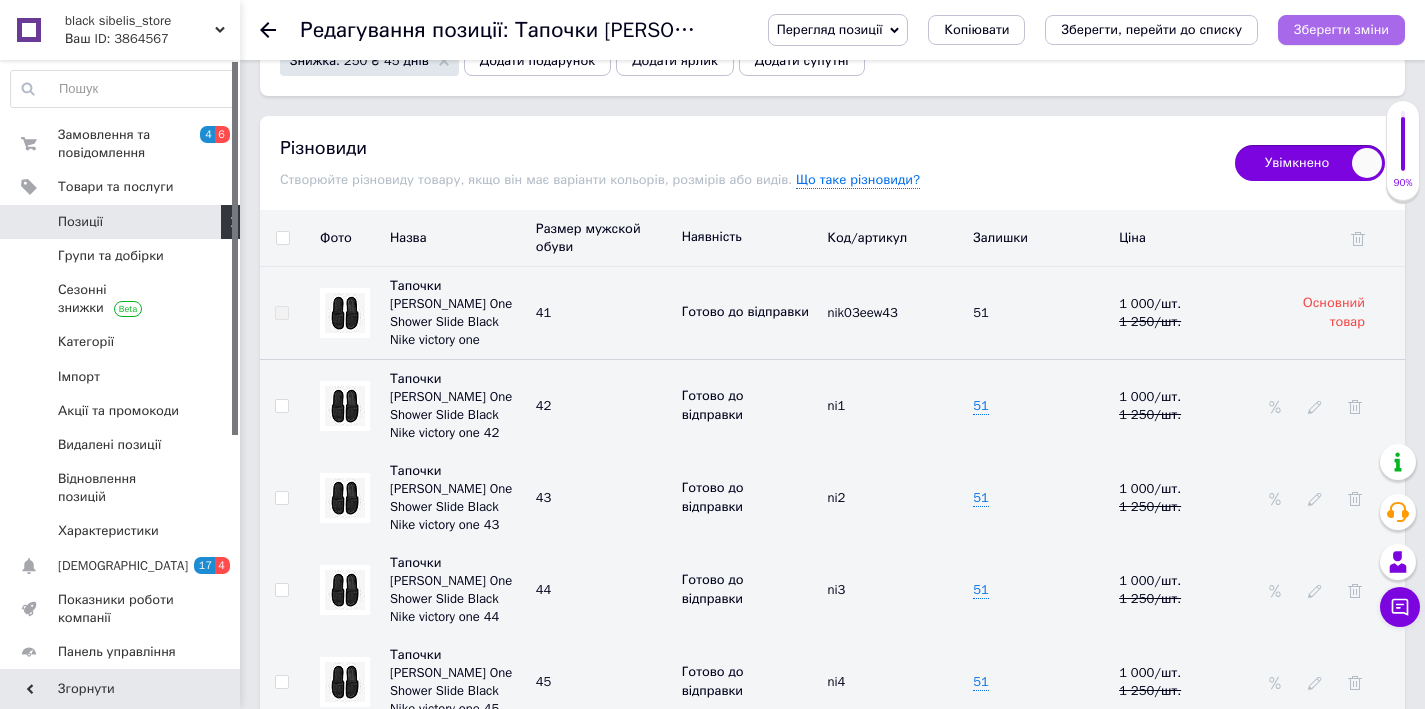 click on "Зберегти зміни" at bounding box center [1341, 29] 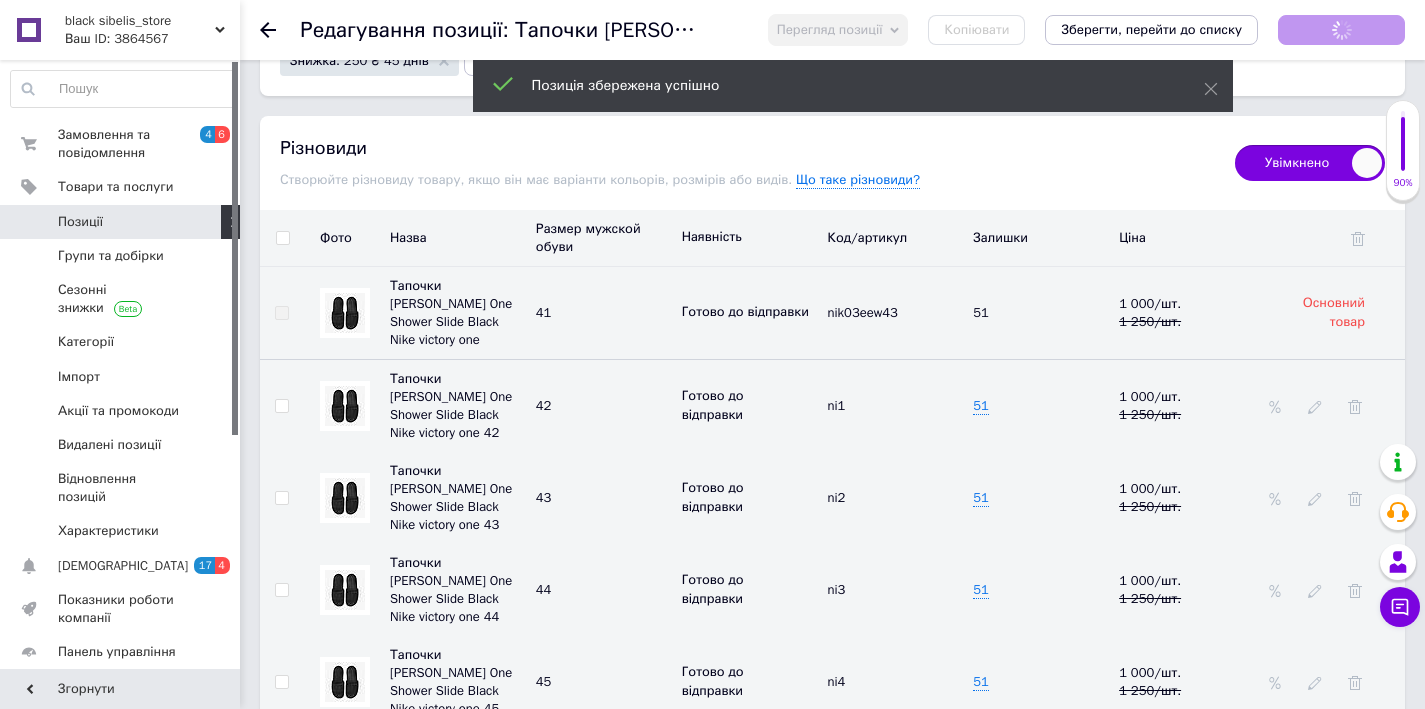 click on "Позиції" at bounding box center [123, 222] 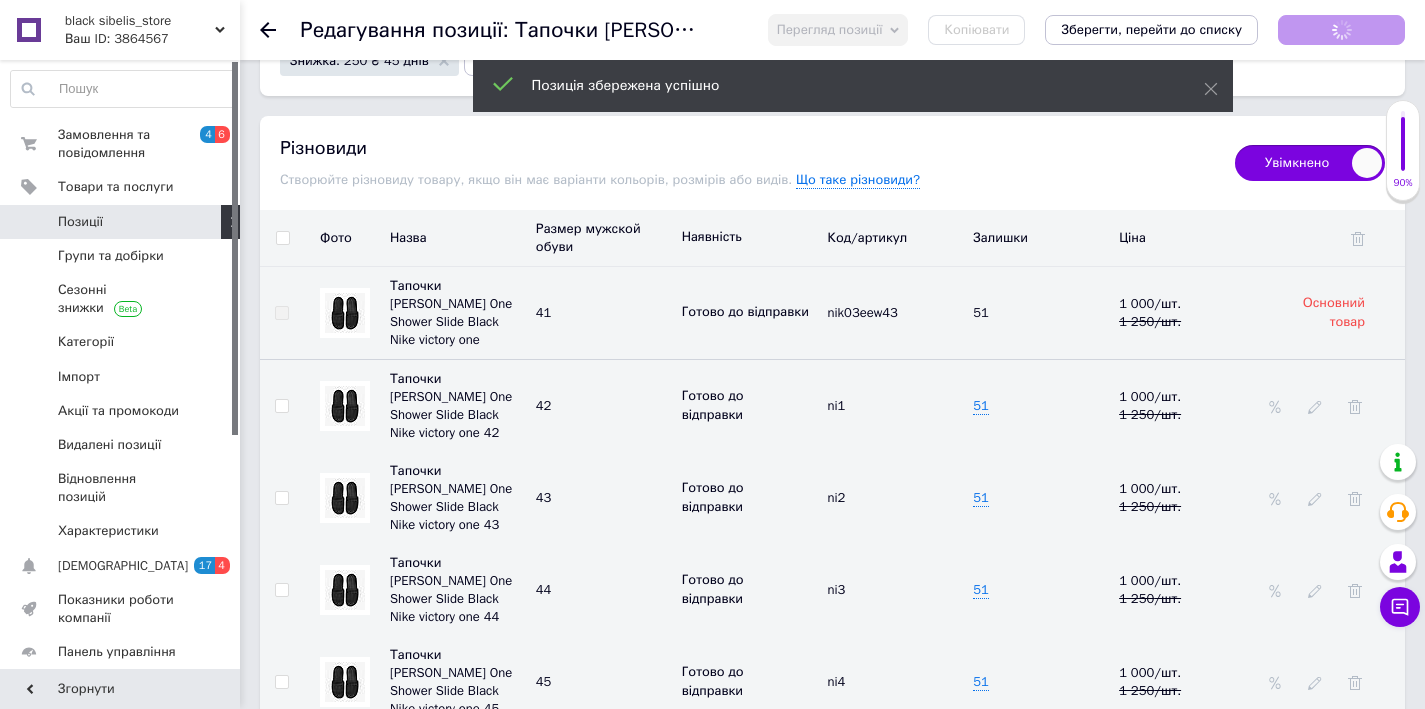 scroll, scrollTop: 0, scrollLeft: 0, axis: both 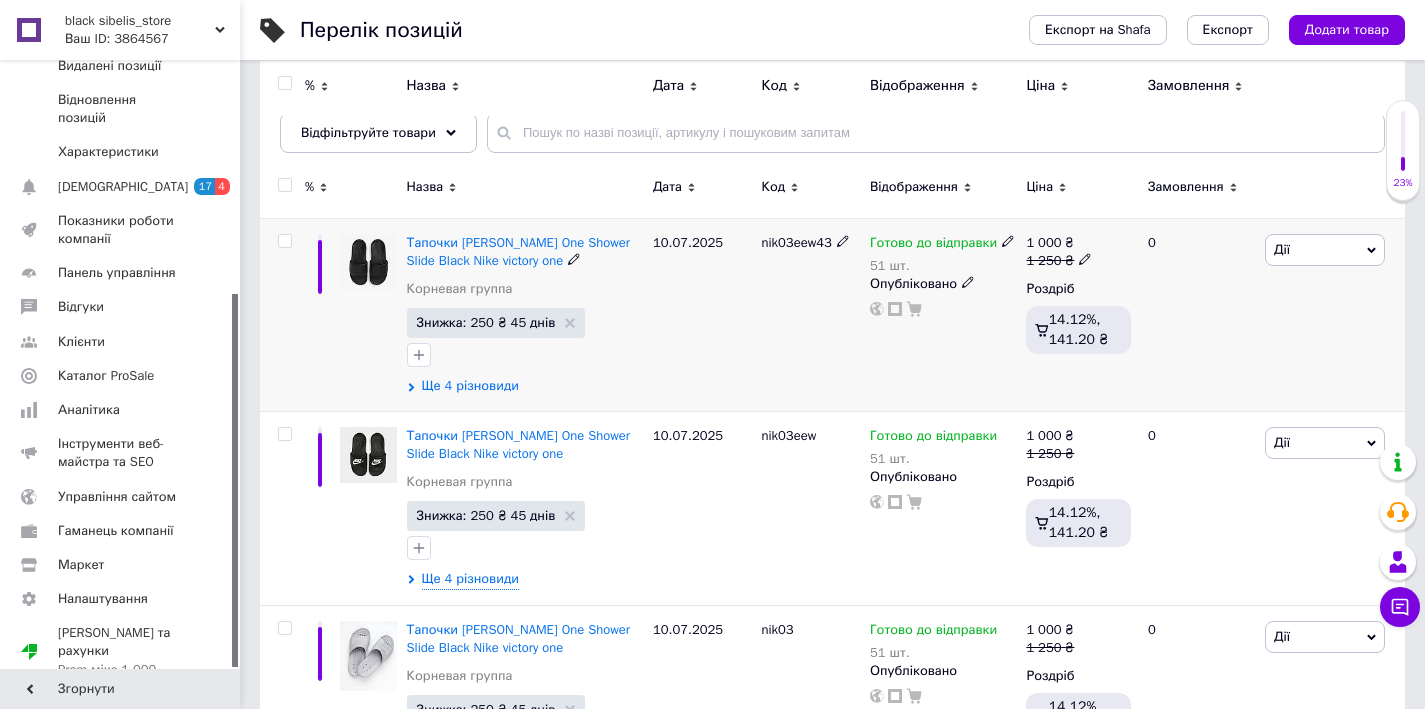 click on "Ще 4 різновиди" at bounding box center (470, 386) 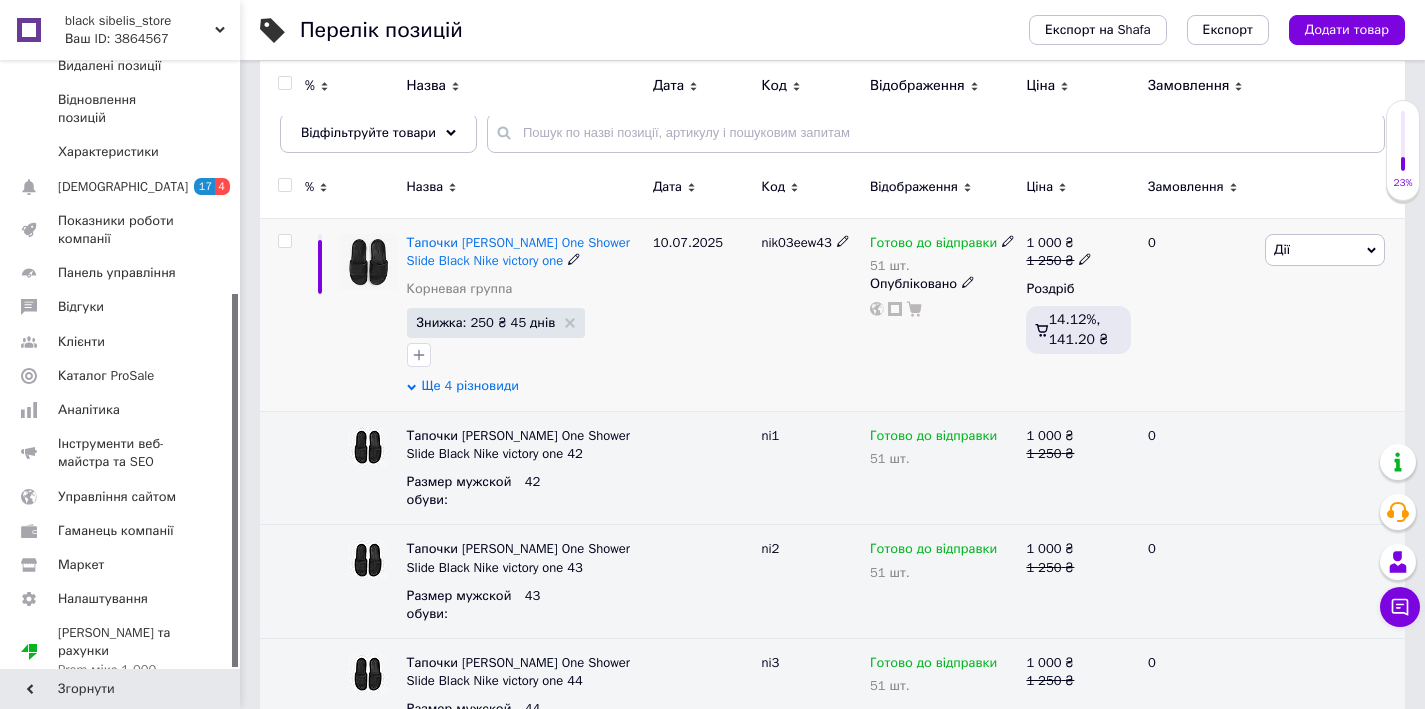 click on "Ще 4 різновиди" at bounding box center [470, 386] 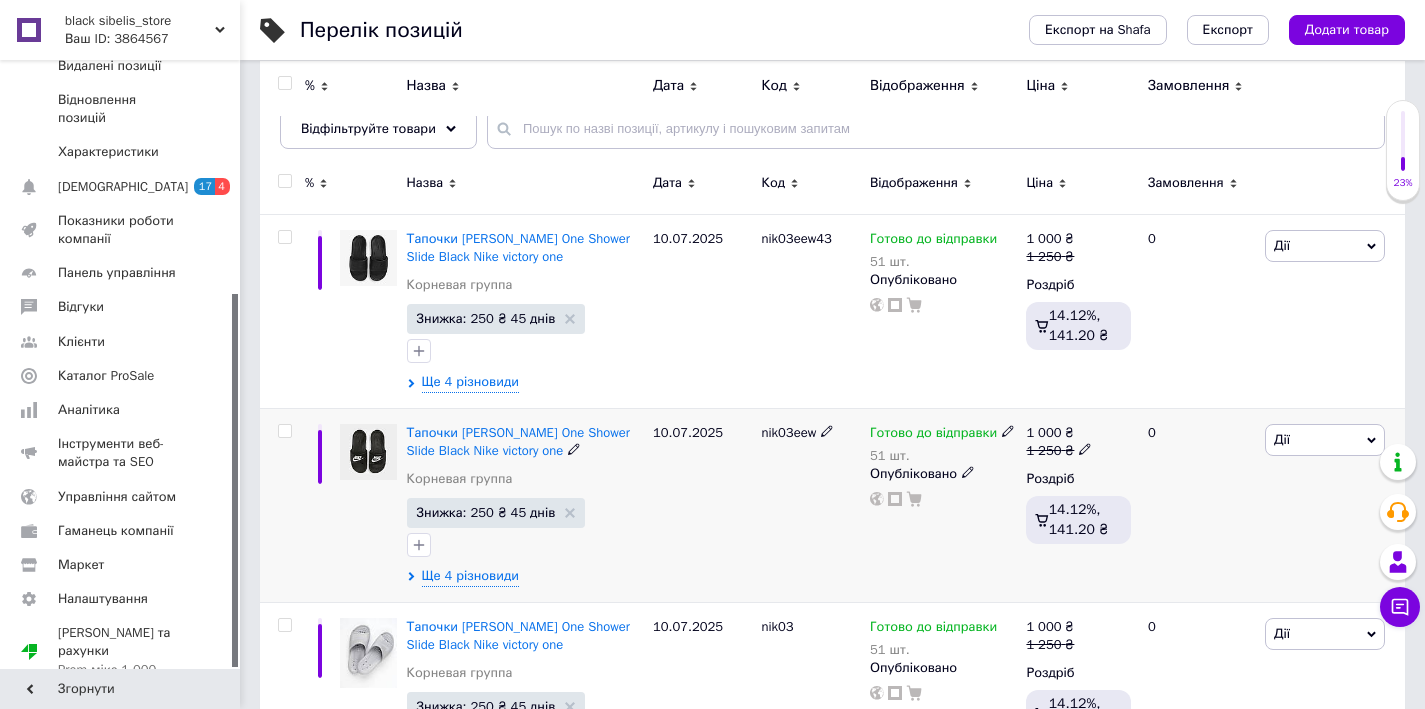 scroll, scrollTop: 217, scrollLeft: 0, axis: vertical 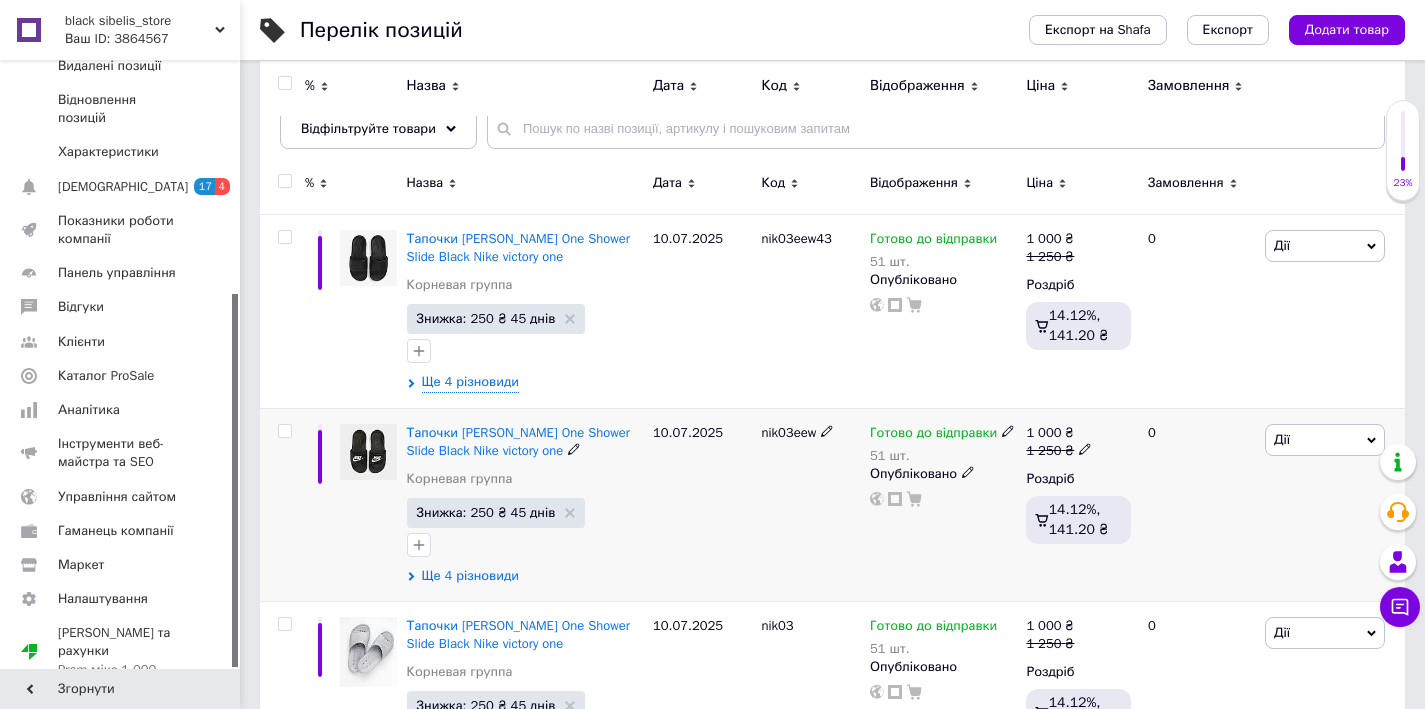 click on "Ще 4 різновиди" at bounding box center (470, 576) 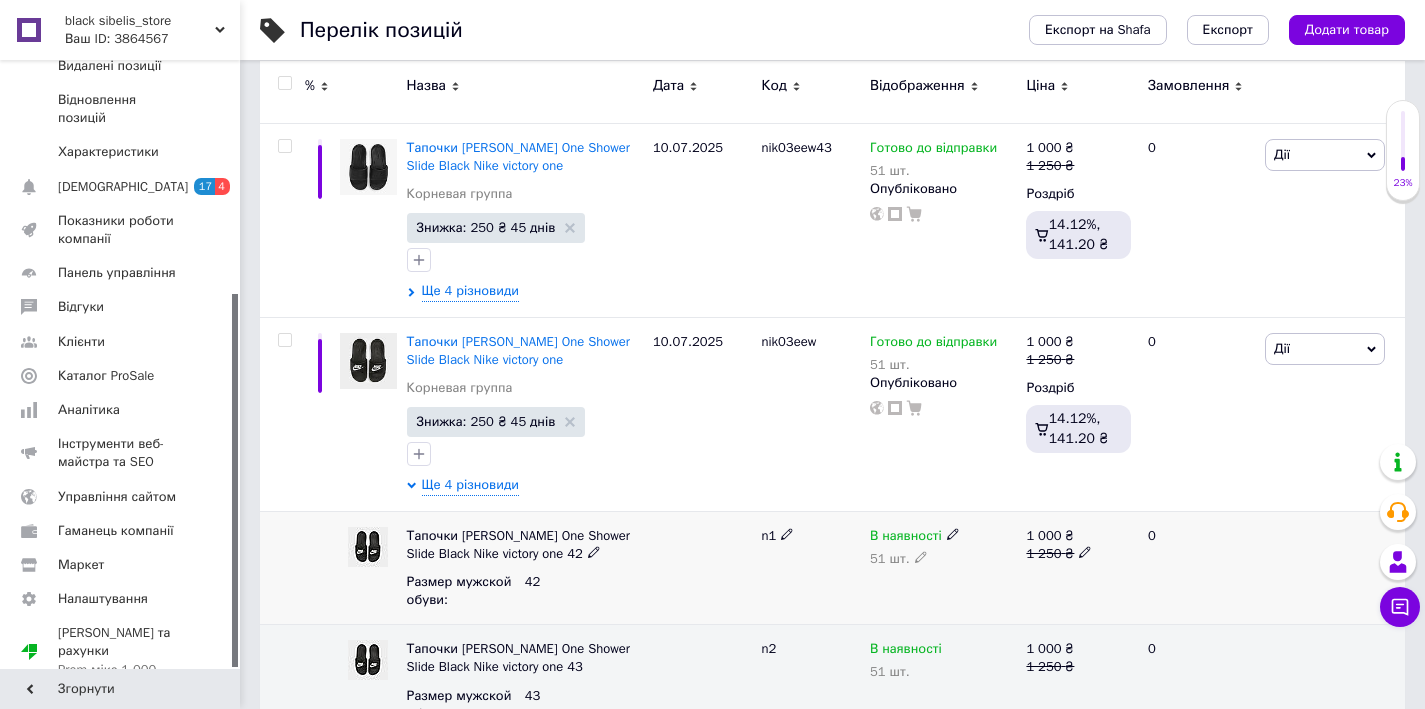 scroll, scrollTop: 309, scrollLeft: 0, axis: vertical 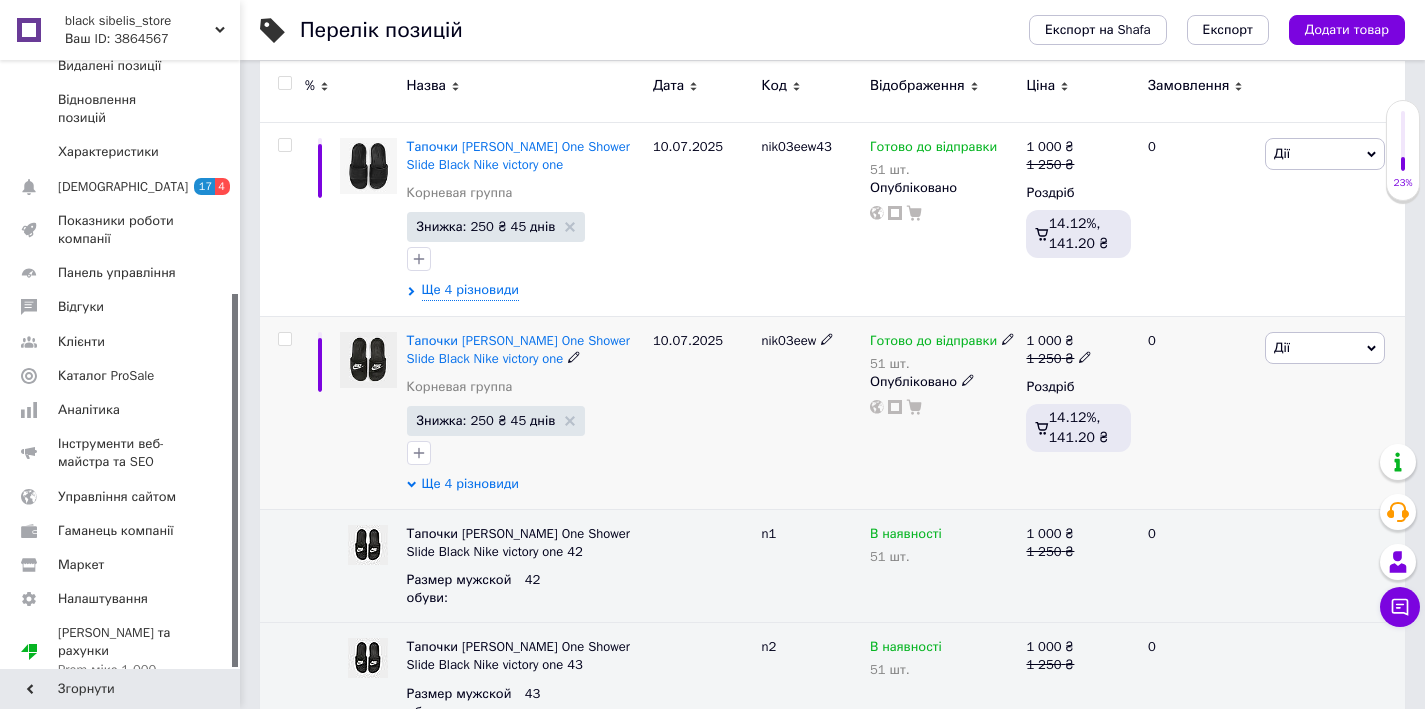 click on "Ще 4 різновиди" at bounding box center [470, 484] 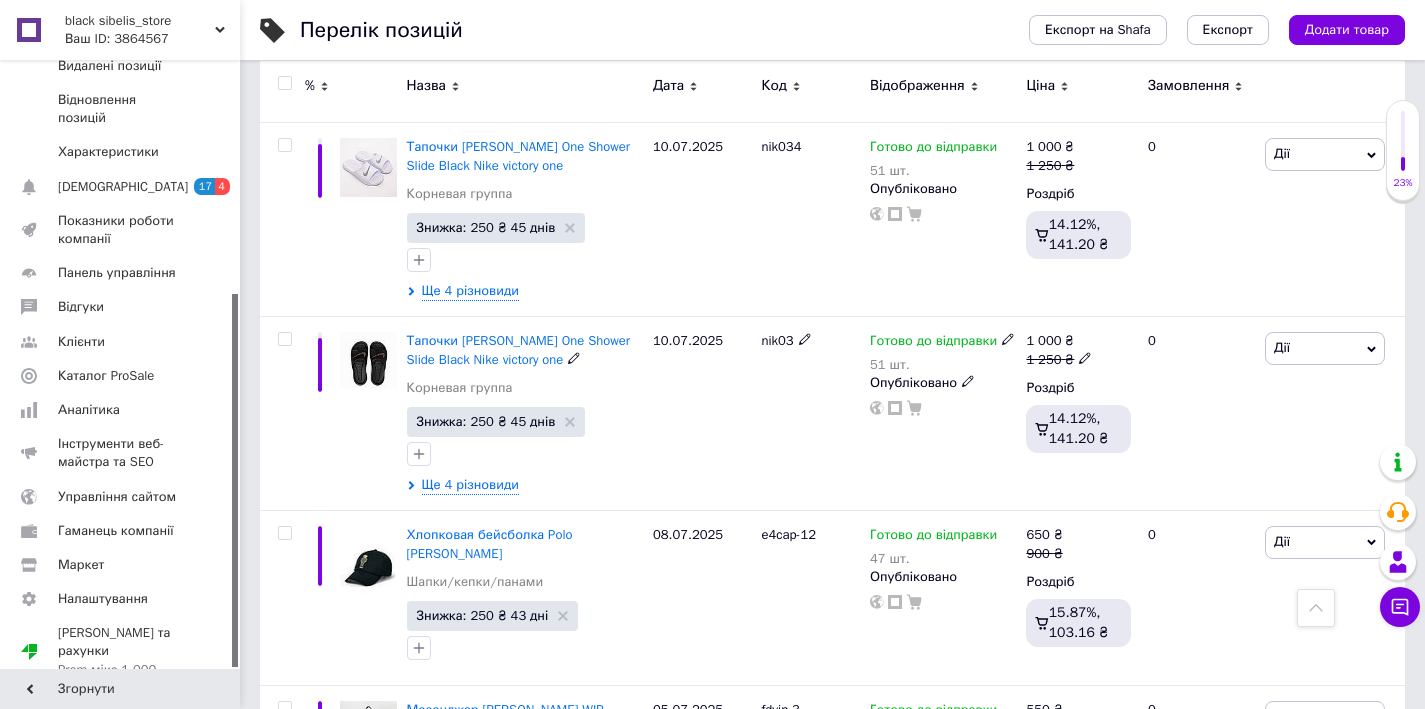 scroll, scrollTop: 913, scrollLeft: 0, axis: vertical 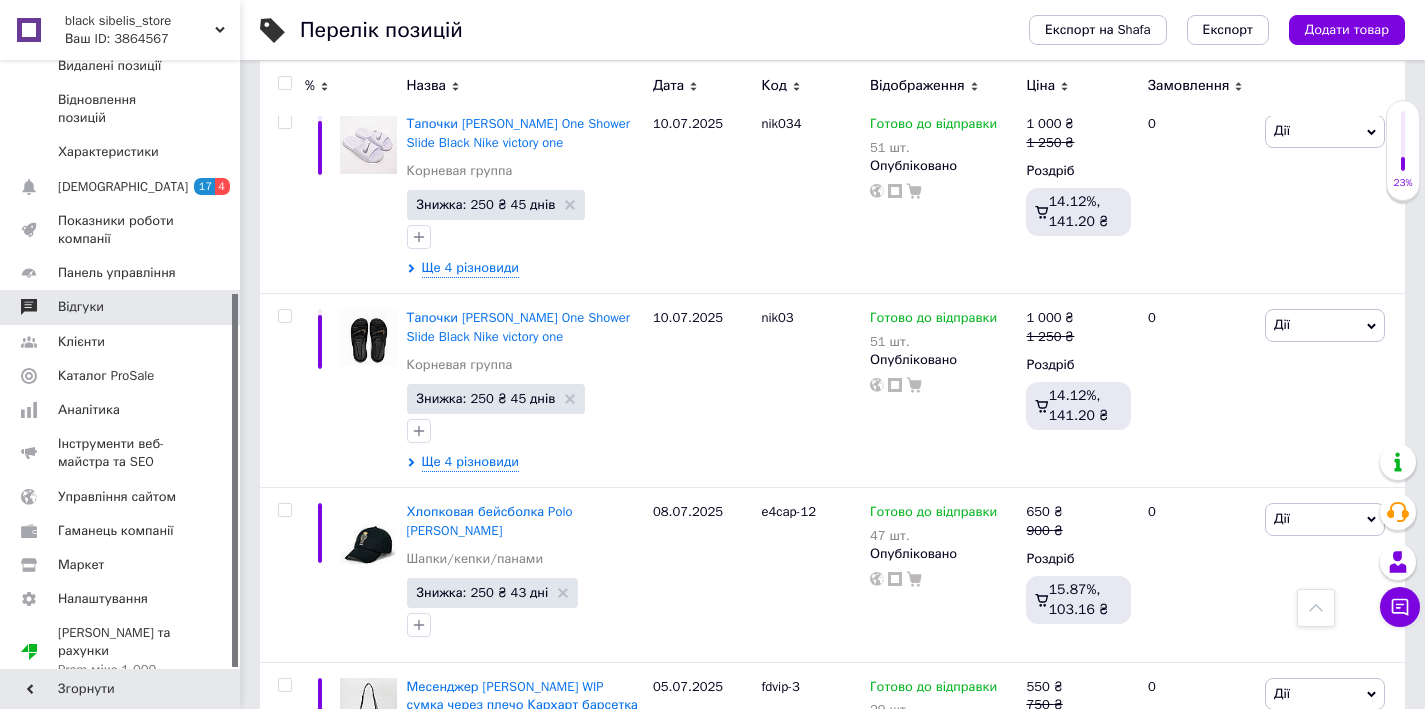 click on "Відгуки" at bounding box center [123, 307] 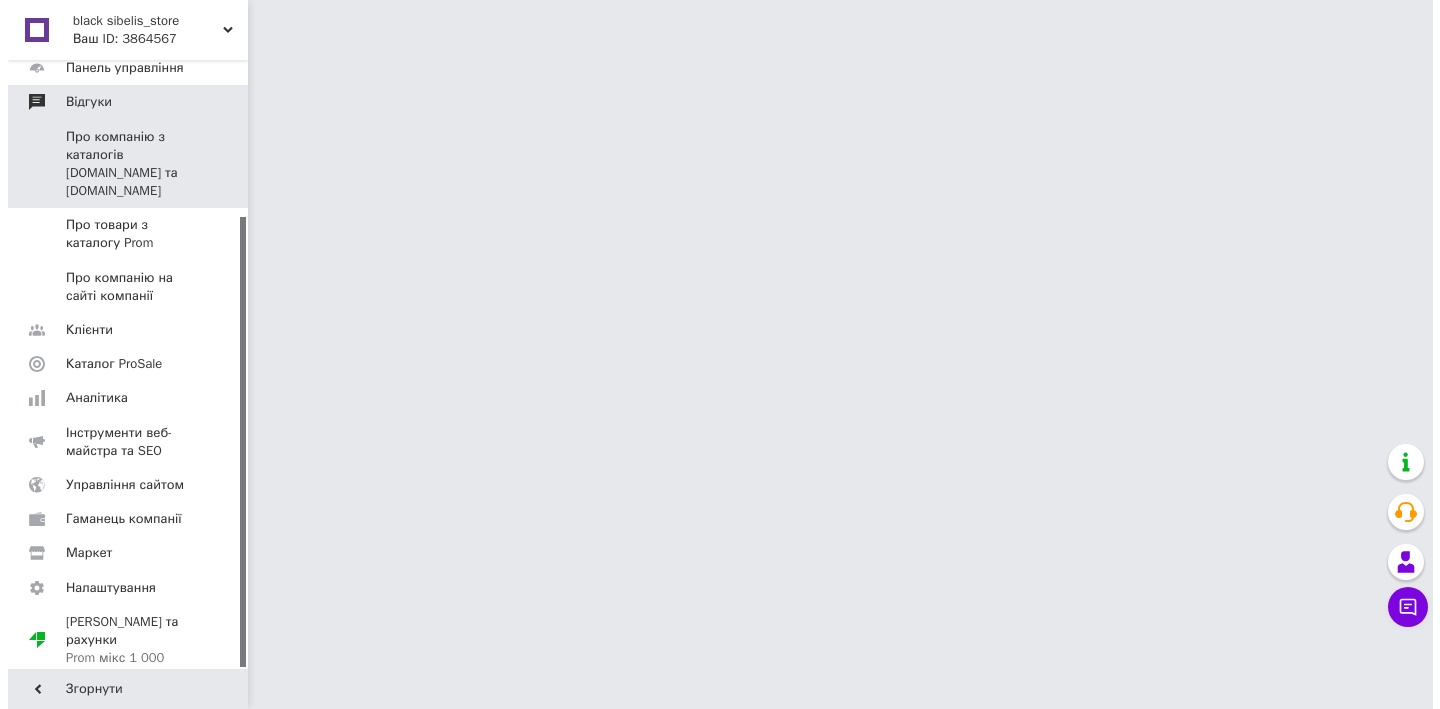 scroll, scrollTop: 0, scrollLeft: 0, axis: both 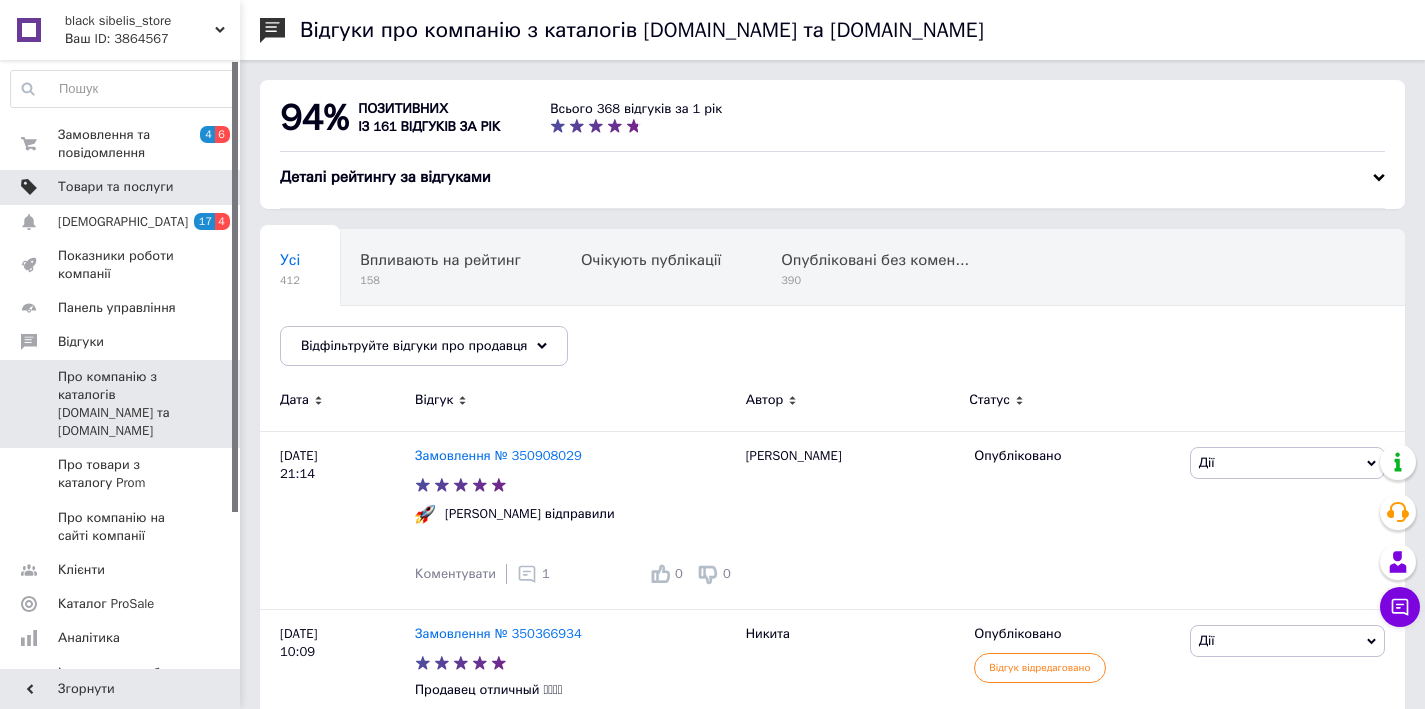 click on "Товари та послуги" at bounding box center (115, 187) 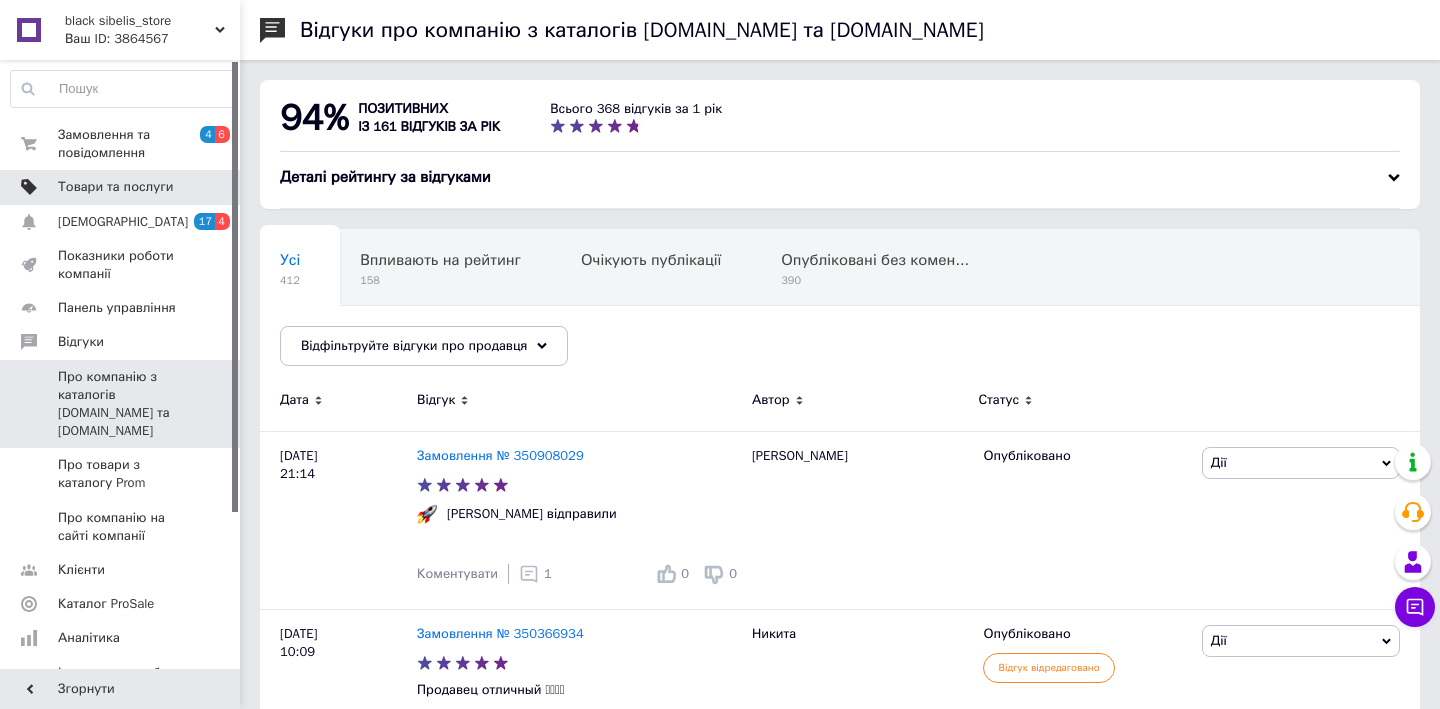 click on "Товари та послуги" at bounding box center (115, 187) 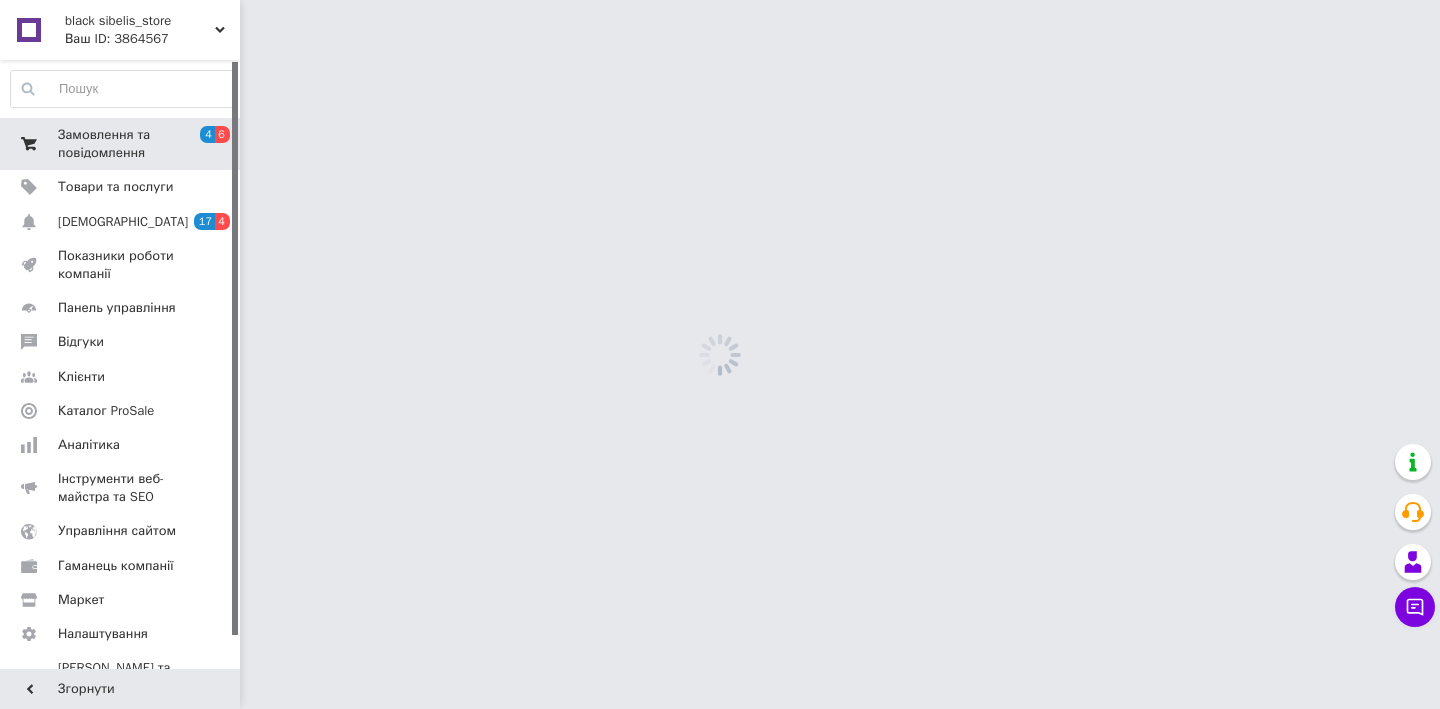 click on "Замовлення та повідомлення" at bounding box center (121, 144) 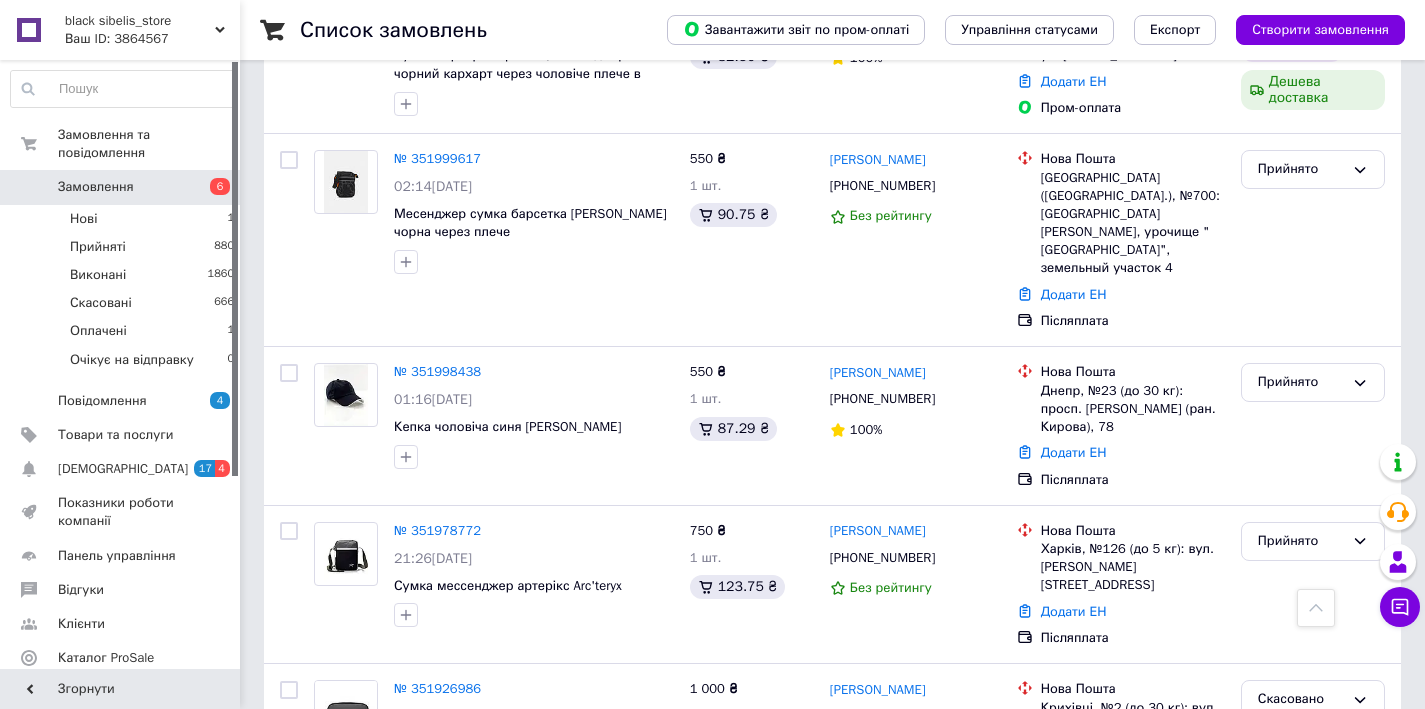 scroll, scrollTop: 608, scrollLeft: 0, axis: vertical 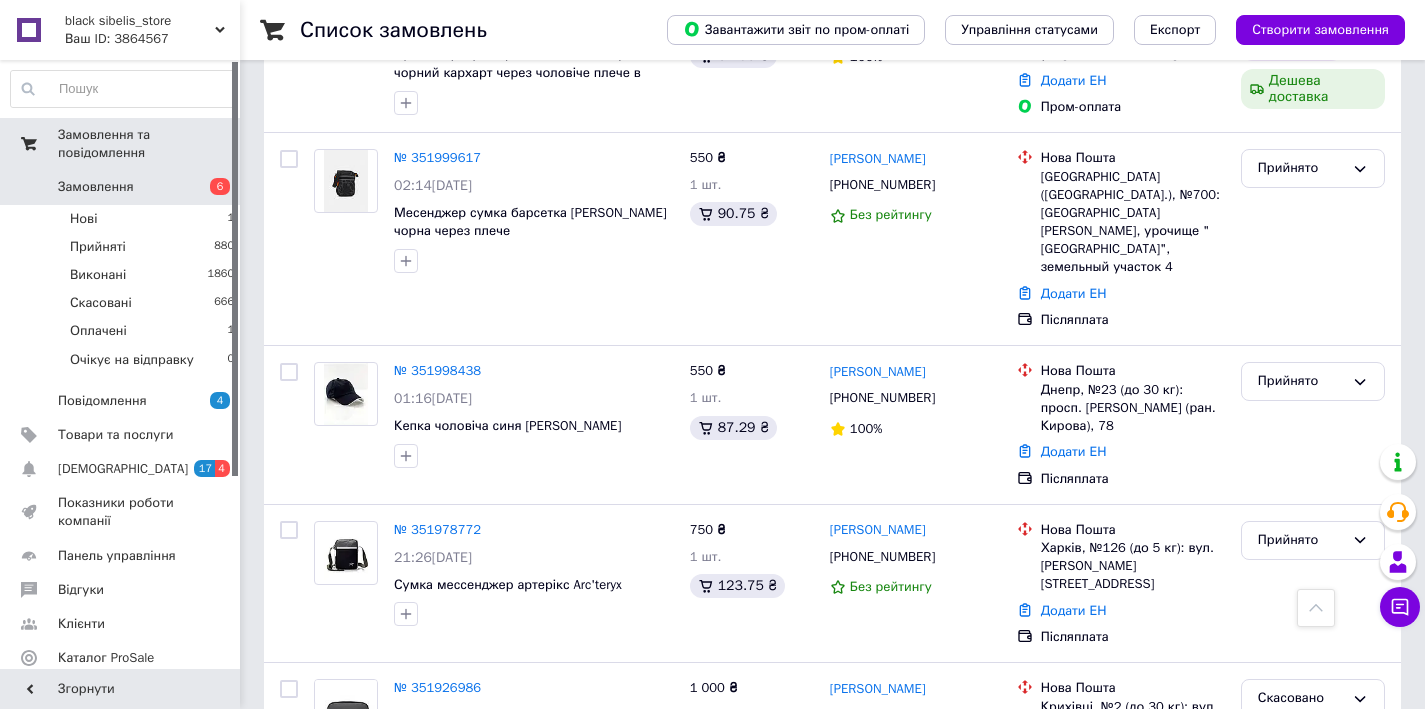 click on "Замовлення та повідомлення" at bounding box center [123, 144] 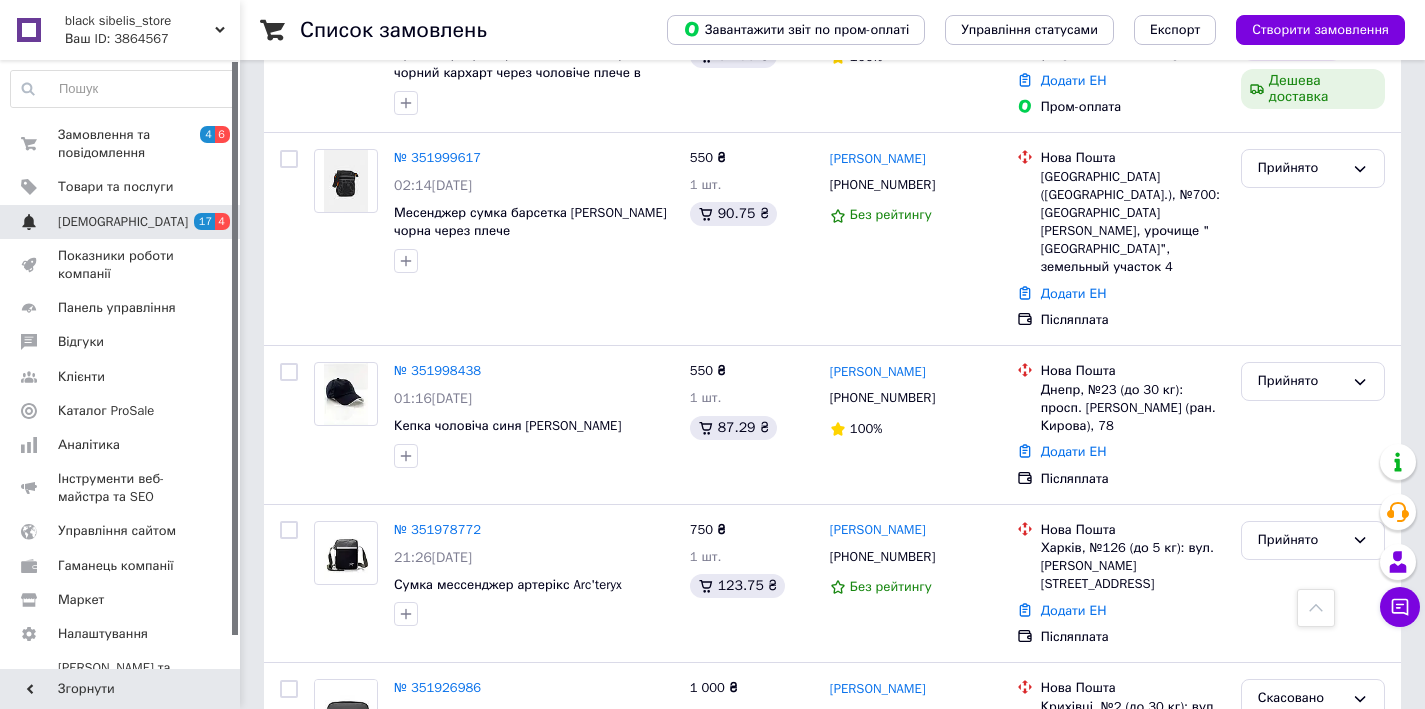 click on "[DEMOGRAPHIC_DATA]" at bounding box center [121, 222] 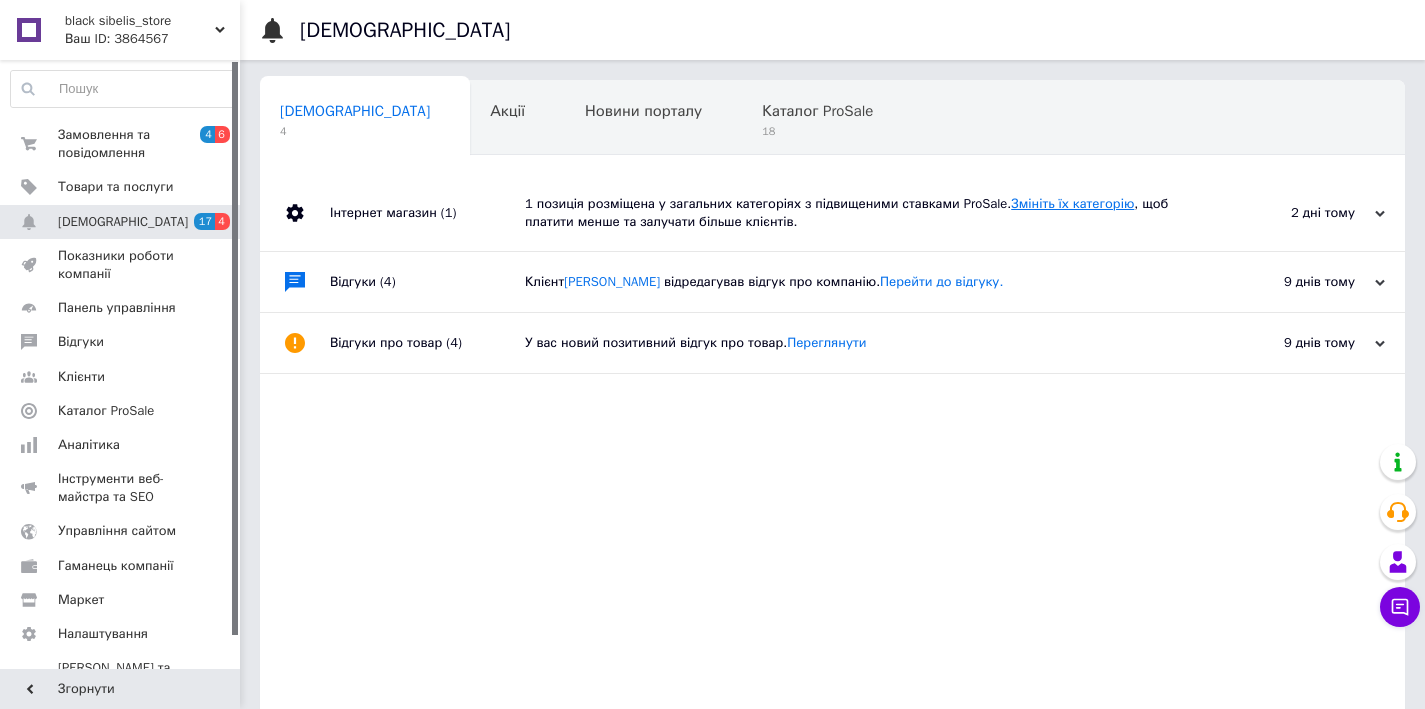 click on "Змініть їх категорію" at bounding box center (1072, 203) 